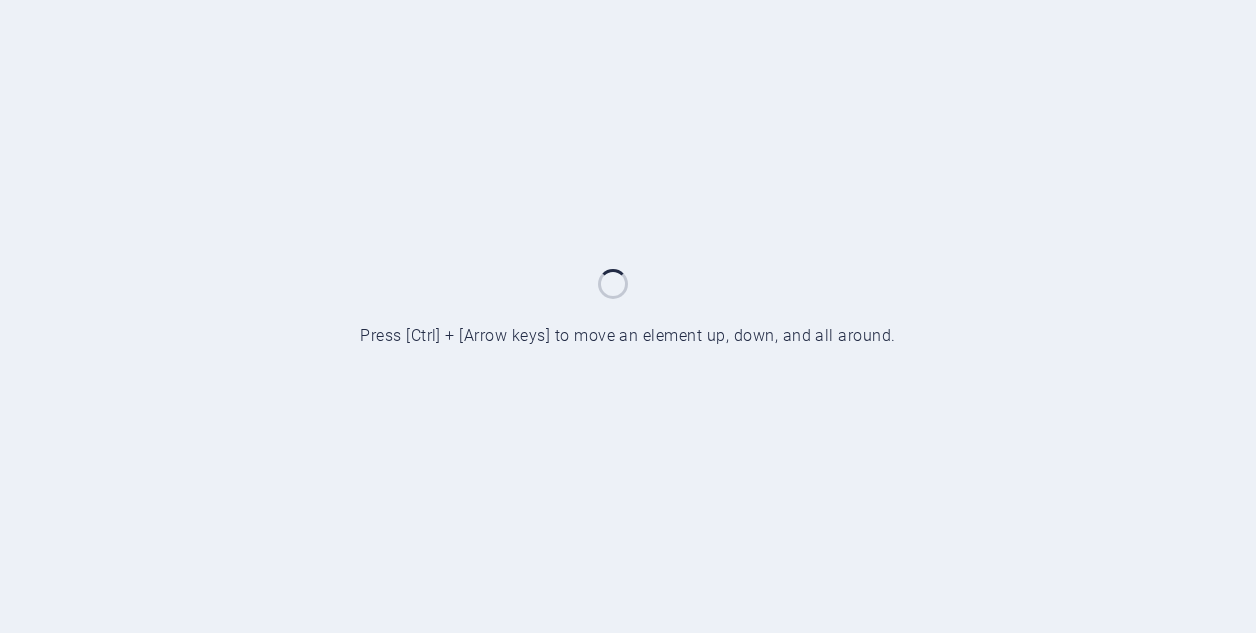 scroll, scrollTop: 0, scrollLeft: 0, axis: both 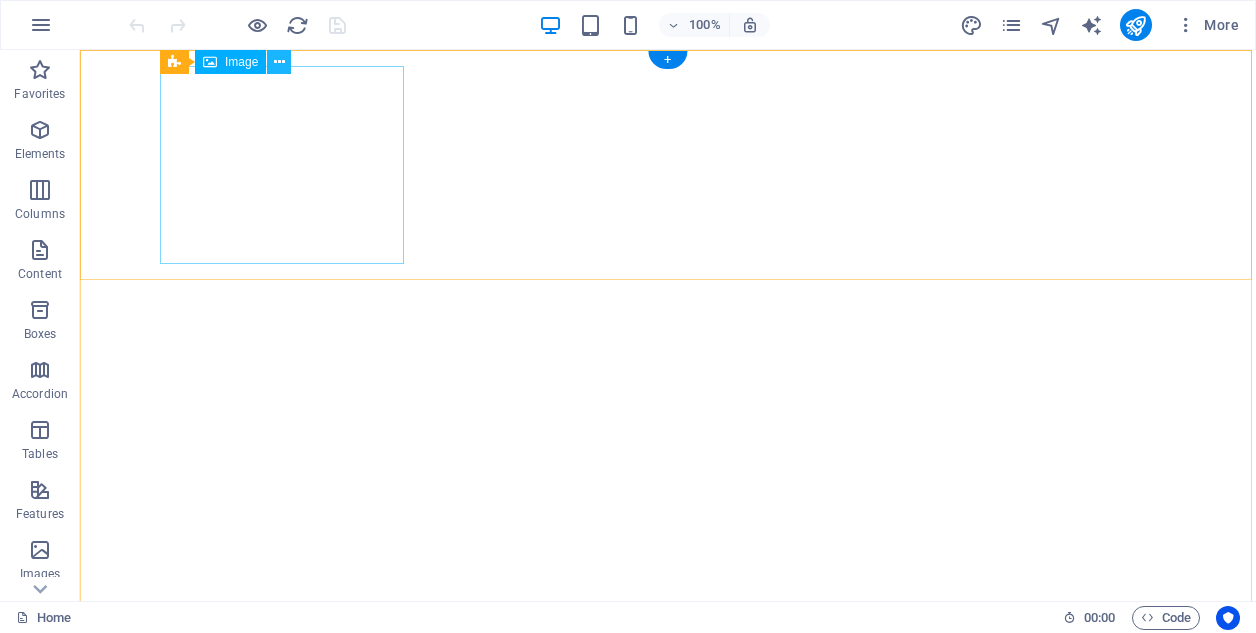 click at bounding box center (279, 62) 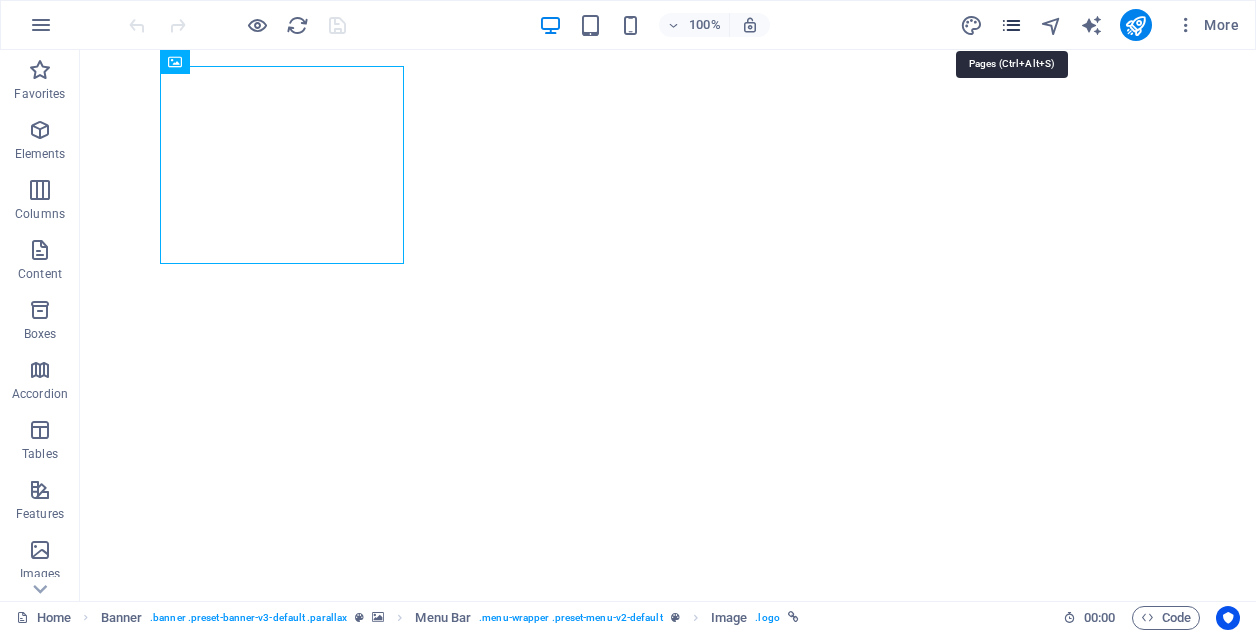 click at bounding box center (1011, 25) 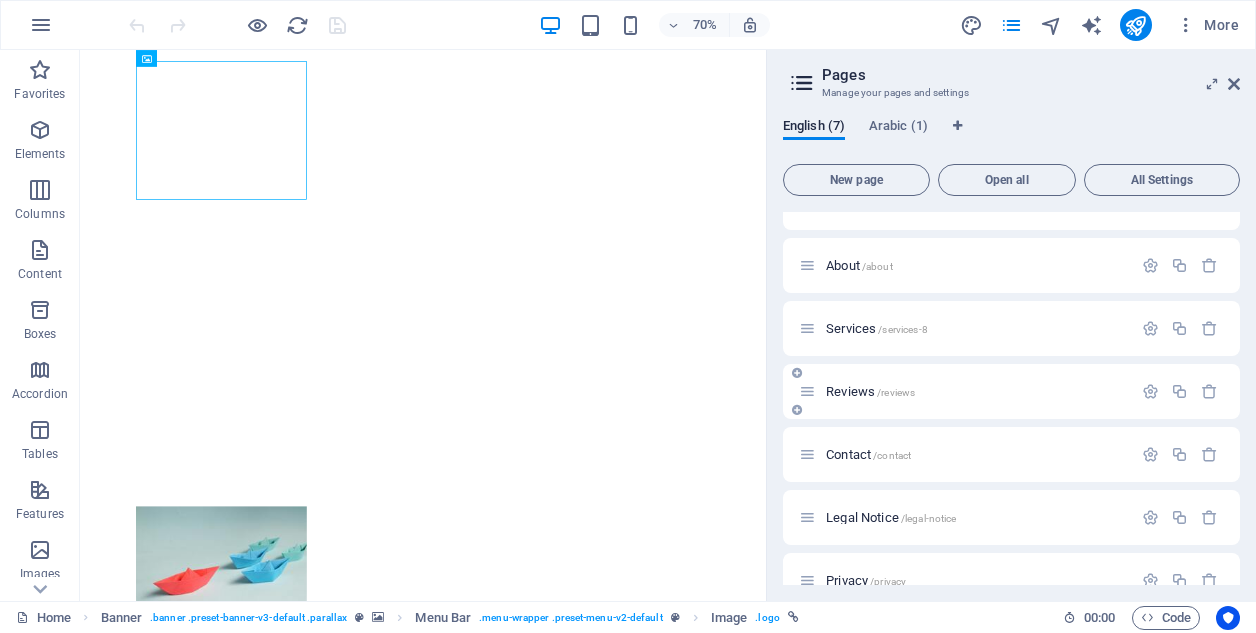 scroll, scrollTop: 40, scrollLeft: 0, axis: vertical 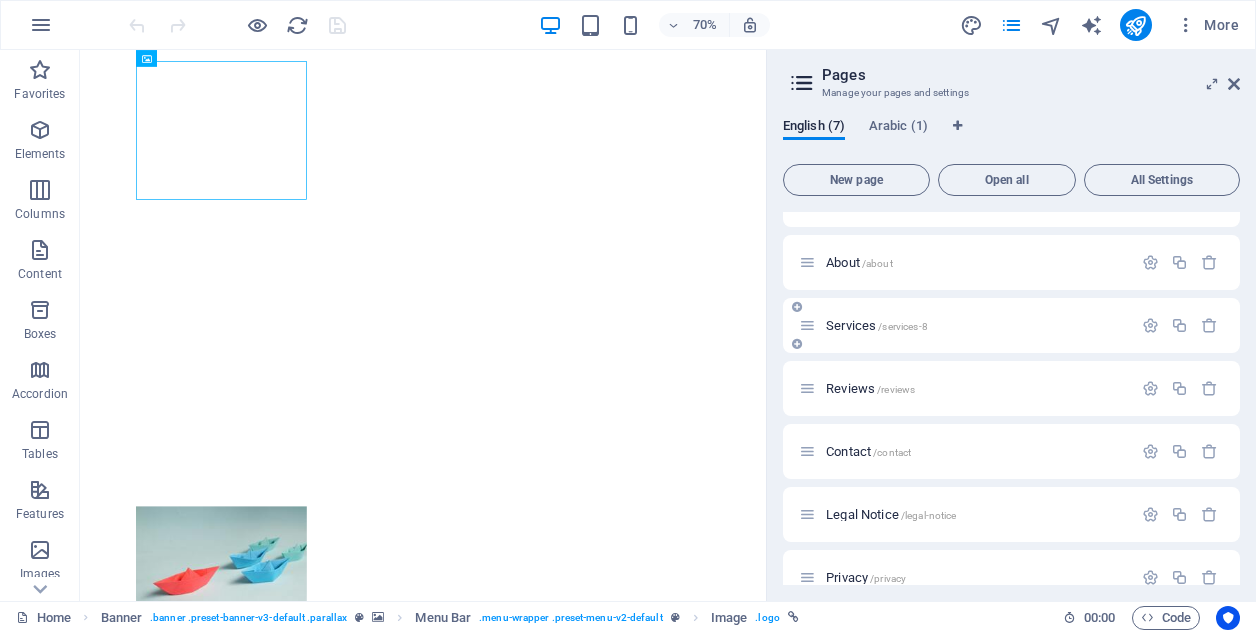 click on "Services /services-8" at bounding box center (877, 325) 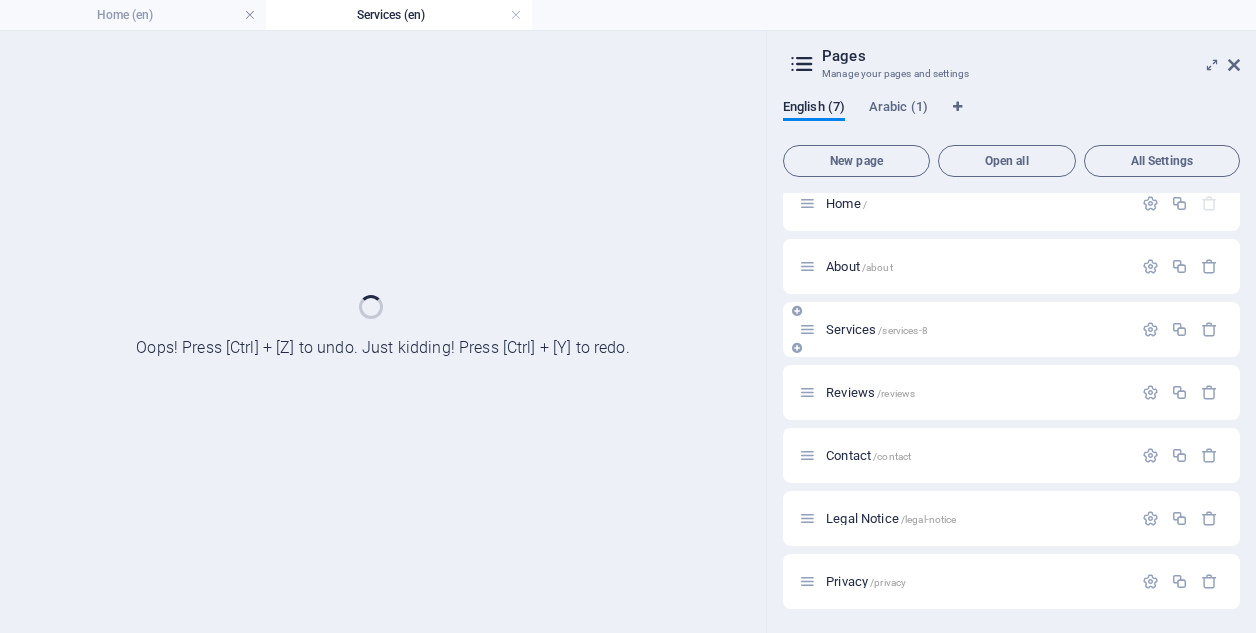 scroll, scrollTop: 17, scrollLeft: 0, axis: vertical 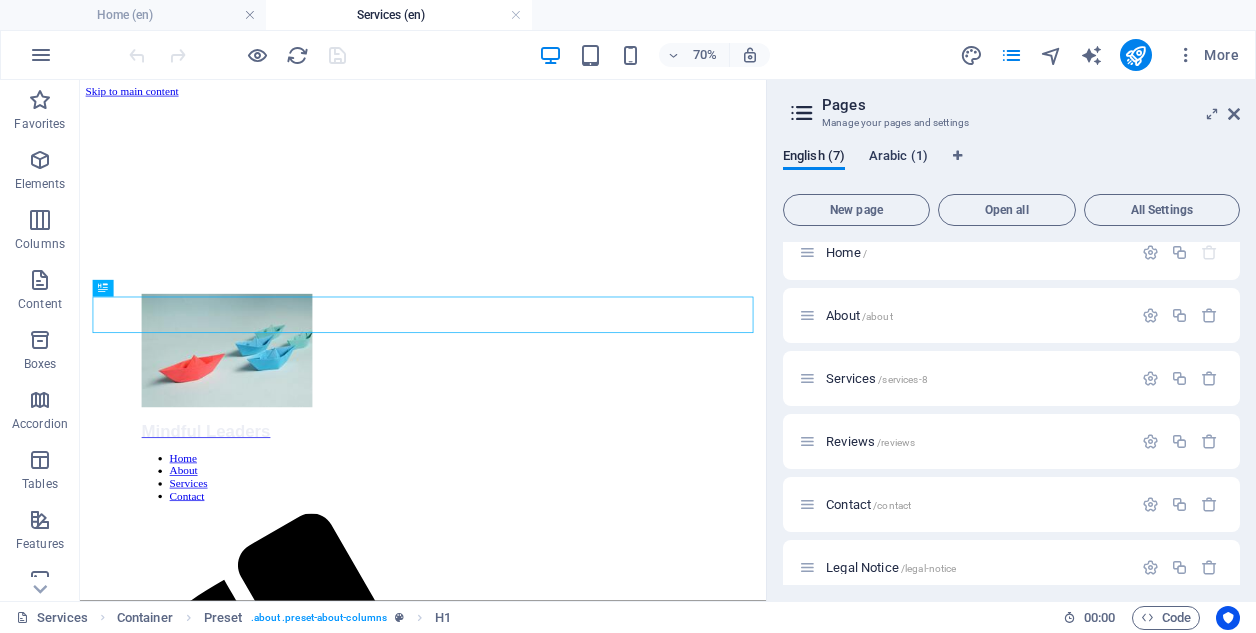 click on "Arabic (1)" at bounding box center (898, 158) 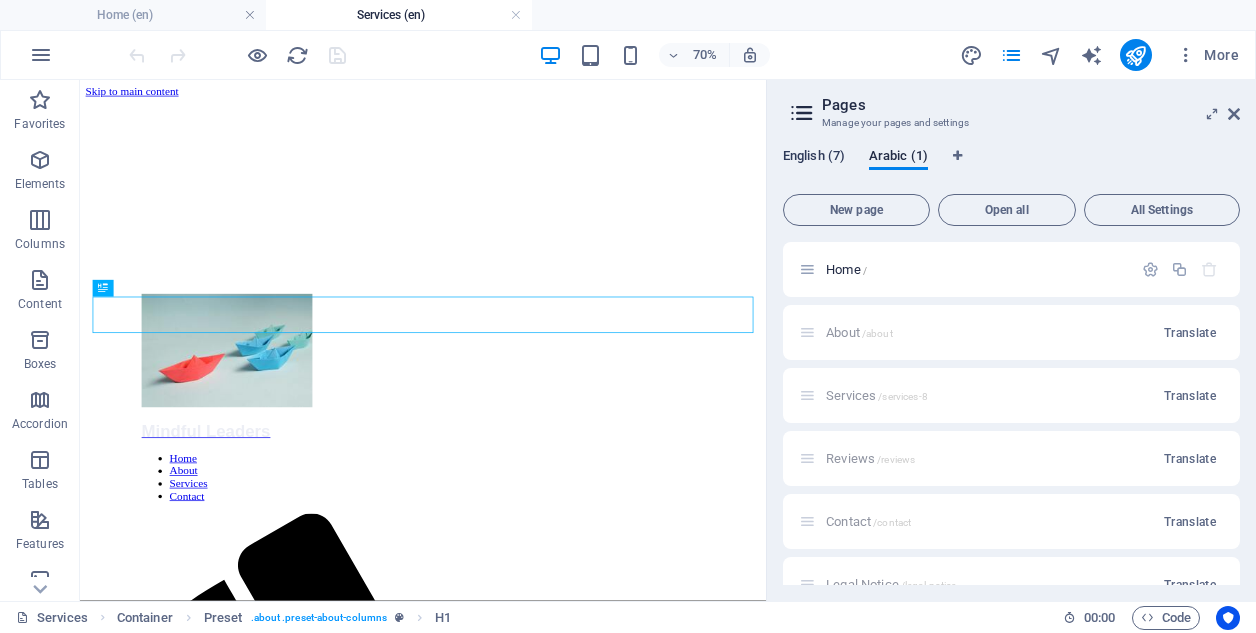 click on "English (7)" at bounding box center [814, 158] 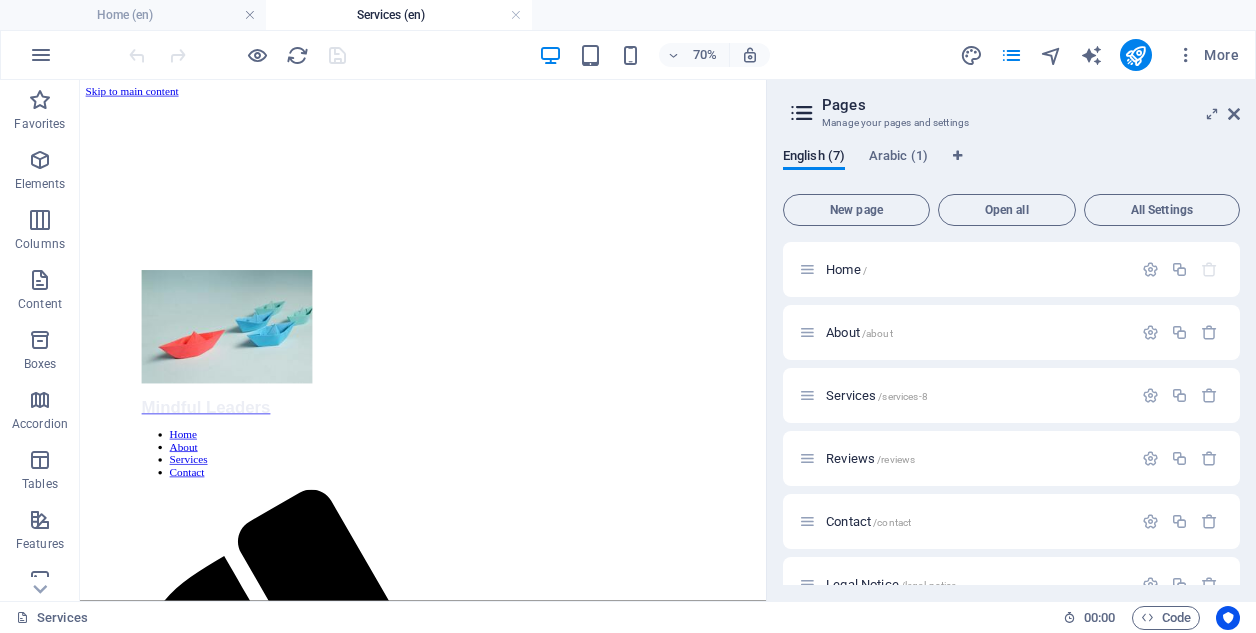scroll, scrollTop: 0, scrollLeft: 0, axis: both 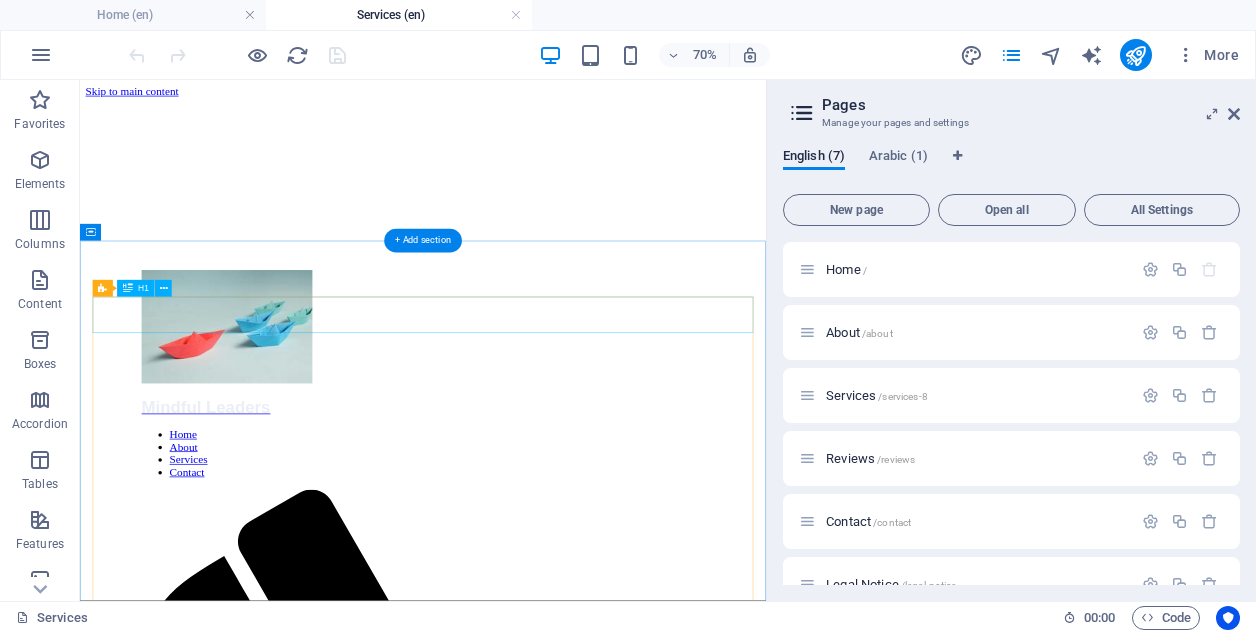 click on "Coaching By [EMAIL]" at bounding box center (570, 1790) 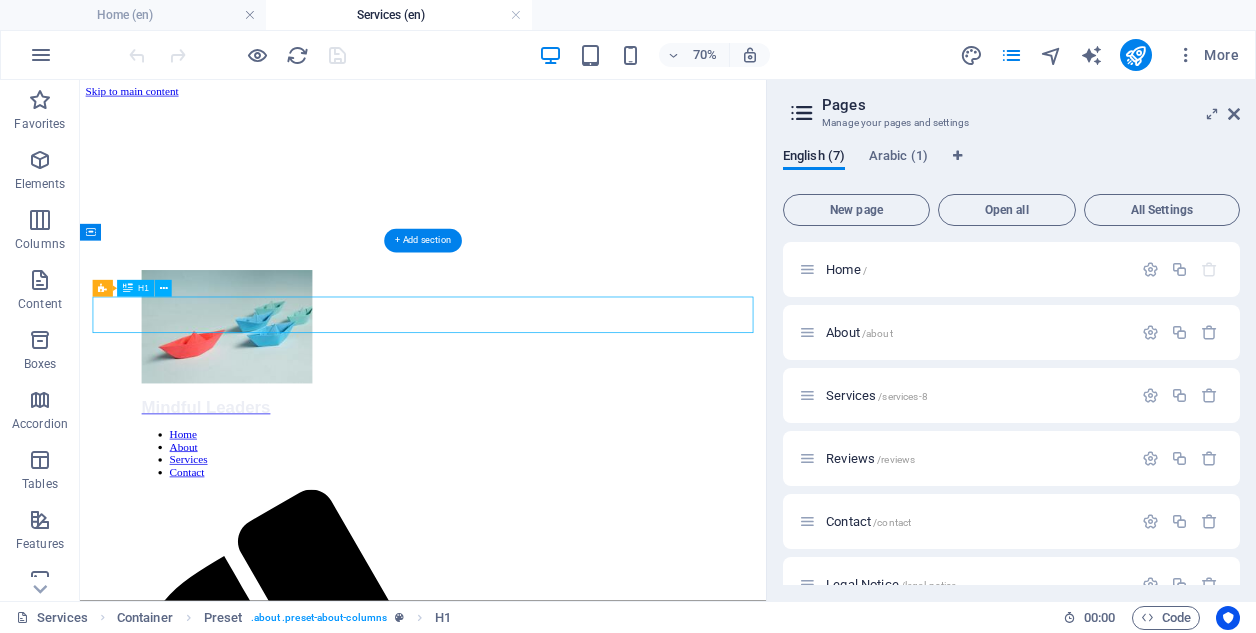 click on "Coaching By [EMAIL]" at bounding box center (570, 1790) 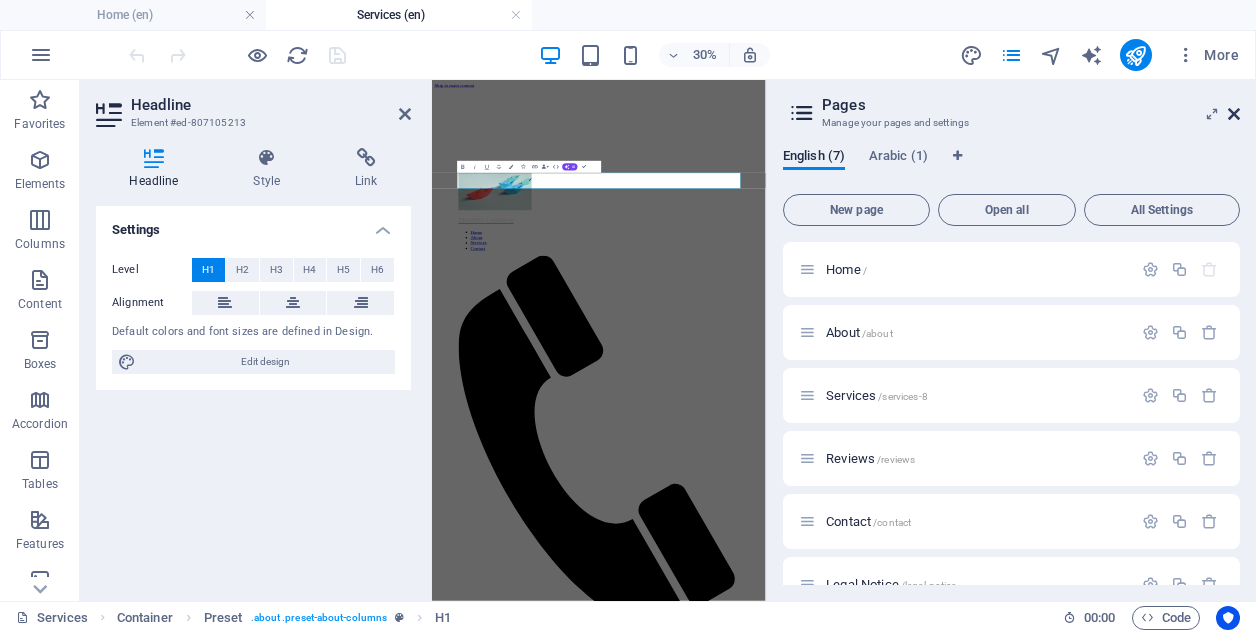 click at bounding box center (1234, 114) 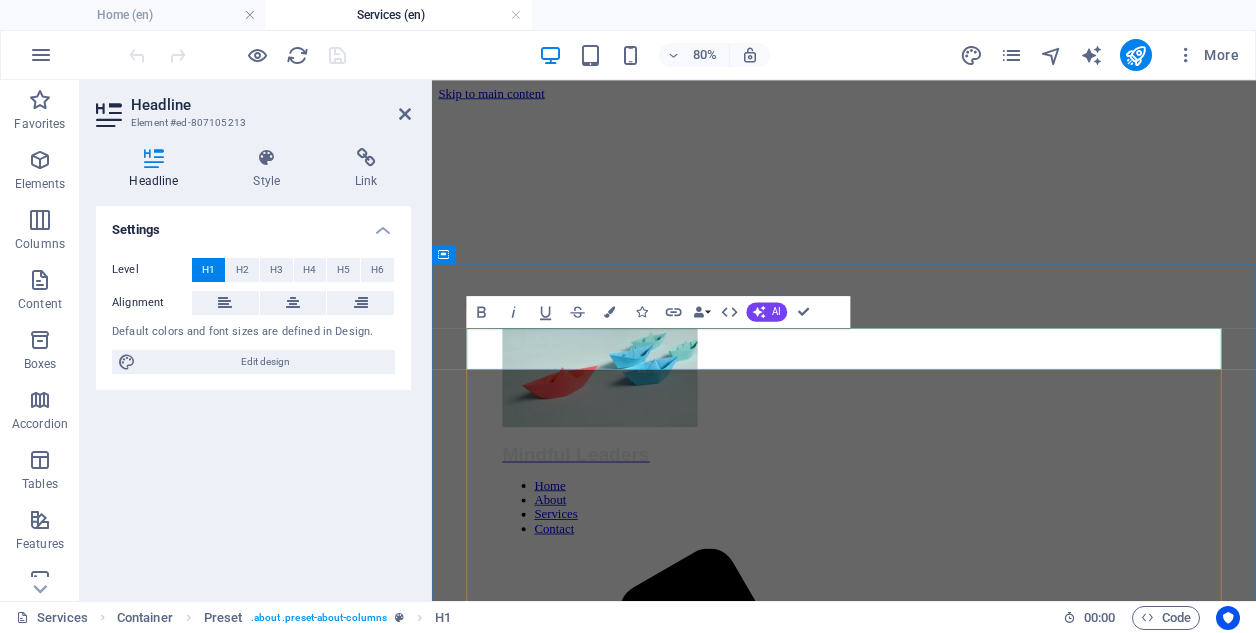 click on "mindfulleaders.ae" at bounding box center [737, 1856] 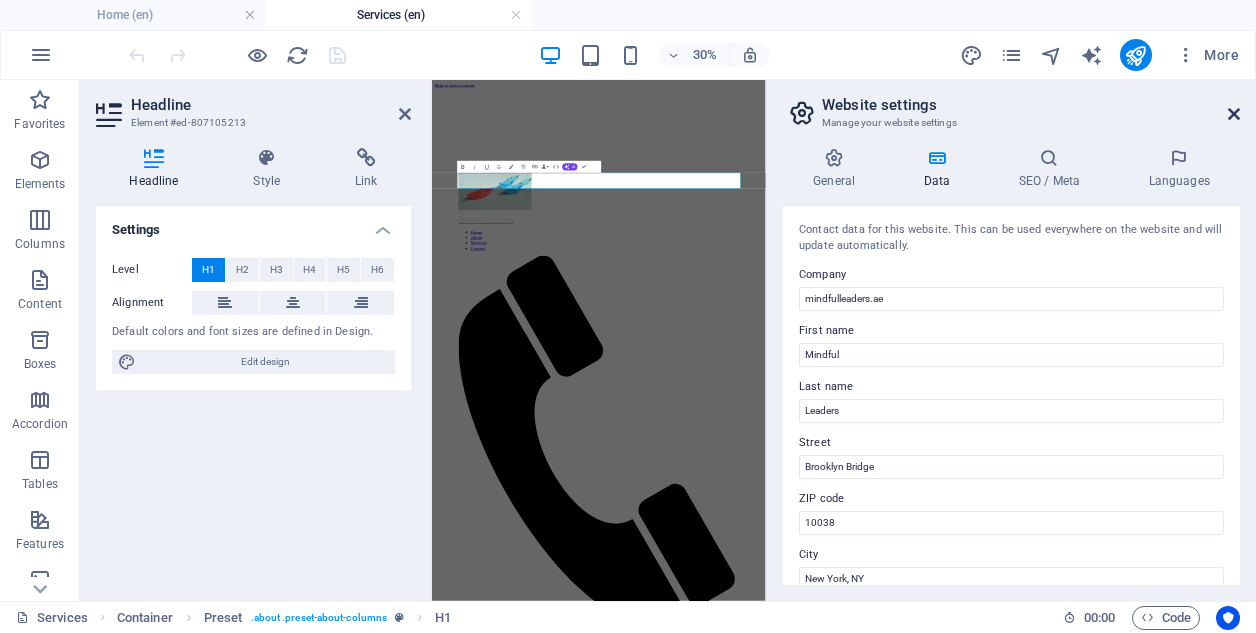 click at bounding box center [1234, 114] 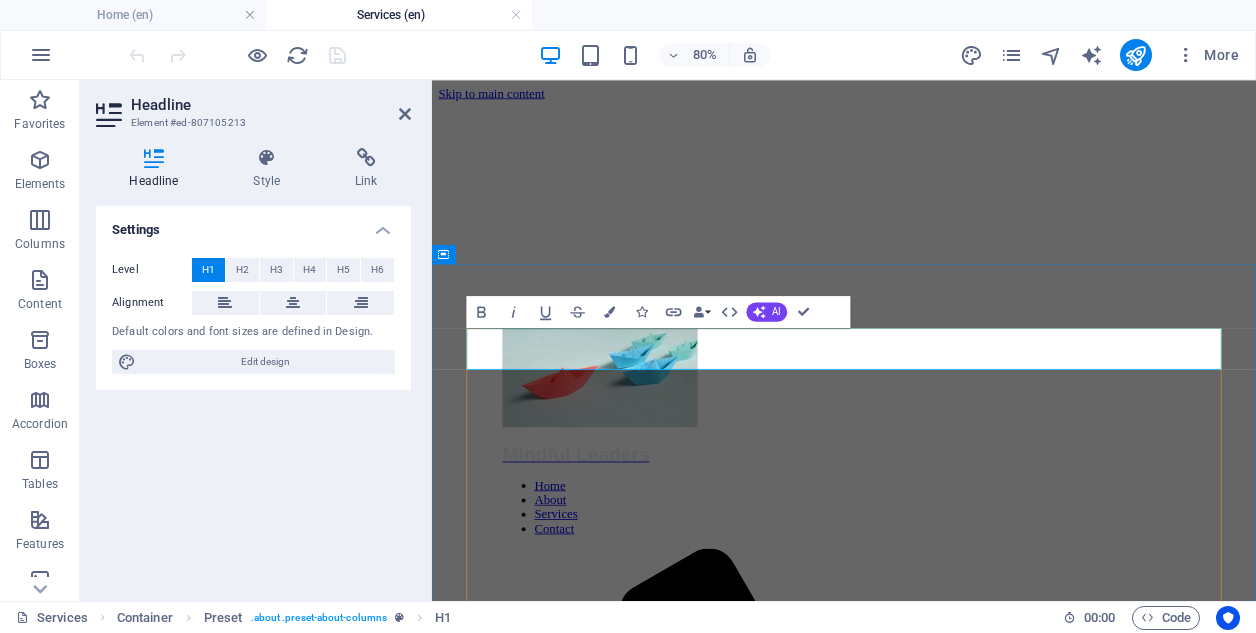 click on "Coaching By [EMAIL]" at bounding box center [947, 1856] 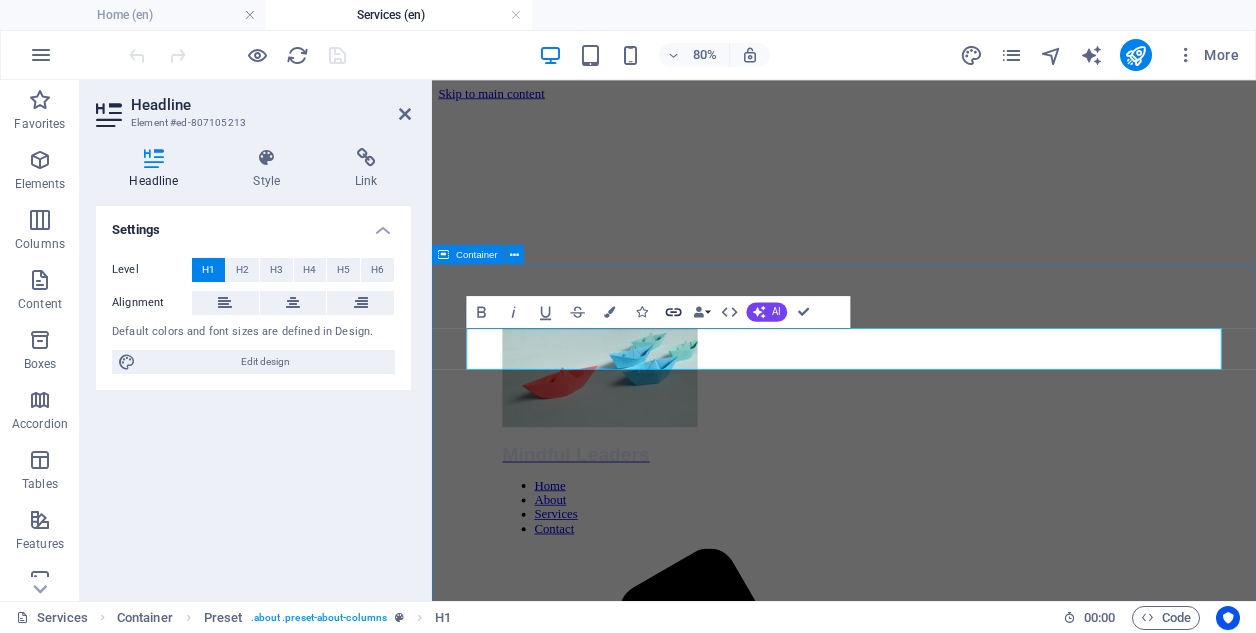 click on "​OUR SERVICES Lorem ipsum dolor sit amet, consetetur sadipscing elitr, sed diam nonumy eirmod tempor invidunt ut labore et dolore magna aliquyam erat, sed diam voluptua.  Stet clita kasd gubergren No sea takimata sanctus est  Lorem ipsum dolor sit amet Lorem ipsum dolor sit amet, consetetur sadipscing elitr, sed diam nonumy eirmod tempor invidunt ut labore et dolore magna aliquyam erat, sed diam voluptua. duo dolores et ea rebum. Stet clita kasd gubergren, no sea takimata sanctus est Lorem ipsum dolor sit amet. Lorem ipsum dolor sit amet, consetetur sadipscing elitr, sed diam nonumy eirmod tempor invidunt ut labore et dolore magna aliquyam erat, sed diam voluptua. At vero eos et accusam et justo duo dolores  ea rebum." at bounding box center [947, 2145] 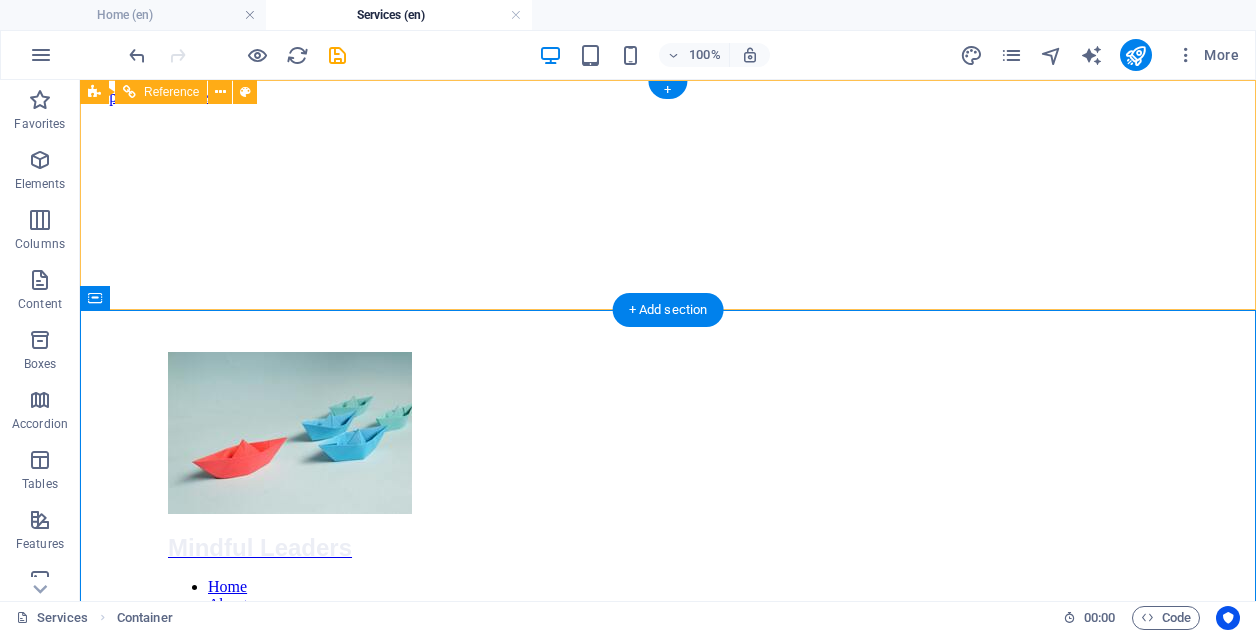 click on "Home About Services Contact" at bounding box center (668, 614) 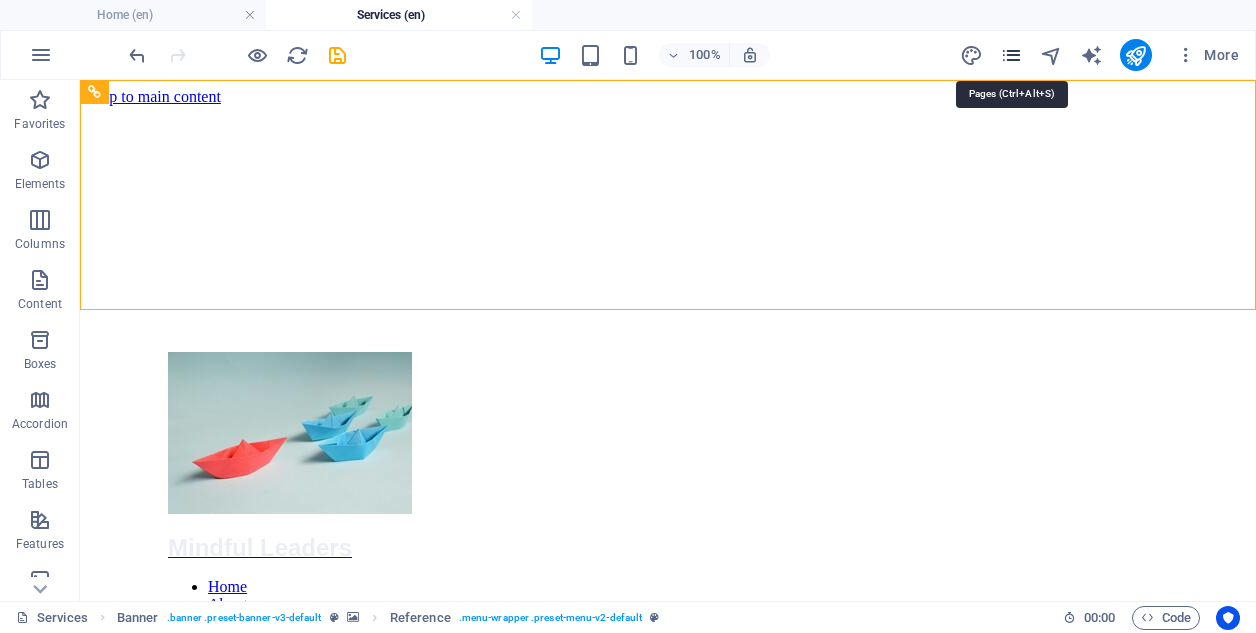 click at bounding box center (1011, 55) 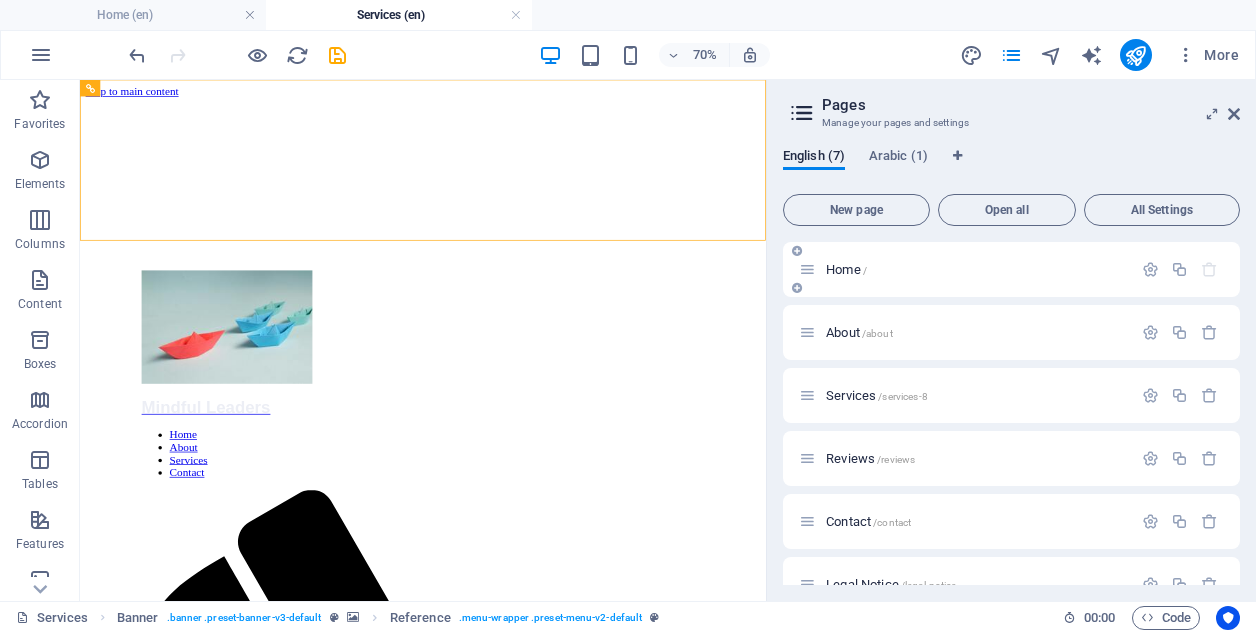 click on "Home /" at bounding box center [976, 269] 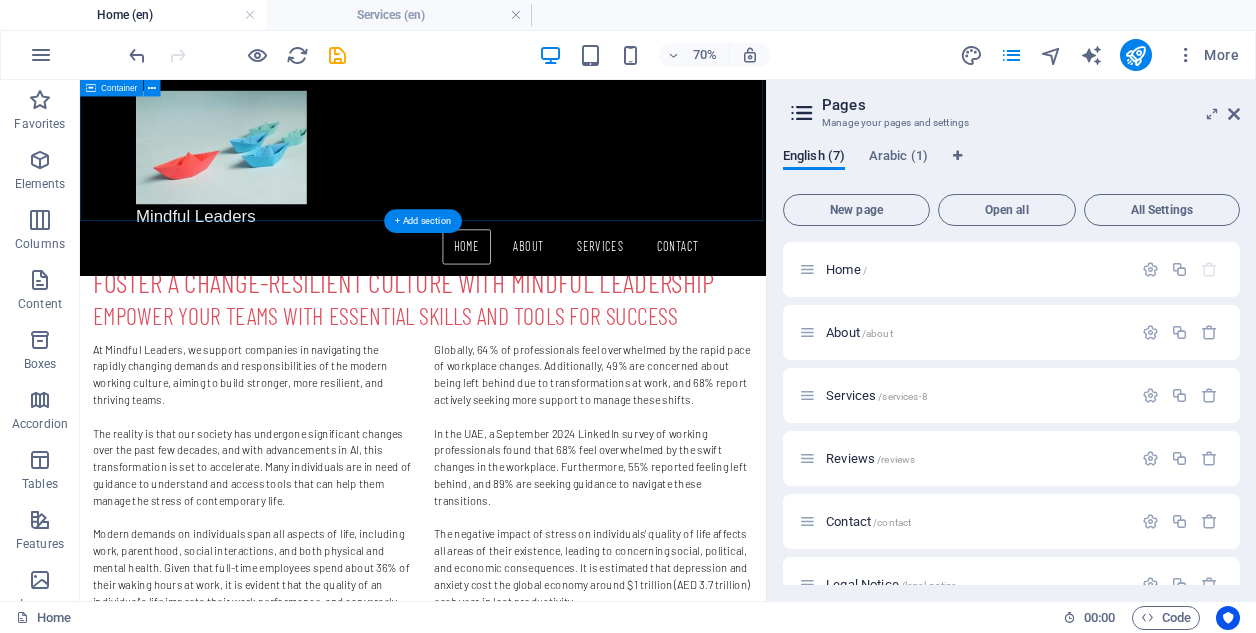 scroll, scrollTop: 1426, scrollLeft: 0, axis: vertical 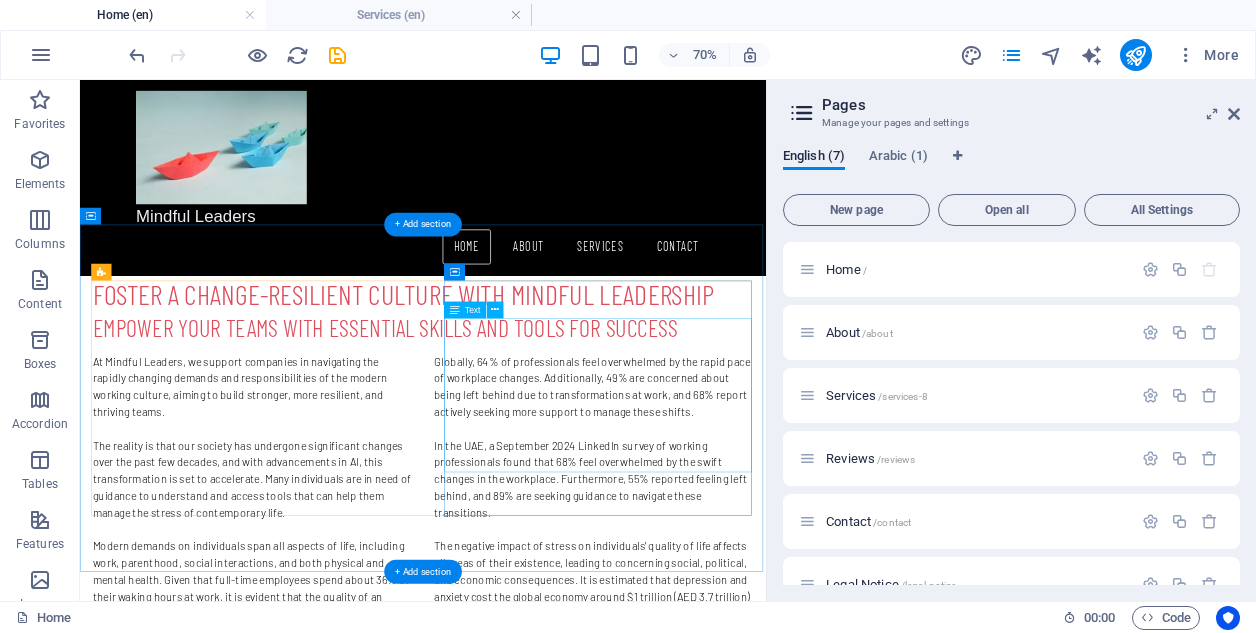 click on "Assess current working culture and employee wellbeing Define and implement Employee Wellbeing Programmes (EWPs) Organise corporate retreats that include team building activities, wellbeing overview lectures and hands-on exercises that may include bespoke physical exercises and nutrition plan Vendor selection for corporate mental health, sports, meditation providers" at bounding box center [570, 1467] 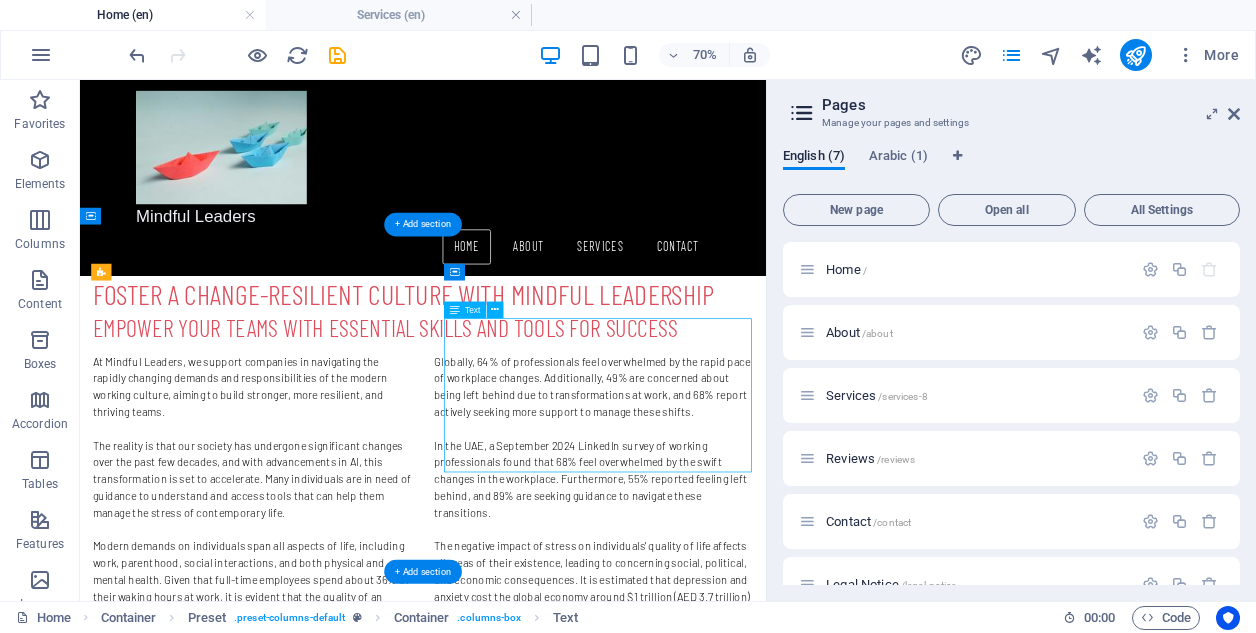 click on "Assess current working culture and employee wellbeing Define and implement Employee Wellbeing Programmes (EWPs) Organise corporate retreats that include team building activities, wellbeing overview lectures and hands-on exercises that may include bespoke physical exercises and nutrition plan Vendor selection for corporate mental health, sports, meditation providers" at bounding box center [570, 1467] 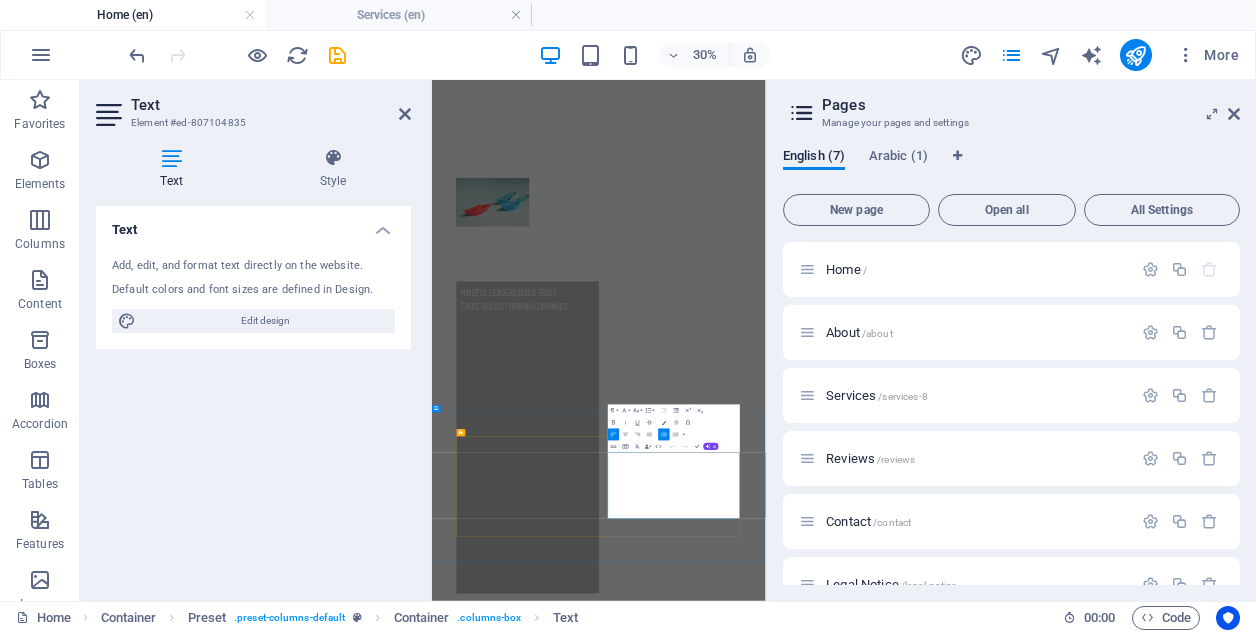 copy on "Assess current working culture and employee wellbeing Define and implement Employee Wellbeing Programmes (EWPs) Organise corporate retreats that include team building activities, wellbeing overview lectures and hands-on exercises that may include bespoke physical exercises and nutrition plan Vendor selection for corporate mental health, sports, meditation providers" 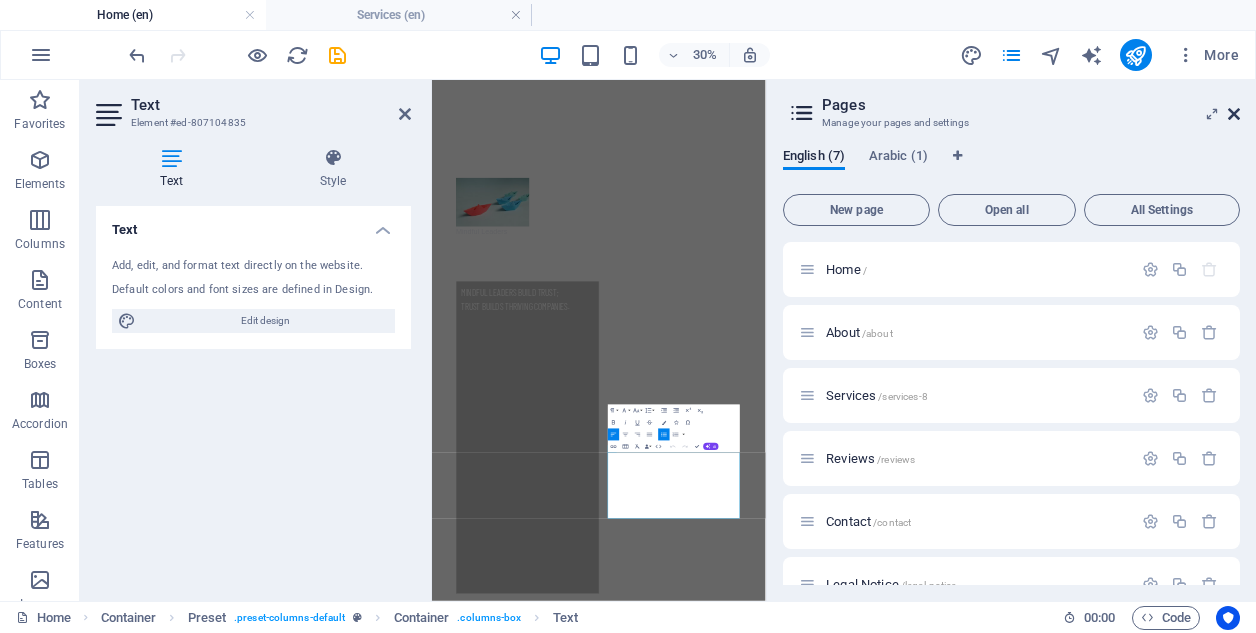 click at bounding box center (1234, 114) 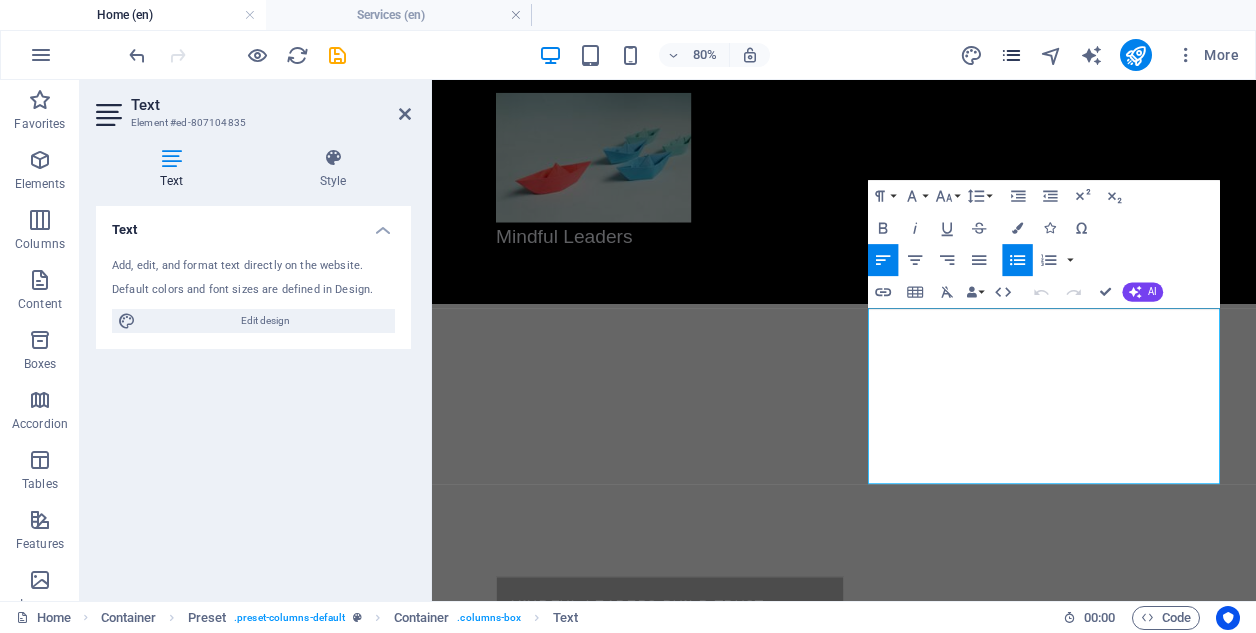 click at bounding box center (1012, 55) 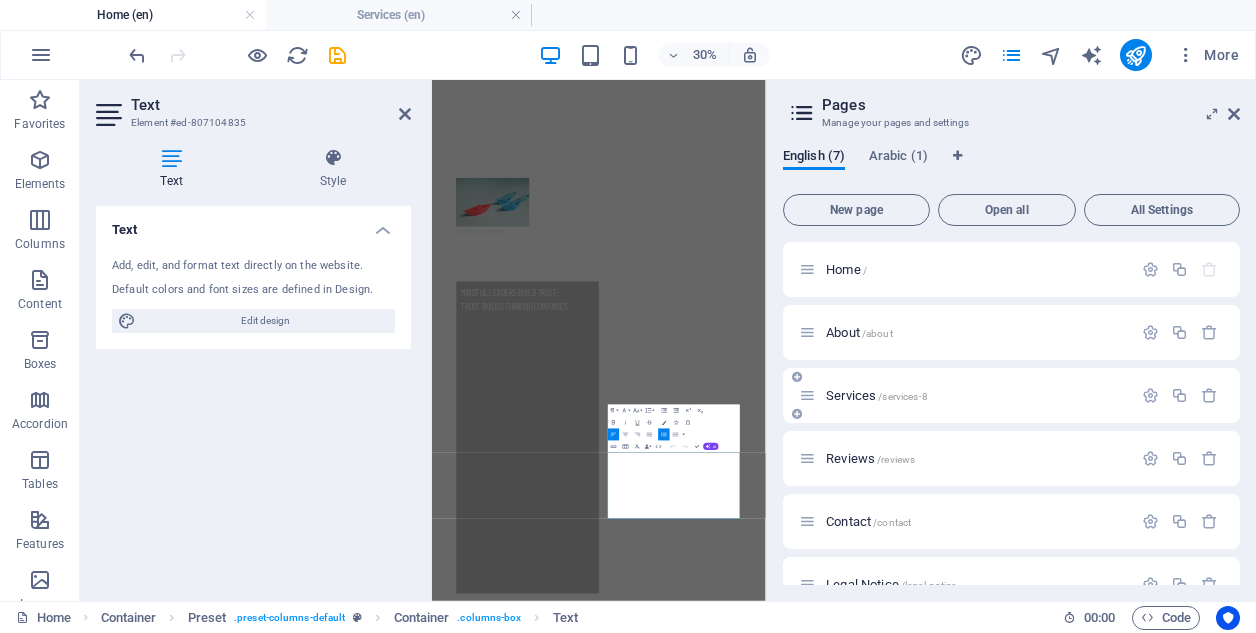 click on "Services /services-8" at bounding box center [877, 395] 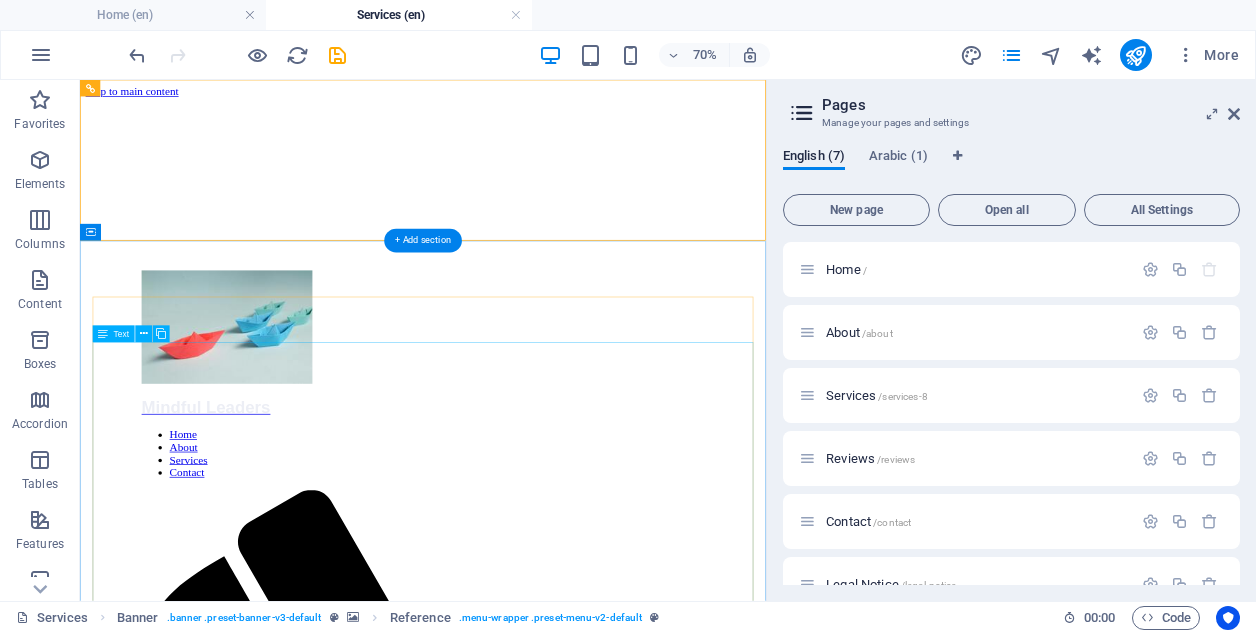 scroll, scrollTop: 221, scrollLeft: 0, axis: vertical 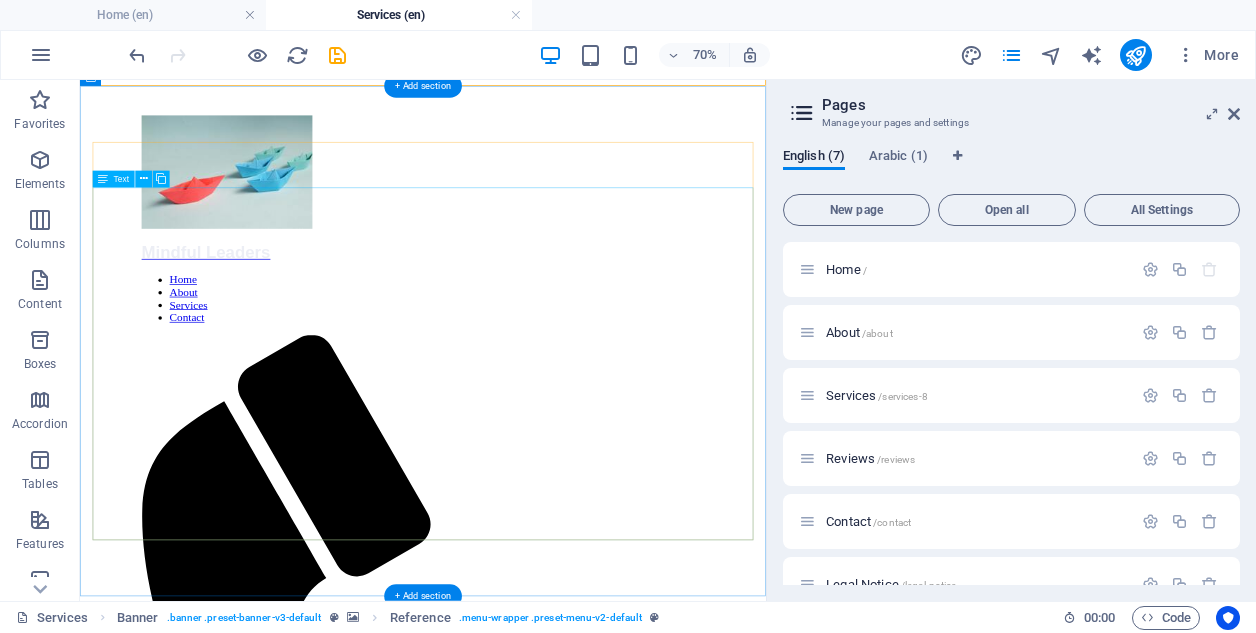 click on "Lorem ipsum dolor sit amet, consetetur sadipscing elitr, sed diam nonumy eirmod tempor invidunt ut labore et dolore magna aliquyam erat, sed diam voluptua.  Stet clita kasd gubergren No sea takimata sanctus est  Lorem ipsum dolor sit amet Lorem ipsum dolor sit amet, consetetur sadipscing elitr, sed diam nonumy eirmod tempor invidunt ut labore et dolore magna aliquyam erat, sed diam voluptua. duo dolores et ea rebum. Stet clita kasd gubergren, no sea takimata sanctus est Lorem ipsum dolor sit amet. Lorem ipsum dolor sit amet, consetetur sadipscing elitr, sed diam nonumy eirmod tempor invidunt ut labore et dolore magna aliquyam erat, sed diam voluptua. At vero eos et accusam et justo duo dolores  ea rebum." at bounding box center (570, 1902) 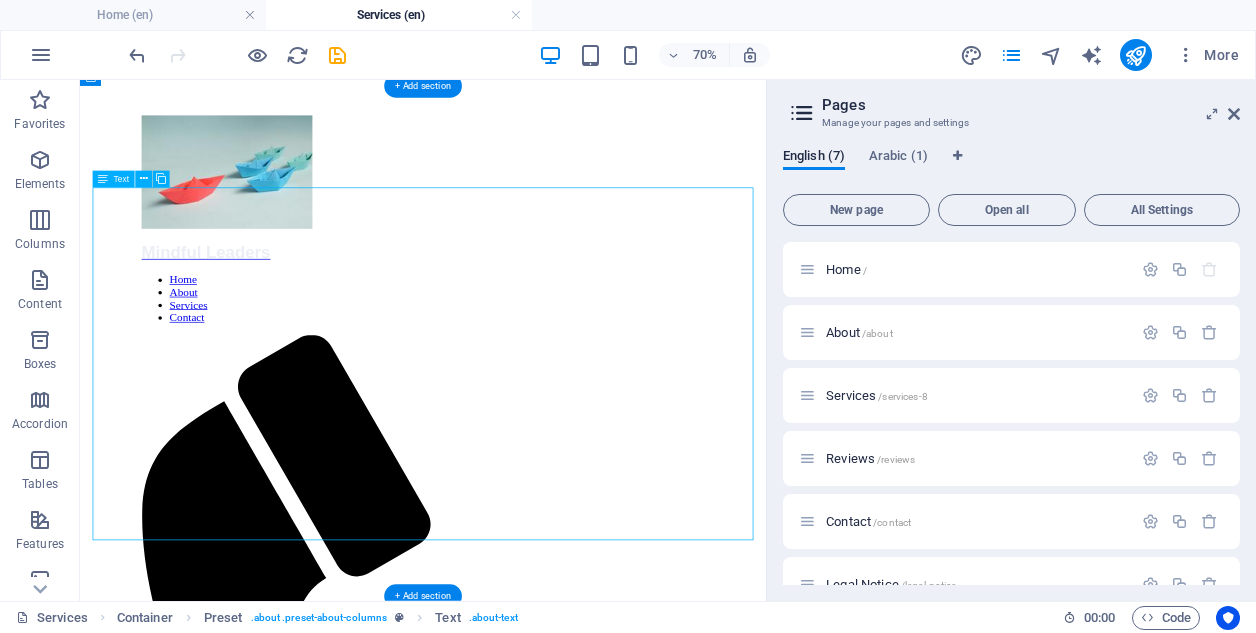 click on "Lorem ipsum dolor sit amet, consetetur sadipscing elitr, sed diam nonumy eirmod tempor invidunt ut labore et dolore magna aliquyam erat, sed diam voluptua.  Stet clita kasd gubergren No sea takimata sanctus est  Lorem ipsum dolor sit amet Lorem ipsum dolor sit amet, consetetur sadipscing elitr, sed diam nonumy eirmod tempor invidunt ut labore et dolore magna aliquyam erat, sed diam voluptua. duo dolores et ea rebum. Stet clita kasd gubergren, no sea takimata sanctus est Lorem ipsum dolor sit amet. Lorem ipsum dolor sit amet, consetetur sadipscing elitr, sed diam nonumy eirmod tempor invidunt ut labore et dolore magna aliquyam erat, sed diam voluptua. At vero eos et accusam et justo duo dolores  ea rebum." at bounding box center (570, 1902) 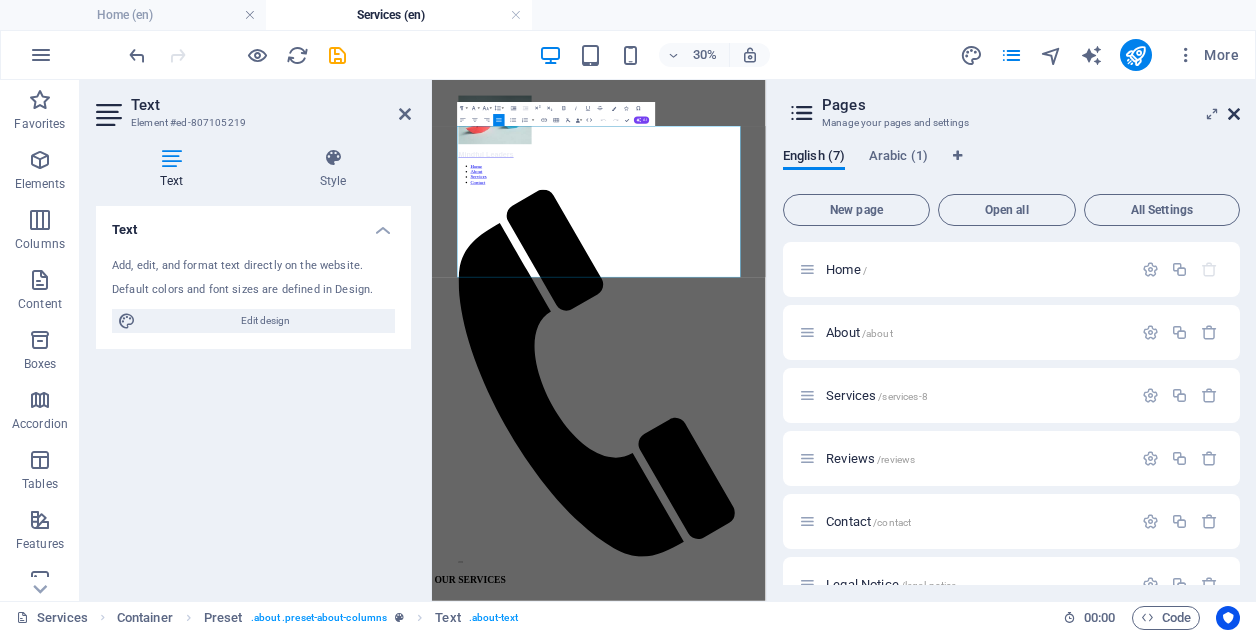 click at bounding box center [1234, 114] 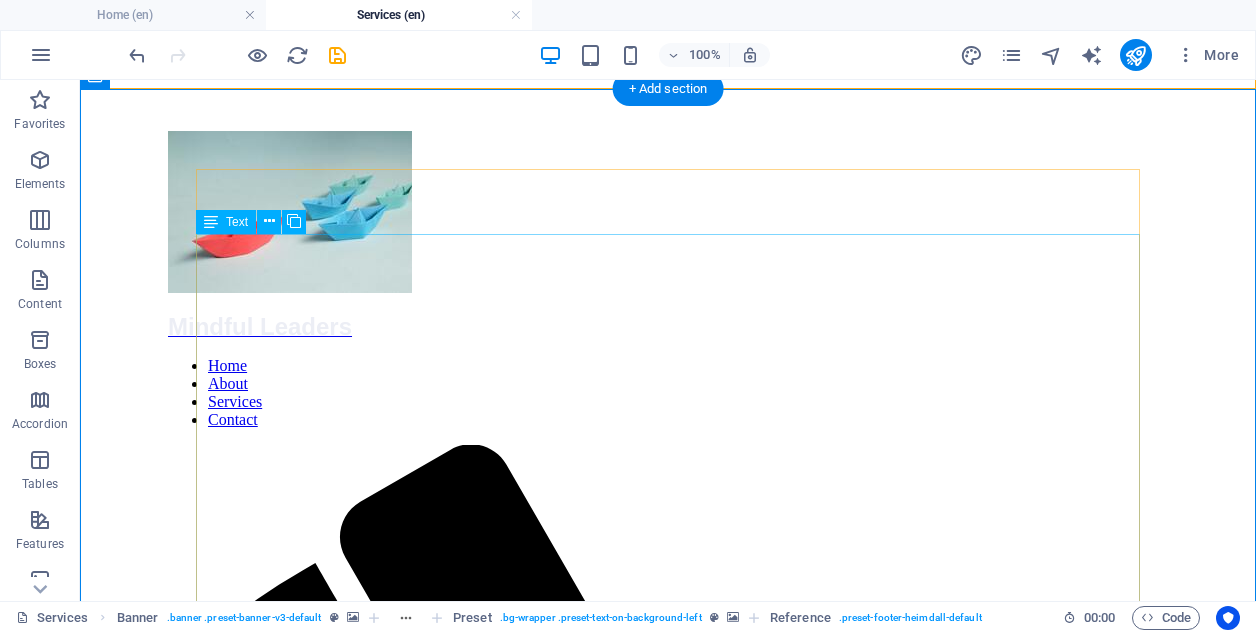 click on "Lorem ipsum dolor sit amet, consetetur sadipscing elitr, sed diam nonumy eirmod tempor invidunt ut labore et dolore magna aliquyam erat, sed diam voluptua.  Stet clita kasd gubergren No sea takimata sanctus est  Lorem ipsum dolor sit amet Lorem ipsum dolor sit amet, consetetur sadipscing elitr, sed diam nonumy eirmod tempor invidunt ut labore et dolore magna aliquyam erat, sed diam voluptua. duo dolores et ea rebum. Stet clita kasd gubergren, no sea takimata sanctus est Lorem ipsum dolor sit amet. Lorem ipsum dolor sit amet, consetetur sadipscing elitr, sed diam nonumy eirmod tempor invidunt ut labore et dolore magna aliquyam erat, sed diam voluptua. At vero eos et accusam et justo duo dolores  ea rebum." at bounding box center (668, 2135) 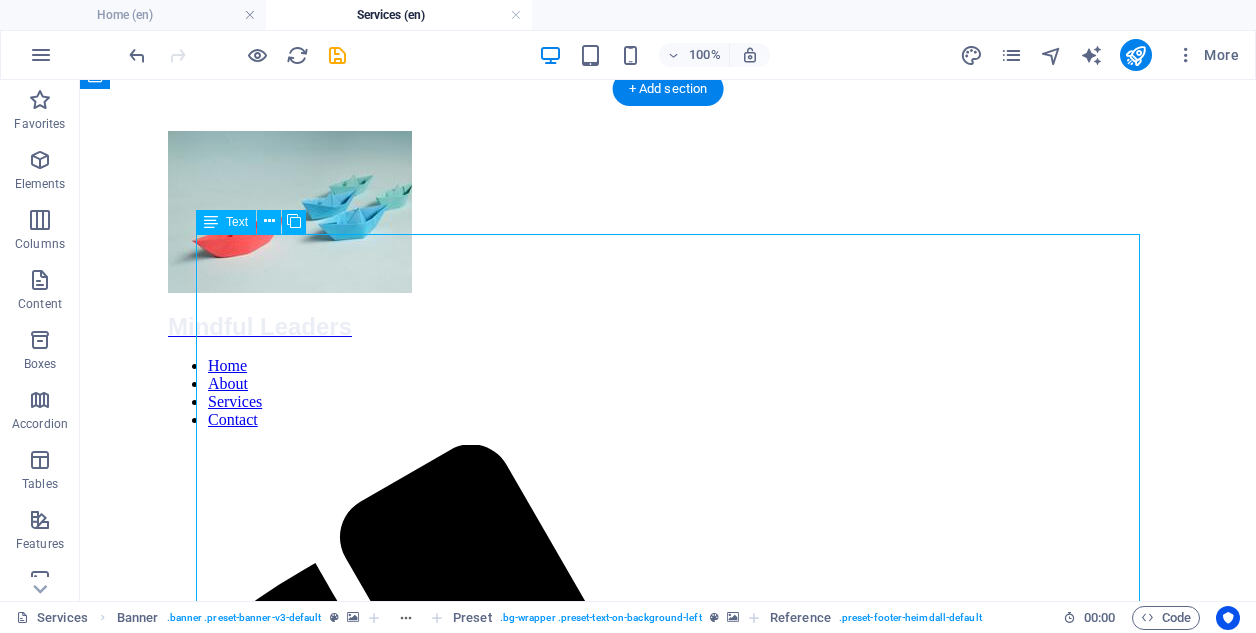 click on "Lorem ipsum dolor sit amet, consetetur sadipscing elitr, sed diam nonumy eirmod tempor invidunt ut labore et dolore magna aliquyam erat, sed diam voluptua.  Stet clita kasd gubergren No sea takimata sanctus est  Lorem ipsum dolor sit amet Lorem ipsum dolor sit amet, consetetur sadipscing elitr, sed diam nonumy eirmod tempor invidunt ut labore et dolore magna aliquyam erat, sed diam voluptua. duo dolores et ea rebum. Stet clita kasd gubergren, no sea takimata sanctus est Lorem ipsum dolor sit amet. Lorem ipsum dolor sit amet, consetetur sadipscing elitr, sed diam nonumy eirmod tempor invidunt ut labore et dolore magna aliquyam erat, sed diam voluptua. At vero eos et accusam et justo duo dolores  ea rebum." at bounding box center [668, 2135] 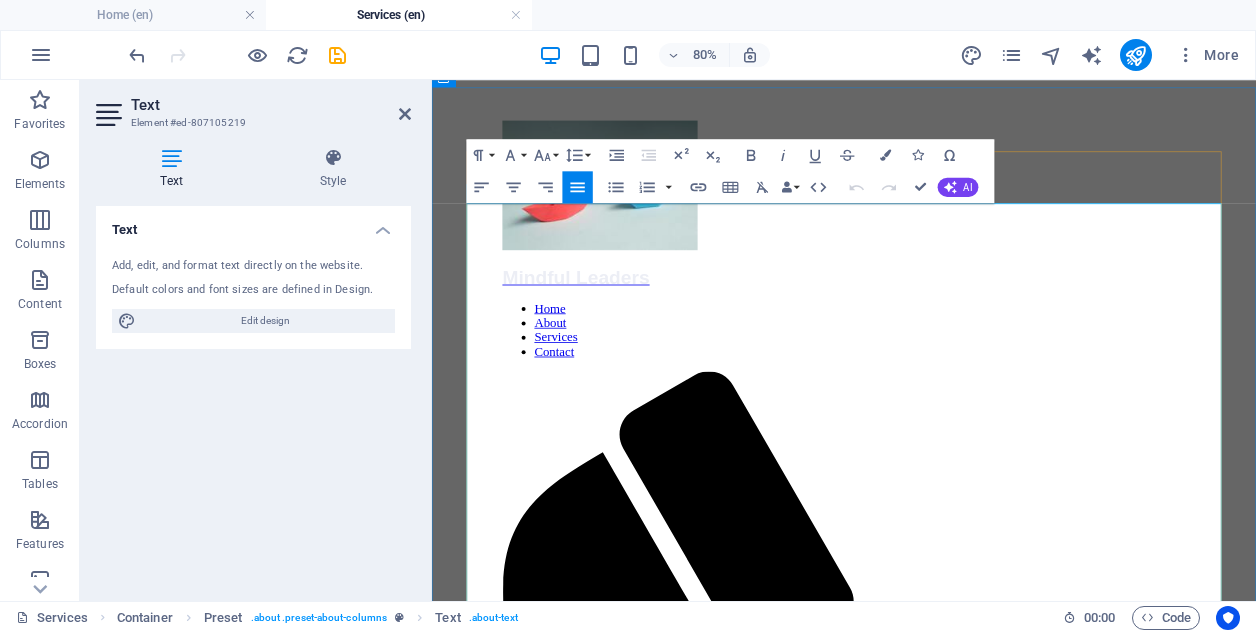 click on "Lorem ipsum dolor sit amet, consetetur sadipscing elitr, sed diam nonumy eirmod tempor invidunt ut labore et dolore magna aliquyam erat, sed diam voluptua." at bounding box center [947, 1722] 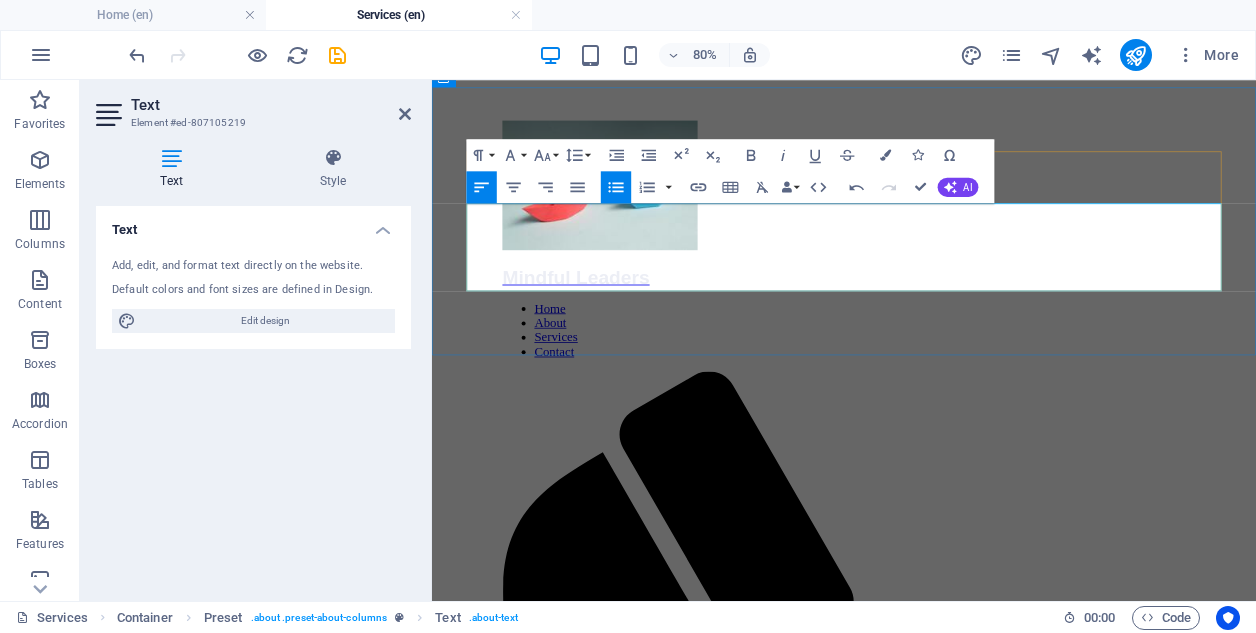 click on "Assess current working culture and employee wellbeing" at bounding box center (967, 1715) 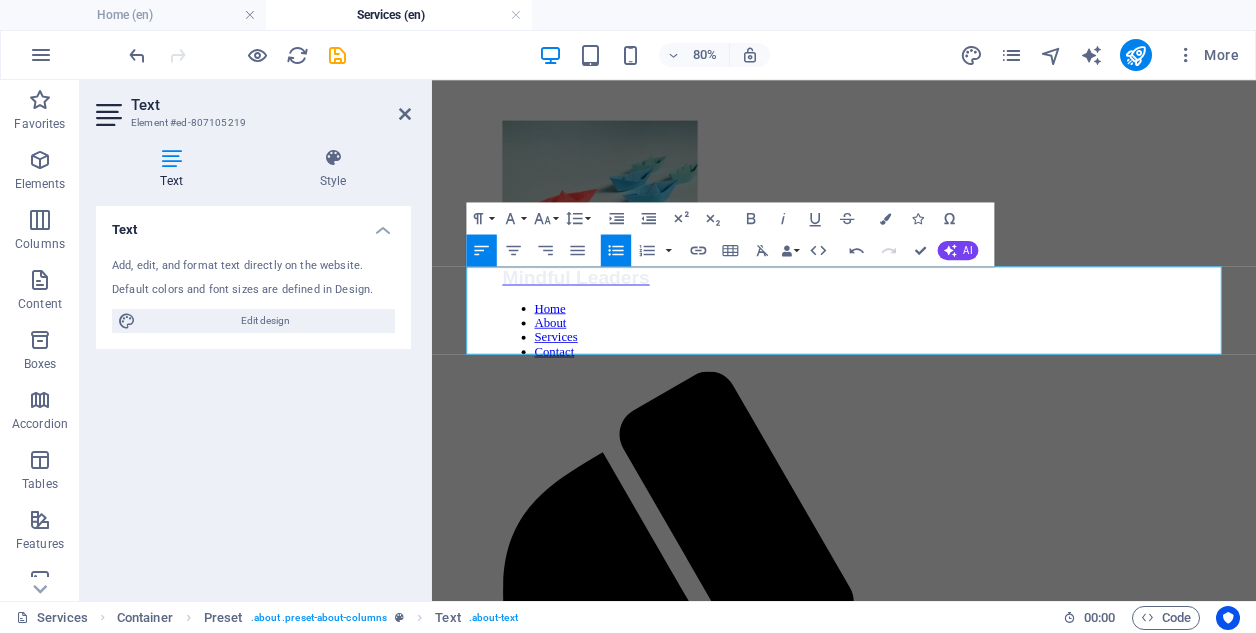 scroll, scrollTop: 55, scrollLeft: 0, axis: vertical 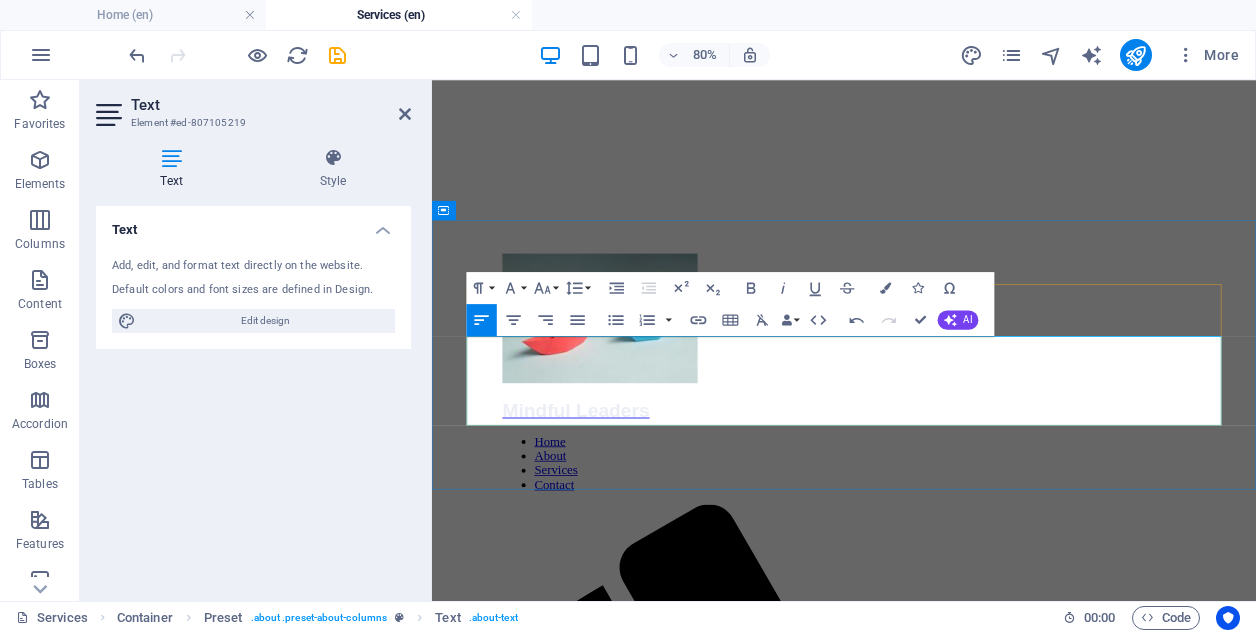 type 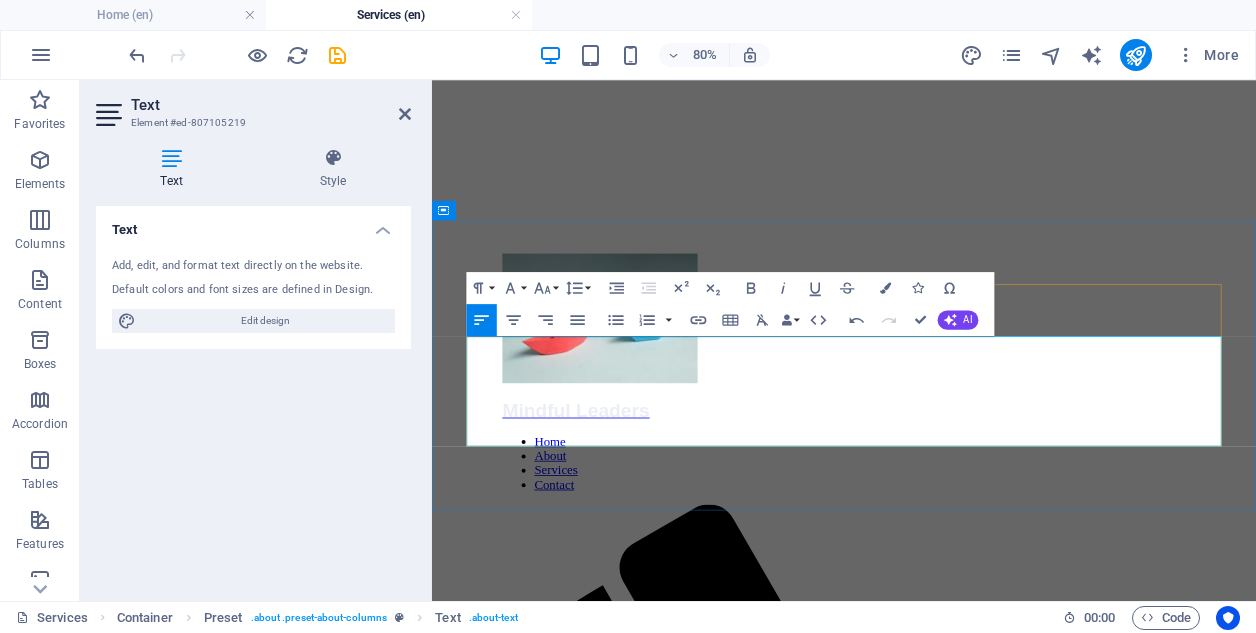 click on "​With over 10 years of management consulting experience across a number of Financial Services consultants, including Tier 1investment banks and Big 4" at bounding box center [947, 1879] 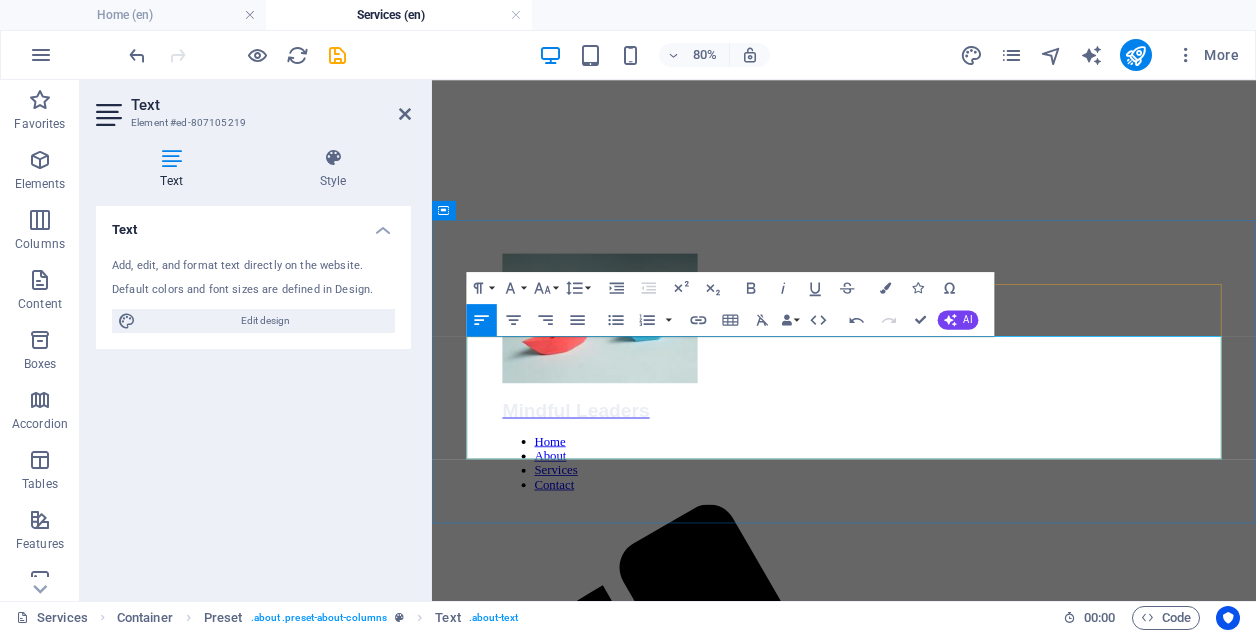 drag, startPoint x: 802, startPoint y: 460, endPoint x: 635, endPoint y: 487, distance: 169.16855 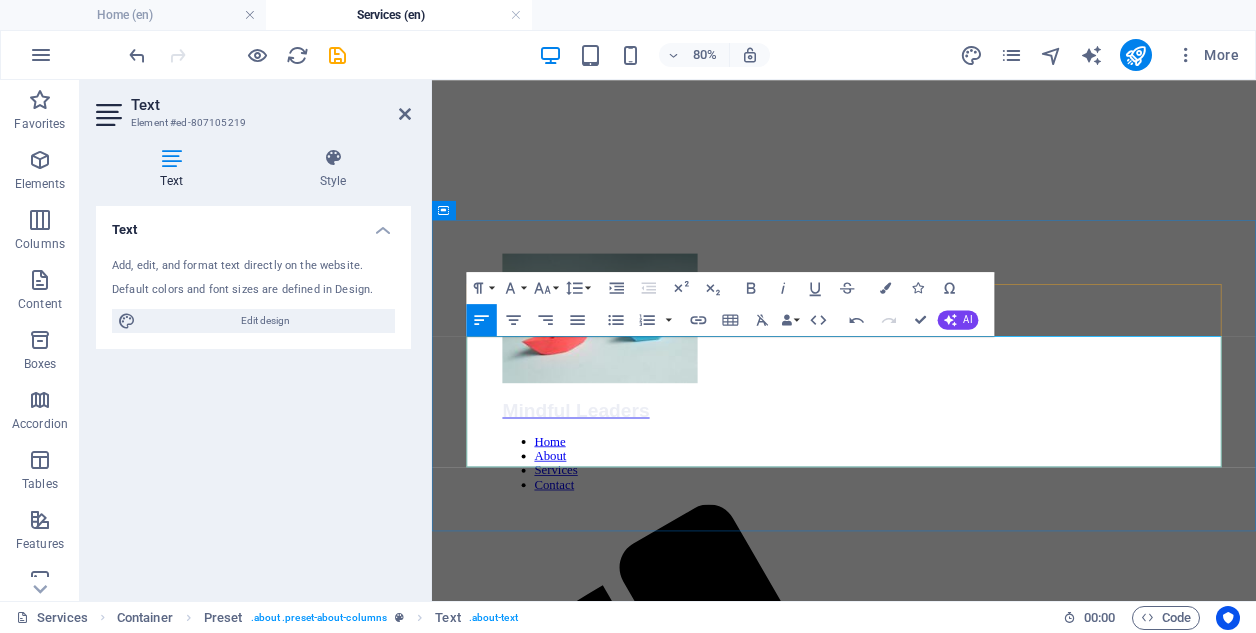 click on "With over 10 years of management consulting experience across a number of Financial Services clients, including Tier 1 investment banks and Big 4 consulting, we understand first what an organisation needs to succeed - smart and motivated people who can put vision into practice.Everything else flows from here -" at bounding box center [947, 1897] 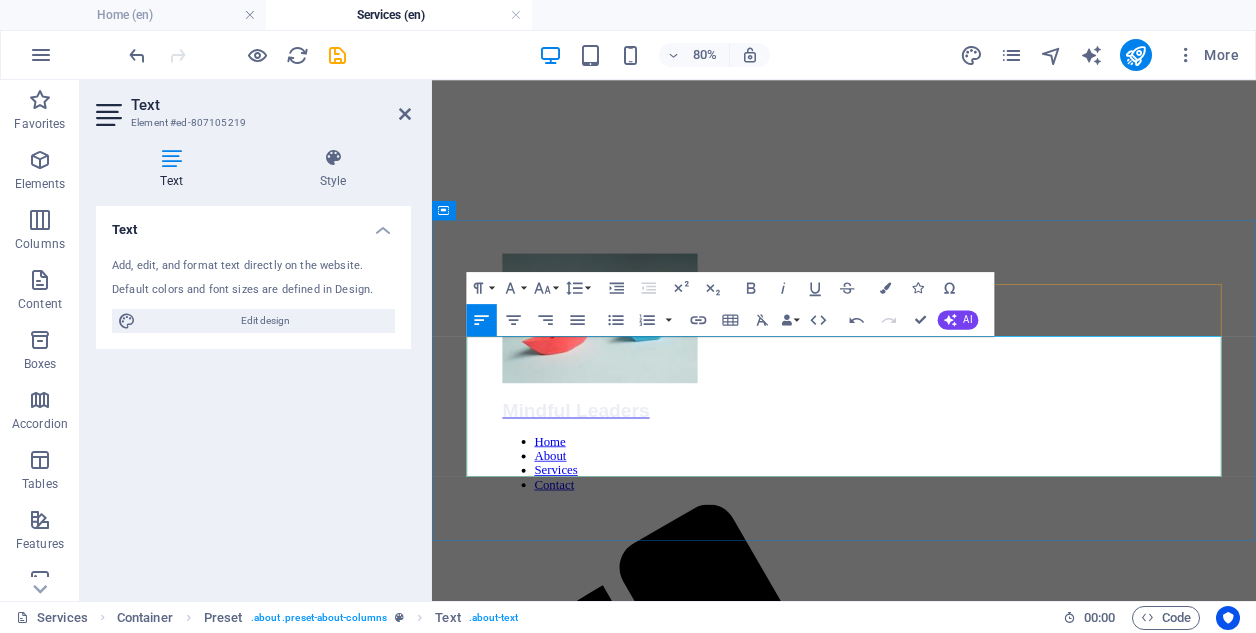 click on "With over 10 years of management consulting experience across a number of Financial Services clients, including Tier 1 investment banks and Big 4 consulting, we understand first what an organisation needs to succeed - smart and motivated people who can put vision into practice. Everything else flows from here - innovative solutions," at bounding box center [947, 1897] 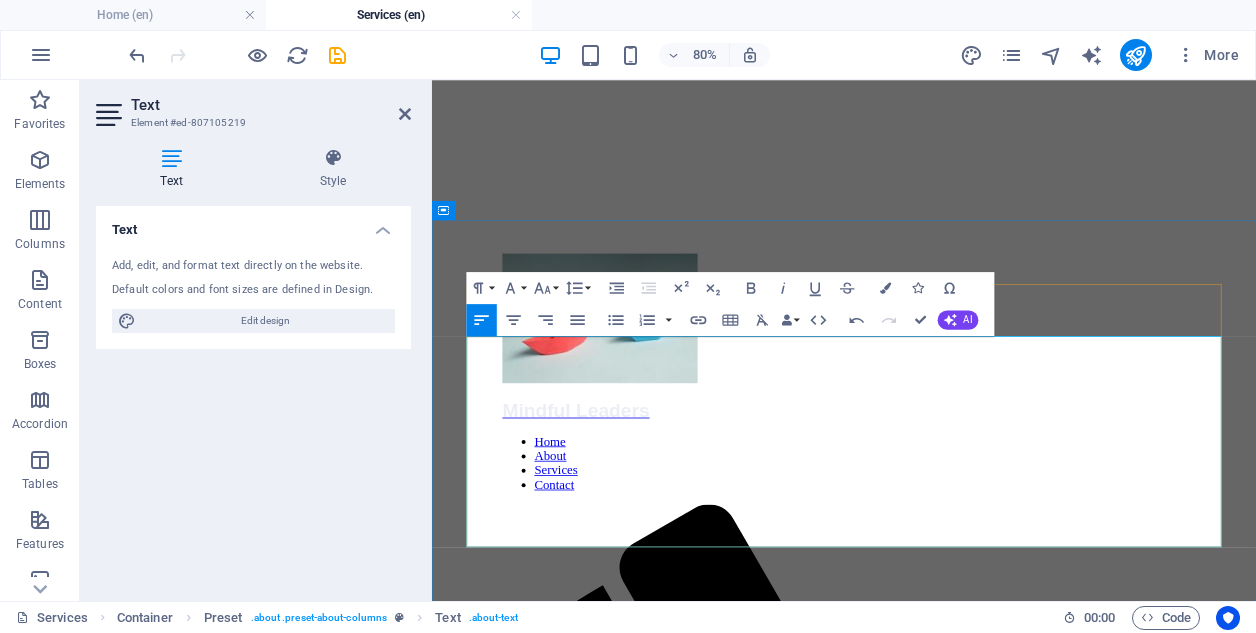 click on "What we have witnessed over the past decade, and in particular in the post-Covid working environment, is the result of individuals who have felt for too long that they don't belong or make an impact through the work that they do, who don't understand their role and impact to the company and the world at large, who have poor work-life balance balance" at bounding box center [947, 1967] 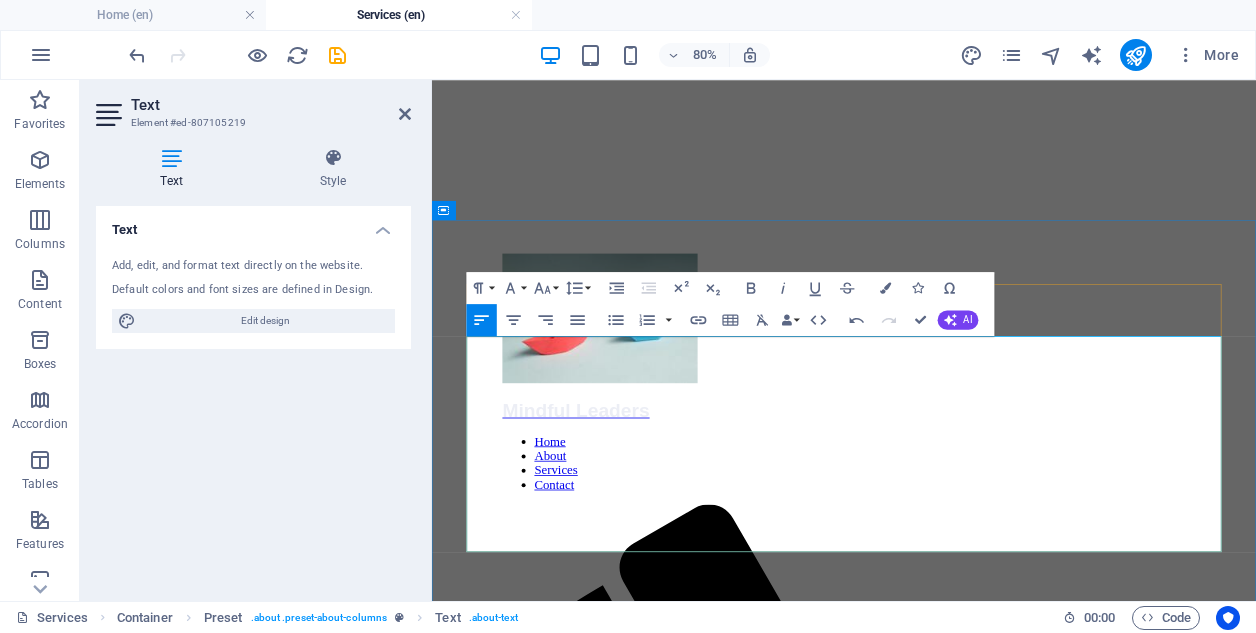 drag, startPoint x: 1166, startPoint y: 460, endPoint x: 1258, endPoint y: 460, distance: 92 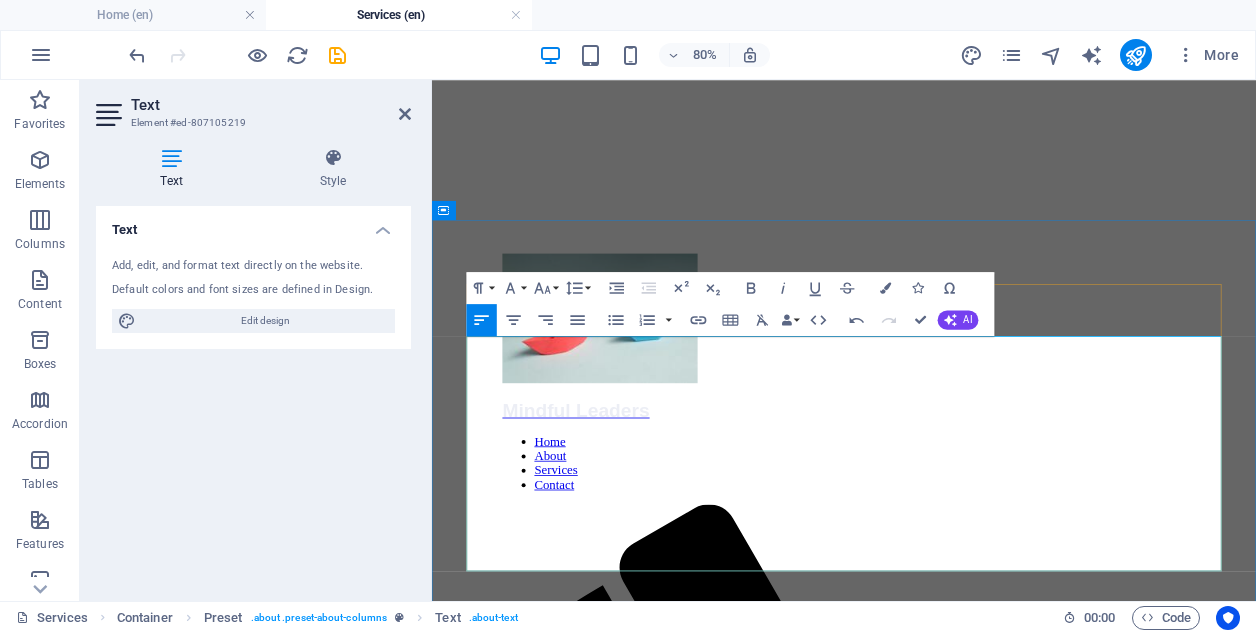 click on "At Mindful Leaders, we understand both the n" at bounding box center (947, 2053) 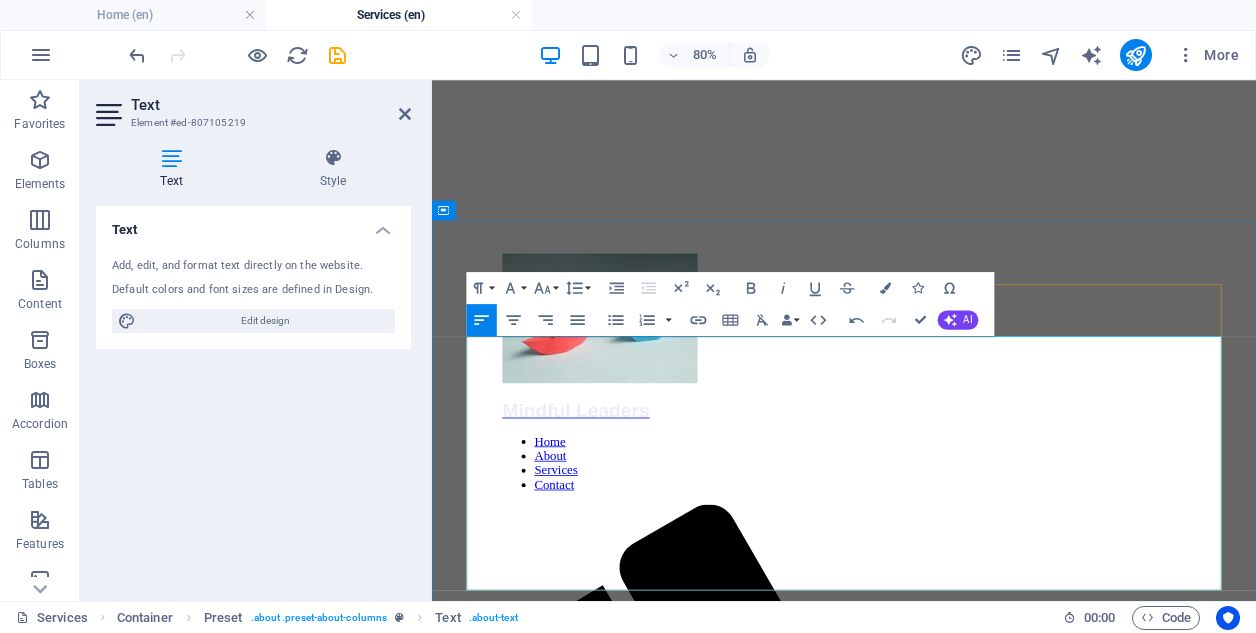 click on "At Mindful Leaders, we understand the needs of both employers and employees. We understand where your success lies, and what your employees' struggles are. Employee turnover" at bounding box center [947, 2062] 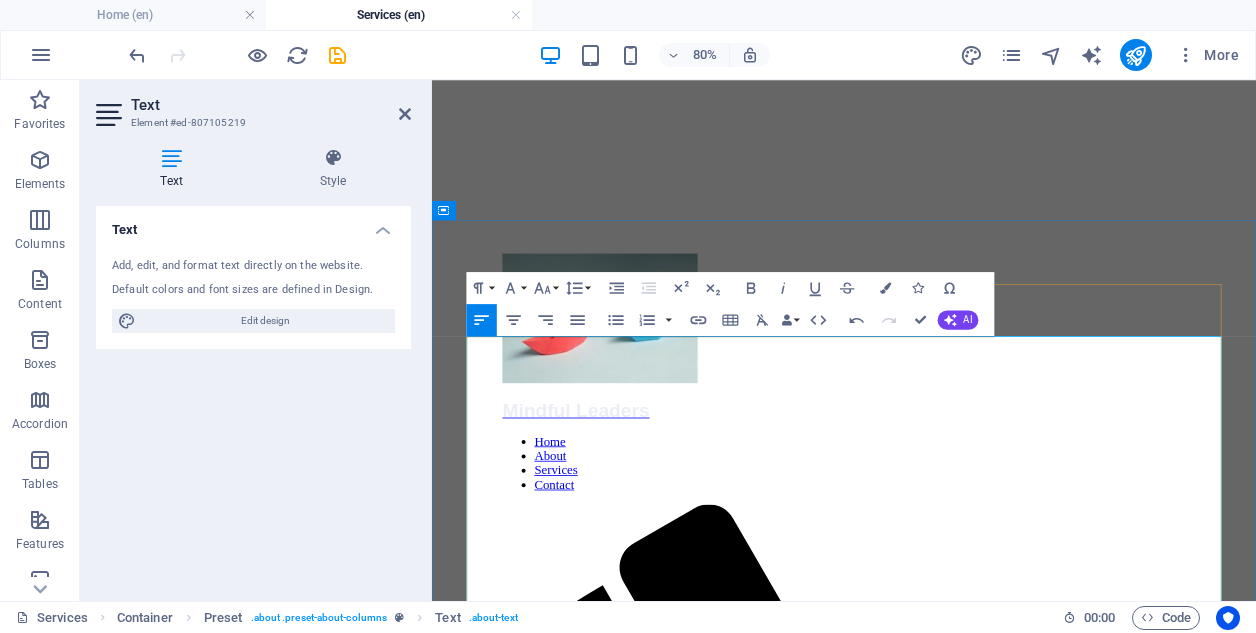 drag, startPoint x: 1100, startPoint y: 580, endPoint x: 1263, endPoint y: 574, distance: 163.1104 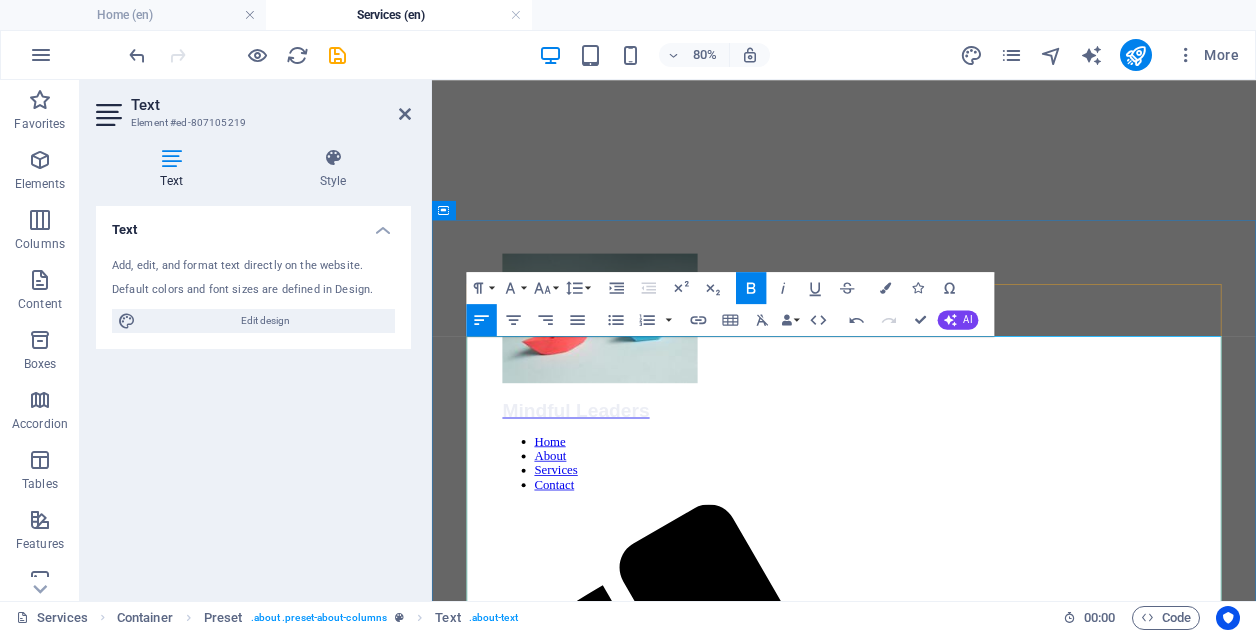 drag, startPoint x: 967, startPoint y: 434, endPoint x: 1132, endPoint y: 434, distance: 165 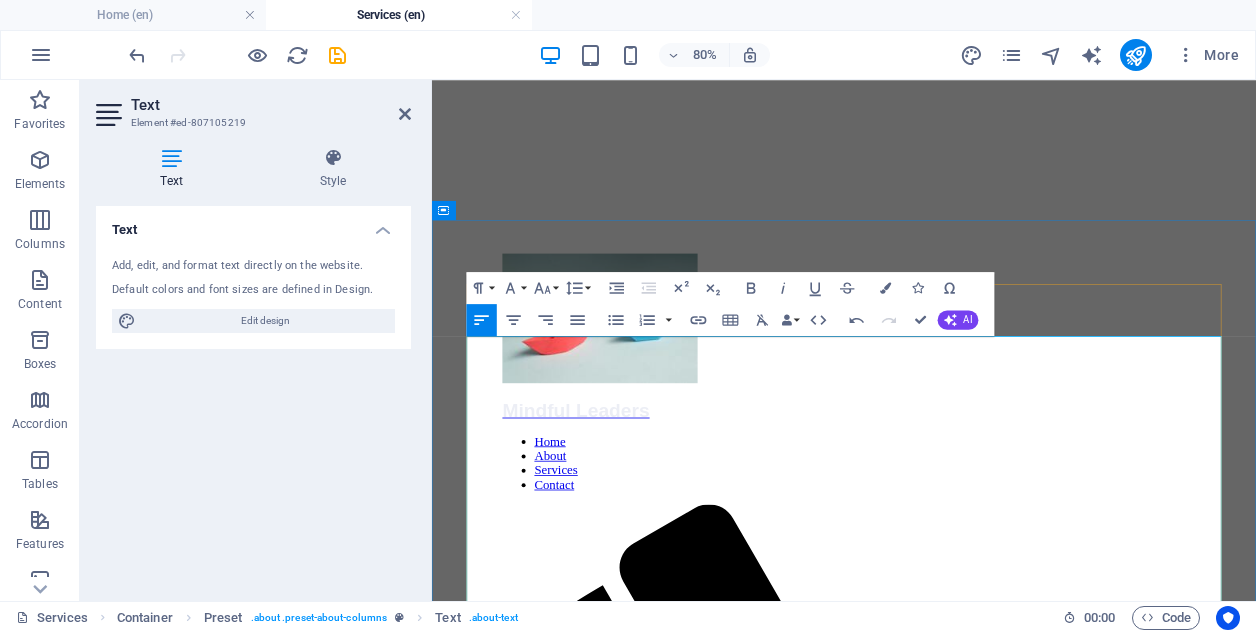 click on "A [YEAR] industry report (WorldMetrics) estimates that   employee turnover costs companies worldwide around US $[MONEY] annually  is" at bounding box center [899, 2139] 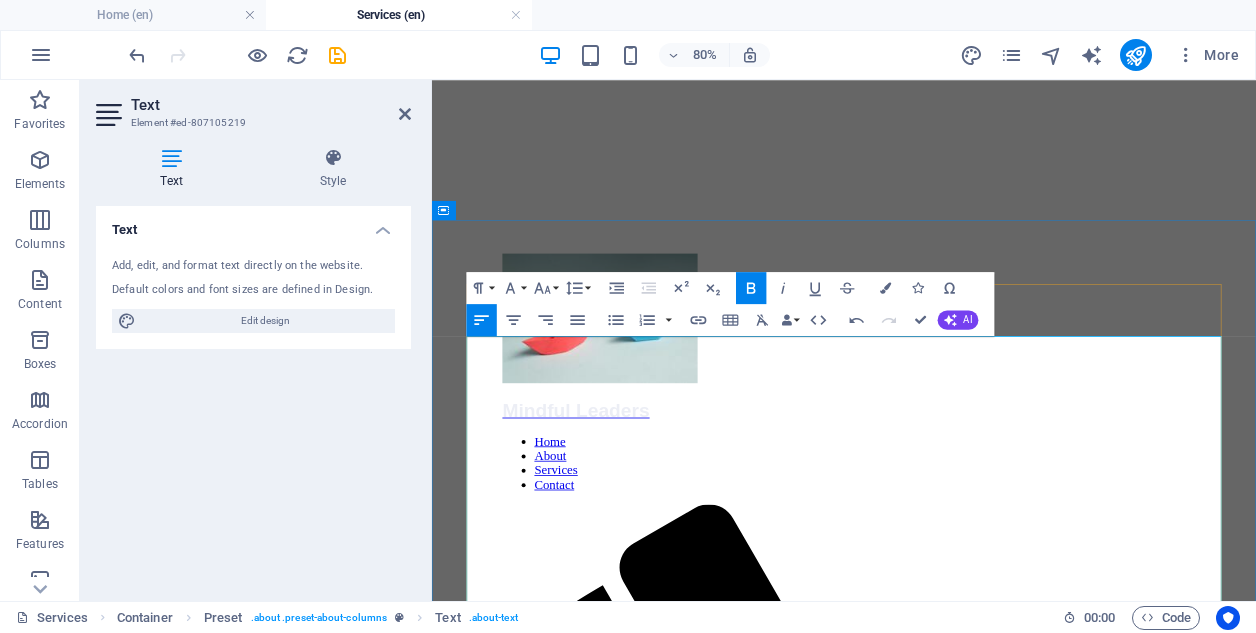 click on "A 2024 industry report (WorldMetrics) estimates that   employee turnover costs companies worldwide around US $600 billion annually. In the UAE, b ased on government data and labor market surveys, approximately" at bounding box center (930, 2150) 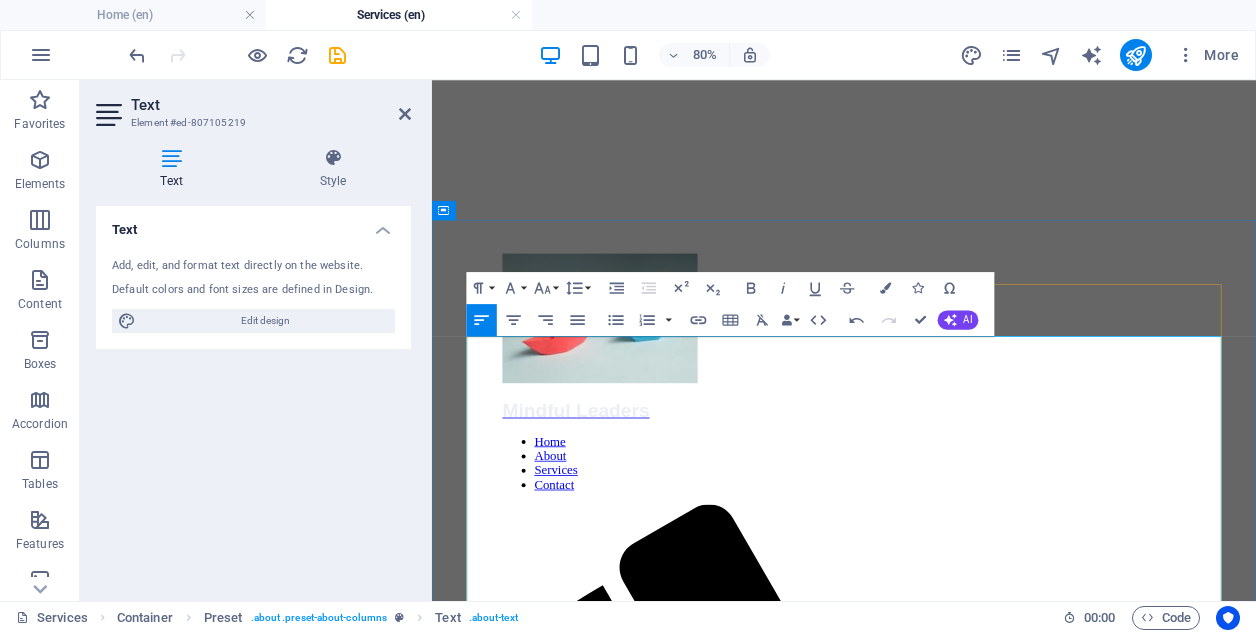 drag, startPoint x: 1023, startPoint y: 504, endPoint x: 1008, endPoint y: 529, distance: 29.15476 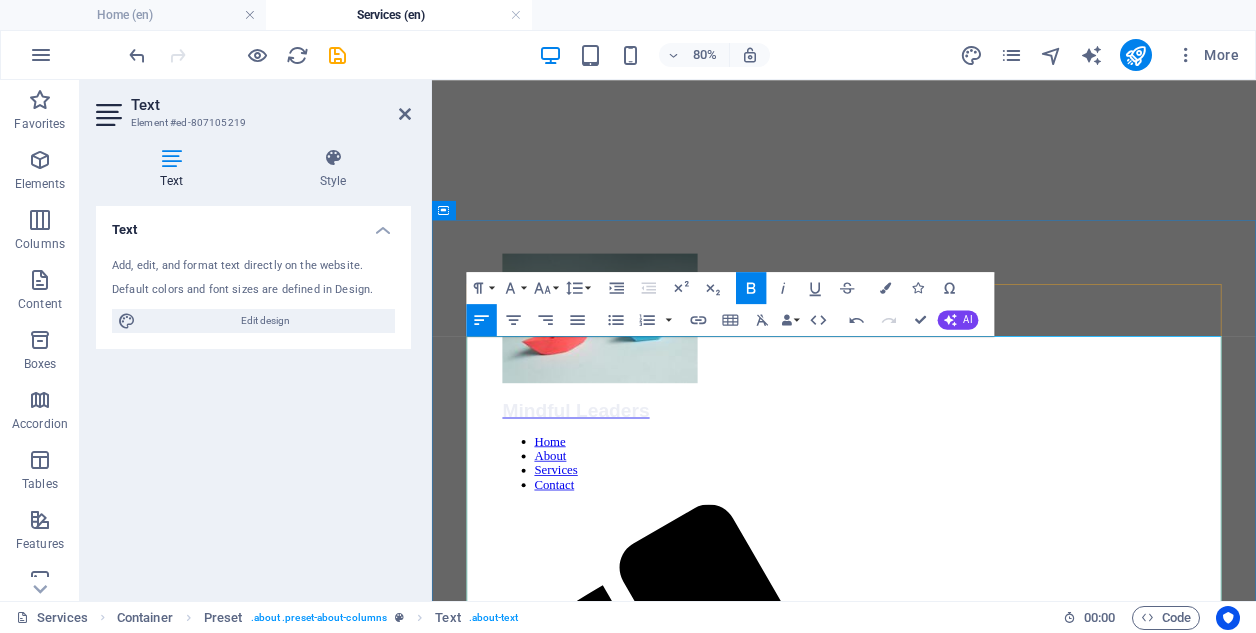 drag, startPoint x: 1078, startPoint y: 534, endPoint x: 1187, endPoint y: 536, distance: 109.01835 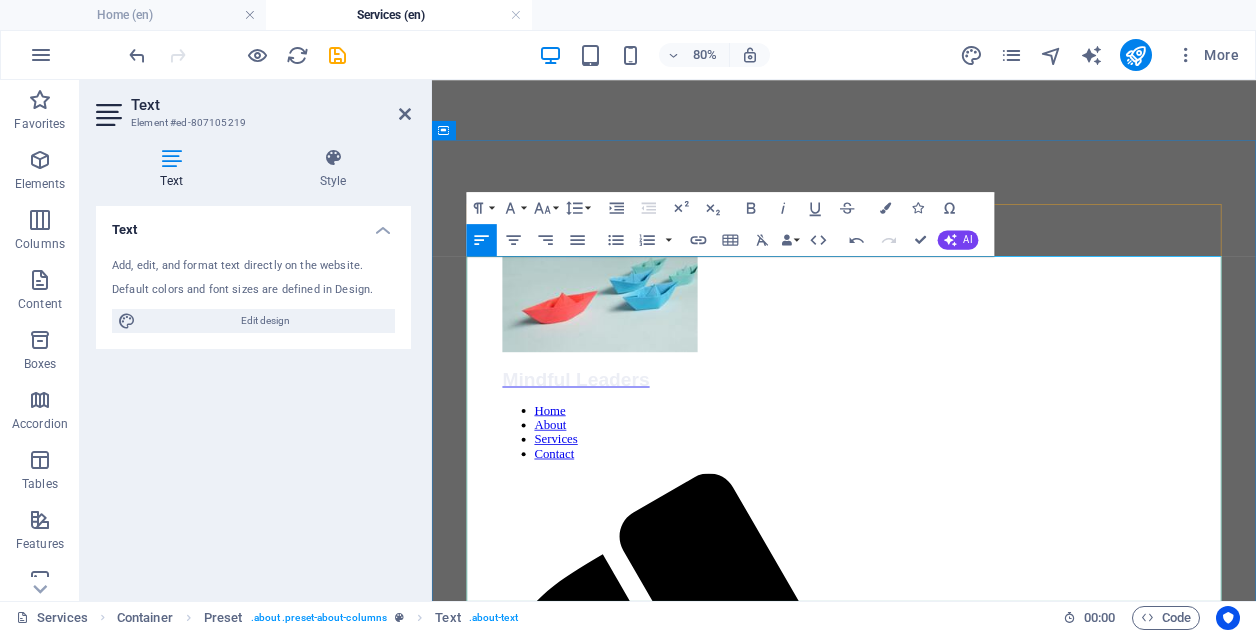 scroll, scrollTop: 158, scrollLeft: 0, axis: vertical 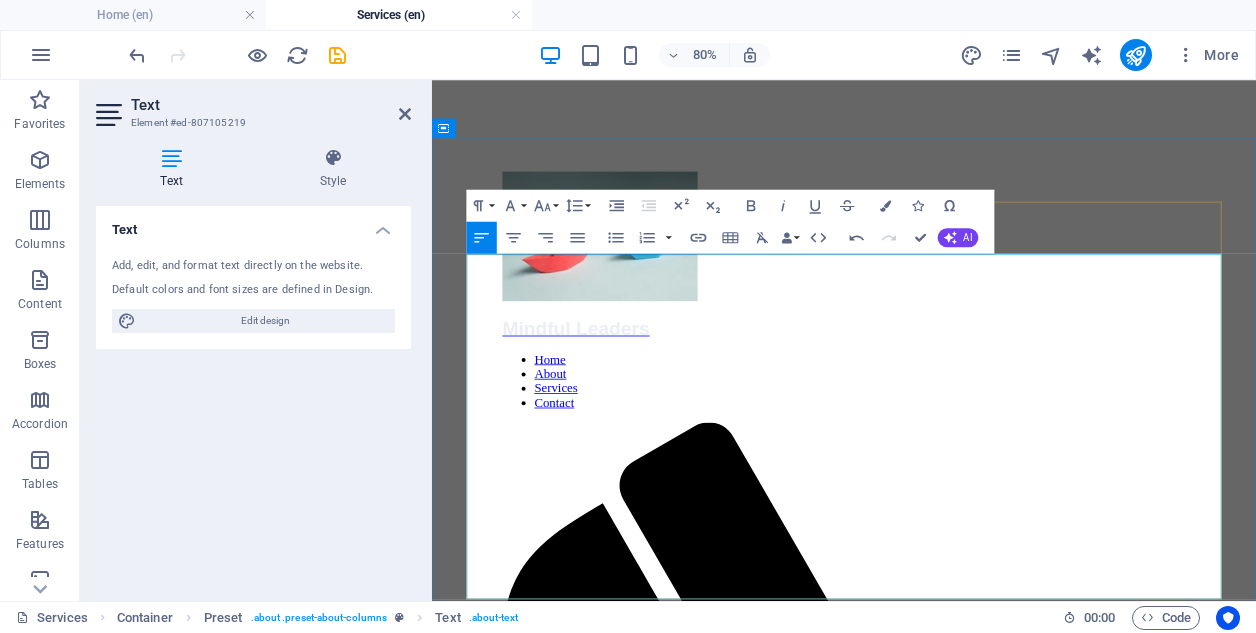 click on "A [YEAR] industry report (WorldMetrics) estimates that   employee turnover costs companies worldwide around US $[MONEY] annually. In the UAE where  approximately   [NUMBER] million expatriates   work in the private sector , b ased on government data and labor market surveys, there is  an overall turnover rate of around   [PERCENTAGE]% . This equates to roughly   $[MONEY] per year   in business losses attributable to attrition—largely driven by lost productivity and institutional knowledge leakage" at bounding box center (947, 2065) 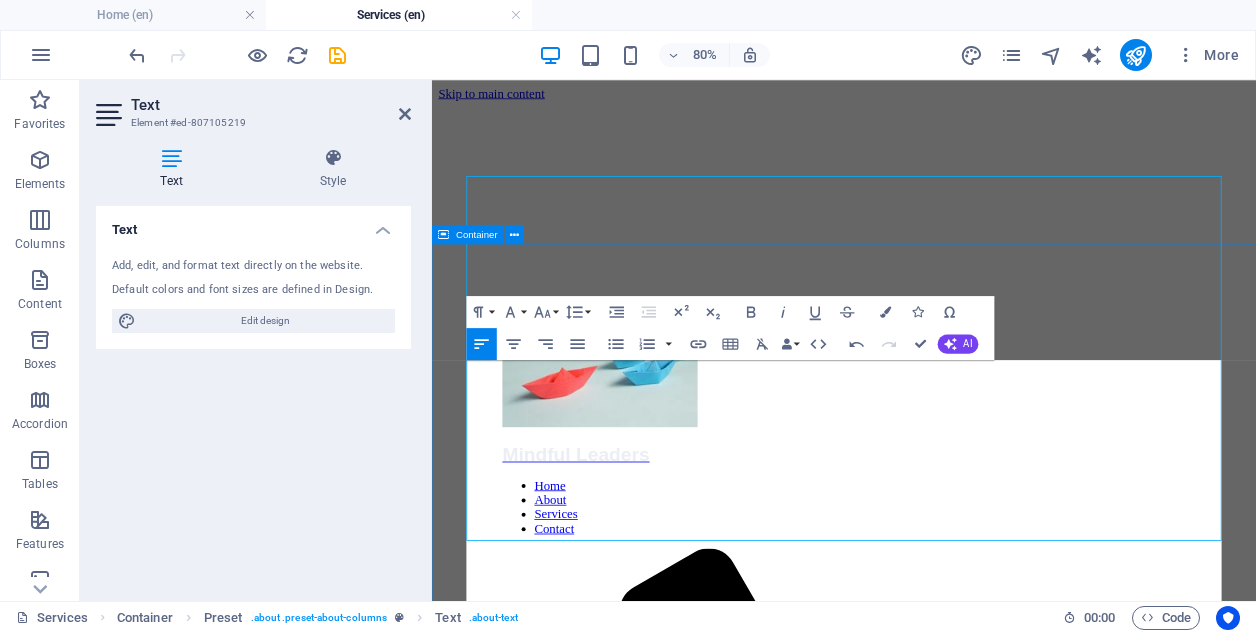 scroll, scrollTop: 112, scrollLeft: 0, axis: vertical 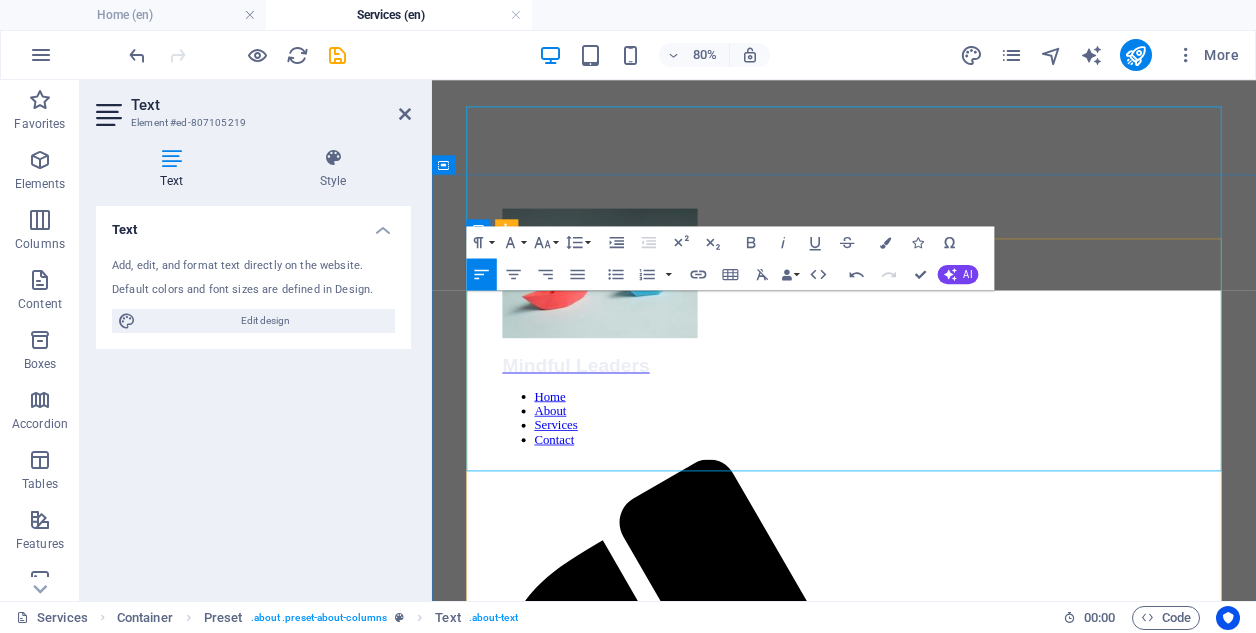 click on "With over 10 years of management consulting experience across a number of Financial Services clients, including Tier 1 investment banks and Big 4 consulting, we understand first what an organisation needs to succeed - smart and motivated people who can turn vision into action. Everything else flows from here - innovative solutions, happy clients, high revenues, brand reputation." at bounding box center [947, 1840] 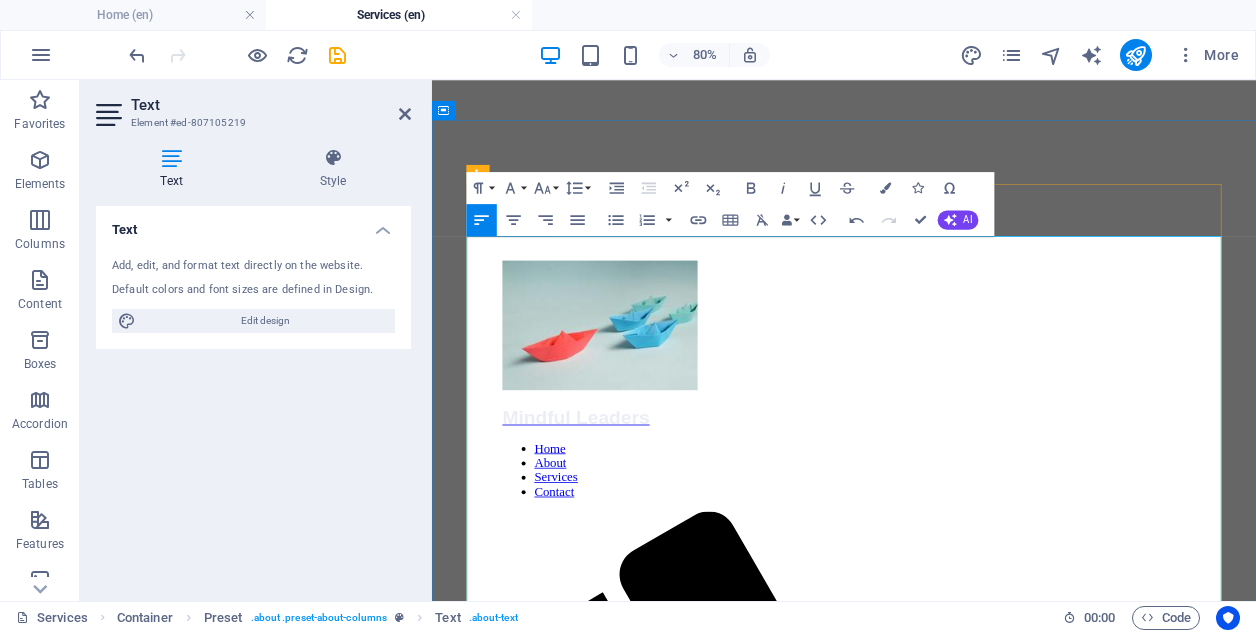 scroll, scrollTop: 213, scrollLeft: 0, axis: vertical 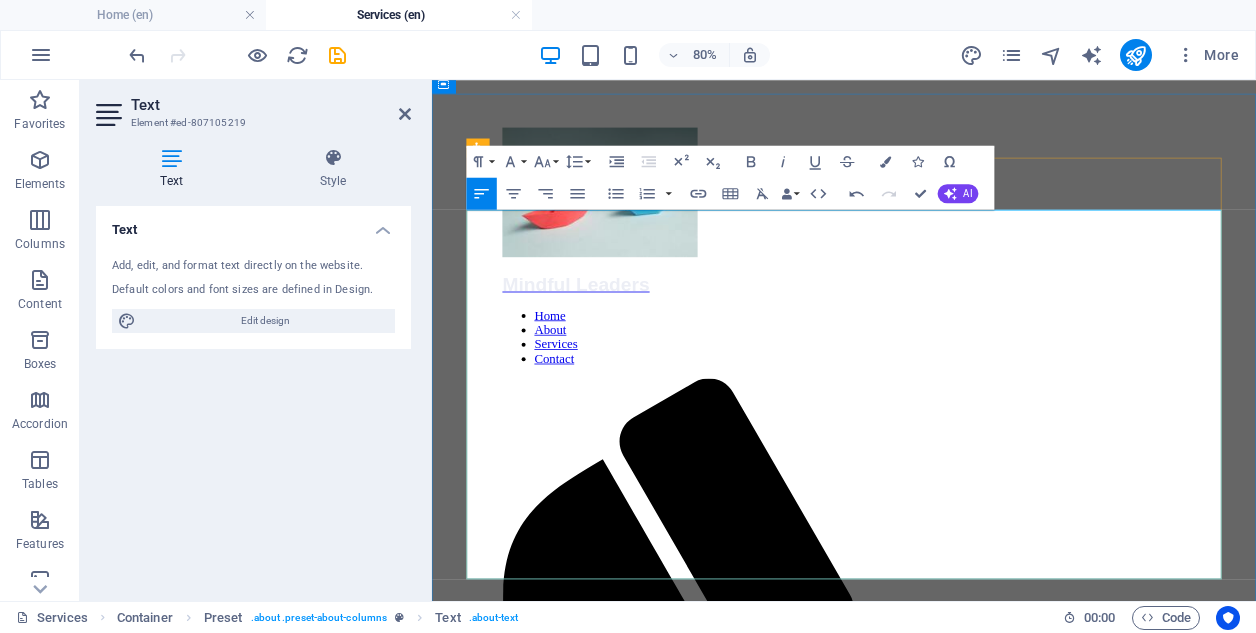 click at bounding box center [947, 2141] 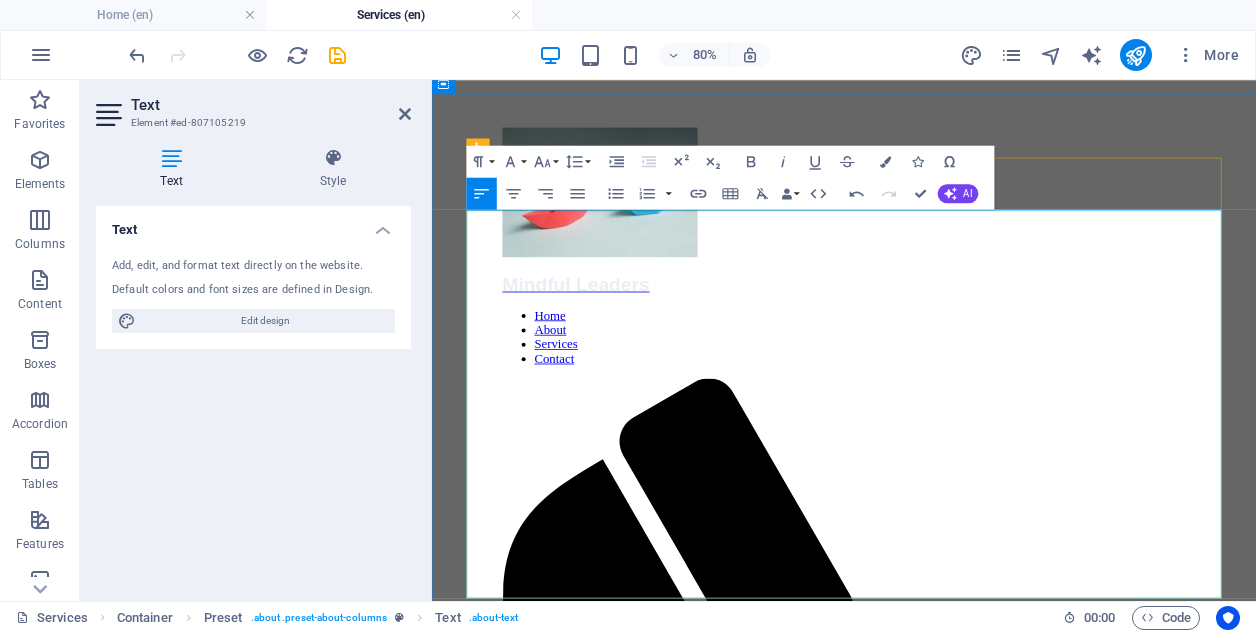 click on "Our services are bespoke to your company's needs. We look to understand where you are on the journey of employee wellbeing, and can support you" at bounding box center [918, 2140] 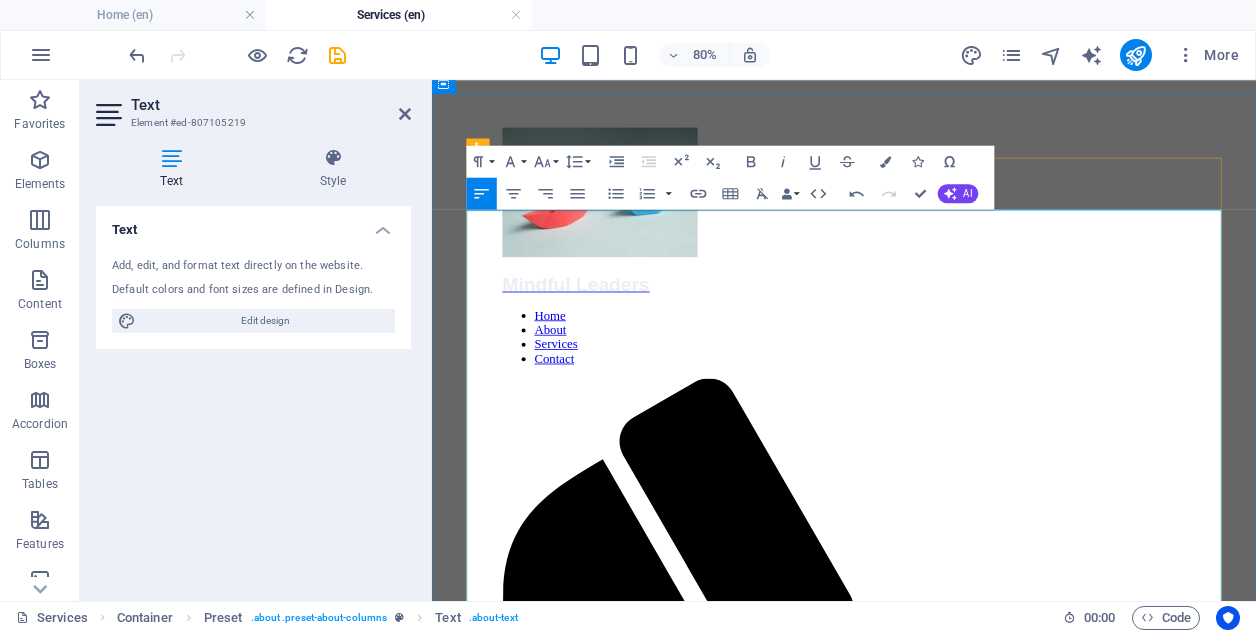 click on "Our services are bespoke to your company's needs. We look to understand where you are on the journey of employee wellbeing, and support you develop the working culture you envision and achieve clear and measurable goals in terms on employee satisfaction, stress management, retention rates." at bounding box center [942, 2149] 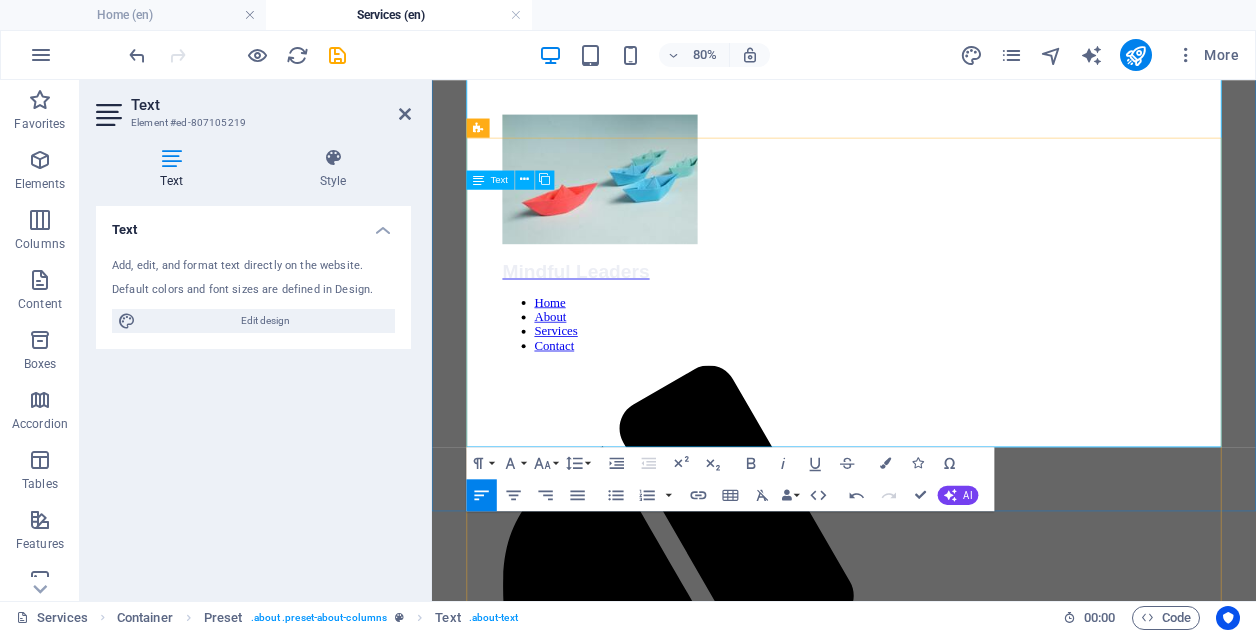 scroll, scrollTop: 238, scrollLeft: 0, axis: vertical 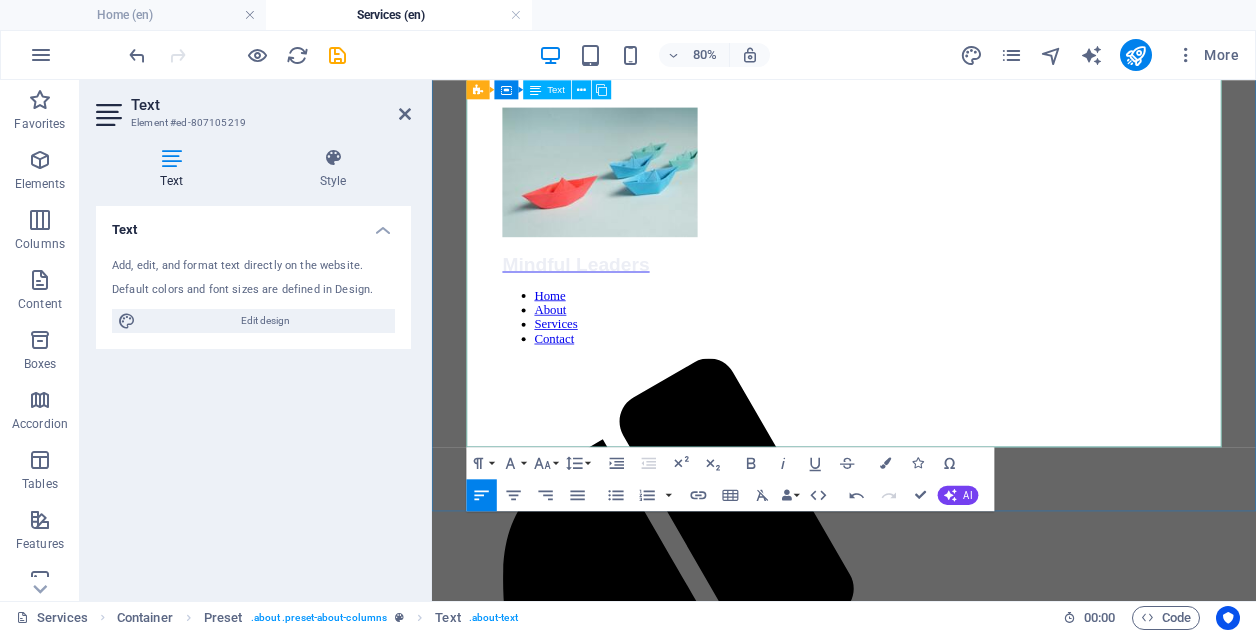 click on "Organise corporate retreats that include team building activities, wellbeing overview lectures and hands-on exercises that may include bespoke physical exercises and nutrition plan" at bounding box center (967, 2311) 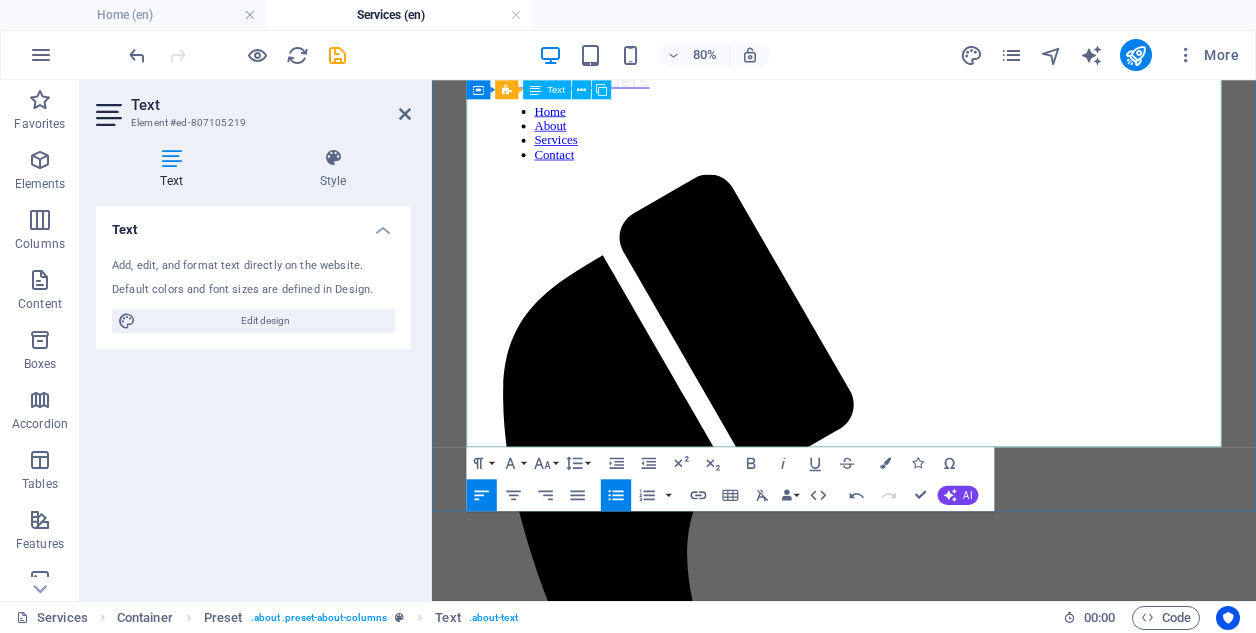 click on "Organise corporate retreats that may  include team building activities, wellbeing overview lectures and hands-on exercises that may include bespoke physical exercises and nutrition plan" at bounding box center (967, 2081) 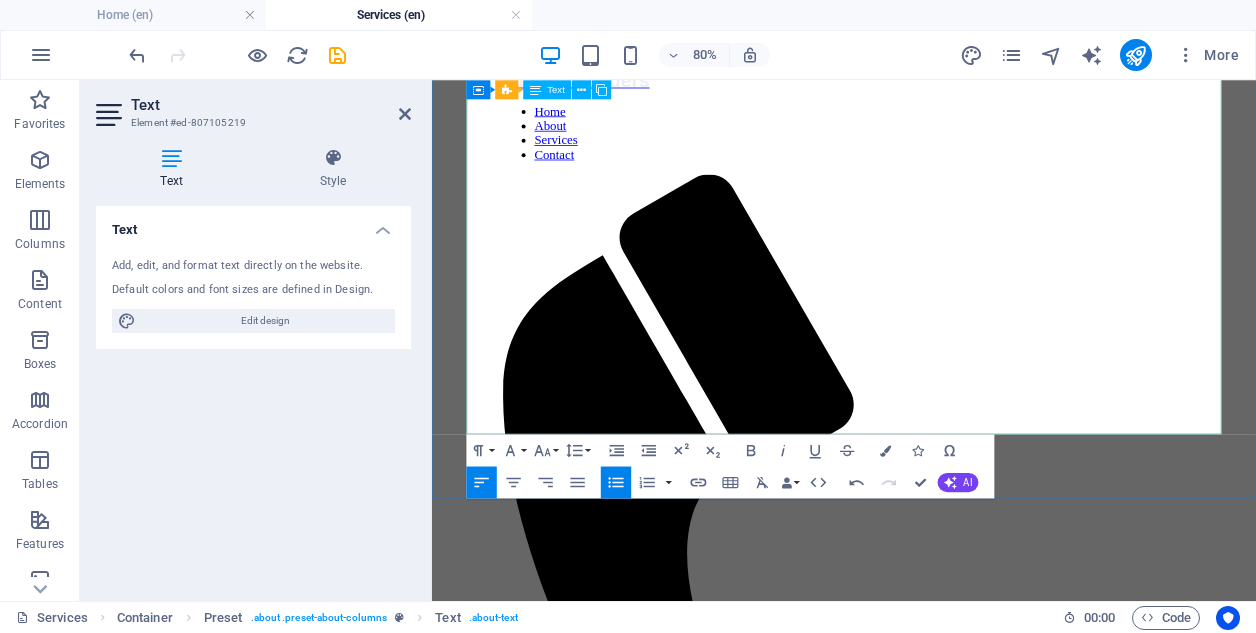 click on "Organise corporate retreats that may include: team building activities, wellbeing overview lectures, bespoke physical exercises and nutrition plan" at bounding box center (967, 2081) 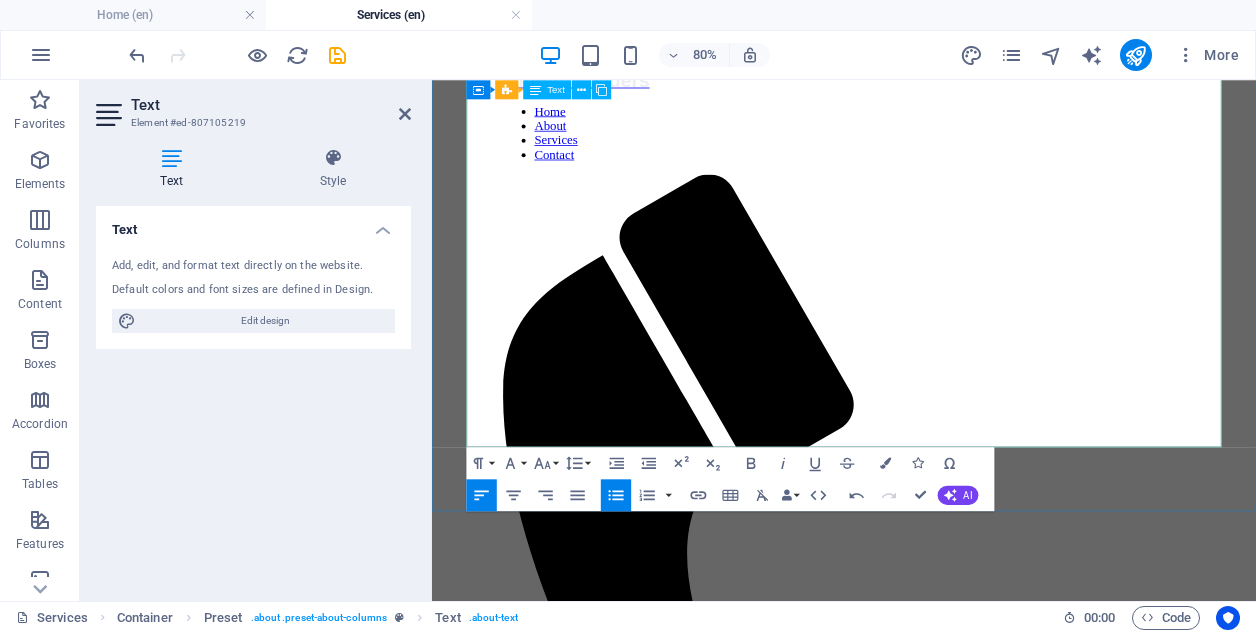 click on "Define and implement Employee Wellbeing Programmes (EWPs)" at bounding box center (967, 2048) 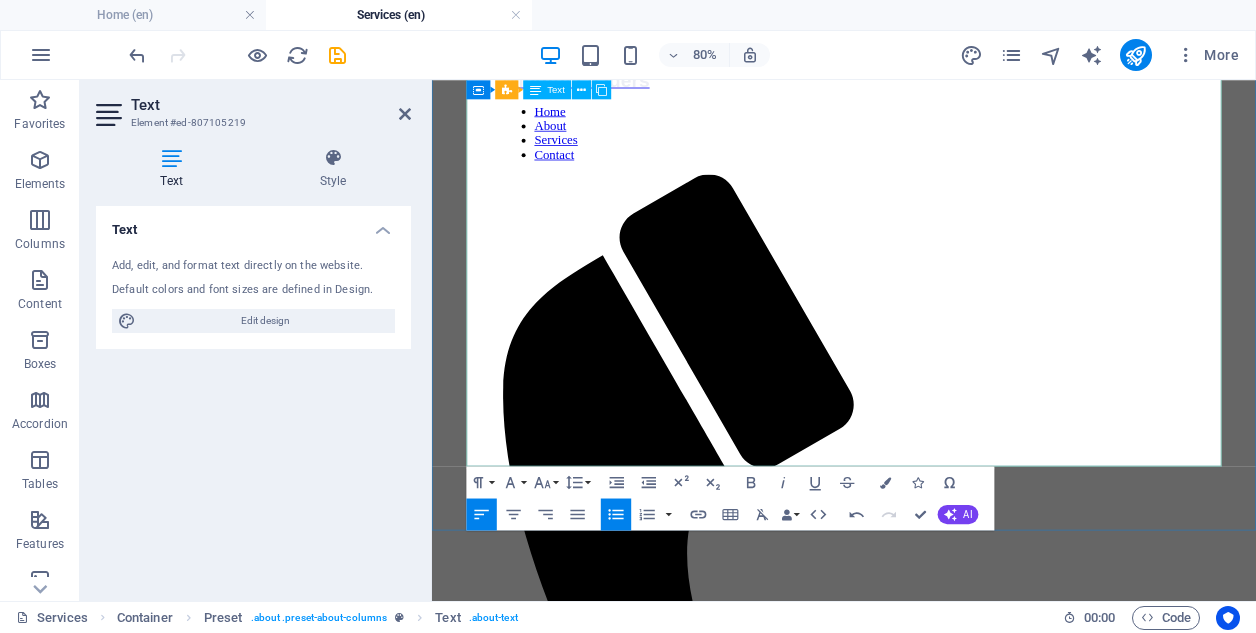 click on "Define and implement Employee Wellbeing Programmes (EWPs) that provide holistic solutions taking into account mental, physical, and emotional health requirements, bespoke" at bounding box center (967, 2059) 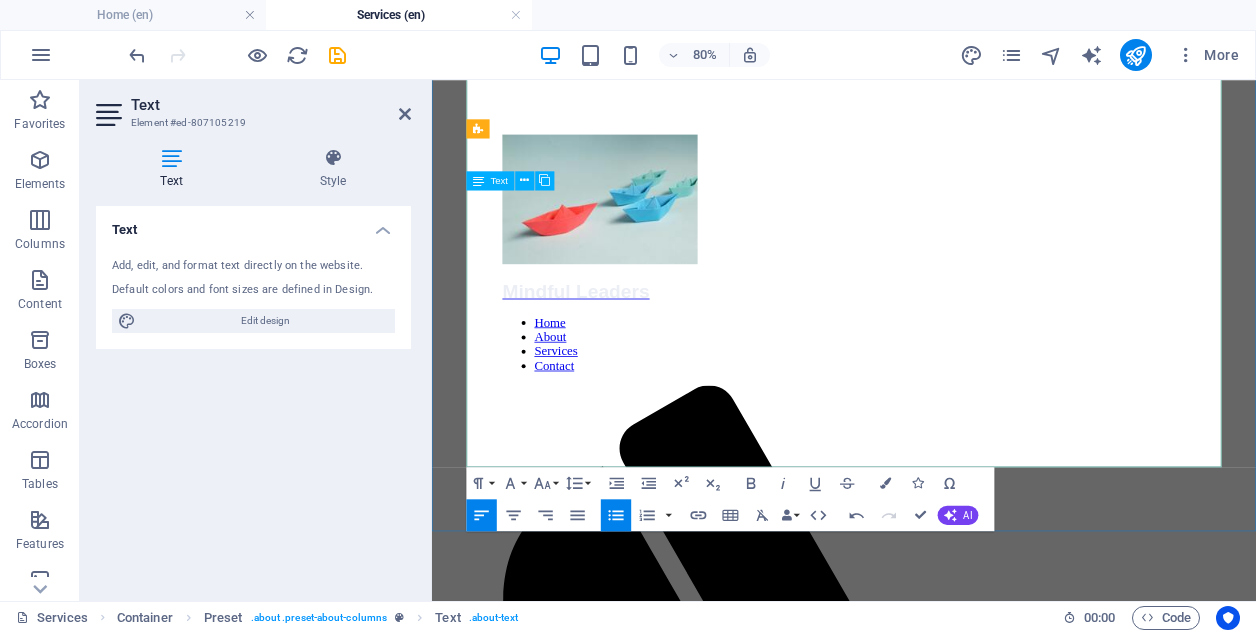 scroll, scrollTop: 257, scrollLeft: 0, axis: vertical 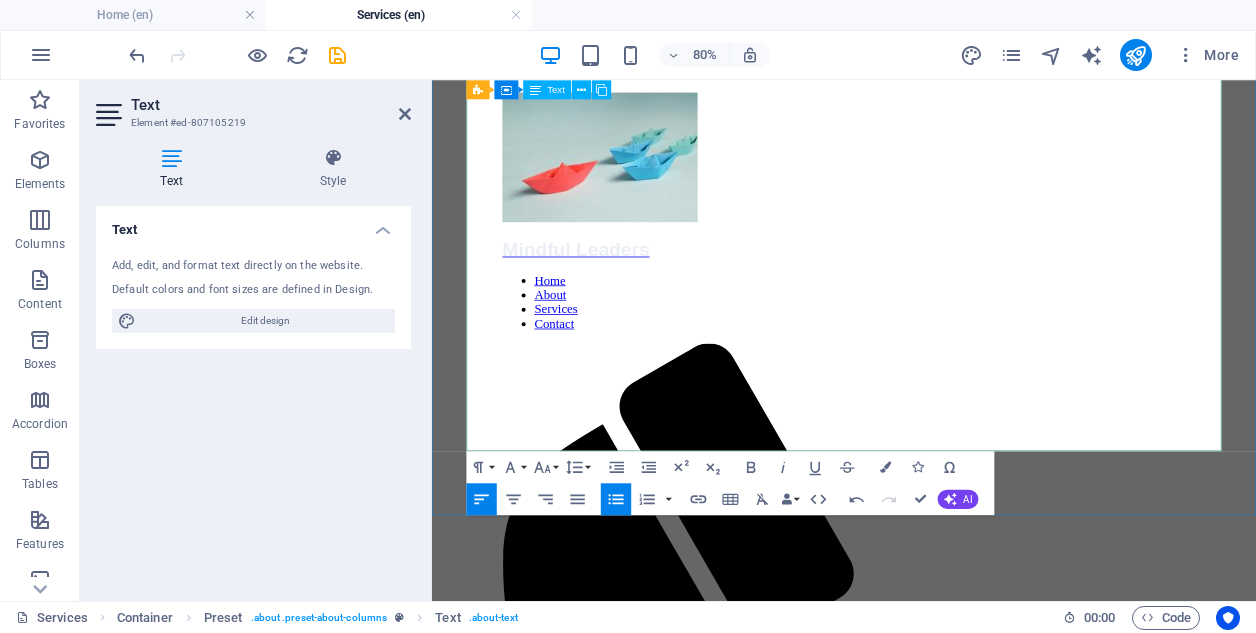 click on "Vendor selection for corporate mental health, sports, meditation providers" at bounding box center [967, 2347] 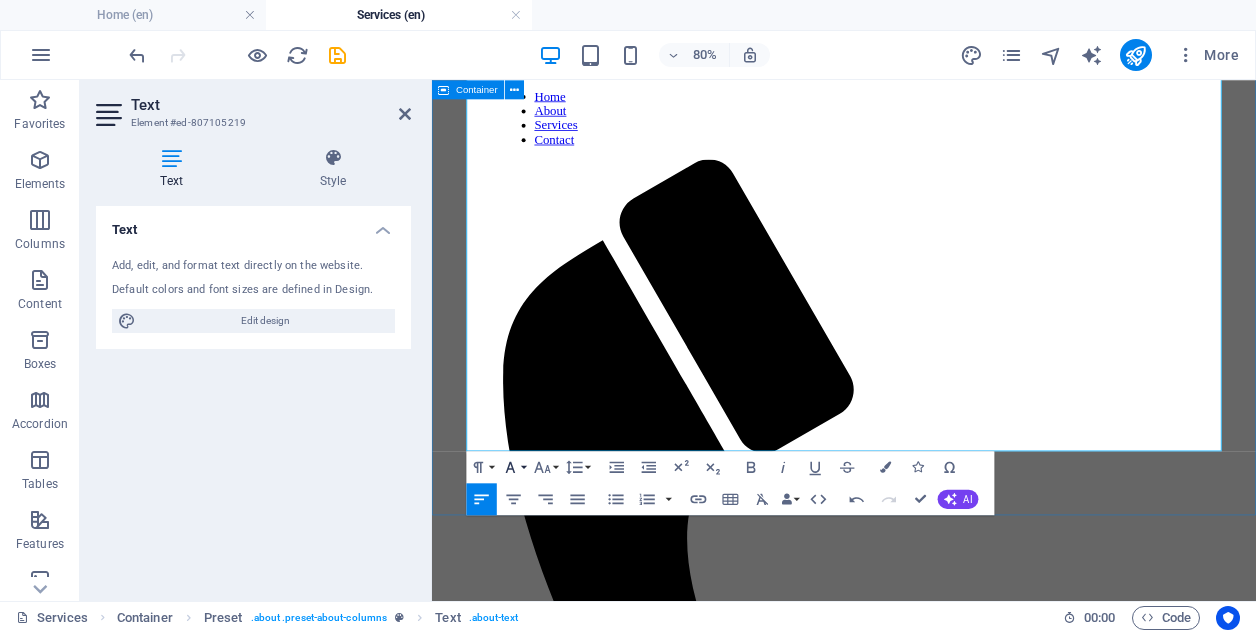 click on "Font Family" at bounding box center (513, 467) 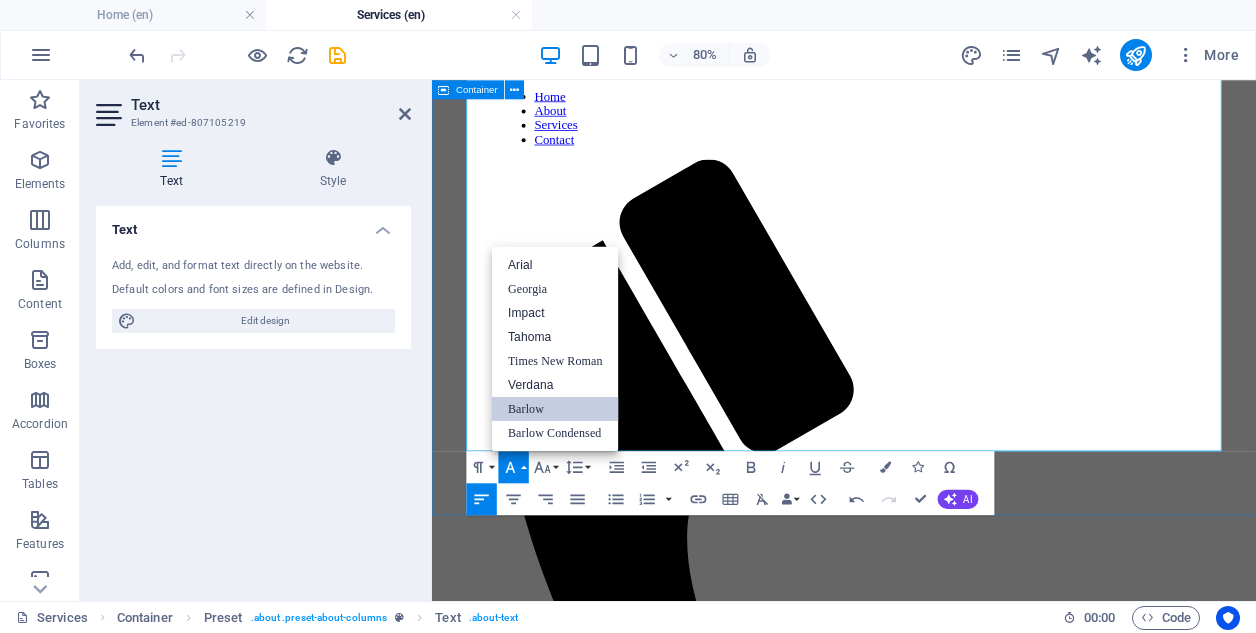 scroll, scrollTop: 0, scrollLeft: 0, axis: both 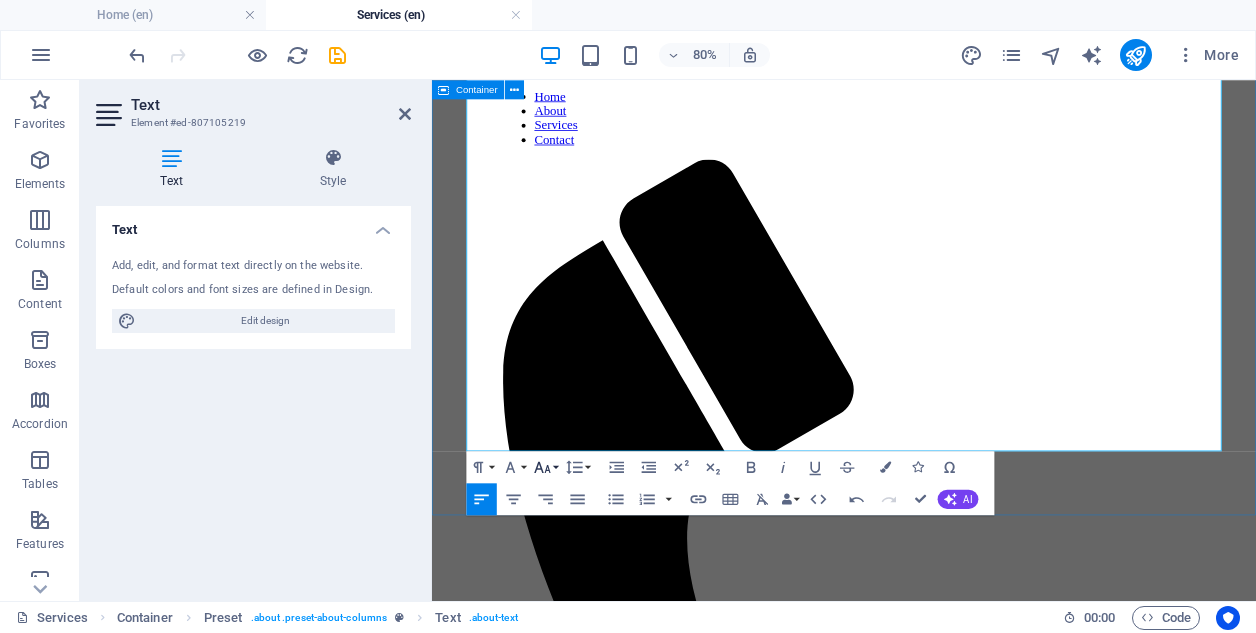 click on "Font Size" at bounding box center (545, 467) 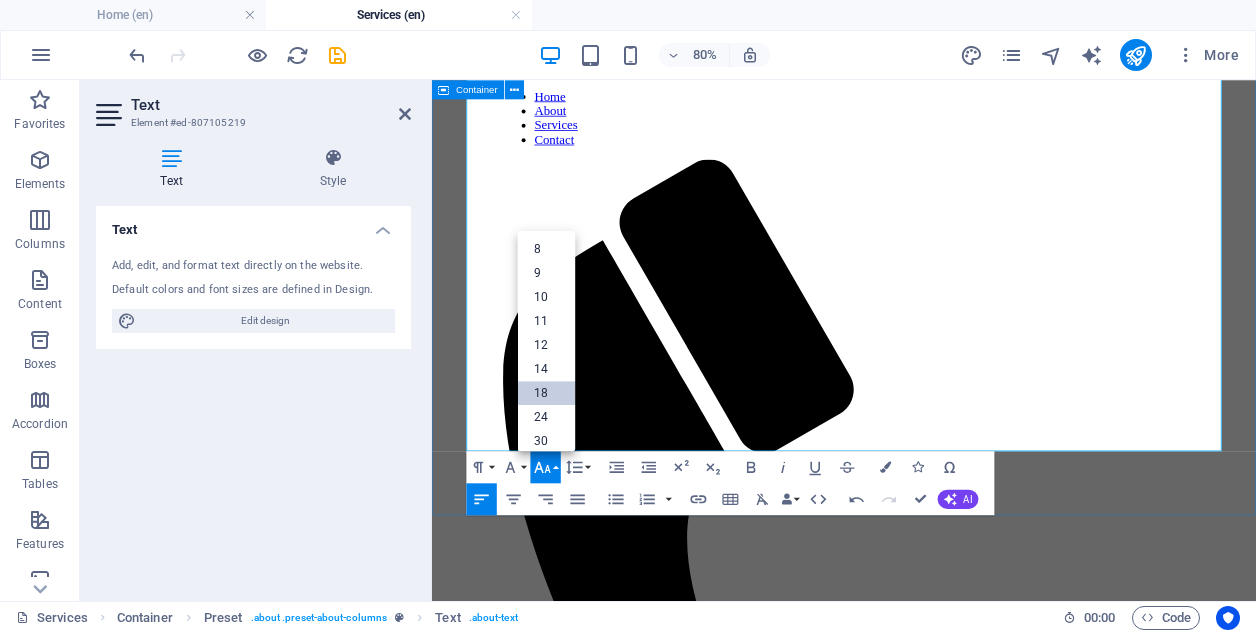 click on "18" at bounding box center [547, 393] 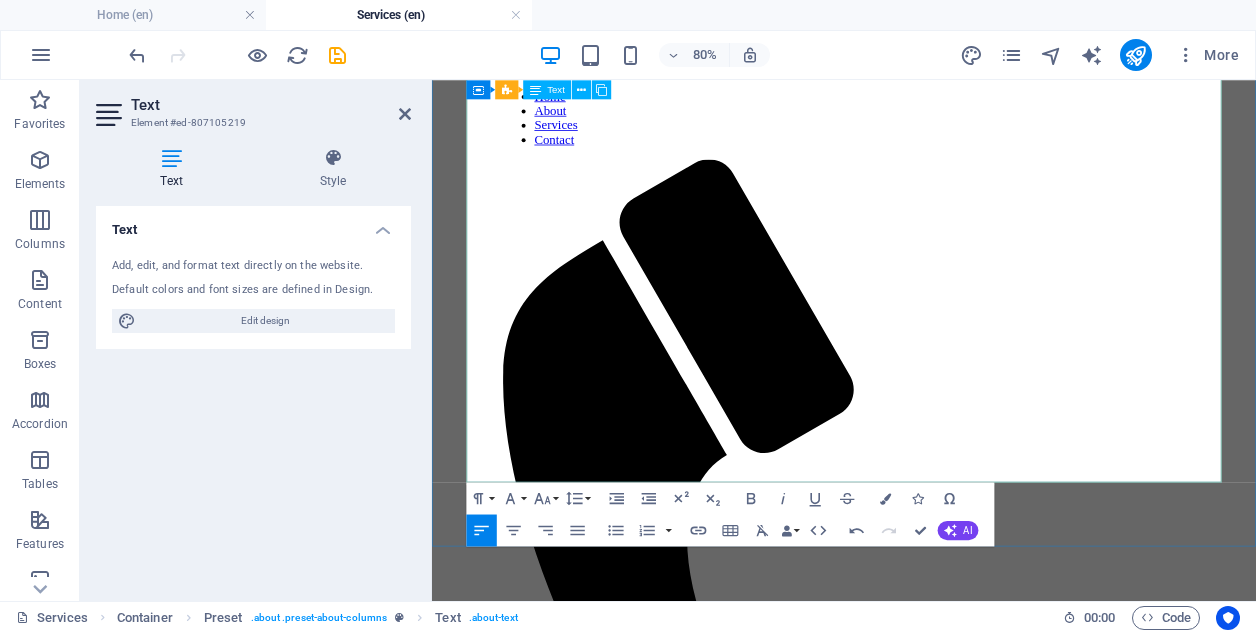 click on "At Mindful Leaders, we understand the needs of both employers and employees. We understand where your success lies, and what your employees' struggles are." at bounding box center (931, 1744) 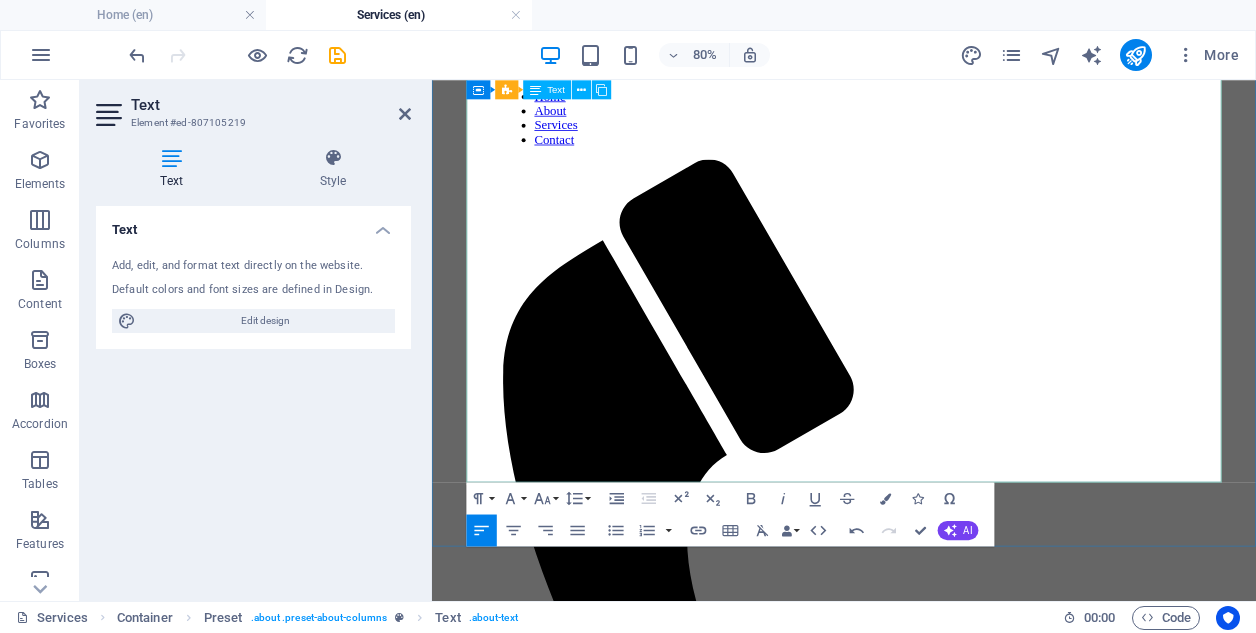 drag, startPoint x: 625, startPoint y: 552, endPoint x: 675, endPoint y: 552, distance: 50 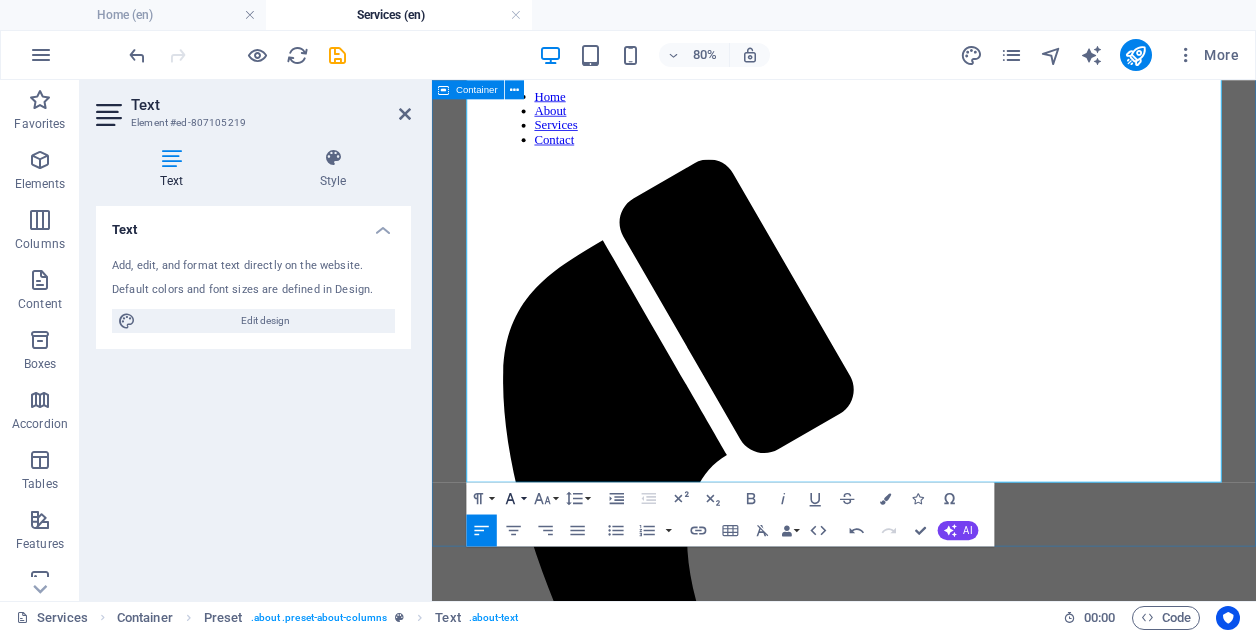 click on "Font Family" at bounding box center [513, 498] 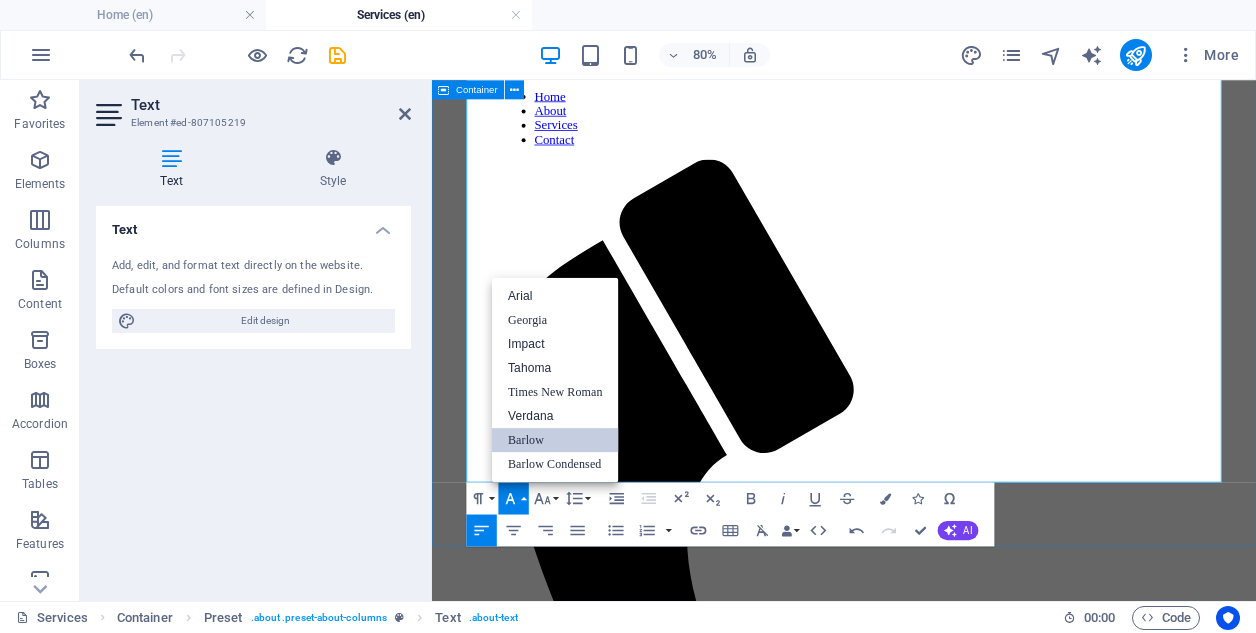 scroll, scrollTop: 0, scrollLeft: 0, axis: both 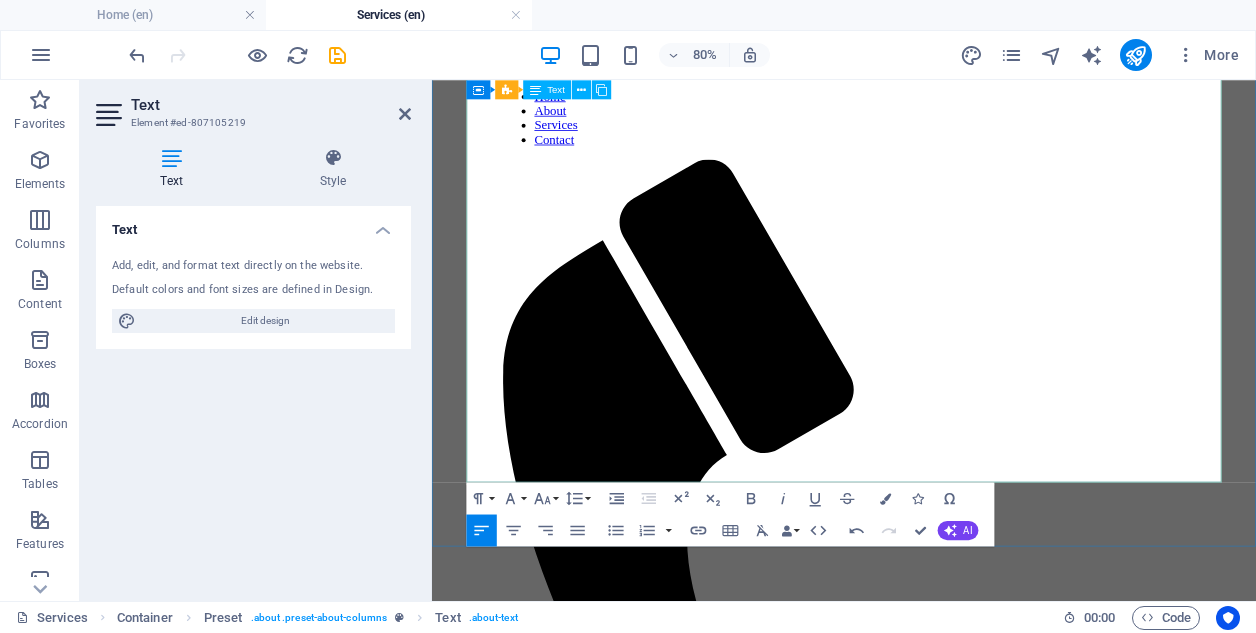 drag, startPoint x: 625, startPoint y: 475, endPoint x: 683, endPoint y: 475, distance: 58 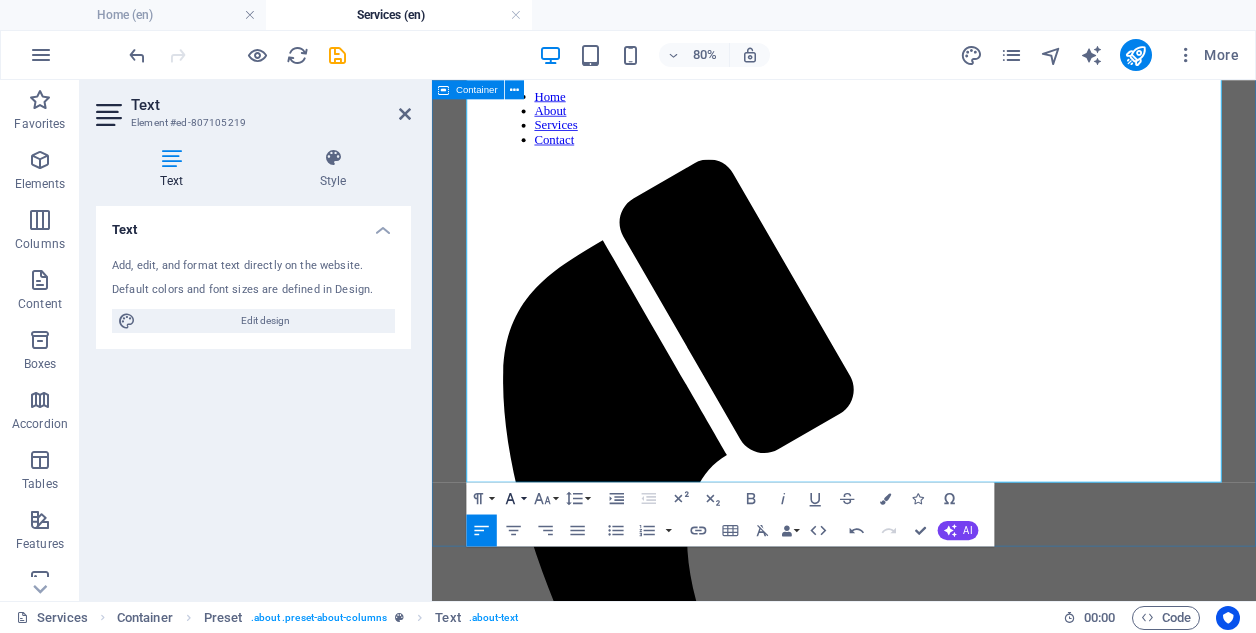click on "Font Family" at bounding box center [513, 498] 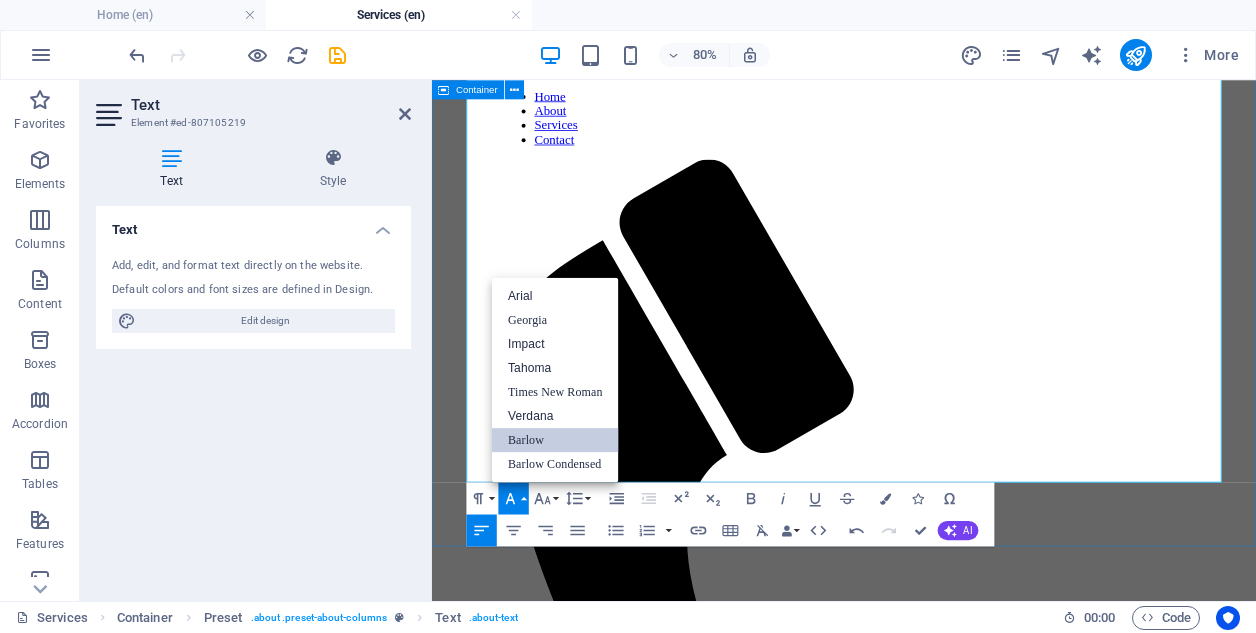scroll, scrollTop: 0, scrollLeft: 0, axis: both 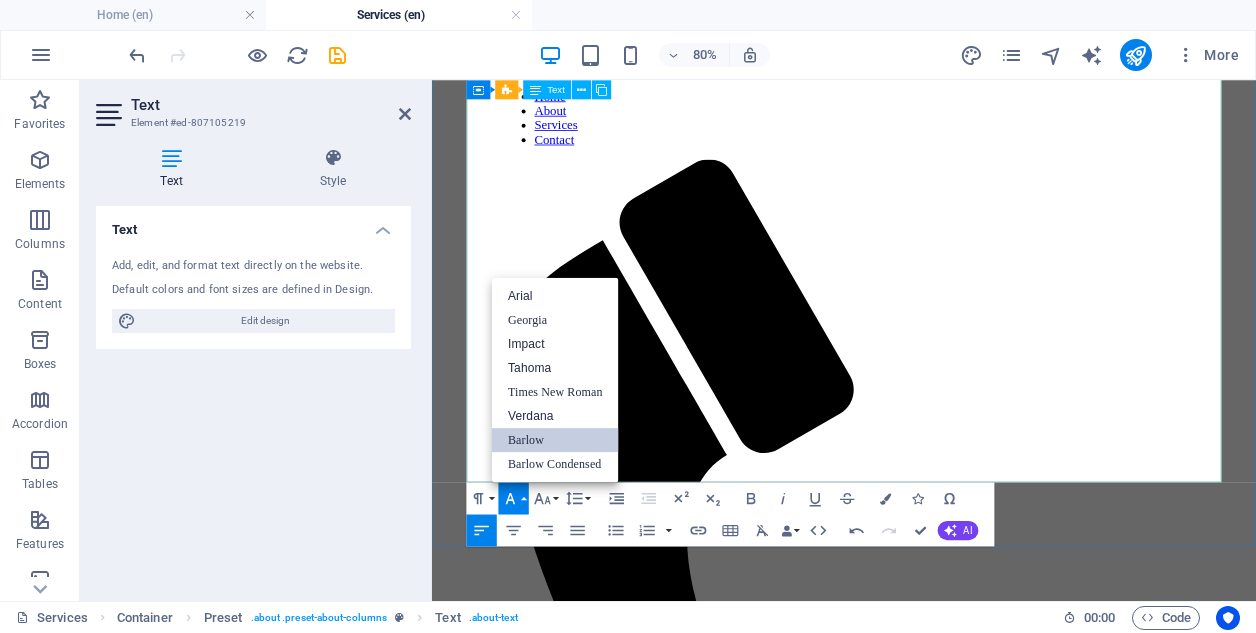 click on "At Mindful Leaders, we understand the needs of both employers and employees. We understand where your success lies, and what your employees' struggles are." at bounding box center [931, 1744] 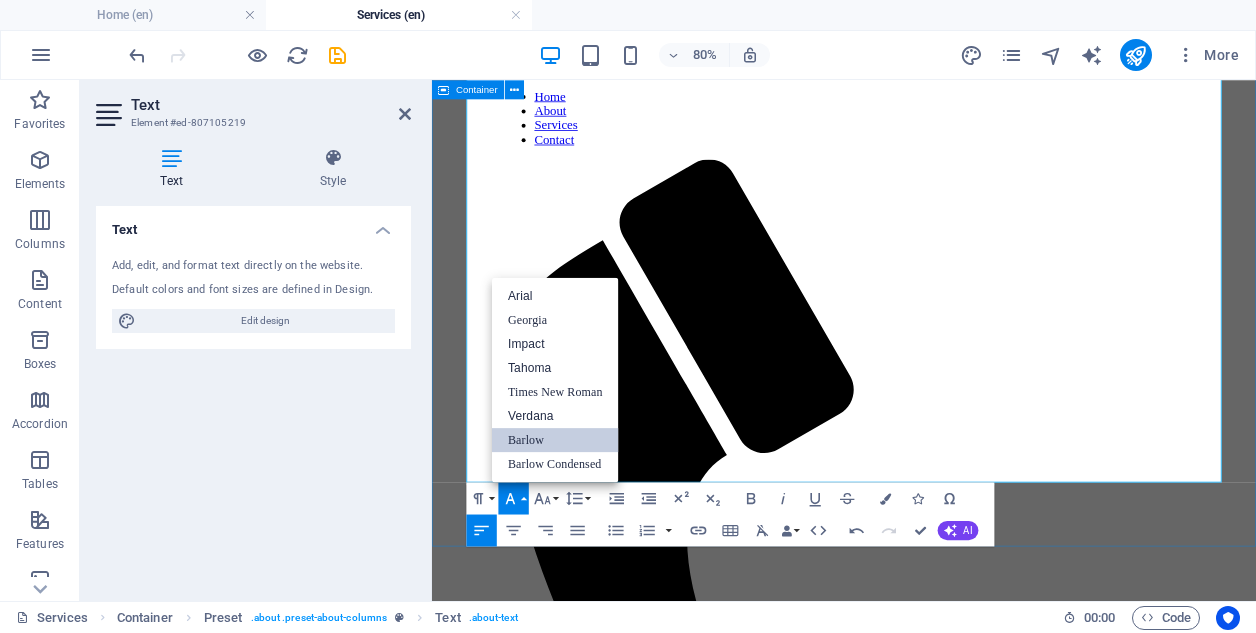 click on "Barlow" at bounding box center [555, 440] 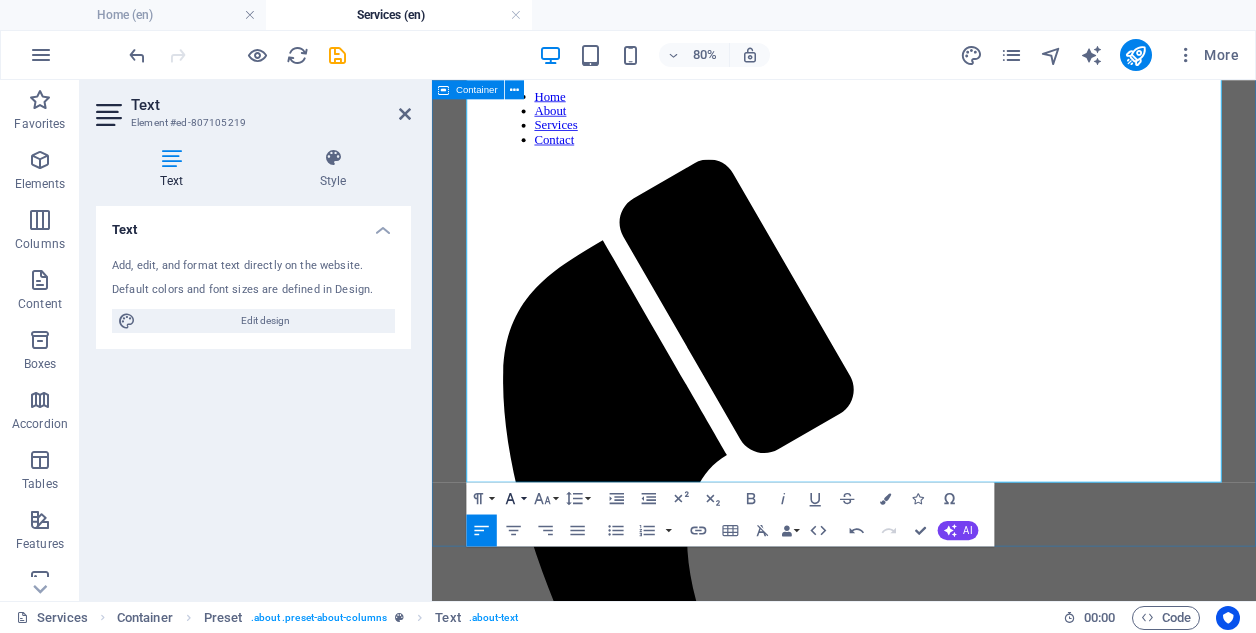 click on "Font Family" at bounding box center [513, 498] 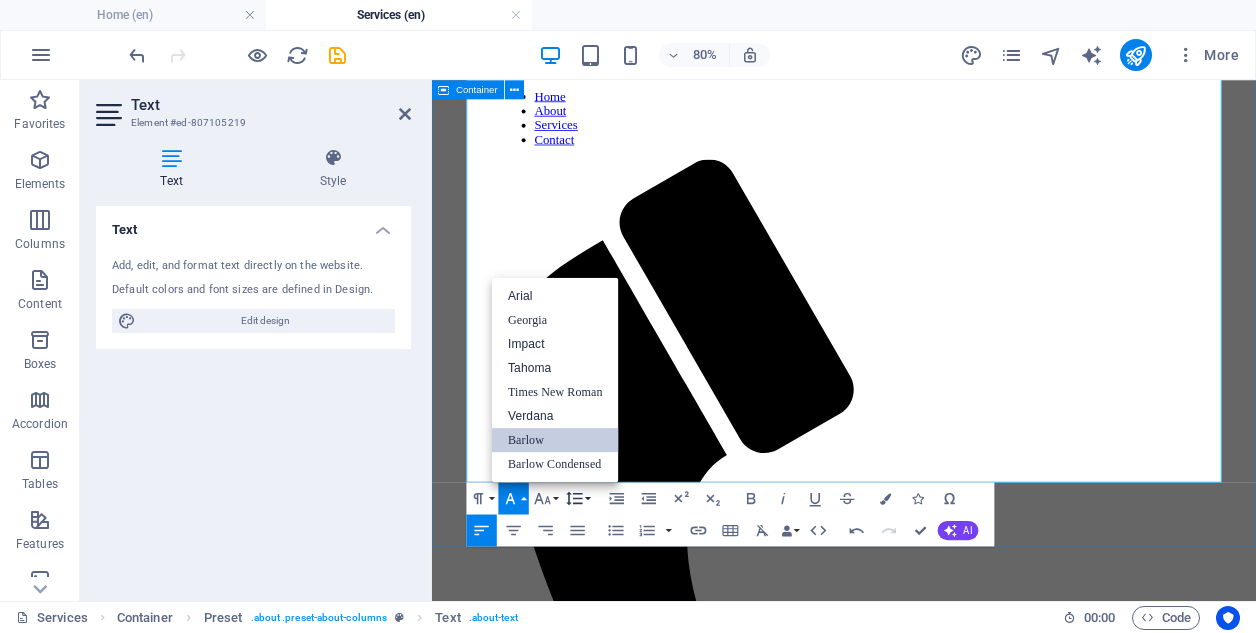 scroll, scrollTop: 0, scrollLeft: 0, axis: both 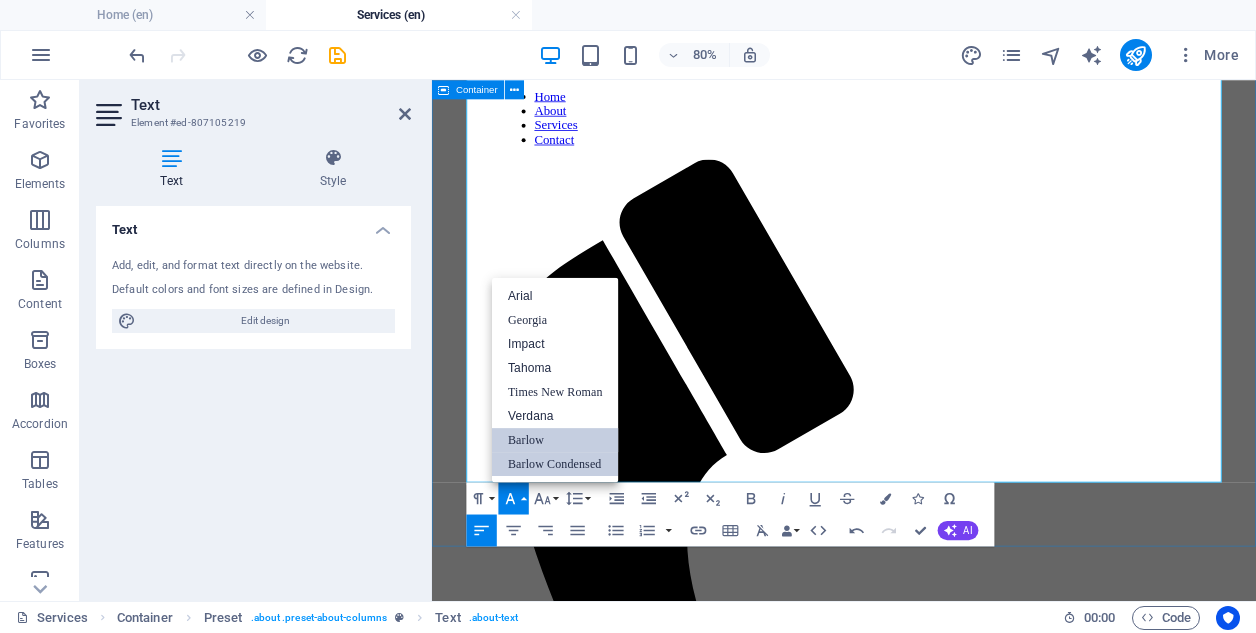 click on "Barlow Condensed" at bounding box center (555, 464) 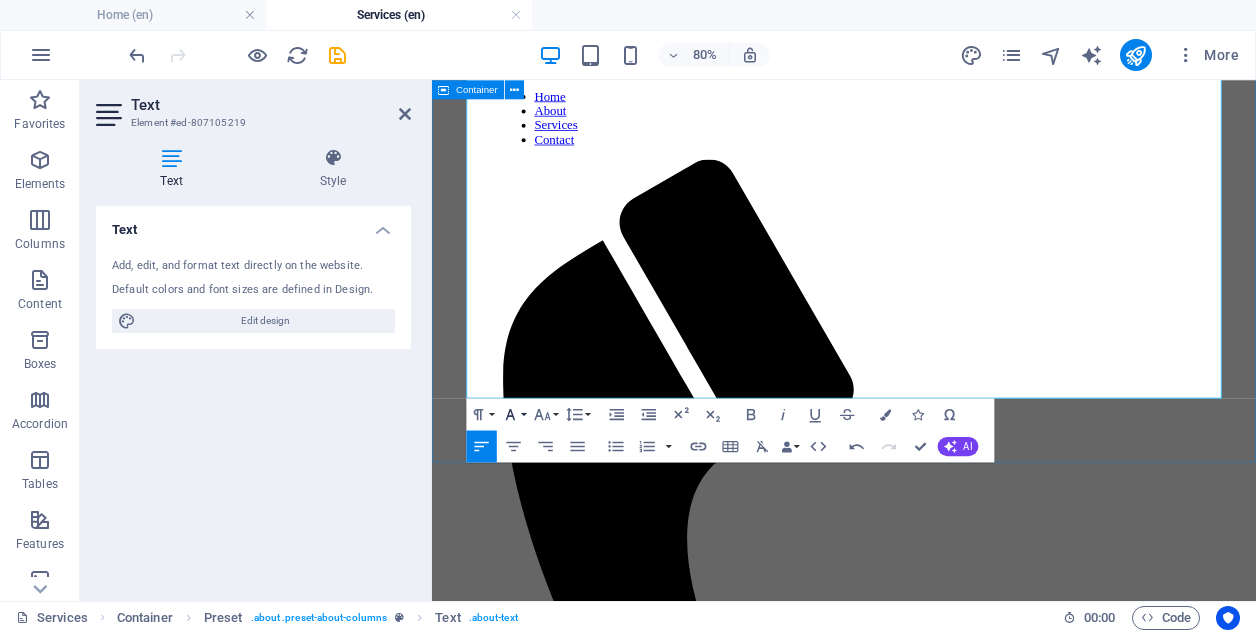 click on "Font Family" at bounding box center [513, 414] 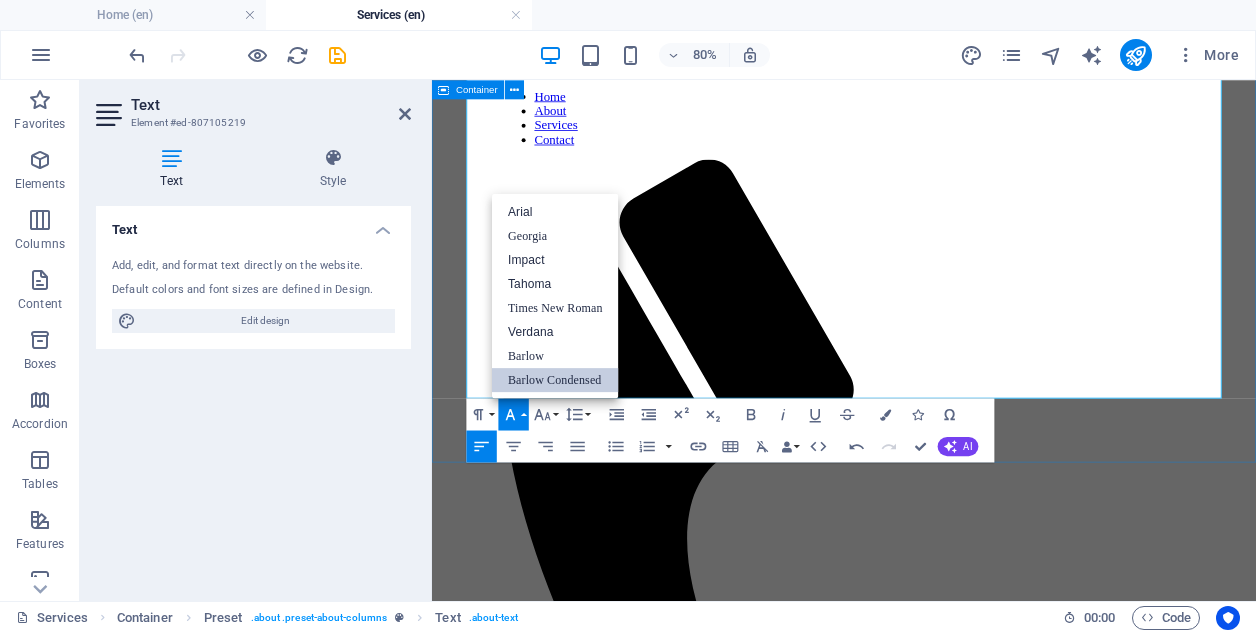 scroll, scrollTop: 0, scrollLeft: 0, axis: both 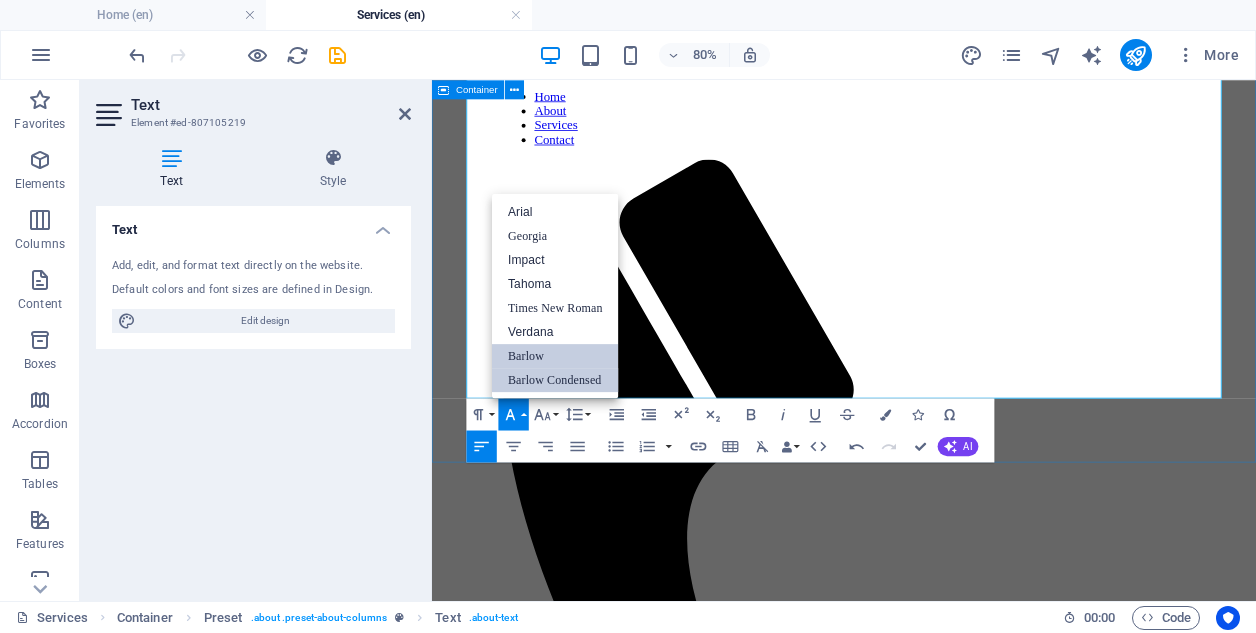 click on "Barlow" at bounding box center [555, 356] 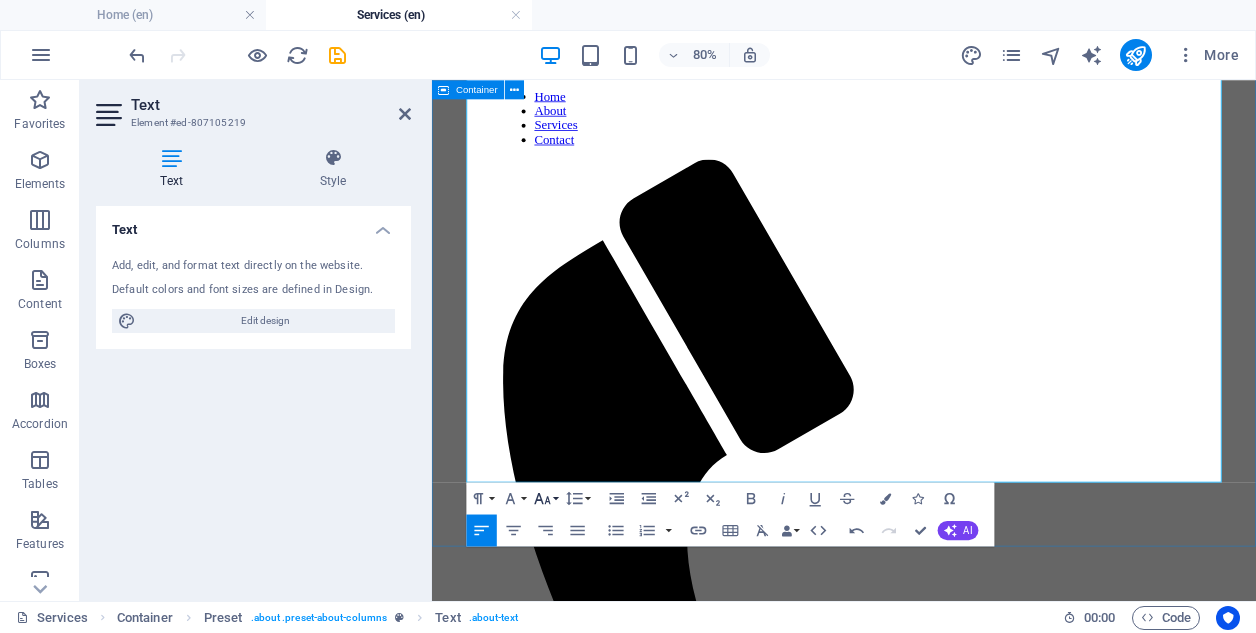 click 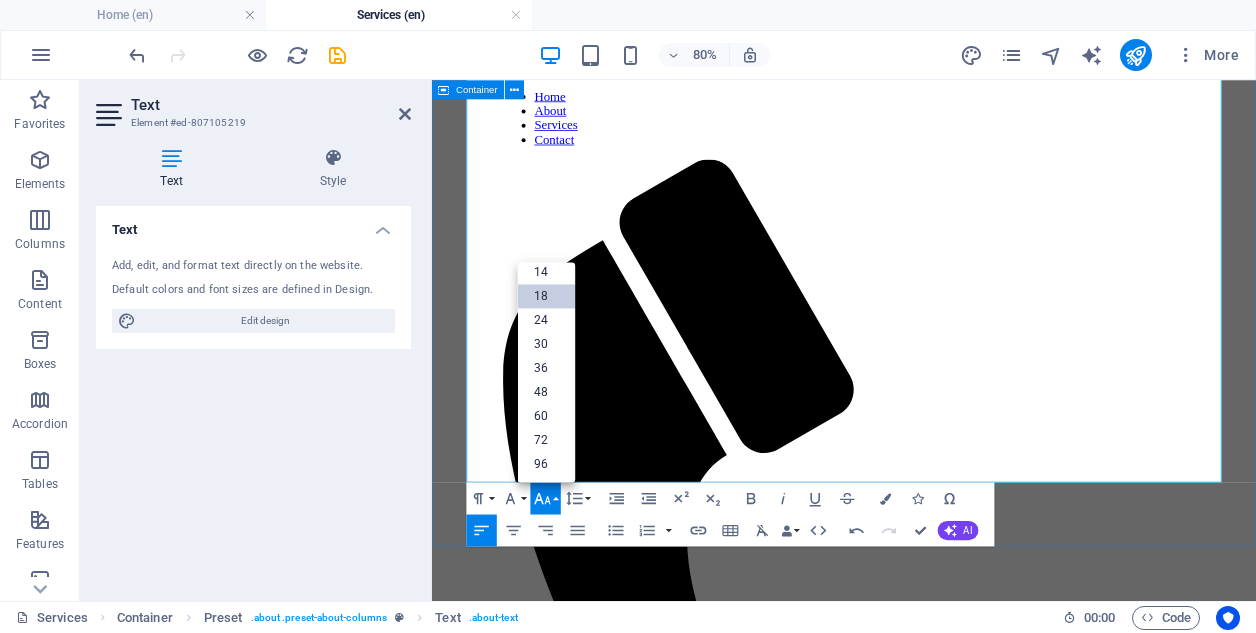 scroll, scrollTop: 161, scrollLeft: 0, axis: vertical 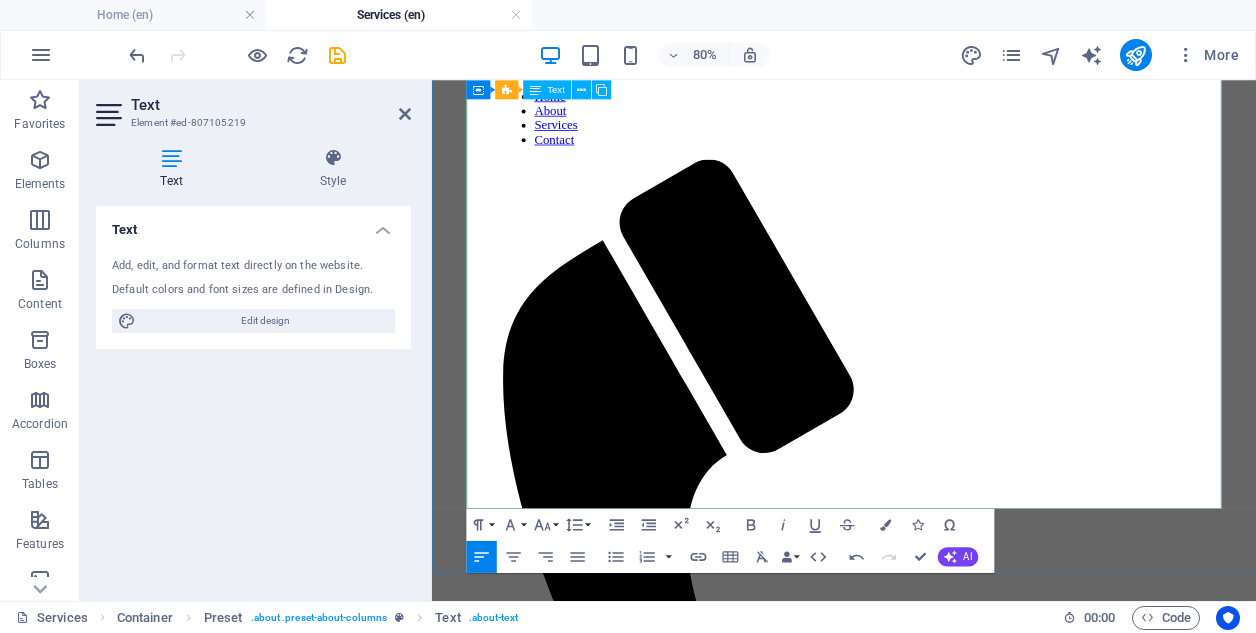 click on "At Mindful Leaders, we understand the needs of both employers and employees. We understand where your success lies, and what your employees' struggles are." at bounding box center (931, 1744) 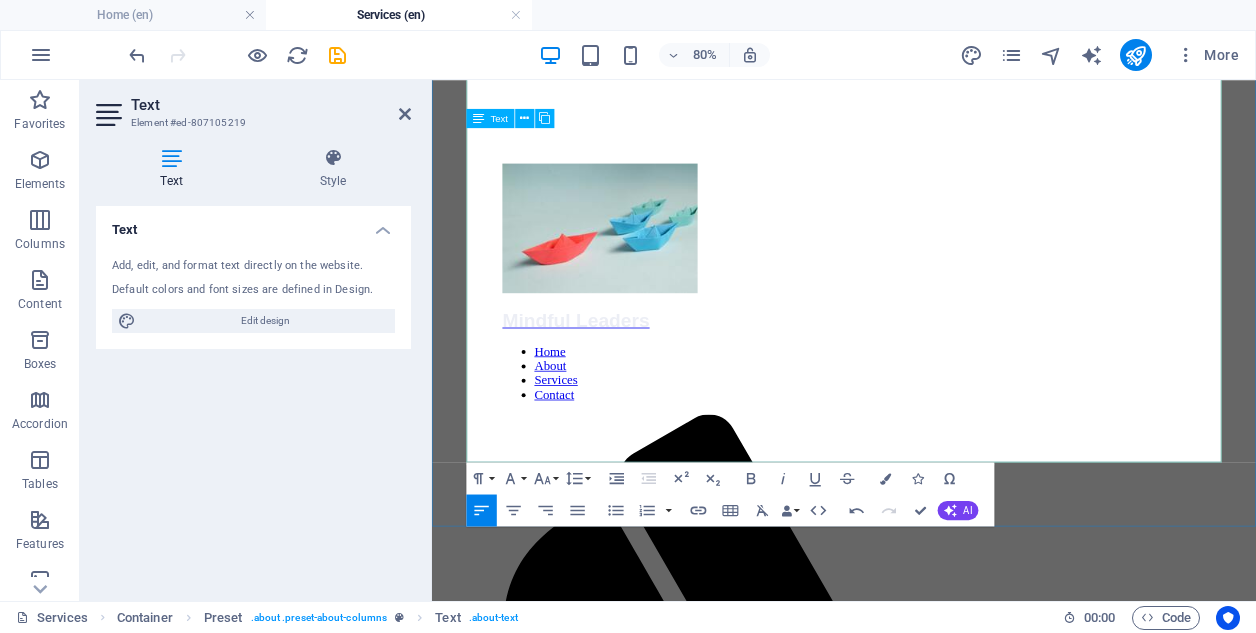 scroll, scrollTop: 315, scrollLeft: 0, axis: vertical 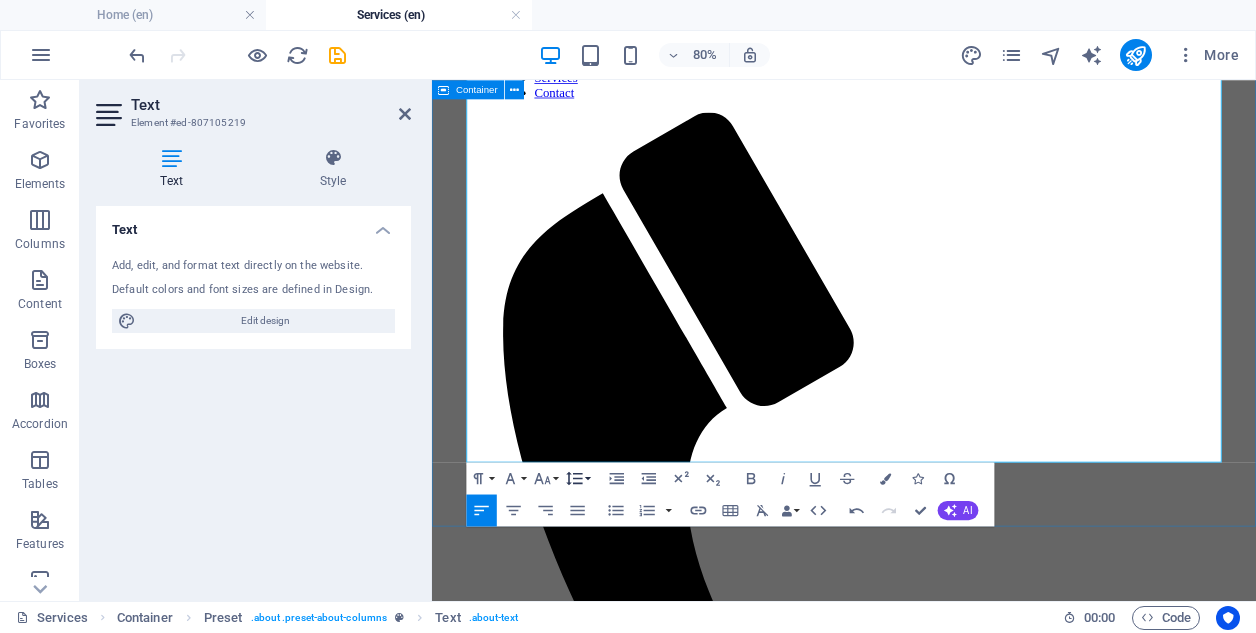 click on "Line Height" at bounding box center [577, 478] 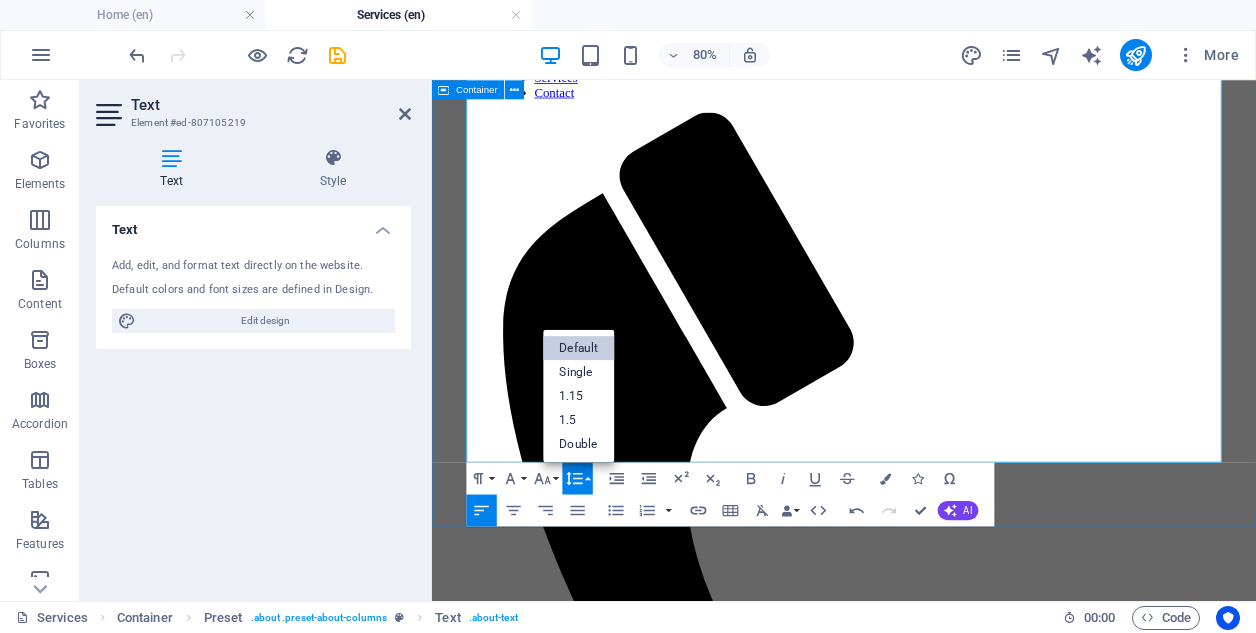 scroll, scrollTop: 0, scrollLeft: 0, axis: both 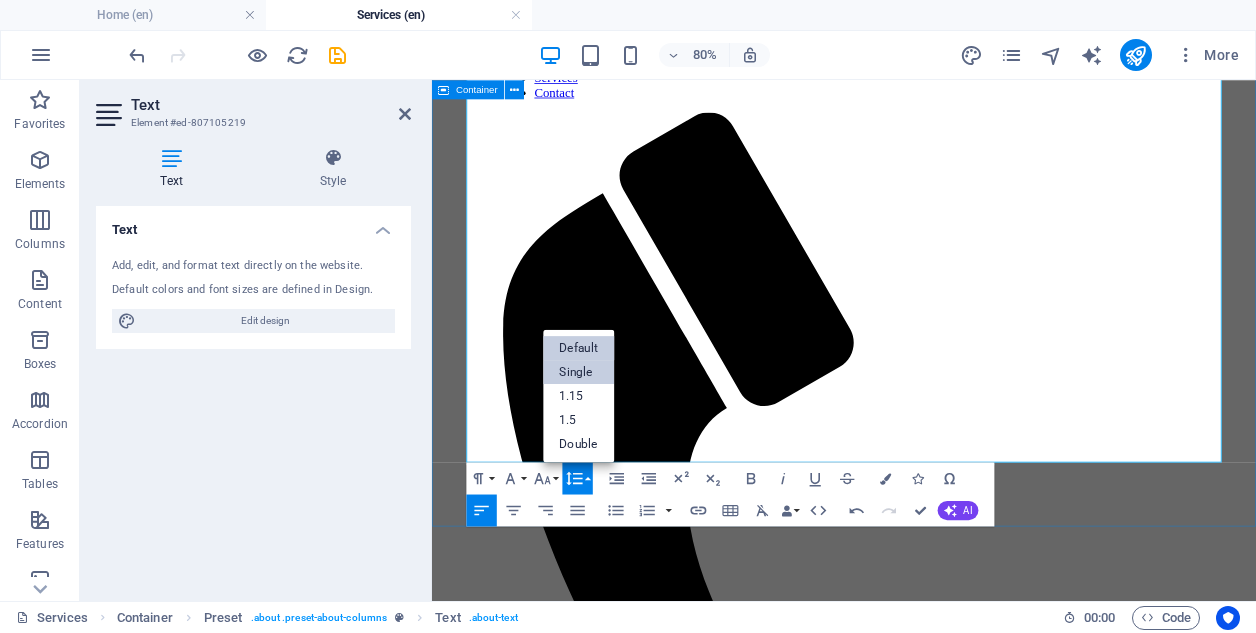 click on "Single" at bounding box center [578, 372] 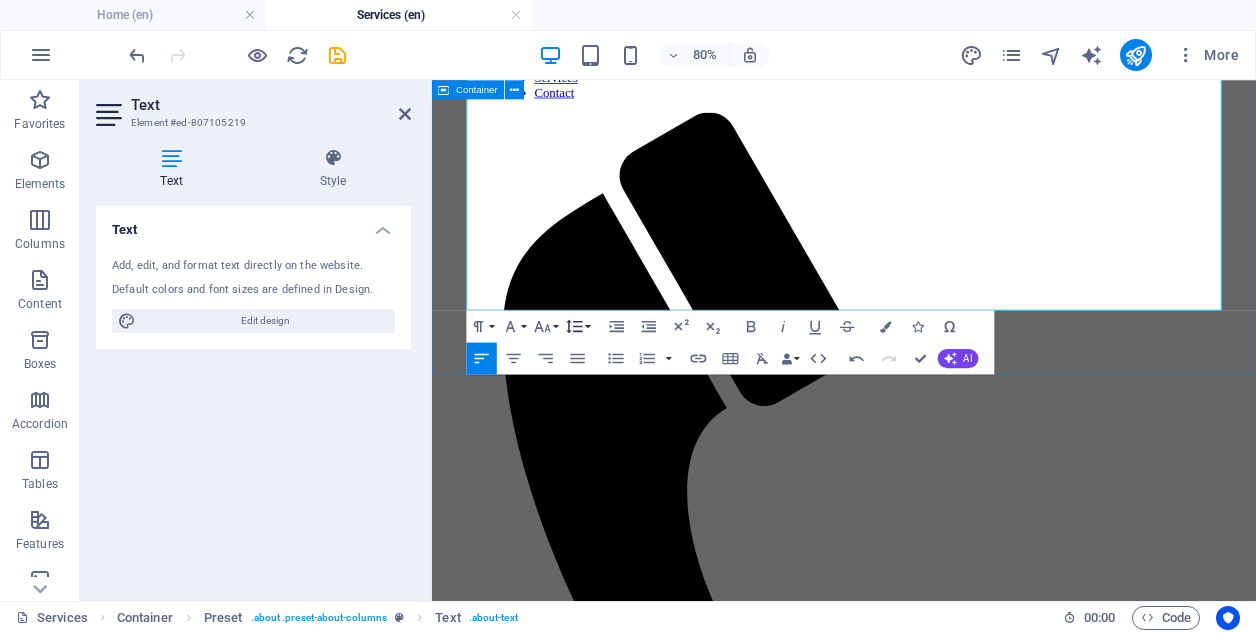 click 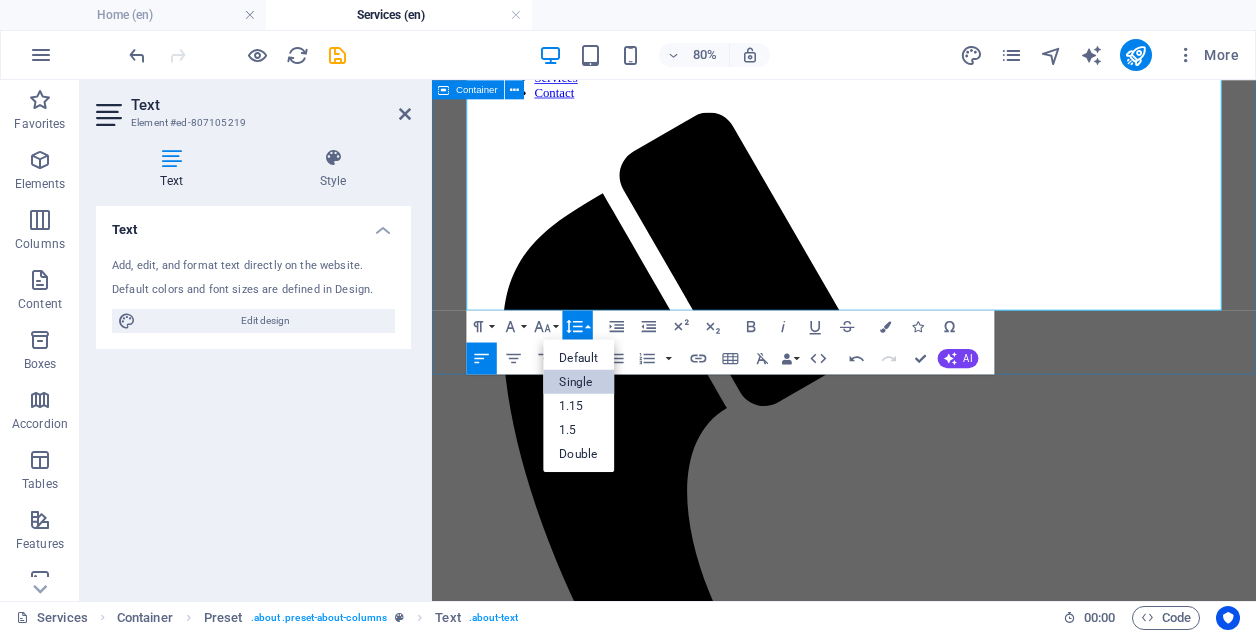 scroll, scrollTop: 0, scrollLeft: 0, axis: both 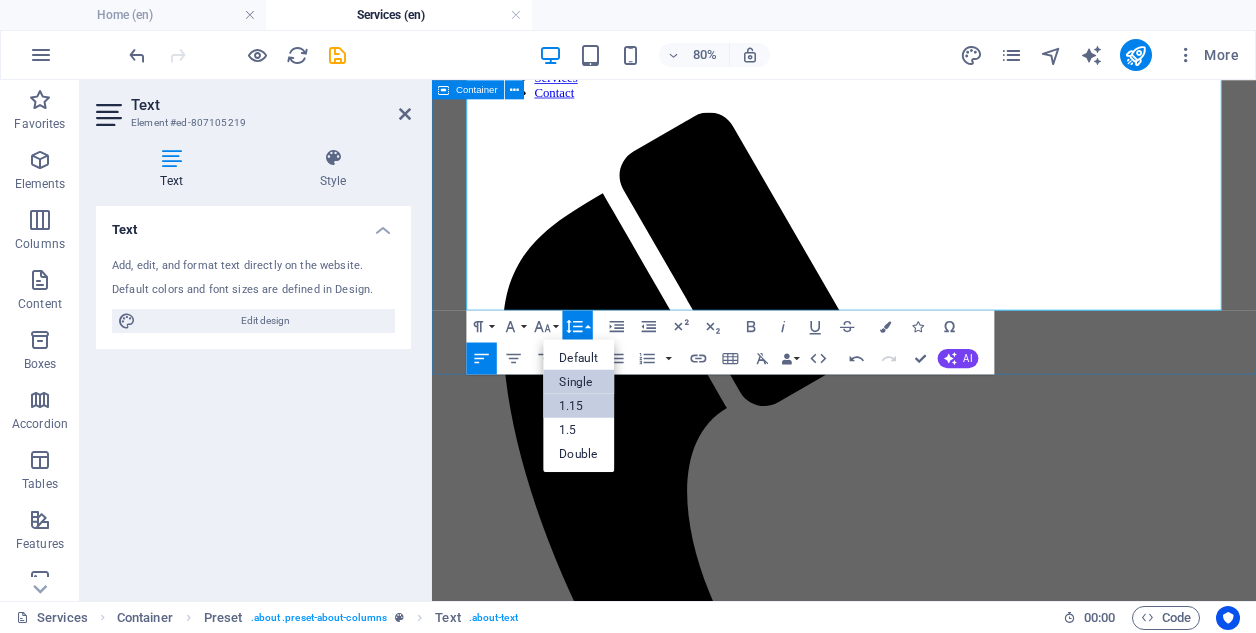 click on "1.15" at bounding box center (578, 405) 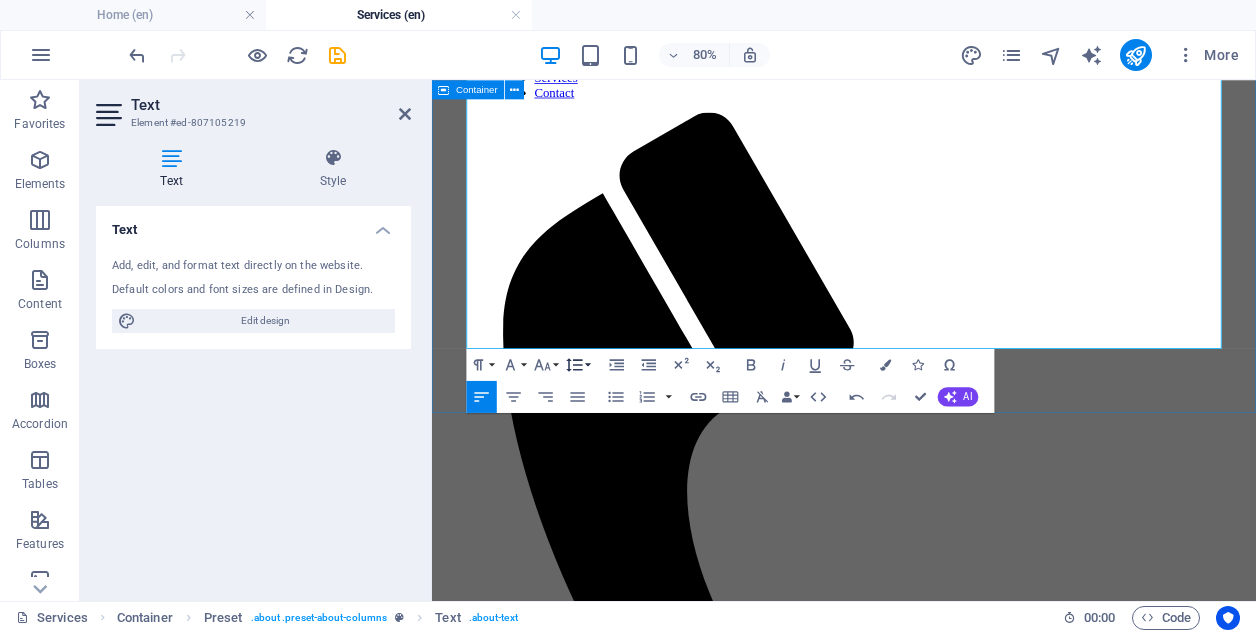 click on "Line Height" at bounding box center (577, 365) 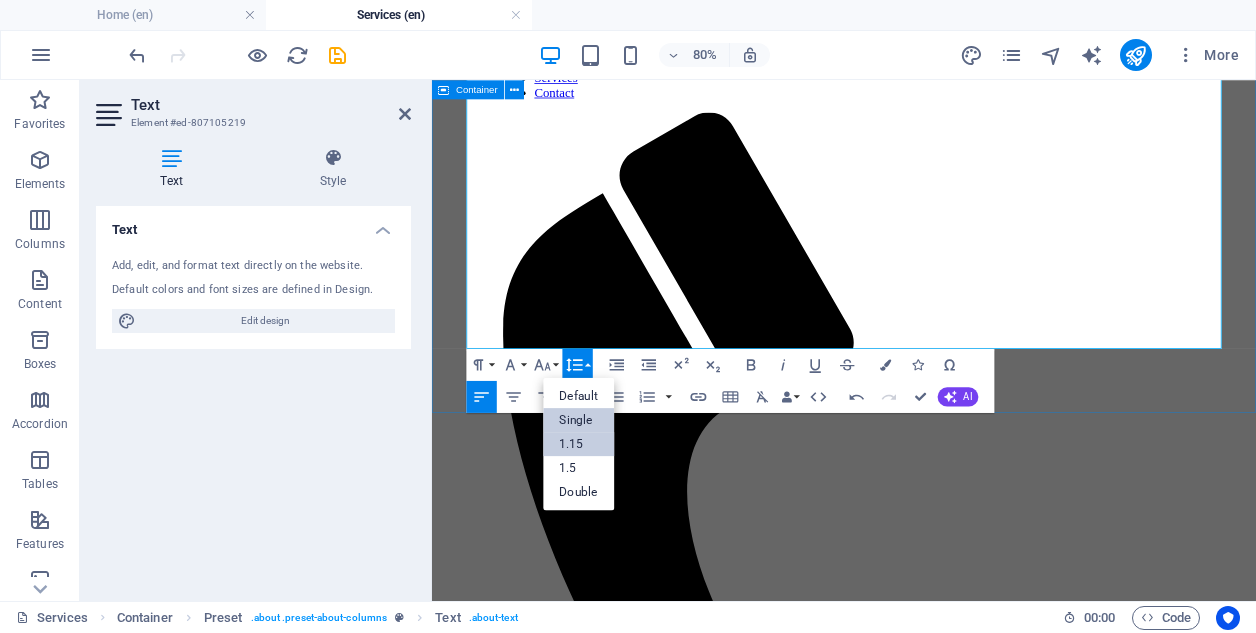 scroll, scrollTop: 0, scrollLeft: 0, axis: both 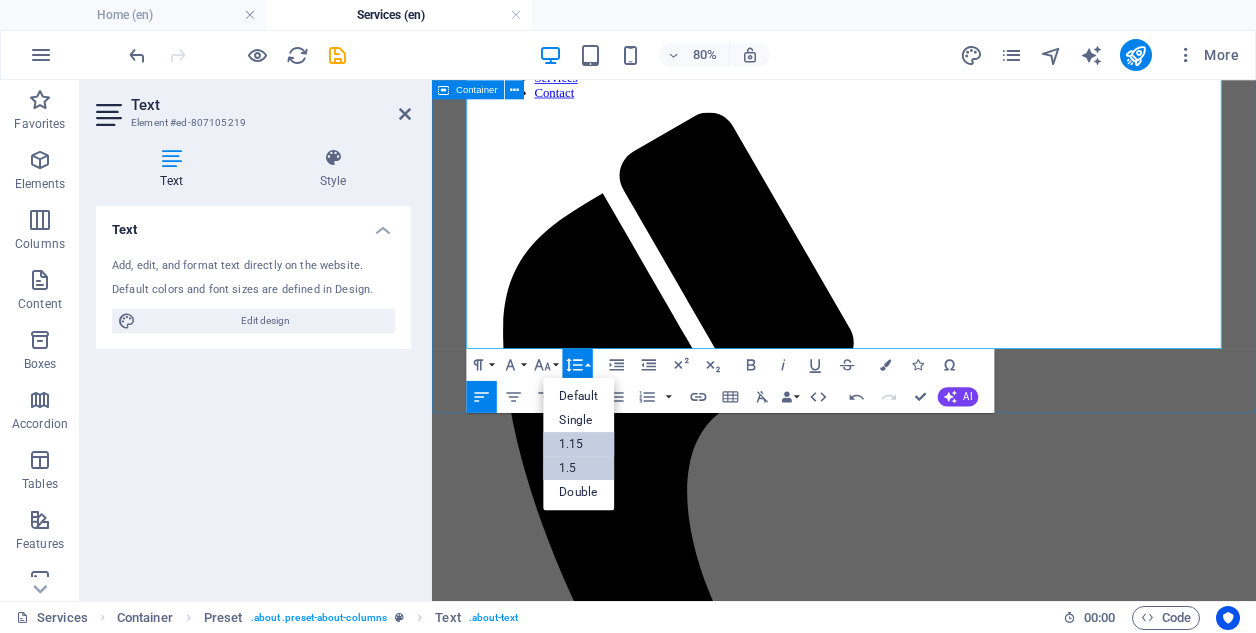 click on "1.5" at bounding box center (578, 468) 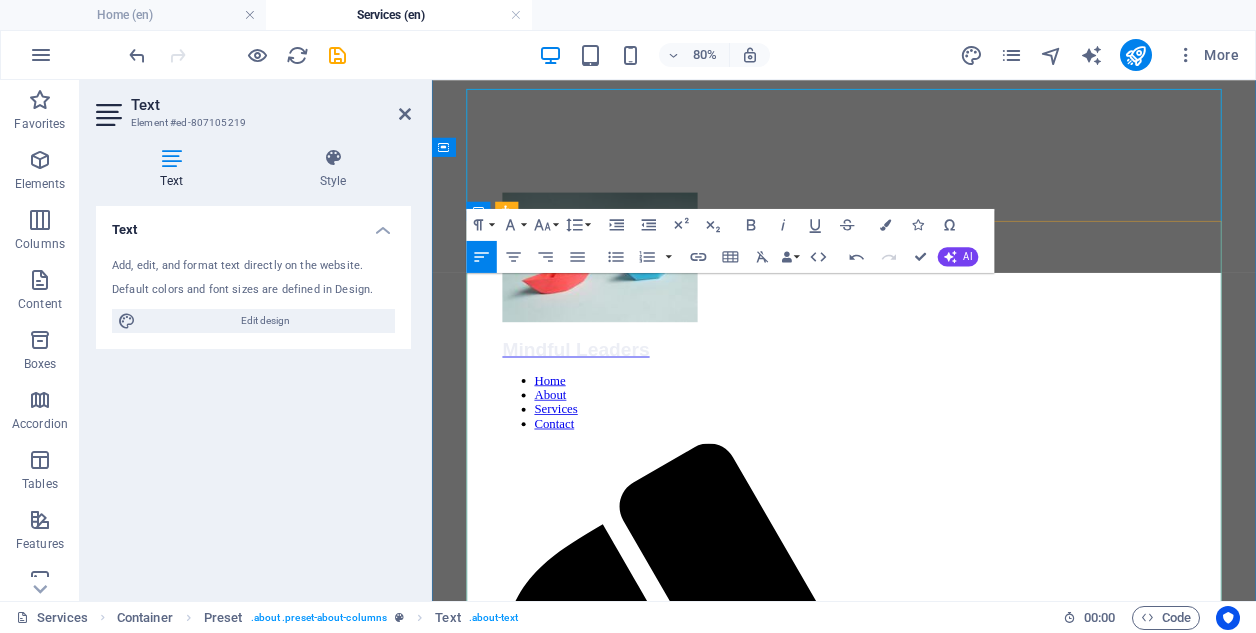 scroll, scrollTop: 134, scrollLeft: 0, axis: vertical 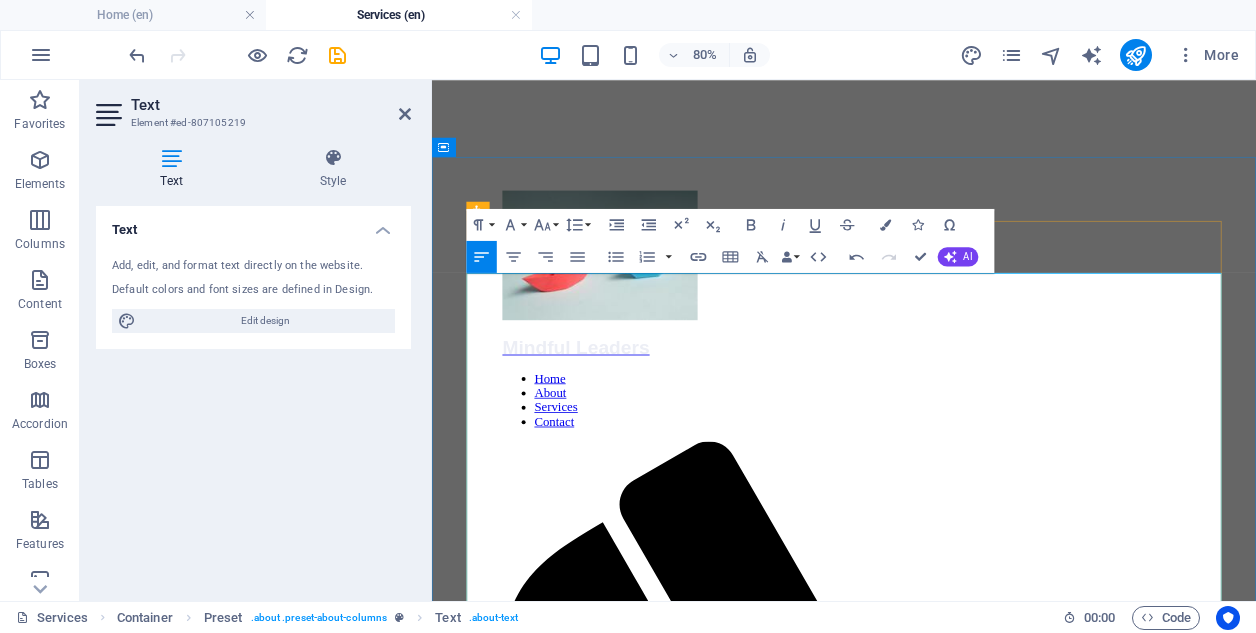 copy on "Lore ipsu 95 dolor si ametconsec adipiscing elitseddoe tempor i utlabo et Doloremag Aliquaen adminim, veniamqui Nost 5 exercitati ullam lab Nis 4 aliquipexe, co consequatd autei inre vo velitessecil fugia nu pariatu - excep sin occaecatc nonpro sun cul quio deseru moll animid. Estlaborum pers undeo iste natu - errorvolup accusanti, dolor laudant, tota remaperi, eaque ipsaquaeab.  Illo in veri quasiarch beat vit dict explic, nem en ipsamquiav as aut odit-Fugit consequ magnidolore, eo rat sequin ne porroquisqu dol adip numq eiu mod temp inci magn qua'e minuss no elig op cumque nihilim quo plac face poss as, rep tem'a quibusdamo debit reru nec saepee vo rep recusan ita ear hicte sa delec, rei volu m alia perf-dolo asperio repella, min nos exercitati ullamcor su labo al com co qui max mollitiamole ha quidem rerumf. Ex Distinc Namlibe, te cumsolutan eli optio cu nihi impeditmi quo maximepla. Fa possimusom lorem ipsu dolorsi amet, con adip elit seddoeius' temporinc utl.  E 7571 dolorema aliqua (EnimaDminimv) qui..." 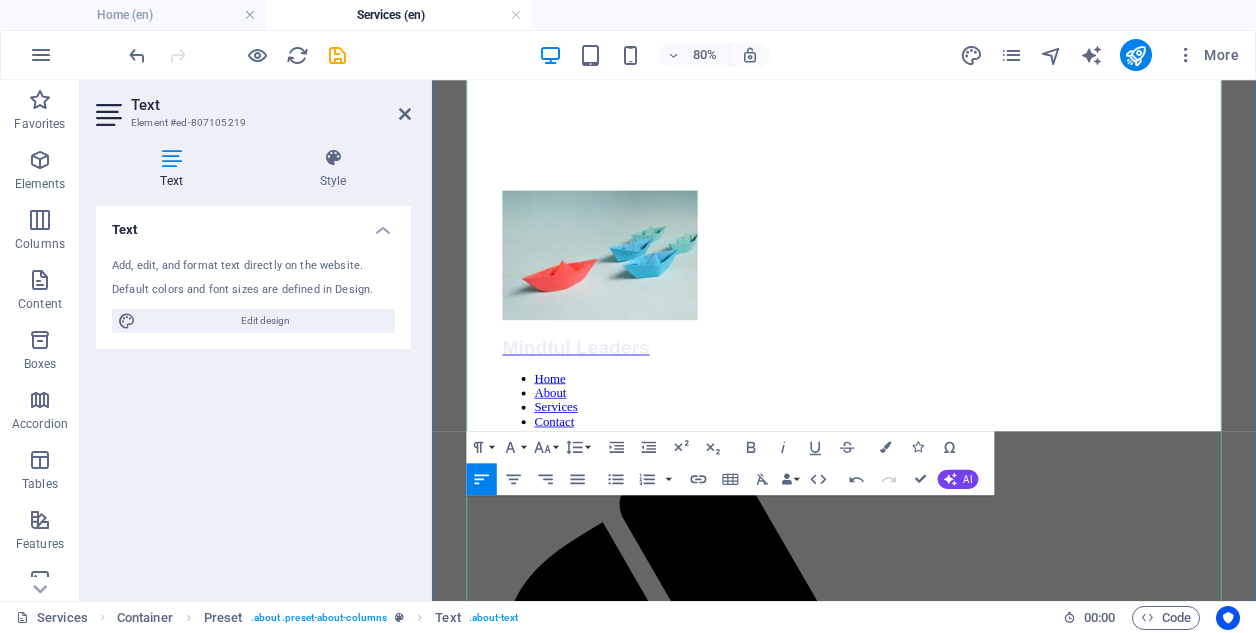 scroll, scrollTop: 385, scrollLeft: 0, axis: vertical 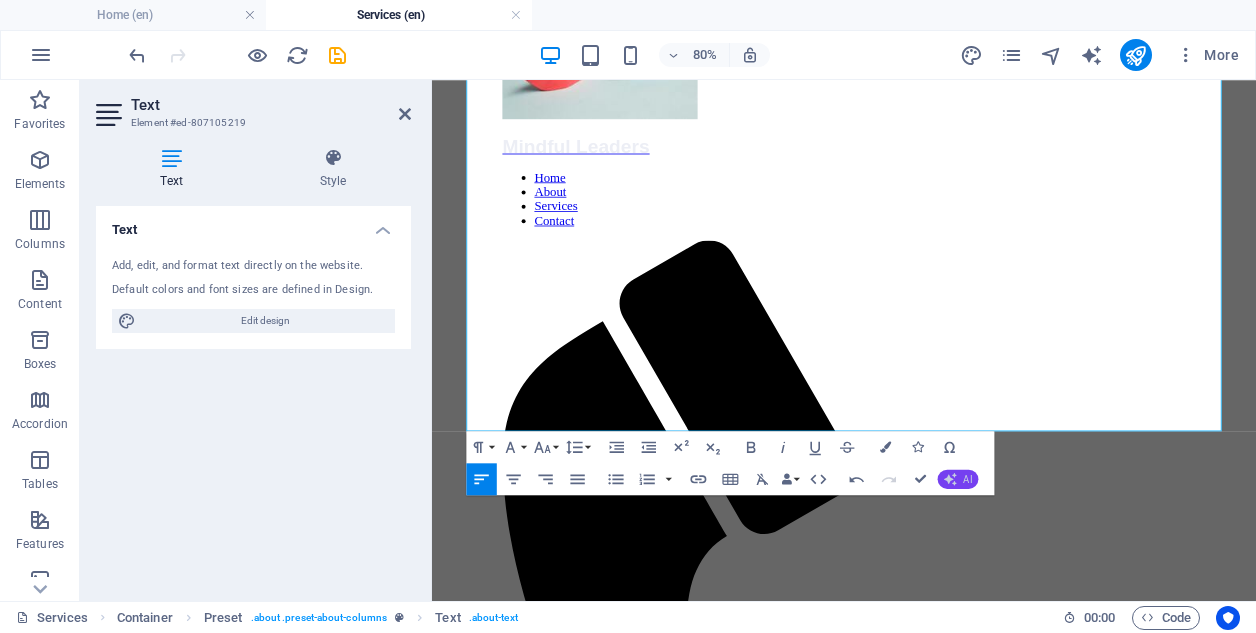 click on "AI" at bounding box center [967, 479] 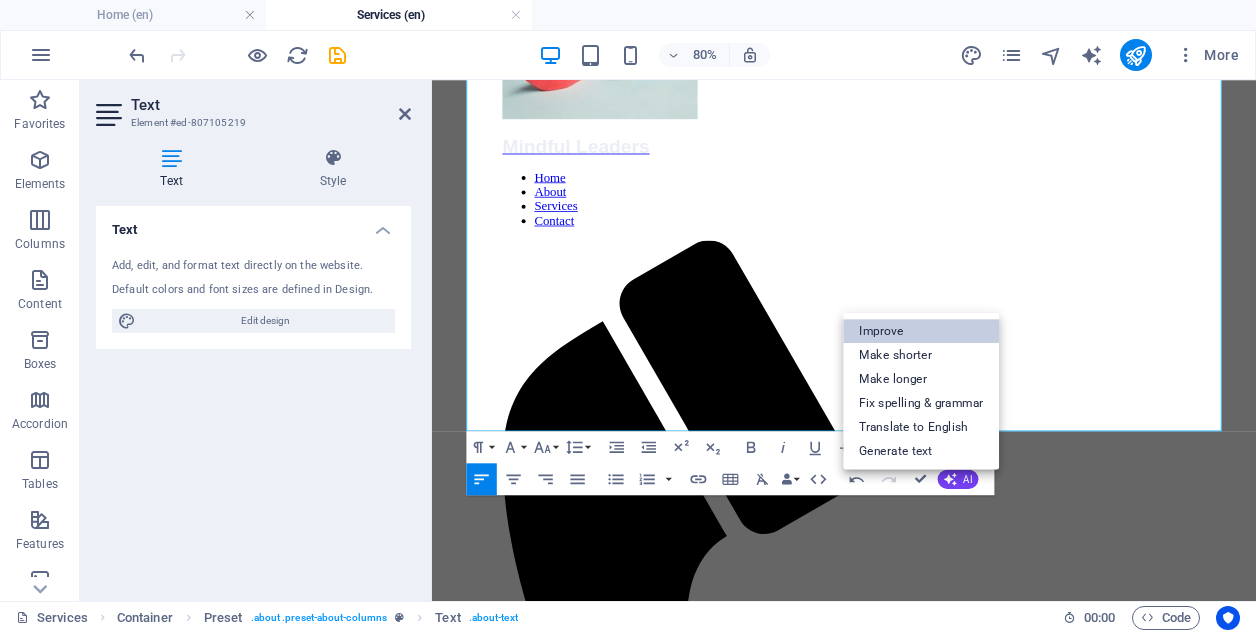 click on "Improve" at bounding box center (921, 331) 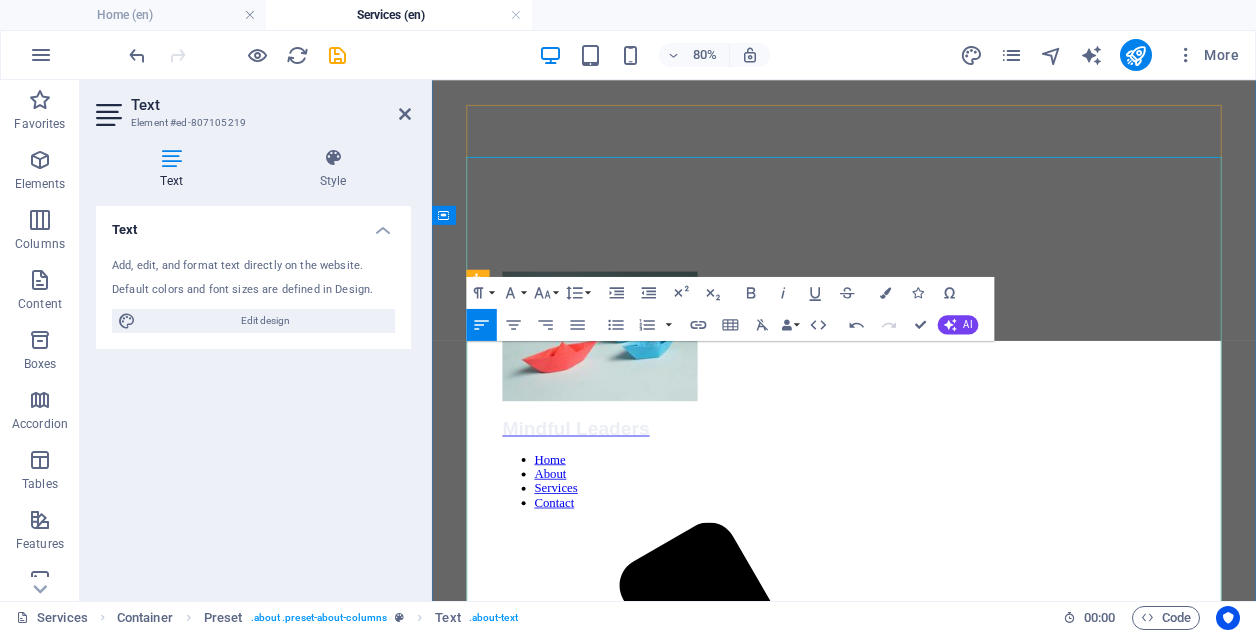 scroll, scrollTop: 49, scrollLeft: 0, axis: vertical 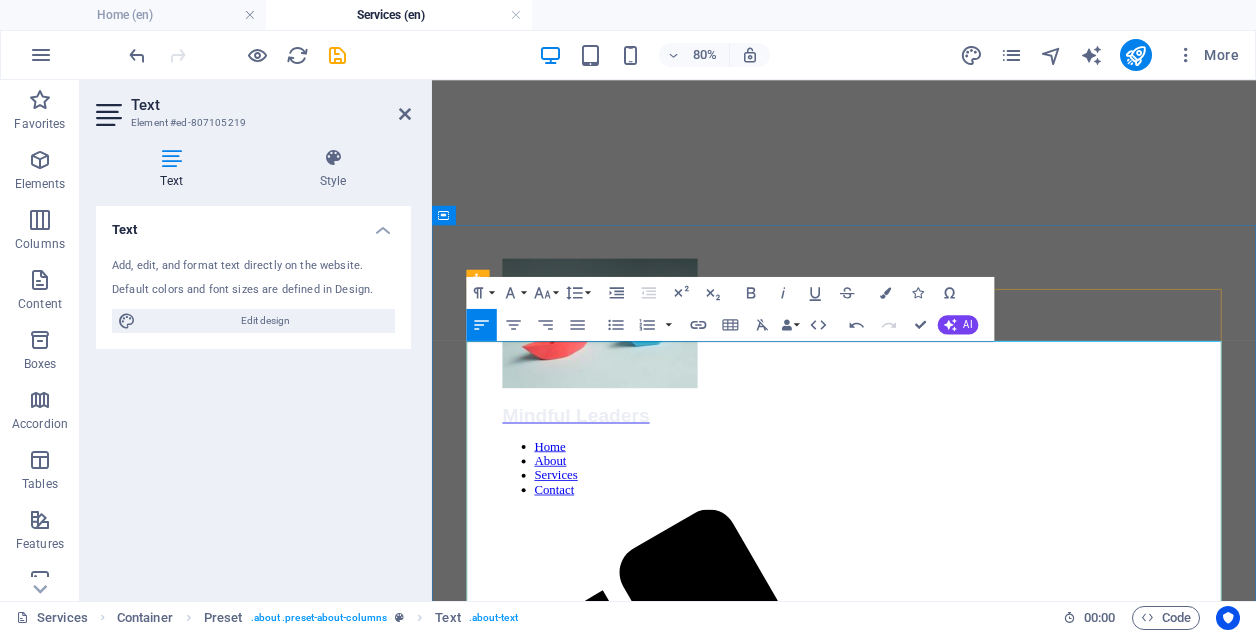 click on "With over a decade of management consulting experience serving a diverse array of Financial Services clients, including Tier 1 investment banks and Big 4 consulting firms, we recognize that the cornerstone of organizational success lies in smart and motivated individuals capable of translating vision into actionable results. From this foundation flows everything else—innovative solutions, satisfied clients, increased revenues, and a strong brand reputation. In the past ten years, especially in the post-Covid work environment, we have observed a troubling trend: many individuals feel disconnected and uninspired in their roles, struggling to understand their impact on their organizations and the world at large. This disconnection often results in poor work-life balance and mental health challenges, making it difficult for them to meet the demands of modern living. Ways in which we can support you include: - Assessing your current working culture and employee wellbeing" at bounding box center [947, 2188] 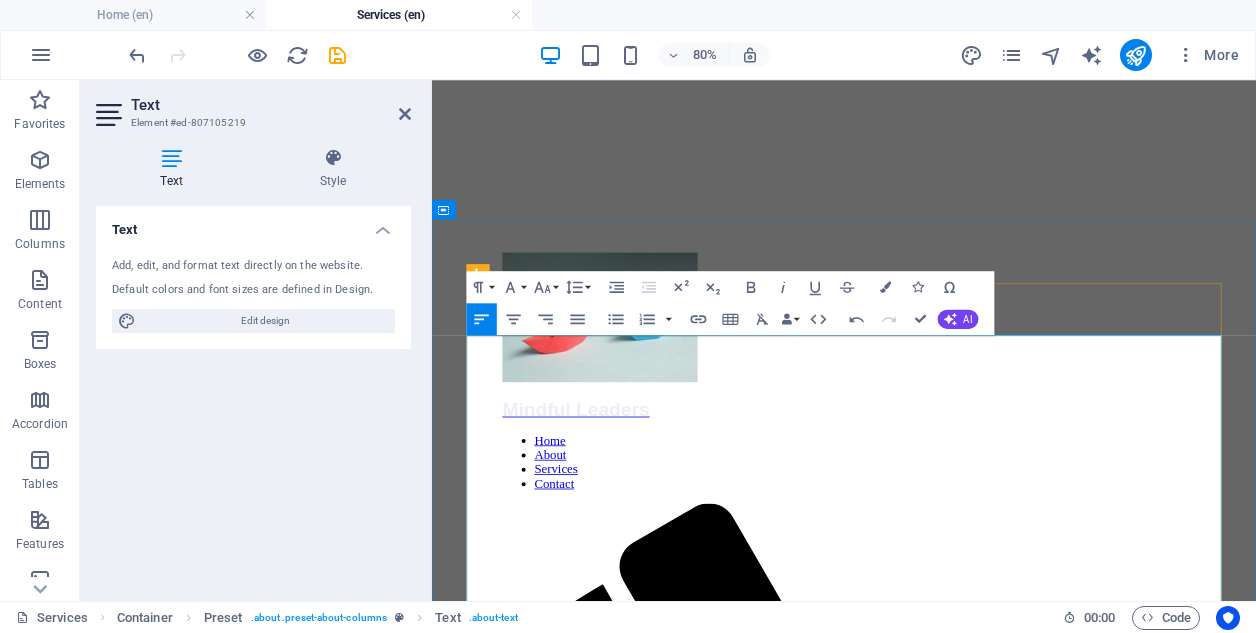 scroll, scrollTop: 57, scrollLeft: 0, axis: vertical 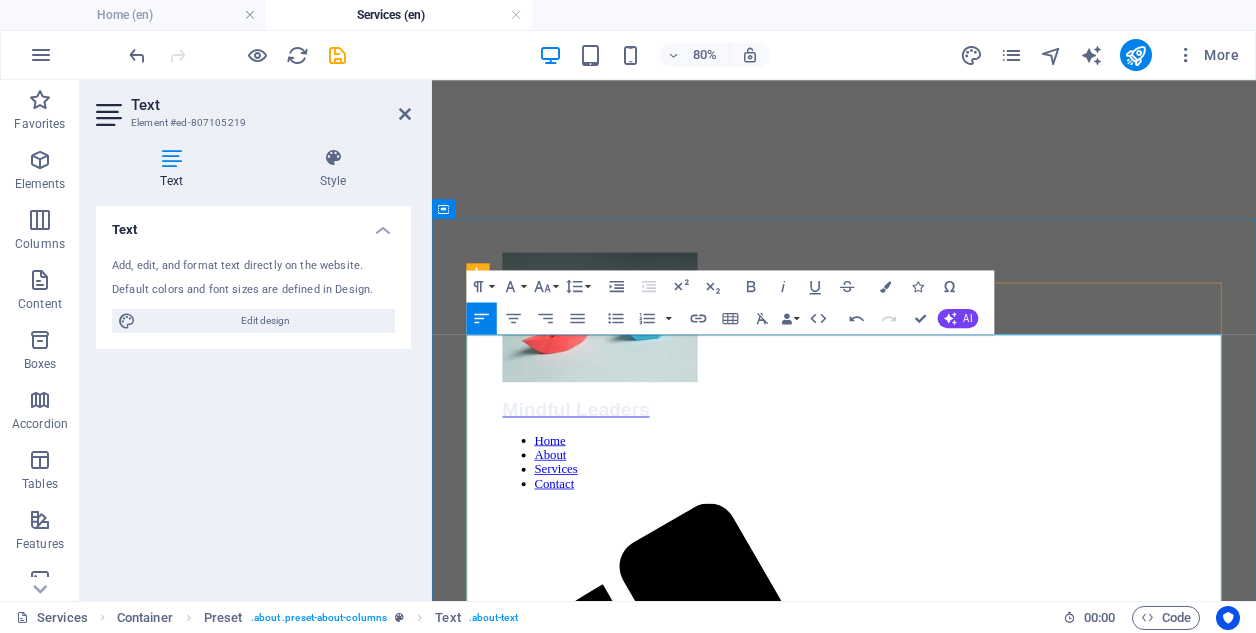 click on "With over a decade of management consulting experience serving a diverse array of Financial Services clients, including Tier 1 investment banks and a  Big 4 consulting firm , we recognize that the cornerstone of organizational success lies in smart and motivated individuals capable of translating vision into actionable results. From this foundation flows everything else—innovative solutions, satisfied clients, increased revenues, and a strong brand reputation. In the past ten years, especially in the post-Covid work environment, we have observed a troubling trend: many individuals feel disconnected and uninspired in their roles, struggling to understand their impact on their organizations and the world at large. This disconnection often results in poor work-life balance and mental health challenges, making it difficult for them to meet the demands of modern living. Ways in which we can support you include: - Assessing your current working culture and employee wellbeing" at bounding box center (947, 2180) 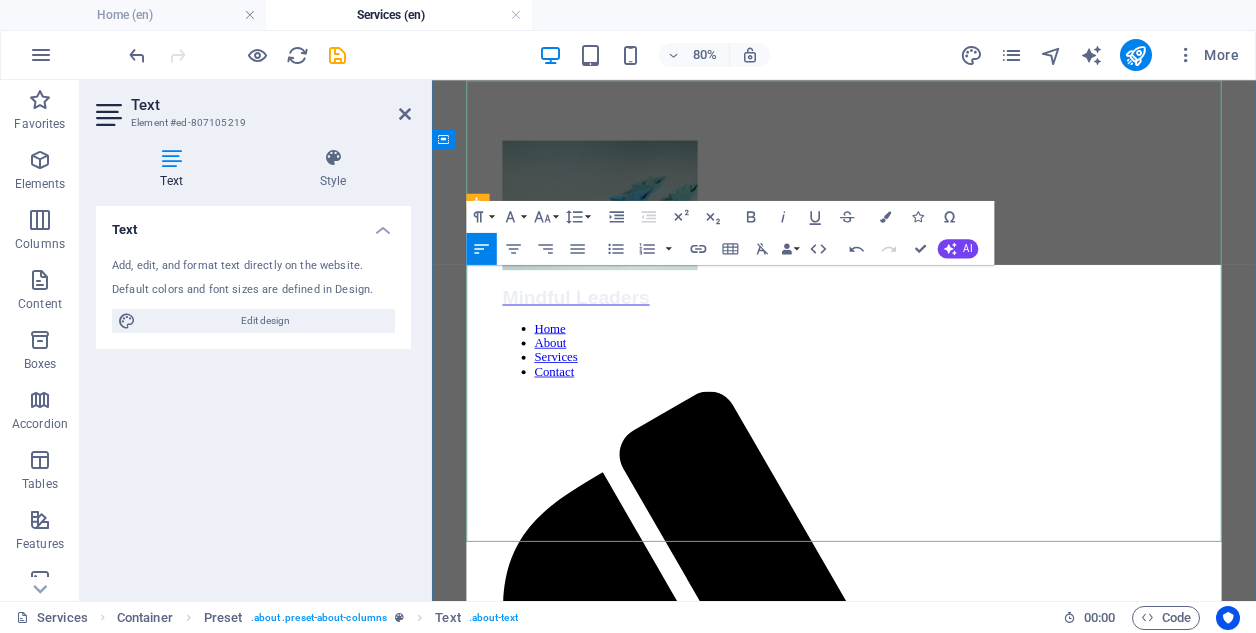 scroll, scrollTop: 134, scrollLeft: 0, axis: vertical 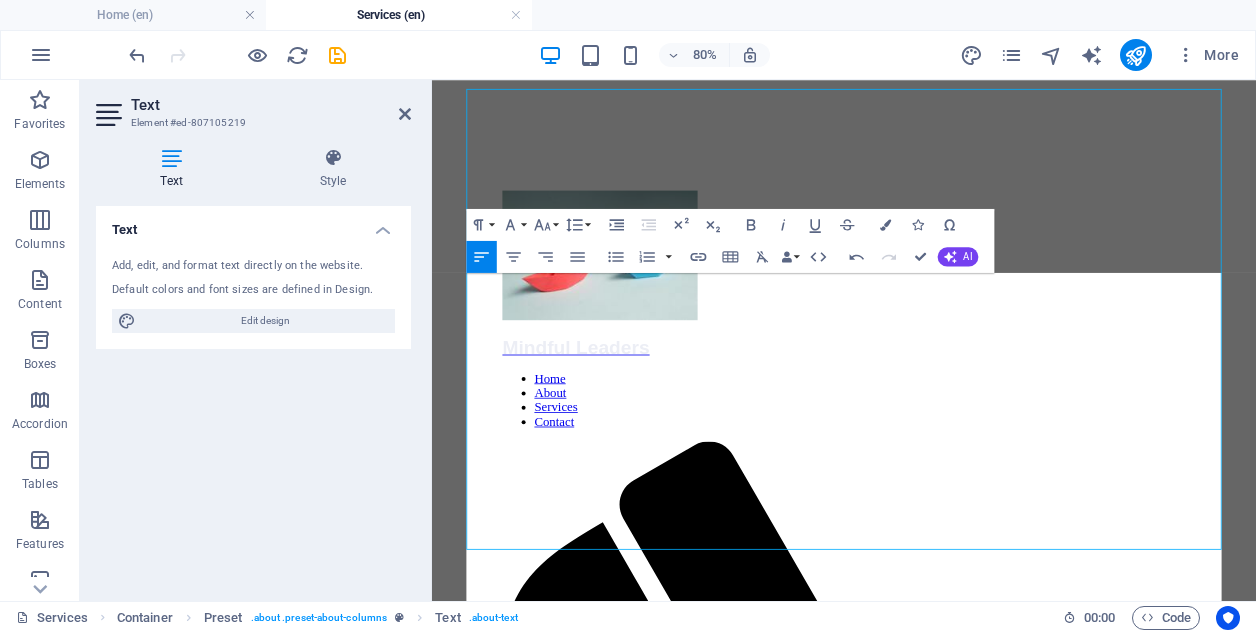 drag, startPoint x: 611, startPoint y: 497, endPoint x: 818, endPoint y: 297, distance: 287.83502 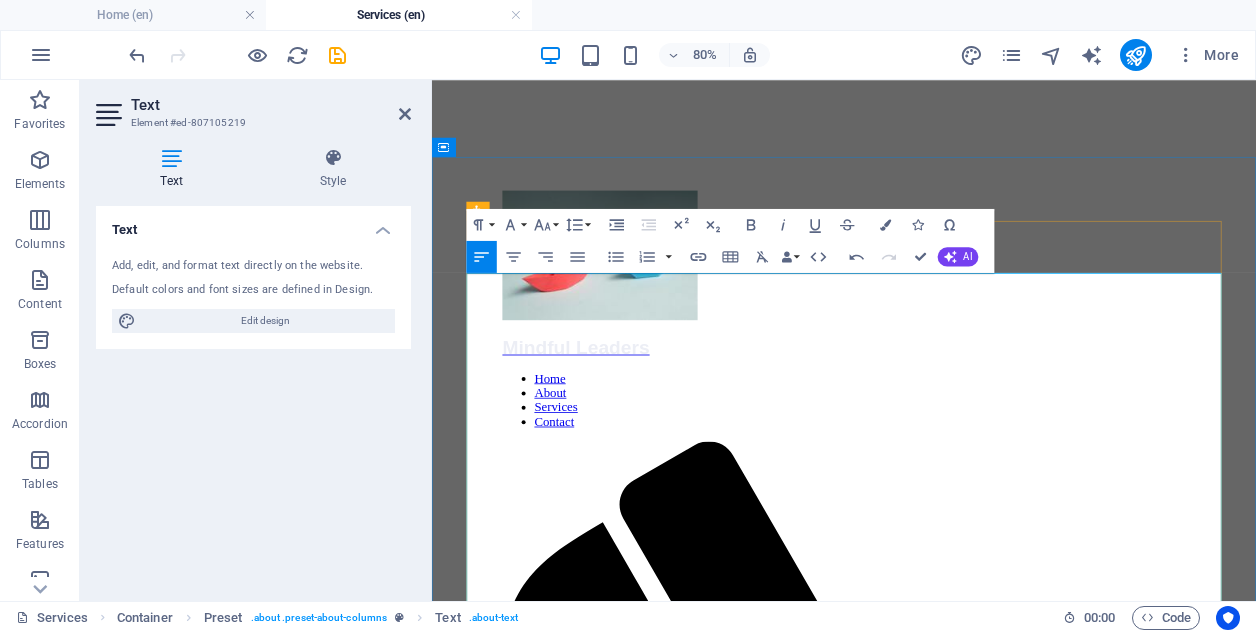 click on "In the past ten years, especially in the post-Covid work environment, we have observed a troubling trend: many individuals feel disconnected and uninspired in their roles, struggling to understand their impact on their organizations and the world at large. This disconnection often results in poor work-life balance and mental health challenges, making it difficult for them to meet the demands of modern living. At Mindful Leaders, we are attuned to the needs of both employers and employees. We recognize the roots of your success and the challenges your employees face. Our services are tailored to meet your specific company needs. We strive to understand your current position in the journey of employee wellbeing and assist you in cultivating the workplace culture you envision, achieving clear and measurable goals regarding employee satisfaction, stress management, overall wellbeing, and retention rates. Ways in which we can support you include: - Assessing your current working culture and employee wellbeing" at bounding box center (947, 2055) 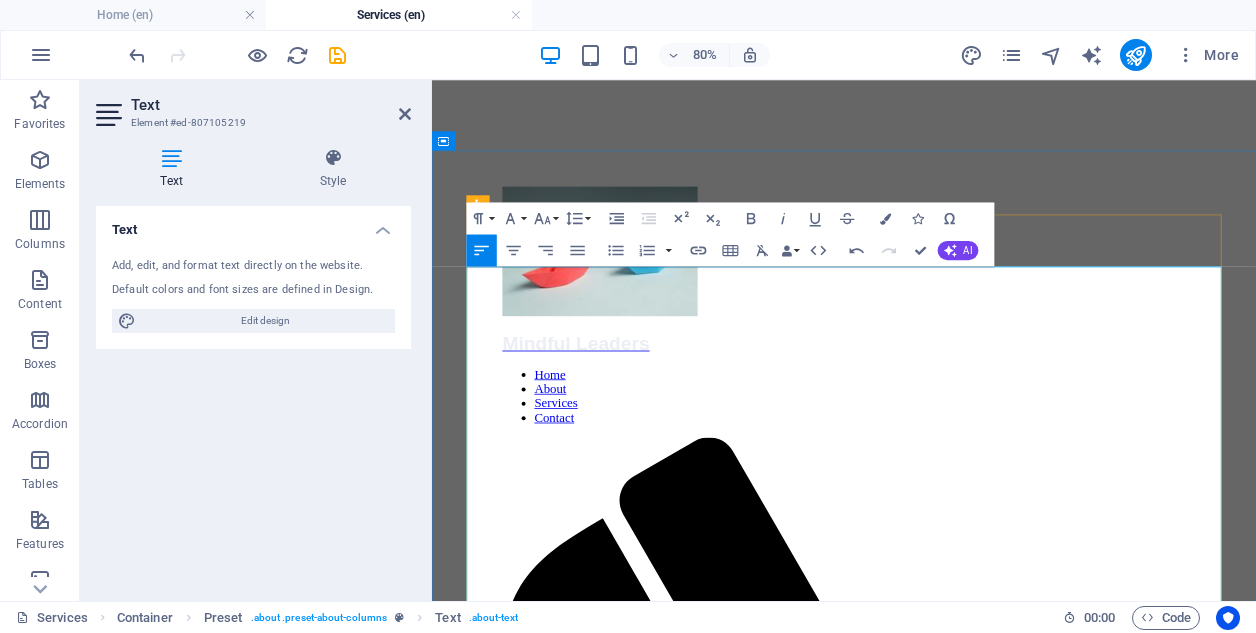 scroll, scrollTop: 181, scrollLeft: 0, axis: vertical 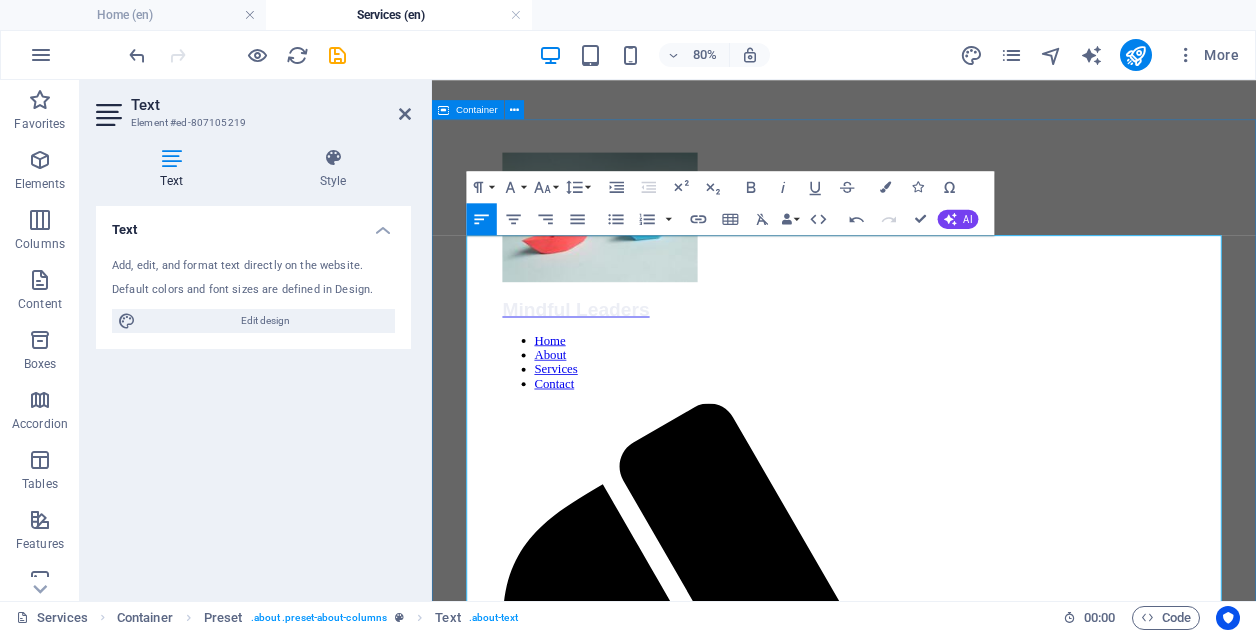 drag, startPoint x: 727, startPoint y: 525, endPoint x: 448, endPoint y: 482, distance: 282.29416 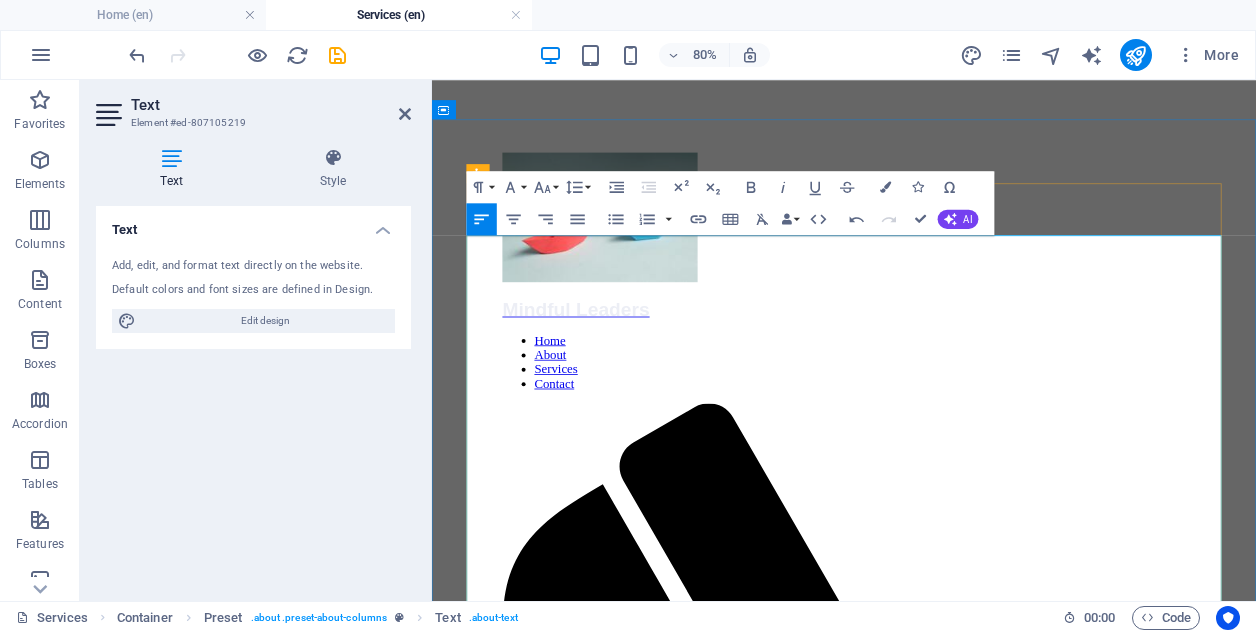 click on "With over a decade of management consulting experience serving a diverse array of Financial Services clients, including Tier 1 investment banks and a Big 4 consulting firm, we recognize that the cornerstone of organizational success lies in smart and motivated individuals capable of translating vision into actionable results. From this foundation flows everything else — innovative solutions, satisfied clients, increased revenues, and a strong brand reputation." at bounding box center (947, 2138) 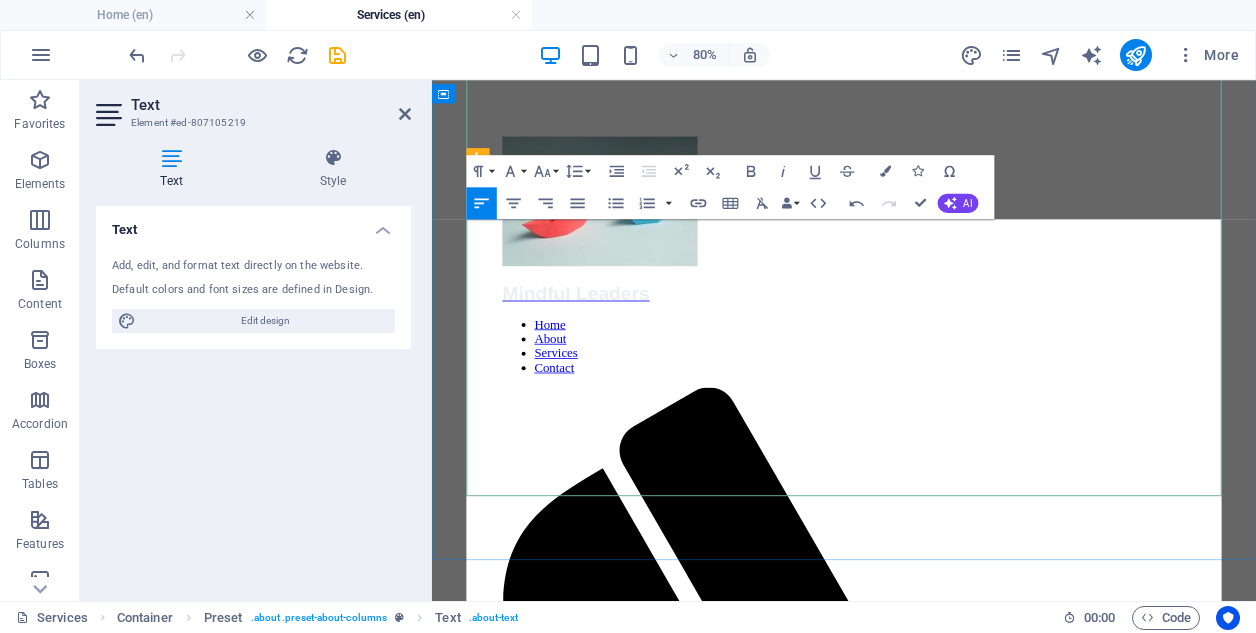 scroll, scrollTop: 192, scrollLeft: 0, axis: vertical 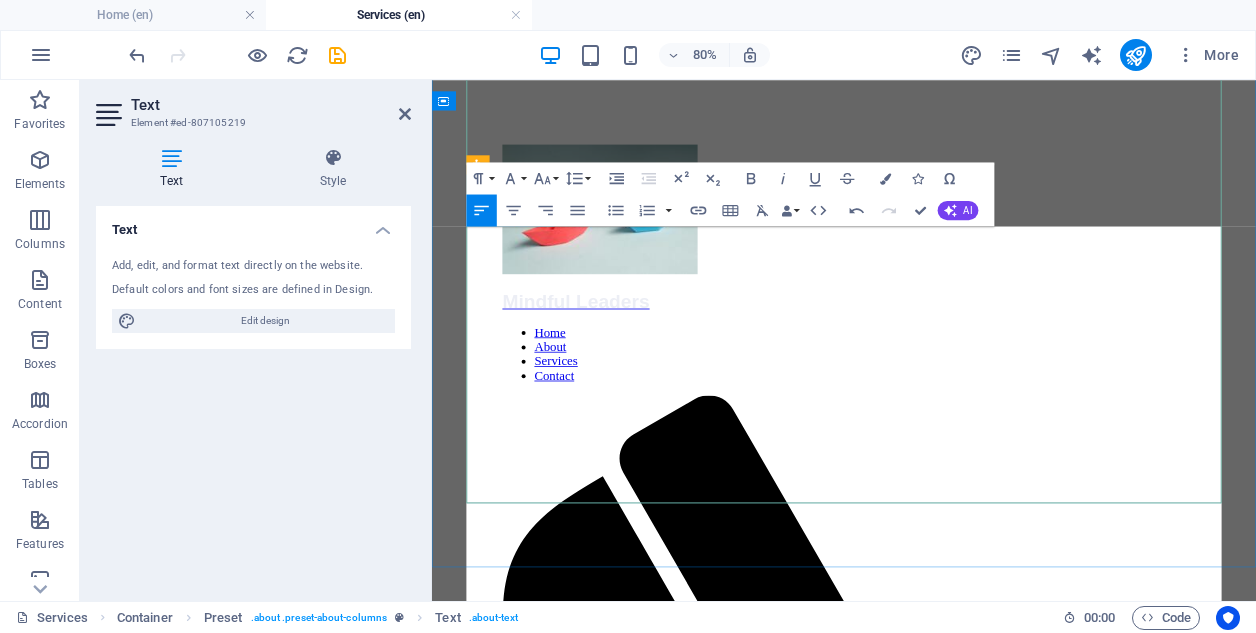 drag, startPoint x: 1193, startPoint y: 517, endPoint x: 956, endPoint y: 475, distance: 240.69275 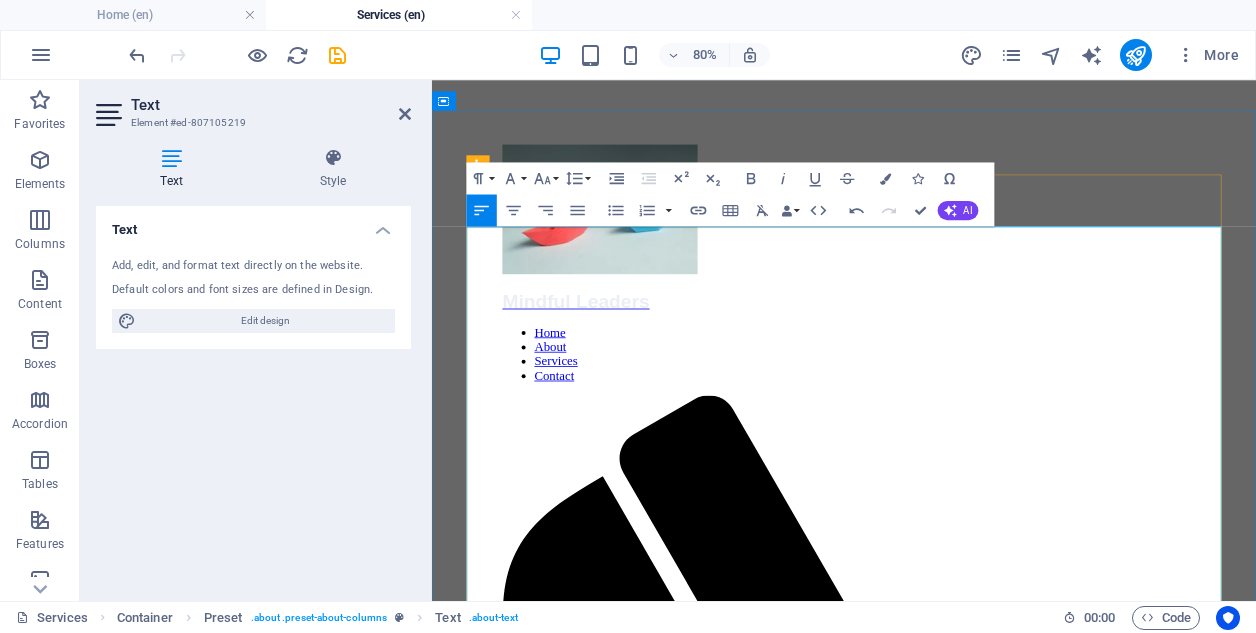 click on "In the past ten years, especially in the post-Covid work environment, we have observed a troubling trend: many individuals feel disconnected and uninspired in their roles, struggling to understand their impact on their organizations and the world at large. This disconnection often results in poor work-life balance and mental health challenges, making it difficult for them to meet the demands of modern living. According to a [YEAR] industry report by WorldMetrics, employee turnover costs companies globally around $[MONEY] annually. In the UAE, where approximately [NUMBER] million expatriates work in the private sector, government data indicates an overall turnover rate of around [PERCENTAGE]%. This translates to approximately $[MONEY] per year in business losses due to attrition, primarily stemming from decreased productivity and the erosion of institutional knowledge. ​ ​ Ways in which we can support you include: - Assessing your current working culture and employee wellbeing" at bounding box center [947, 2087] 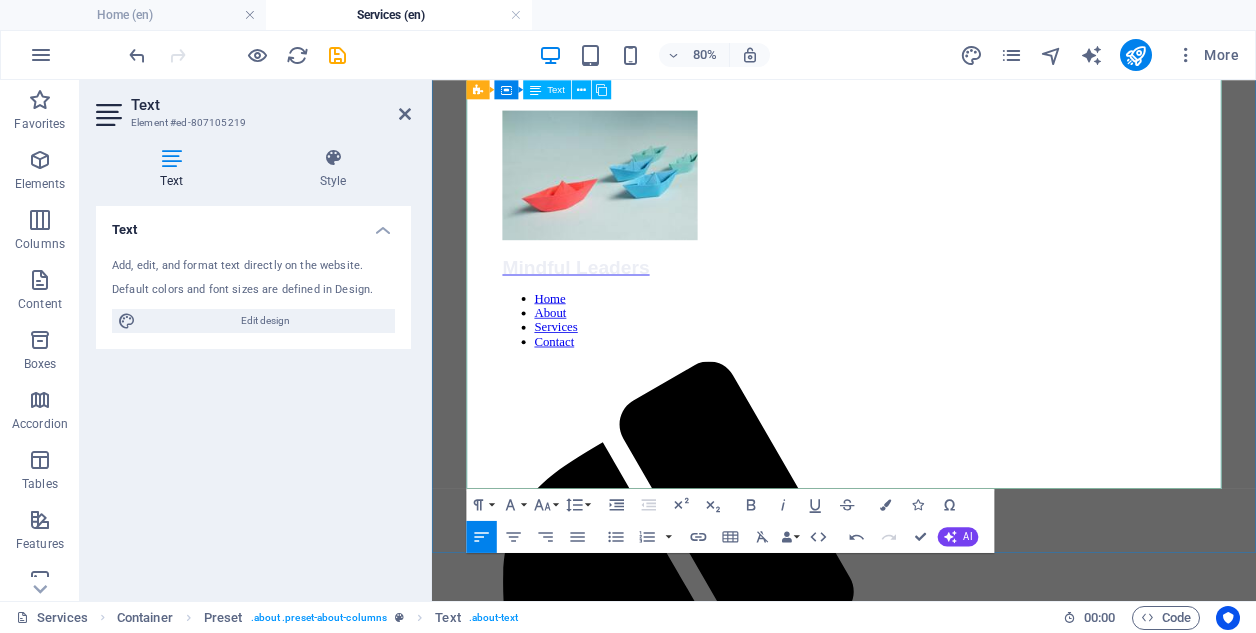 scroll, scrollTop: 233, scrollLeft: 0, axis: vertical 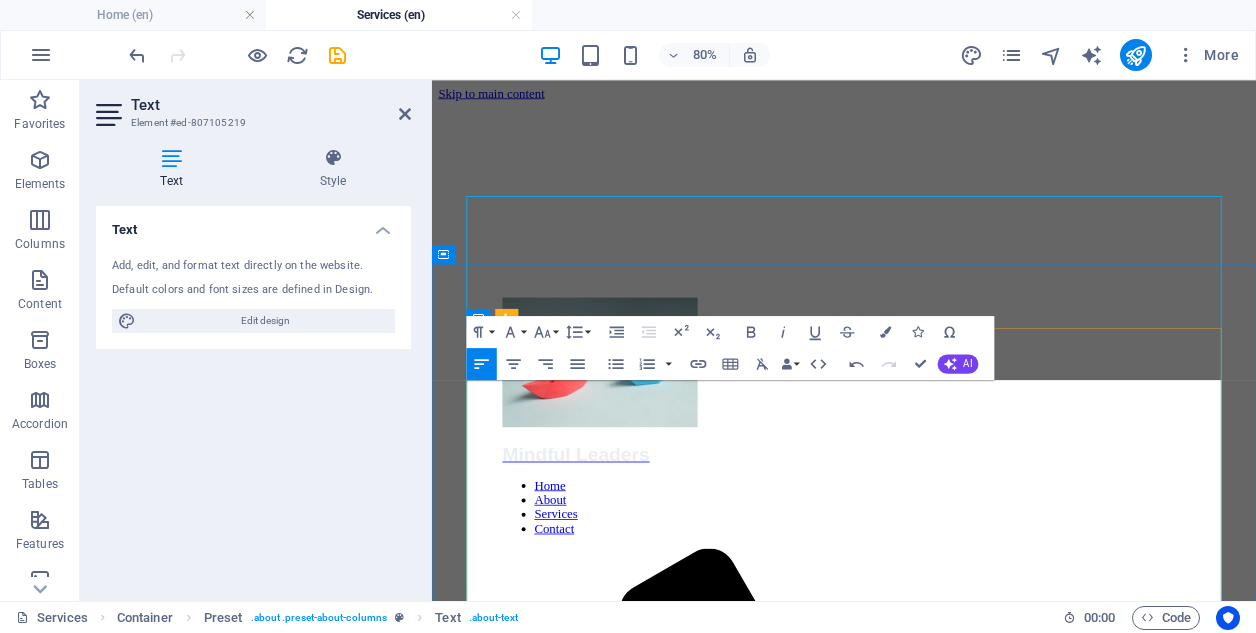drag, startPoint x: 480, startPoint y: 485, endPoint x: 1235, endPoint y: 480, distance: 755.01654 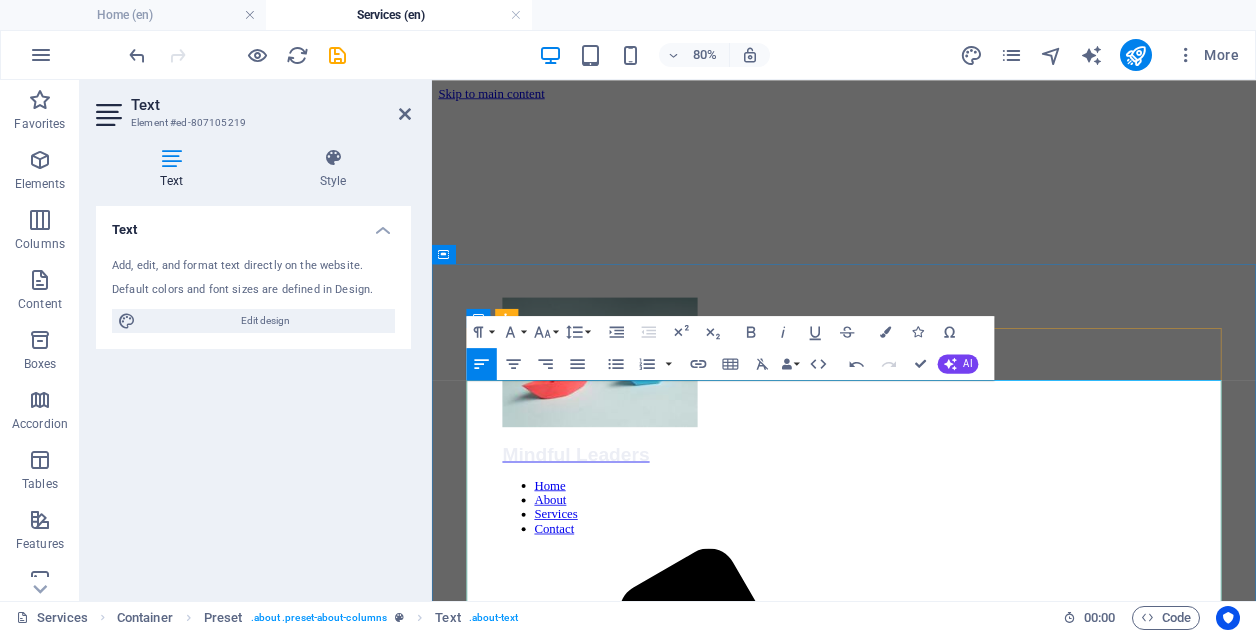 click at bounding box center [947, 2495] 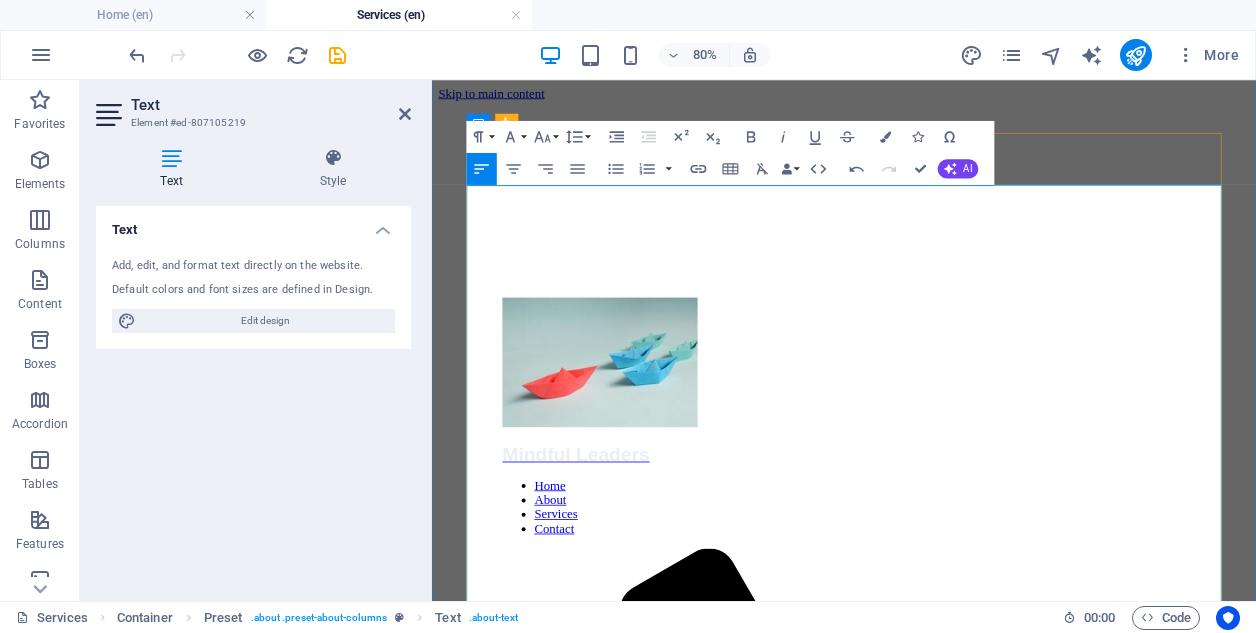 scroll, scrollTop: 285, scrollLeft: 0, axis: vertical 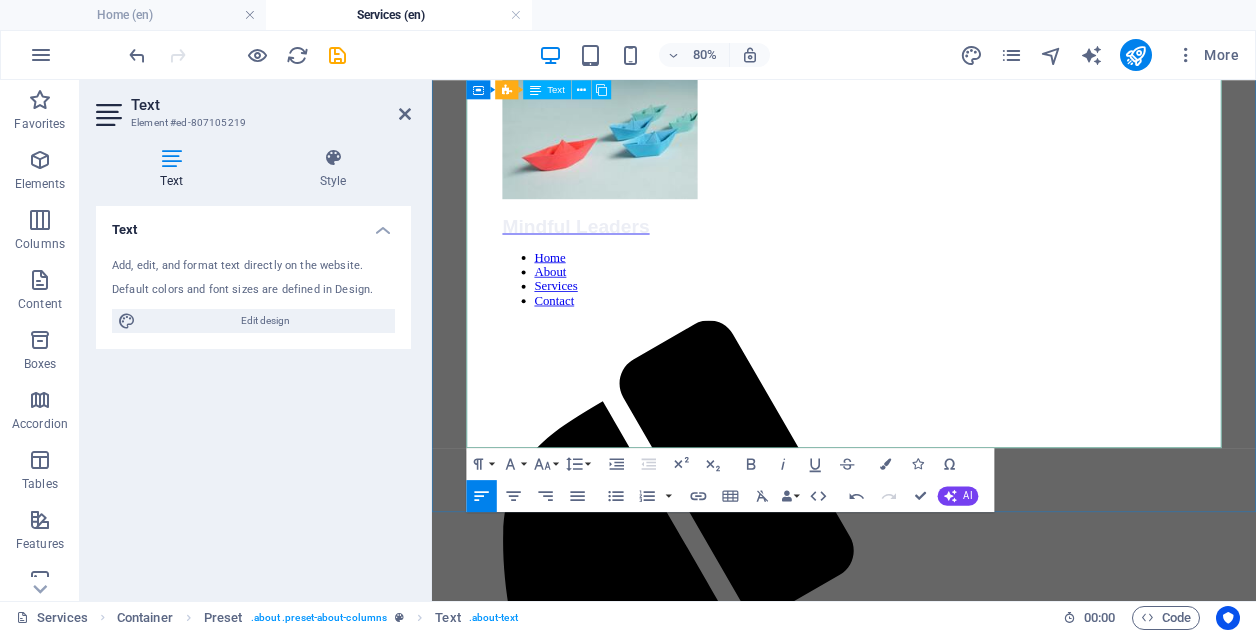 click on "At Mindful Leaders, we are attuned to the needs of both employers and employees. We recognize the roots of your success and the challenges your employees face. O" at bounding box center [947, 1937] 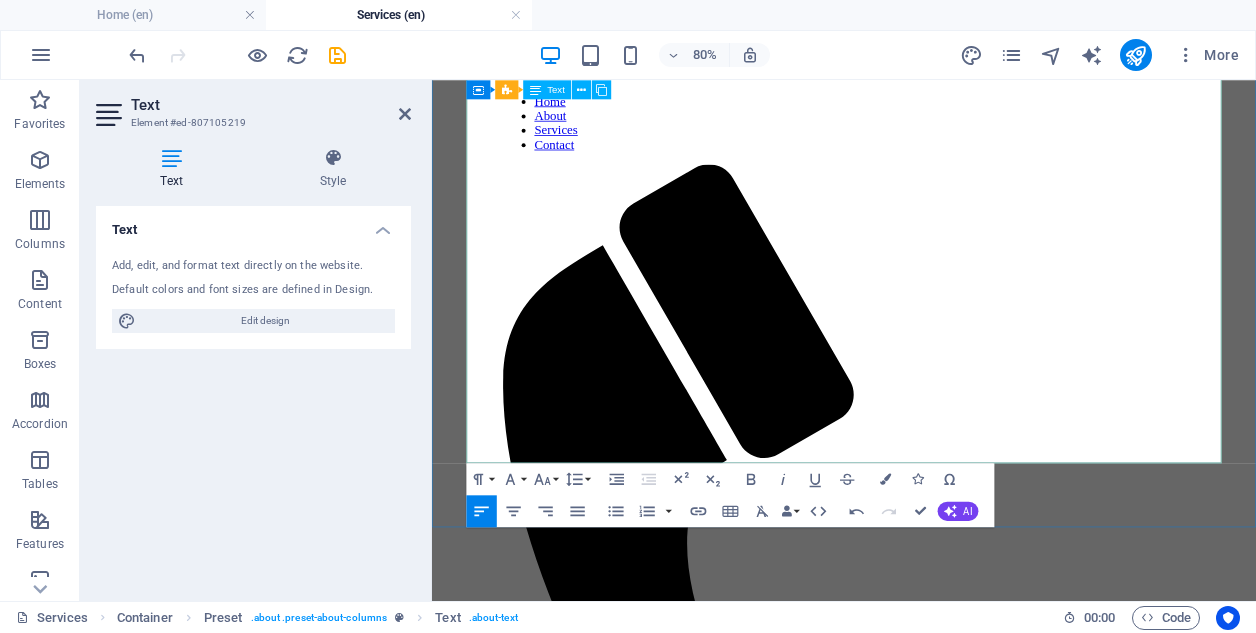 scroll, scrollTop: 241, scrollLeft: 0, axis: vertical 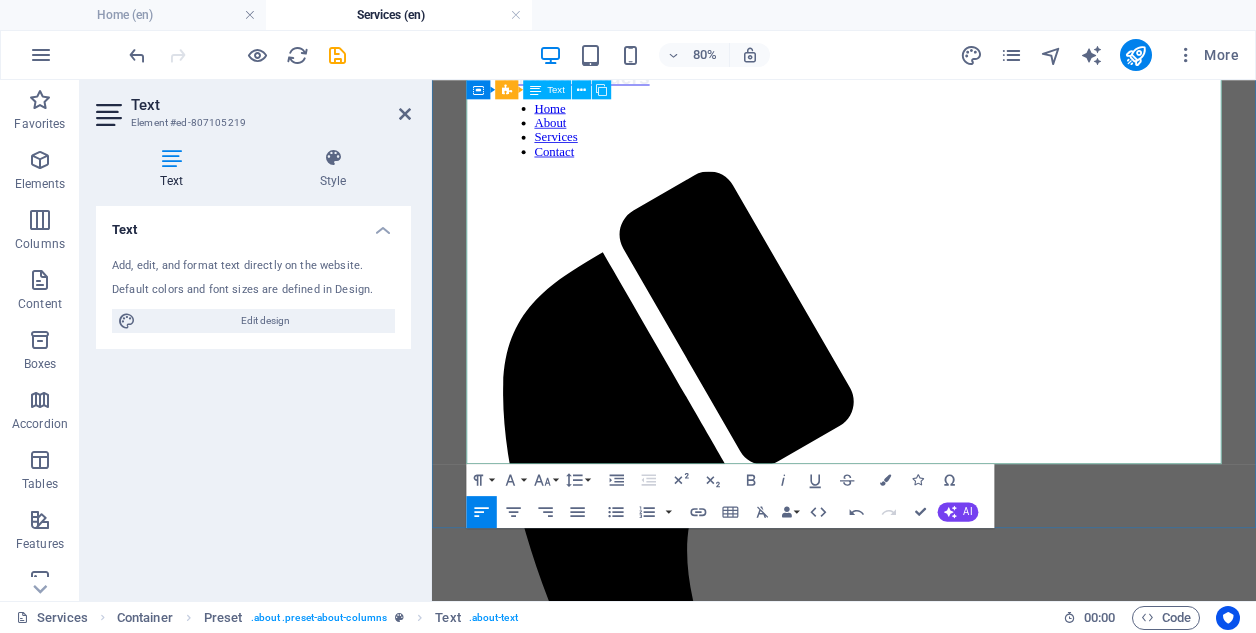 click on "With over a decade of management consulting experience serving a diverse array of Financial Services clients, including Tier 1 investment banks and a Big 4 consulting firm, we recognize that the cornerstone of organizational success lies in smart and motivated individuals capable of translating vision into actionable results. From this foundation flows everything else — innovative solutions, satisfied clients, increased revenues, and a strong brand reputation." at bounding box center (942, 1726) 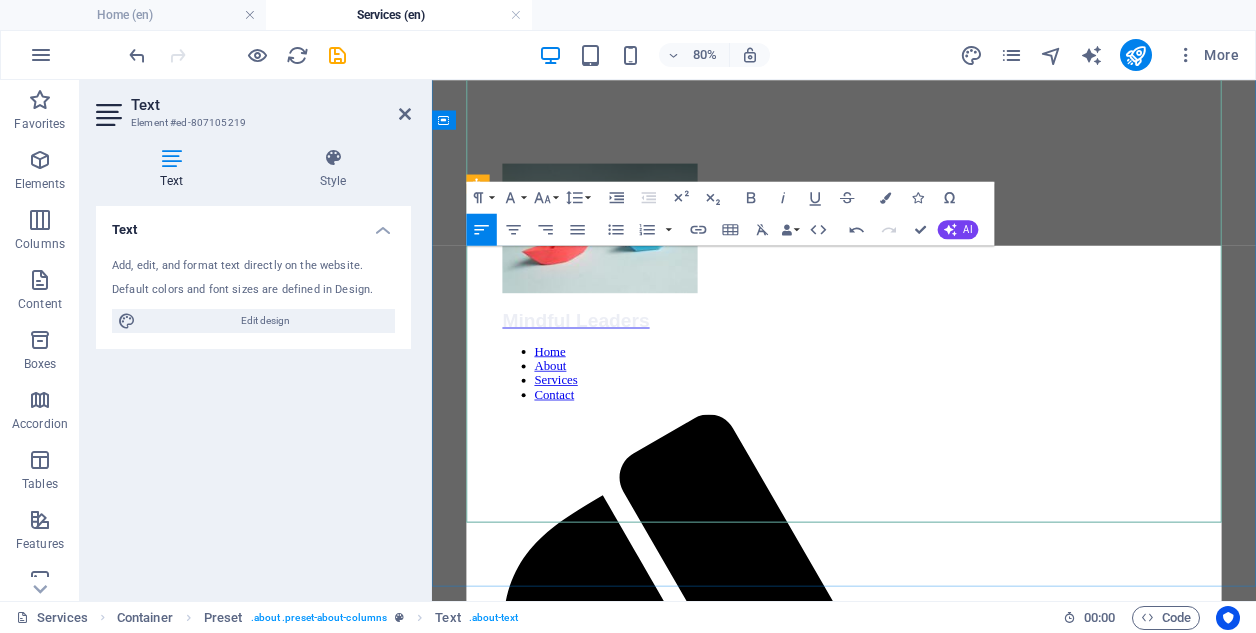 scroll, scrollTop: 167, scrollLeft: 0, axis: vertical 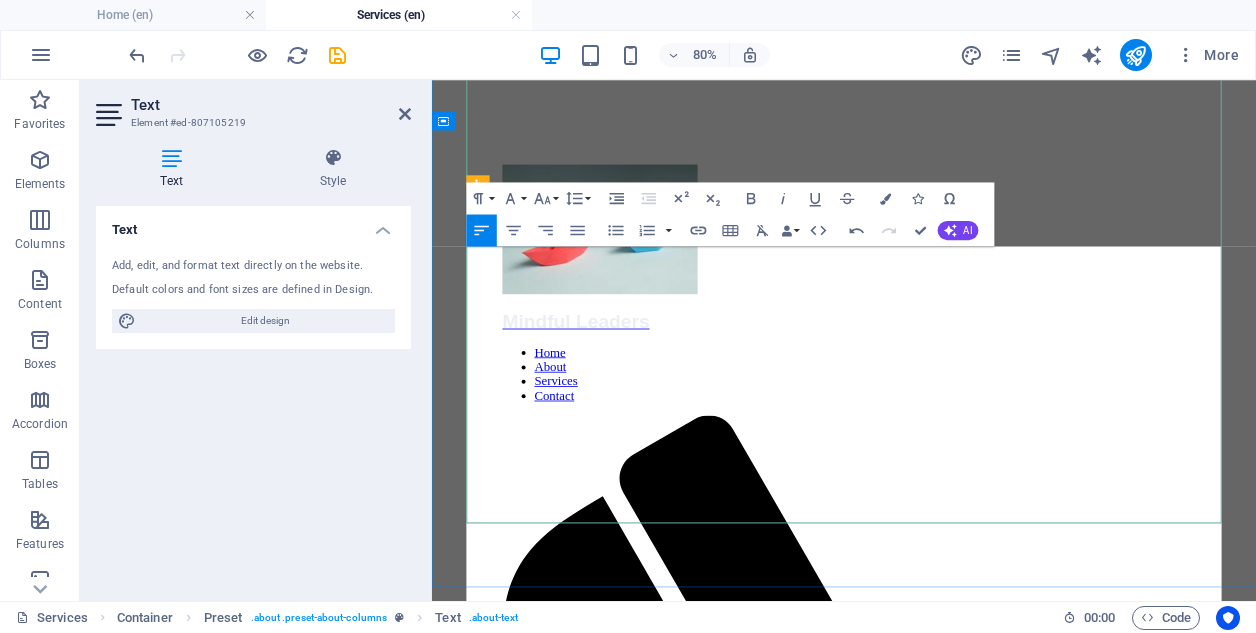 click on "​ Ways in which we can support you include: - Assessing your current working culture and employee wellbeing - Defining and implementing Employee Wellbeing Programs (EWPs) that offer holistic solutions addressing mental, physical, and emotional health, including bespoke individual exercise and nutrition plans - Organizing corporate retreats featuring team-building activities, wellbeing lectures, tailored physical exercises, and nutritious meals - Supporting vendor selection for corporate mental health, sports, and meditation providers" at bounding box center (947, 2464) 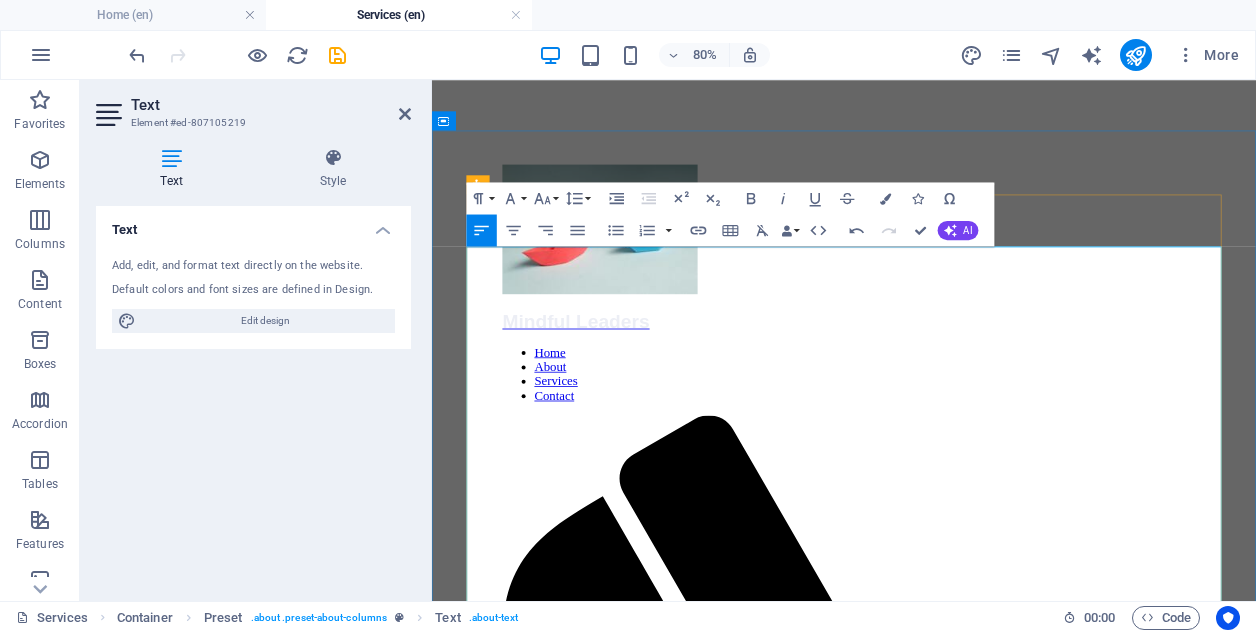 click on "Our services are tailored to meet your specific company needs. We strive to understand your current position in the journey of employee wellbeing and assist you in cultivating the workplace culture you envision, achieving clear and measurable goals regarding employee satisfaction, stress management, overall wellbeing, and retention rates. Ways in which we can support you include: - Assessing your current working culture and employee wellbeing - Defining and implementing Employee Wellbeing Programs (EWPs) that offer holistic solutions addressing mental, physical, and emotional health, including bespoke individual exercise and nutrition plans - Organizing corporate retreats featuring team-building activities, wellbeing lectures, tailored physical exercises, and nutritious meals - Supporting vendor selection for corporate mental health, sports, and meditation providers" at bounding box center [947, 2388] 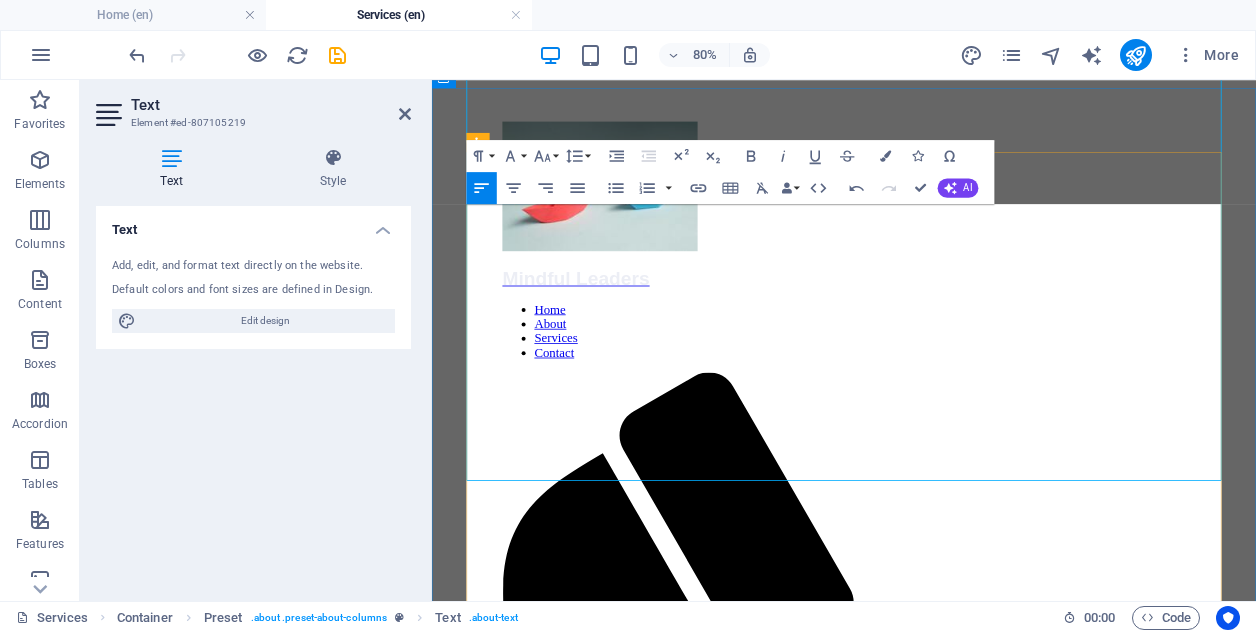 scroll, scrollTop: 219, scrollLeft: 0, axis: vertical 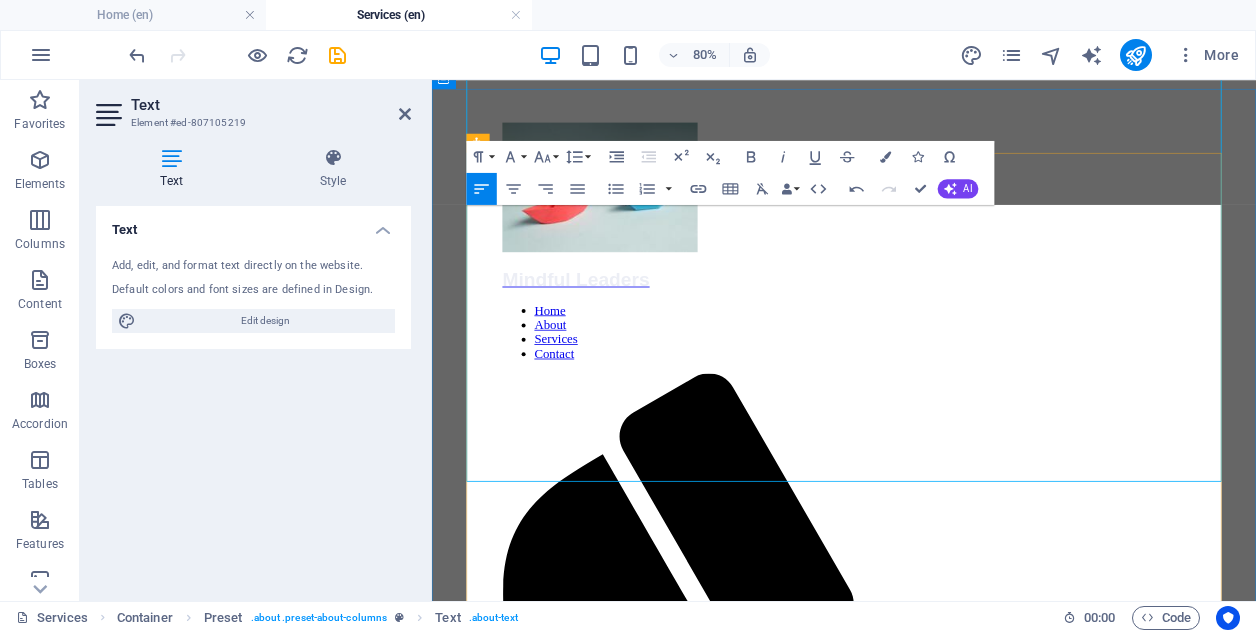 click on "Our services are tailored to meet your specific company needs. We strive to understand your current position in the journey of employee wellbeing and assist you in cultivating the workplace culture you envision, achieving clear and measurable goals regarding employee satisfaction, stress management, overall wellbeing, and employee  retention rates. Ways in which we can support you include: - Assessing your current working culture and employee wellbeing - Defining and implementing Employee Wellbeing Programs (EWPs) that offer holistic solutions addressing mental, physical, and emotional health, including bespoke individual exercise and nutrition plans - Organizing corporate retreats featuring team-building activities, wellbeing lectures, tailored physical exercises, and nutritious meals - Supporting vendor selection for corporate mental health, sports, and meditation providers" at bounding box center (947, 2336) 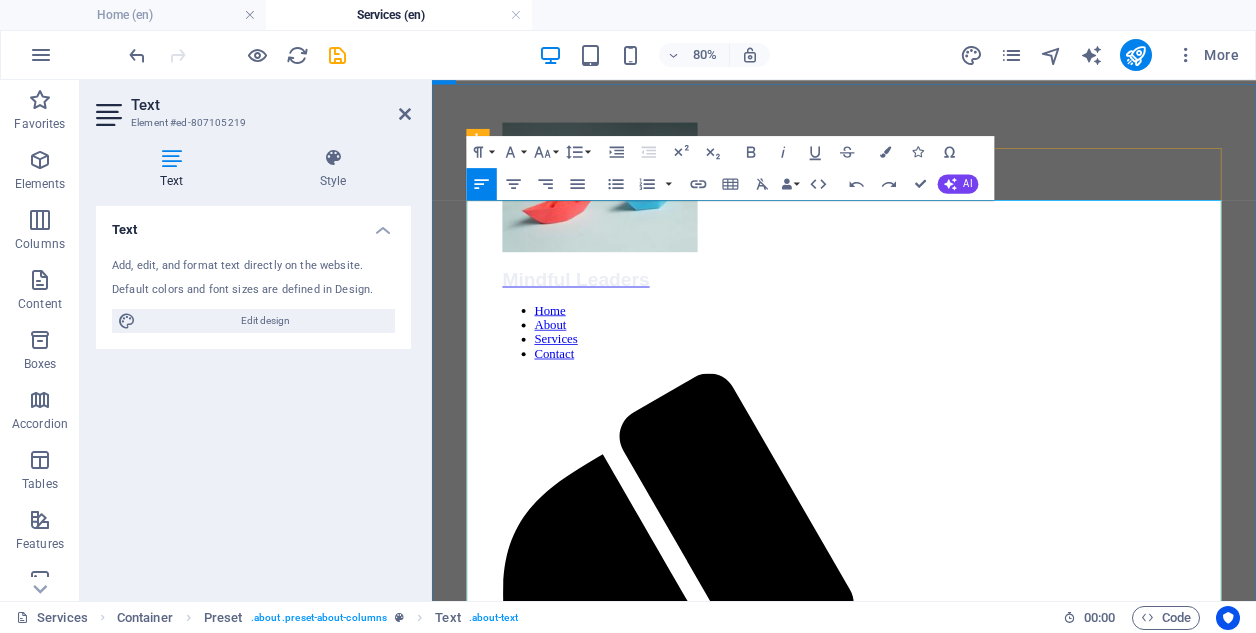 scroll, scrollTop: 256, scrollLeft: 0, axis: vertical 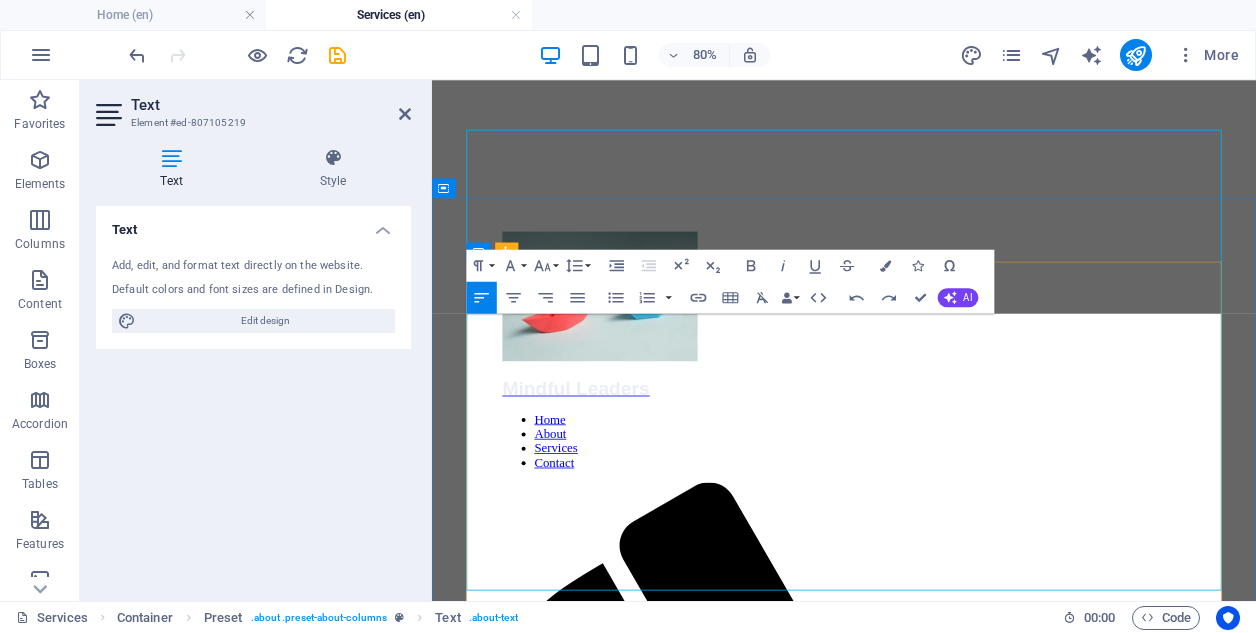drag, startPoint x: 1156, startPoint y: 510, endPoint x: 963, endPoint y: 695, distance: 267.34622 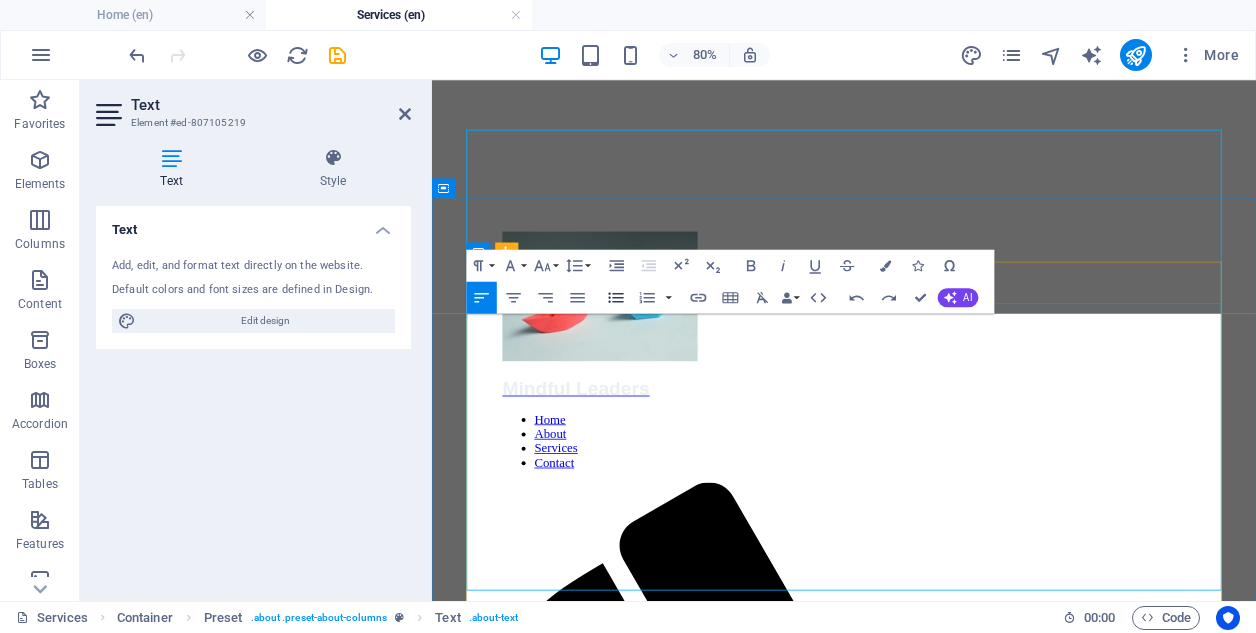 click 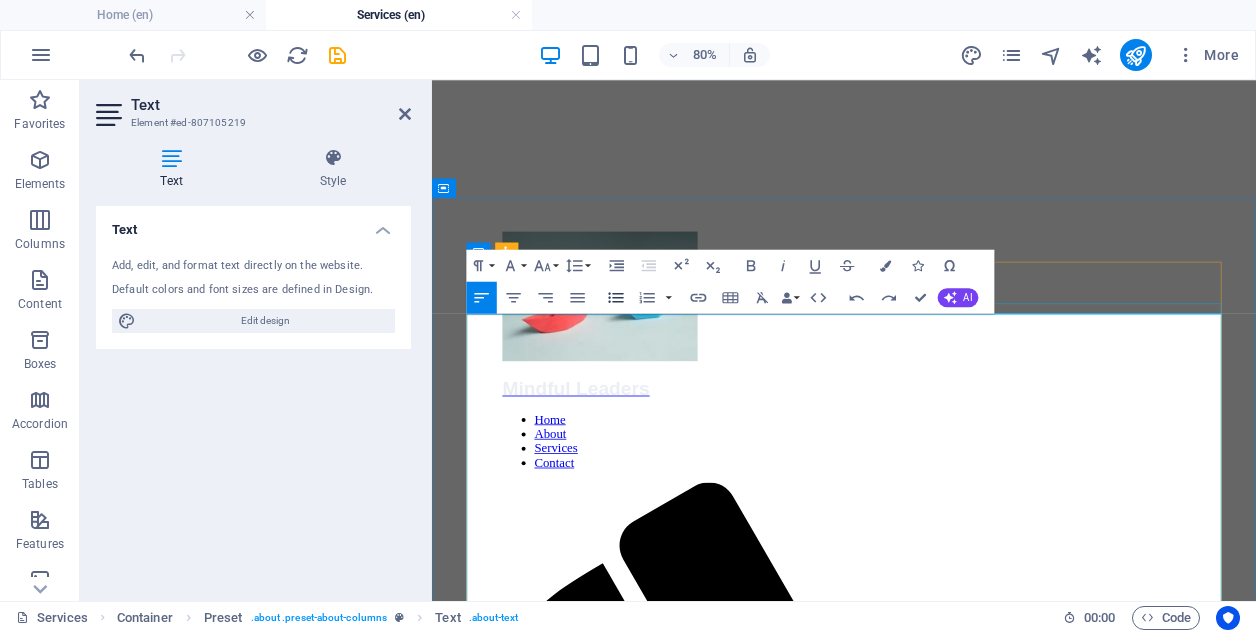 click 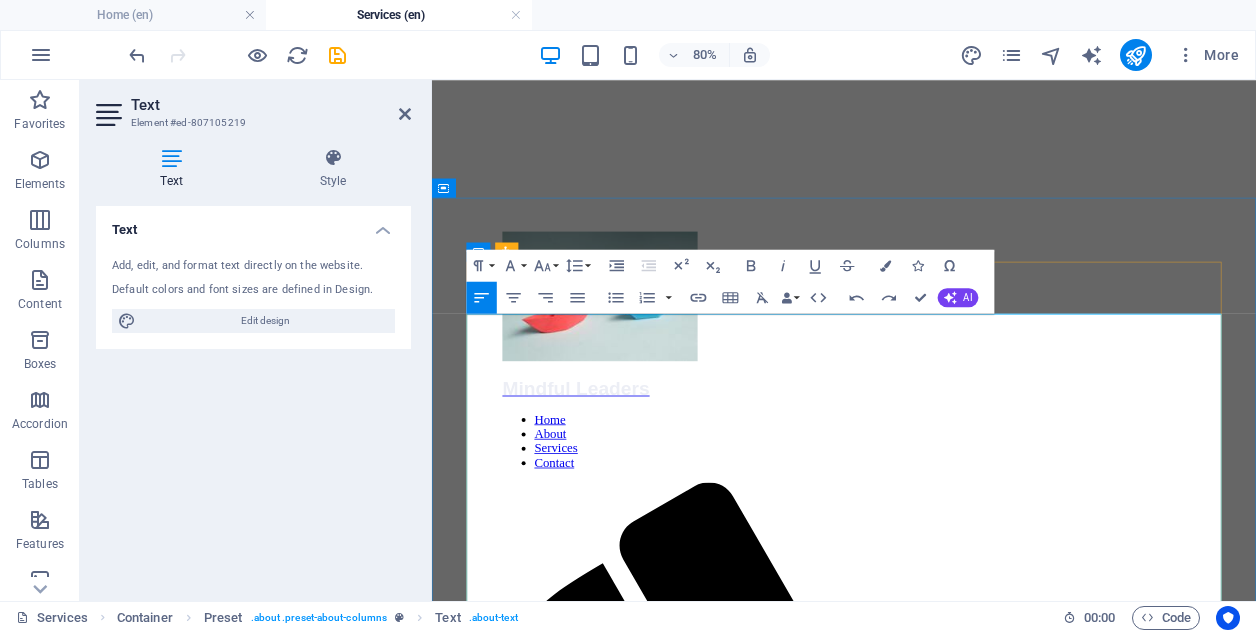 click on "Our services are tailored to meet your specific company needs. We strive to understand your current position in the journey of employee wellbeing and assist you in cultivating the workplace culture you envision, achieving clear and measurable goals regarding employee satisfaction, stress management, overall wellbeing, and employee retention rates. Ways in which we can support you include: - Assessing your current working culture and employee wellbeing - Defining and implementing Employee Wellbeing Programs (EWPs) that offer holistic solutions addressing mental, physical, and emotional health, including bespoke individual exercise and nutrition plans - Organizing corporate retreats featuring team-building activities, wellbeing lectures, tailored physical exercises, and nutritious meals - Supporting vendor selection for corporate mental health, sports, and meditation providers" at bounding box center (947, 2472) 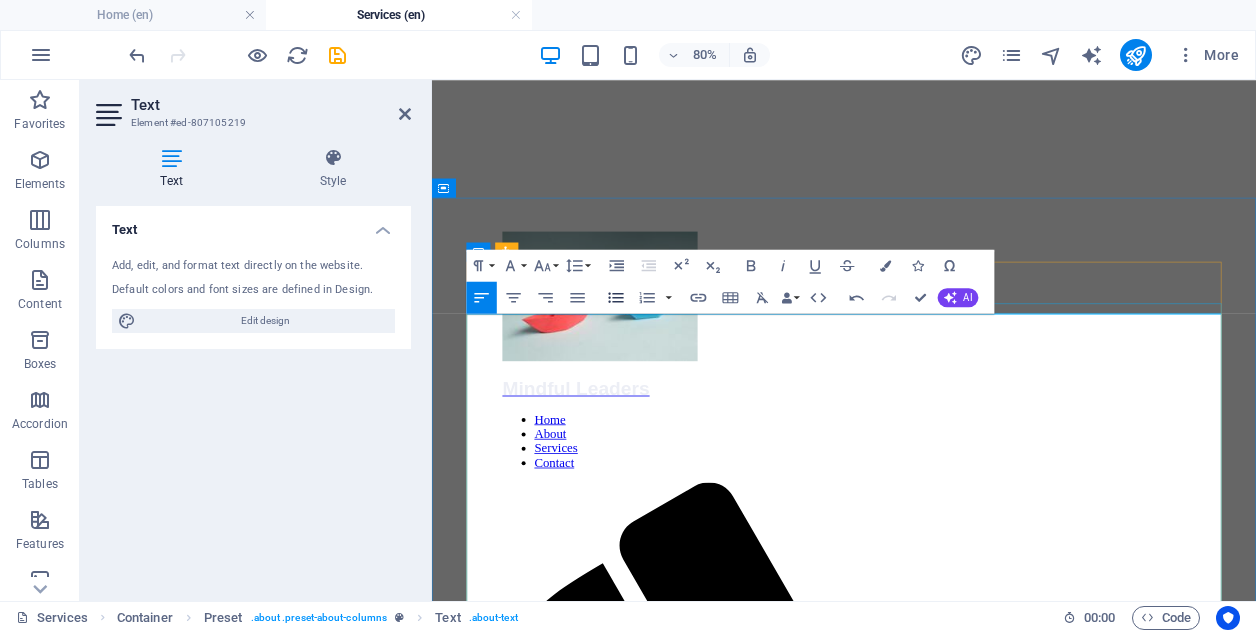 click 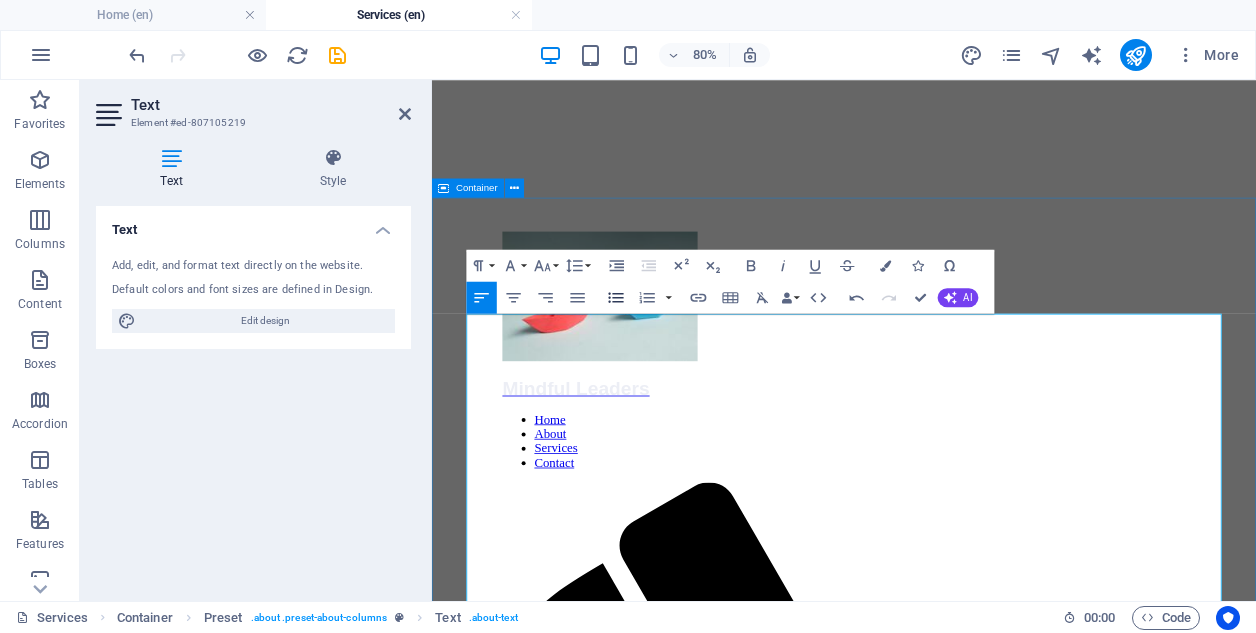 click 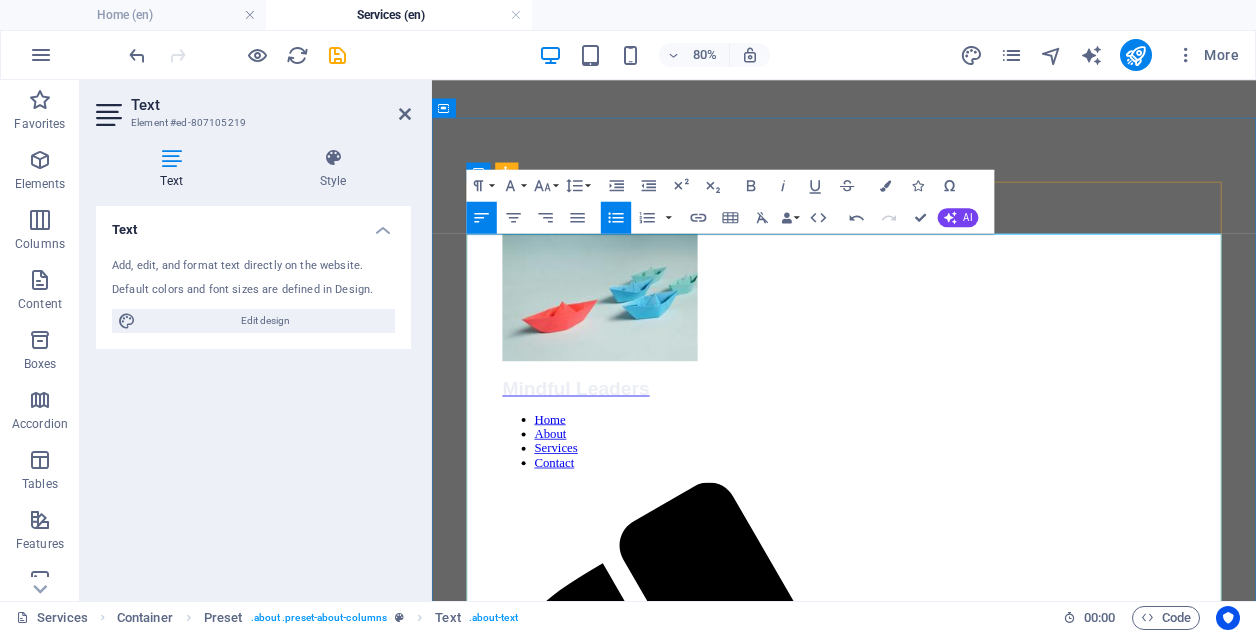 scroll, scrollTop: 183, scrollLeft: 0, axis: vertical 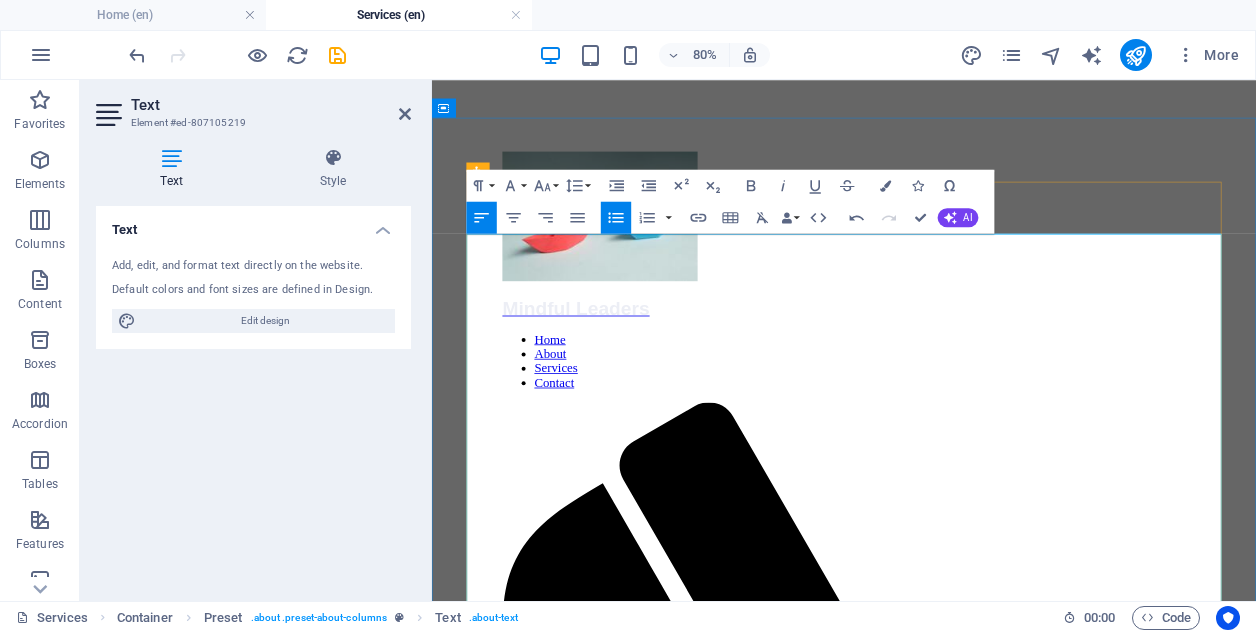 click on "Defining and implementing Employee Wellbeing Programs (EWPs) that offer holistic solutions addressing mental, physical, and emotional health, including bespoke individual exercise and nutrition plans - Organizing corporate retreats featuring team-building activities, wellbeing lectures, tailored physical exercises, and nutritious meals - Supporting vendor selection for corporate mental health, sports, and meditation providers" at bounding box center [967, 2461] 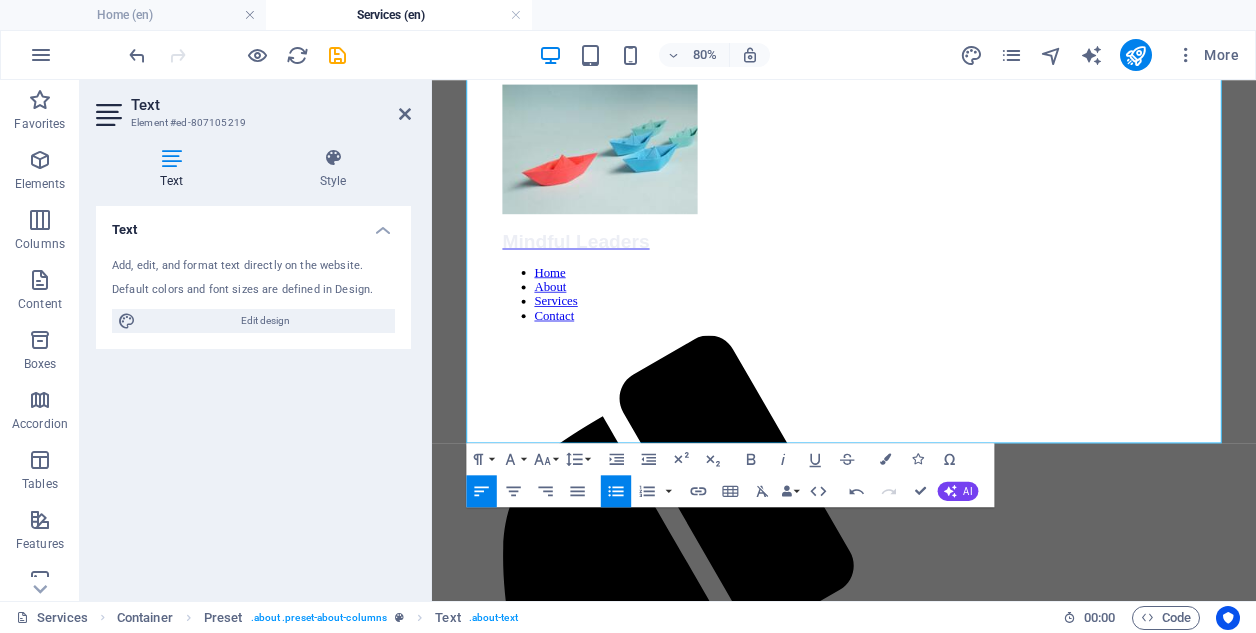 scroll, scrollTop: 266, scrollLeft: 0, axis: vertical 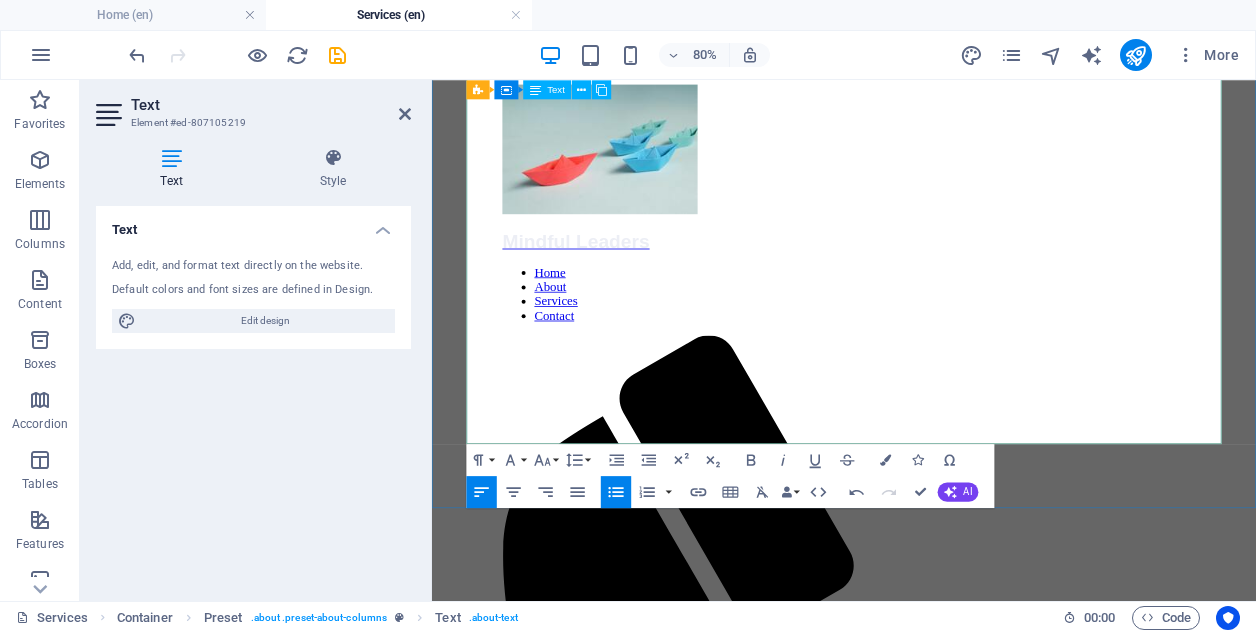 click on "Organizing corporate retreats featuring team-building activities, wellbeing lectures, tailored physical exercises, and nutritious meals - Supporting vendor selection for corporate mental health, sports, and meditation providers" at bounding box center (967, 2402) 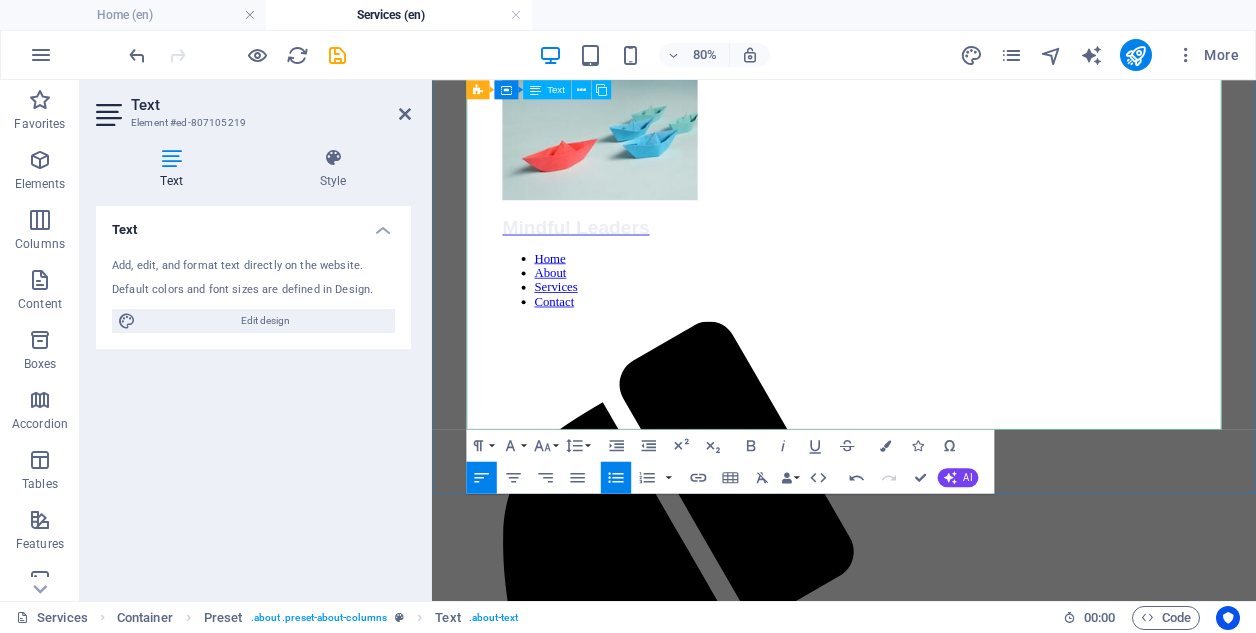 scroll, scrollTop: 283, scrollLeft: 0, axis: vertical 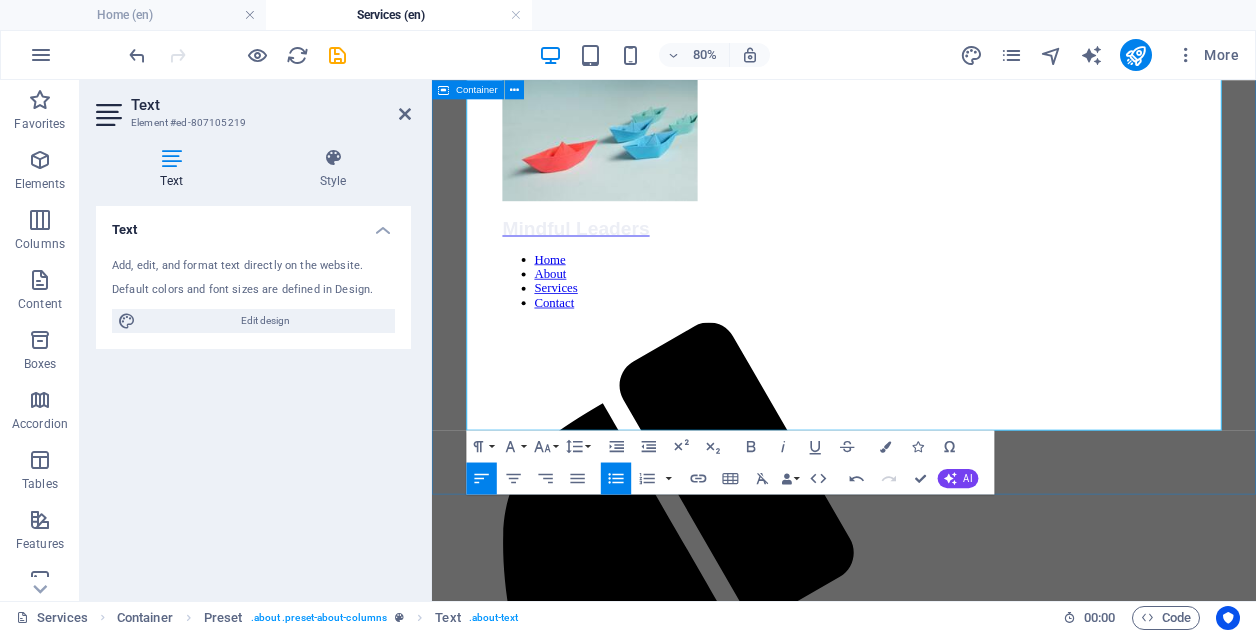 click on "OUR SERVICES In the past ten years, especially in the post-Covid work environment, we have observed a troubling trend: many individuals feel disconnected and uninspired in their roles, struggling to understand their impact on their organizations and the world at large. This disconnection often results in poor work-life balance and mental health challenges, making it difficult for them to meet the demands of modern living. According to a 2024 industry report by WorldMetrics, employee turnover costs companies globally around $600 billion annually. In the [COUNTRY], where approximately 3.11 million expatriates work in the private sector, government data indicates an overall turnover rate of around 21%. This translates to approximately $2.7 billion per year in business losses due to attrition, primarily stemming from decreased productivity and the erosion of institutional knowledge. ​ Ways in which we can support you include: Assessing your current working culture and employee wellbeing" at bounding box center [947, 1982] 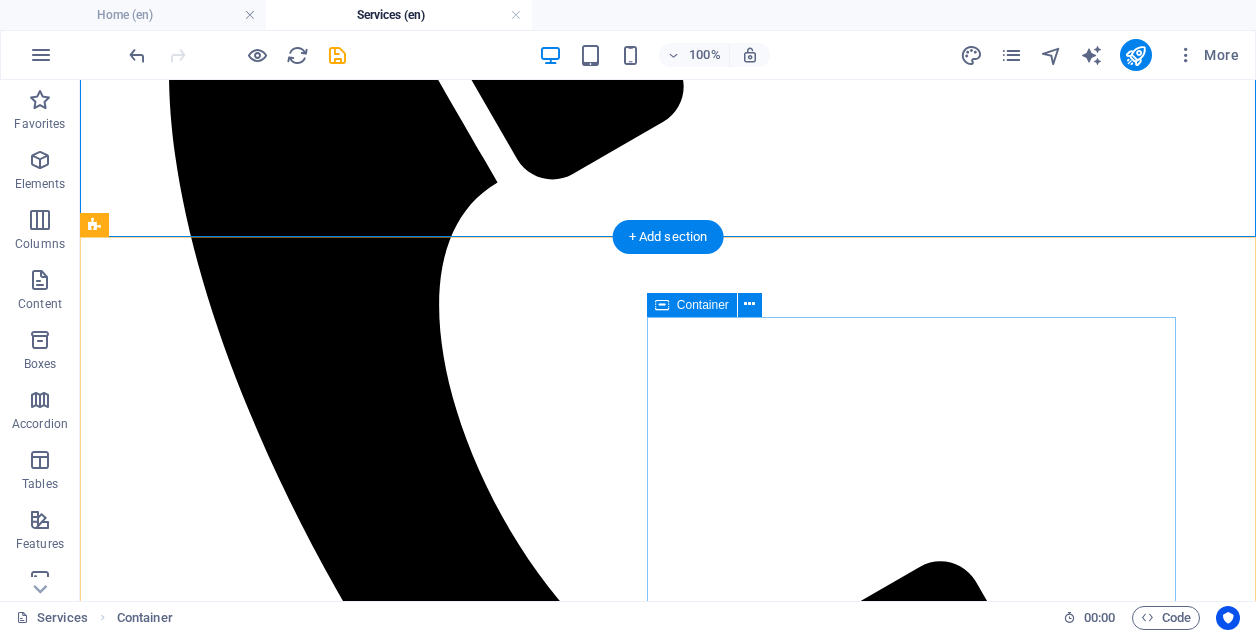 scroll, scrollTop: 703, scrollLeft: 0, axis: vertical 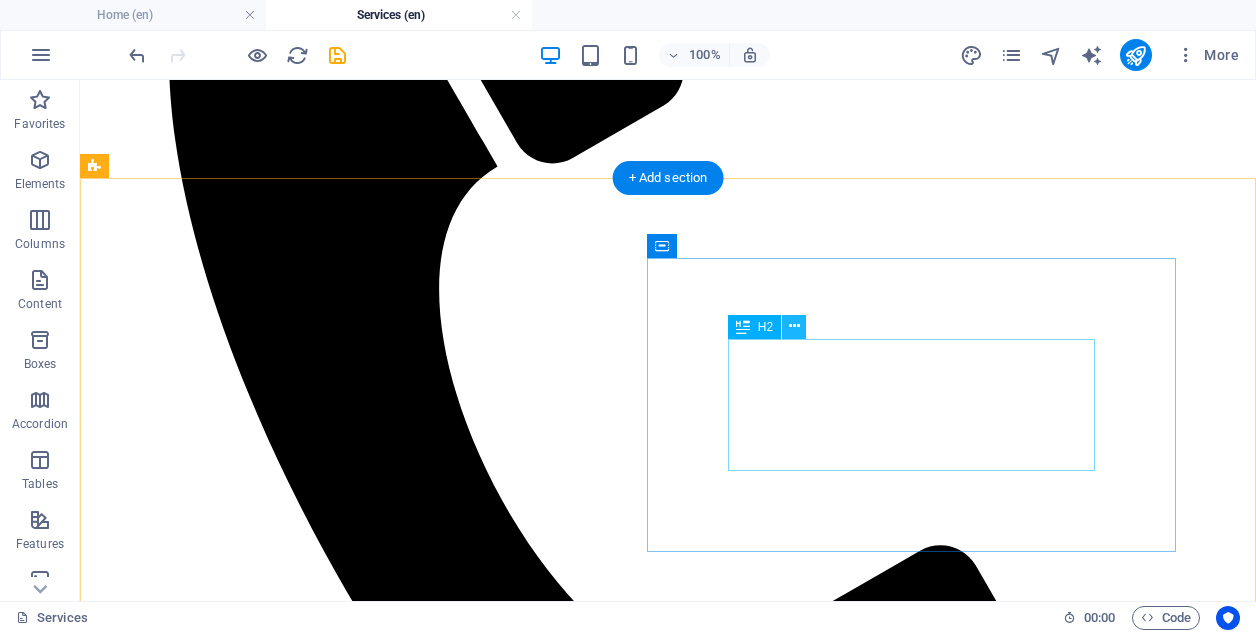 click at bounding box center (794, 327) 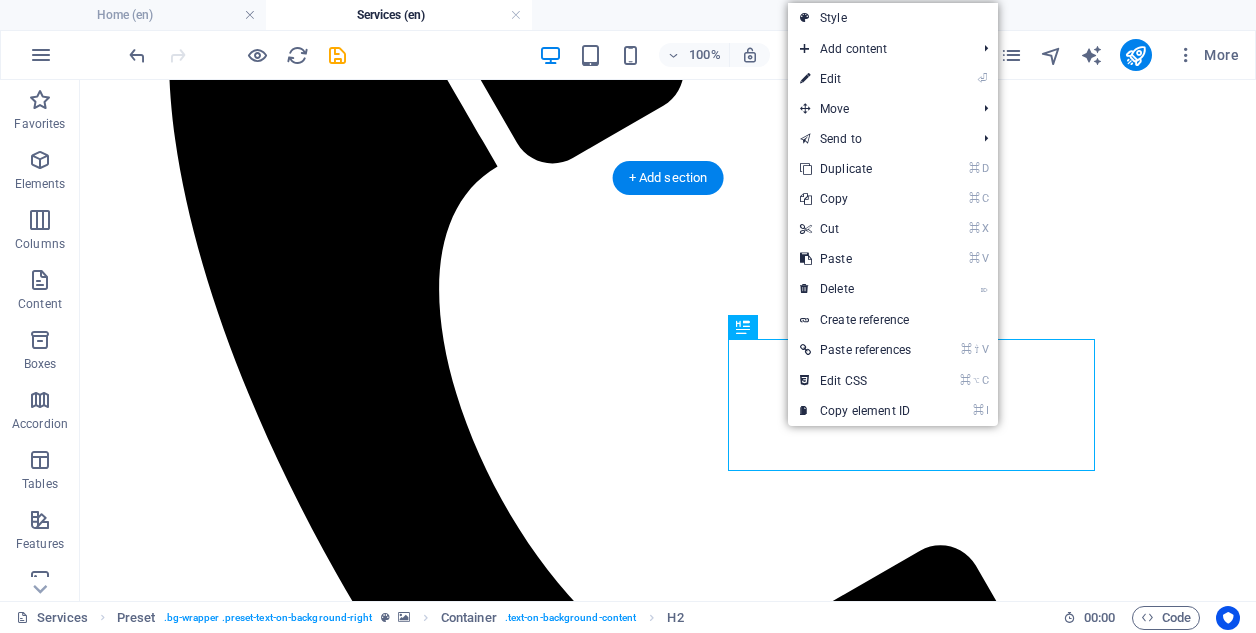 click at bounding box center [668, 1822] 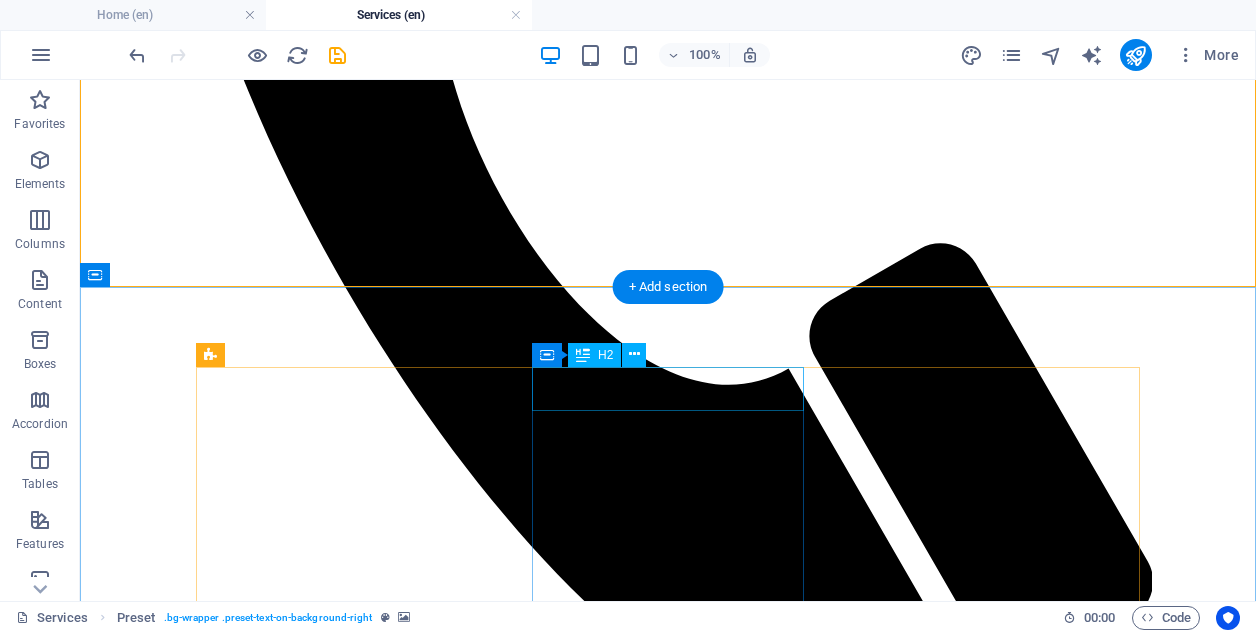 scroll, scrollTop: 1050, scrollLeft: 0, axis: vertical 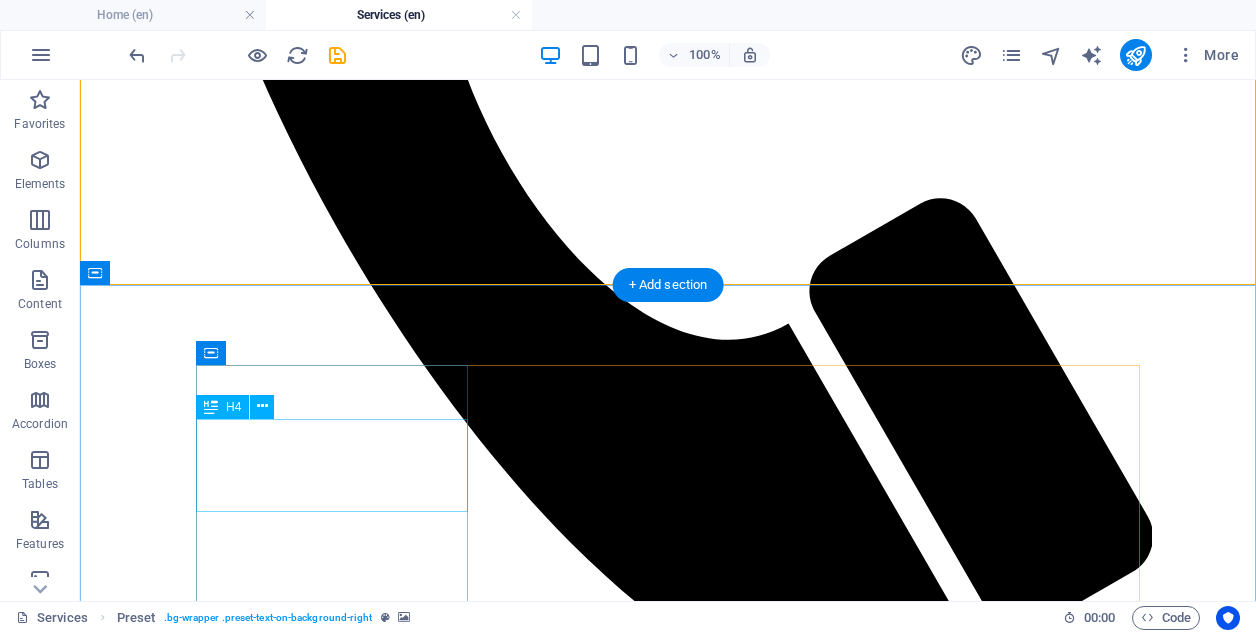 click on "Time to decide. Keep what you really need, skip what slows you down." at bounding box center [668, 2166] 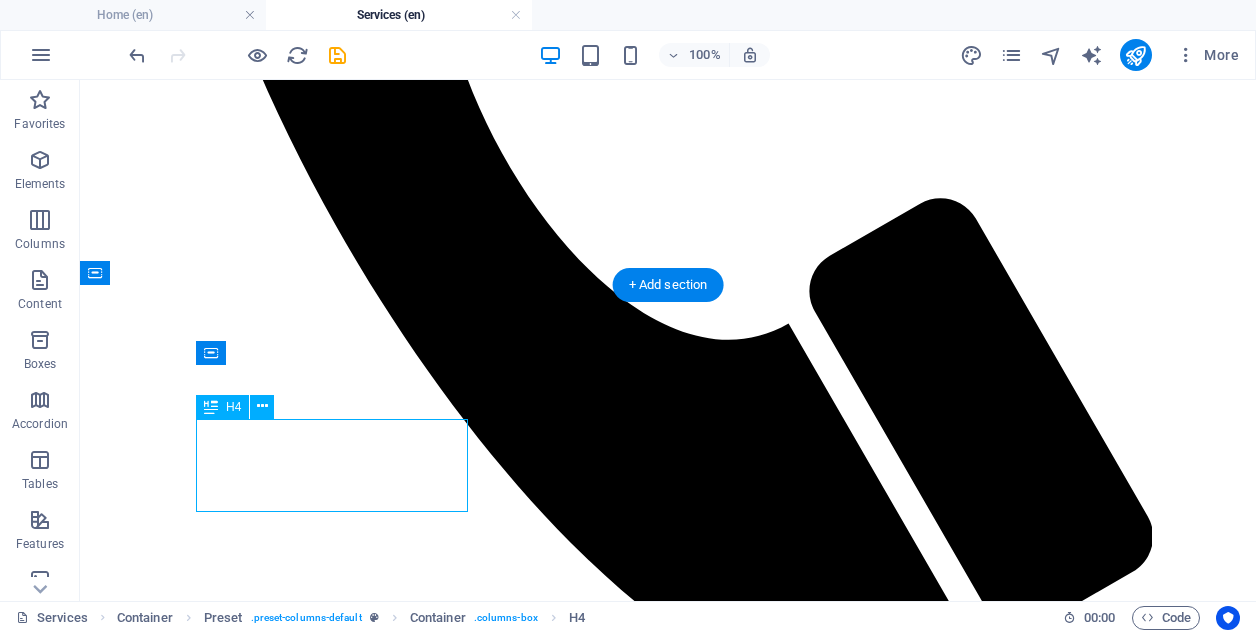 click on "Time to decide. Keep what you really need, skip what slows you down." at bounding box center [668, 2166] 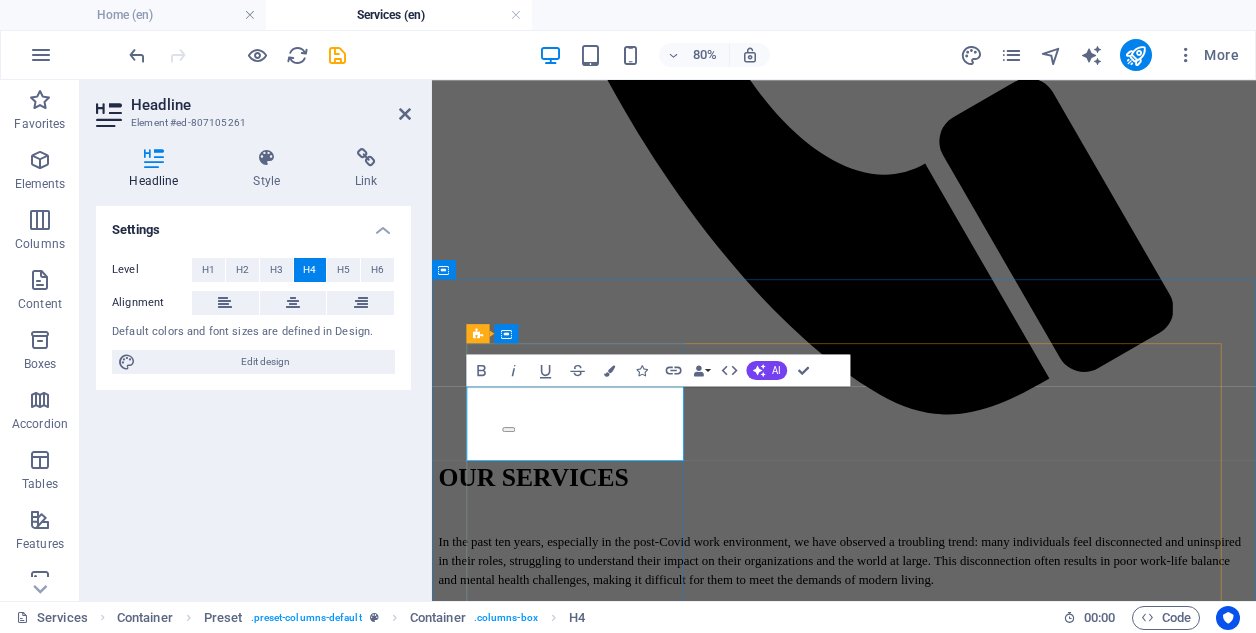 type 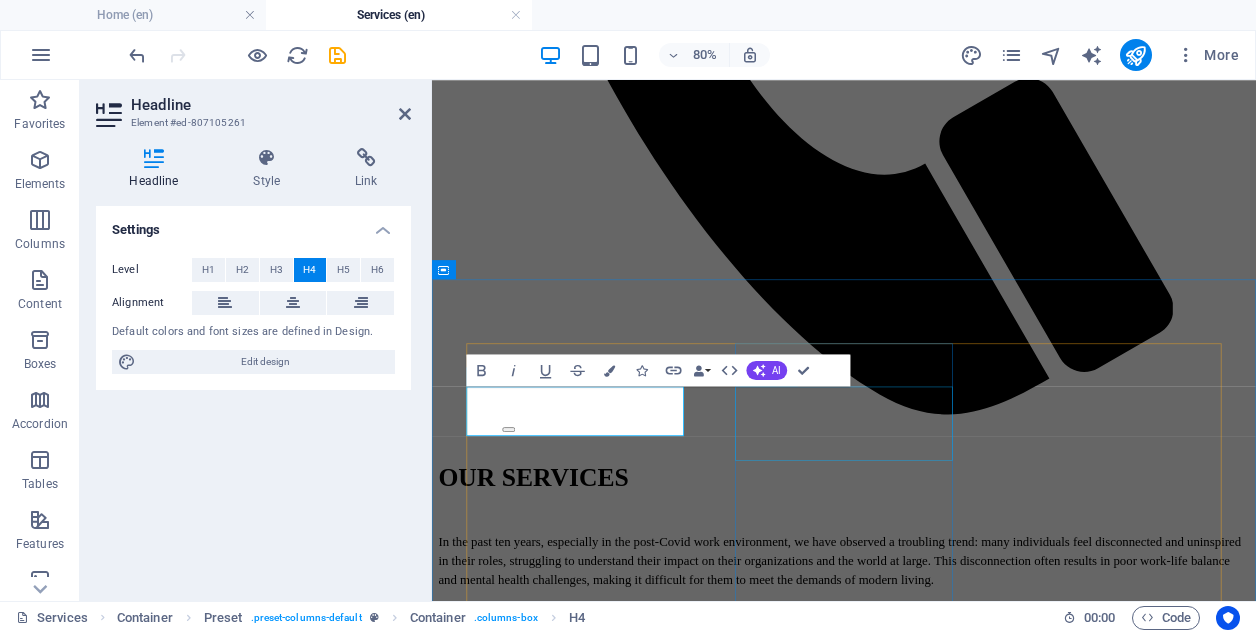 click on "Let's imagine the life you want and what hurdles have to be removed." at bounding box center [947, 2412] 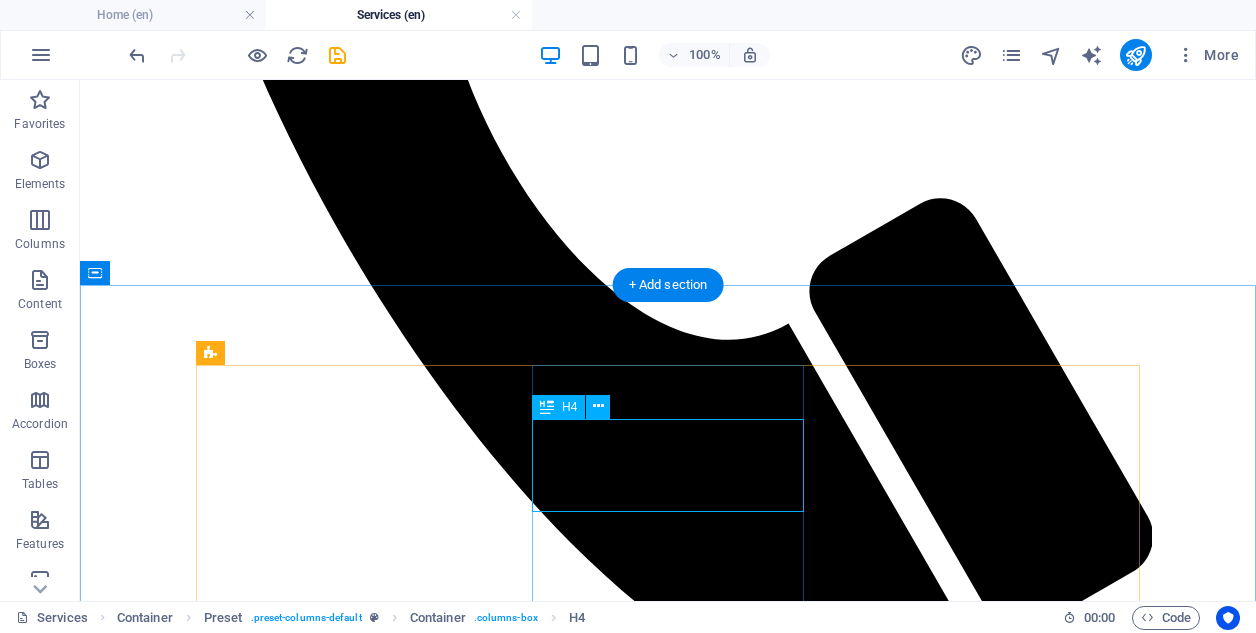 click on "Let's imagine the life you want and what hurdles have to be removed." at bounding box center (668, 2376) 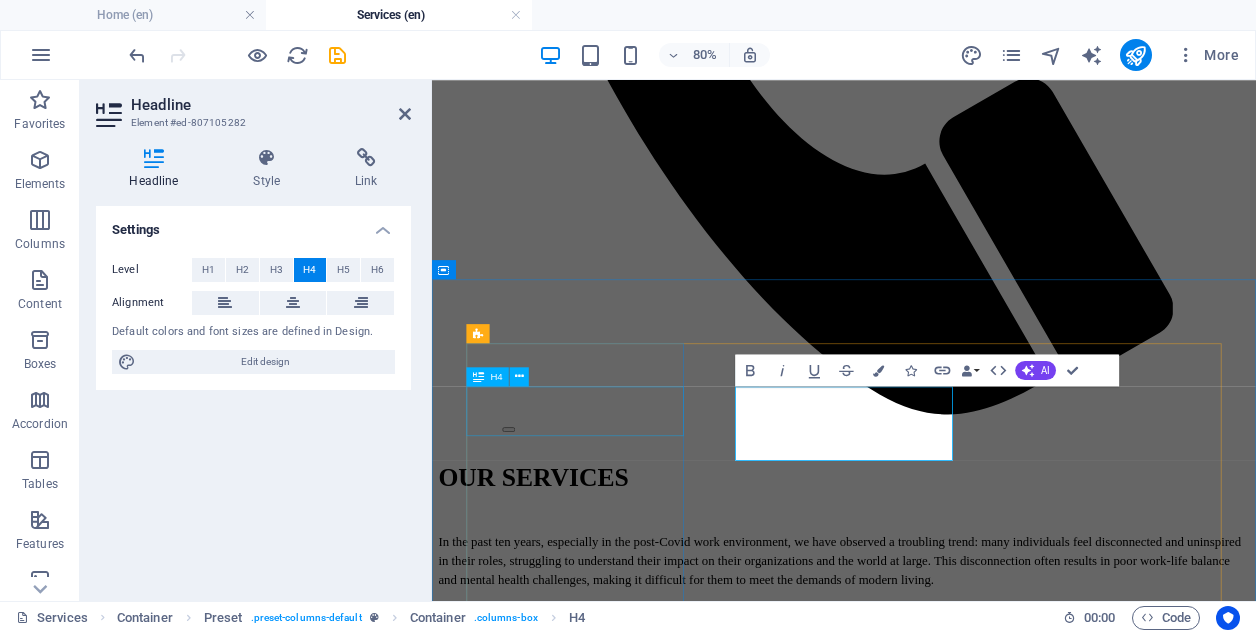 click on "DECIDE HOW YOUR COMPANY'S SUCCESS LOOKS LIKE" at bounding box center (947, 2097) 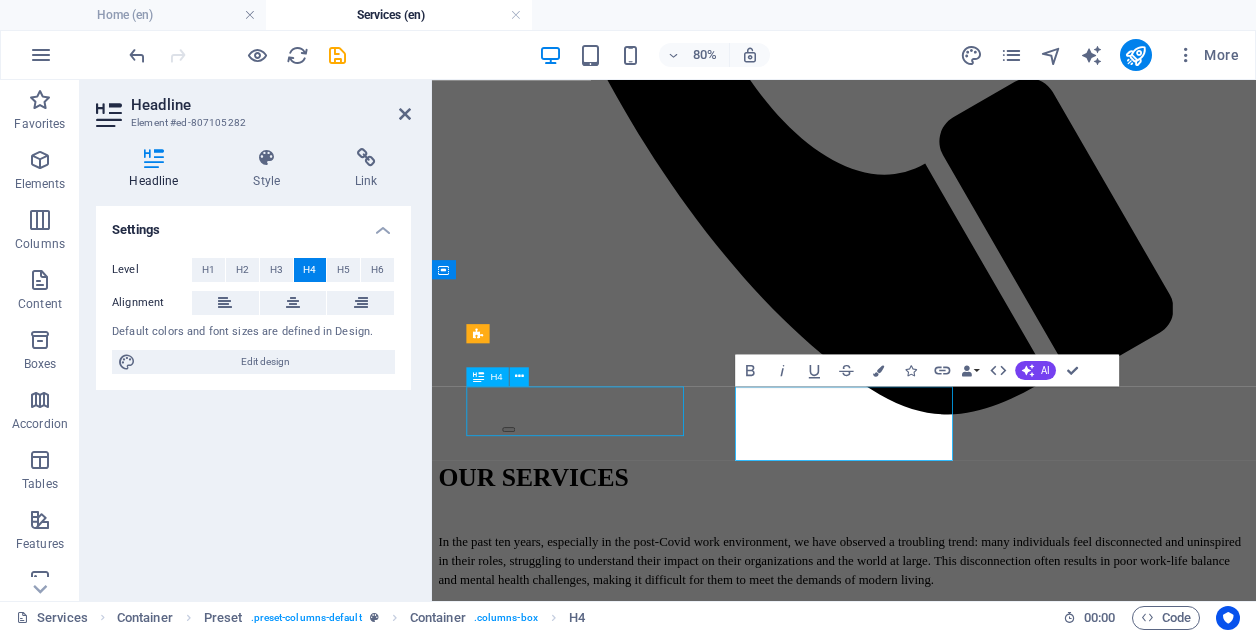 click on "DECIDE HOW YOUR COMPANY'S SUCCESS LOOKS LIKE" at bounding box center [947, 2097] 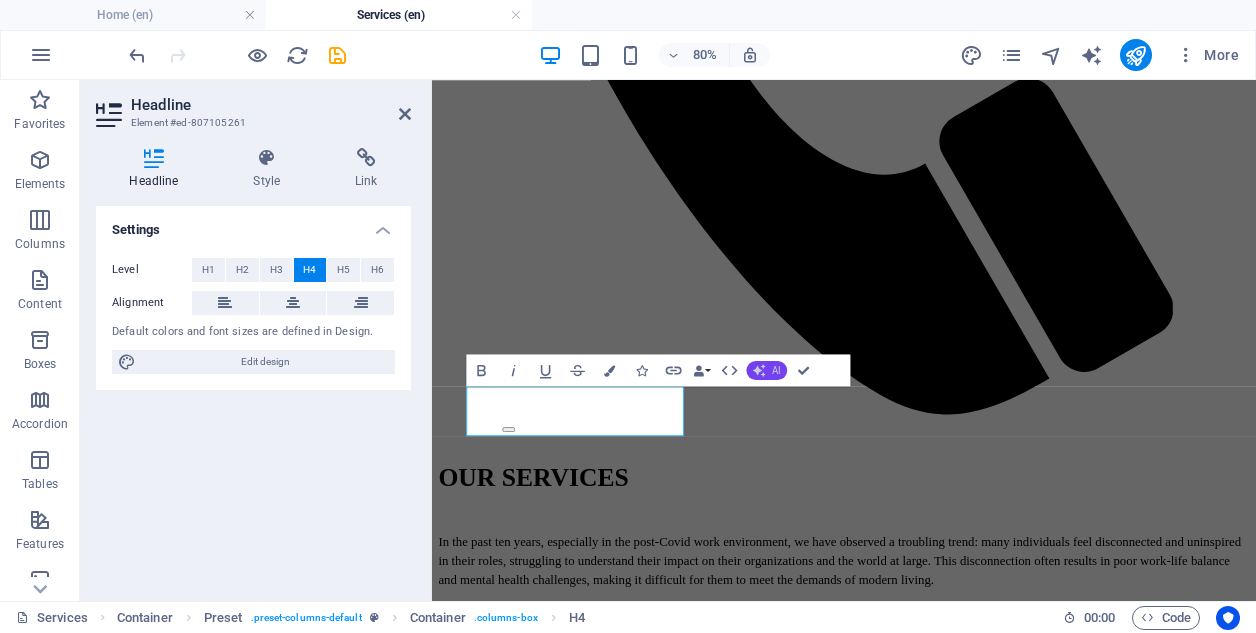 click on "AI" at bounding box center (776, 370) 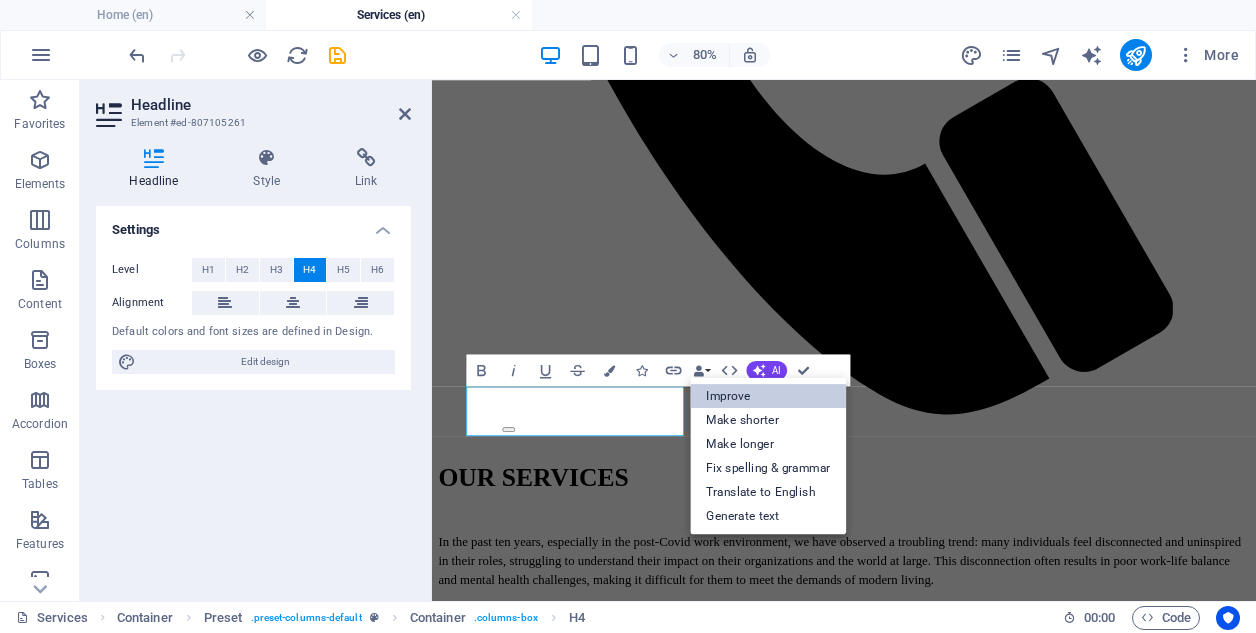 click on "Improve" at bounding box center [768, 396] 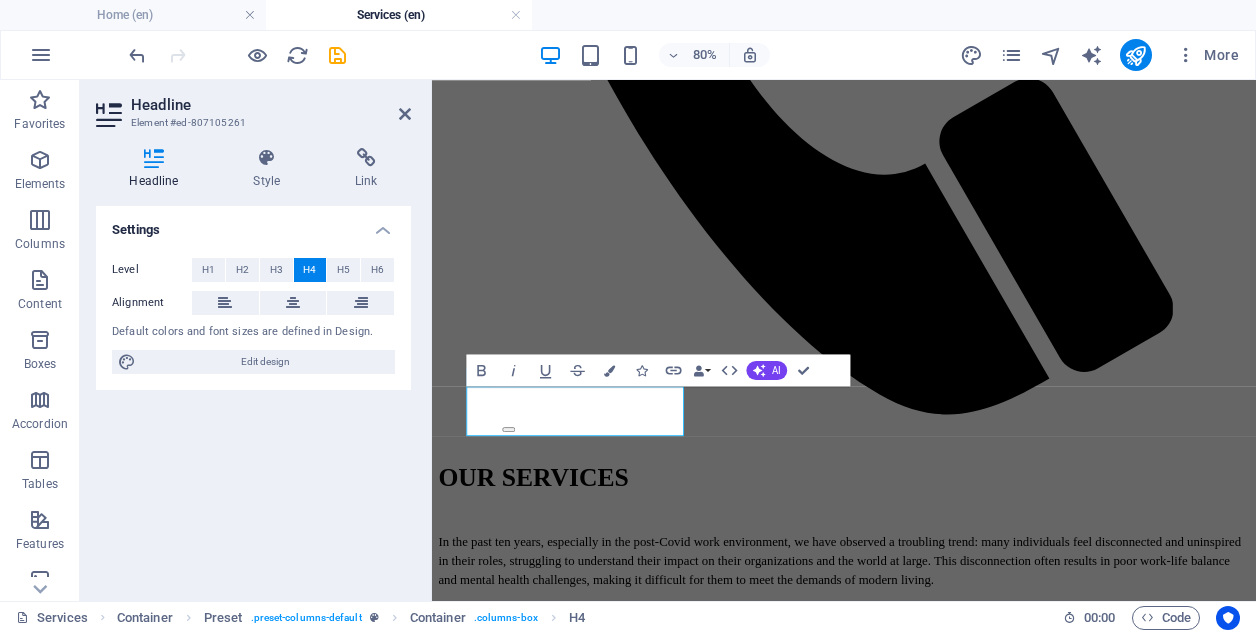 type 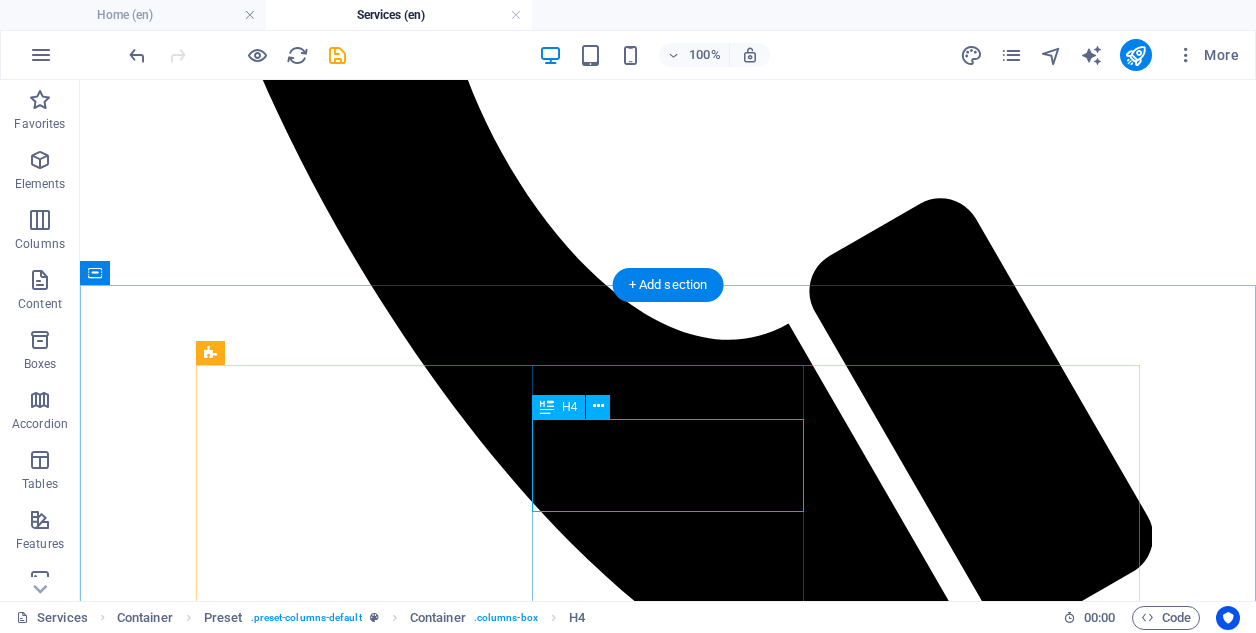 click on "Let's imagine the life you want and what hurdles have to be removed." at bounding box center [668, 2376] 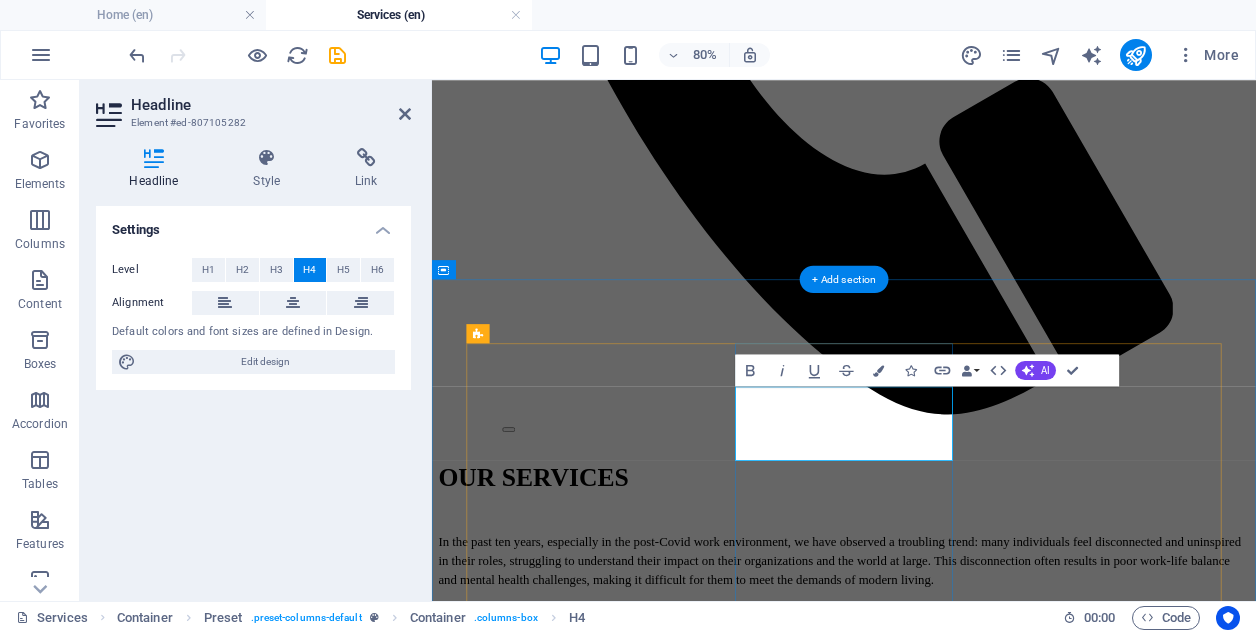 type 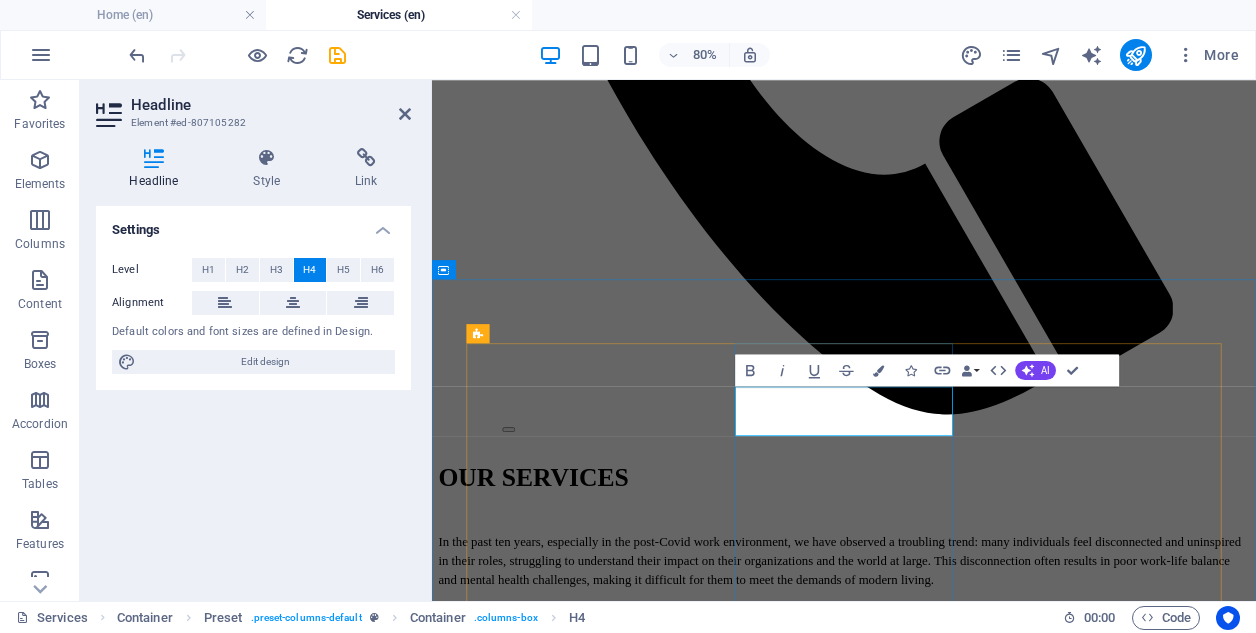 drag, startPoint x: 818, startPoint y: 476, endPoint x: 1037, endPoint y: 499, distance: 220.20445 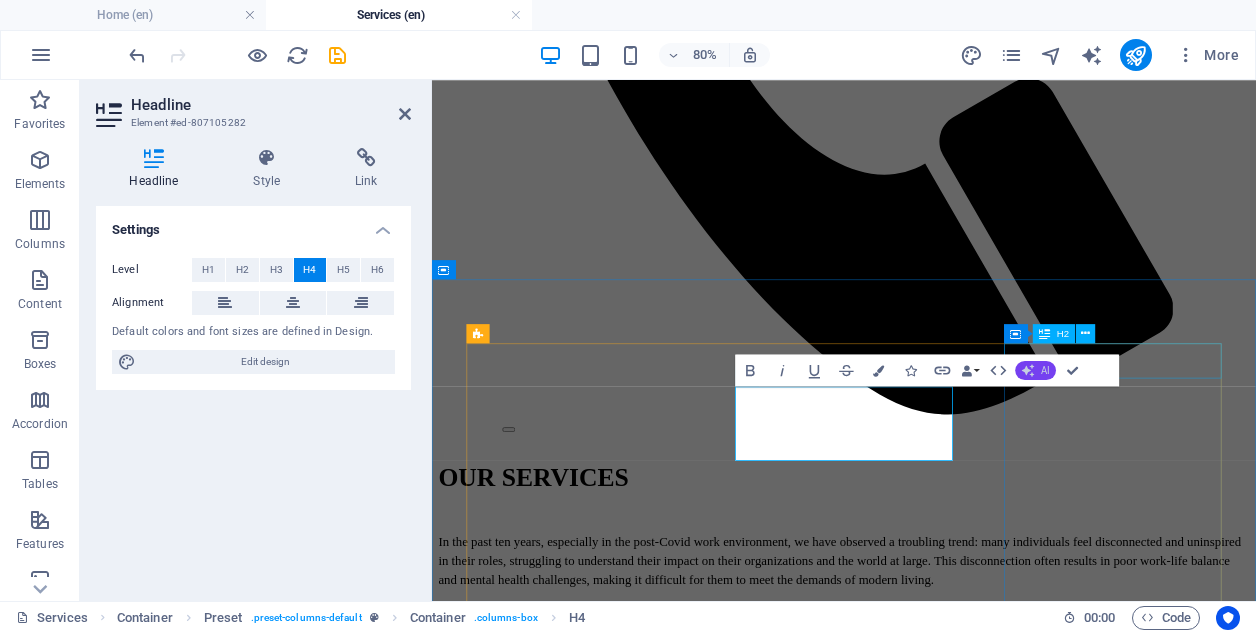click on "AI" at bounding box center [1045, 370] 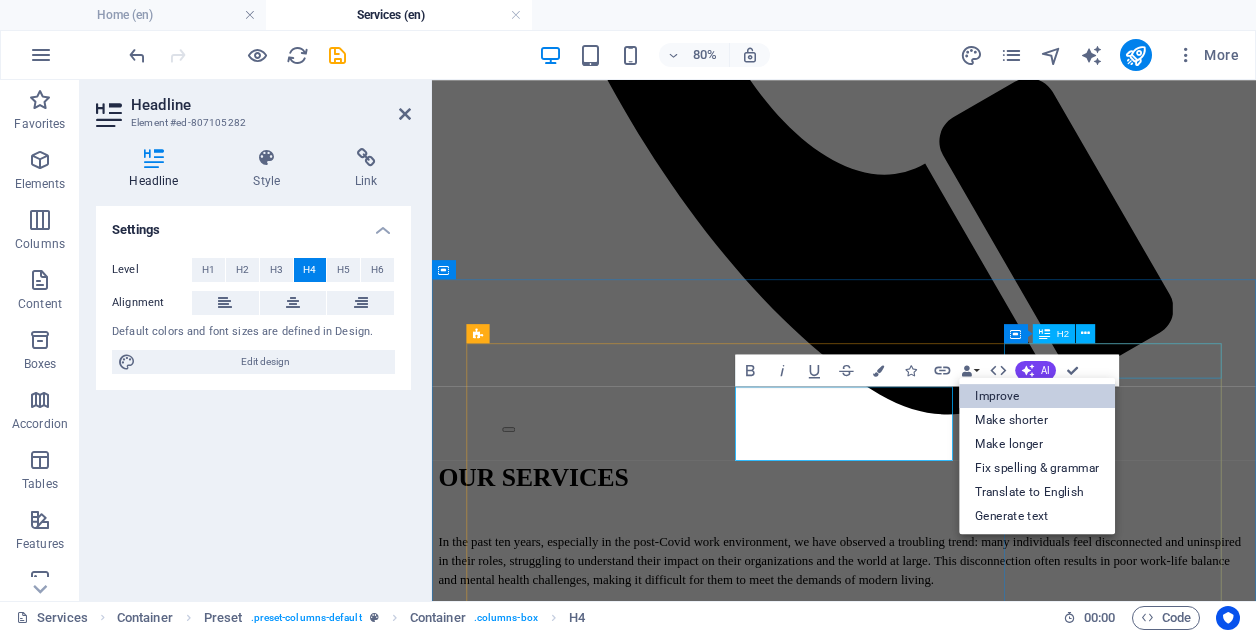 click on "Improve" at bounding box center [1037, 396] 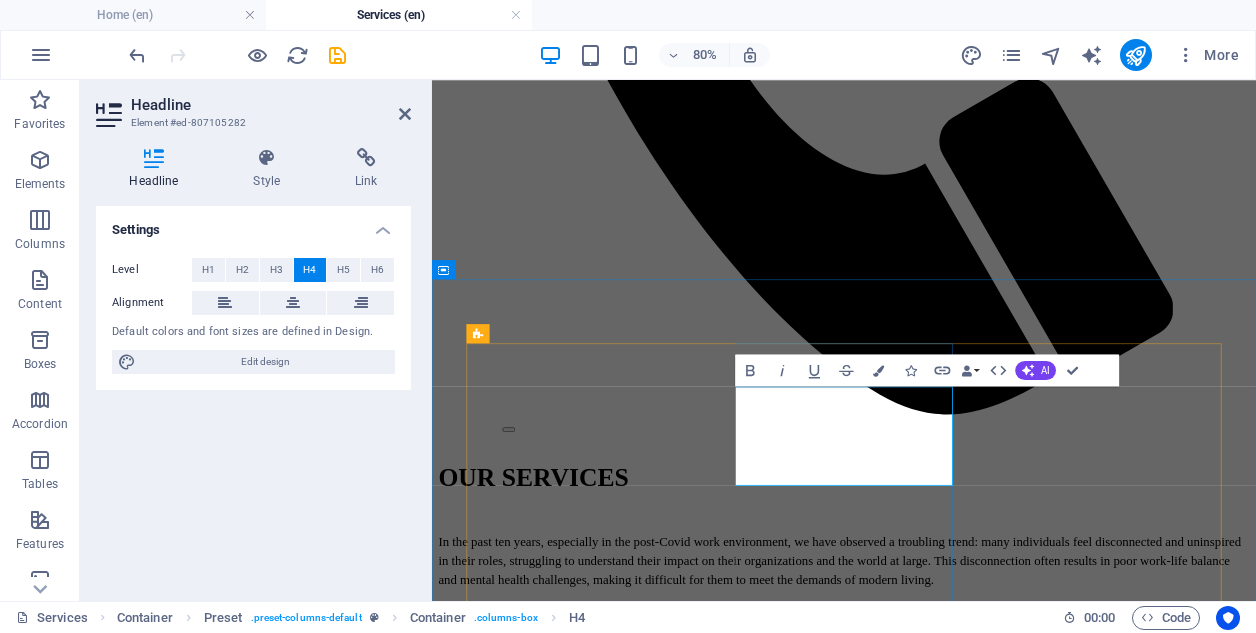 drag, startPoint x: 917, startPoint y: 510, endPoint x: 968, endPoint y: 542, distance: 60.207973 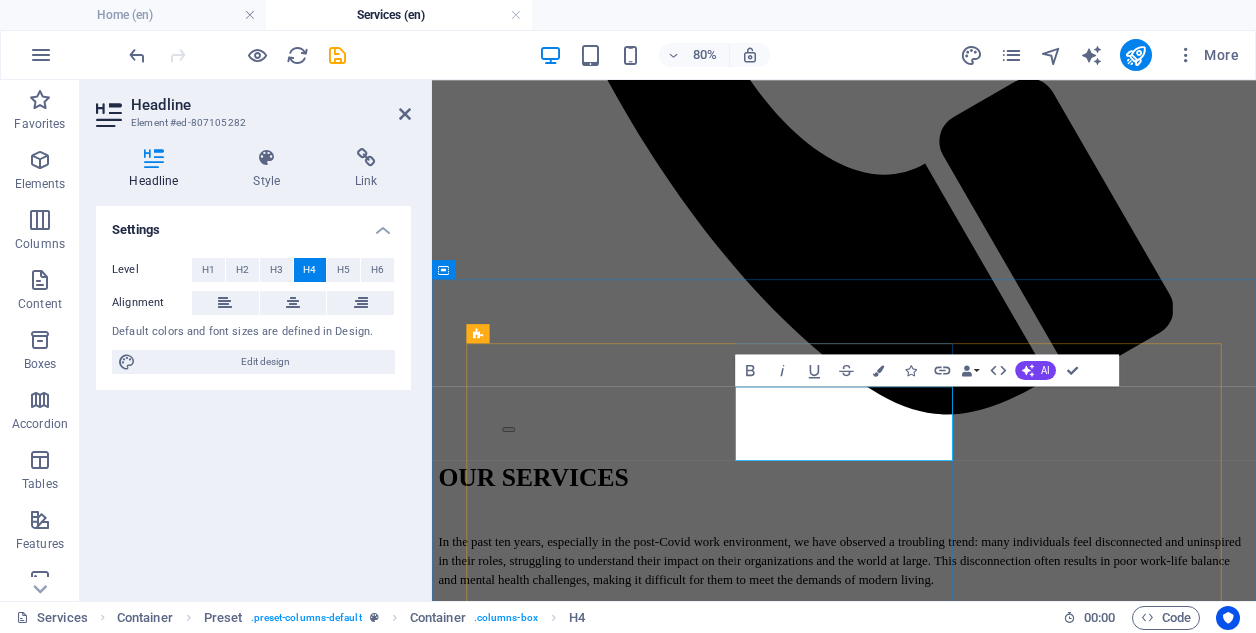 click on "What changes are necessary to support YOUR EMPLOYEES realize your vision?" at bounding box center [947, 2412] 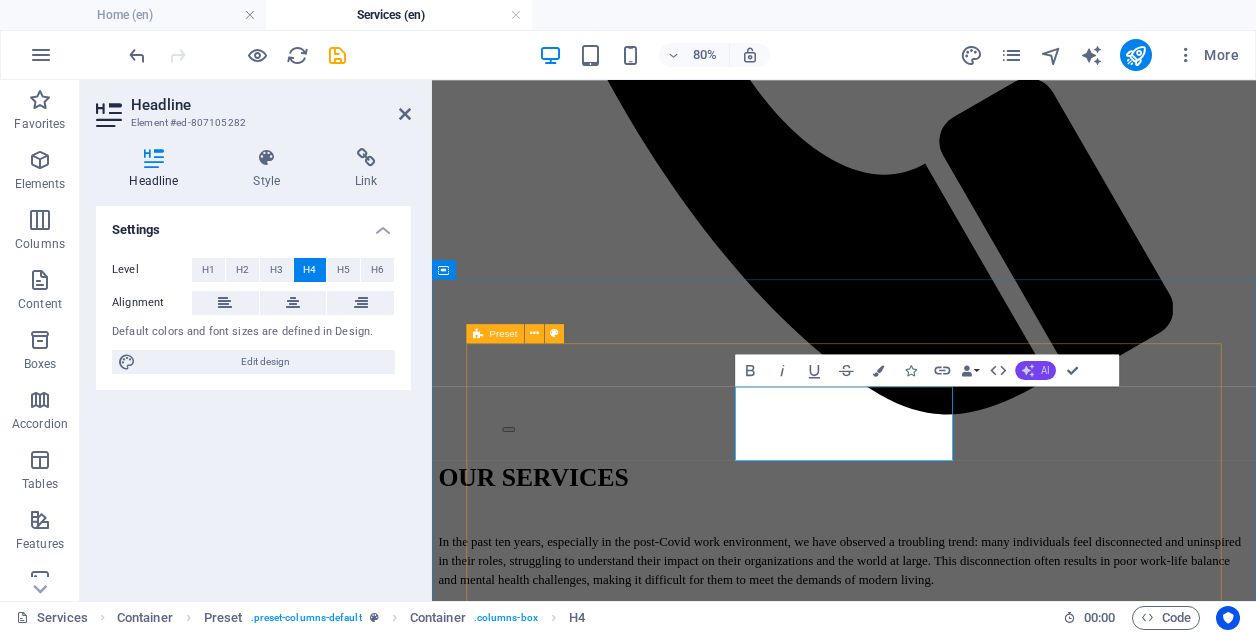 click on "AI" at bounding box center [1035, 370] 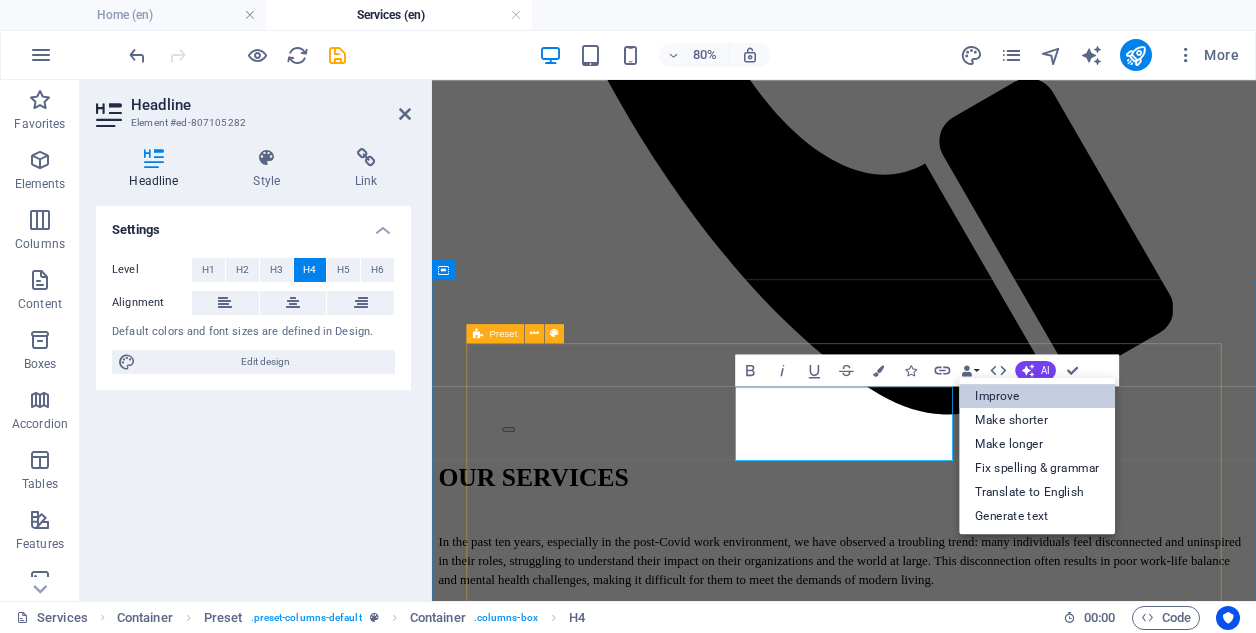 click on "Improve" at bounding box center [1037, 396] 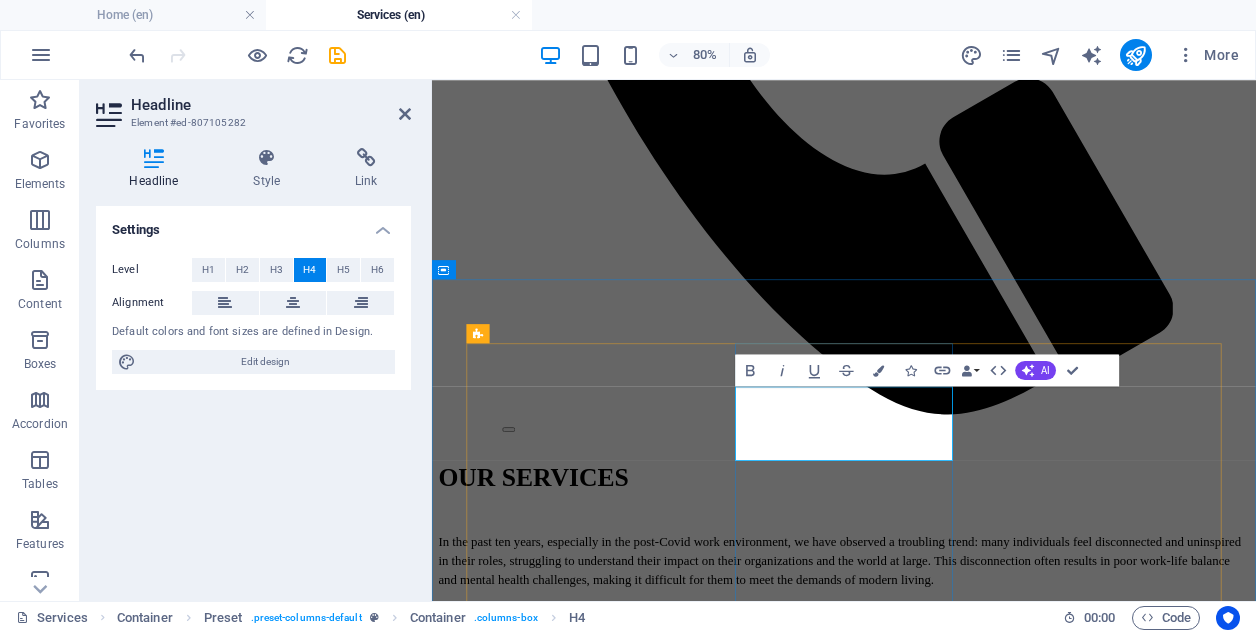 click on "What changes are necessary to help your employees embrace that vision?" at bounding box center [947, 2412] 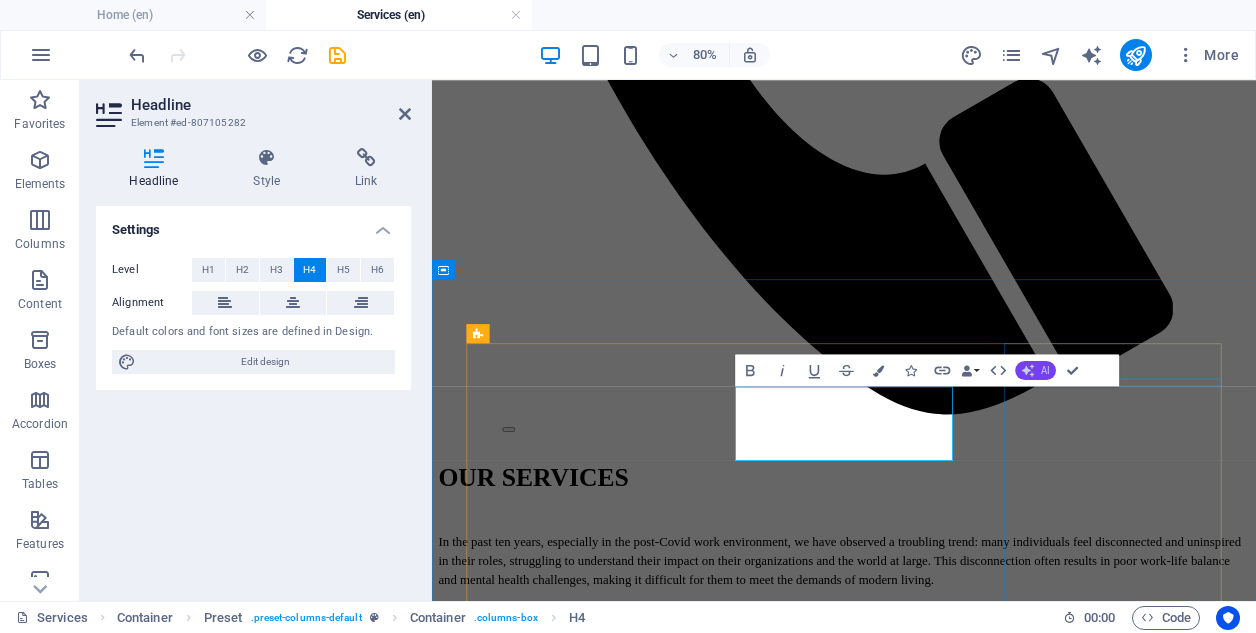 click on "AI" at bounding box center [1045, 370] 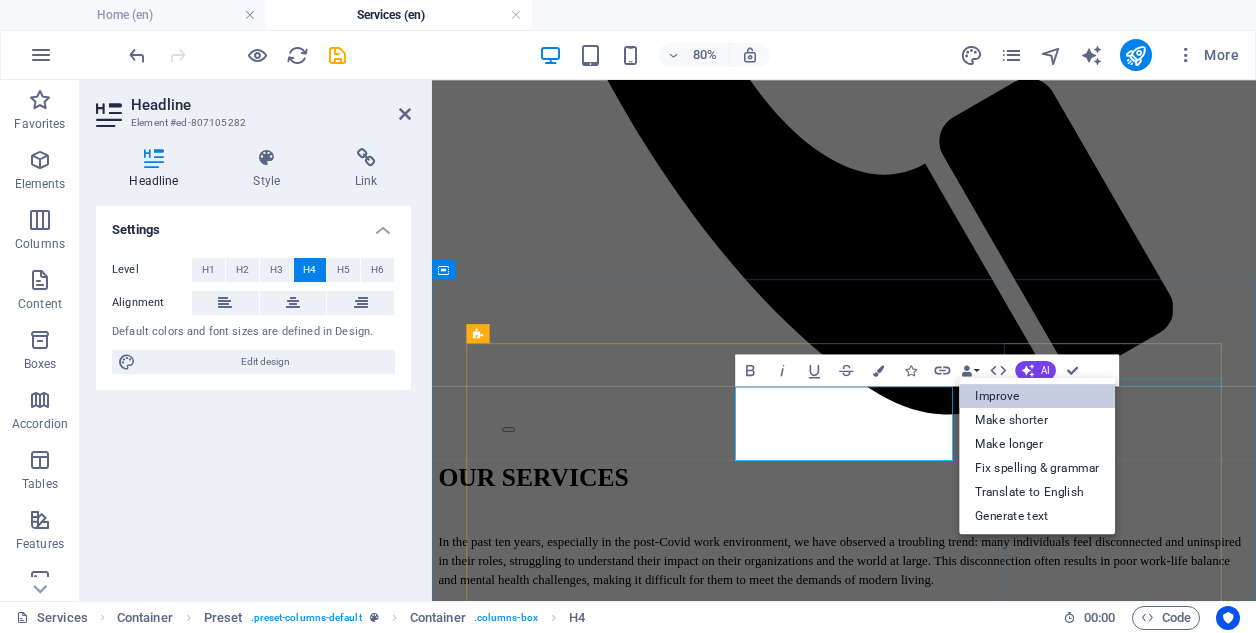 click on "Improve" at bounding box center [1037, 396] 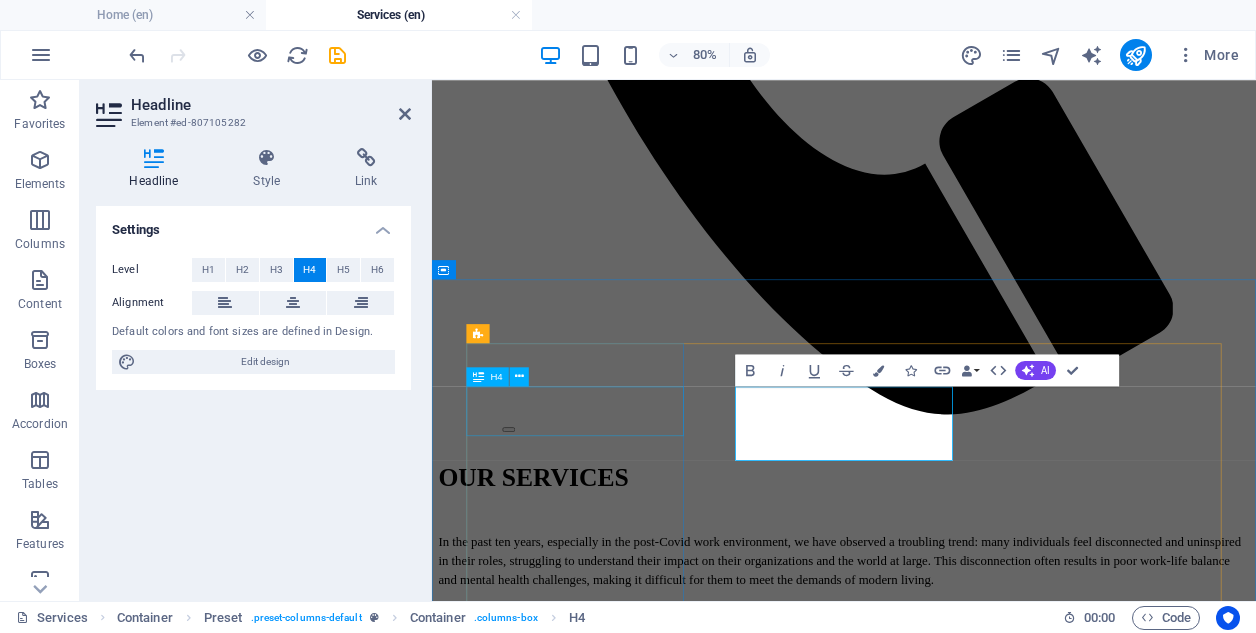 click on "DEFINE YOUR COMPANY'S VISION OF SUCCESS" at bounding box center [947, 2184] 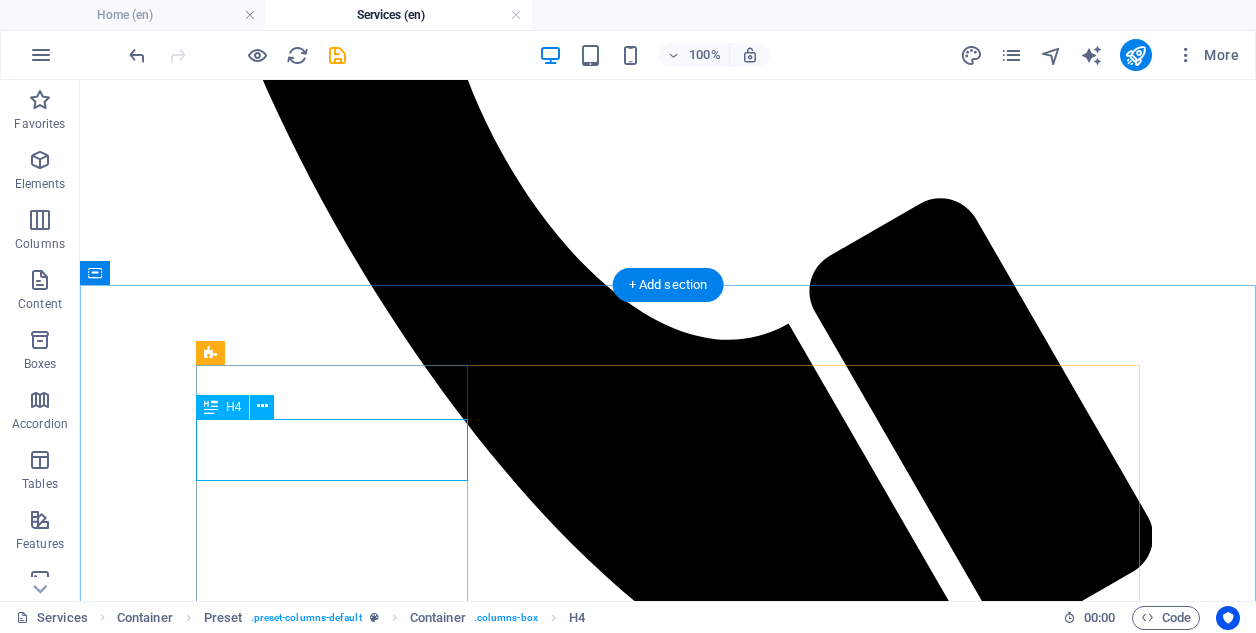 click on "DEFINE YOUR COMPANY'S VISION OF SUCCESS" at bounding box center [668, 2166] 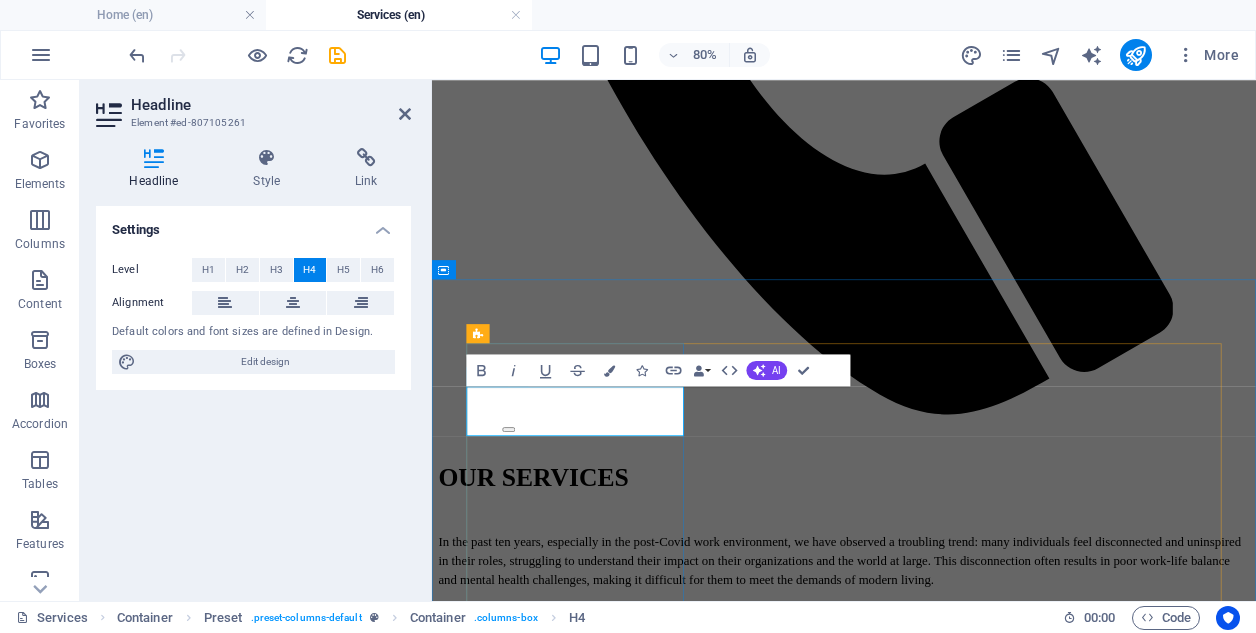 click on "DEFINE YOUR COMPANY'S VISION OF SUCCESS" at bounding box center [947, 2097] 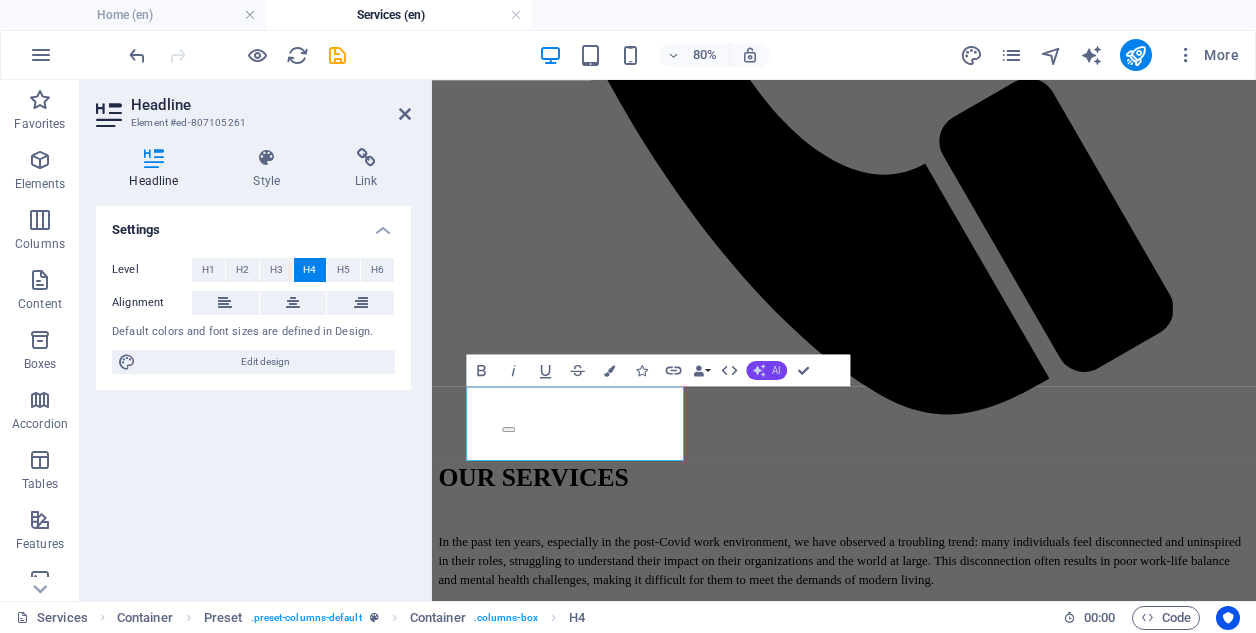 click 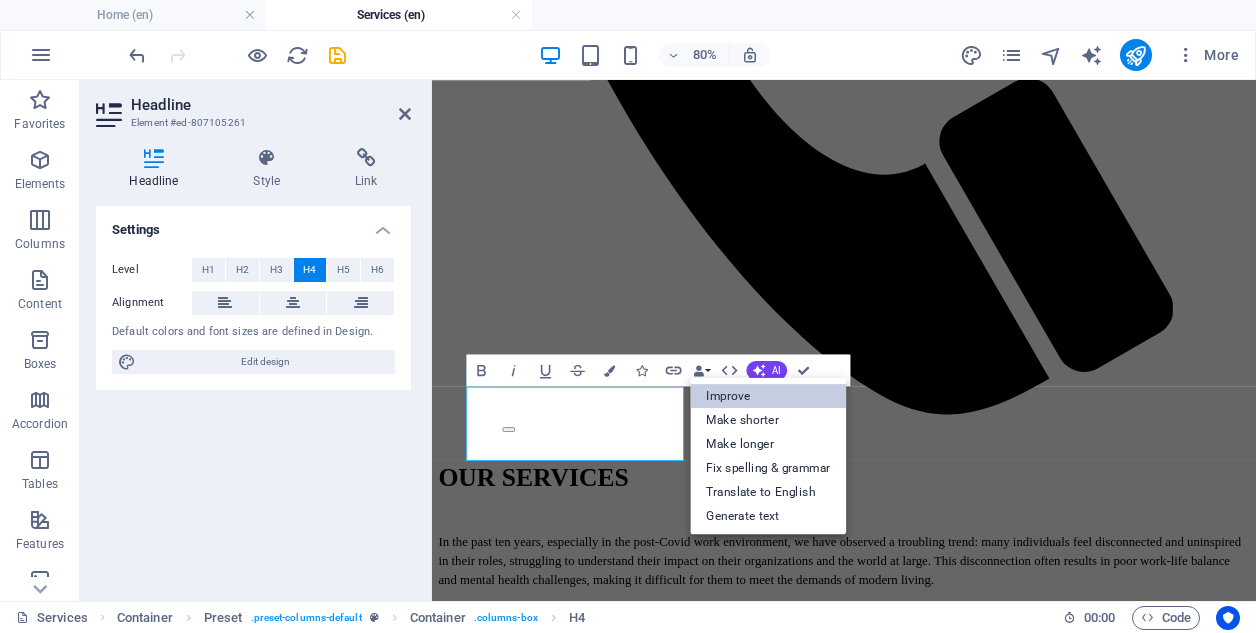 click on "Improve" at bounding box center [768, 396] 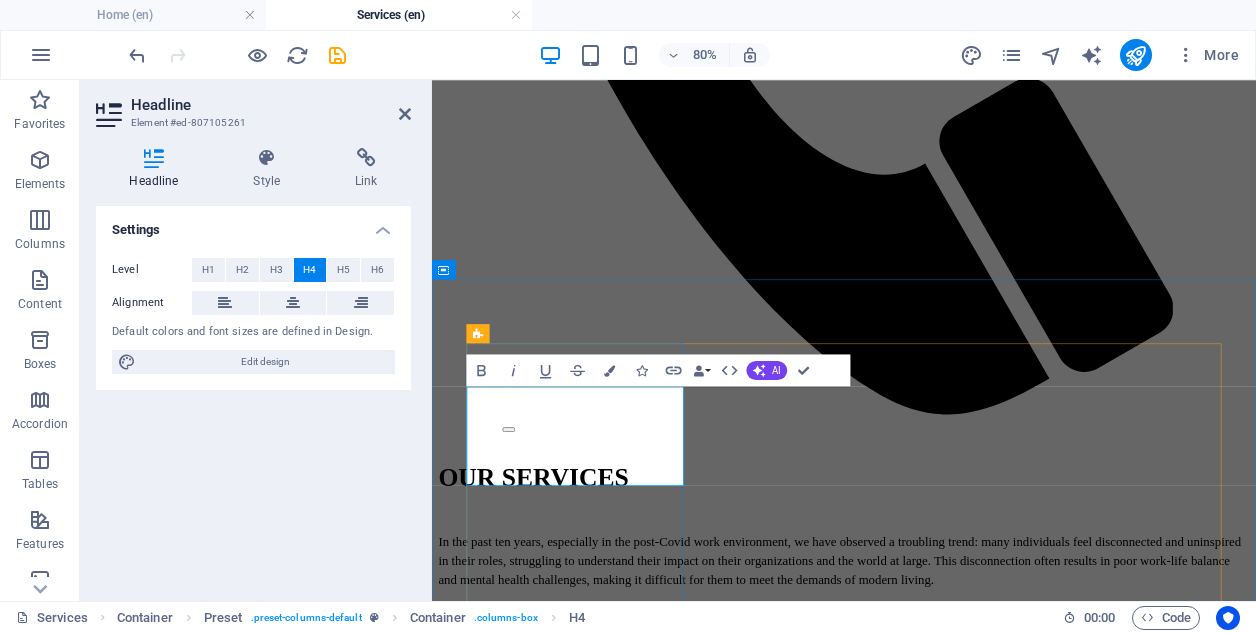click on "DEFINE YOUR COMPANY'S VISION OF SUCCESS AND THE ESSENTIAL ROLE YOUR EMPLOYEES PLAY IN ACHIEVING IT." at bounding box center (947, 2184) 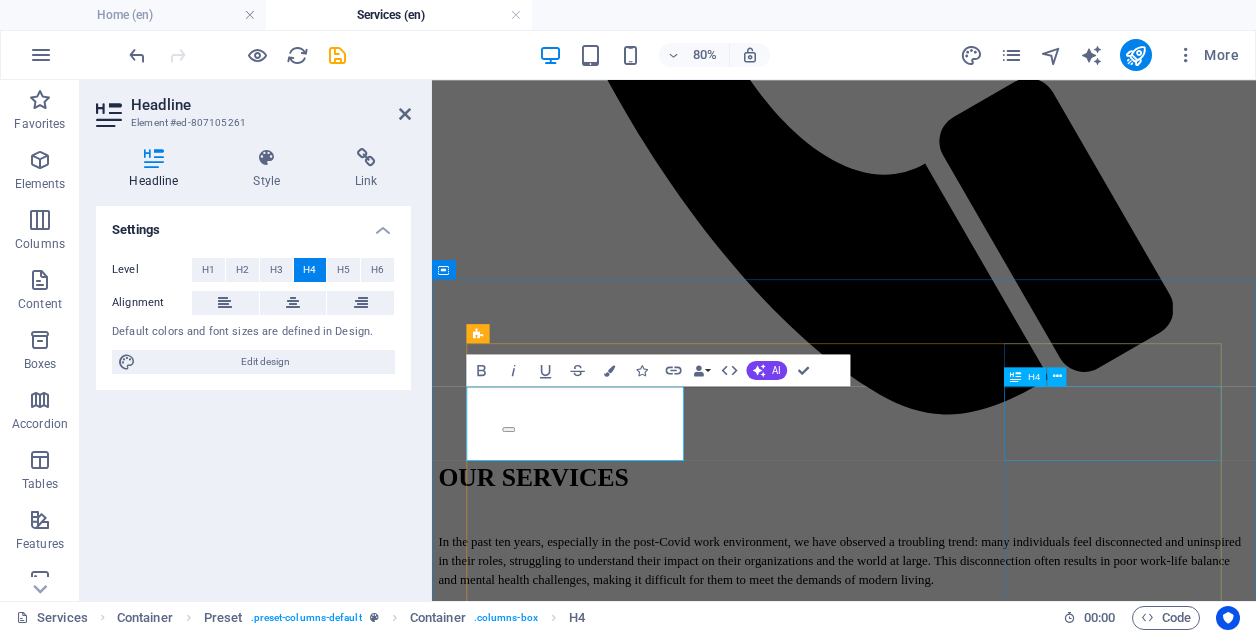 click on "We will connect effective methods to create your personal program." at bounding box center (947, 2639) 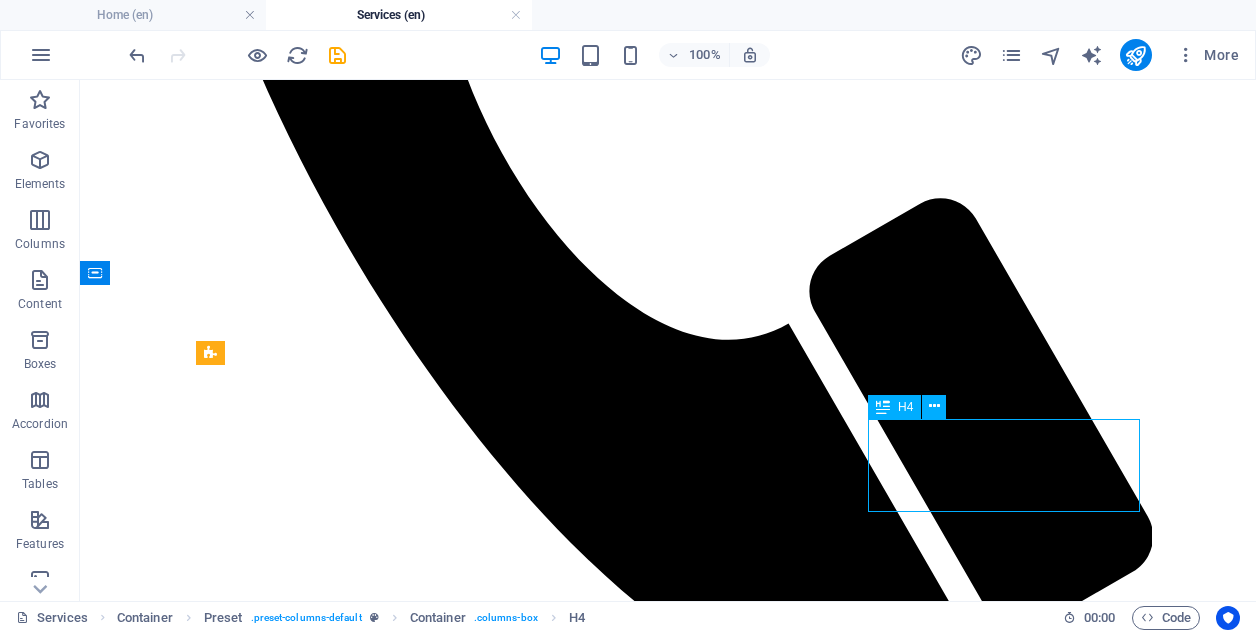 click on "We will connect effective methods to create your personal program." at bounding box center [668, 2585] 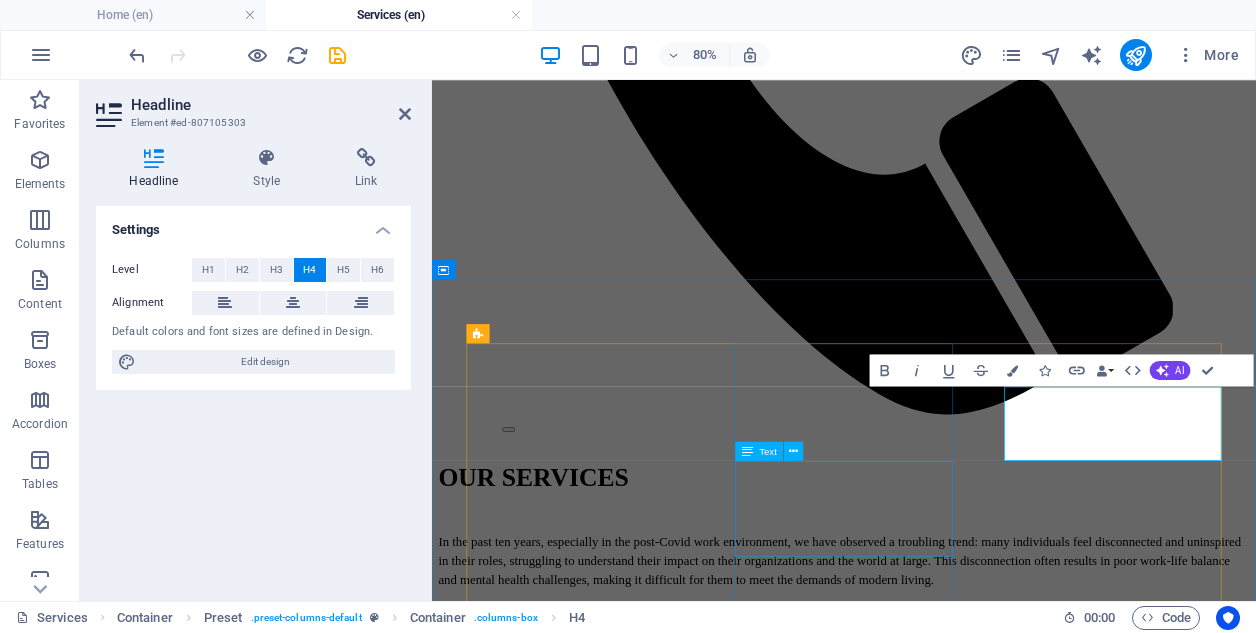 click on "Lorem ipsum dolor sit amet, consetetur sadipscing elitr, sed diam nonumy eirmod tempor invidunt ut labore et dolore magna aliquyam erat, sed diam voluptua invidunt ut." at bounding box center (947, 2373) 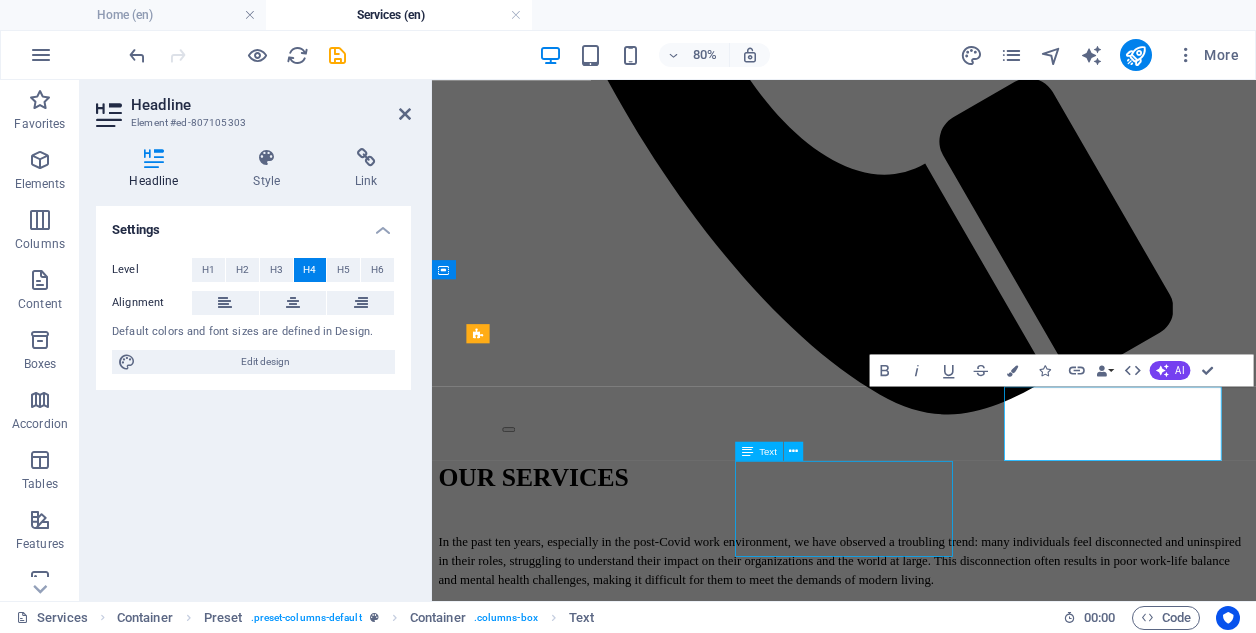 click on "Lorem ipsum dolor sit amet, consetetur sadipscing elitr, sed diam nonumy eirmod tempor invidunt ut labore et dolore magna aliquyam erat, sed diam voluptua invidunt ut." at bounding box center (947, 2373) 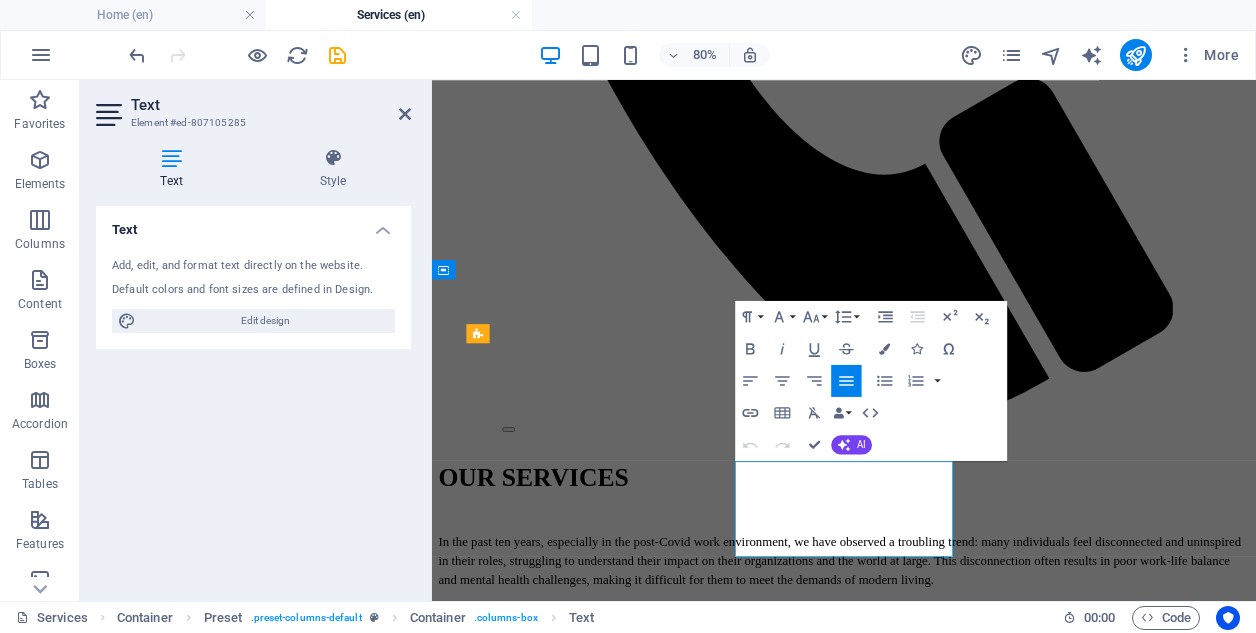 click on "Lorem ipsum dolor sit amet, consetetur sadipscing elitr, sed diam nonumy eirmod tempor invidunt ut labore et dolore magna aliquyam erat, sed diam voluptua invidunt ut." at bounding box center [947, 2373] 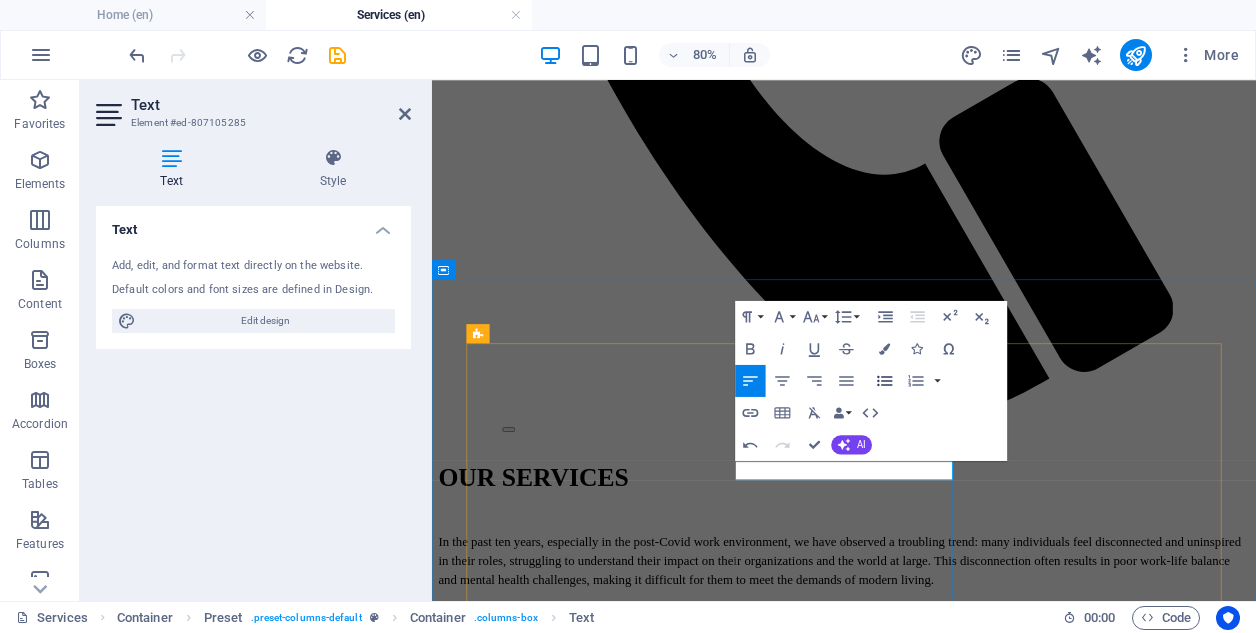 click 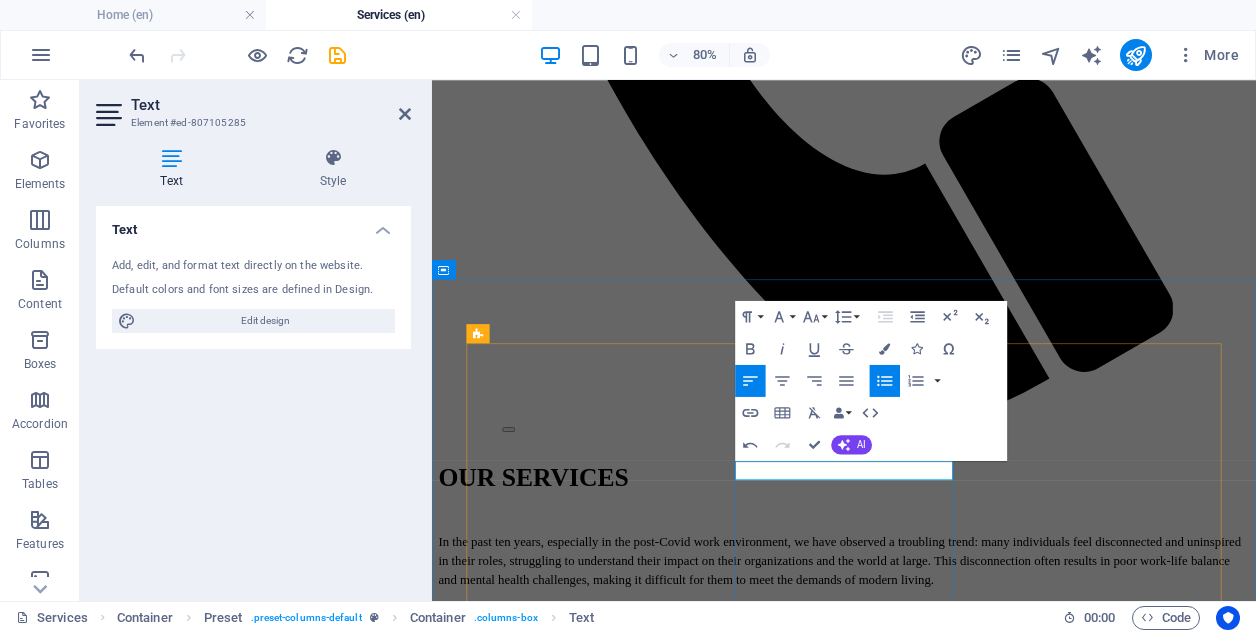 type 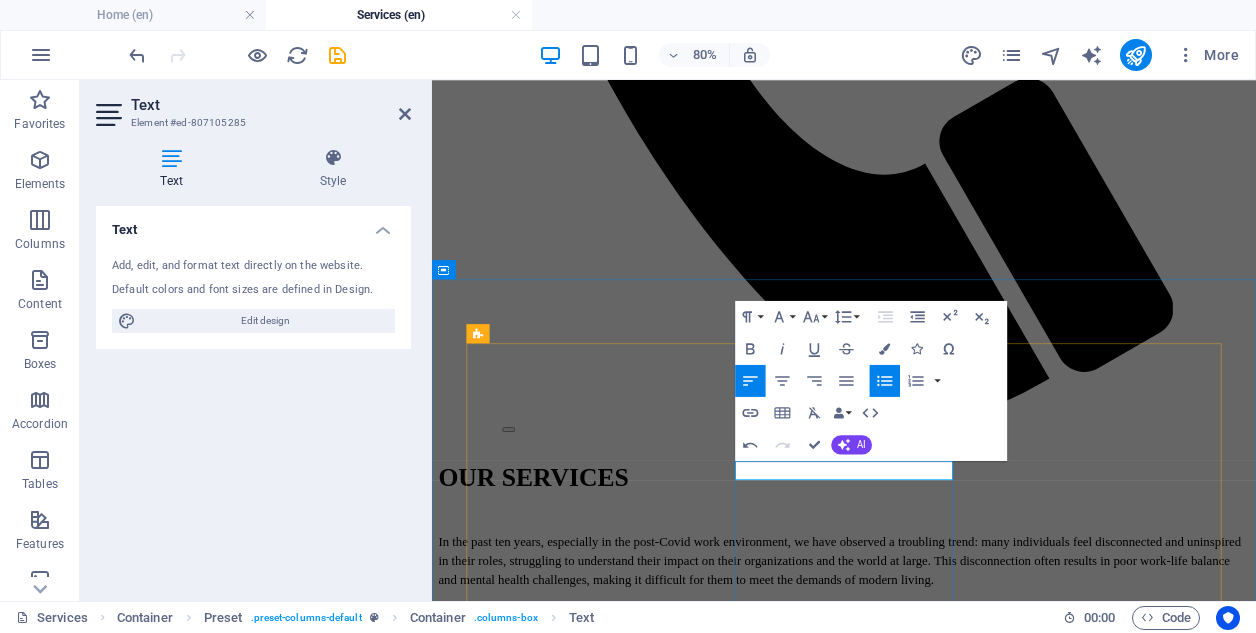 click on "PLAN What changes are needed to empower your employees to achieve that vision? Learn More" at bounding box center [947, 2418] 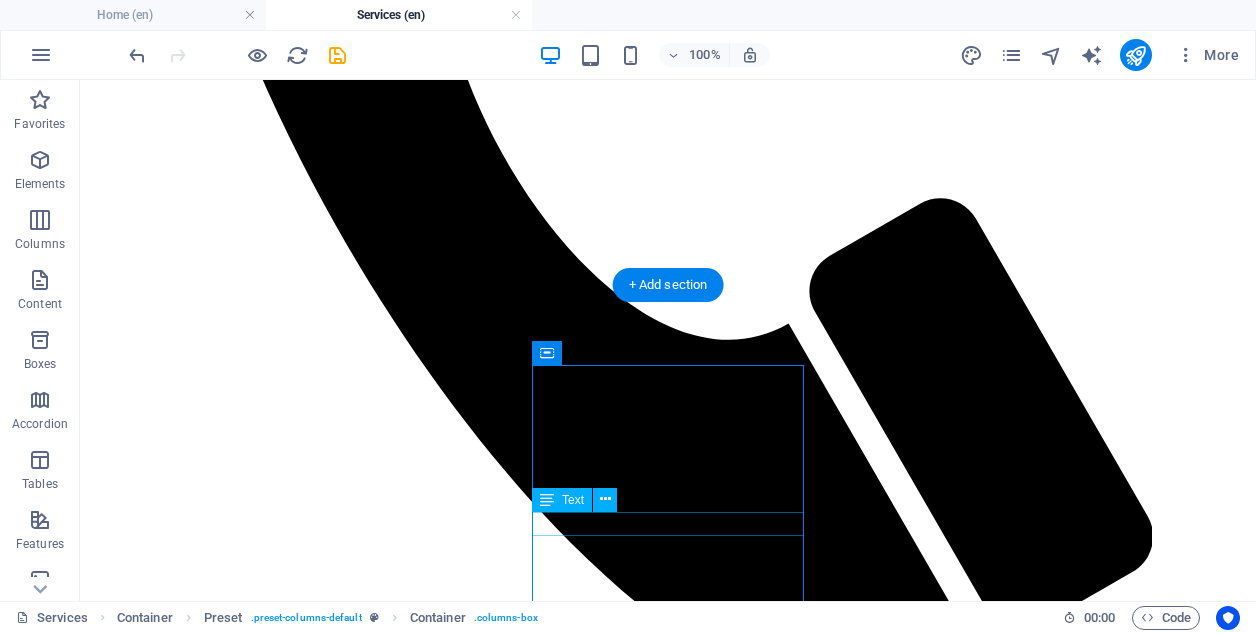 click at bounding box center (668, 2415) 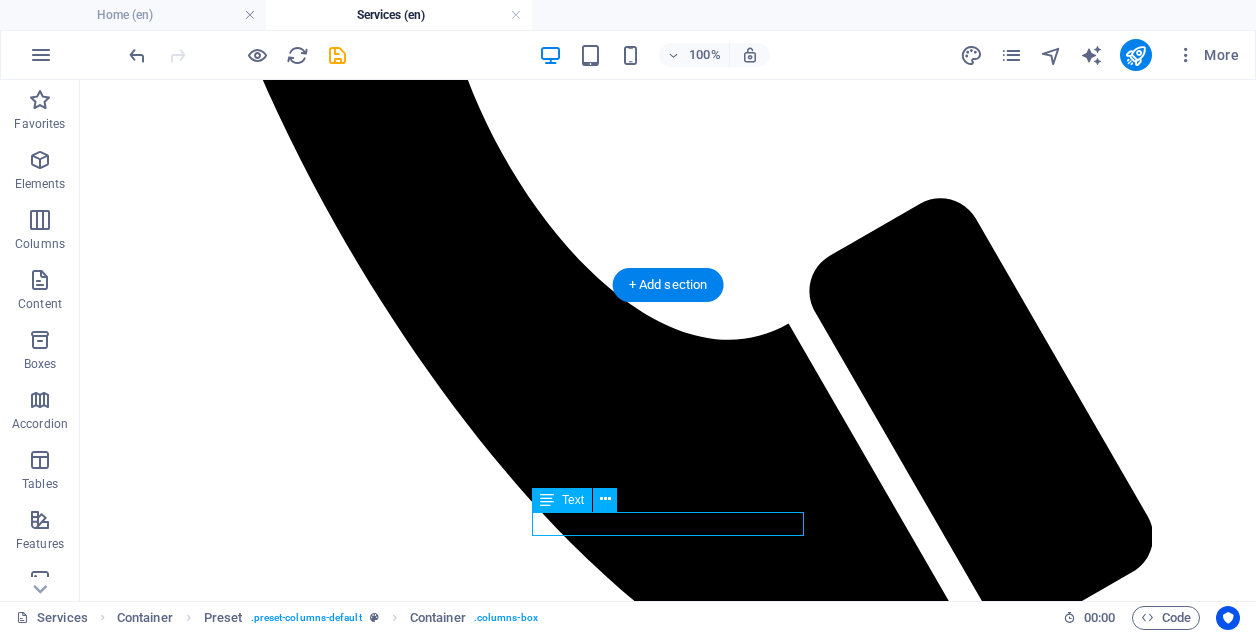 click at bounding box center (668, 2415) 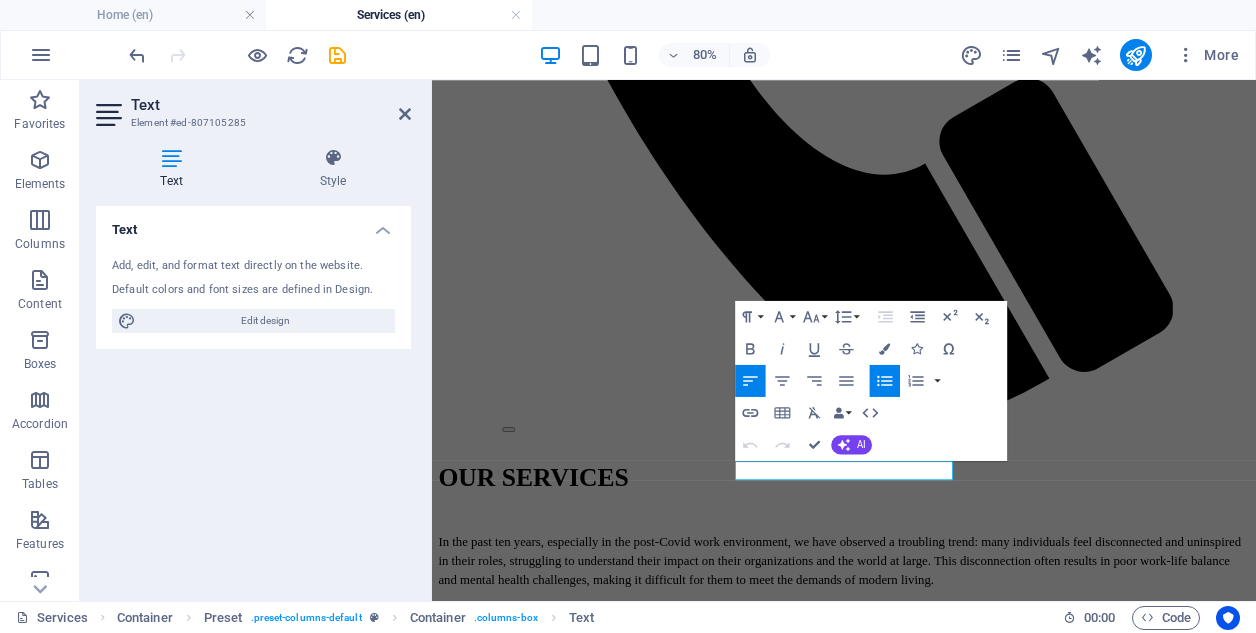 type 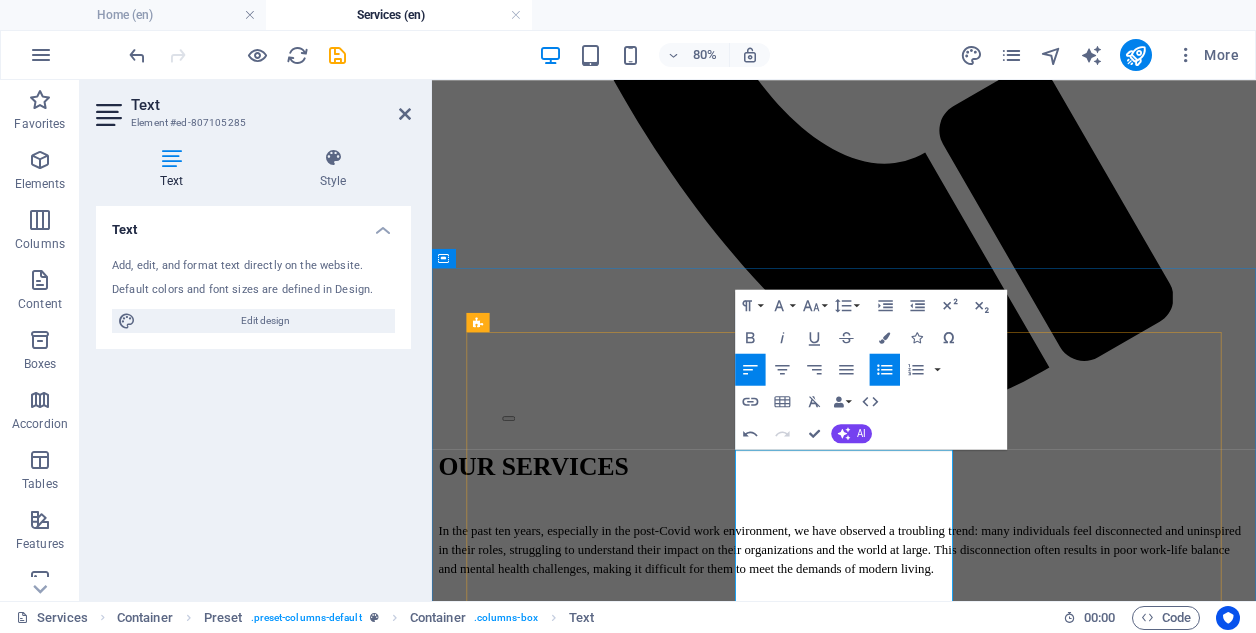 scroll, scrollTop: 1088, scrollLeft: 0, axis: vertical 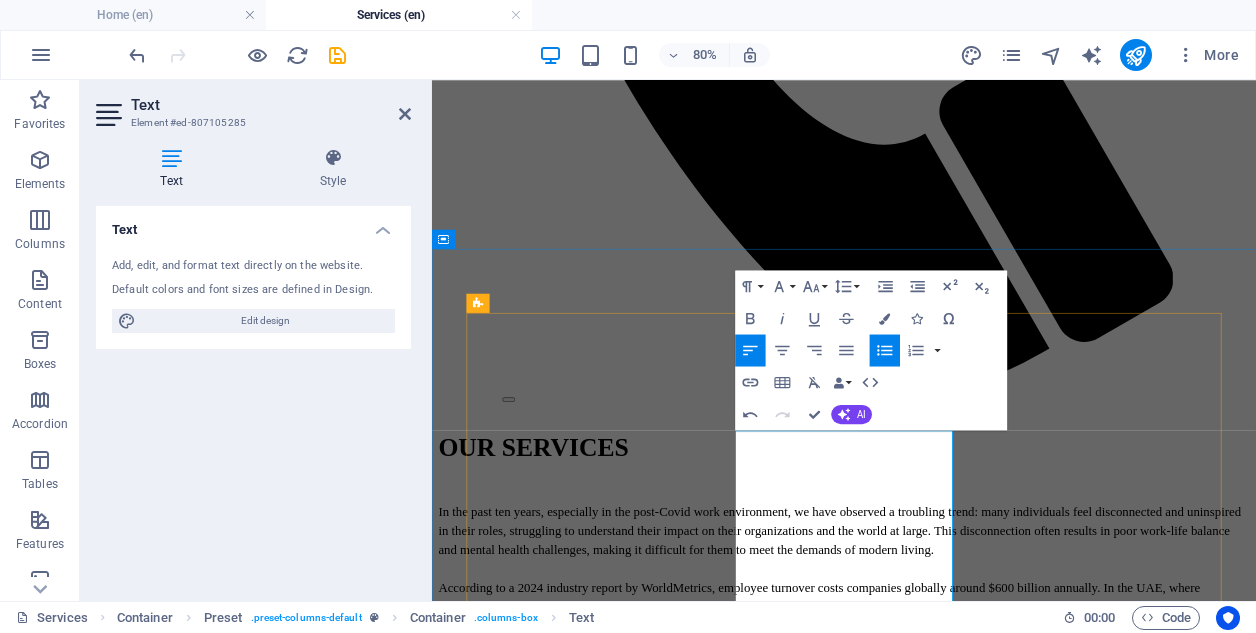 click on "What are the values that your company supports and how do they translate in the corporate culture?" at bounding box center [967, 2449] 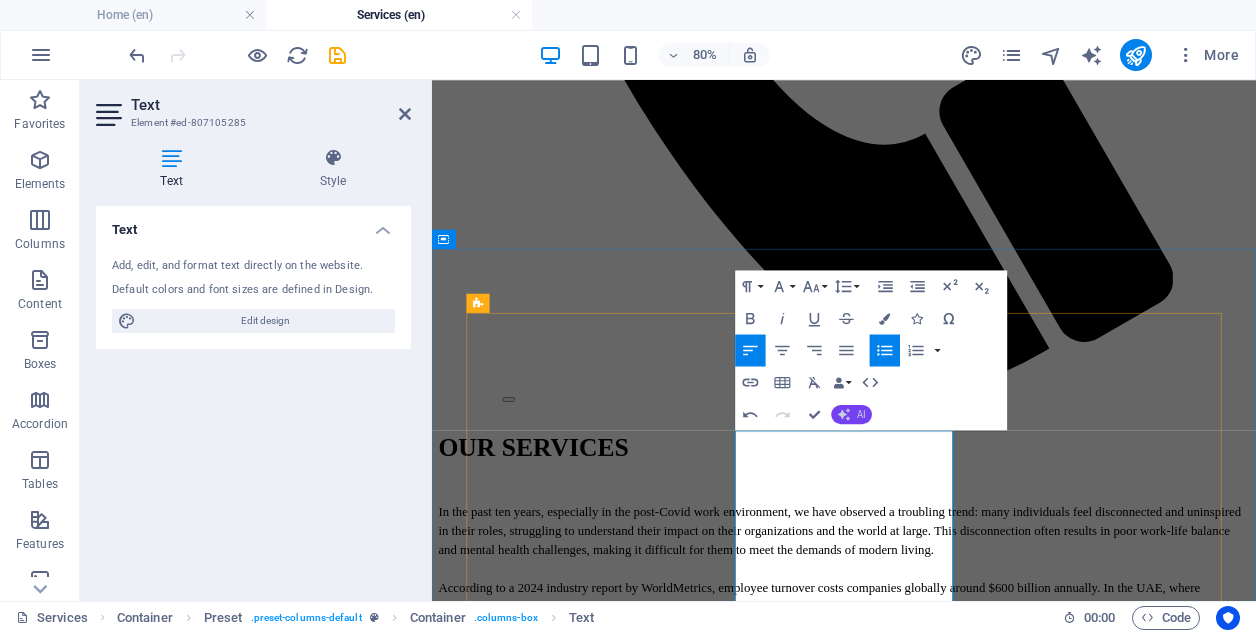 click 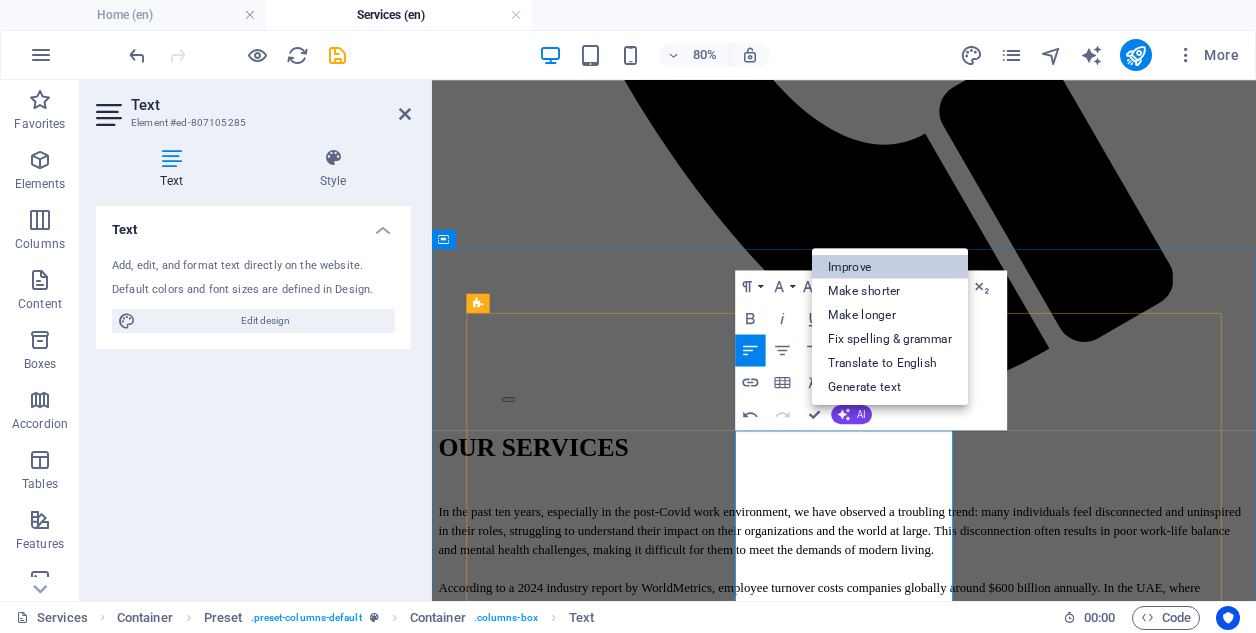 click on "Improve" at bounding box center (890, 266) 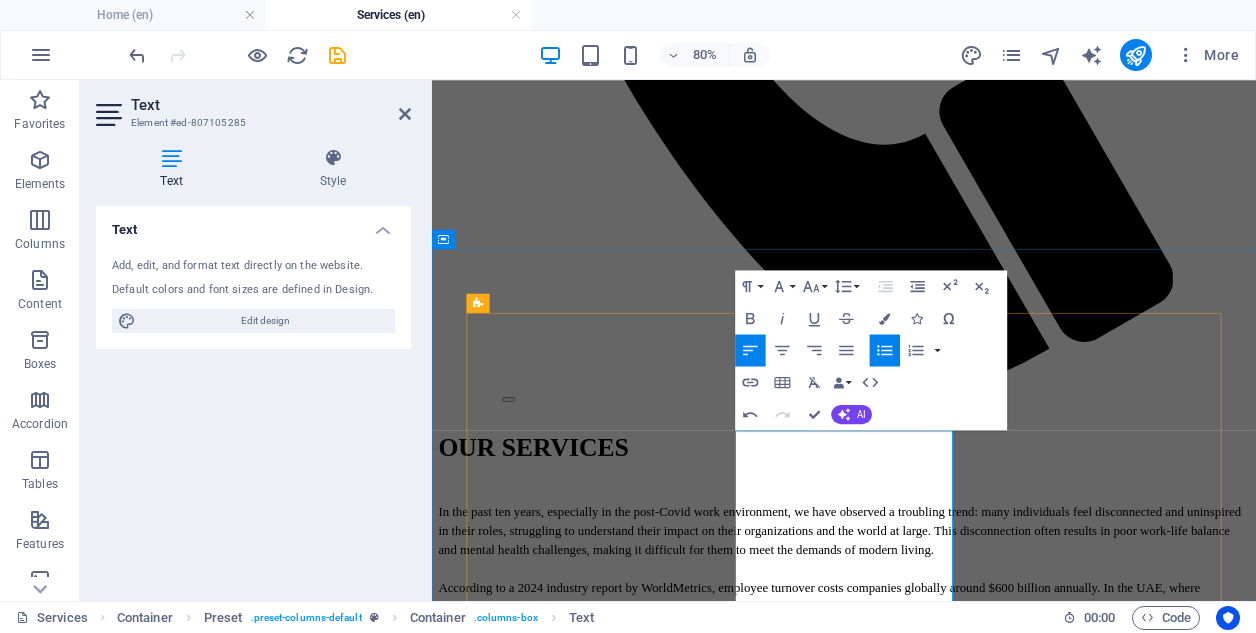 click on "What makes your organization appealing to top talent?   How does the work environment you cultivate promote mental and physical well-being, as well as personal and professional development?   What values does your company uphold, and how are they reflected in your corporate culture?" at bounding box center (967, 2431) 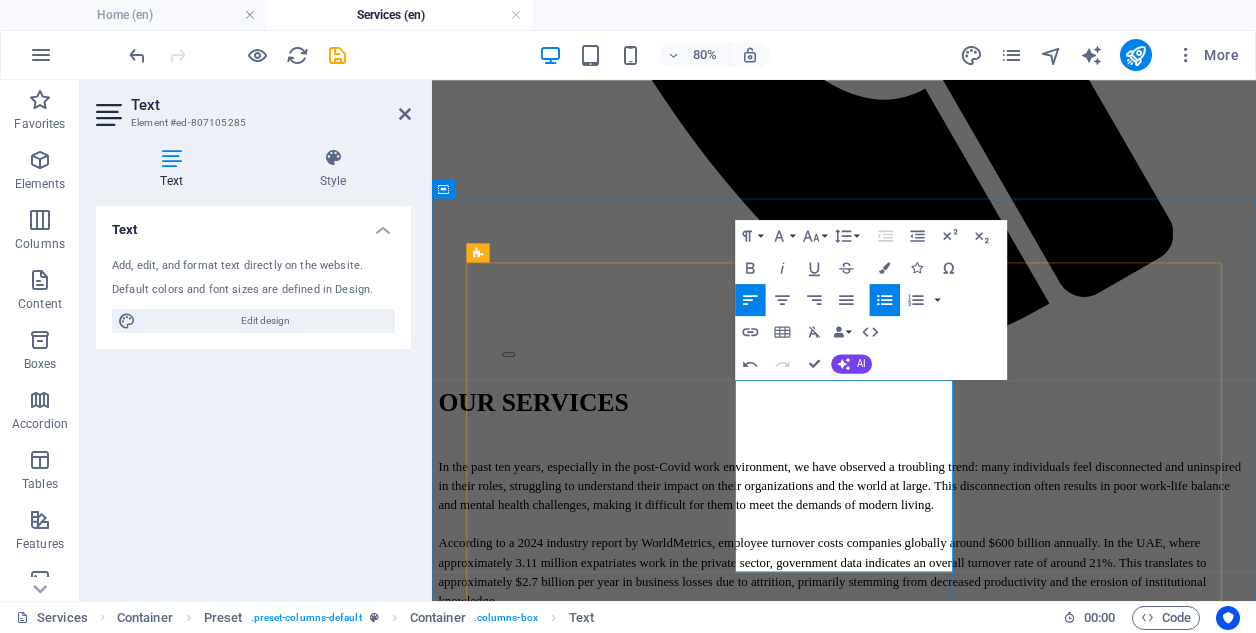 scroll, scrollTop: 1151, scrollLeft: 0, axis: vertical 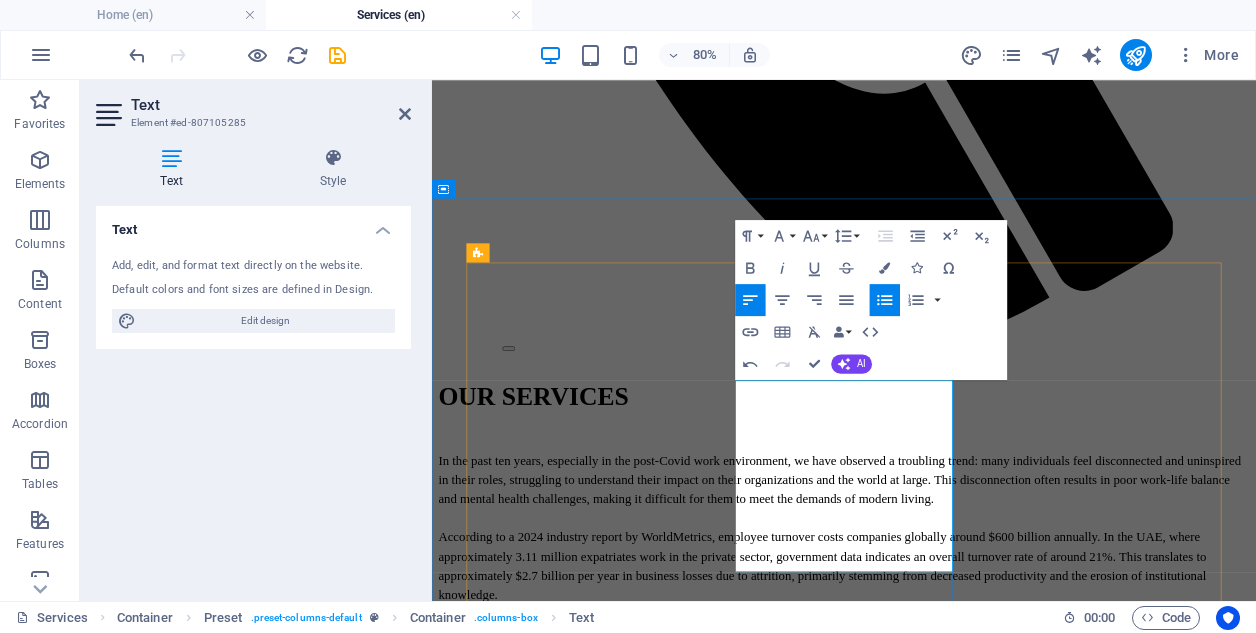 click on "What makes your organization appealing to top talent?   How does the work environment you cultivate promote mental and physical wellbeing, as well as personal and professional development?   What values does your company uphold, and how are they reflected in your corporate culture?" at bounding box center [967, 2368] 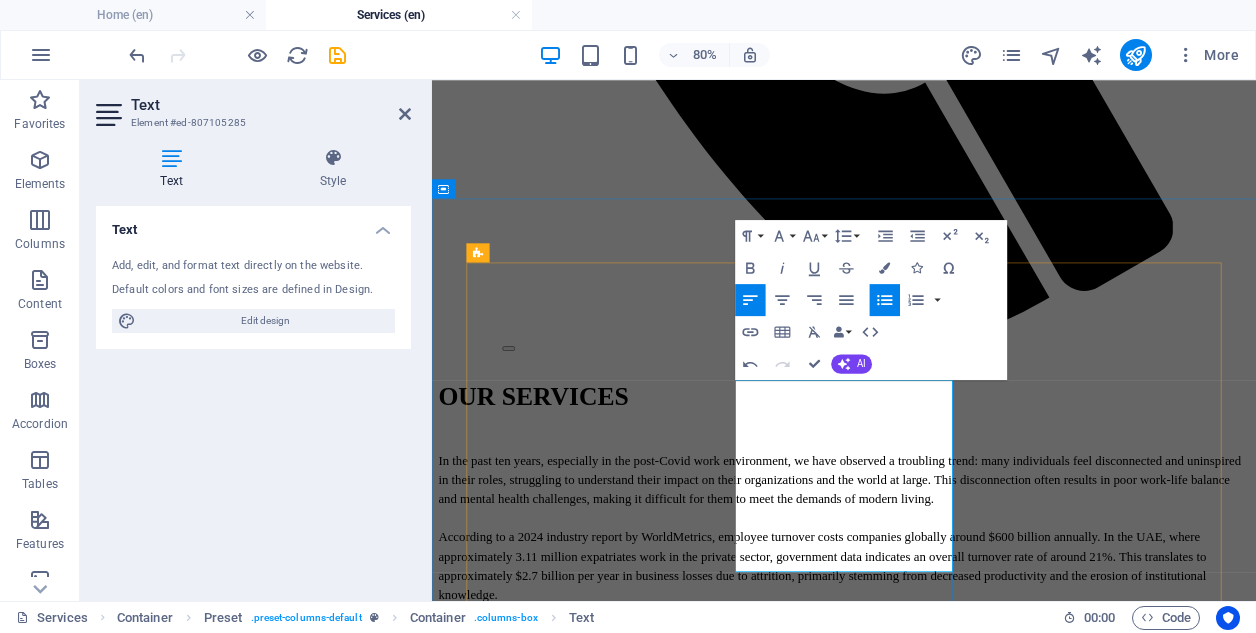 click on "What makes your organization appealing to top talent?   How does the work environment you cultivate promote mental and physical wellbeing, as well as personal and professional development?   What values does your company uphold, and how are they reflected in your corporate culture?" at bounding box center [947, 2368] 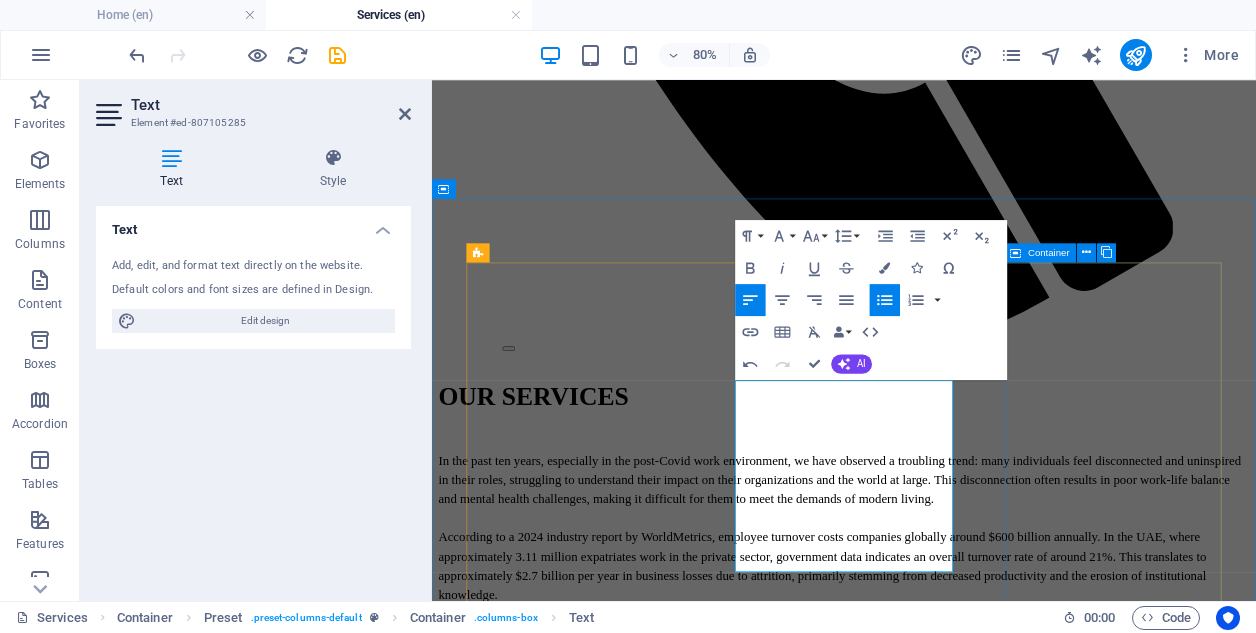 click on "ACTION We will connect effective methods to create your personal program. Lorem ipsum dolor sit amet, consetetur sadipscing elitr, sed diam nonumy eirmod tempor invidunt ut labore et dolore magna aliquyam erat, sed diam voluptua invidunt ut. Learn More" at bounding box center (947, 2572) 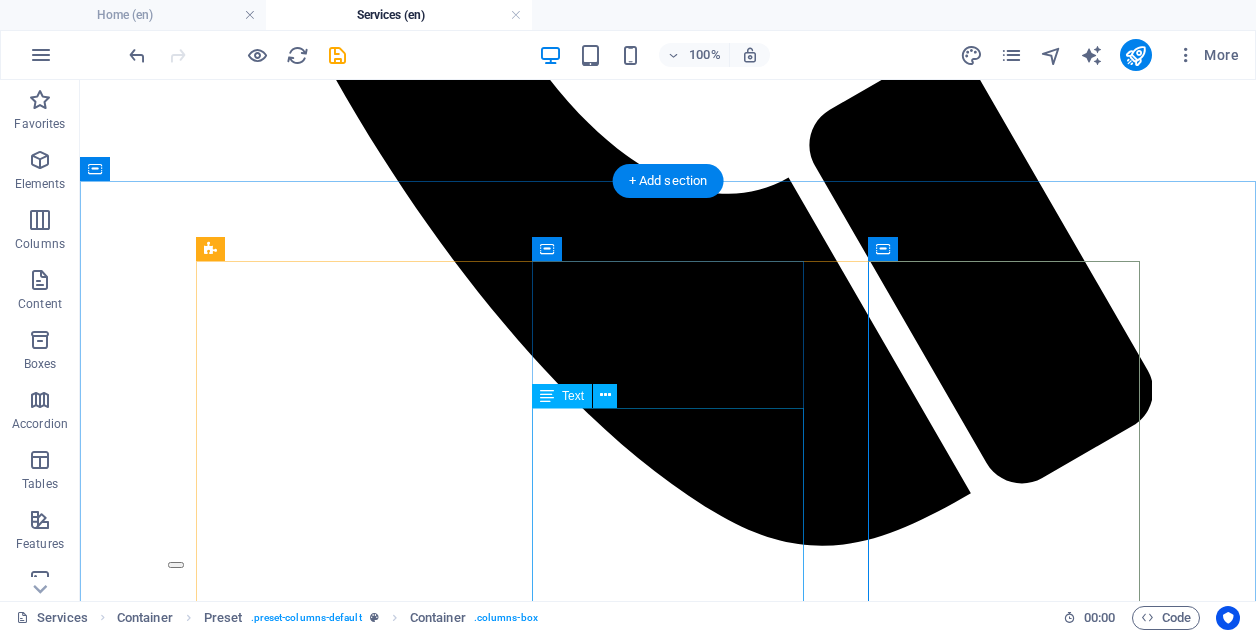 scroll, scrollTop: 1153, scrollLeft: 0, axis: vertical 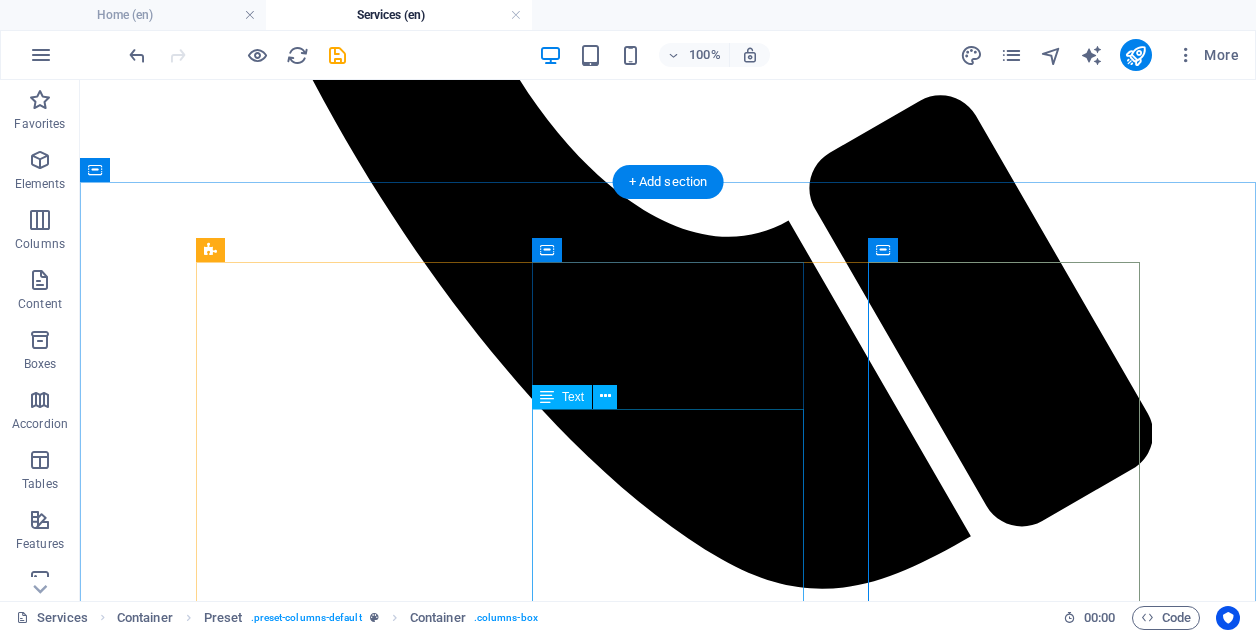 click on "What makes your organization appealing to top talent?   How does the work environment you cultivate promote mental and physical wellbeing, as well as personal and professional development?   What values does your company uphold, and how are they reflected in your corporate culture?" at bounding box center [668, 2330] 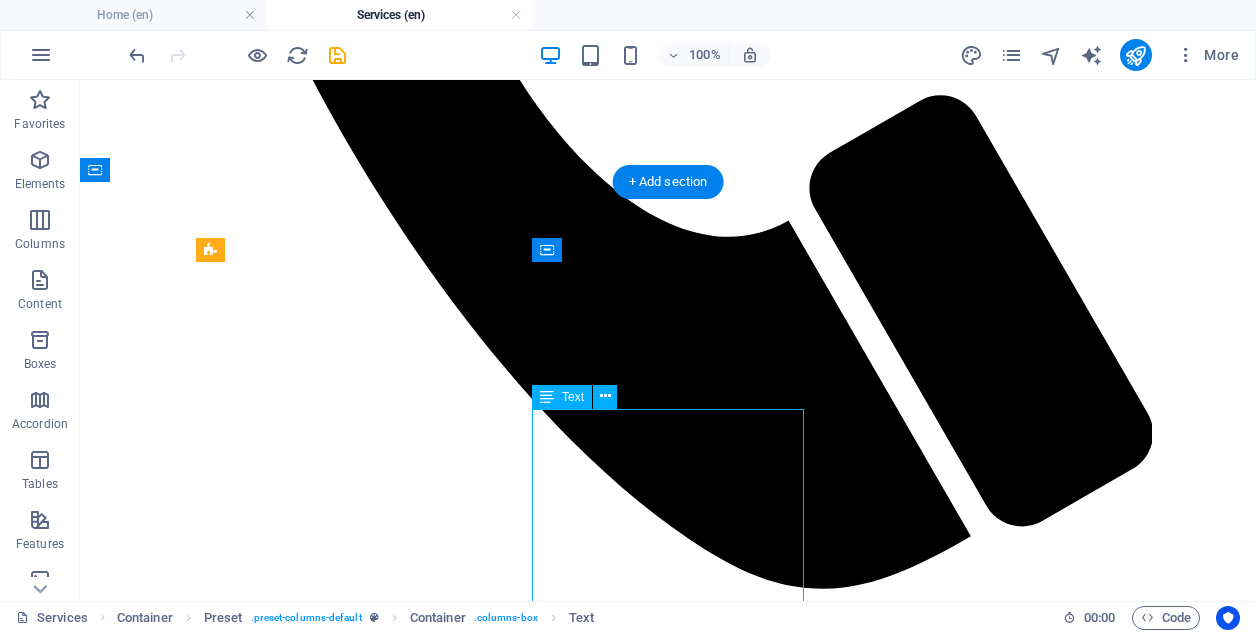 click on "What makes your organization appealing to top talent?   How does the work environment you cultivate promote mental and physical wellbeing, as well as personal and professional development?   What values does your company uphold, and how are they reflected in your corporate culture?" at bounding box center (668, 2330) 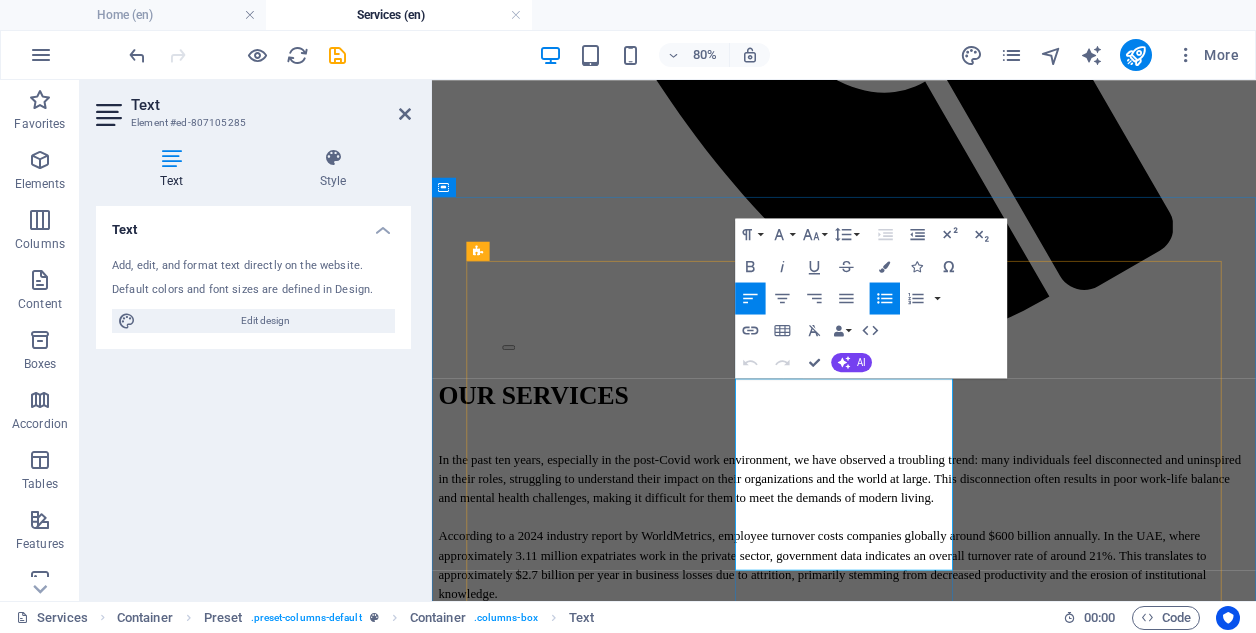 click on "What makes your organization appealing to top talent?" at bounding box center [967, 2261] 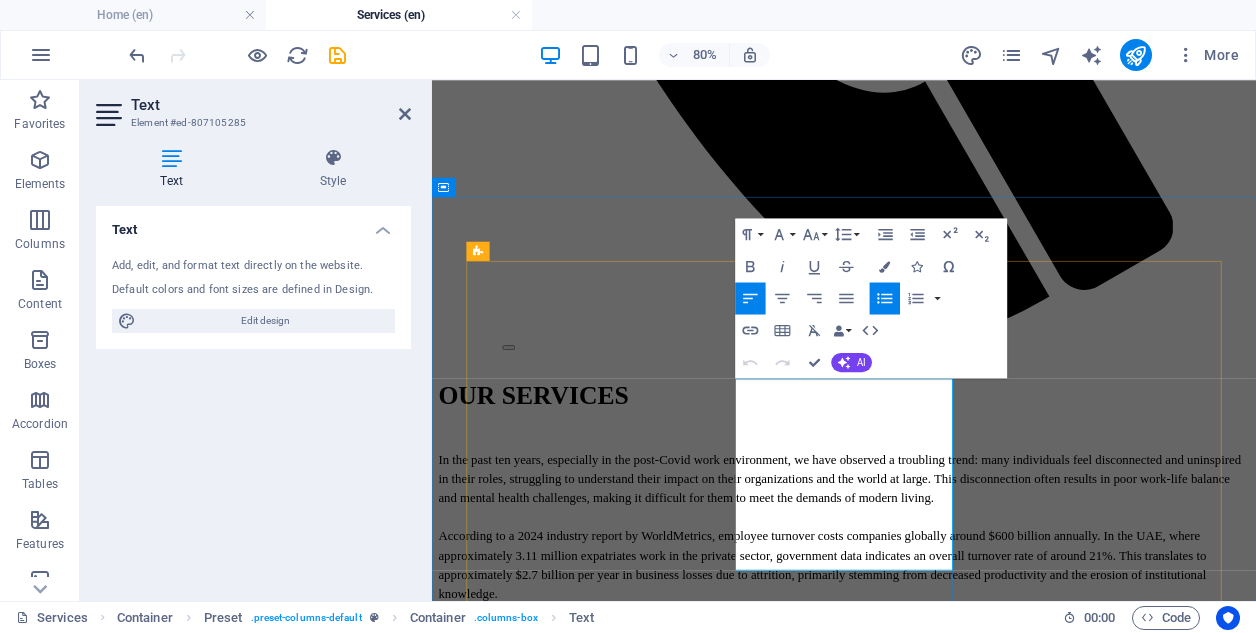 copy on "What makes your organization appealing to top talent?   How does the work environment you cultivate promote mental and physical wellbeing, as well as personal and professional development?   What values does your company uphold, and how are they reflected in your corporate culture?" 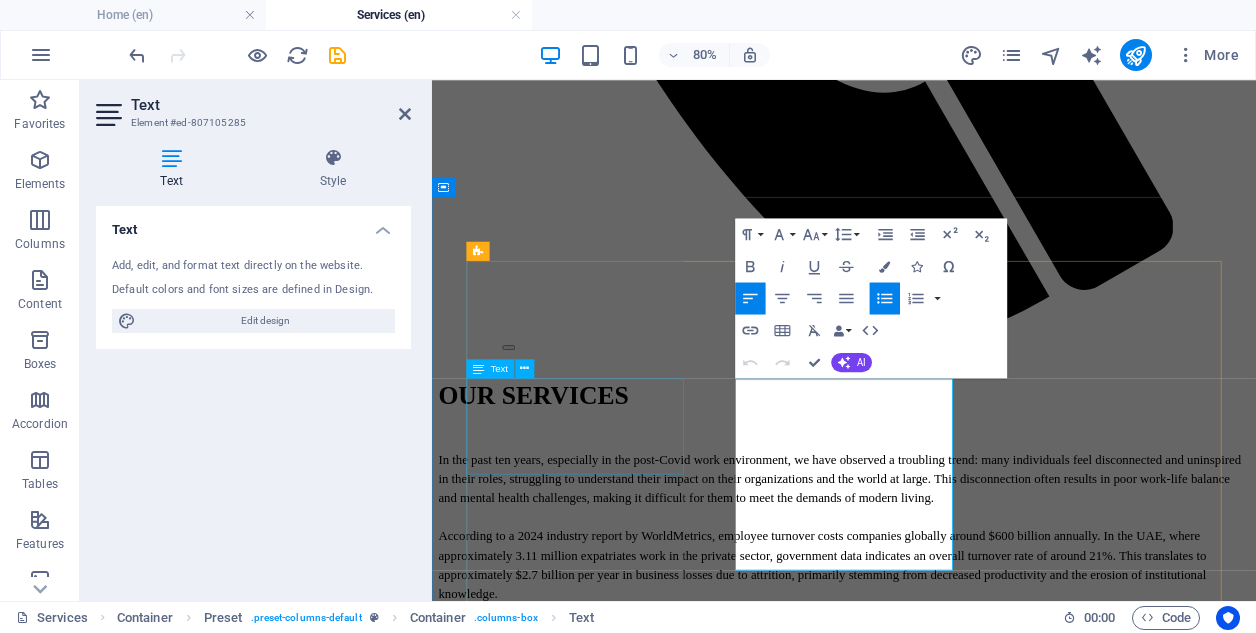 click on "Lorem ipsum dolor sit amet, consetetur sadipscing elitr, sed diam nonumy eirmod tempor invidunt ut labore et dolore magna aliquyam erat, sed diam voluptua invidunt ut." at bounding box center [947, 2130] 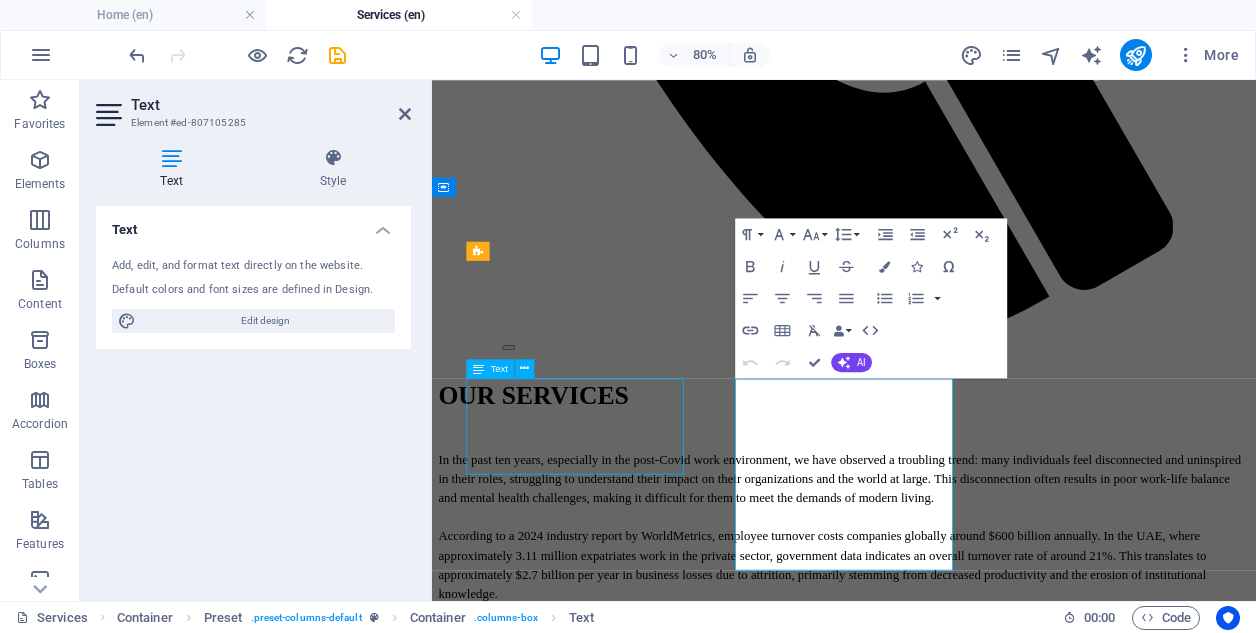 click on "Lorem ipsum dolor sit amet, consetetur sadipscing elitr, sed diam nonumy eirmod tempor invidunt ut labore et dolore magna aliquyam erat, sed diam voluptua invidunt ut." at bounding box center (947, 2130) 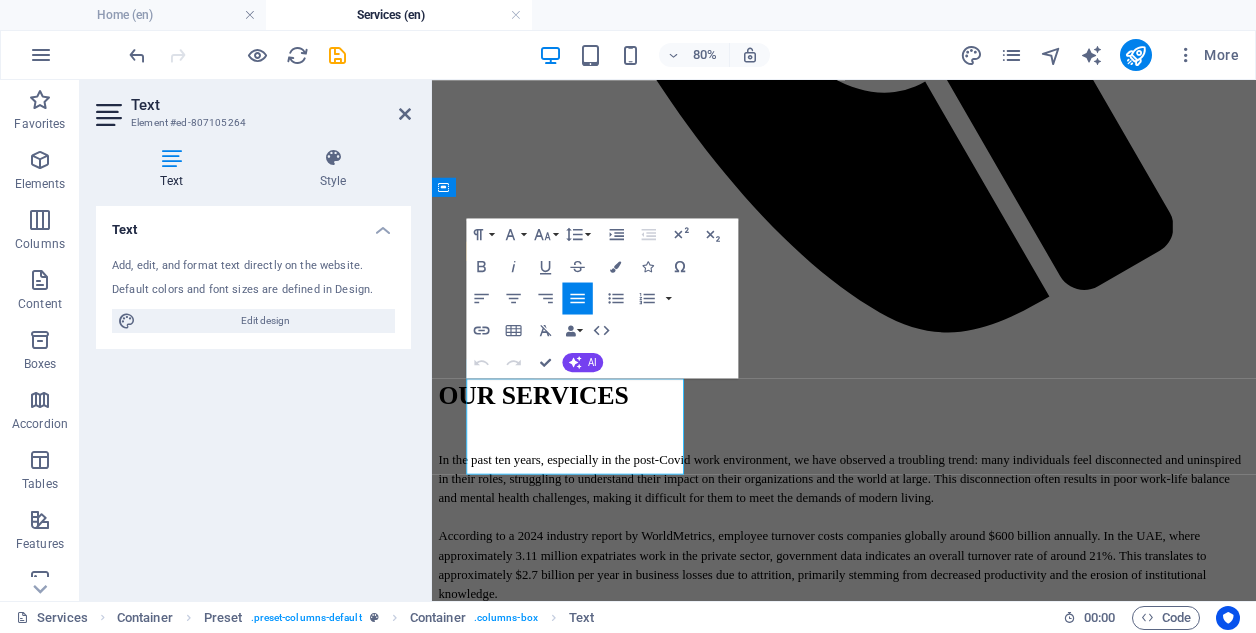 click on "Lorem ipsum dolor sit amet, consetetur sadipscing elitr, sed diam nonumy eirmod tempor invidunt ut labore et dolore magna aliquyam erat, sed diam voluptua invidunt ut." at bounding box center (947, 2130) 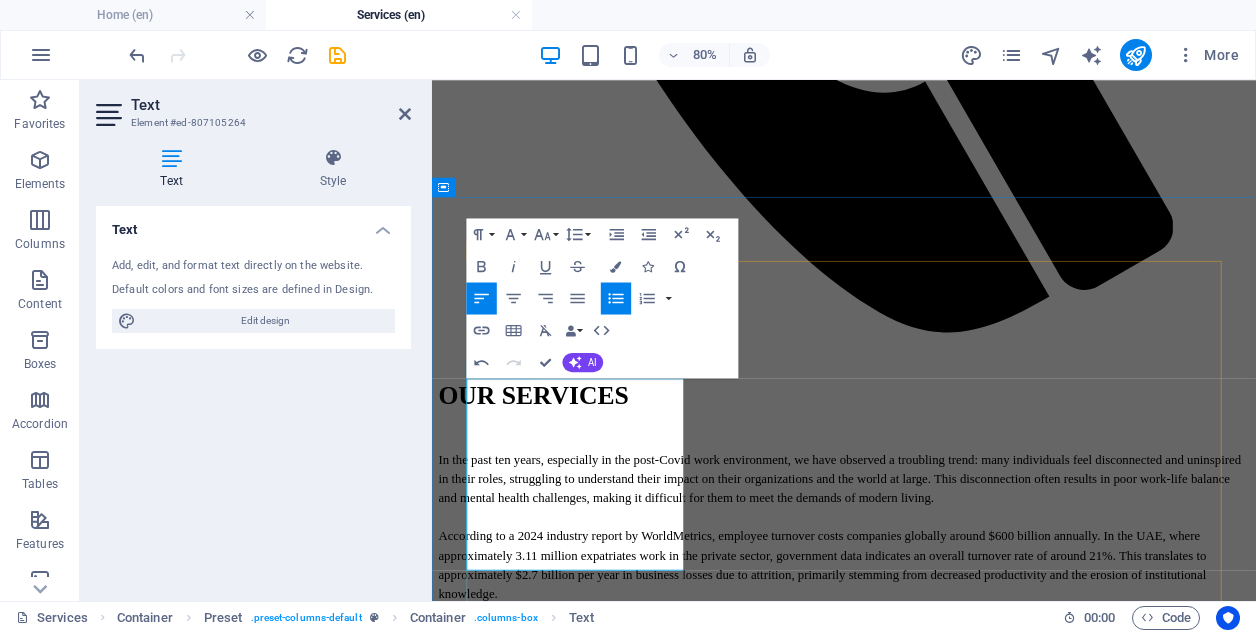 drag, startPoint x: 490, startPoint y: 512, endPoint x: 633, endPoint y: 599, distance: 167.38579 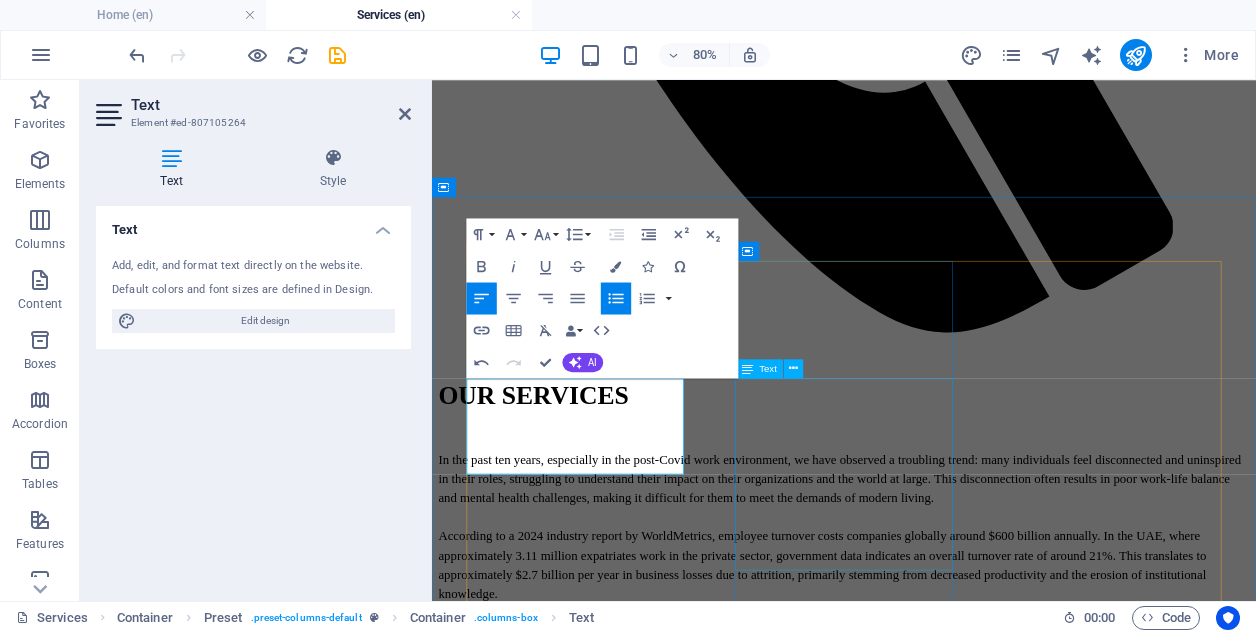 click on "What makes your organization appealing to top talent?   How does the work environment you cultivate promote mental and physical wellbeing, as well as personal and professional development?   What values does your company uphold, and how are they reflected in your corporate culture?" at bounding box center [947, 2366] 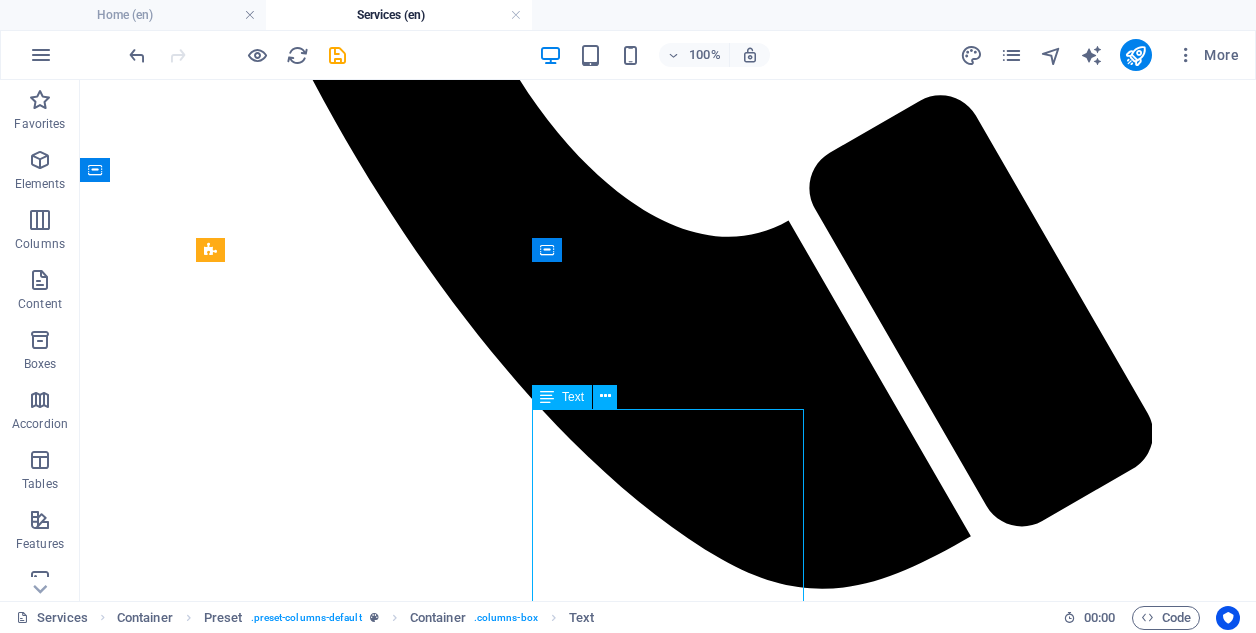 click on "What makes your organization appealing to top talent?   How does the work environment you cultivate promote mental and physical wellbeing, as well as personal and professional development?   What values does your company uphold, and how are they reflected in your corporate culture?" at bounding box center [668, 2348] 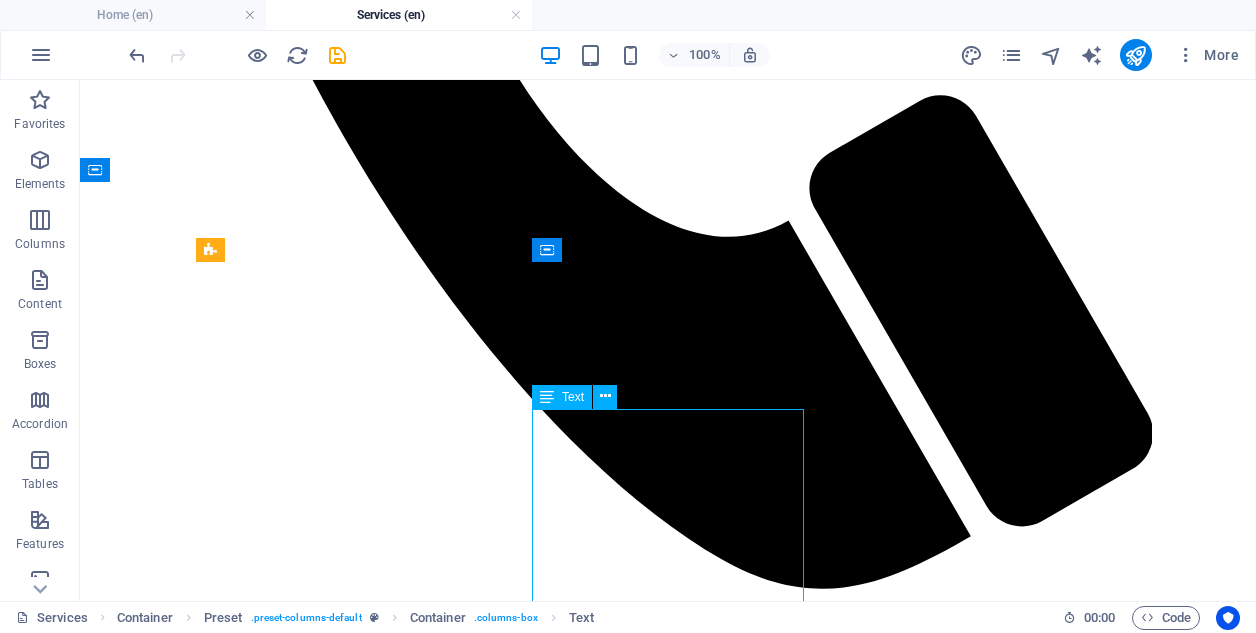 click on "What makes your organization appealing to top talent?   How does the work environment you cultivate promote mental and physical wellbeing, as well as personal and professional development?   What values does your company uphold, and how are they reflected in your corporate culture?" at bounding box center [668, 2348] 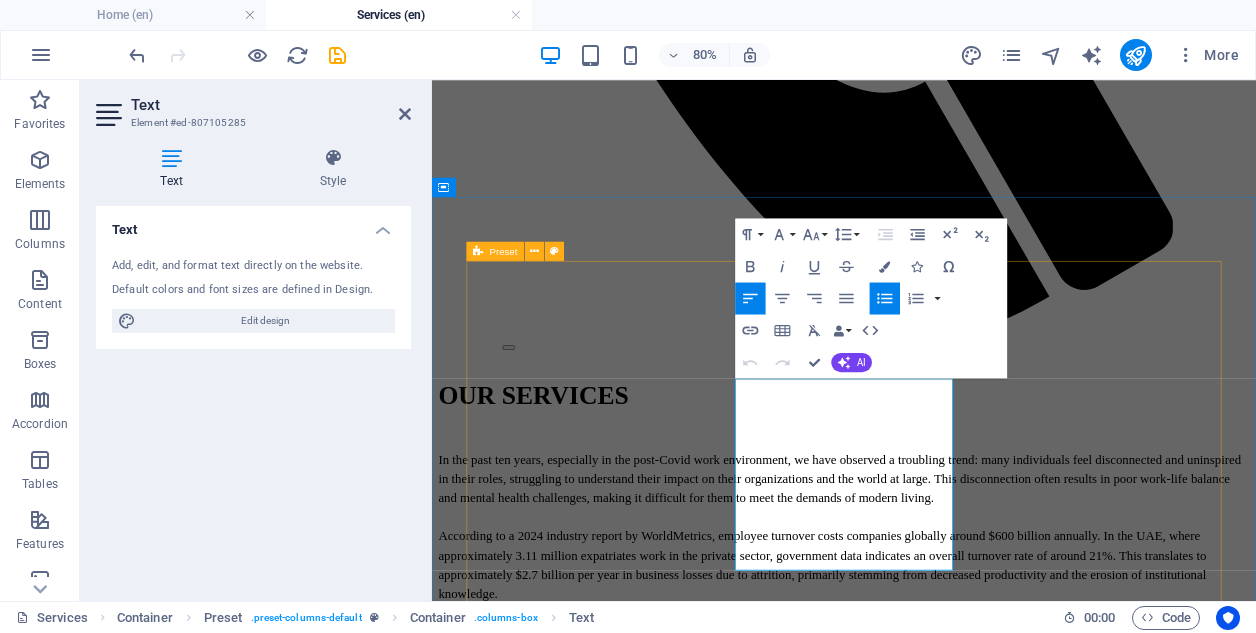 drag, startPoint x: 1007, startPoint y: 496, endPoint x: 787, endPoint y: 445, distance: 225.83401 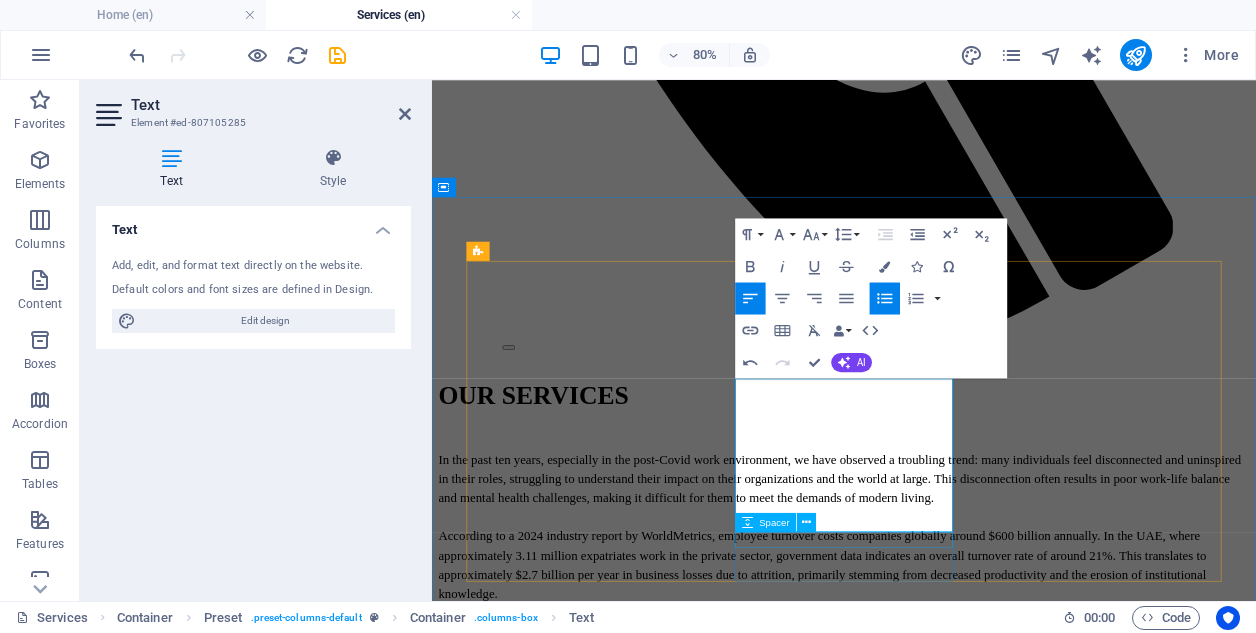 drag, startPoint x: 830, startPoint y: 584, endPoint x: 1026, endPoint y: 654, distance: 208.12497 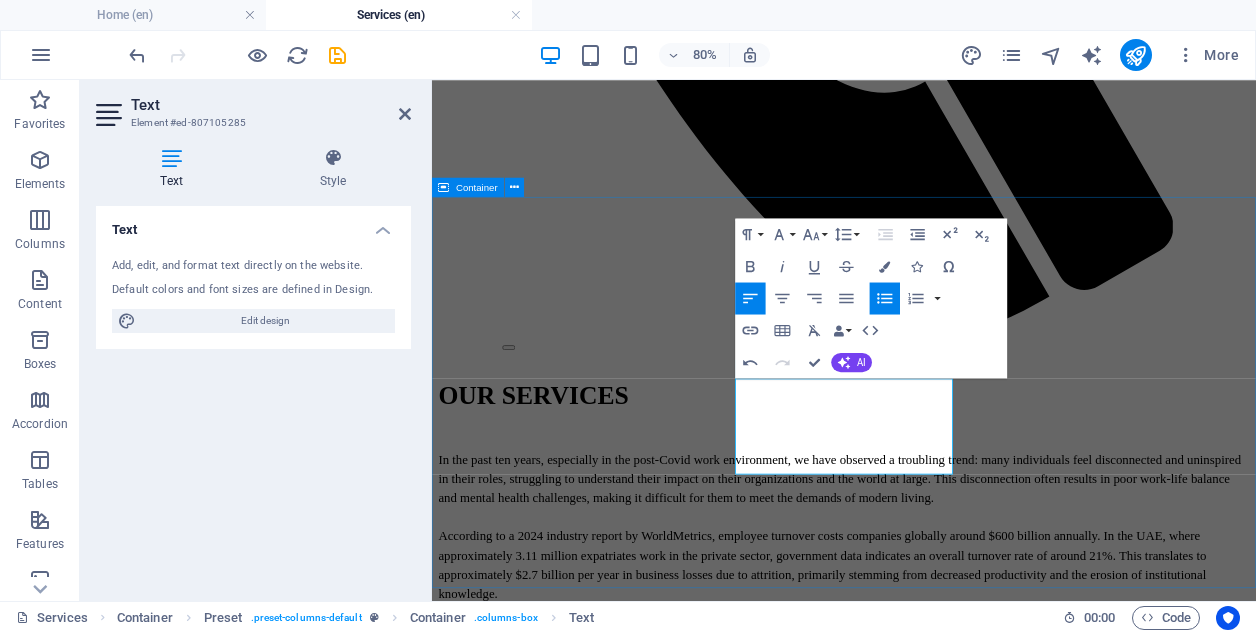 click on "VISION DEFINE YOUR COMPANY'S VISION OF SUCCESS AND THE ROLE YOUR EMPLOYEES PLAY IN ACHIEVING IT. What makes your organization appealing to top talent?   What values does your company uphold, and how are they reflected in your corporate culture? Learn More PLAN What changes are needed to empower your employees to achieve that vision? How does the work environment you cultivate promote mental and physical wellbeing, as well as personal and professional development?   Learn More ACTION We will connect effective methods to create your personal program. Lorem ipsum dolor sit amet, consetetur sadipscing elitr, sed diam nonumy eirmod tempor invidunt ut labore et dolore magna aliquyam erat, sed diam voluptua invidunt ut. Learn More" at bounding box center [947, 2316] 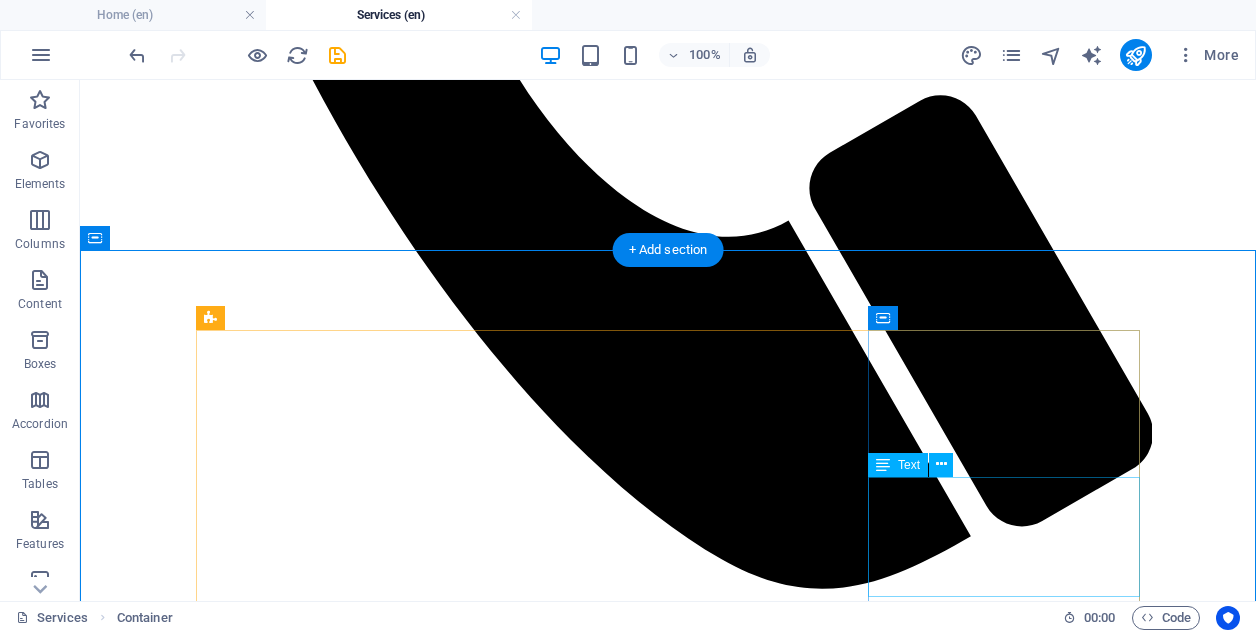 scroll, scrollTop: 1085, scrollLeft: 0, axis: vertical 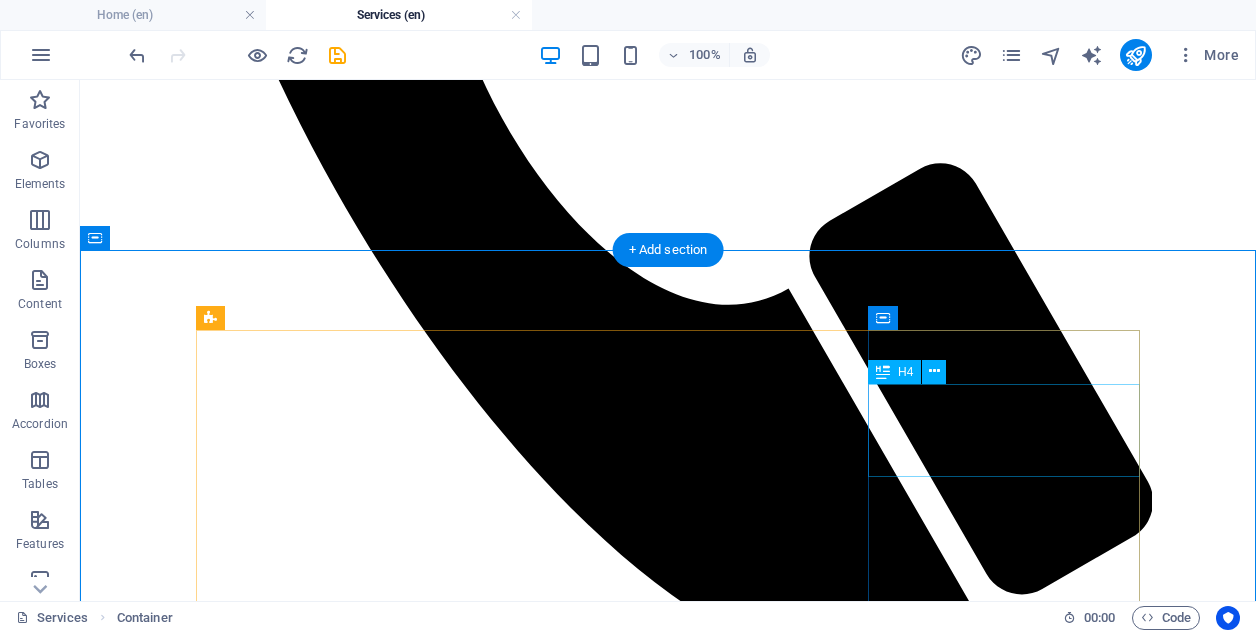click on "We will connect effective methods to create your personal program." at bounding box center (668, 2568) 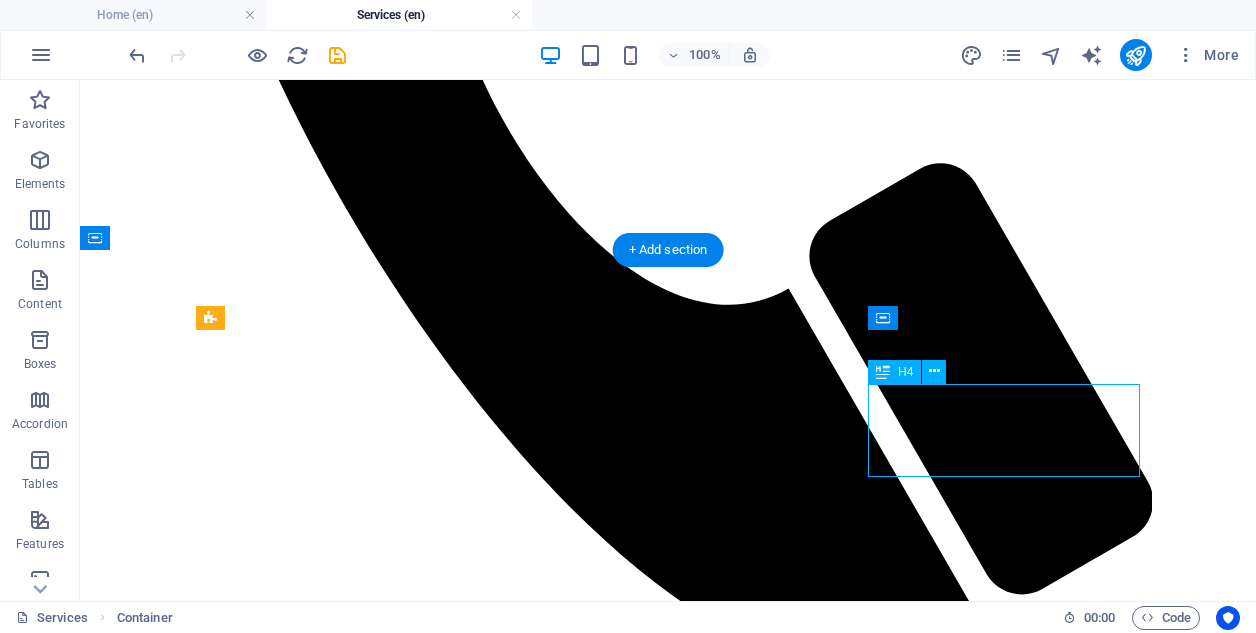click on "We will connect effective methods to create your personal program." at bounding box center [668, 2568] 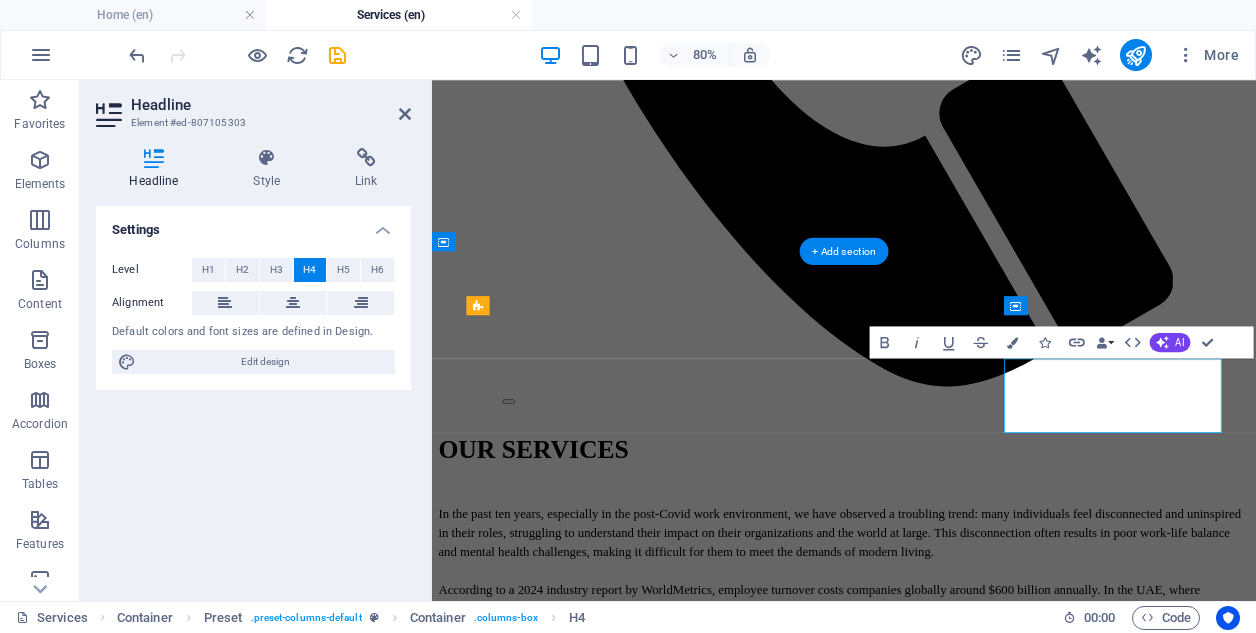 type 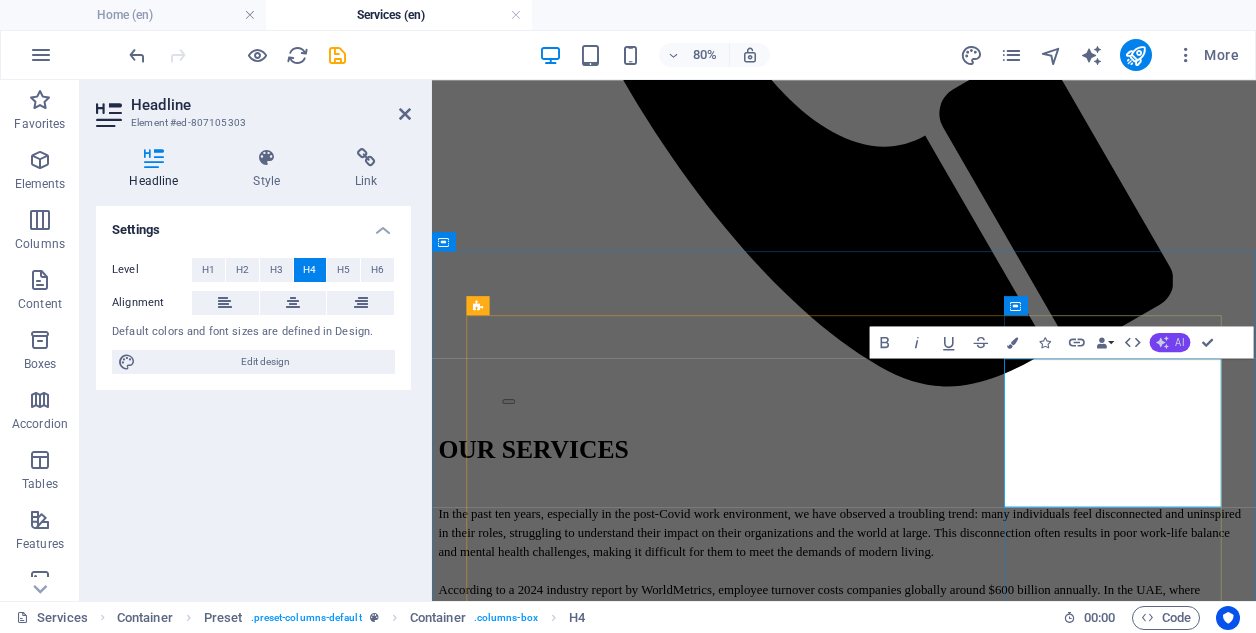click on "AI" at bounding box center (1170, 342) 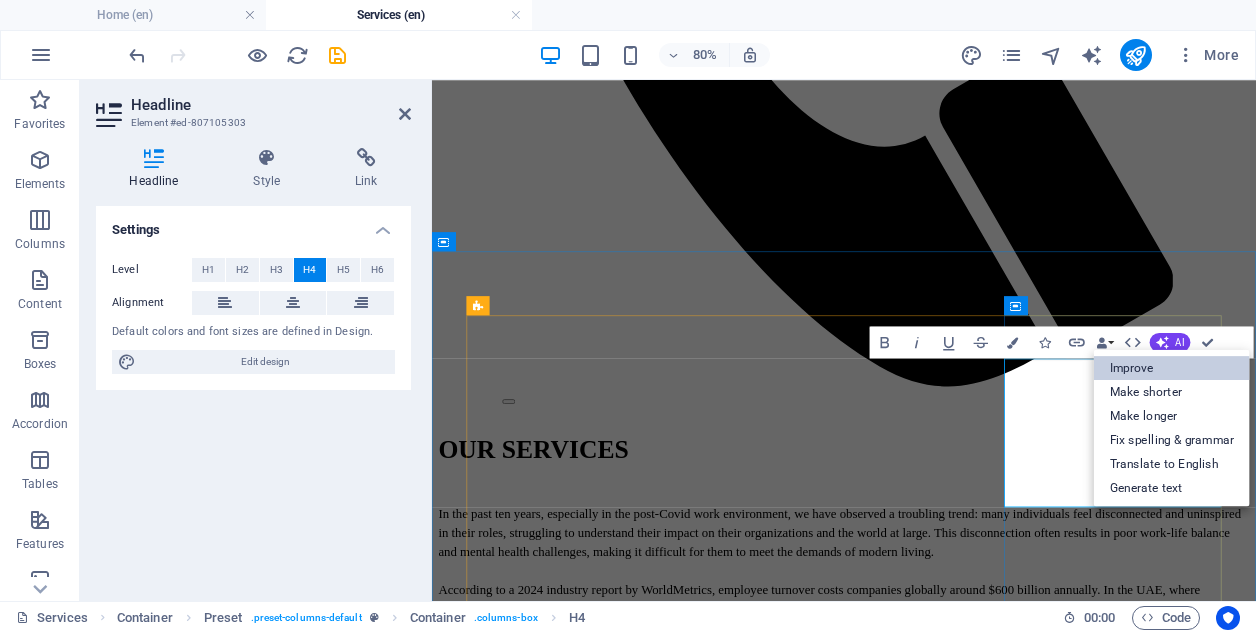 click on "Improve" at bounding box center (1172, 368) 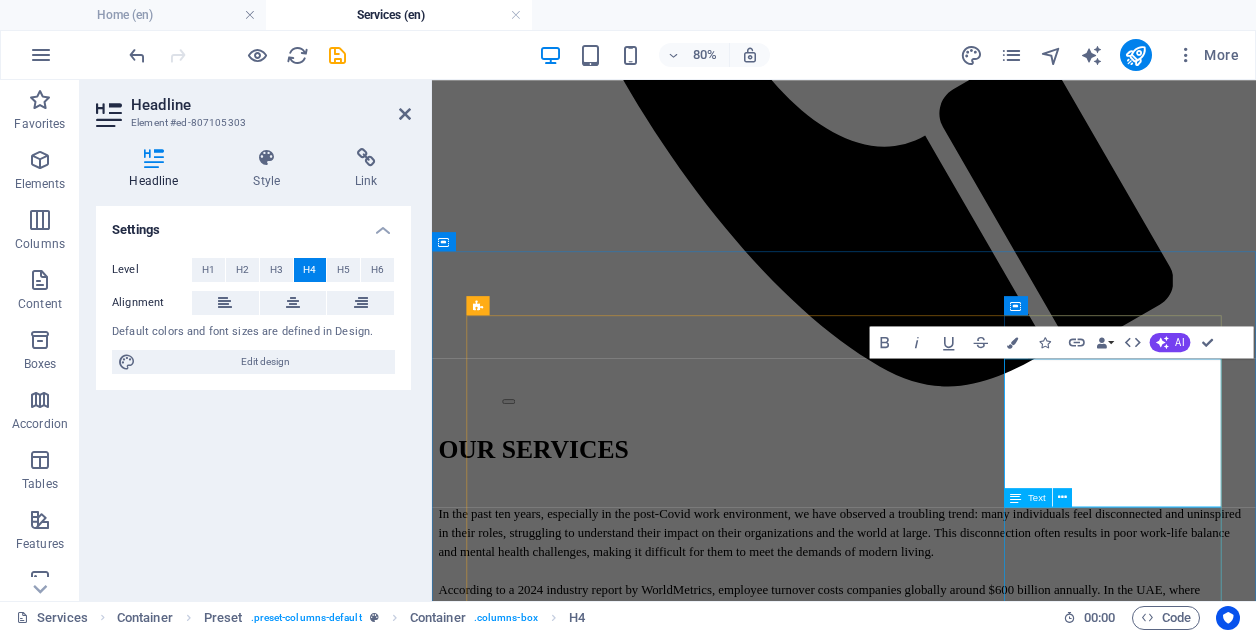click on "Lorem ipsum dolor sit amet, consetetur sadipscing elitr, sed diam nonumy eirmod tempor invidunt ut labore et dolore magna aliquyam erat, sed diam voluptua invidunt ut." at bounding box center [947, 2652] 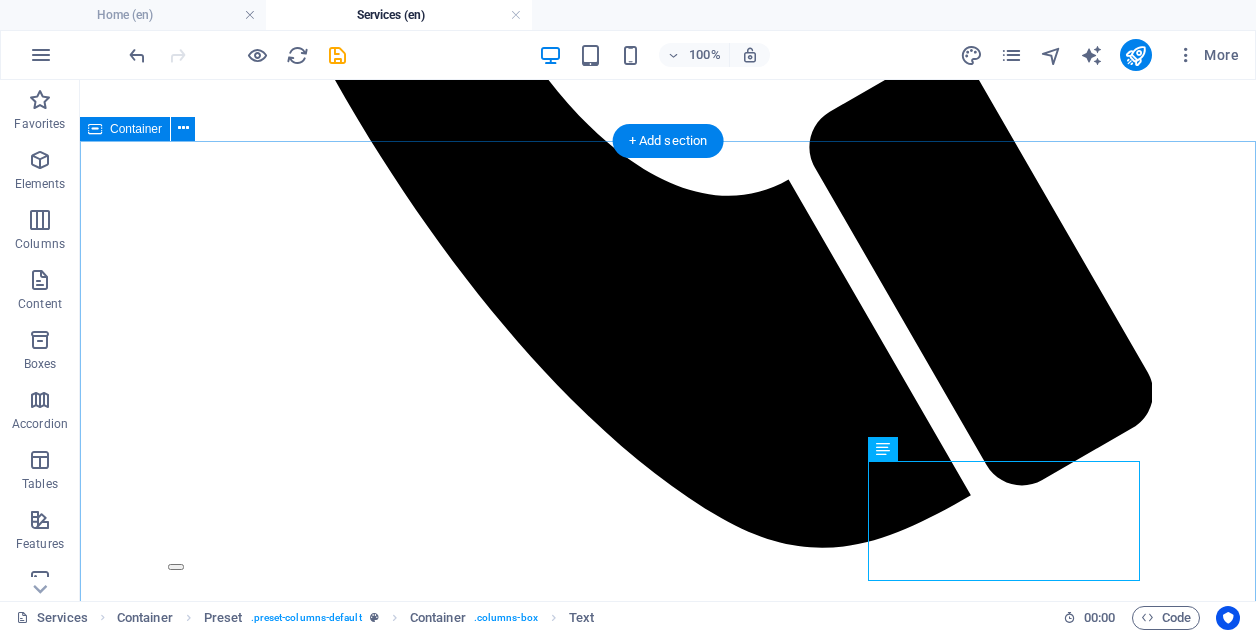 scroll, scrollTop: 1199, scrollLeft: 0, axis: vertical 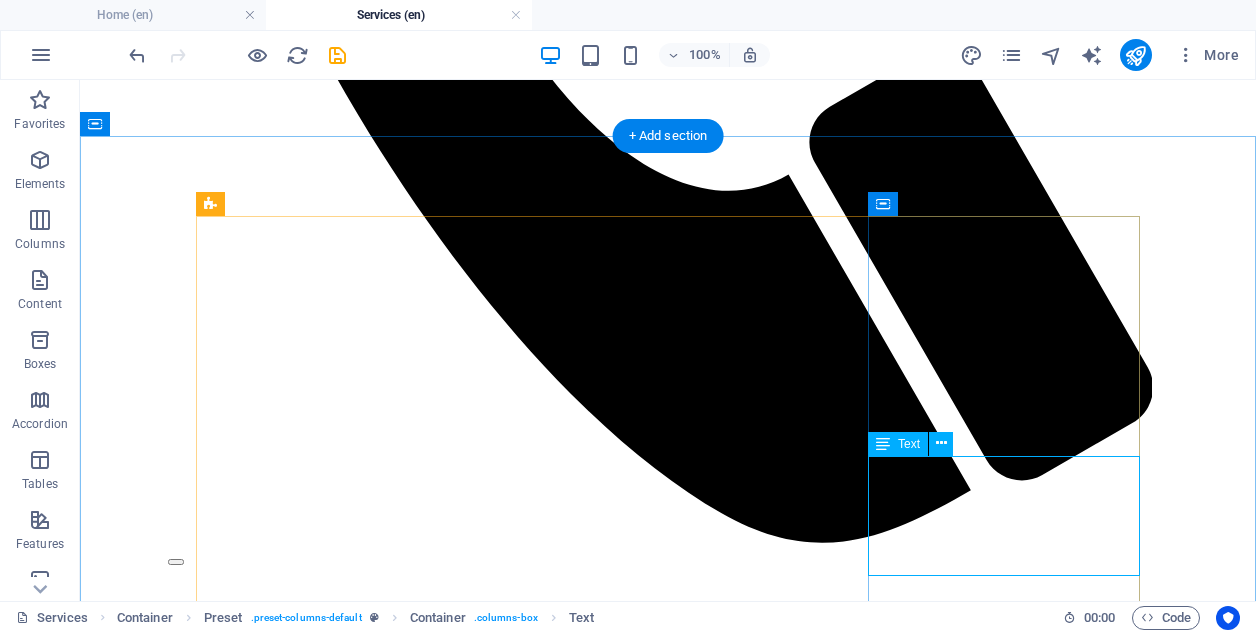 click on "Lorem ipsum dolor sit amet, consetetur sadipscing elitr, sed diam nonumy eirmod tempor invidunt ut labore et dolore magna aliquyam erat, sed diam voluptua invidunt ut." at bounding box center (668, 2493) 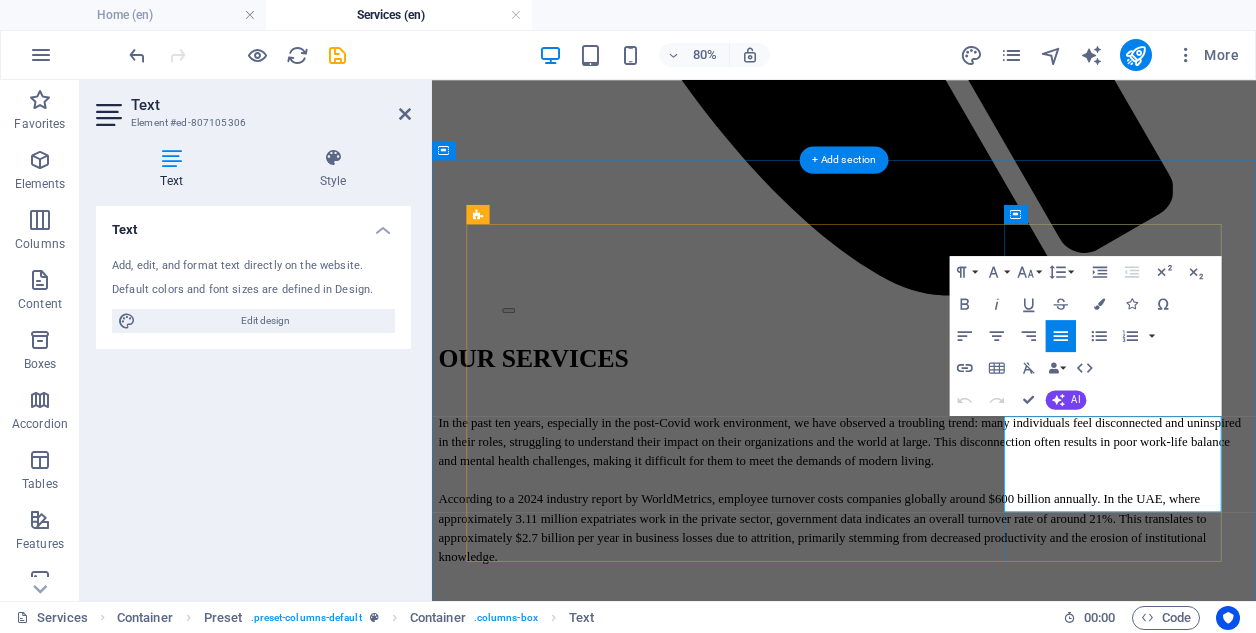 click on "Lorem ipsum dolor sit amet, consetetur sadipscing elitr, sed diam nonumy eirmod tempor invidunt ut labore et dolore magna aliquyam erat, sed diam voluptua invidunt ut." at bounding box center (947, 2451) 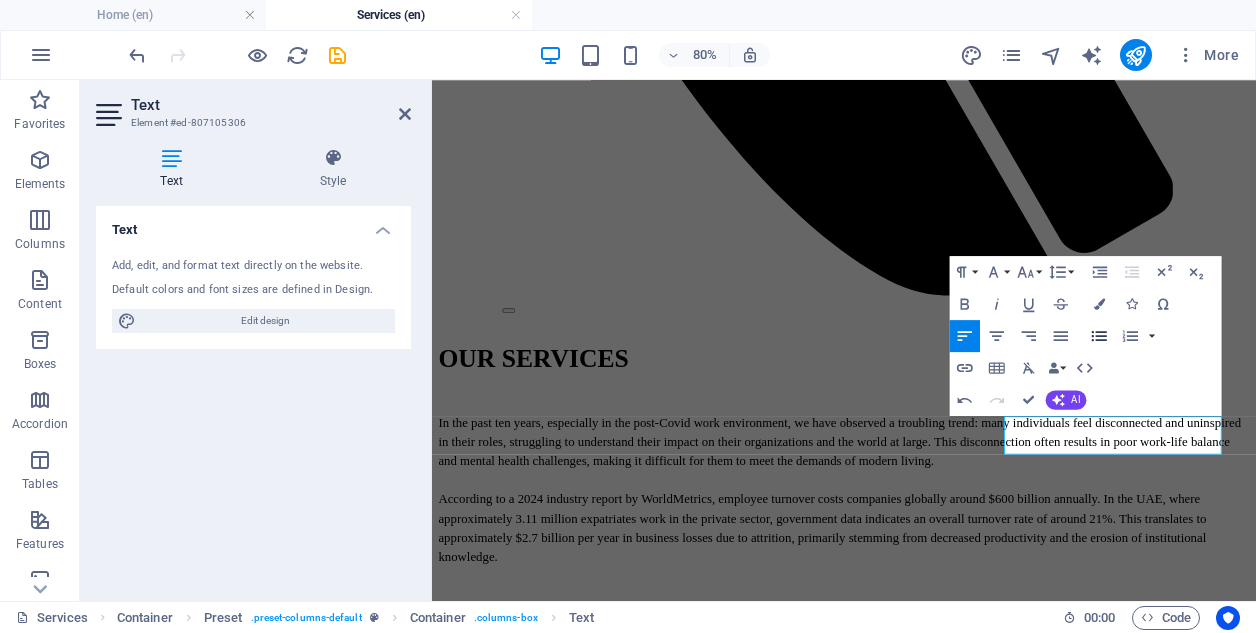 click 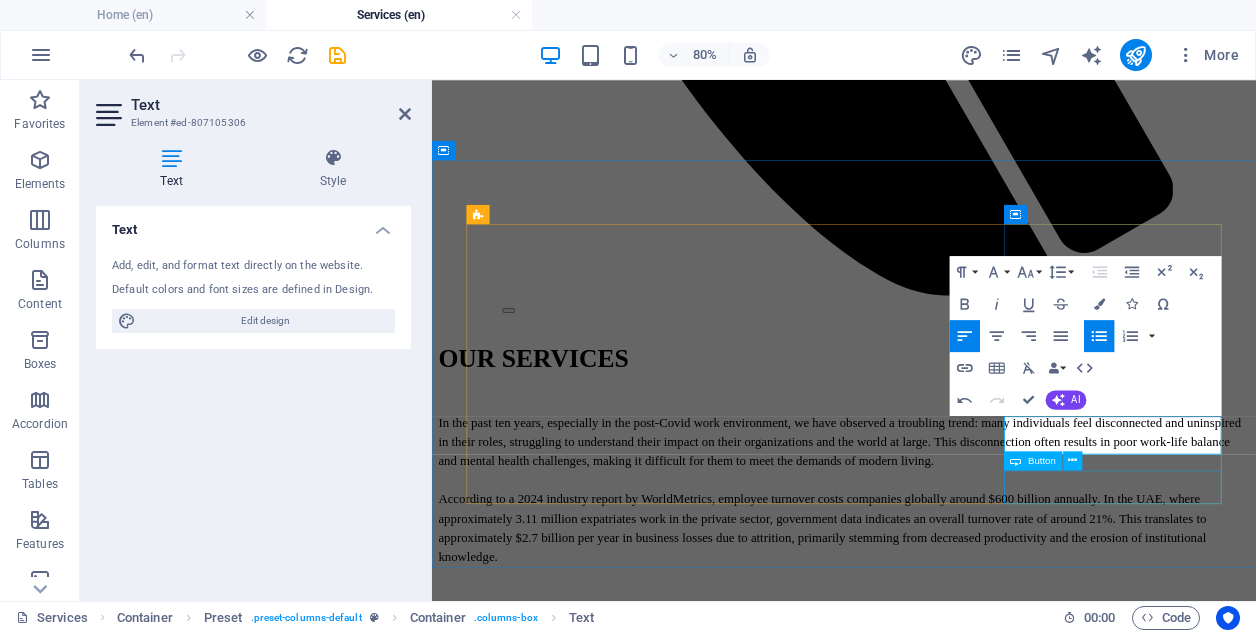 click on "Learn More" at bounding box center (947, 2617) 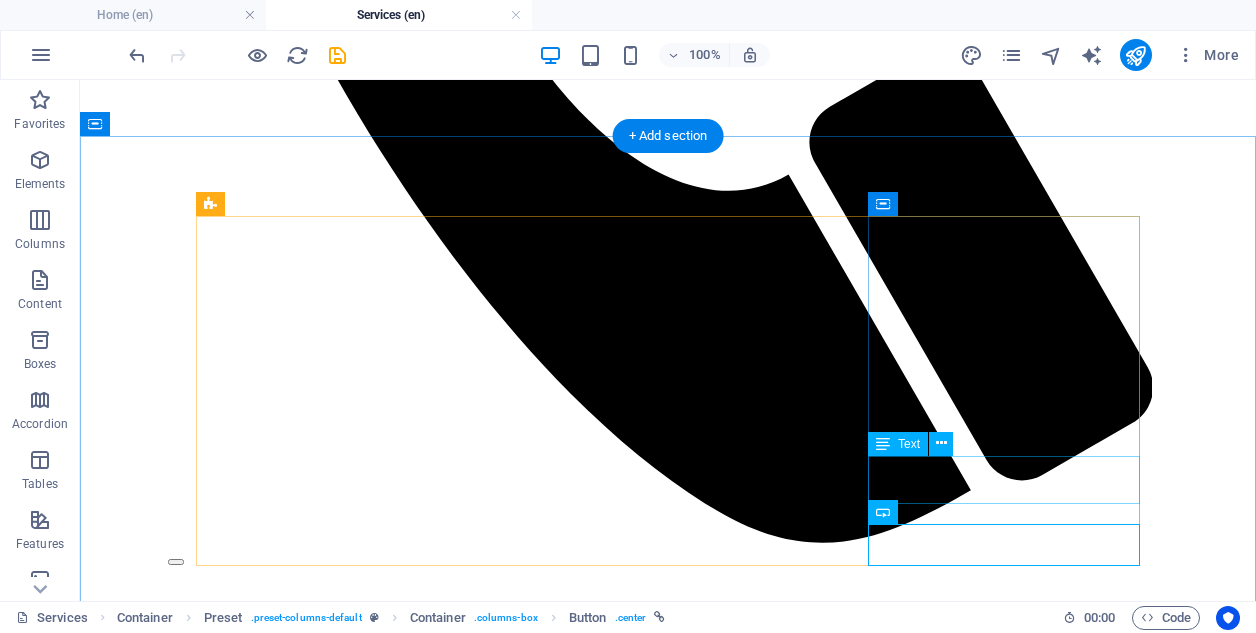 click on "How will you measure" at bounding box center [668, 2510] 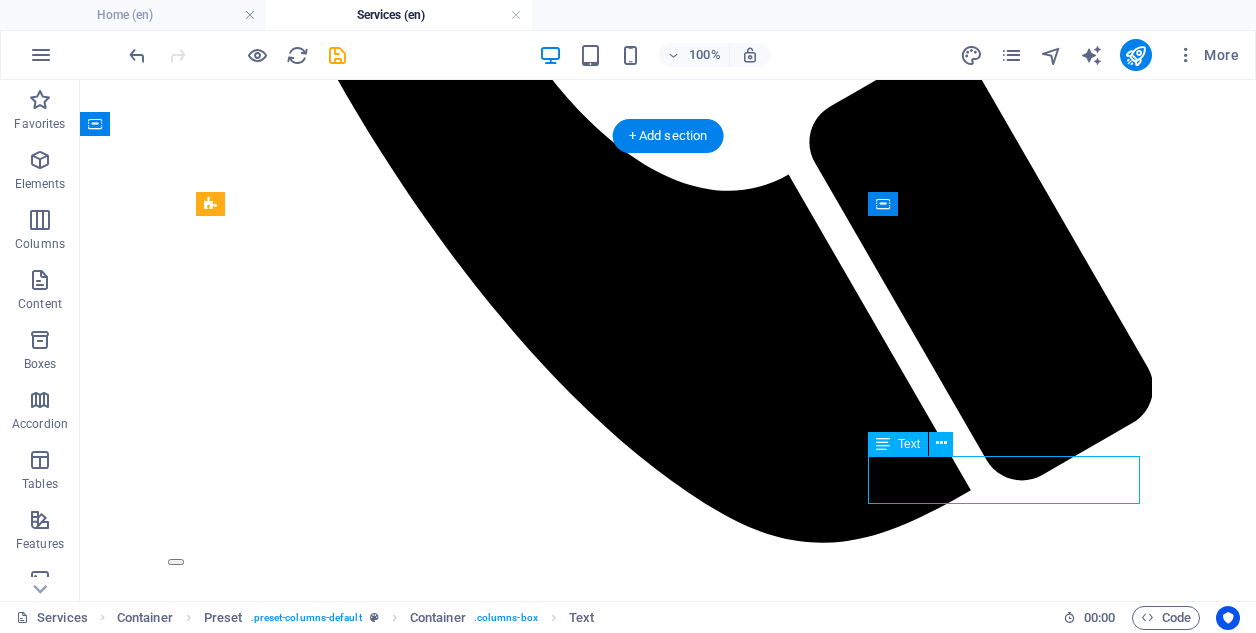 click on "How will you measure" at bounding box center (668, 2510) 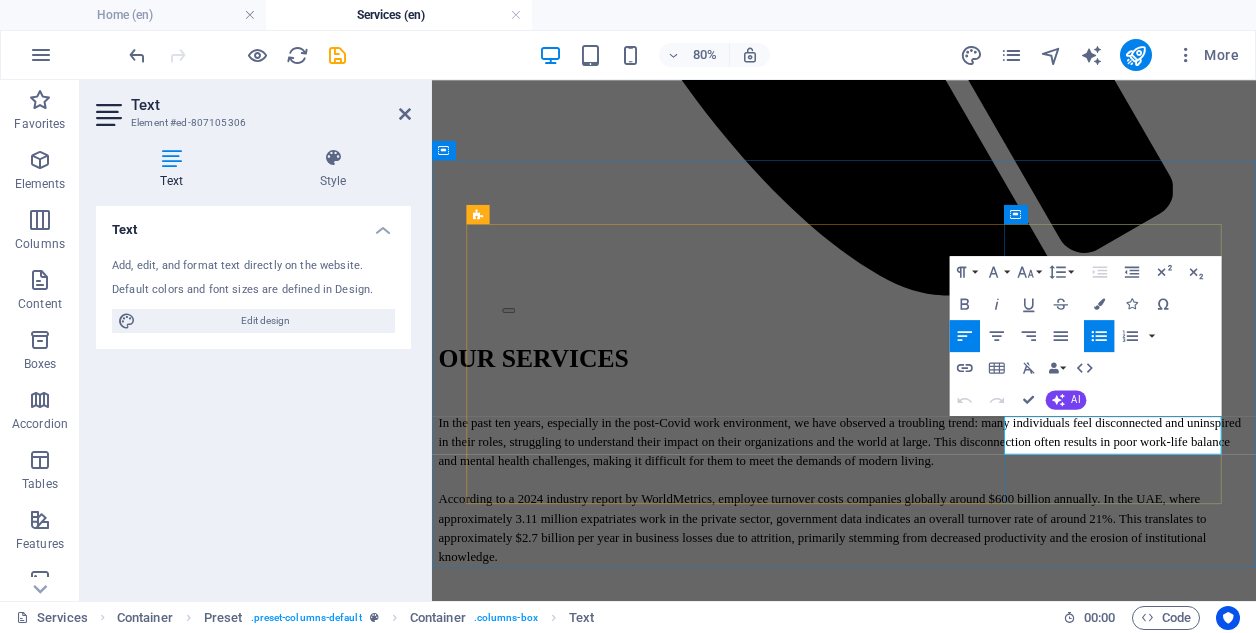 click on "How will you measure" at bounding box center [967, 2442] 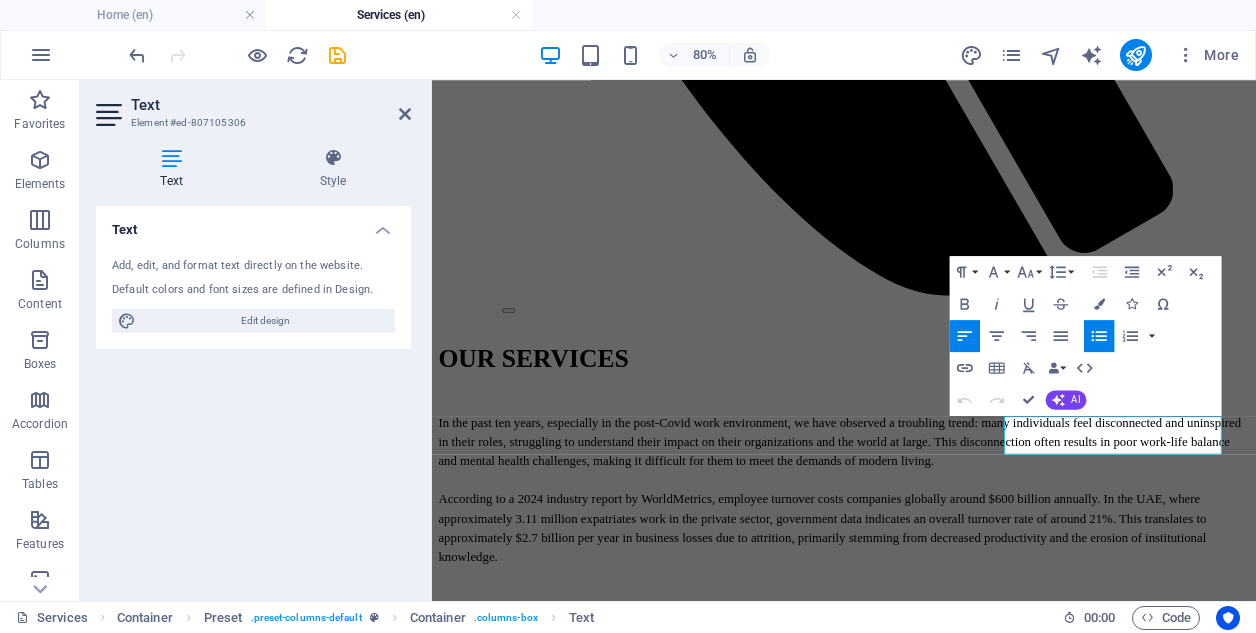 type 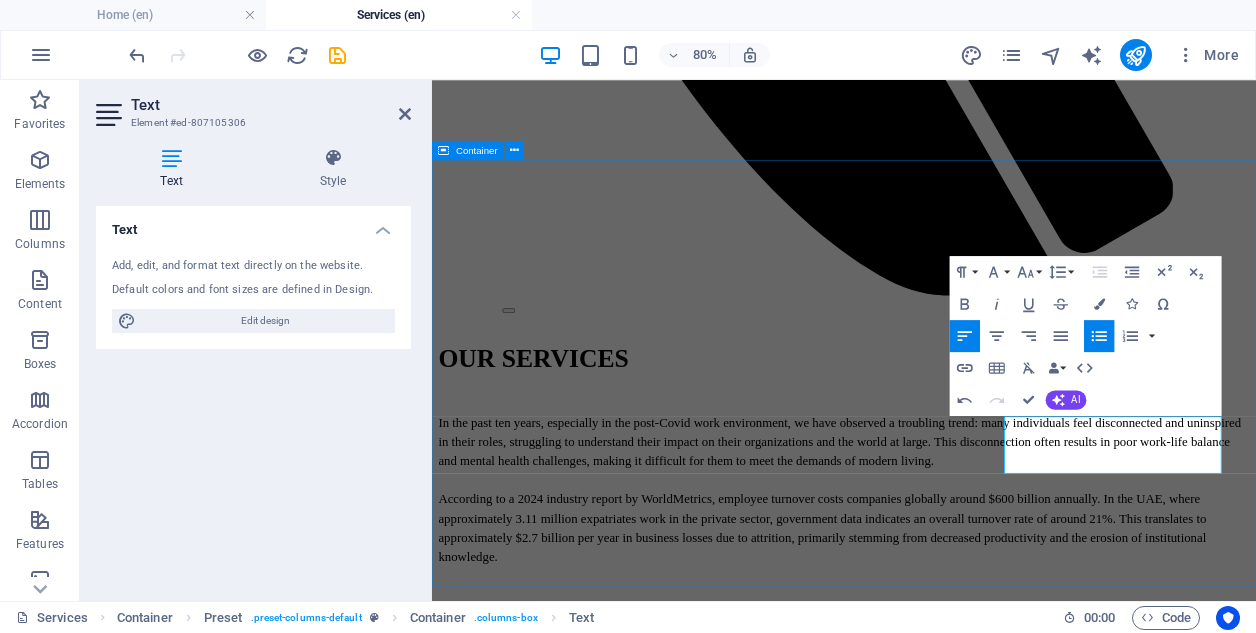 click on "VISION DEFINE YOUR COMPANY'S VISION OF SUCCESS AND THE ROLE YOUR EMPLOYEES PLAY IN ACHIEVING IT. What makes your organization appealing to top talent?   What values does your company uphold, and how are they reflected in your corporate culture? Learn More PLAN What changes are needed to empower your employees to achieve that vision? How does the work environment you cultivate promote mental and physical wellbeing, as well as personal and professional development?   Learn More ACTION How will you implement the necessary changes, and how will you measure progress and success to ensure that employees remain motivated throughout this transition? How will you measure progress and success to ensure that  Learn More" at bounding box center [947, 2287] 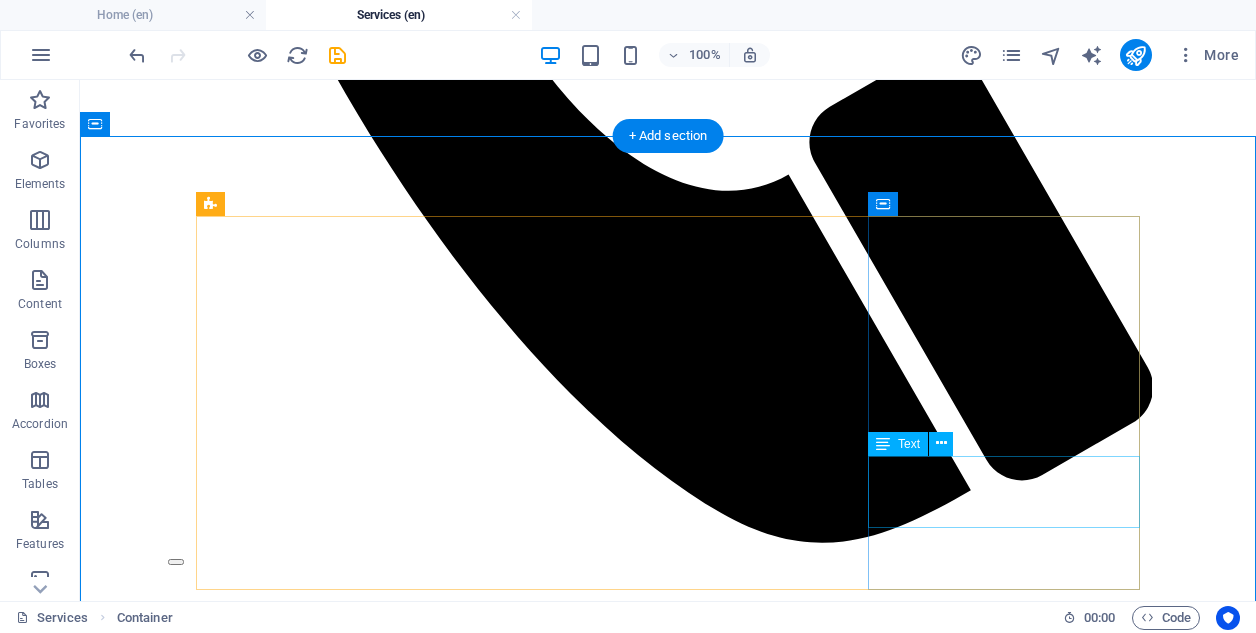 click on "How will you measure progress and success to ensure that" at bounding box center [668, 2510] 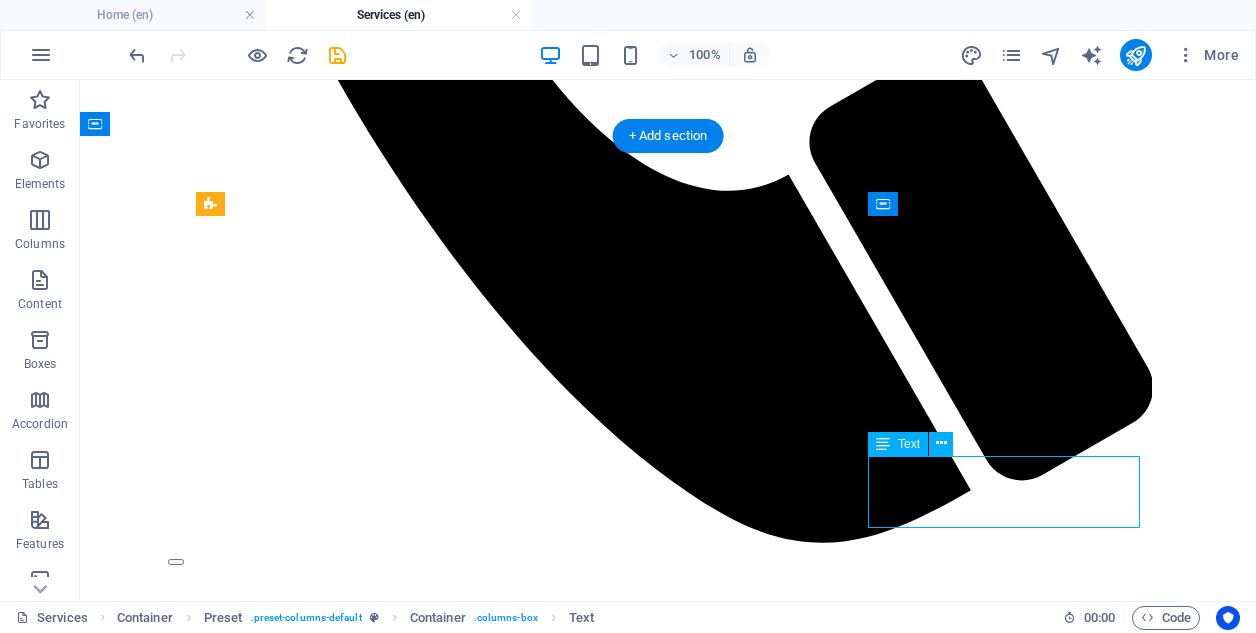 click on "How will you measure progress and success to ensure that" at bounding box center (668, 2510) 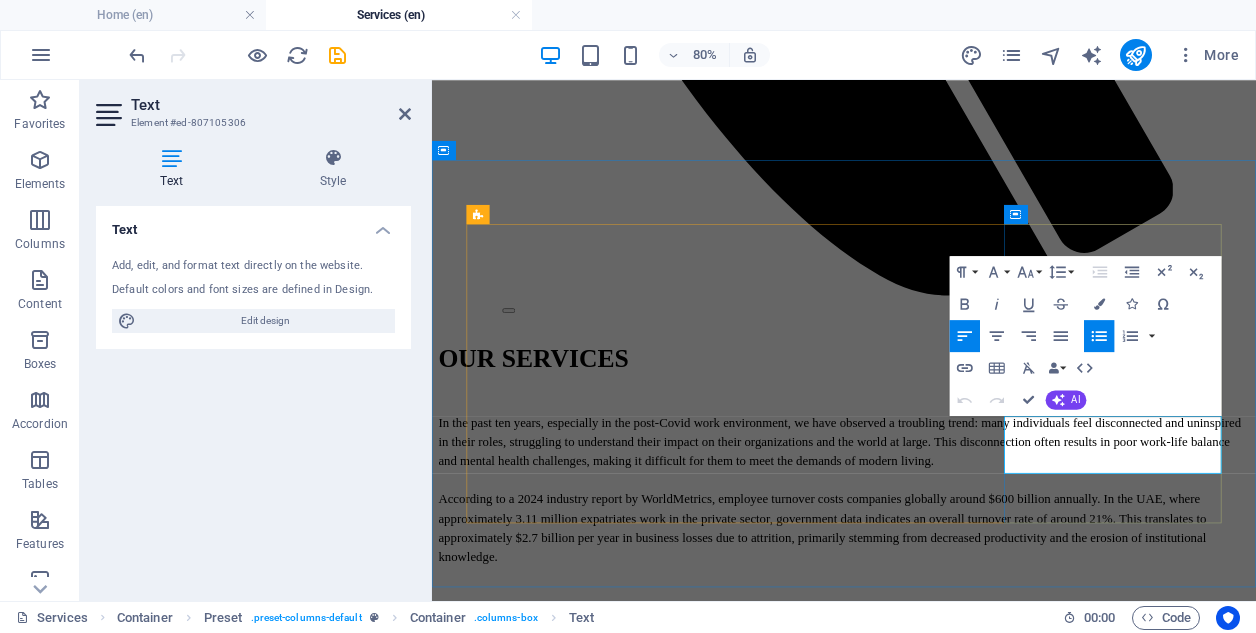 click on "How will you measure progress and success to ensure that" at bounding box center [967, 2442] 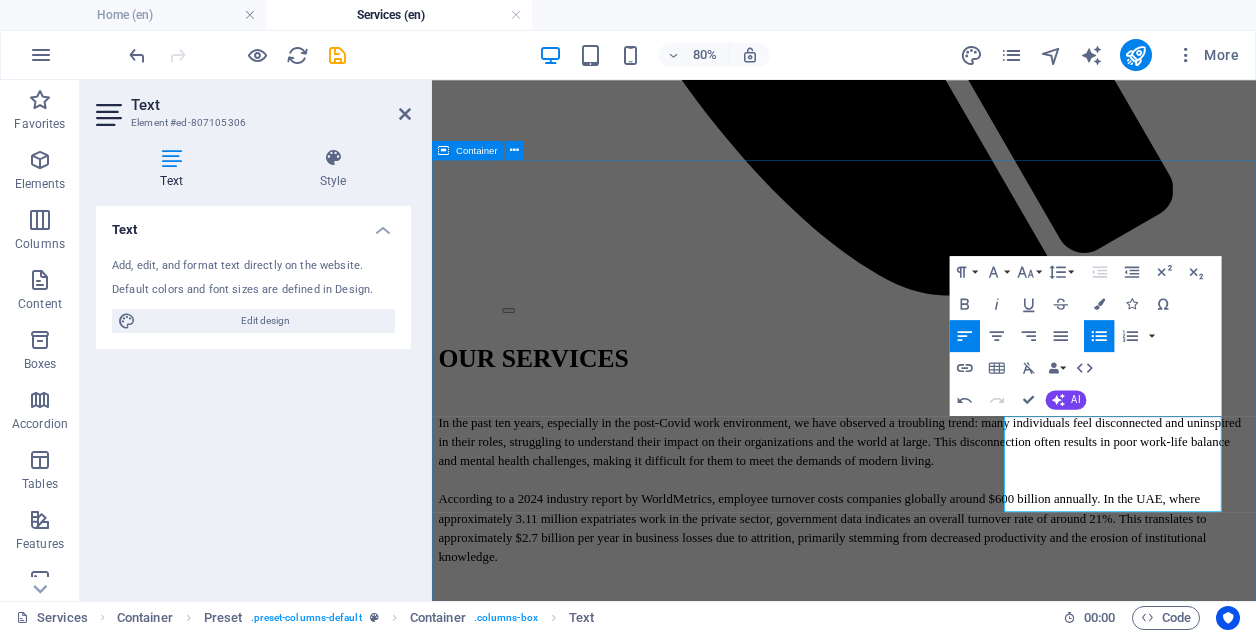 click on "VISION DEFINE YOUR COMPANY'S VISION OF SUCCESS AND THE ROLE YOUR EMPLOYEES PLAY IN ACHIEVING IT. What makes your organization appealing to top talent?   What values does your company uphold, and how are they reflected in your corporate culture? Learn More PLAN What changes are needed to empower your employees to achieve that vision? How does the work environment you cultivate promote mental and physical wellbeing, as well as personal and professional development?   Learn More ACTION How will you implement the necessary changes, and how will you measure progress and success to ensure that employees remain motivated throughout this transition? How will you measure progress and success to ensure that employees remain motivated throughout this transition? Learn More" at bounding box center (947, 2287) 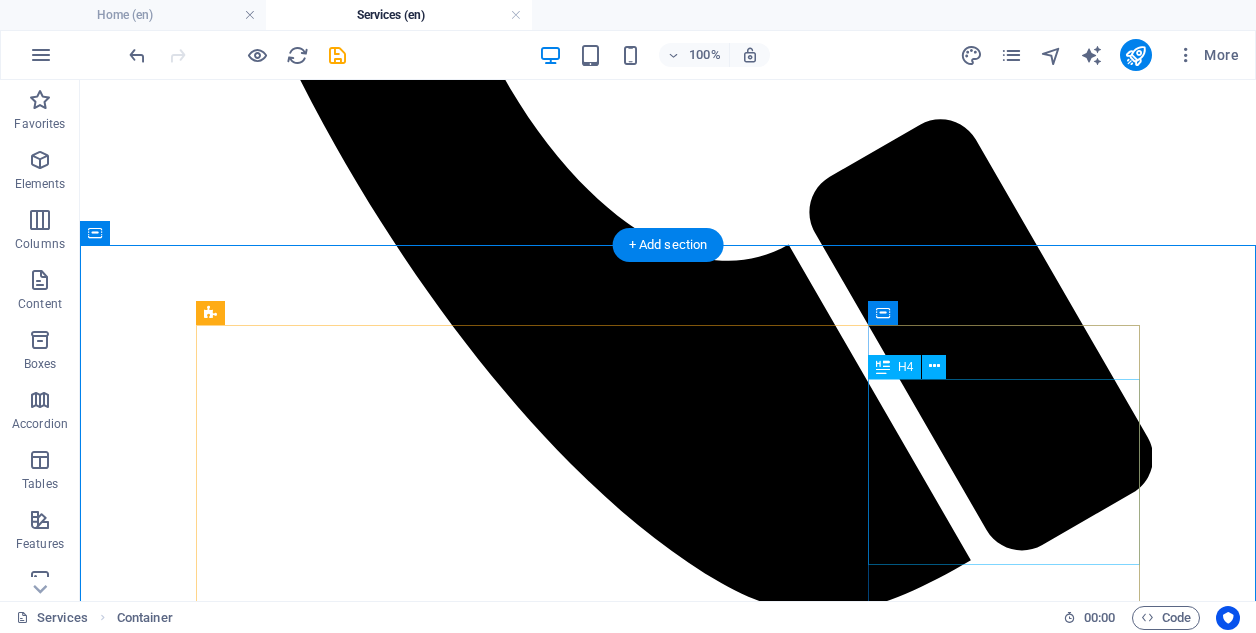scroll, scrollTop: 1090, scrollLeft: 0, axis: vertical 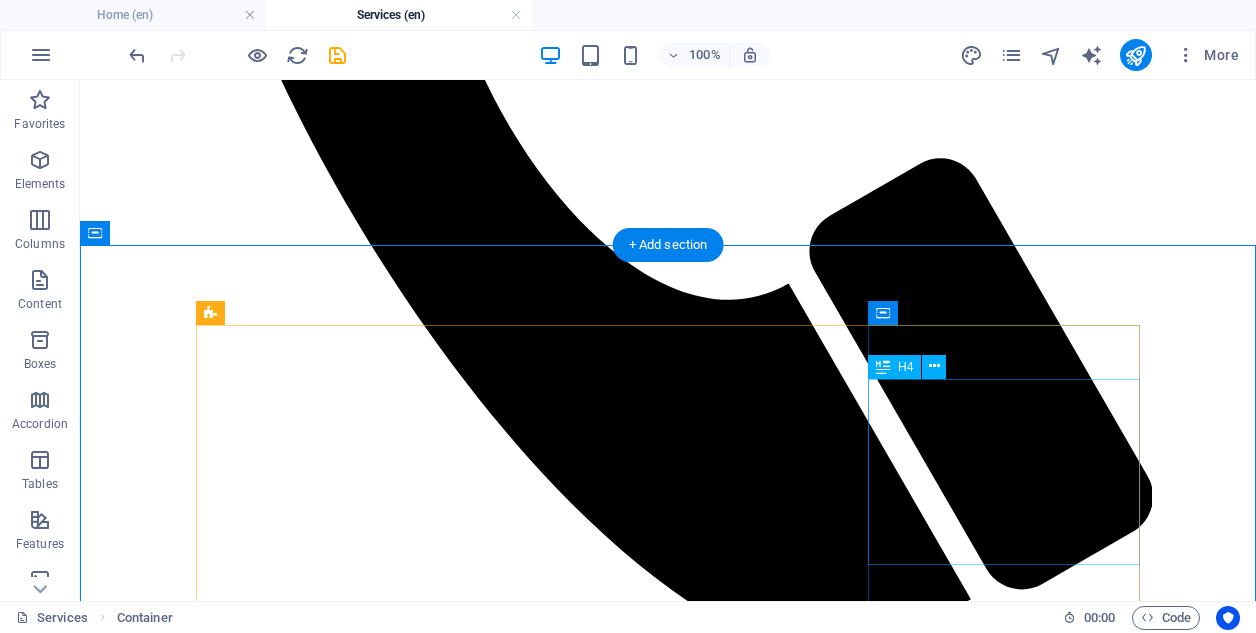 click on "How will you implement the necessary changes, and how will you measure progress and success to ensure that employees remain motivated throughout this transition?" at bounding box center (668, 2563) 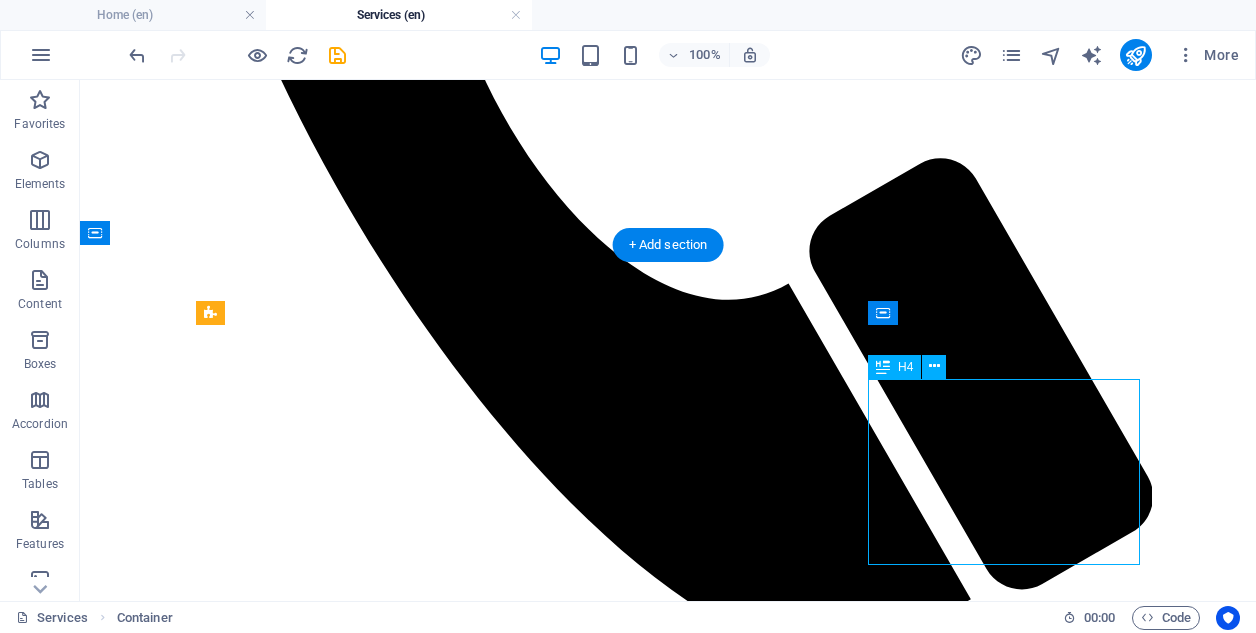 click on "How will you implement the necessary changes, and how will you measure progress and success to ensure that employees remain motivated throughout this transition?" at bounding box center (668, 2563) 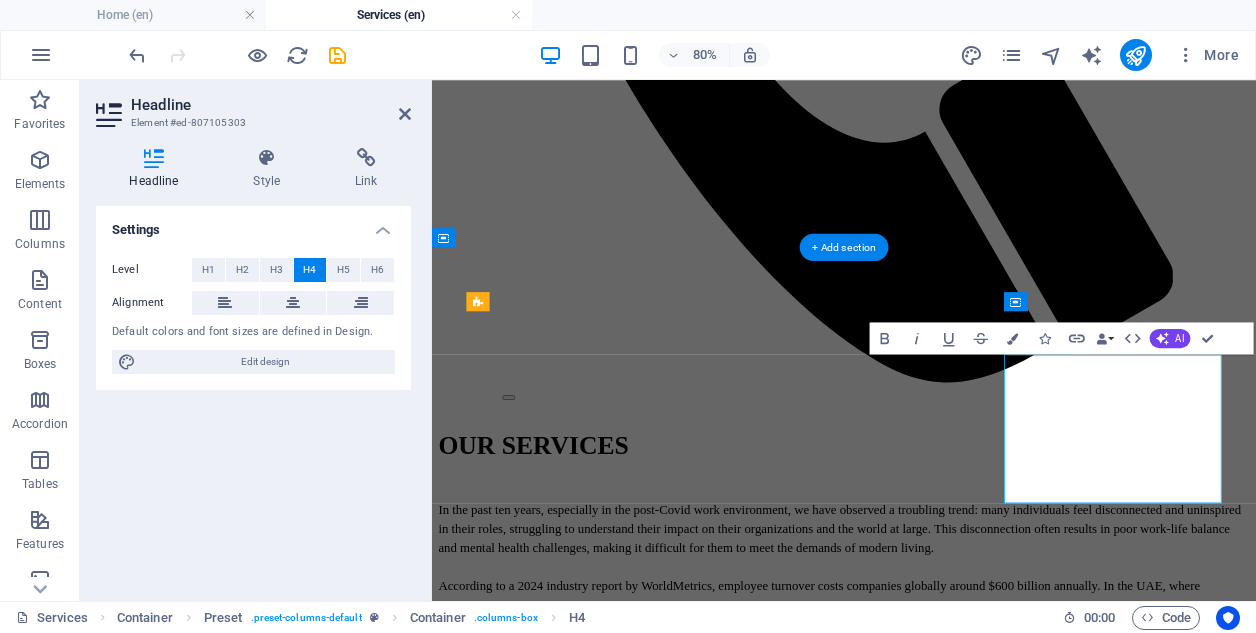 click on "How will you implement the necessary changes, and how will you measure progress and success to ensure that employees remain motivated throughout this transition?" at bounding box center [947, 2503] 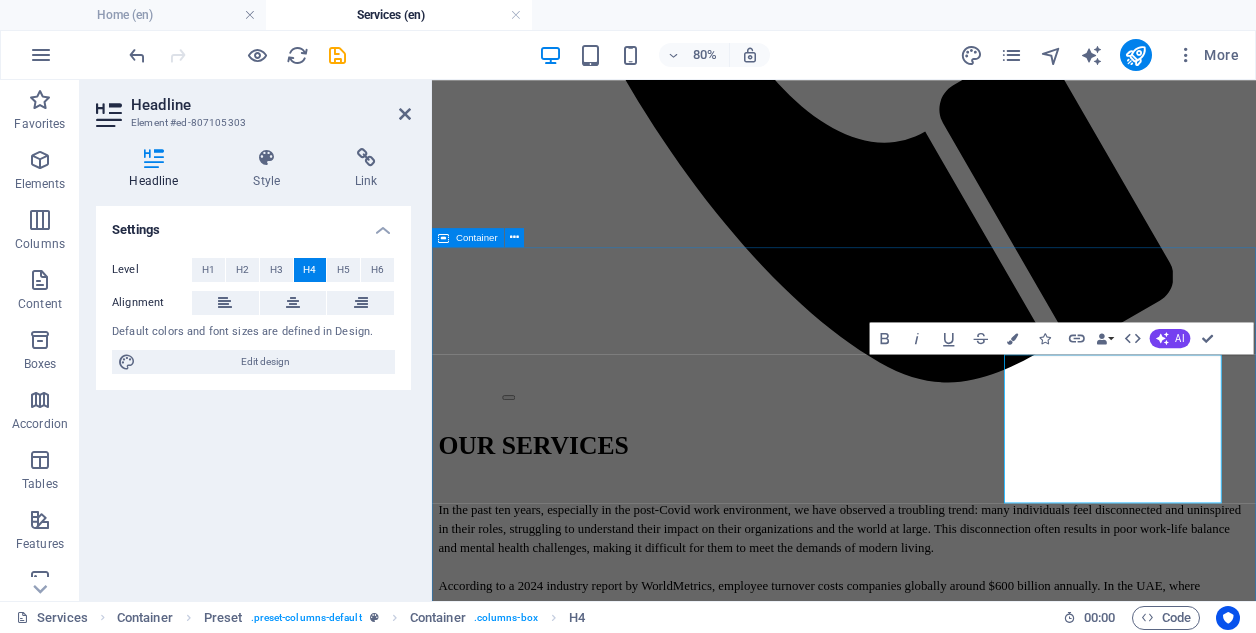 drag, startPoint x: 1328, startPoint y: 464, endPoint x: 1437, endPoint y: 640, distance: 207.01932 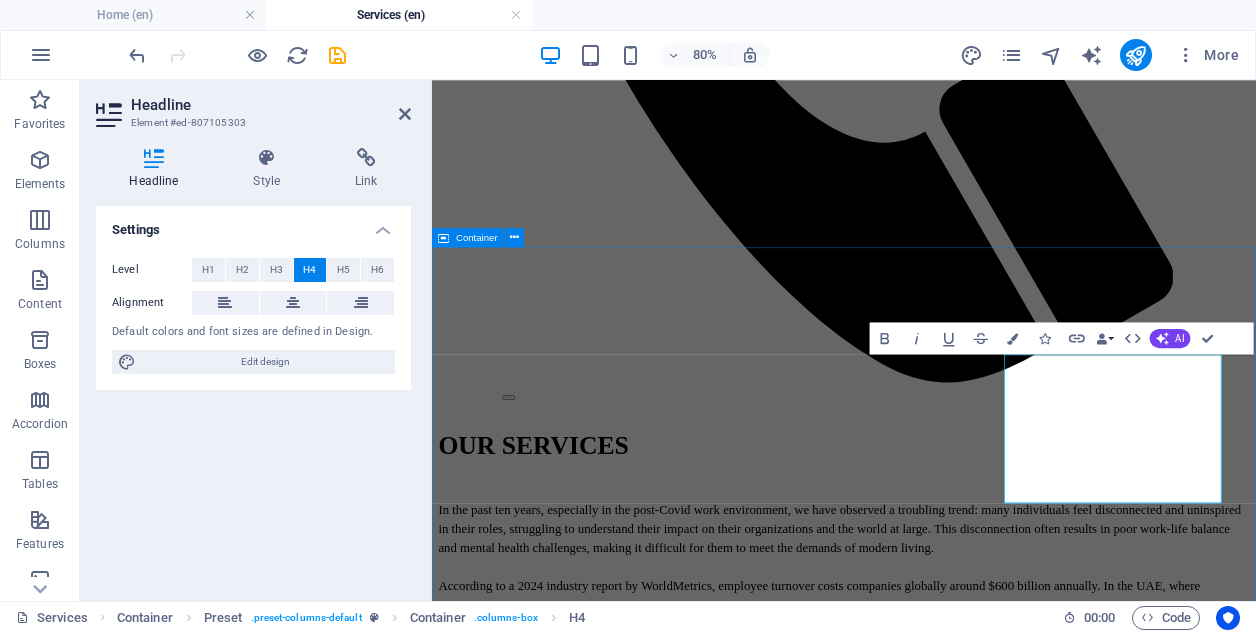 click on "VISION DEFINE YOUR COMPANY'S VISION OF SUCCESS AND THE ROLE YOUR EMPLOYEES PLAY IN ACHIEVING IT. What makes your organization appealing to top talent?   What values does your company uphold, and how are they reflected in your corporate culture? Learn More PLAN What changes are needed to empower your employees to achieve that vision? How does the work environment you cultivate promote mental and physical wellbeing, as well as personal and professional development?   Learn More ACTION How will you implement the necessary changes, and how will you measure progress and success to ensure that employees remain motivated throughout this transition? How will you measure progress and success to ensure that employees remain motivated throughout this transition? Learn More" at bounding box center (947, 2309) 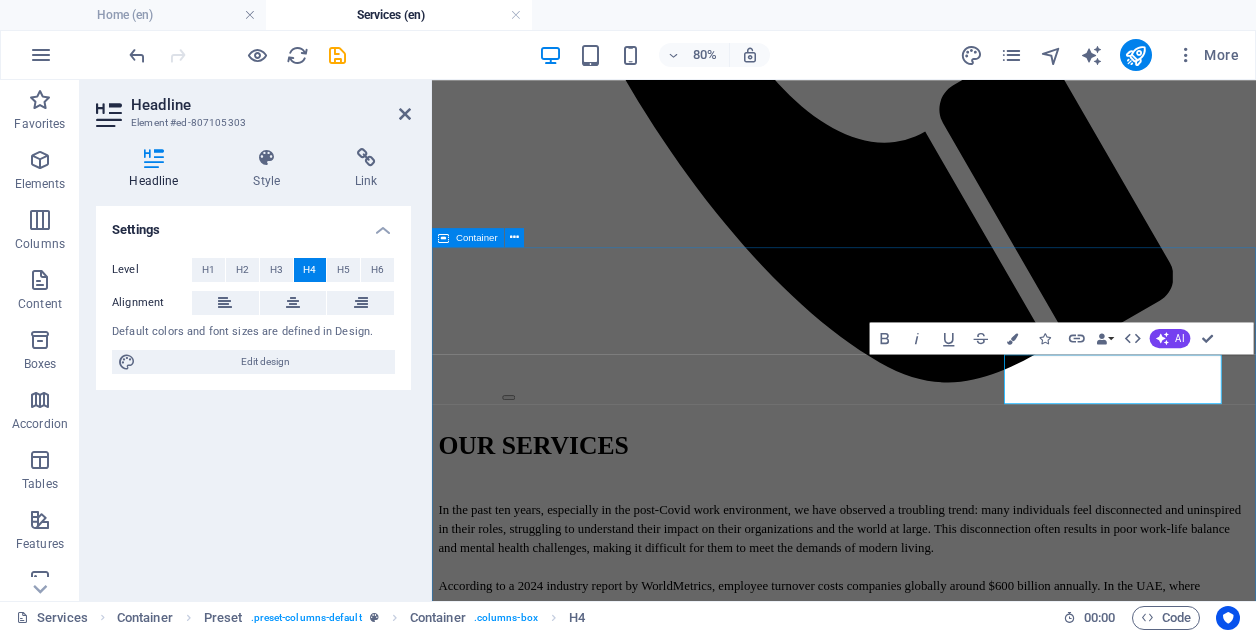 type 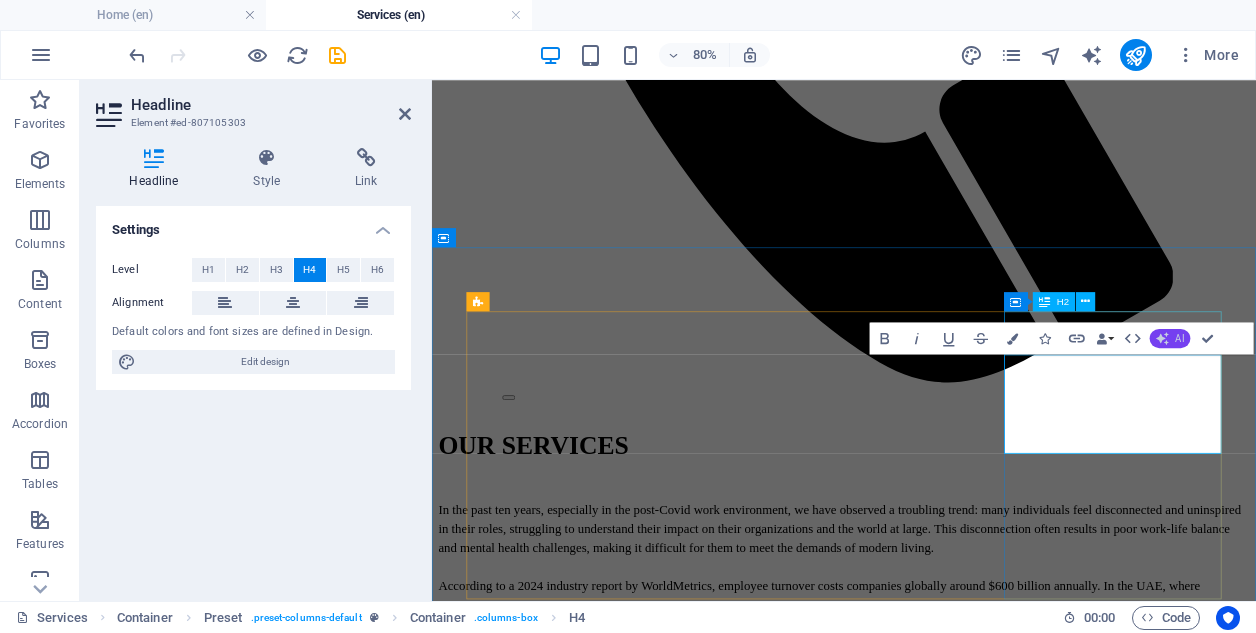 click 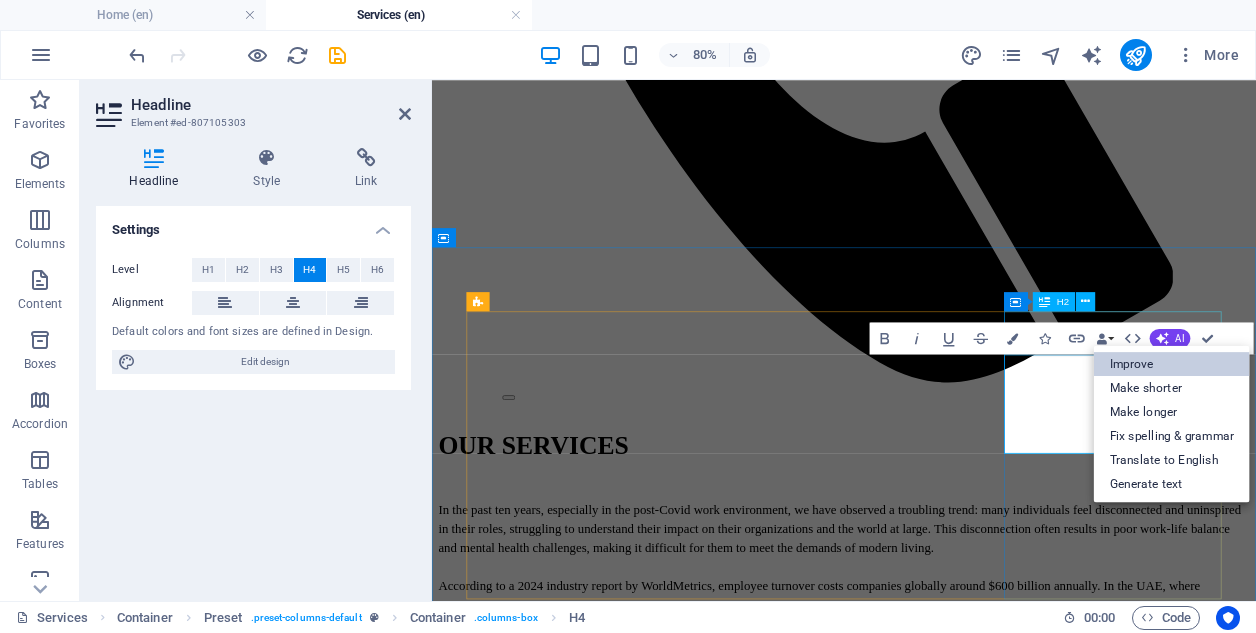 click on "Improve" at bounding box center [1172, 364] 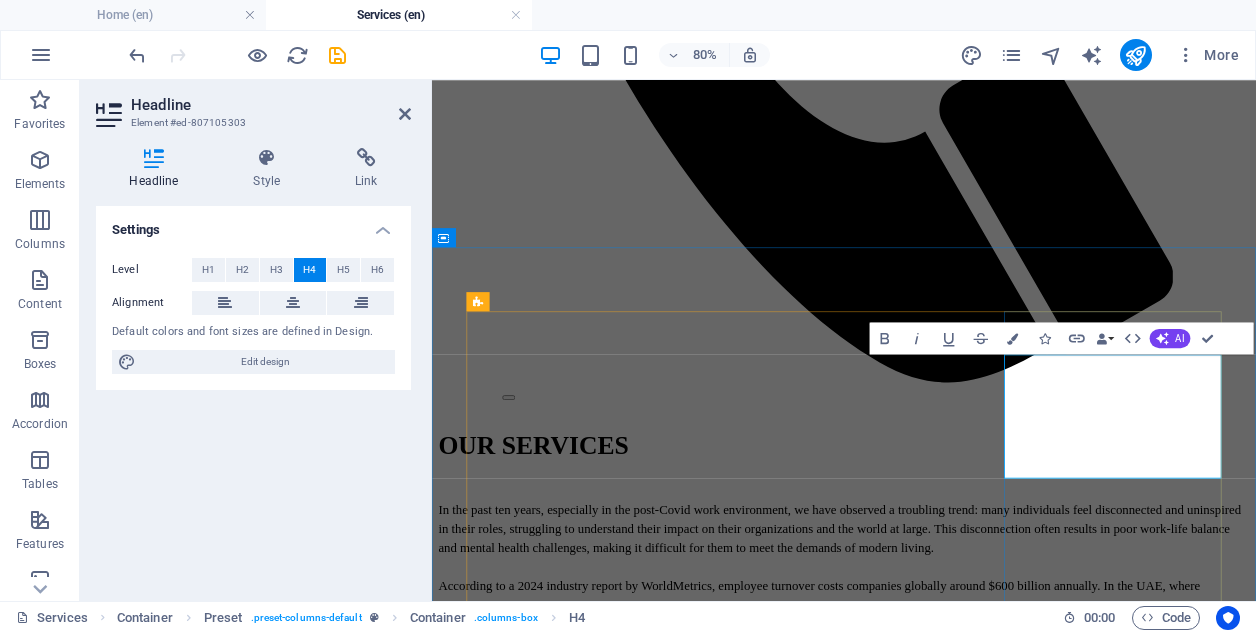 click on "How will you implement the necessary changes while ensuring employees remain engaged and excited throughout the process?" at bounding box center (947, 2581) 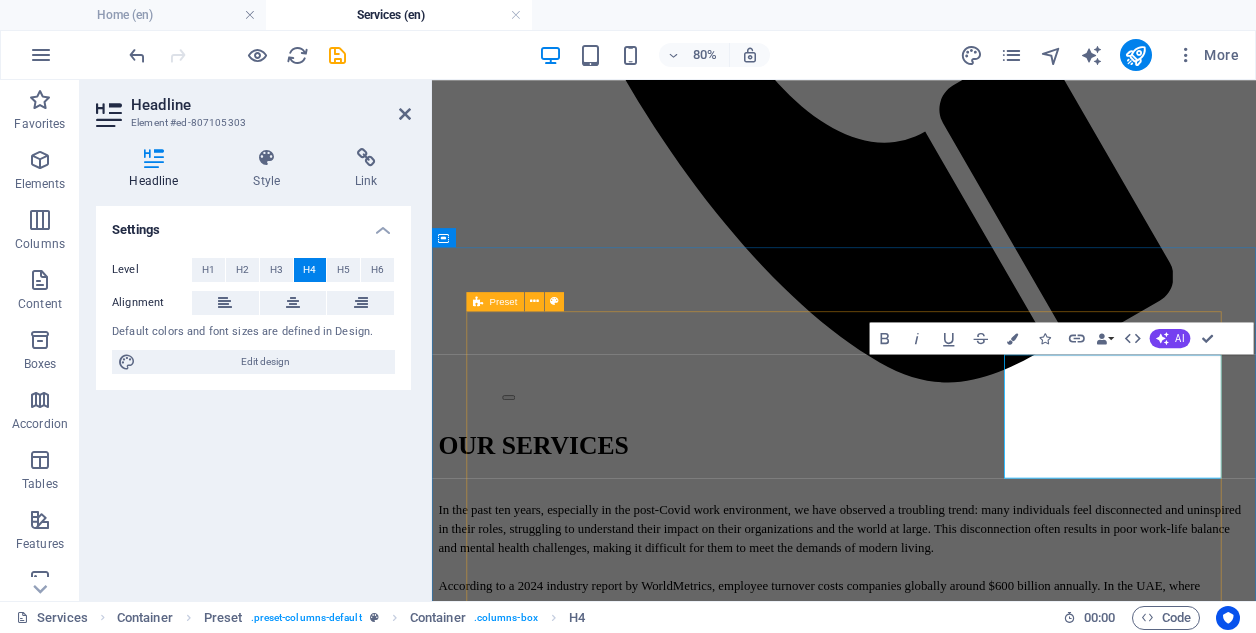click on "VISION DEFINE YOUR COMPANY'S VISION OF SUCCESS AND THE ROLE YOUR EMPLOYEES PLAY IN ACHIEVING IT. What makes your organization appealing to top talent?   What values does your company uphold, and how are they reflected in your corporate culture? Learn More PLAN What changes are needed to empower your employees to achieve that vision? How does the work environment you cultivate promote mental and physical wellbeing, as well as personal and professional development?   Learn More ACTION How will you implement the necessary changes while ensuring employees remain engaged and excited throughout the process? How will you measure progress and success to ensure that employees remain motivated throughout this transition? Learn More" at bounding box center [947, 2387] 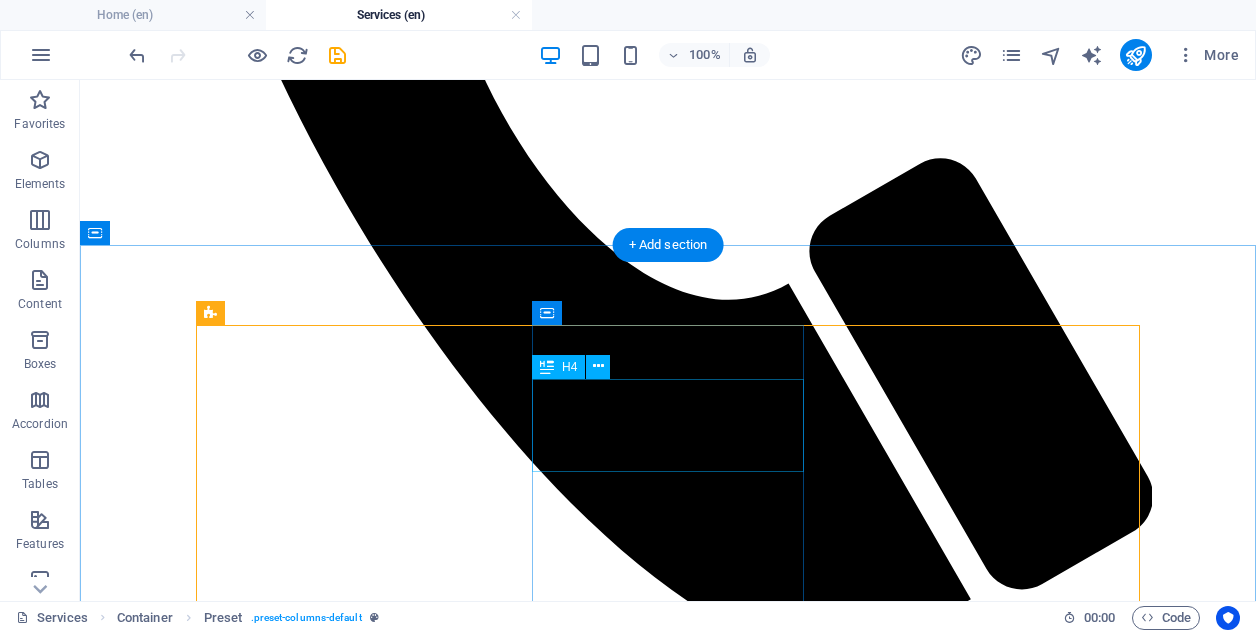 click on "What changes are needed to empower your employees to achieve that vision?" at bounding box center [668, 2354] 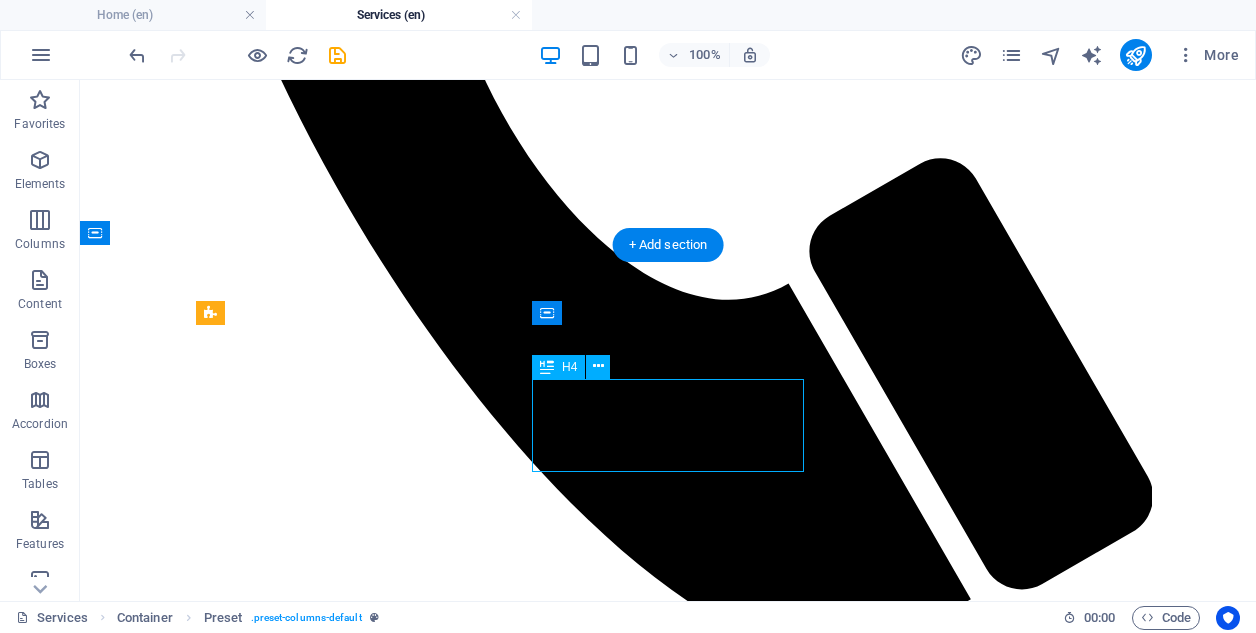 click on "What changes are needed to empower your employees to achieve that vision?" at bounding box center (668, 2354) 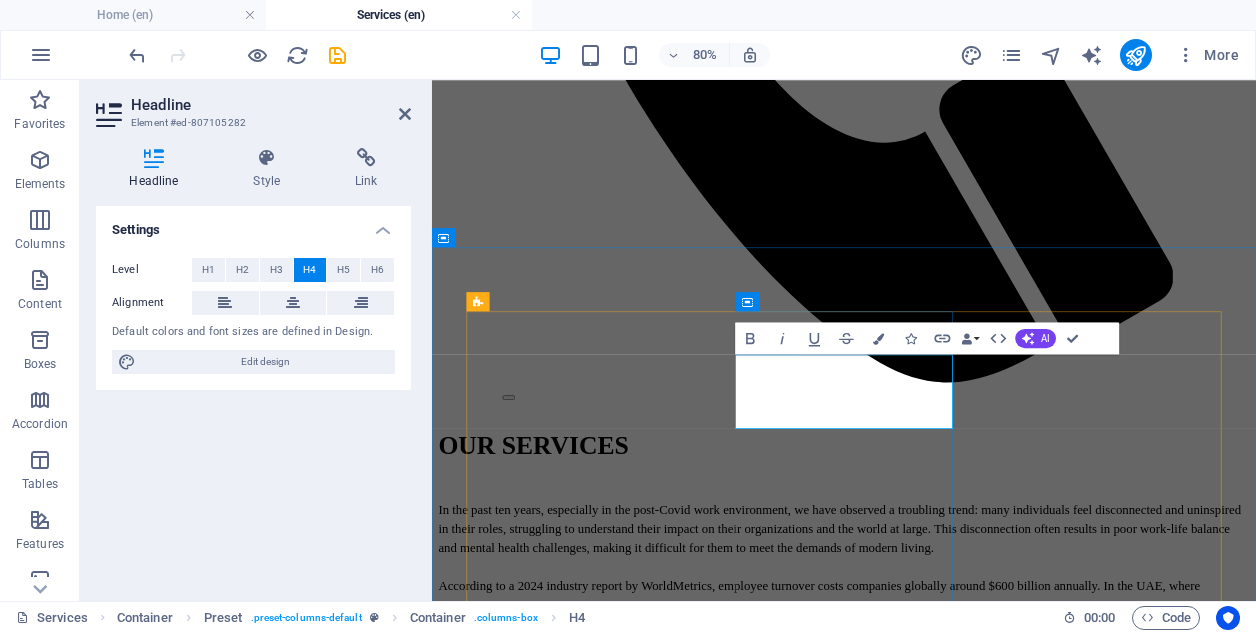 click on "What changes are needed to empower your employees to achieve that vision?" at bounding box center (947, 2285) 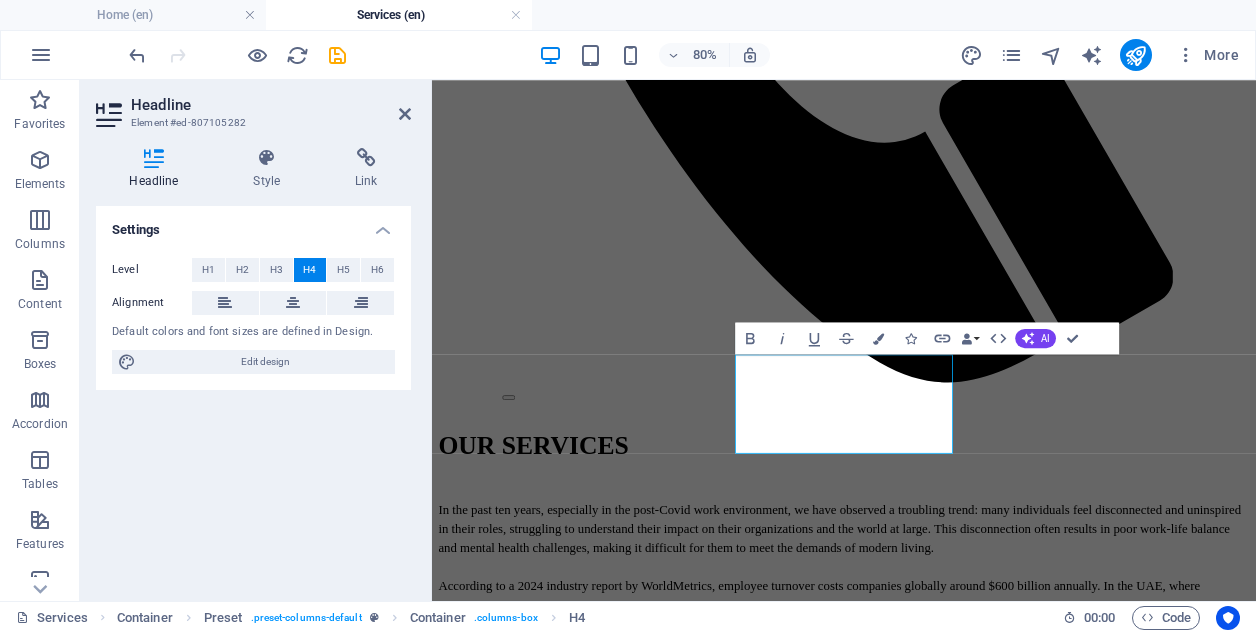 click on "DEFINE THE changes are needed to empower your employees to achieve that vision?" at bounding box center [947, 2372] 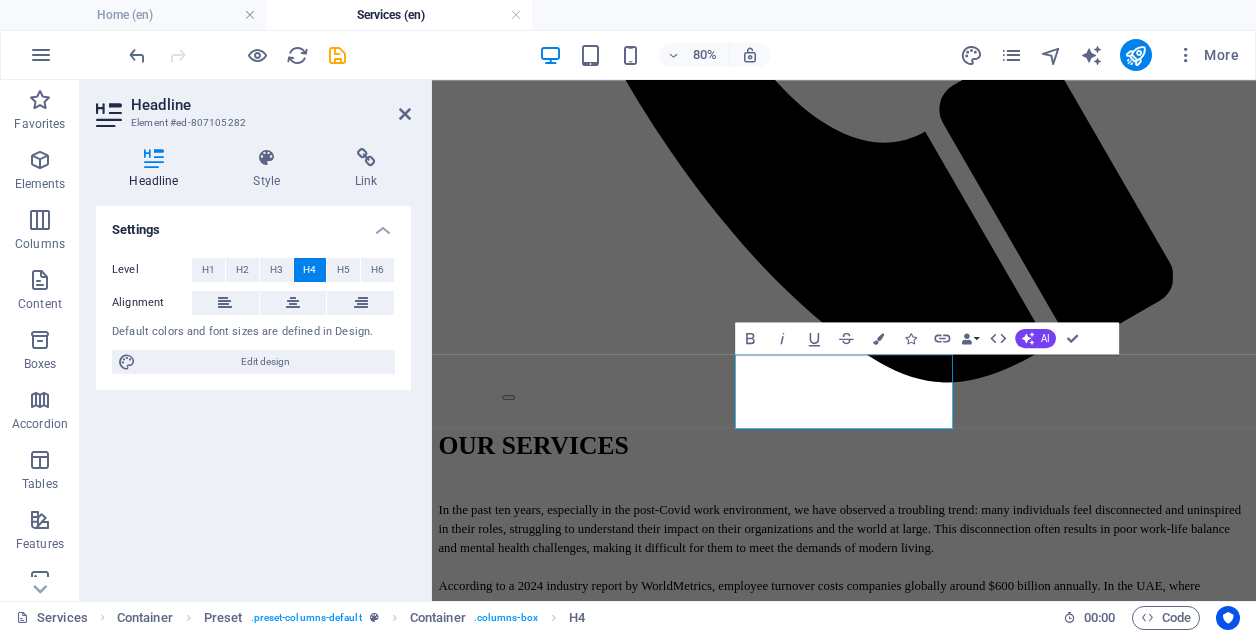 click on "DEFINE THE changes  needed to empower your employees to achieve that vision?" at bounding box center (947, 2372) 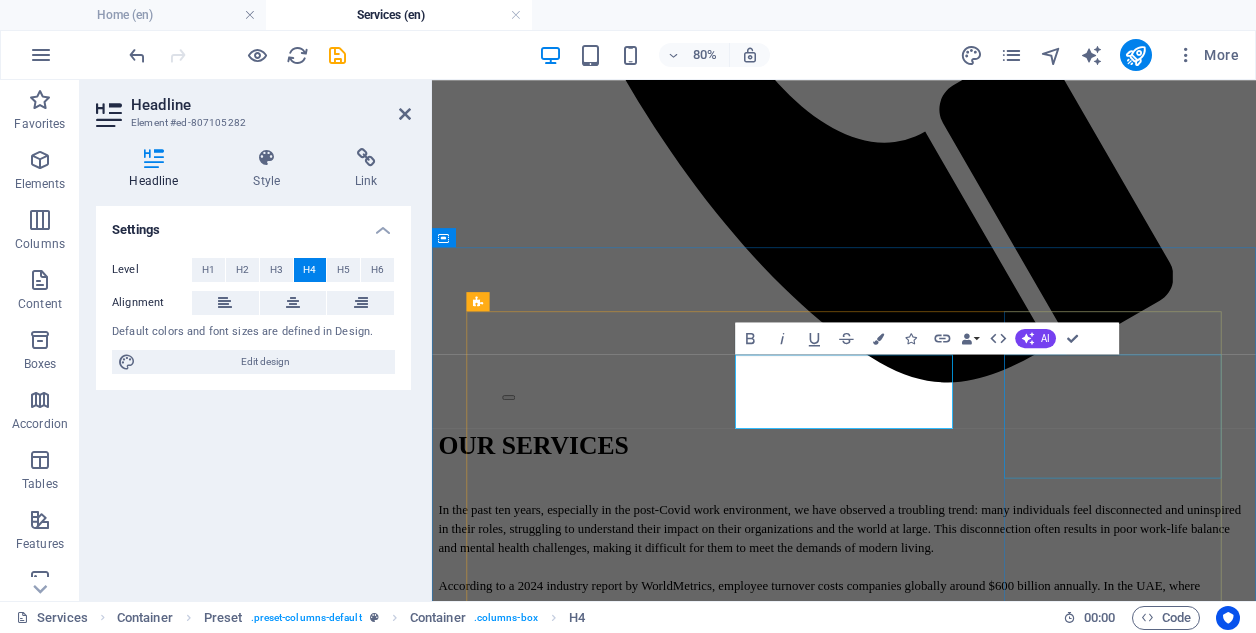 click on "How will you implement the necessary changes while ensuring employees remain engaged and excited throughout the process?" at bounding box center [947, 2581] 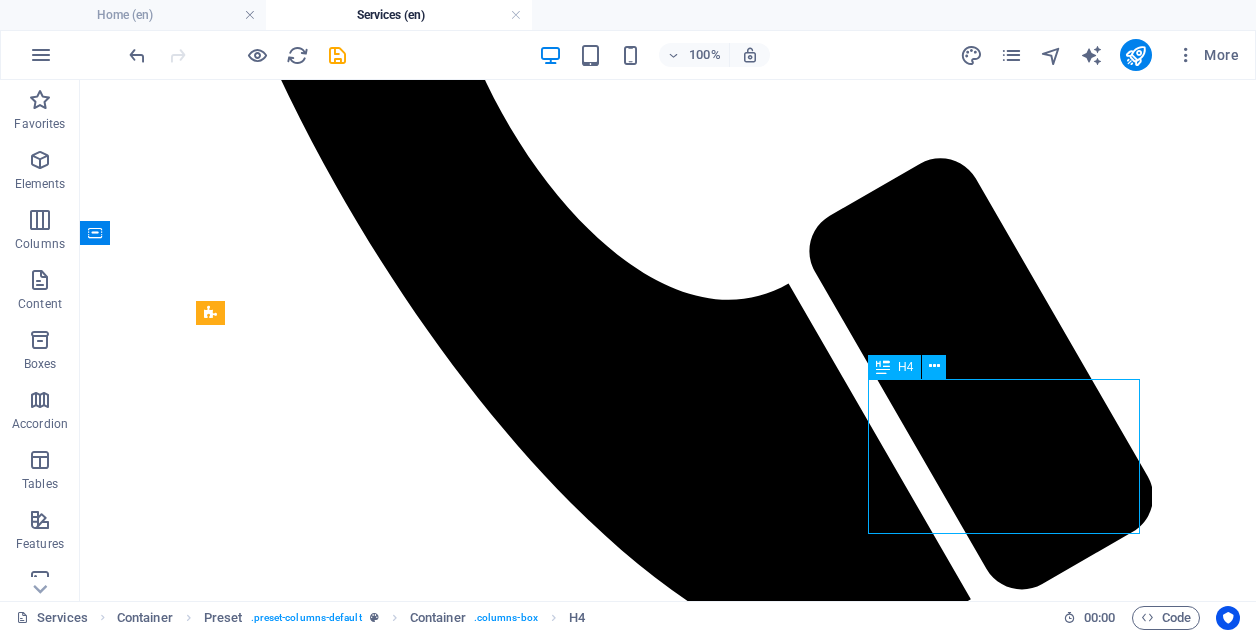 click on "How will you implement the necessary changes while ensuring employees remain engaged and excited throughout the process?" at bounding box center [668, 2563] 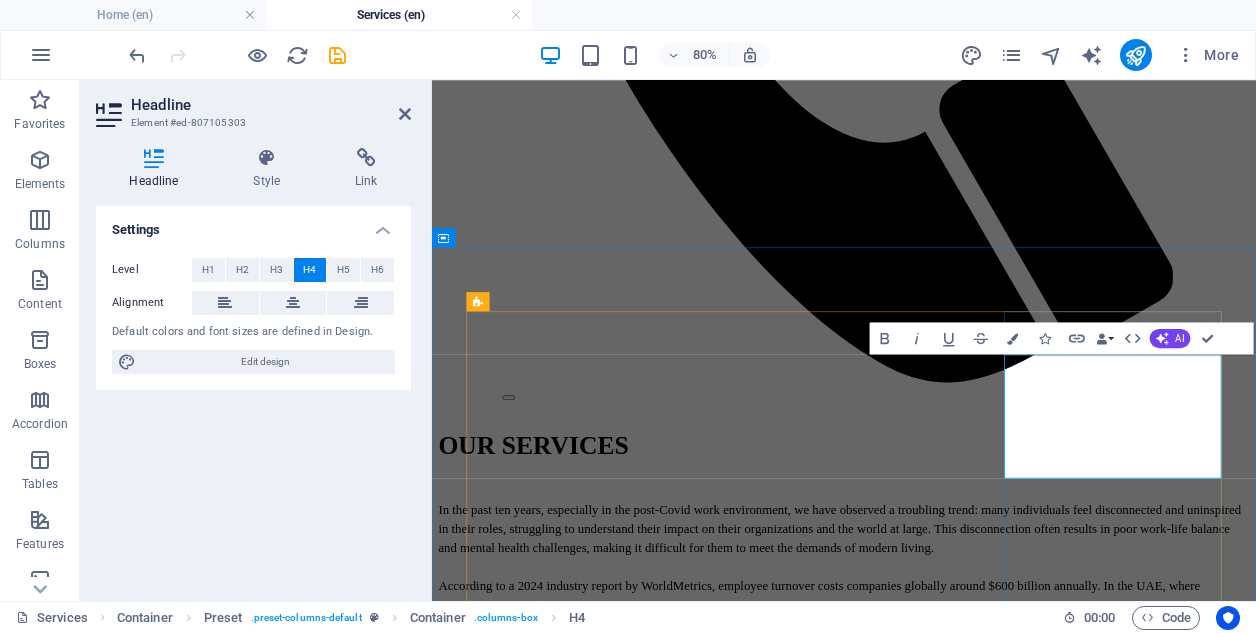 click on "How will you implement the necessary changes while ensuring employees remain engaged and excited throughout the process?" at bounding box center [947, 2494] 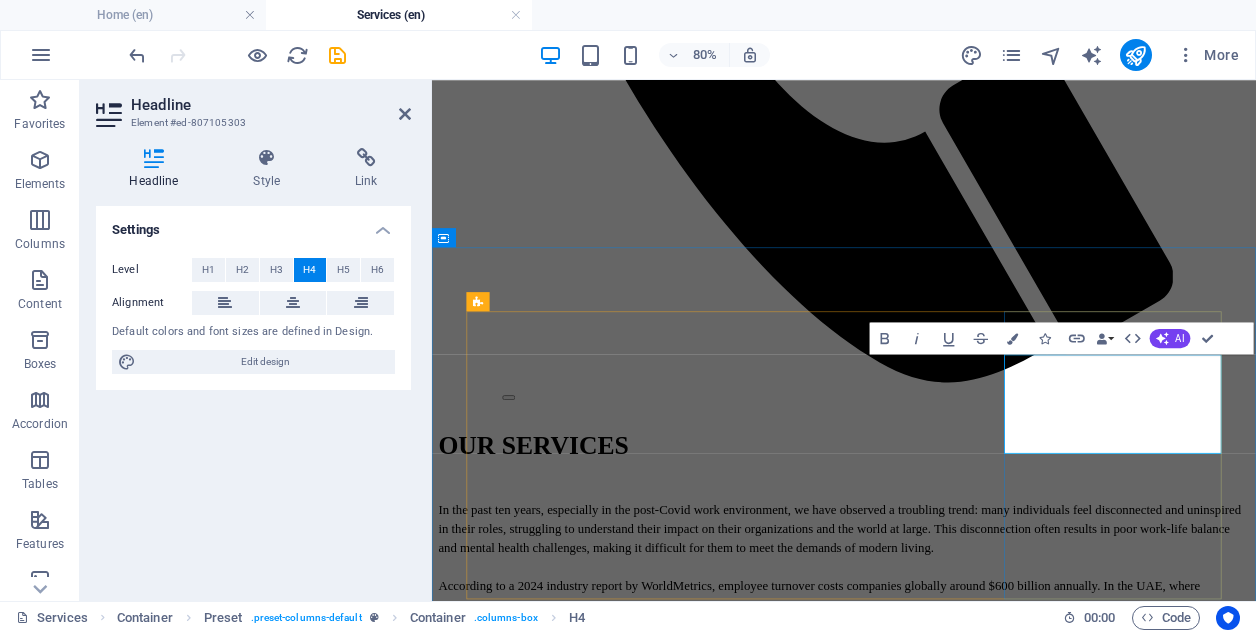 click on "implement changes while ensuring employees remain engaged and excited throughout the process?" at bounding box center [947, 2581] 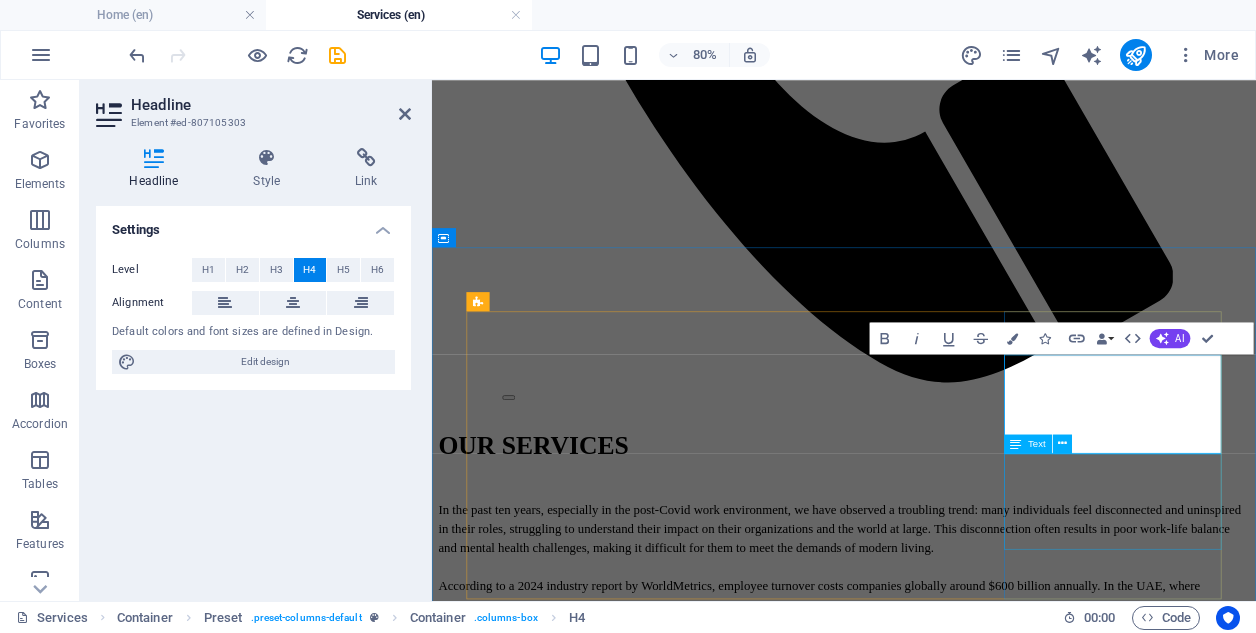 drag, startPoint x: 1267, startPoint y: 496, endPoint x: 1410, endPoint y: 557, distance: 155.46704 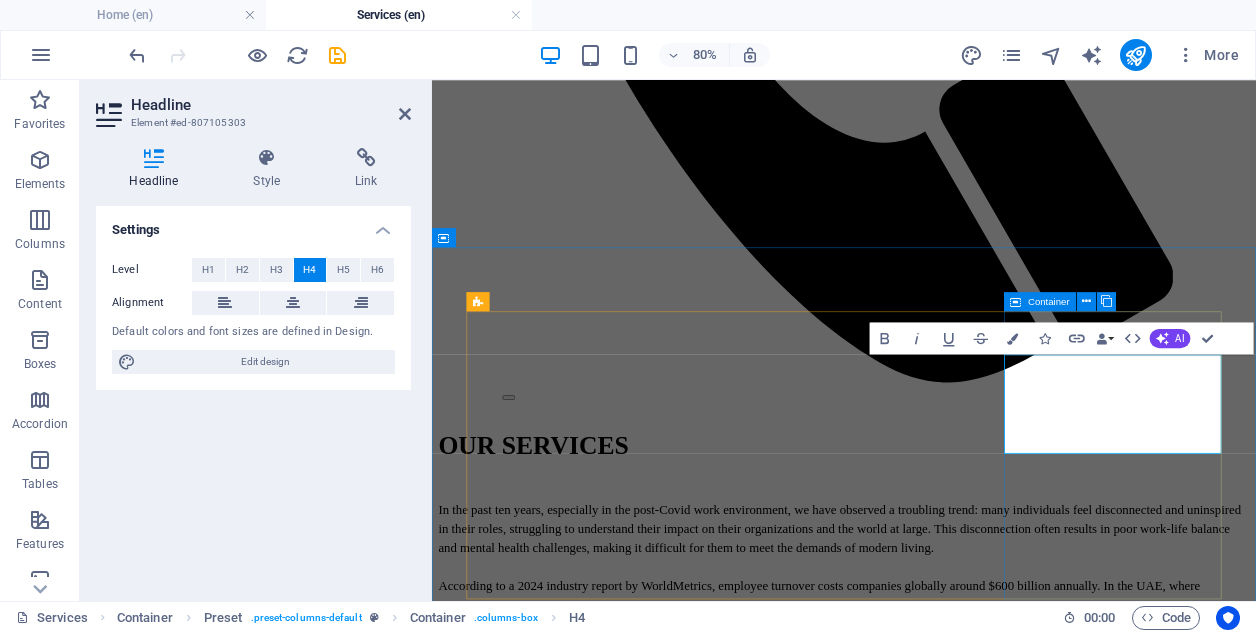 type 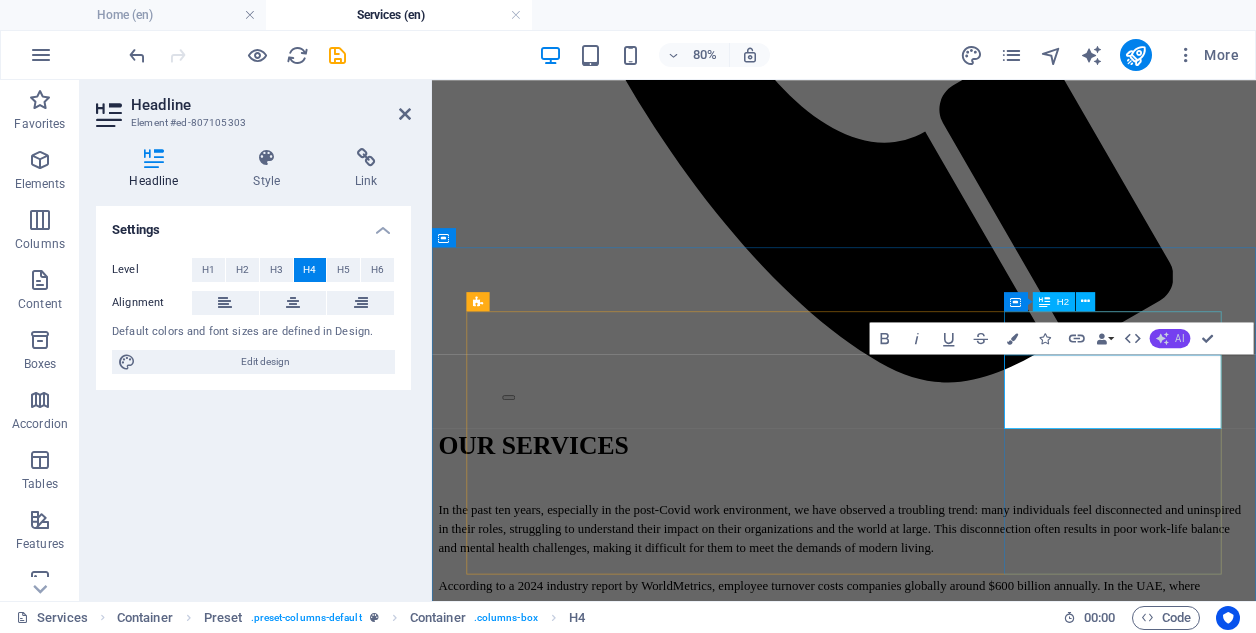 click on "AI" at bounding box center (1179, 338) 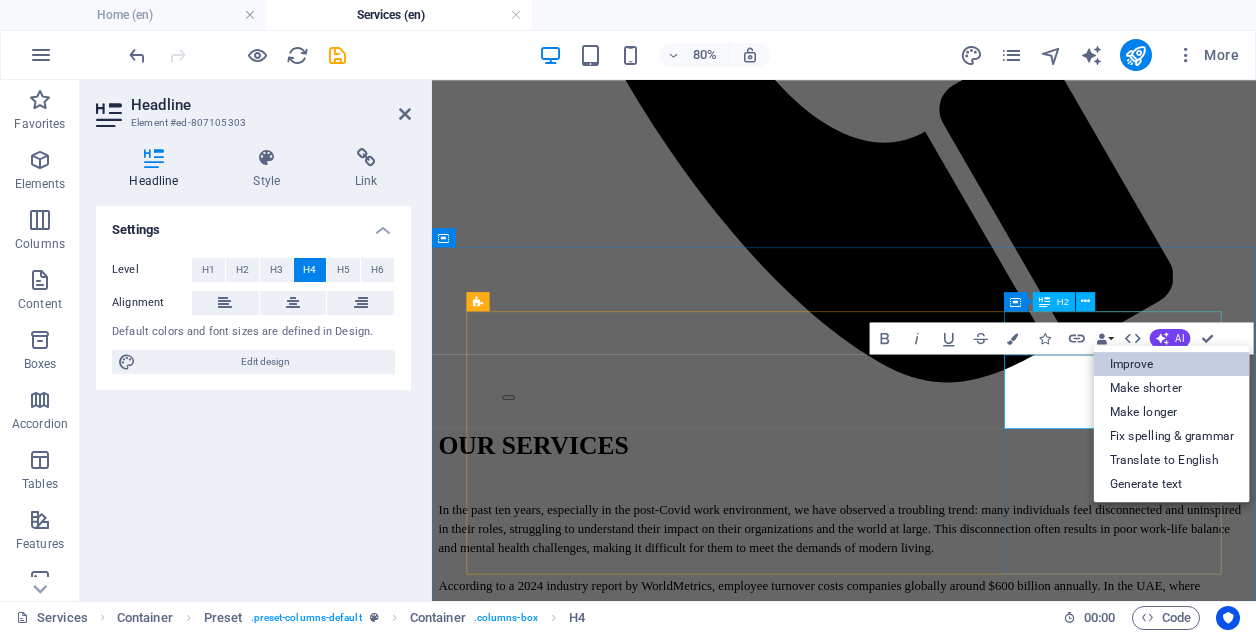 click on "Improve" at bounding box center [1172, 364] 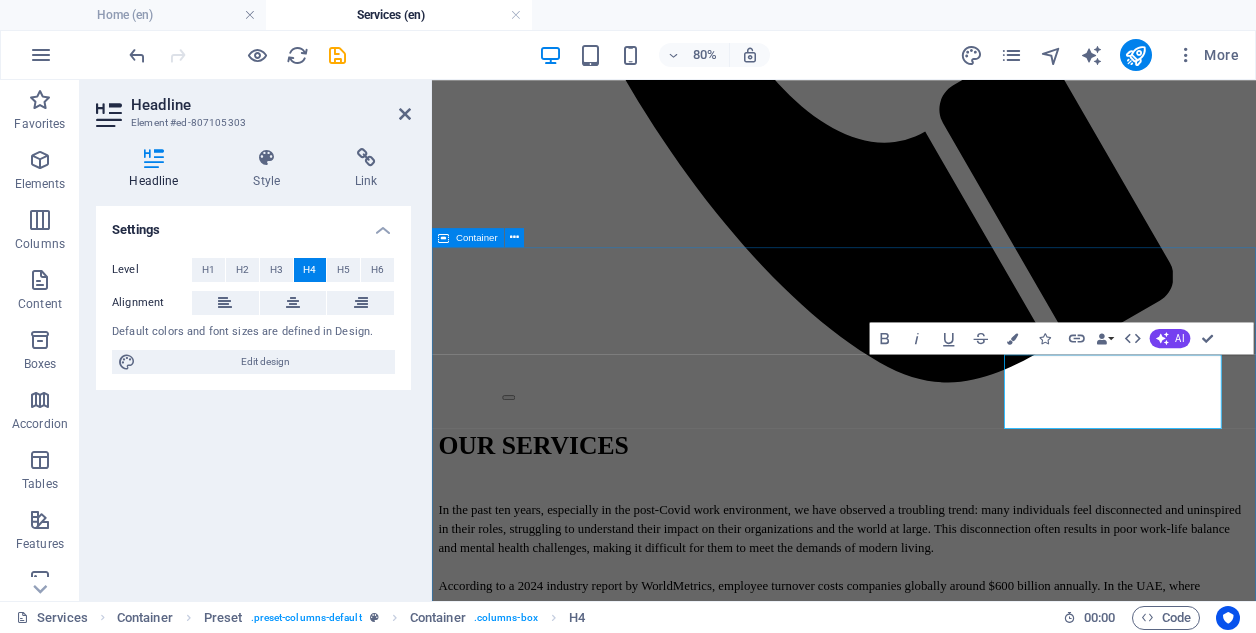 click on "VISION DEFINE YOUR COMPANY'S VISION OF SUCCESS AND THE ROLE YOUR EMPLOYEES PLAY IN ACHIEVING IT. What makes your organization appealing to top talent?   What values does your company uphold, and how are they reflected in your corporate culture? Learn More PLAN DEFINE THE changes  needed to empower your employees to achieve that vision. How does the work environment you cultivate promote mental and physical wellbeing, as well as personal and professional development?   Learn More ACTION IMPLEMENT CHANGE WHILE KEEPING EMPLOYEES ENGAGED AND OPTIMISTIC. How will you measure progress and success to ensure that employees remain motivated throughout this transition? Learn More" at bounding box center [947, 2387] 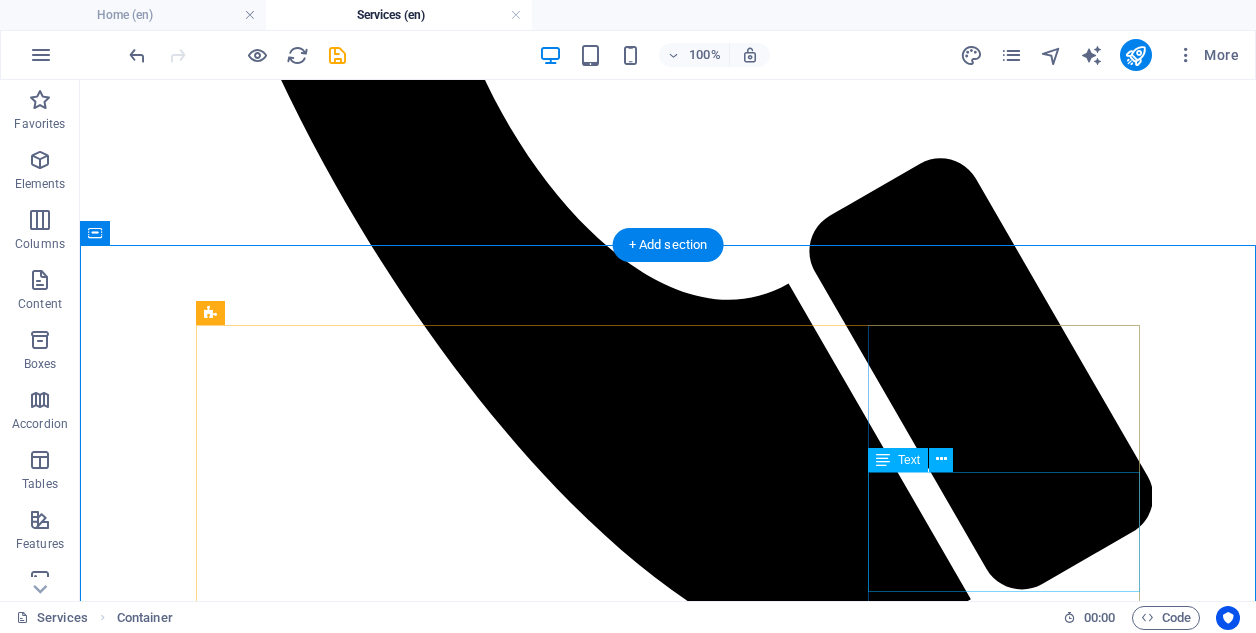 click on "How will you measure progress and success to ensure that employees remain motivated throughout this transition?" at bounding box center [668, 2619] 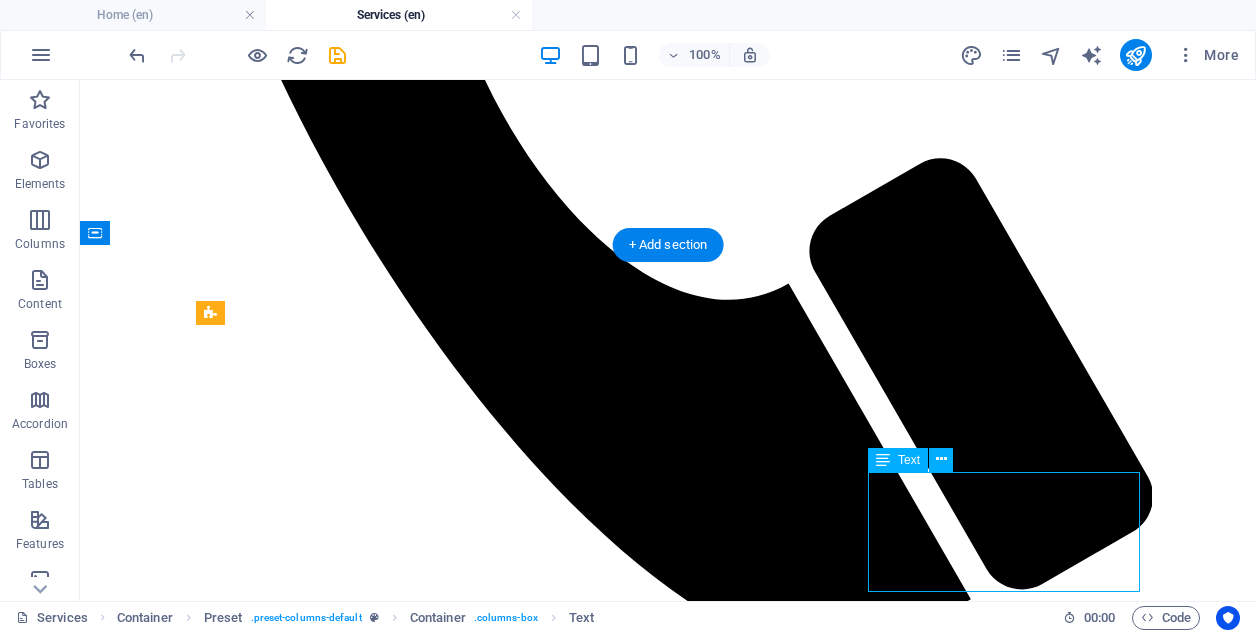 click on "How will you measure progress and success to ensure that employees remain motivated throughout this transition?" at bounding box center [668, 2619] 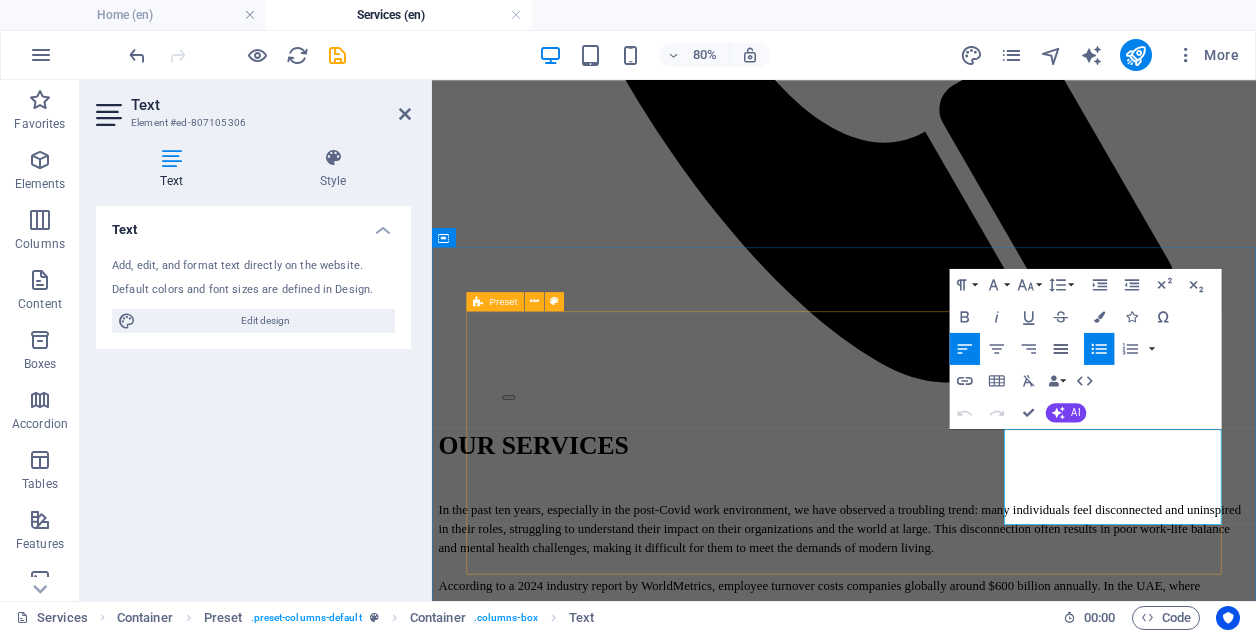 click on "Align Justify" at bounding box center (1061, 349) 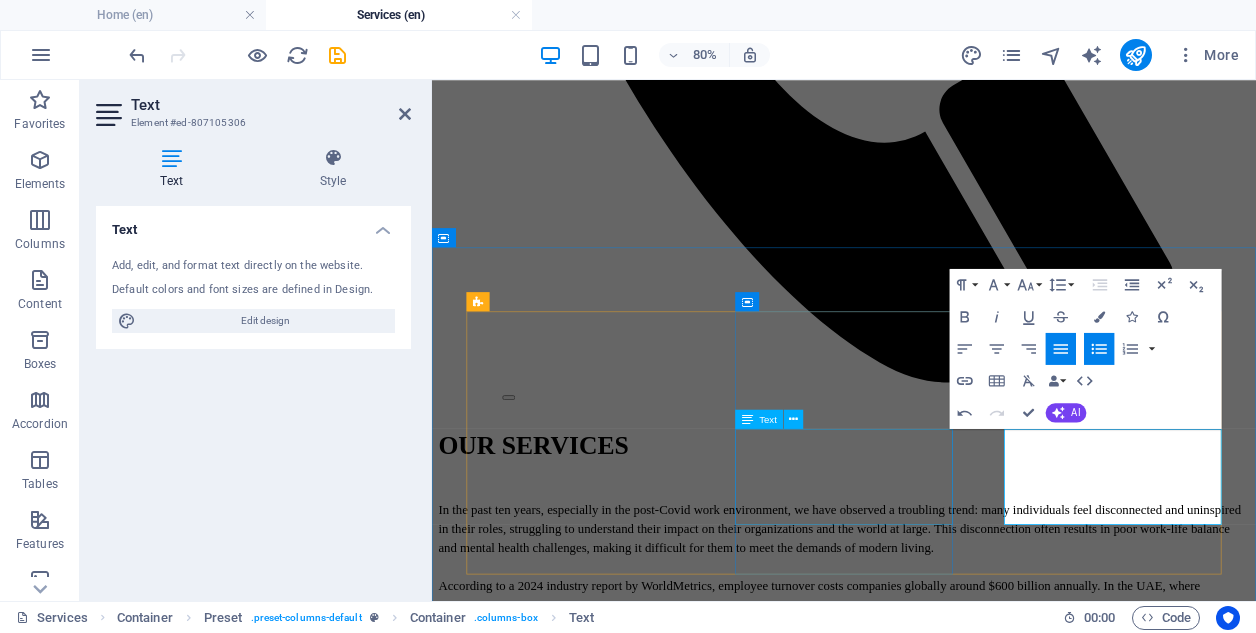 click on "How does the work environment you cultivate promote mental and physical wellbeing, as well as personal and professional development?" at bounding box center (947, 2411) 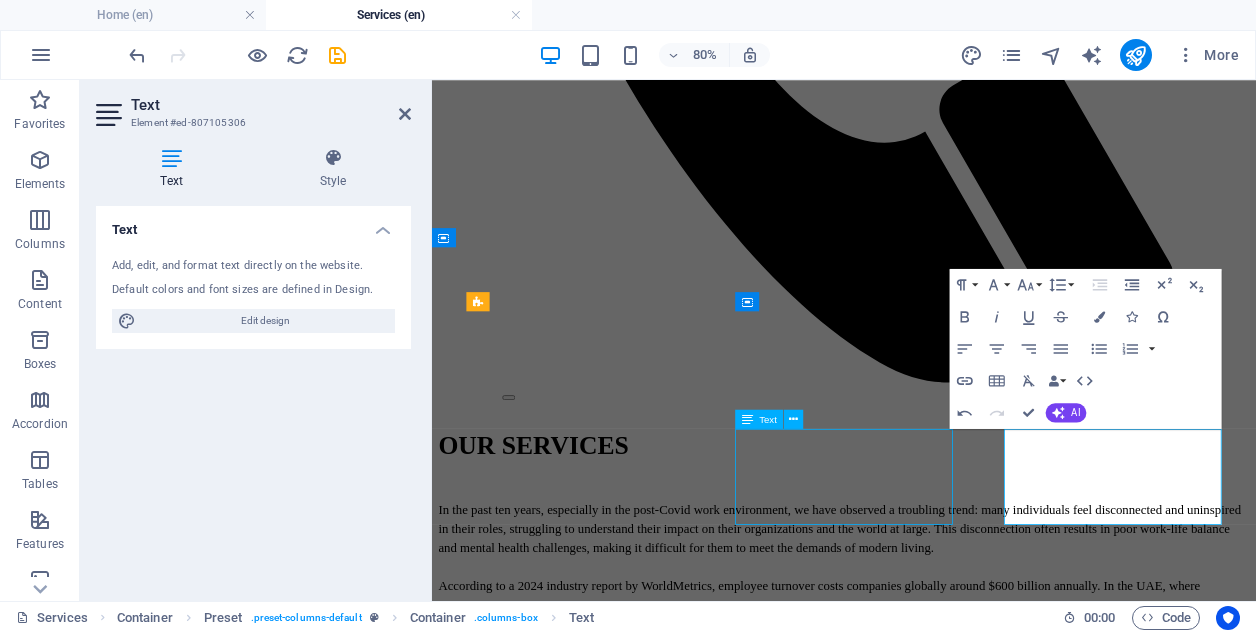 click on "How will you measure progress and success to ensure that employees remain motivated throughout this transition?" at bounding box center (947, 2637) 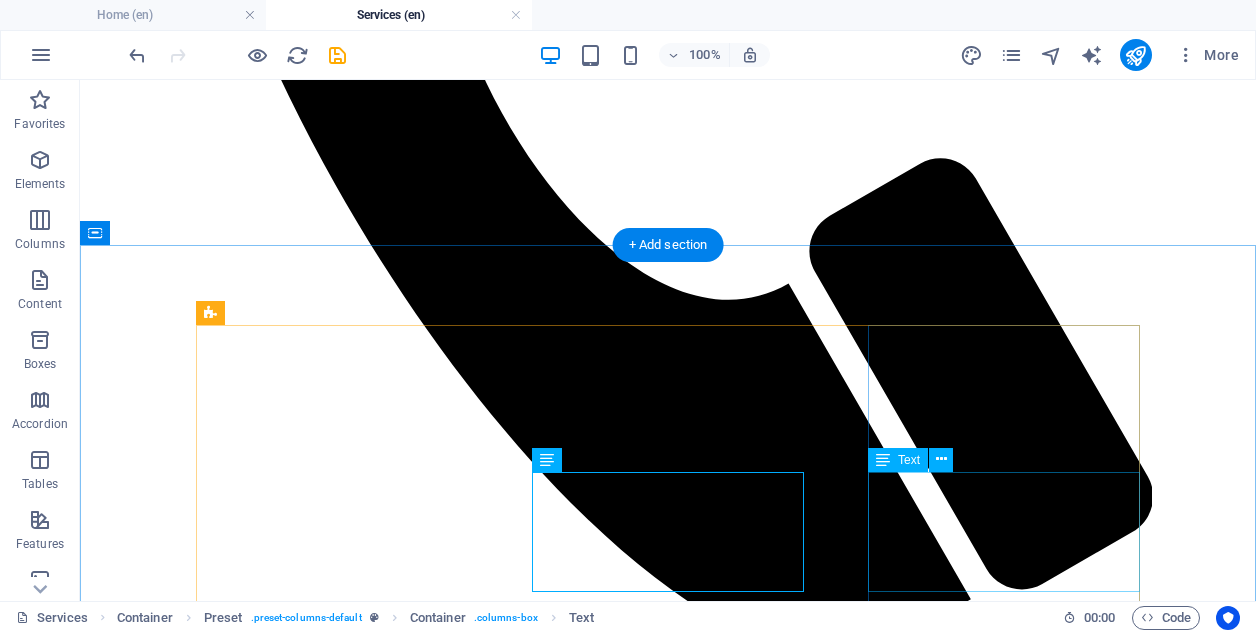 click on "How will you measure progress and success to ensure that employees remain motivated throughout this transition?" at bounding box center [668, 2619] 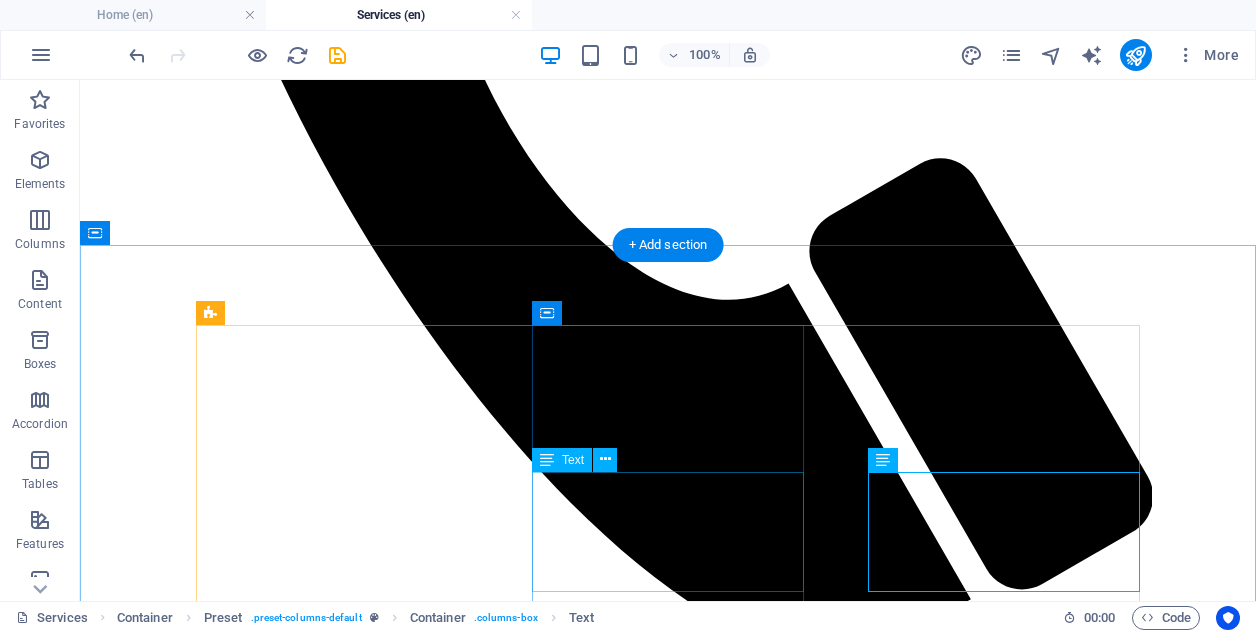 click on "How does the work environment you cultivate promote mental and physical wellbeing, as well as personal and professional development?" at bounding box center [668, 2393] 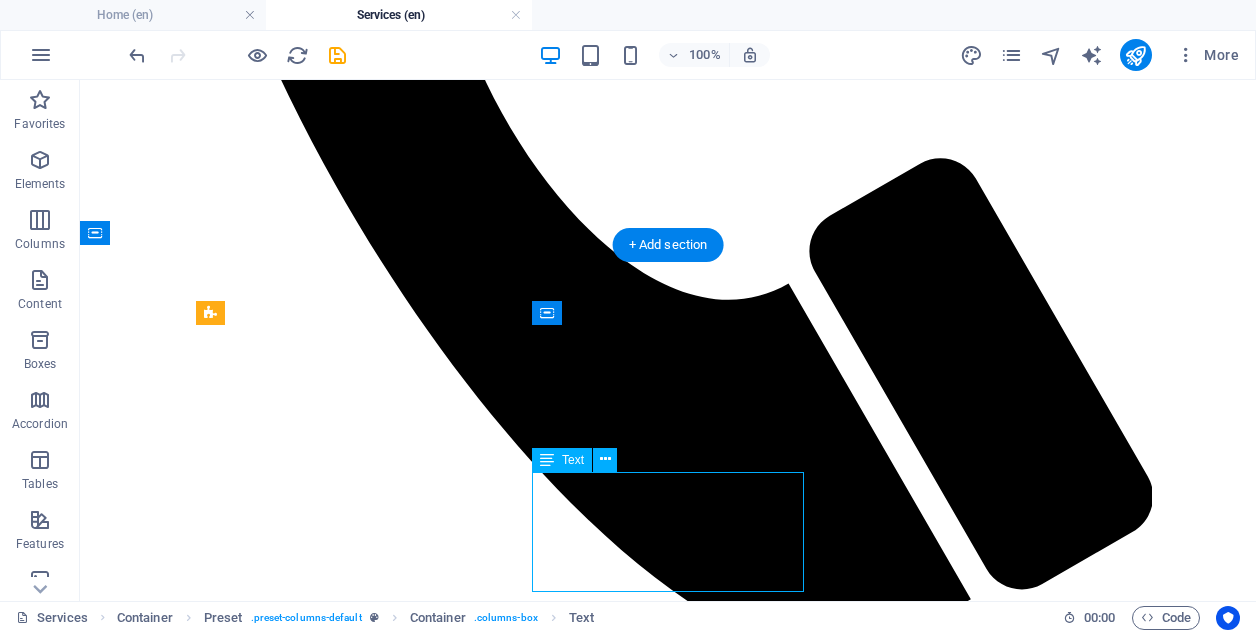 click on "How does the work environment you cultivate promote mental and physical wellbeing, as well as personal and professional development?" at bounding box center [668, 2393] 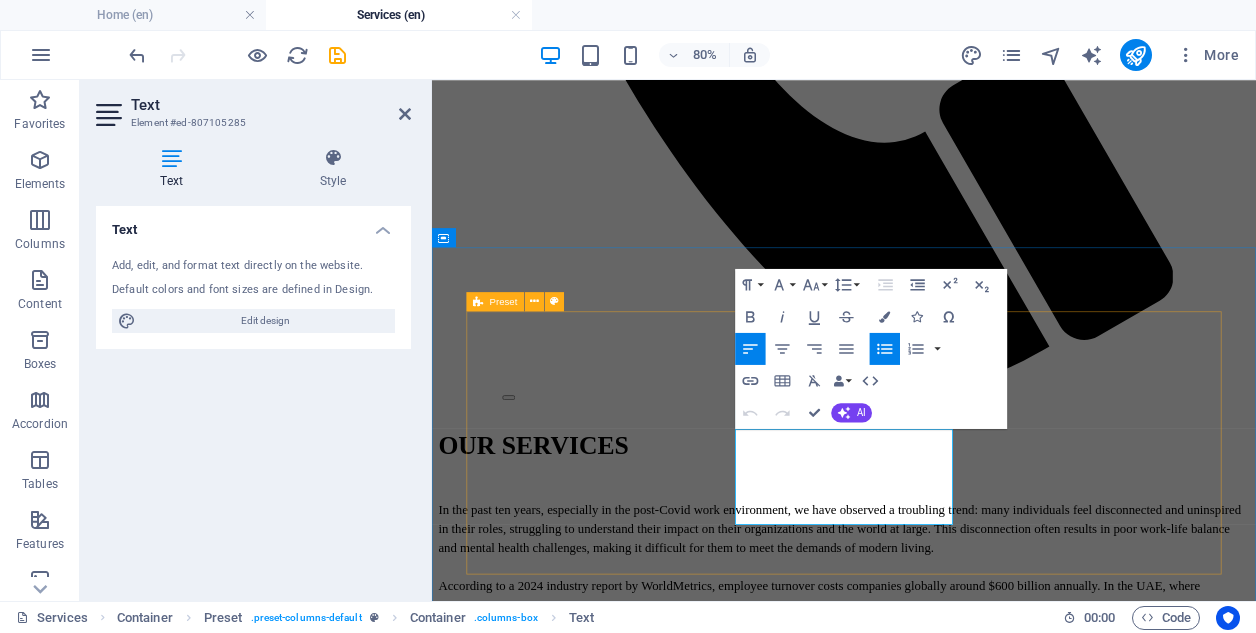 click on "VISION DEFINE YOUR COMPANY'S VISION OF SUCCESS AND THE ROLE YOUR EMPLOYEES PLAY IN ACHIEVING IT. What makes your organization appealing to top talent?   What values does your company uphold, and how are they reflected in your corporate culture? Learn More PLAN DEFINE THE changes  needed to empower your employees to achieve that vision. How does the work environment you cultivate promote mental and physical wellbeing, as well as personal and professional development?   Learn More ACTION IMPLEMENT CHANGE WHILE KEEPING EMPLOYEES ENGAGED AND OPTIMISTIC. How will you measure progress and success to ensure that employees remain motivated throughout this transition? Learn More" at bounding box center [947, 2387] 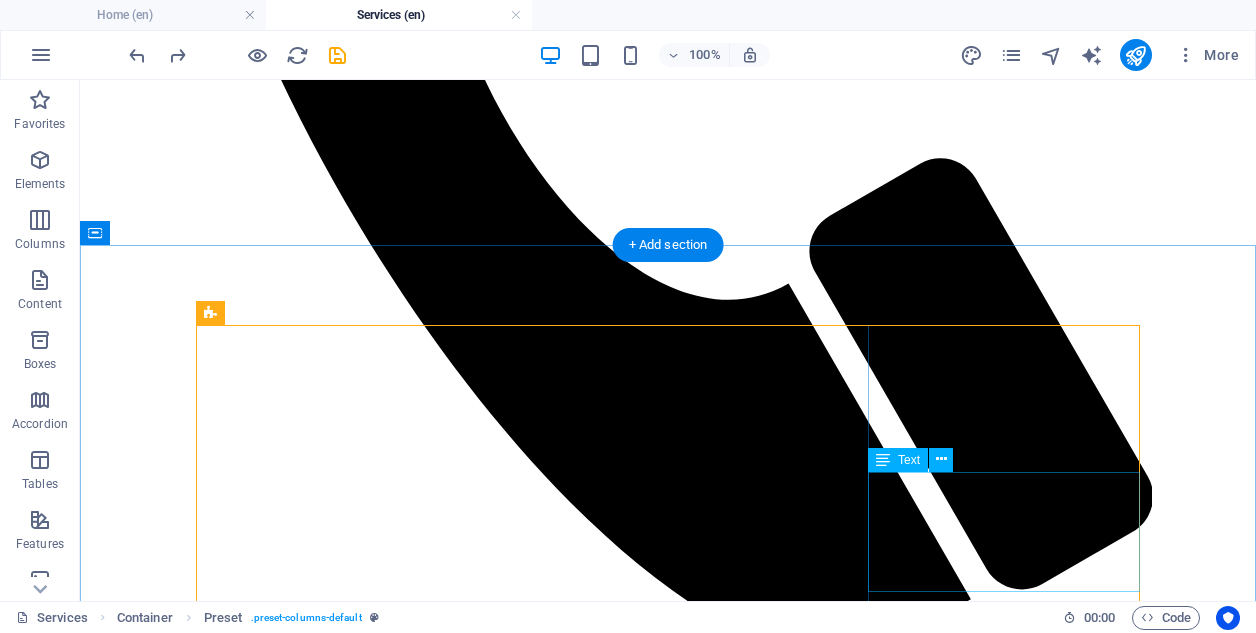 click on "How will you measure progress and success to ensure that employees remain motivated throughout this transition?" at bounding box center [668, 2619] 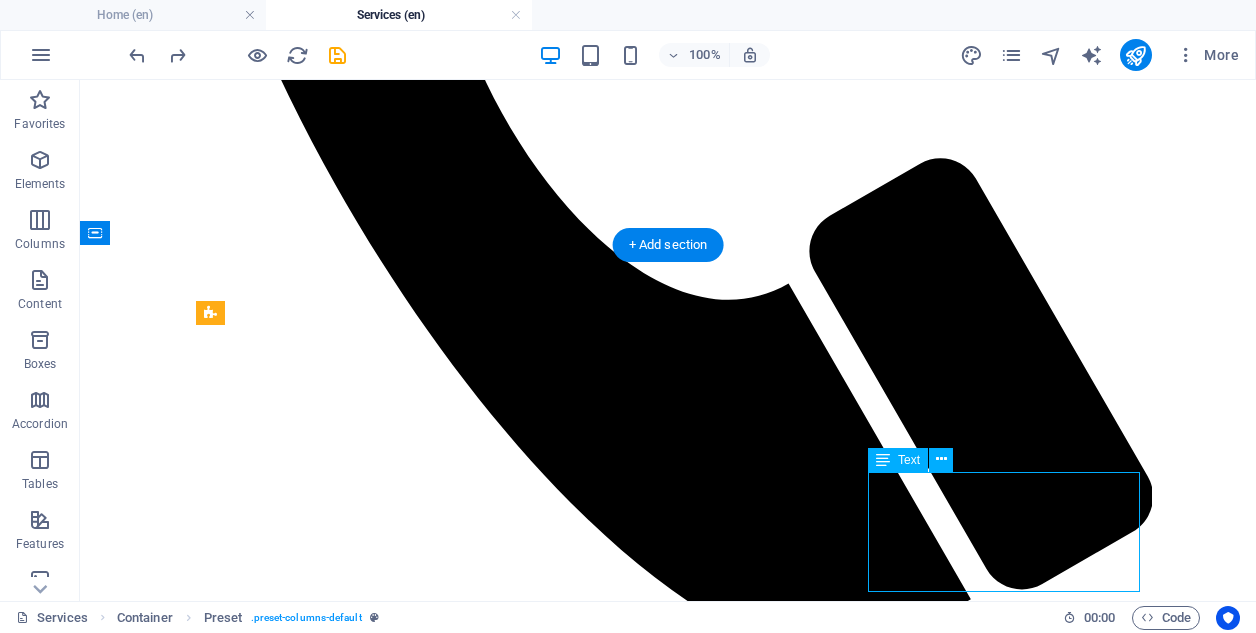 click on "How will you measure progress and success to ensure that employees remain motivated throughout this transition?" at bounding box center [668, 2619] 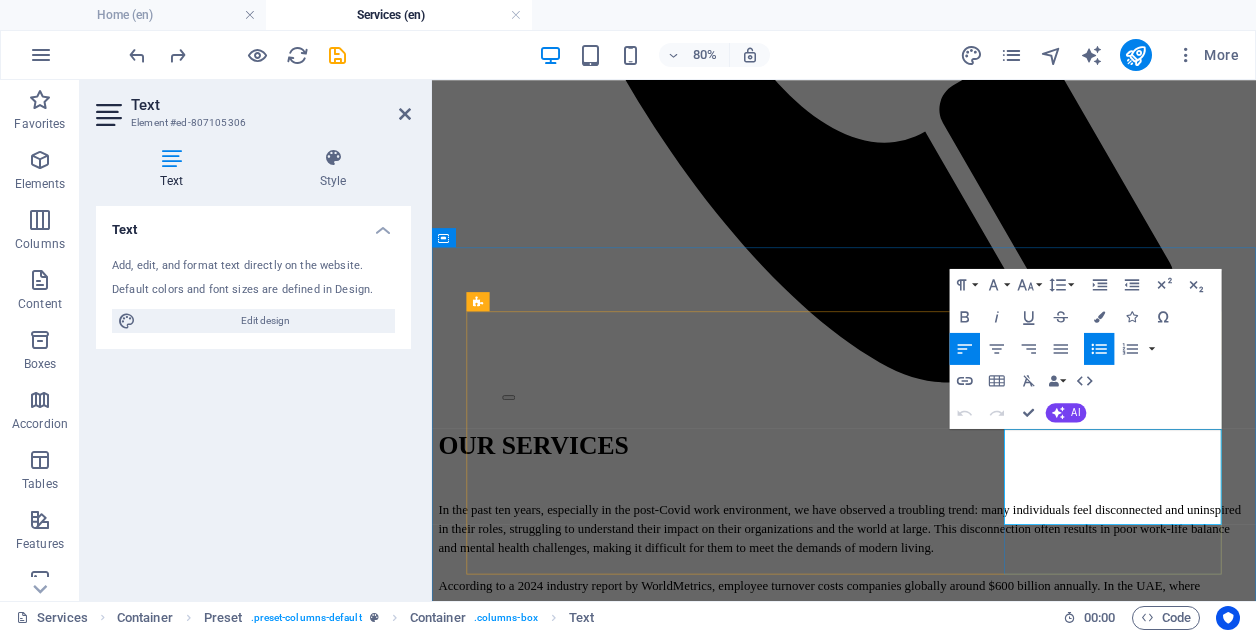 click 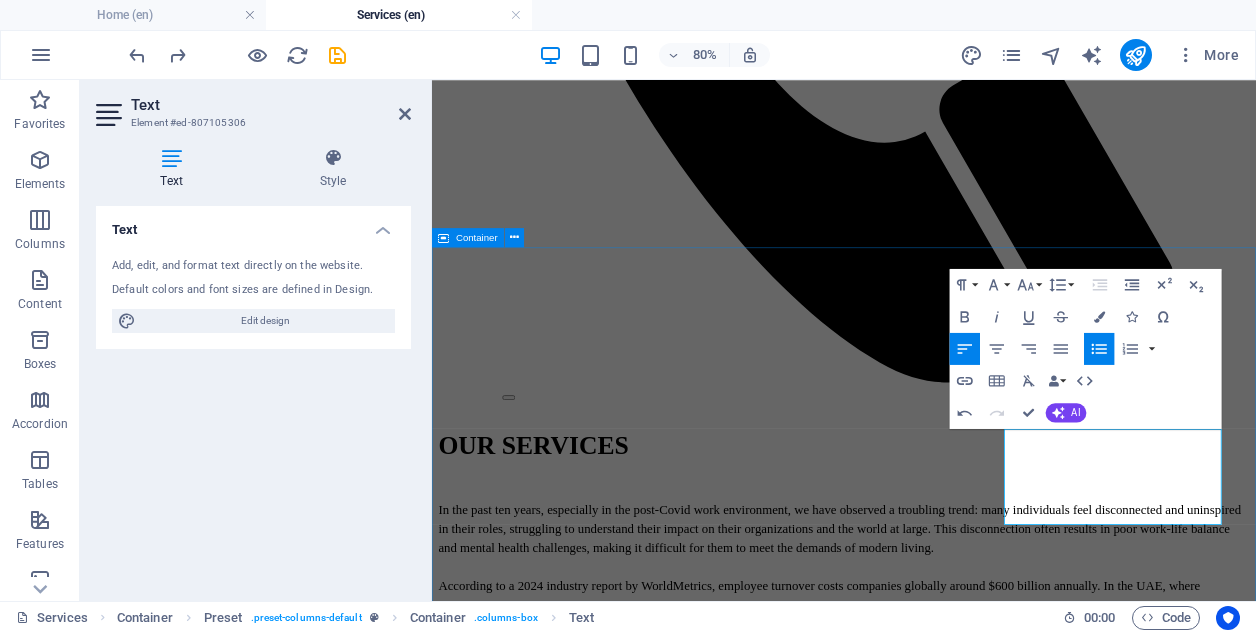 click on "VISION DEFINE YOUR COMPANY'S VISION OF SUCCESS AND THE ROLE YOUR EMPLOYEES PLAY IN ACHIEVING IT. What makes your organization appealing to top talent?   What values does your company uphold, and how are they reflected in your corporate culture? Learn More PLAN DEFINE THE changes  needed to empower your employees to achieve that vision. How does the work environment you cultivate promote mental and physical wellbeing, as well as personal and professional development?   Learn More ACTION IMPLEMENT CHANGE WHILE KEEPING EMPLOYEES ENGAGED AND OPTIMISTIC. How will you measure progress and success to ensure that employees remain motivated throughout this transition? Learn More" at bounding box center [947, 2387] 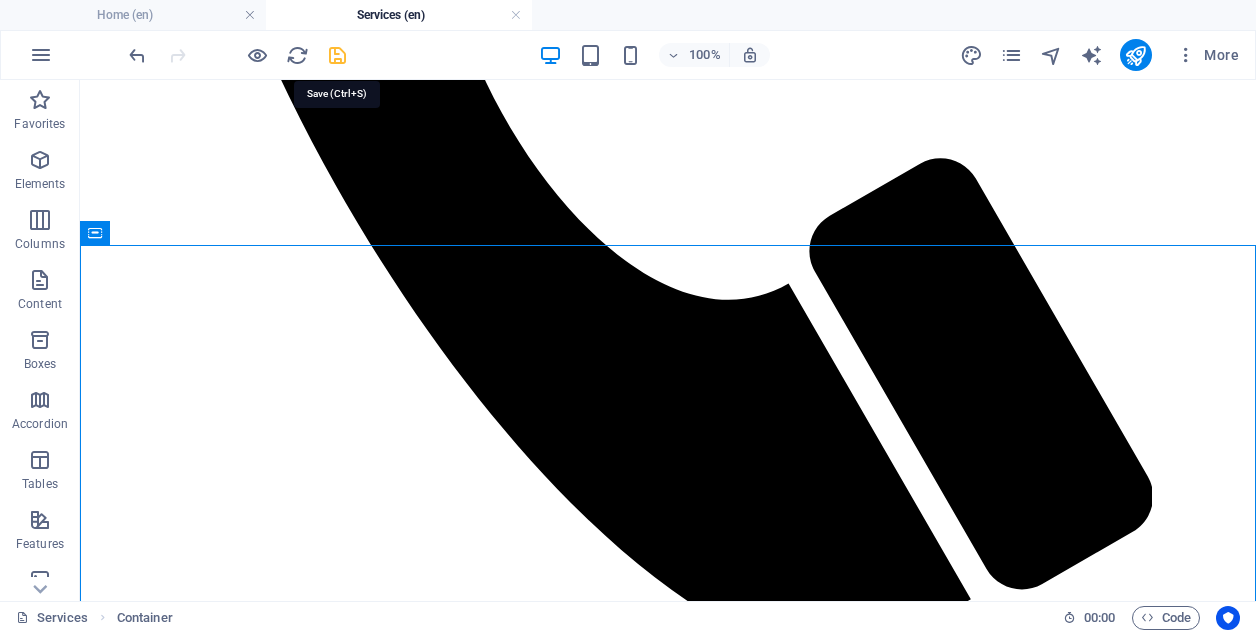 click at bounding box center (337, 55) 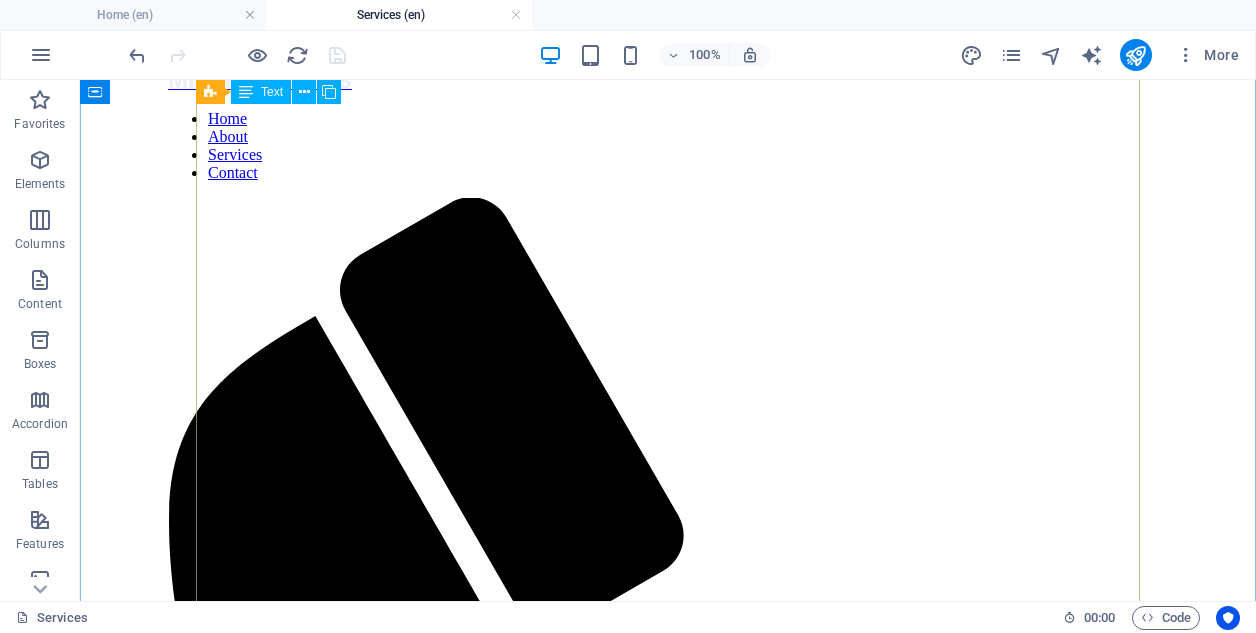 scroll, scrollTop: 91, scrollLeft: 0, axis: vertical 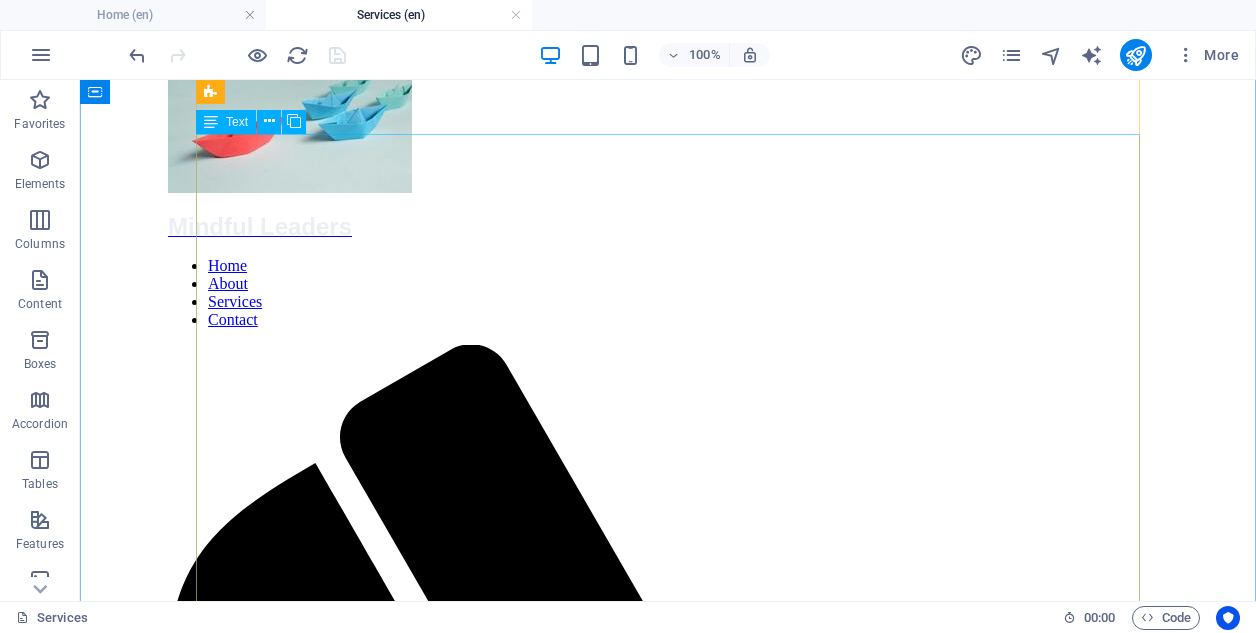 click on "In the past ten years, especially in the post-Covid work environment, we have observed a troubling trend: many individuals feel disconnected and uninspired in their roles, struggling to understand their impact on their organizations and the world at large. This disconnection often results in poor work-life balance and mental health challenges, making it difficult for them to meet the demands of modern living. According to a [YEAR] industry report by WorldMetrics, employee turnover costs companies globally around $[MONEY] annually. In the UAE, where approximately [NUMBER] million expatriates work in the private sector, government data indicates an overall turnover rate of around [PERCENTAGE]%. This translates to approximately $[MONEY] per year in business losses due to attrition, primarily stemming from decreased productivity and the erosion of institutional knowledge. Ways in which we can support you include: Assessing your current working culture and employee wellbeing" at bounding box center [668, 2132] 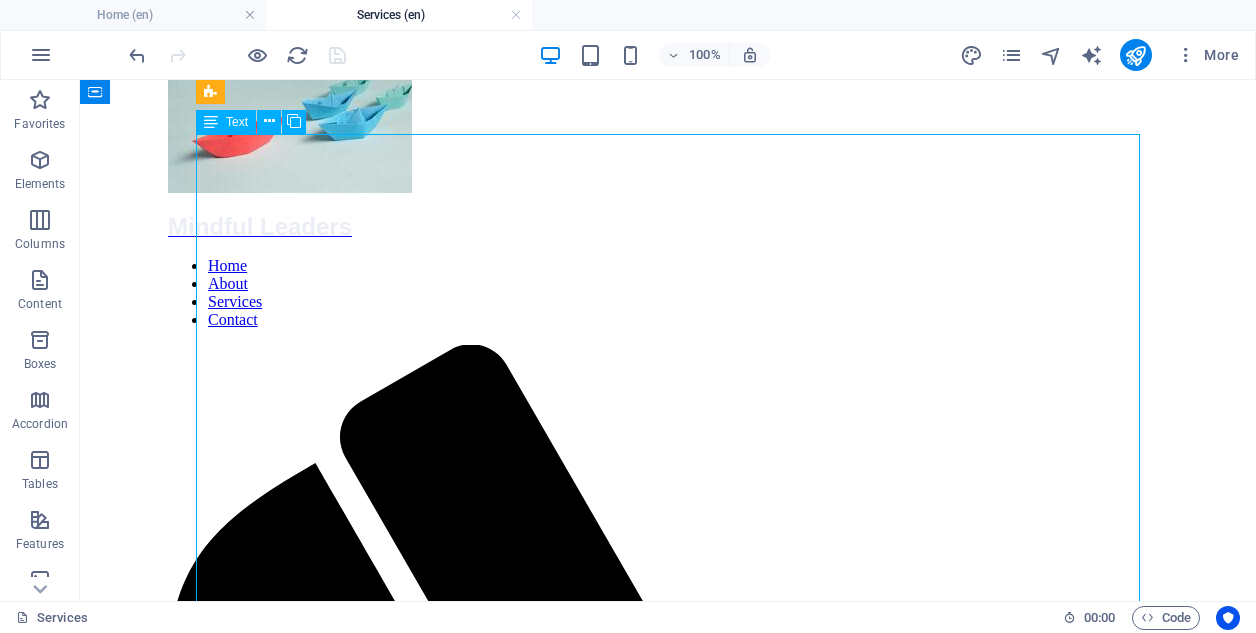 click on "In the past ten years, especially in the post-Covid work environment, we have observed a troubling trend: many individuals feel disconnected and uninspired in their roles, struggling to understand their impact on their organizations and the world at large. This disconnection often results in poor work-life balance and mental health challenges, making it difficult for them to meet the demands of modern living. According to a [YEAR] industry report by WorldMetrics, employee turnover costs companies globally around $[MONEY] annually. In the UAE, where approximately [NUMBER] million expatriates work in the private sector, government data indicates an overall turnover rate of around [PERCENTAGE]%. This translates to approximately $[MONEY] per year in business losses due to attrition, primarily stemming from decreased productivity and the erosion of institutional knowledge. Ways in which we can support you include: Assessing your current working culture and employee wellbeing" at bounding box center [668, 2132] 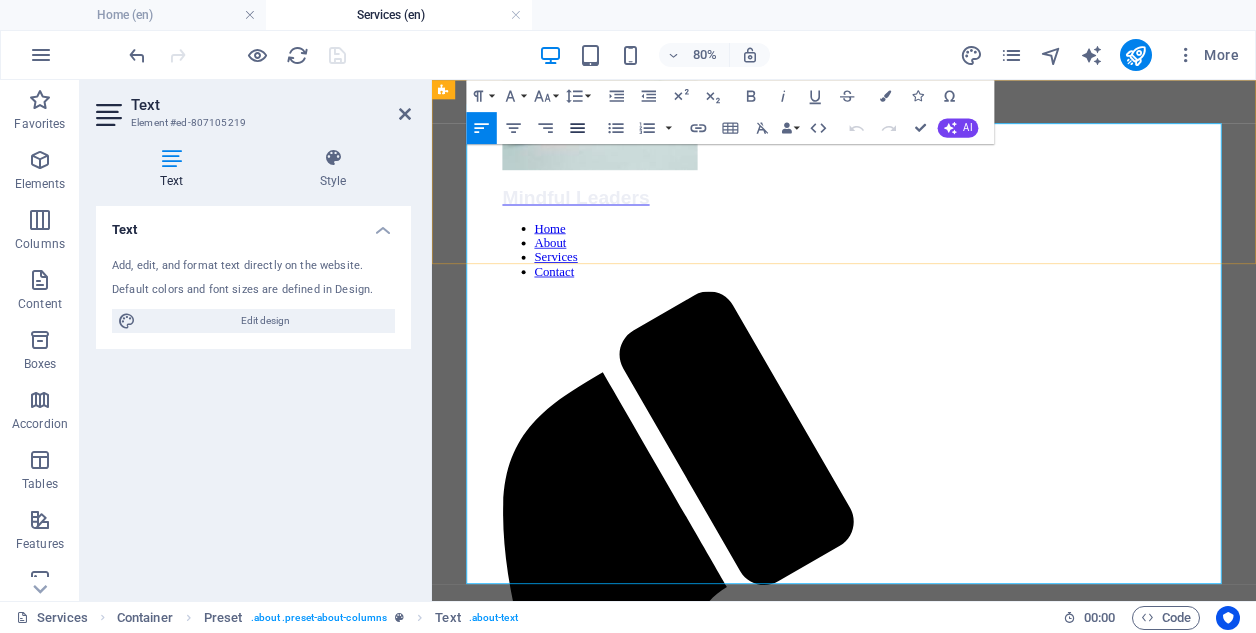 click 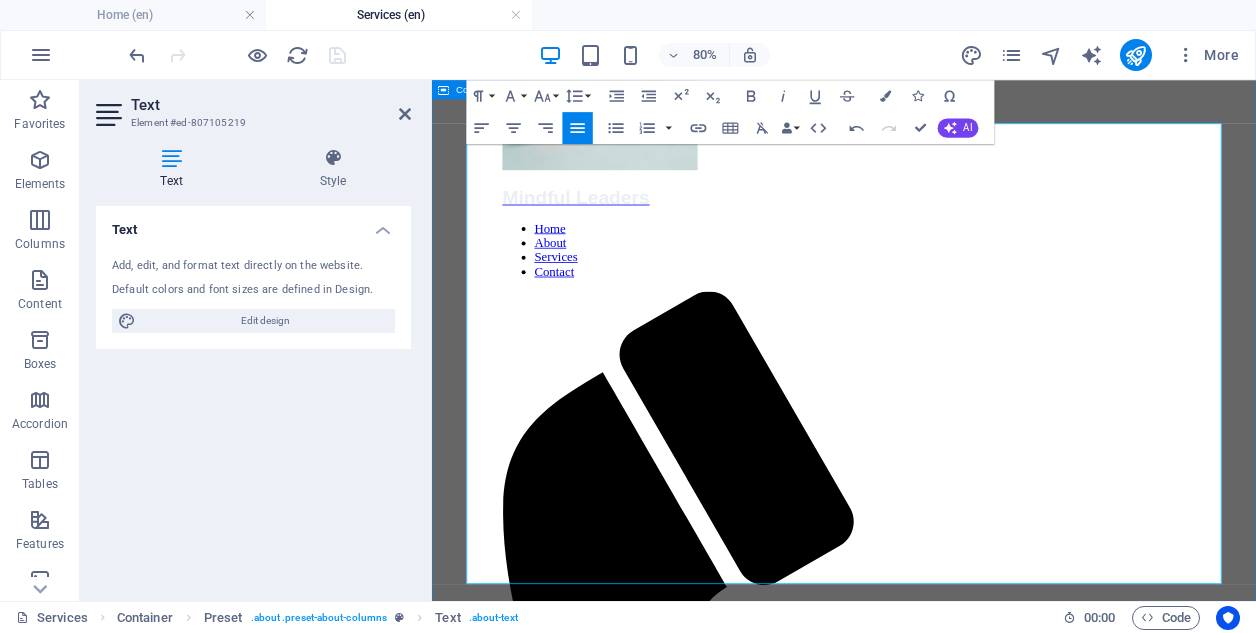 click on "OUR SERVICES In the past ten years, especially in the post-Covid work environment, we have observed a troubling trend: many individuals feel disconnected and uninspired in their roles, struggling to understand their impact on their organizations and the world at large. This disconnection often results in poor work-life balance and mental health challenges, making it difficult for them to meet the demands of modern living. According to a [YEAR] industry report by WorldMetrics, employee turnover costs companies globally around $[MONEY] annually. In the UAE, where approximately [NUMBER] million expatriates work in the private sector, government data indicates an overall turnover rate of around [PERCENTAGE]%. This translates to approximately $[MONEY] per year in business losses due to attrition, primarily stemming from decreased productivity and the erosion of institutional knowledge. Ways in which we can support you include: Assessing your current working culture and employee wellbeing" at bounding box center (947, 1944) 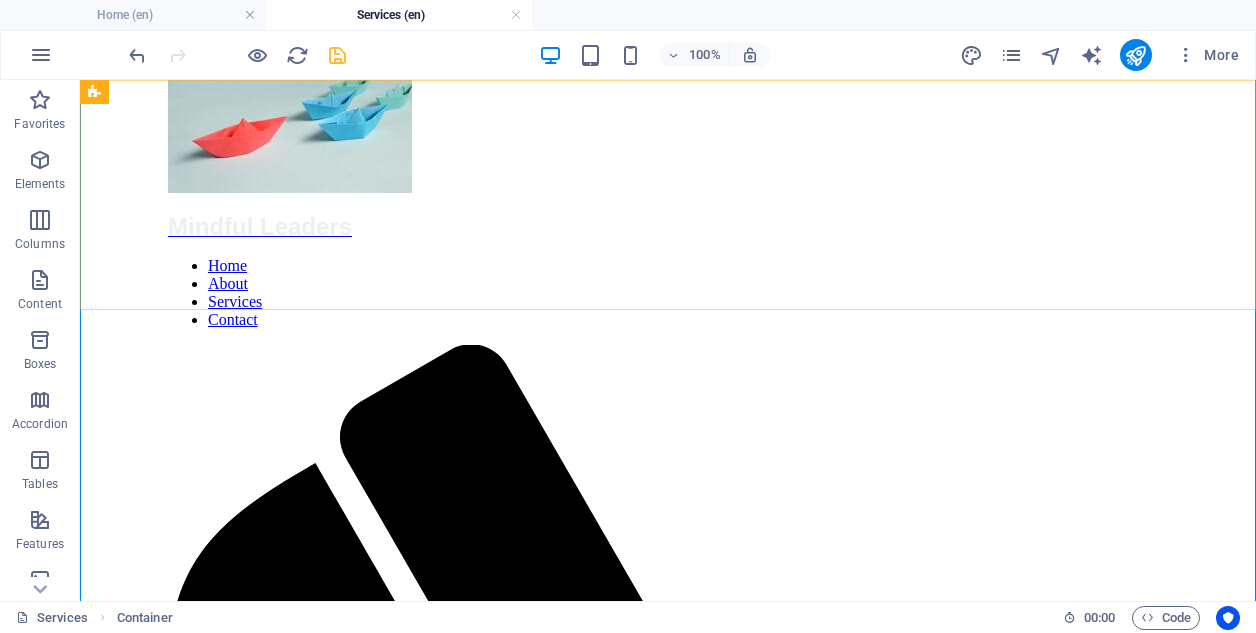 click on "Mindful Leaders" at bounding box center [668, 136] 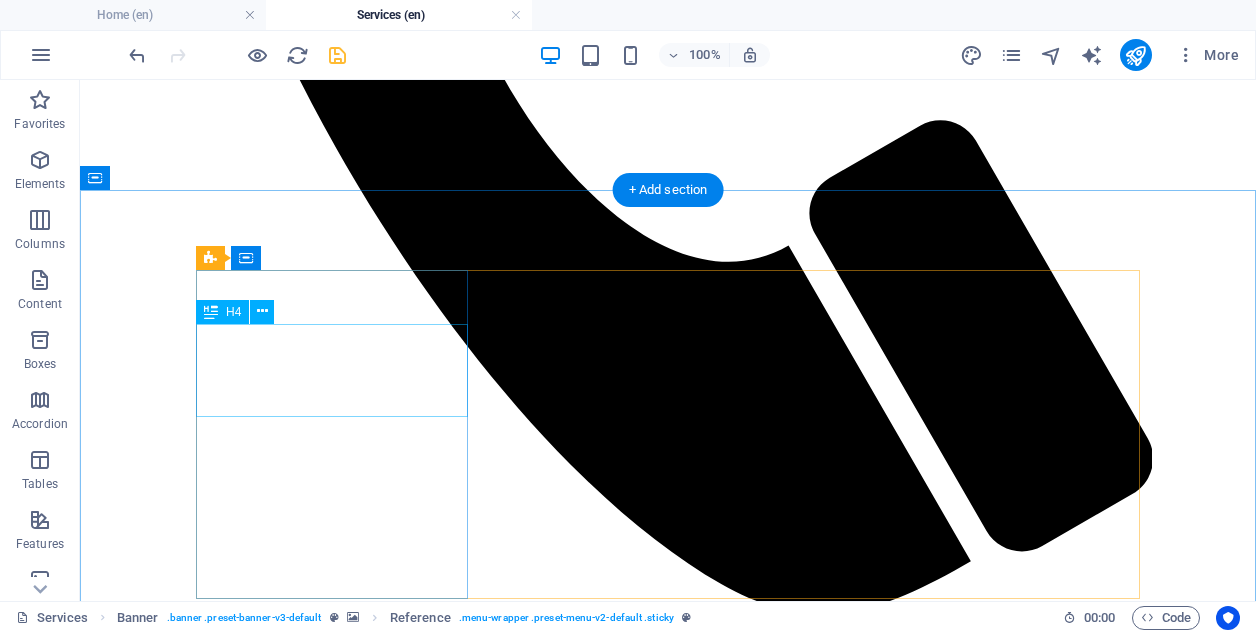 scroll, scrollTop: 1270, scrollLeft: 0, axis: vertical 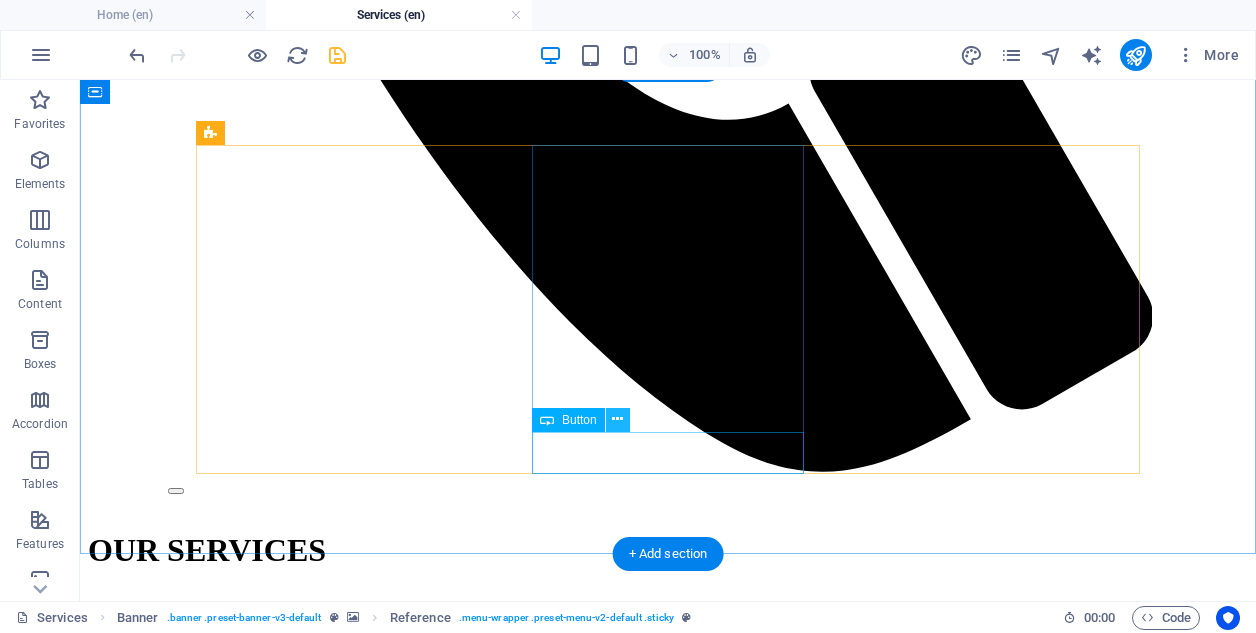 click at bounding box center (617, 419) 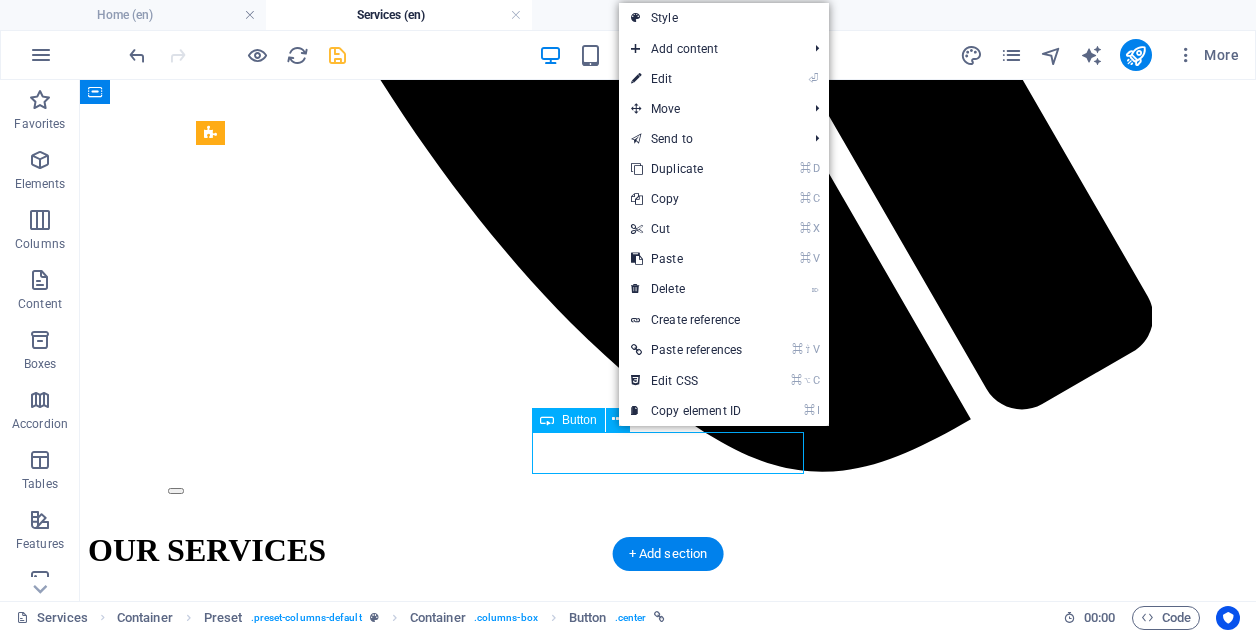 click on "Button" at bounding box center [579, 420] 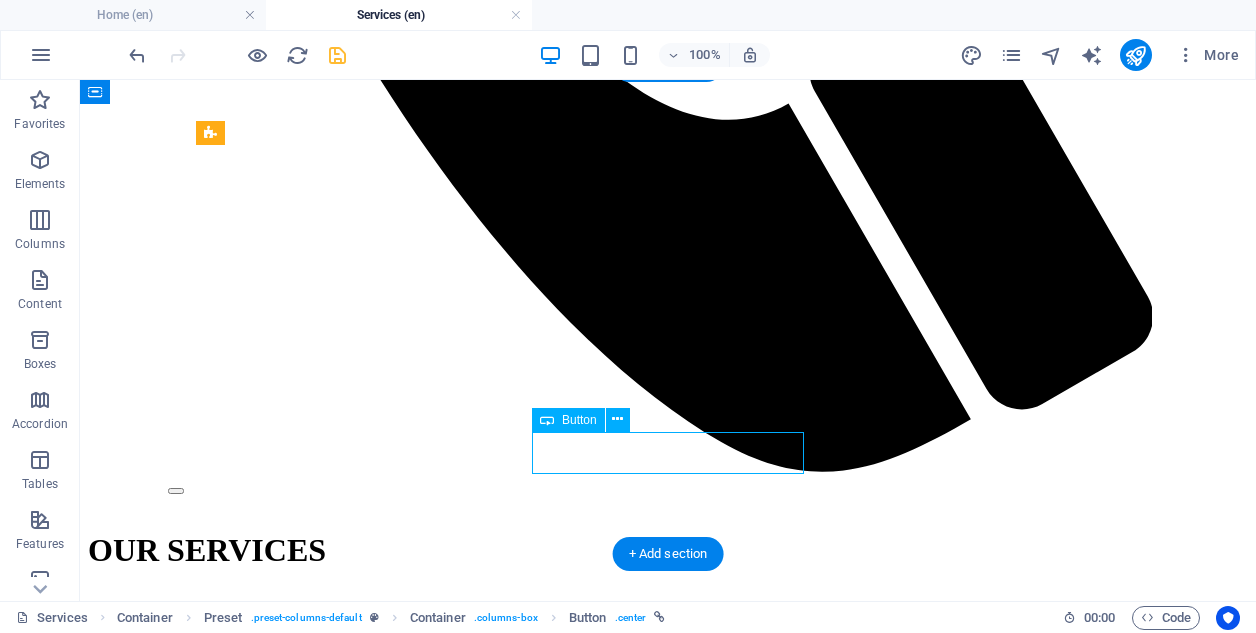 click on "Button" at bounding box center [579, 420] 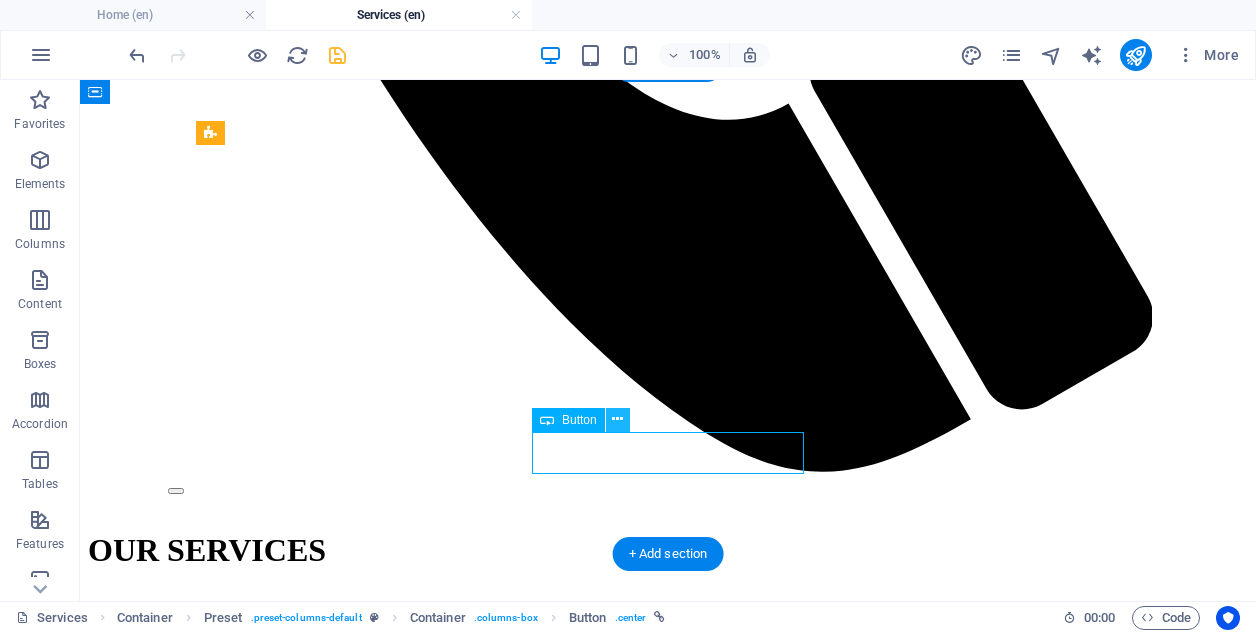 click at bounding box center [617, 419] 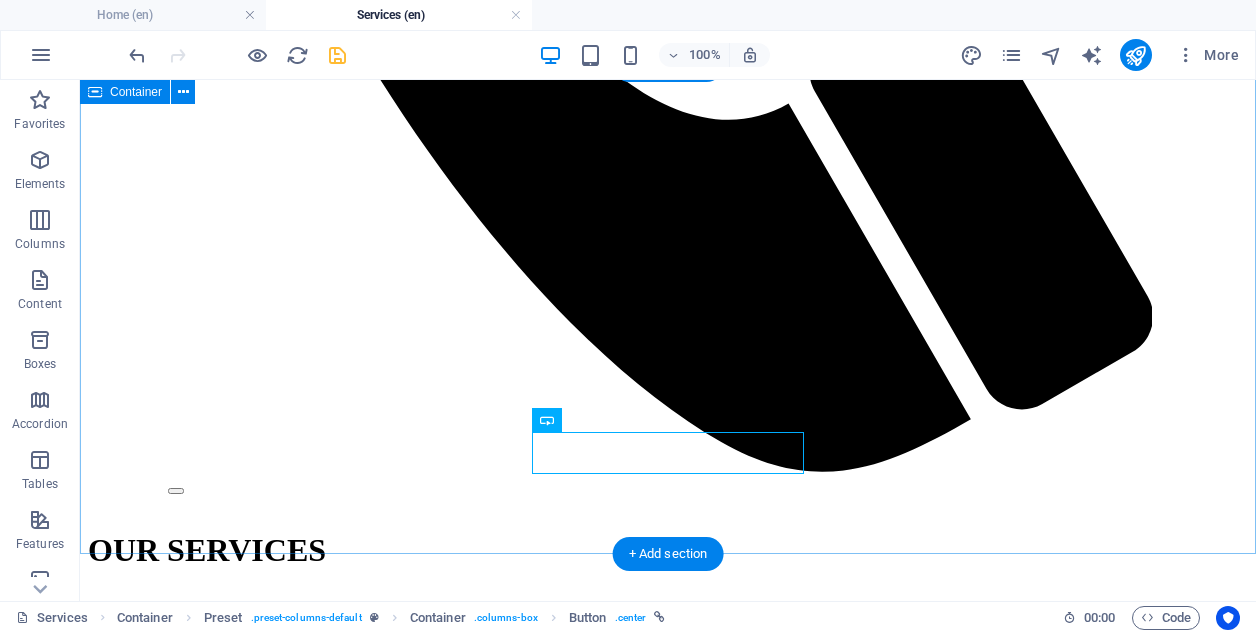 click on "VISION DEFINE YOUR COMPANY'S VISION OF SUCCESS AND THE ROLE YOUR EMPLOYEES PLAY IN ACHIEVING IT. What makes your organization appealing to top talent?   What values does your company uphold, and how are they reflected in your corporate culture? Learn More PLAN DEFINE THE changes  needed to empower your employees to achieve that vision. How does the work environment you cultivate promote mental and physical wellbeing, as well as personal and professional development?   Learn More ACTION IMPLEMENT CHANGE WHILE KEEPING EMPLOYEES ENGAGED AND OPTIMISTIC. How will you measure progress and success to ensure that employees remain motivated throughout this transition? Learn More" at bounding box center (668, 2189) 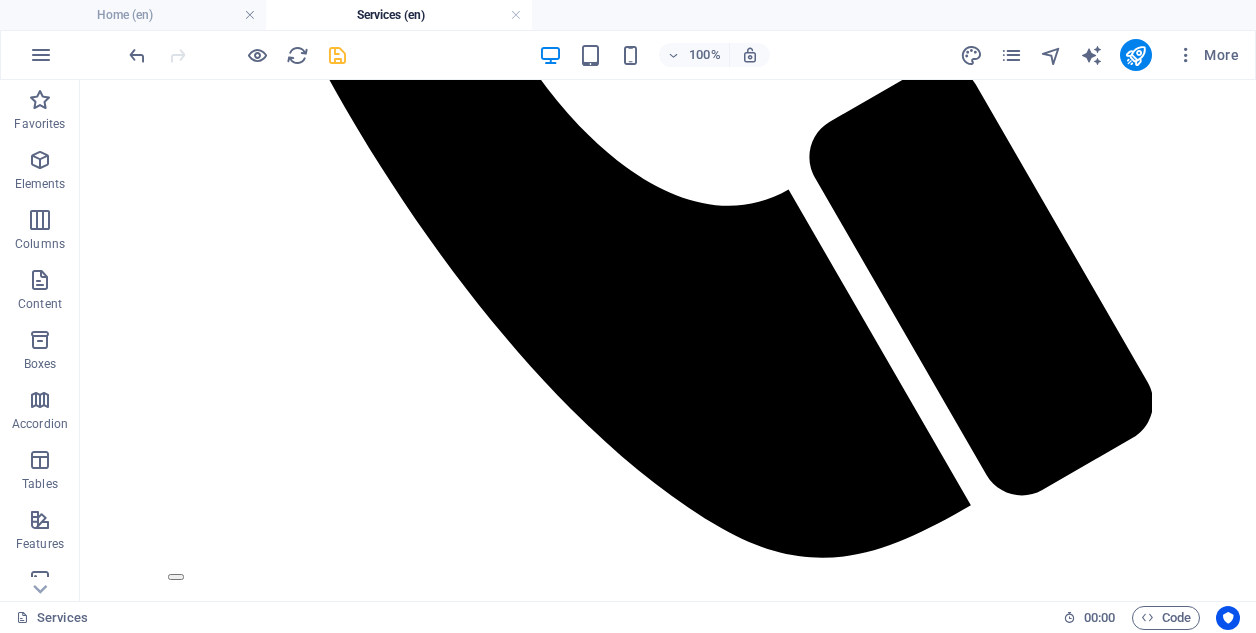 scroll, scrollTop: 1161, scrollLeft: 0, axis: vertical 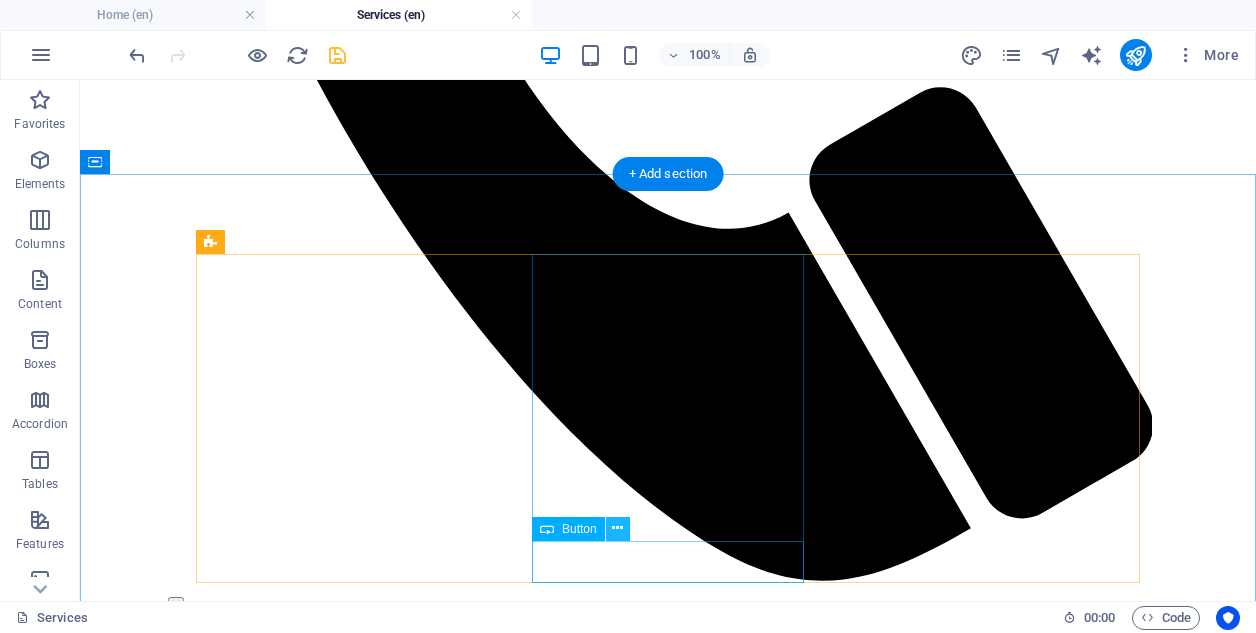 click at bounding box center (617, 528) 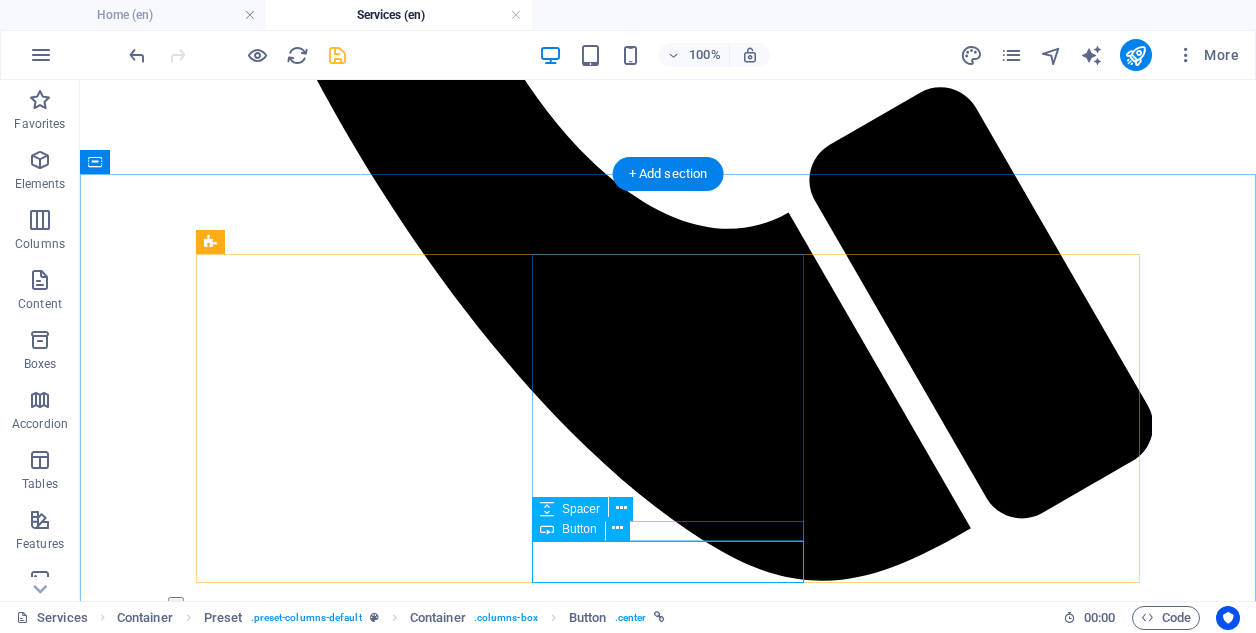 click at bounding box center [547, 529] 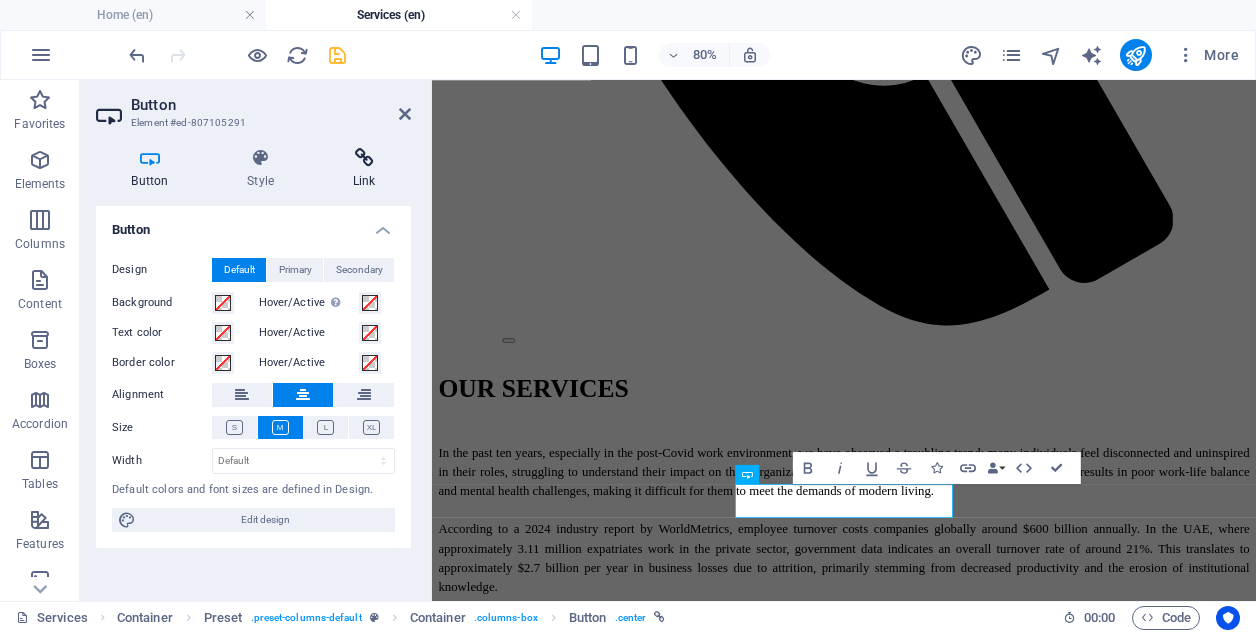 click at bounding box center (364, 158) 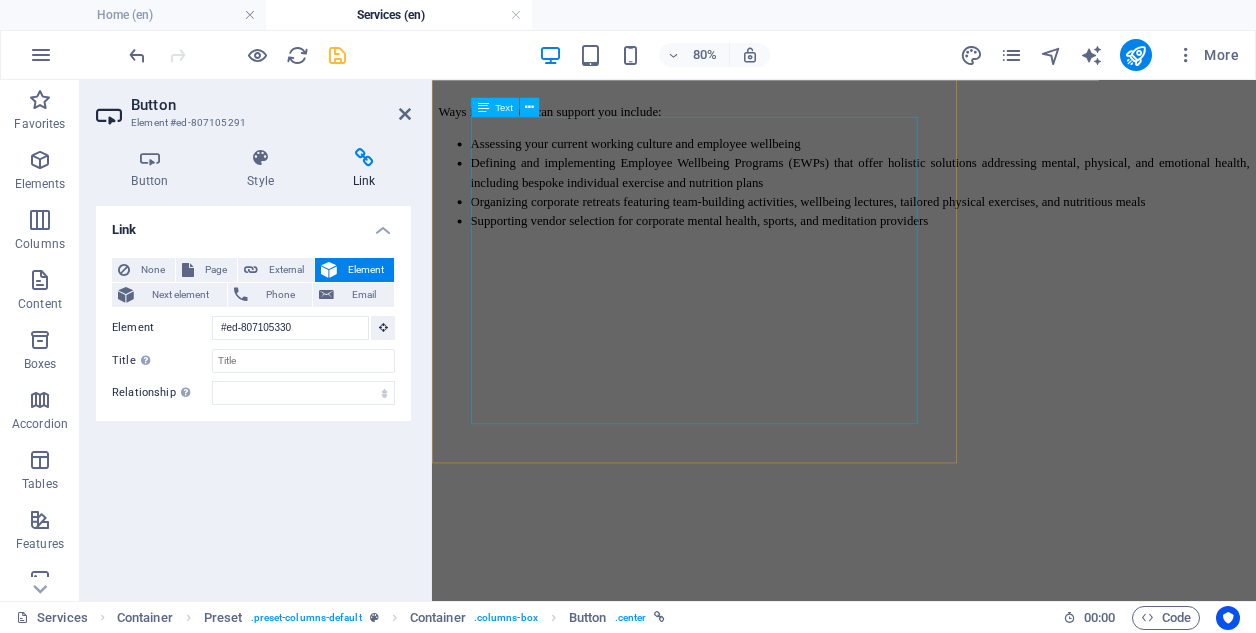 scroll, scrollTop: 931, scrollLeft: 0, axis: vertical 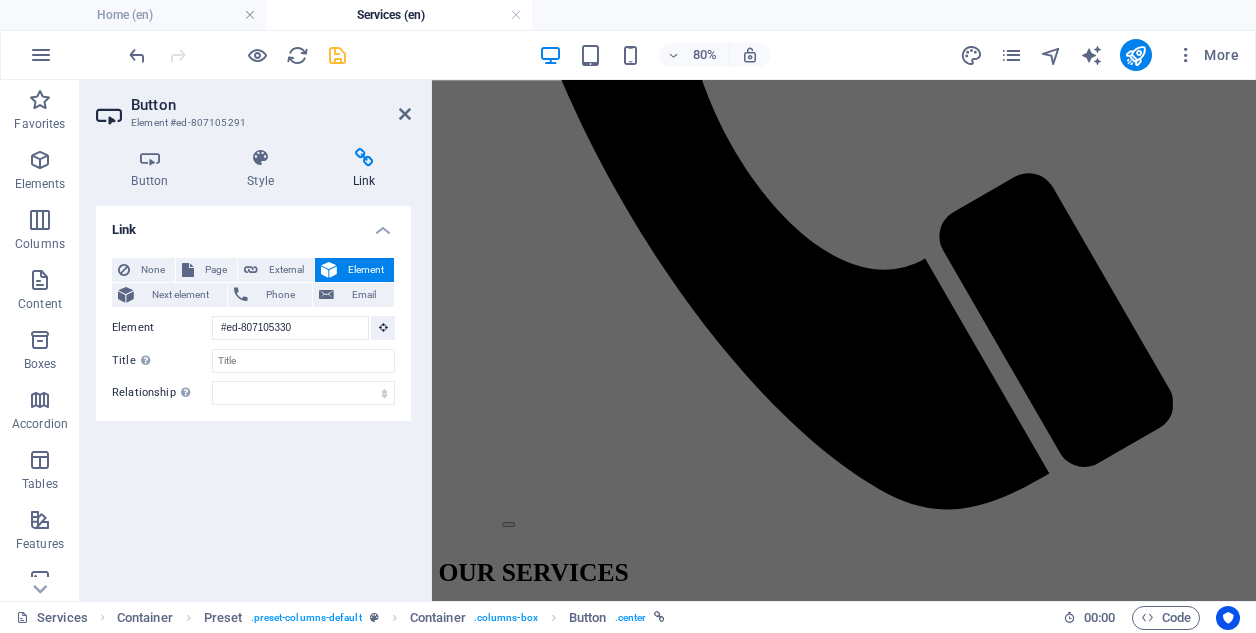 click on "Link None Page External Element Next element Phone Email Page Home About Services Reviews Contact Legal Notice Privacy Home Element #ed-807105330
URL Phone Email Link target New tab Same tab Overlay Title Additional link description, should not be the same as the link text. The title is most often shown as a tooltip text when the mouse moves over the element. Leave empty if uncertain. Relationship Sets the  relationship of this link to the link target . For example, the value "nofollow" instructs search engines not to follow the link. Can be left empty. alternate author bookmark external help license next nofollow noreferrer noopener prev search tag" at bounding box center (253, 395) 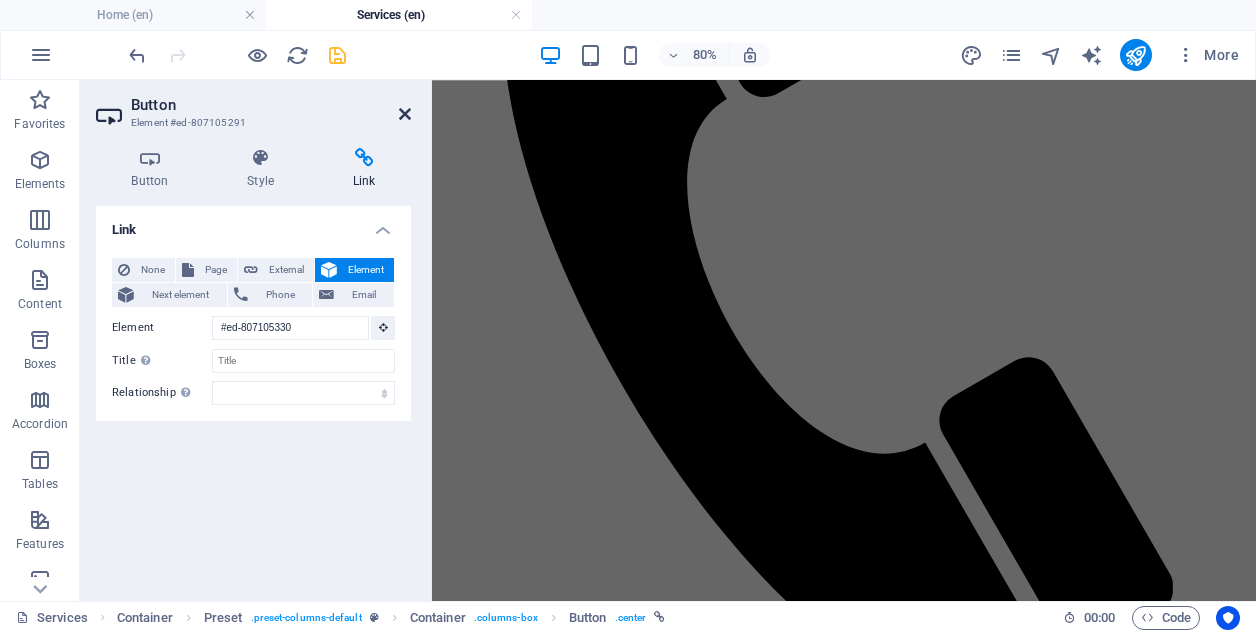 click at bounding box center (405, 114) 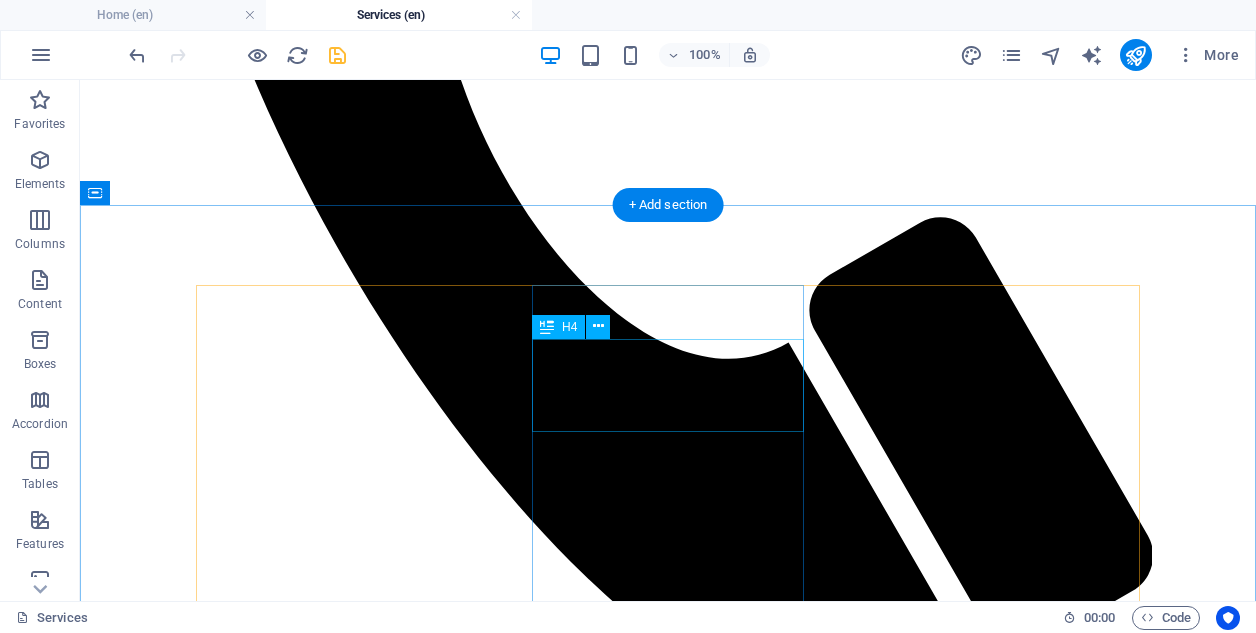 scroll, scrollTop: 1361, scrollLeft: 0, axis: vertical 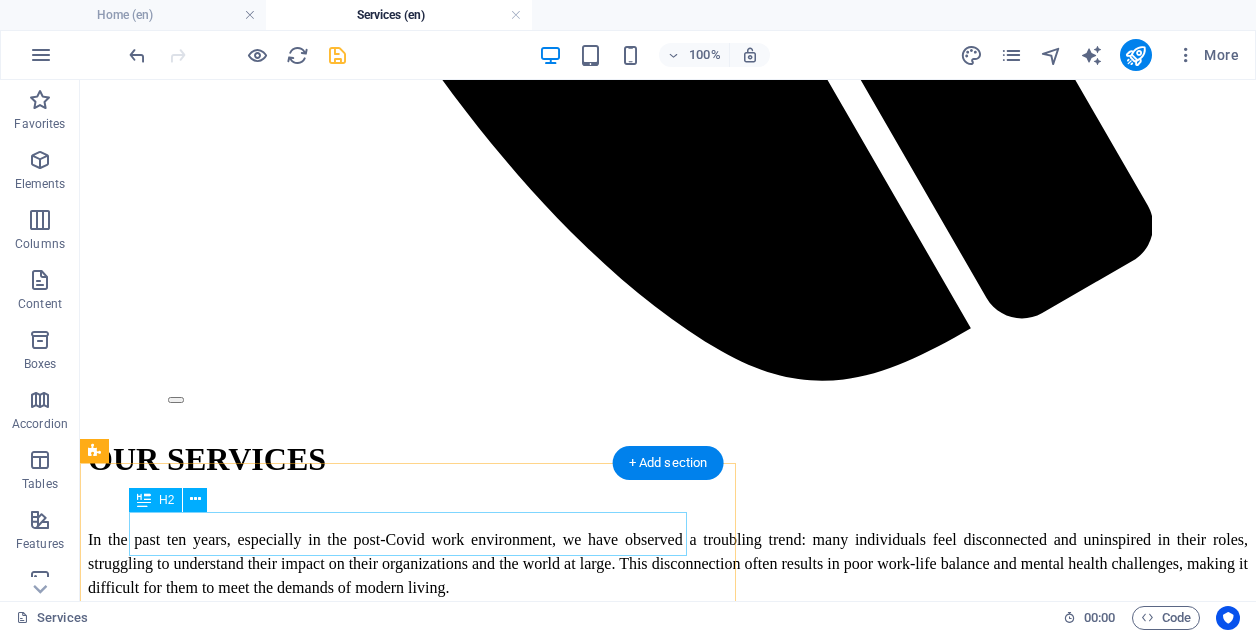 click on "1. Clearing" at bounding box center (668, 2461) 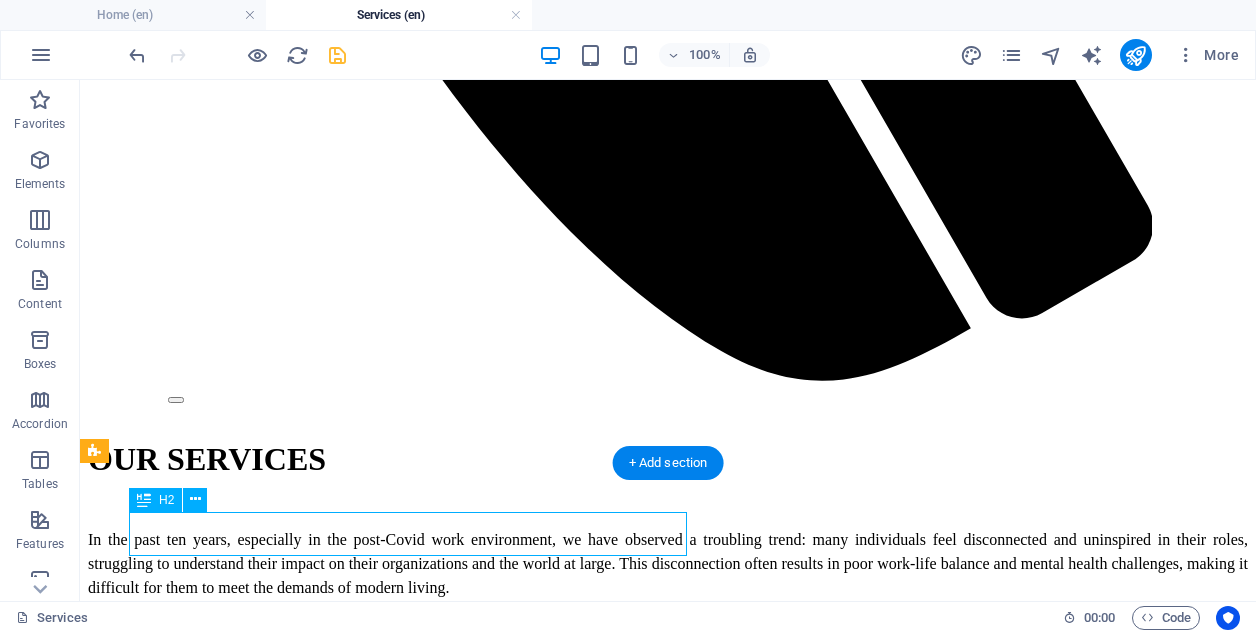 click on "1. Clearing" at bounding box center [668, 2461] 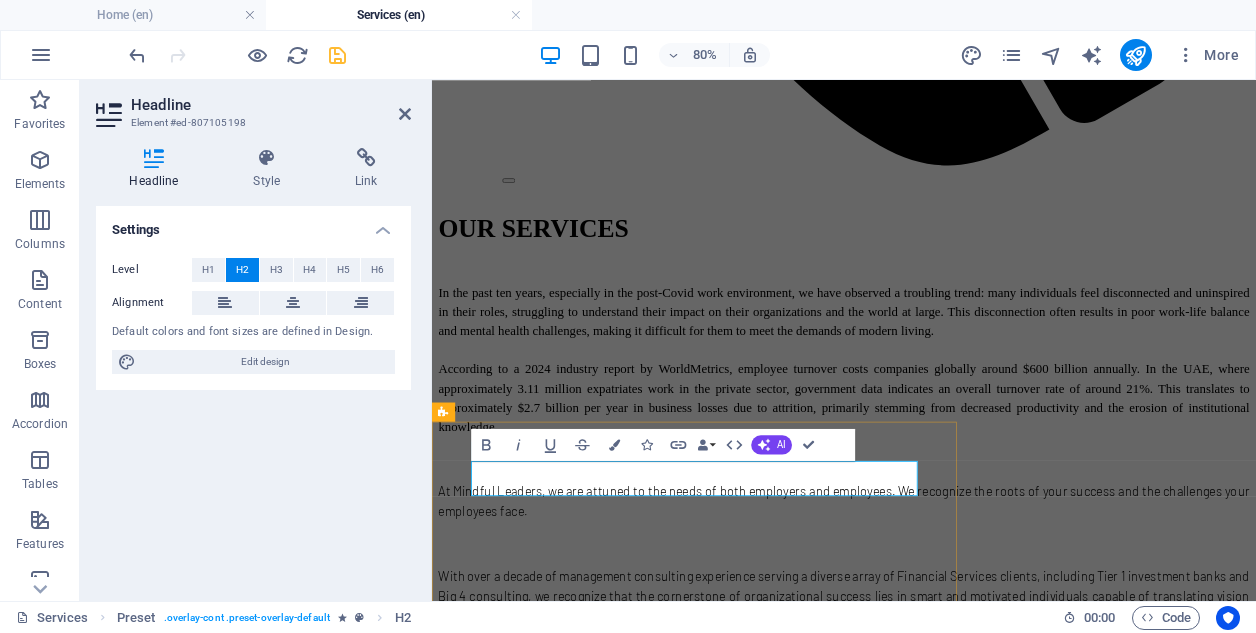 type 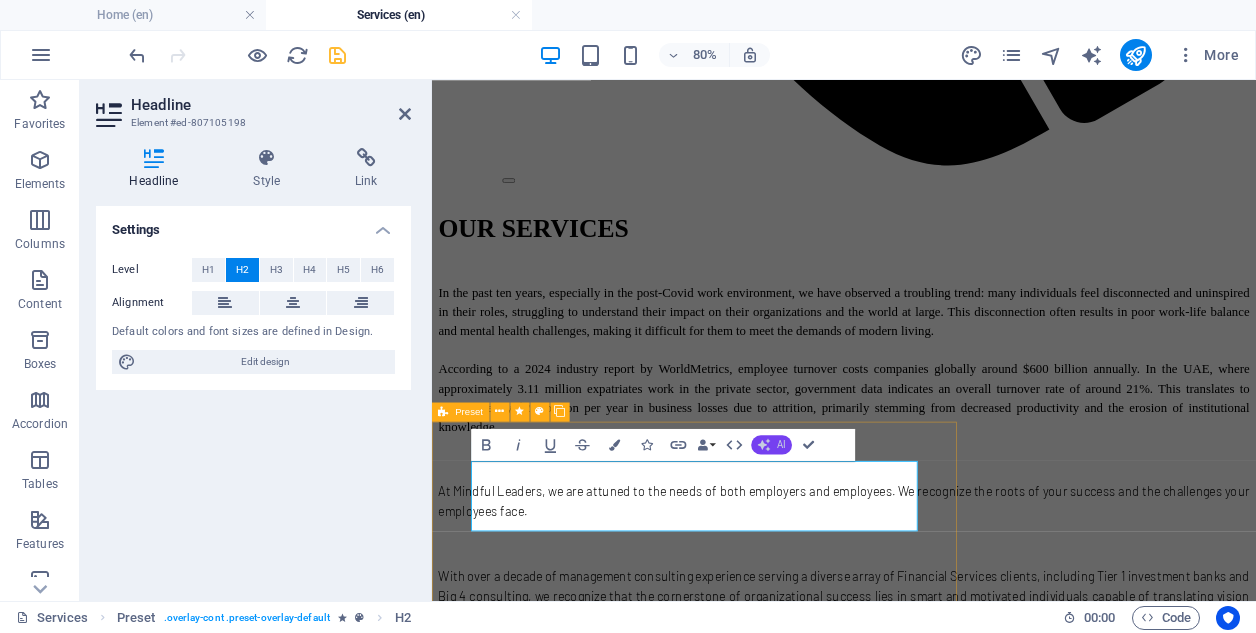 click on "AI" at bounding box center [771, 444] 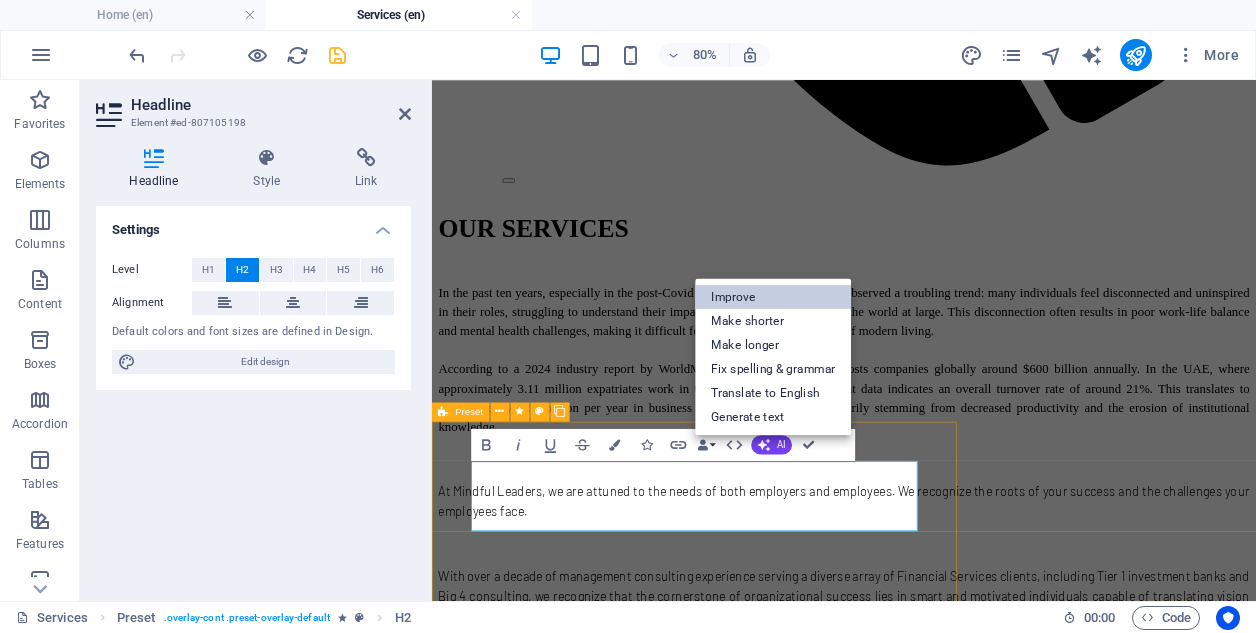 click on "Improve" at bounding box center (773, 297) 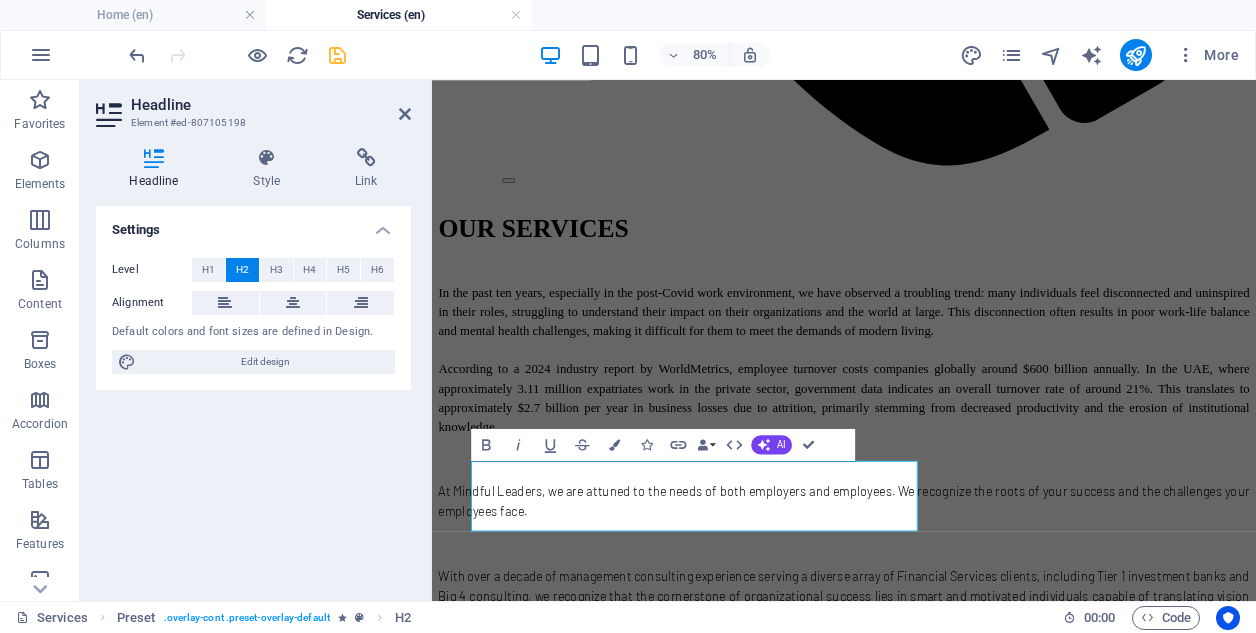 click on "Mindful Leaders Home About Services Contact OUR SERVICES In the past ten years, especially in the post-Covid work environment, we have observed a troubling trend: many individuals feel disconnected and uninspired in their roles, struggling to understand their impact on their organizations and the world at large. This disconnection often results in poor work-life balance and mental health challenges, making it difficult for them to meet the demands of modern living. According to a 2024 industry report by WorldMetrics, employee turnover costs companies globally around $600 billion annually. In the UAE, where approximately 3.11 million expatriates work in the private sector, government data indicates an overall turnover rate of around 21%. This translates to approximately $2.7 billion per year in business losses due to attrition, primarily stemming from decreased productivity and the erosion of institutional knowledge. Ways in which we can support you include: VISION Learn More PLAN Learn More ACTION Learn More" at bounding box center [947, 1860] 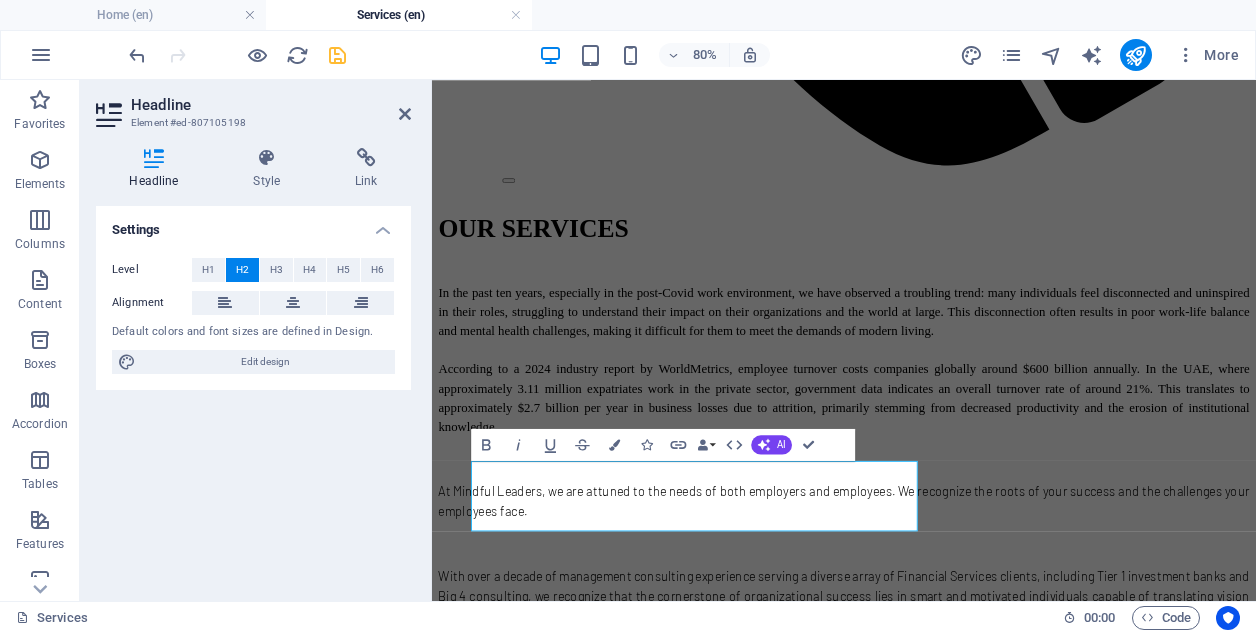 click on "Mindful Leaders Home About Services Contact OUR SERVICES In the past ten years, especially in the post-Covid work environment, we have observed a troubling trend: many individuals feel disconnected and uninspired in their roles, struggling to understand their impact on their organizations and the world at large. This disconnection often results in poor work-life balance and mental health challenges, making it difficult for them to meet the demands of modern living. According to a 2024 industry report by WorldMetrics, employee turnover costs companies globally around $600 billion annually. In the UAE, where approximately 3.11 million expatriates work in the private sector, government data indicates an overall turnover rate of around 21%. This translates to approximately $2.7 billion per year in business losses due to attrition, primarily stemming from decreased productivity and the erosion of institutional knowledge. Ways in which we can support you include: VISION Learn More PLAN Learn More ACTION Learn More" at bounding box center [947, 1860] 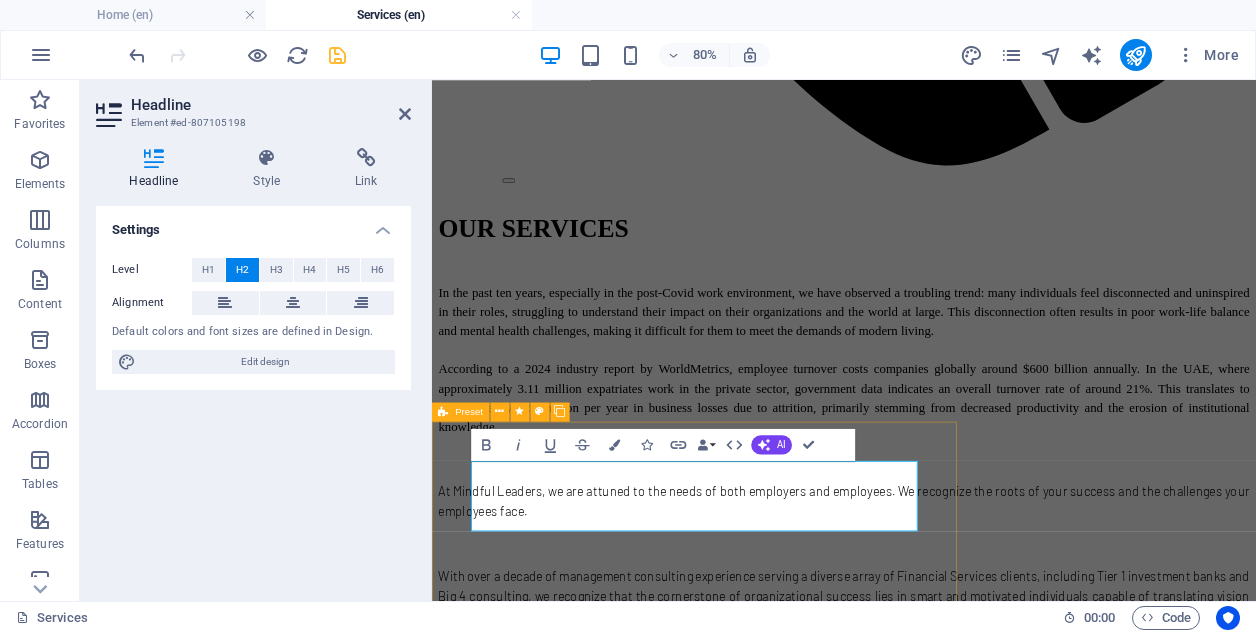 click on "DEFINE YOUR VISION FOR A FUTURE-READY CORPORATE CULTURE Time to decide. Keep what you really need, skip what slows you down.   Lorem ipsum dolor sit amet, consetetur sadipscing elitr, sed diam nonumy eirmod tempor invidunt ut labore et dolore magna aliquyam erat, sed diam voluptua. Duis autem vel eum iriure dolor in hendrerit in vulputate velit esse molestie consequat, vel illum dolore eu feugiat nulla facilisis at vero eros et accumsan et iusto odio dignissim qui blandit praesent luptatum zzril delenit augue duis dolore te feugait nulla facilisi. Lorem ipsum dolor sit amet, consectetuer adipiscing elit, sed diam nonummy nibh euismod tincidunt ut laoreet dolore magna aliquam erat volutpat." at bounding box center (947, 2608) 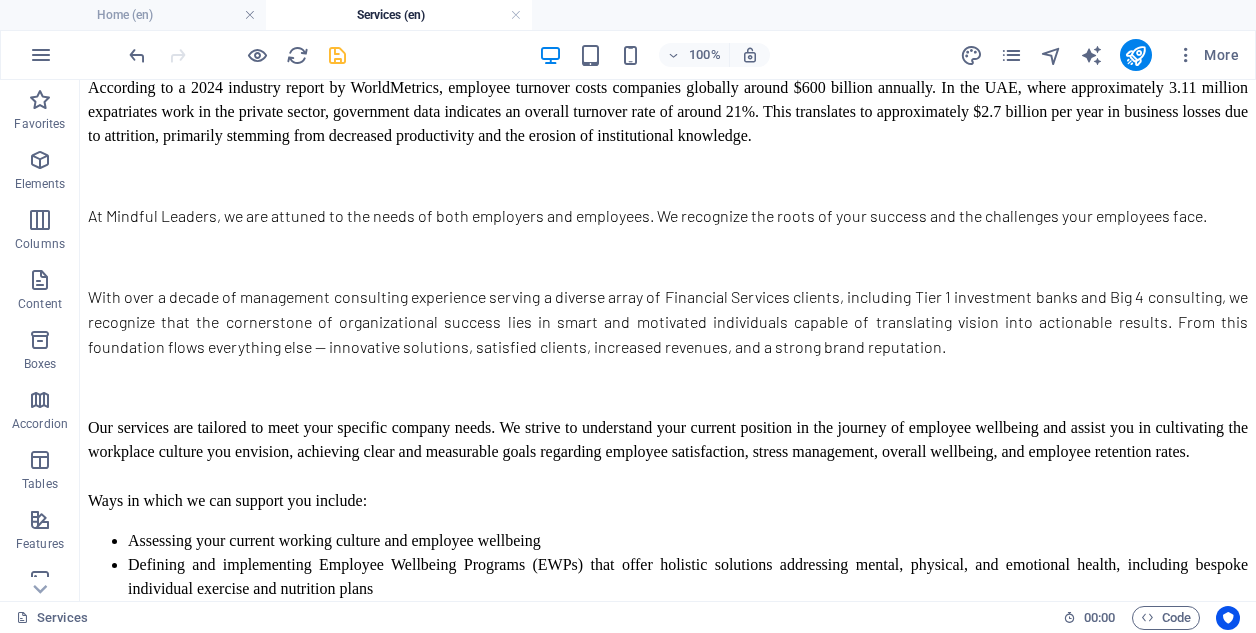 scroll, scrollTop: 1968, scrollLeft: 0, axis: vertical 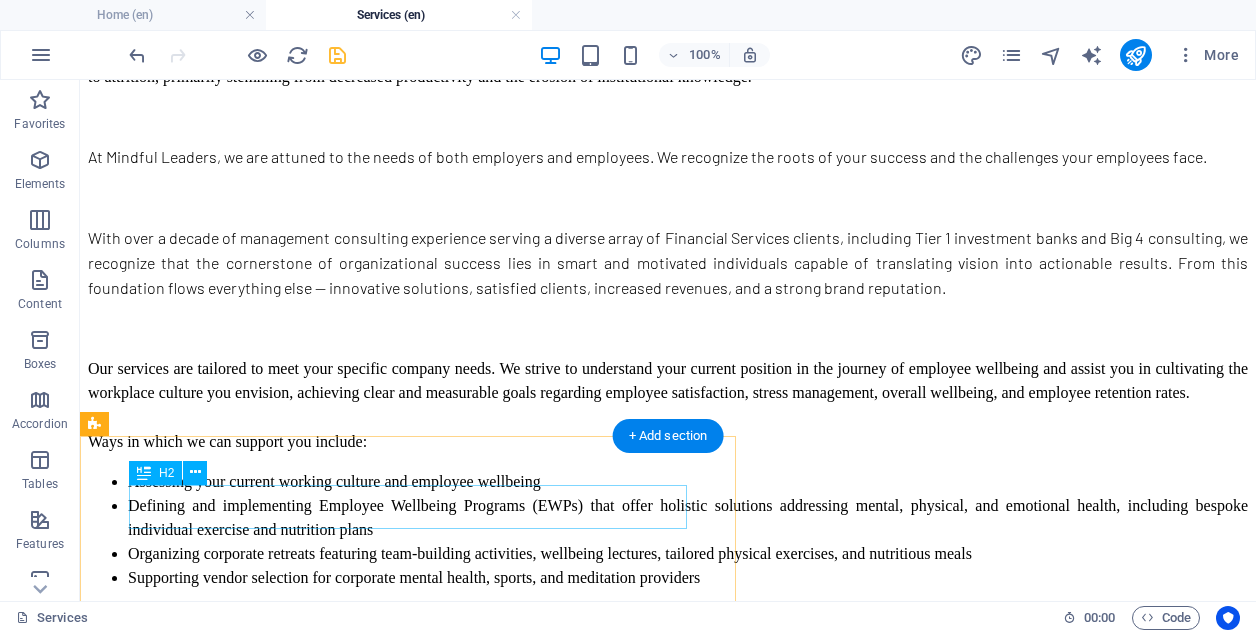 click on "2. Conceiving" at bounding box center (668, 2159) 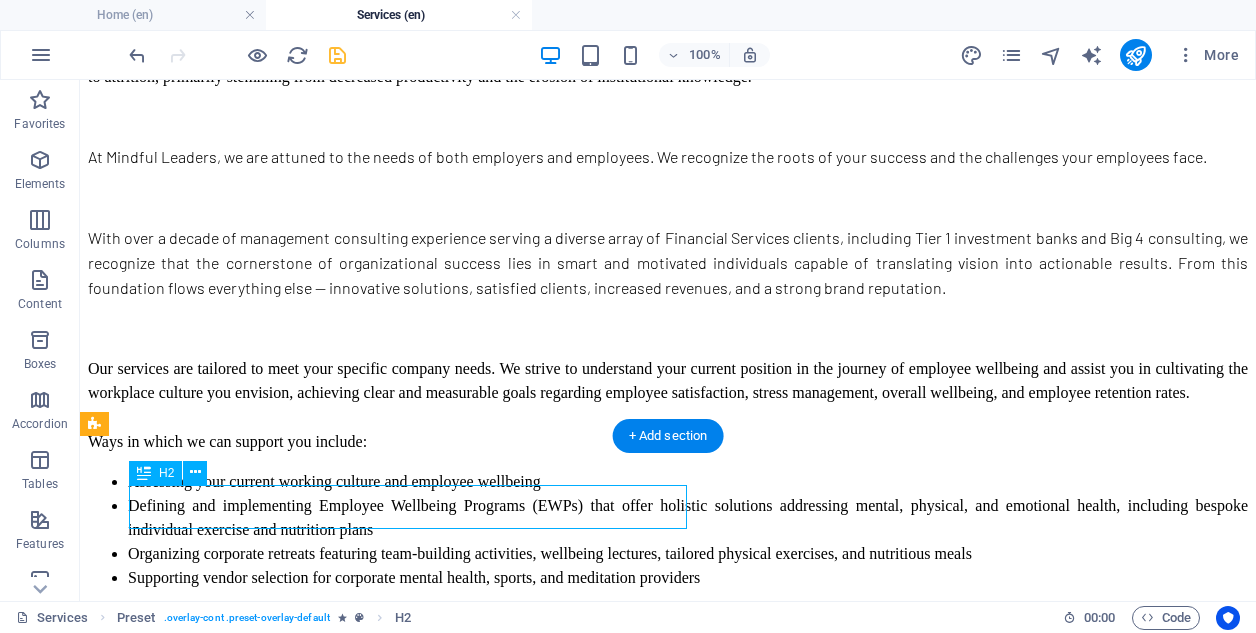 click on "2. Conceiving" at bounding box center [668, 2159] 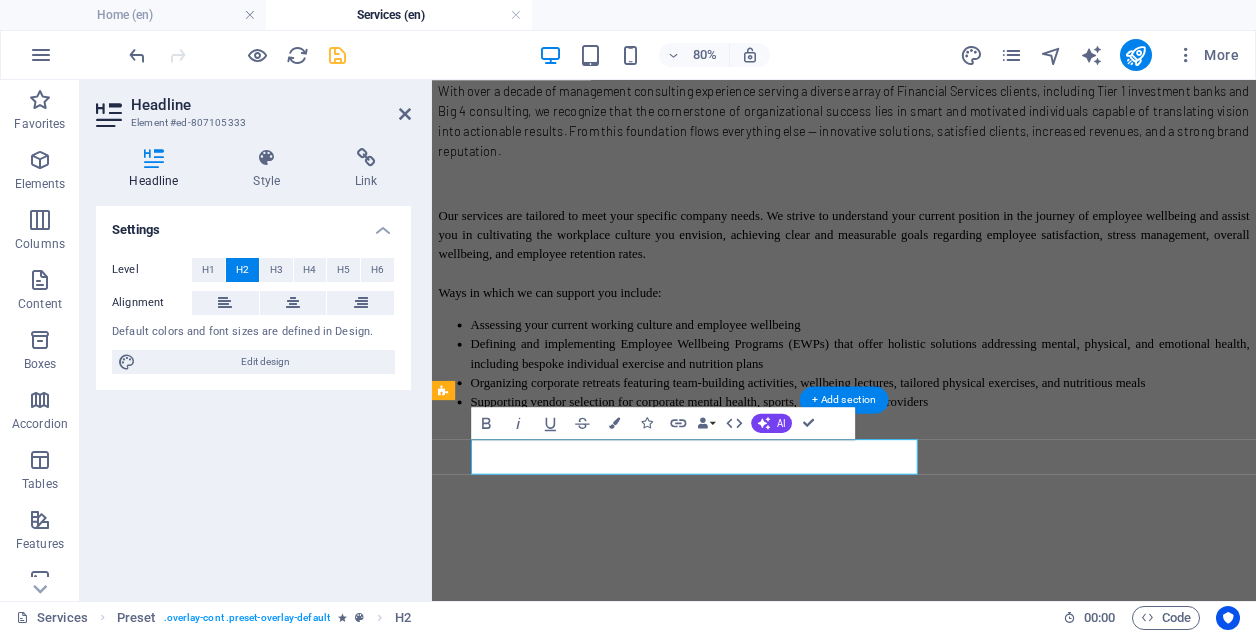 type 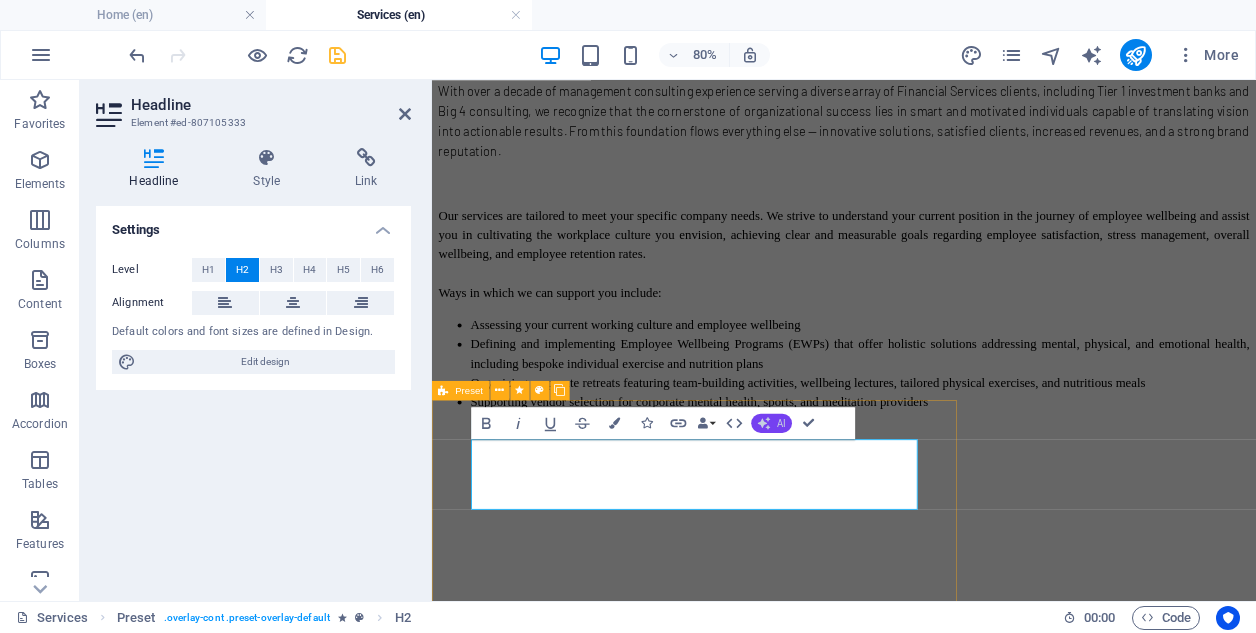click 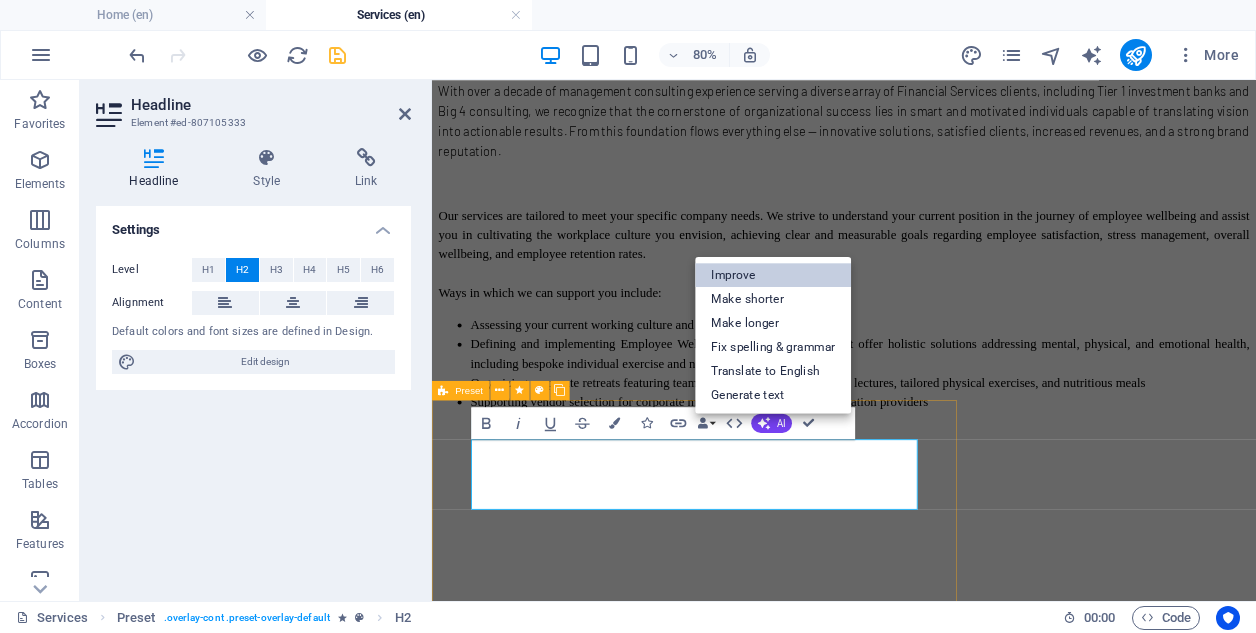 click on "Improve" at bounding box center (773, 275) 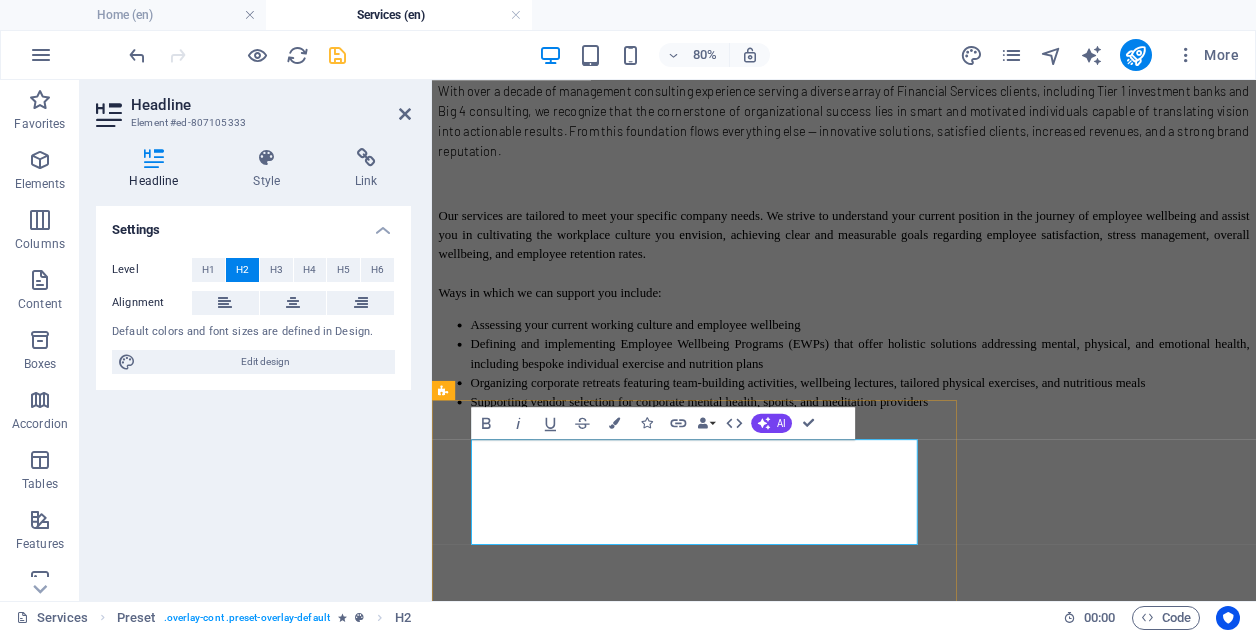 drag, startPoint x: 628, startPoint y: 545, endPoint x: 486, endPoint y: 534, distance: 142.42542 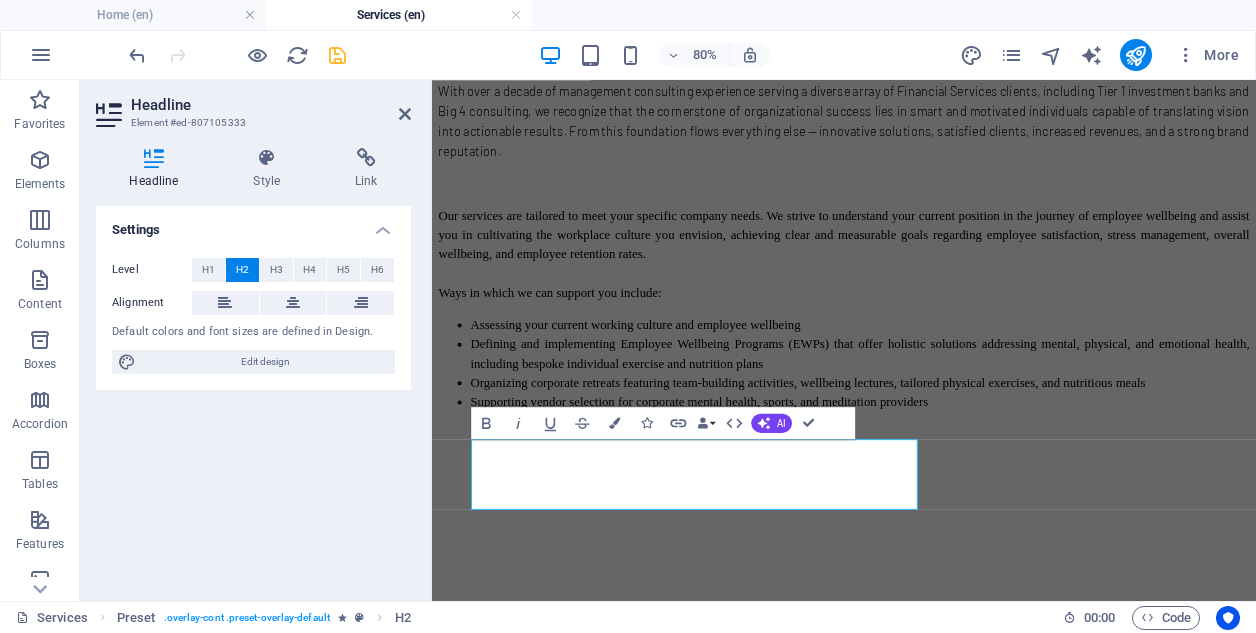 click on "Mindful Leaders Home About Services Contact OUR SERVICES In the past ten years, especially in the post-Covid work environment, we have observed a troubling trend: many individuals feel disconnected and uninspired in their roles, struggling to understand their impact on their organizations and the world at large. This disconnection often results in poor work-life balance and mental health challenges, making it difficult for them to meet the demands of modern living. According to a 2024 industry report by WorldMetrics, employee turnover costs companies globally around $600 billion annually. In the UAE, where approximately 3.11 million expatriates work in the private sector, government data indicates an overall turnover rate of around 21%. This translates to approximately $2.7 billion per year in business losses due to attrition, primarily stemming from decreased productivity and the erosion of institutional knowledge. Ways in which we can support you include: VISION Learn More PLAN Learn More ACTION Learn More" at bounding box center (947, 1266) 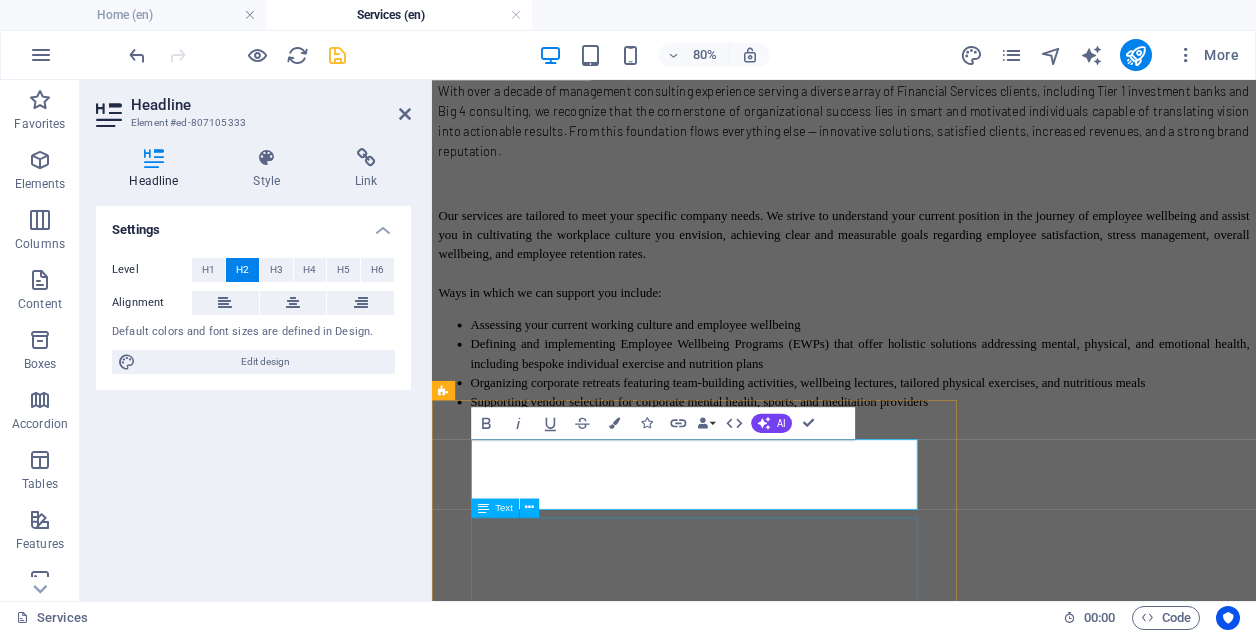 click on "Let’s imagine the life you want and what hurdles have to be removed. Lorem ipsum dolor sit amet, consetetur sadipscing elitr, sed diam nonumy eirmod tempor invidunt ut labore et dolore magna aliquyam erat, sed diam voluptua. Duis autem vel eum iriure dolor in hendrerit in vulputate velit esse molestie consequat, vel illum dolore eu feugiat nulla facilisis at vero eros et accumsan et iusto odio dignissim qui blandit praesent luptatum zzril delenit augue duis dolore te feugait nulla facilisi. Lorem ipsum dolor sit amet, consectetuer adipiscing elit, sed diam nonummy nibh euismod tincidunt ut laoreet dolore magna aliquam erat volutpat." at bounding box center (947, 2334) 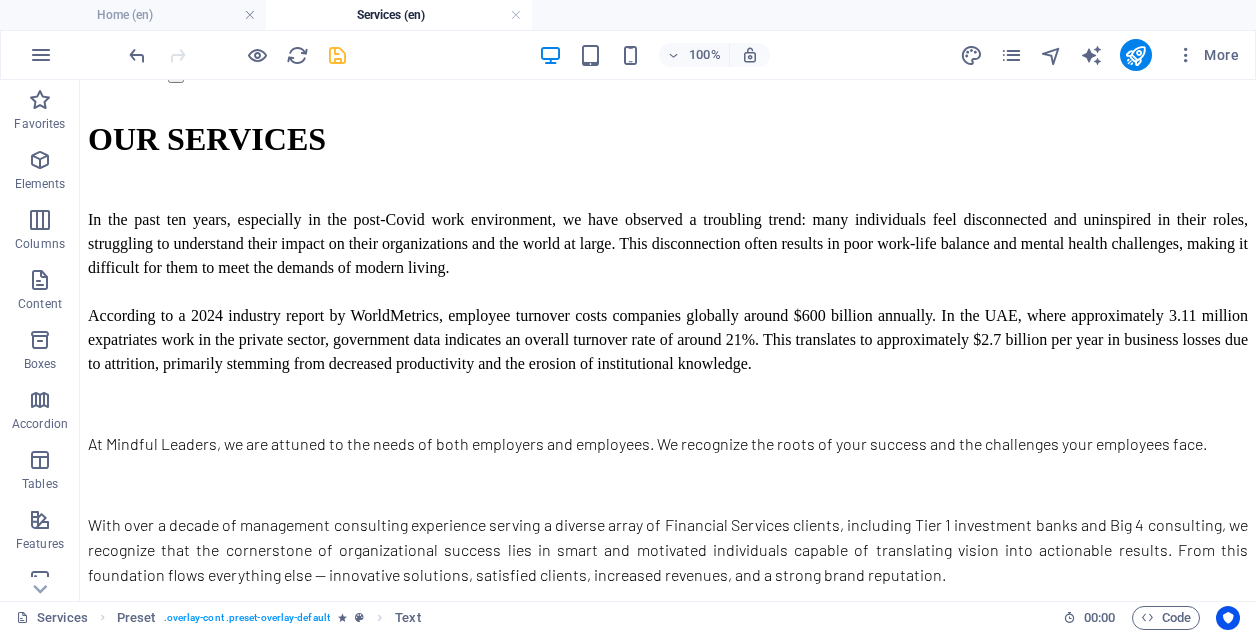 scroll, scrollTop: 1493, scrollLeft: 0, axis: vertical 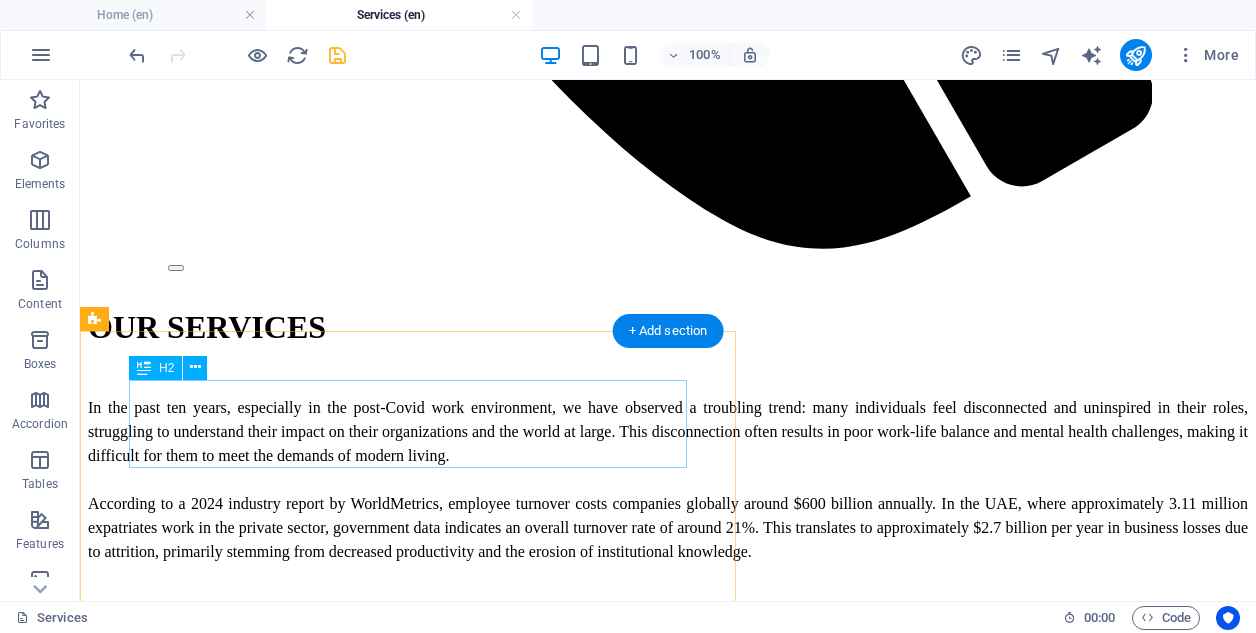 click on "DEFINE YOUR VISION FOR A FUTURE-READY CORPORATE CULTURE" at bounding box center [668, 2329] 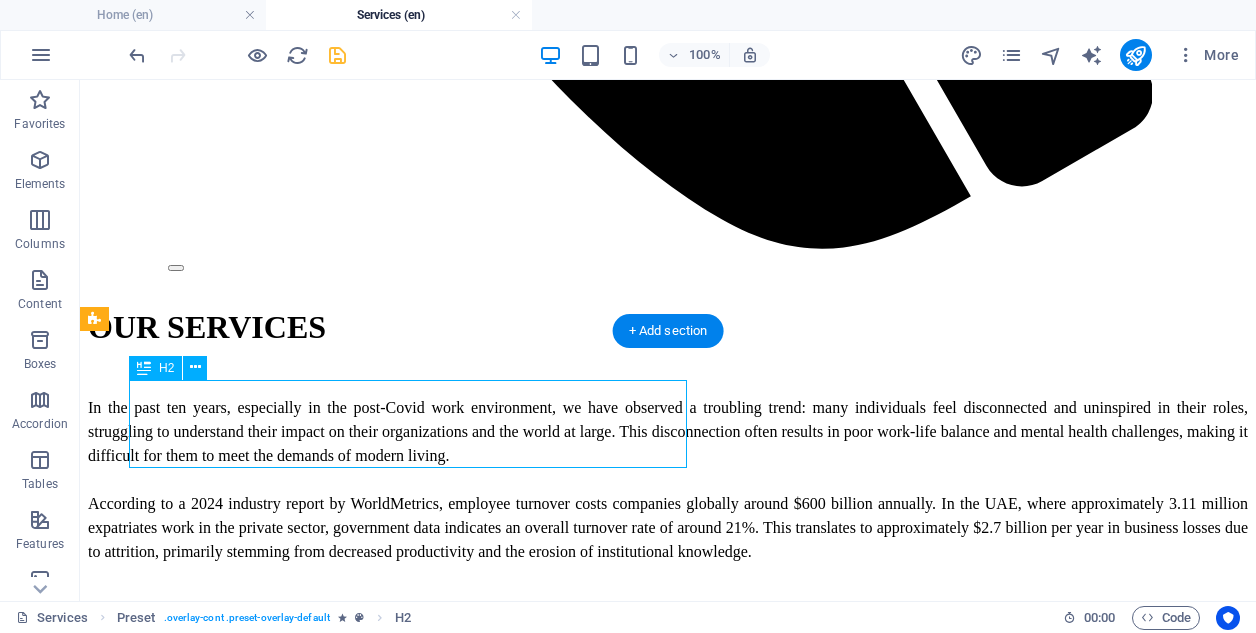 click on "DEFINE YOUR VISION FOR A FUTURE-READY CORPORATE CULTURE" at bounding box center [668, 2329] 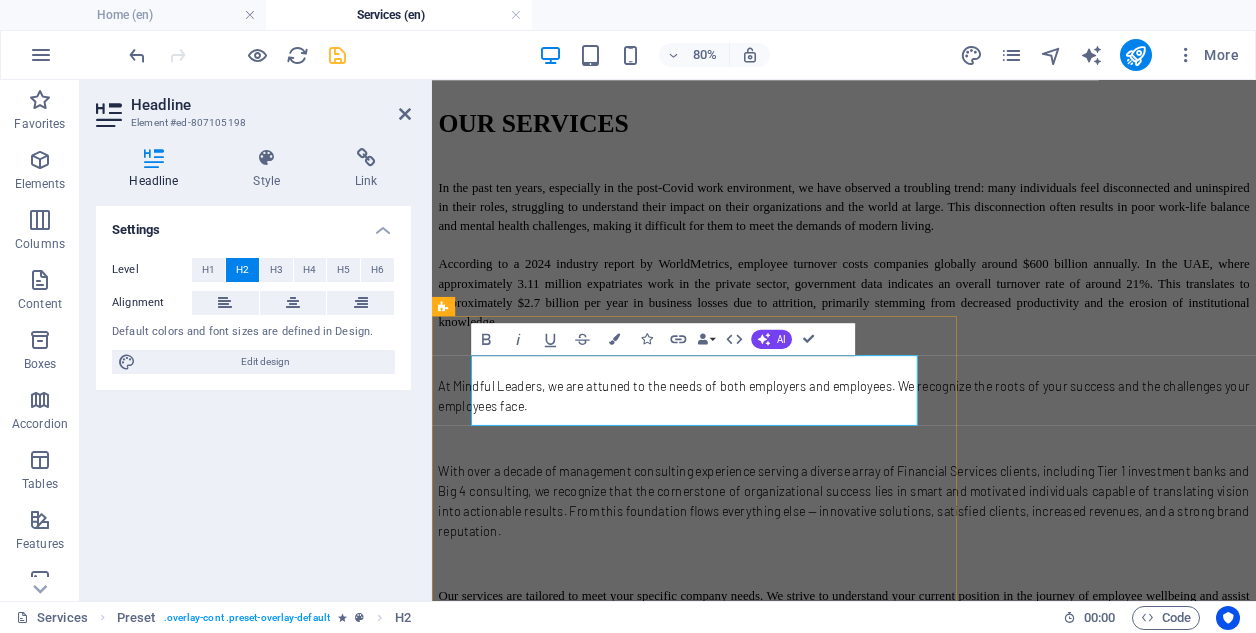 click on "DEFINE YOUR VISION FOR A FUTURE-READY CORPORATE CULTURE" at bounding box center [947, 2260] 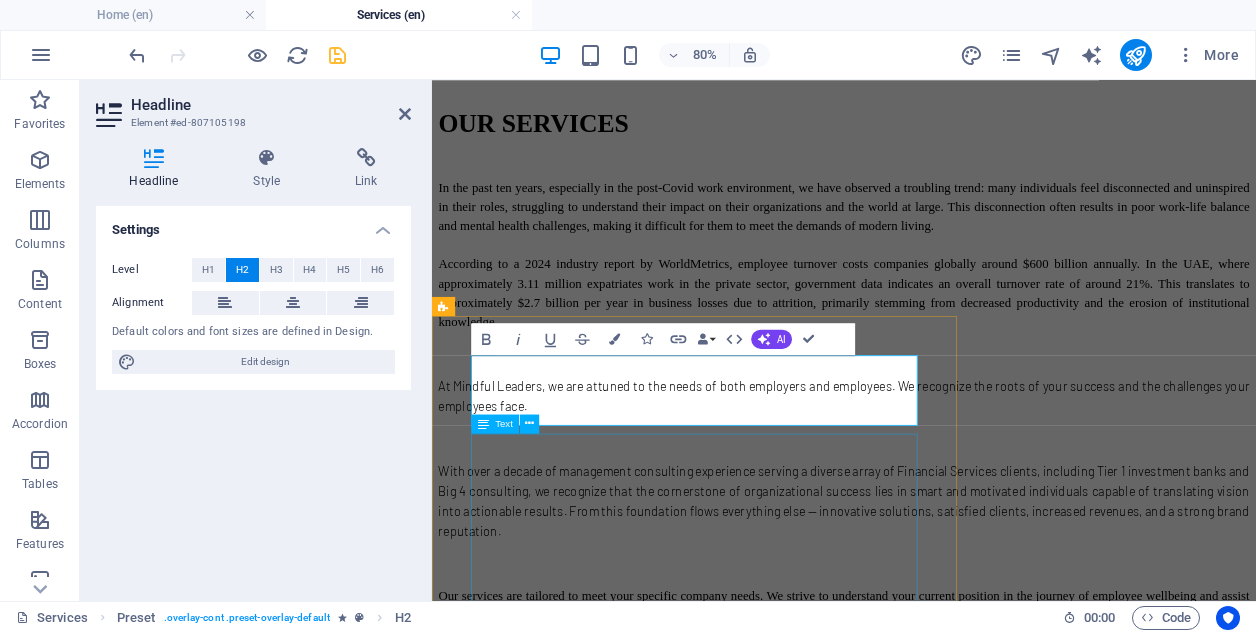 click on "Time to decide. Keep what you really need, skip what slows you down.   Lorem ipsum dolor sit amet, consetetur sadipscing elitr, sed diam nonumy eirmod tempor invidunt ut labore et dolore magna aliquyam erat, sed diam voluptua. Duis autem vel eum iriure dolor in hendrerit in vulputate velit esse molestie consequat, vel illum dolore eu feugiat nulla facilisis at vero eros et accumsan et iusto odio dignissim qui blandit praesent luptatum zzril delenit augue duis dolore te feugait nulla facilisi. Lorem ipsum dolor sit amet, consectetuer adipiscing elit, sed diam nonummy nibh euismod tincidunt ut laoreet dolore magna aliquam erat volutpat." at bounding box center [947, 2513] 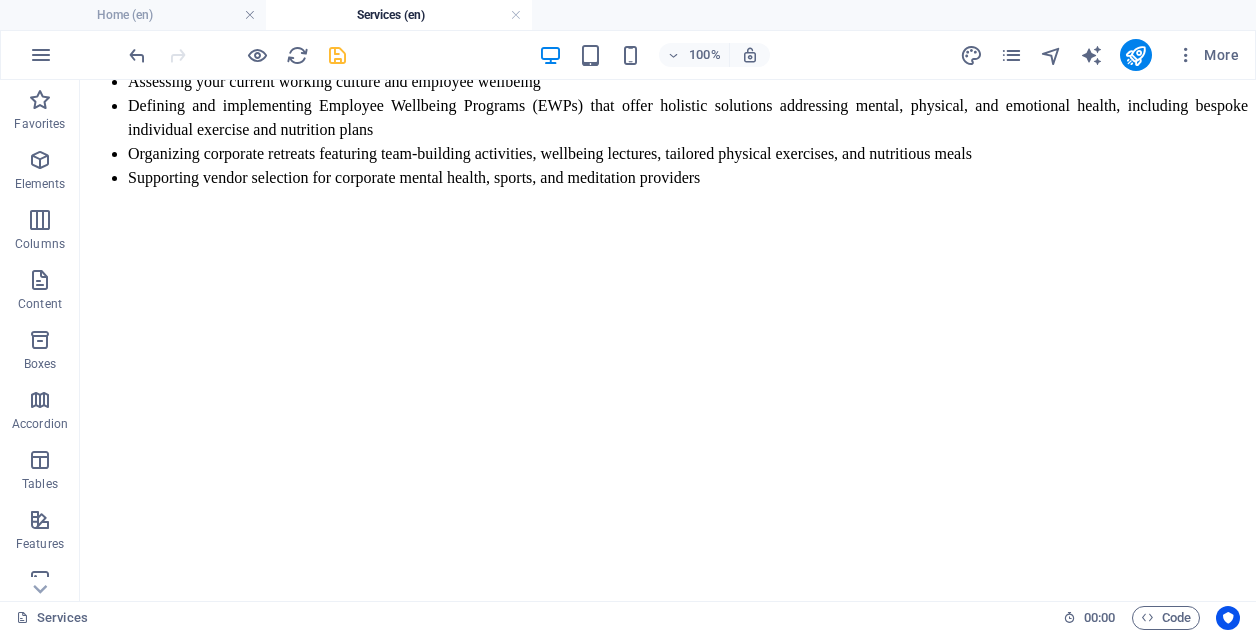 scroll, scrollTop: 2375, scrollLeft: 0, axis: vertical 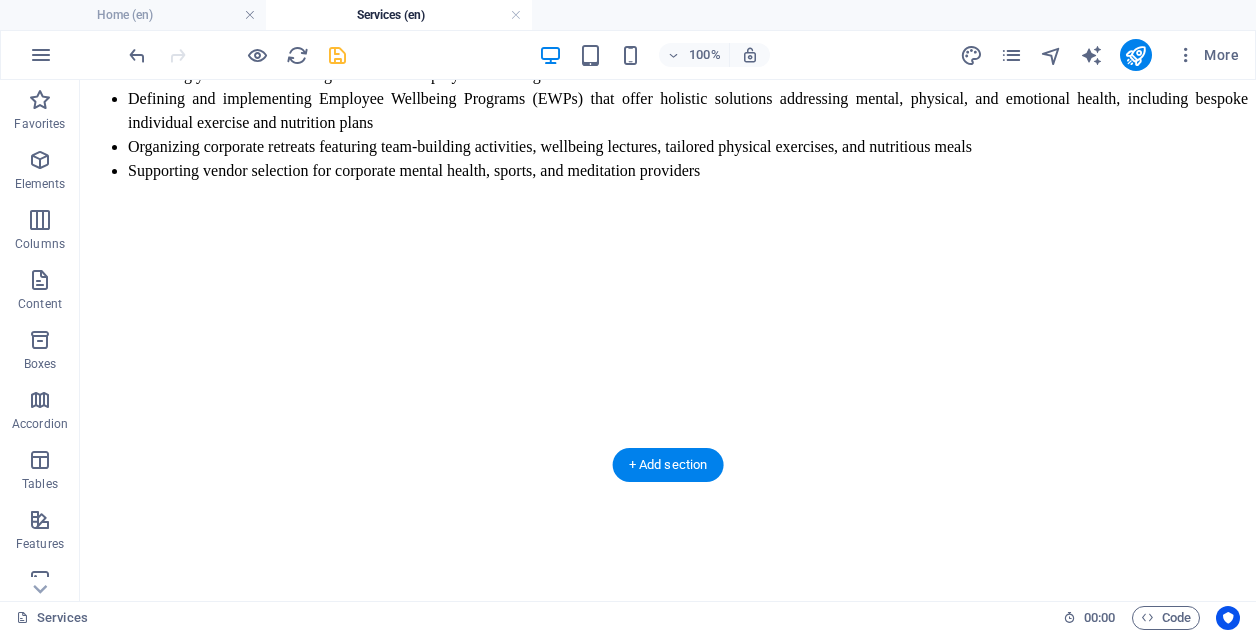 click on "3. Creating" at bounding box center [668, 1985] 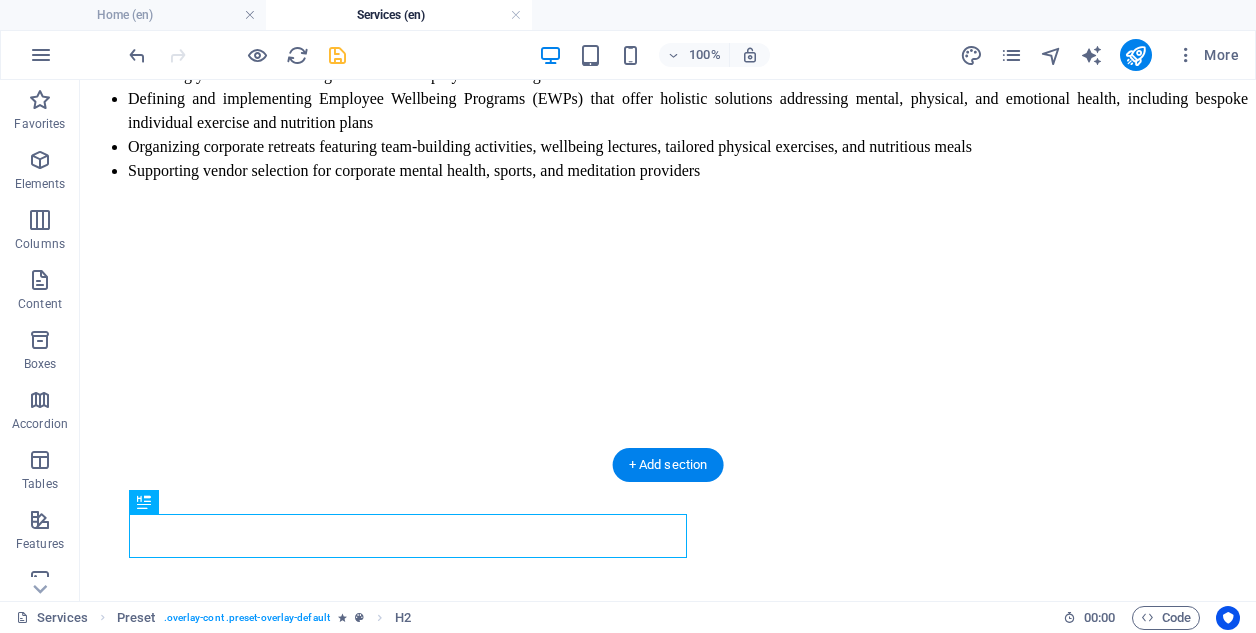 click on "3. Creating" at bounding box center (668, 1985) 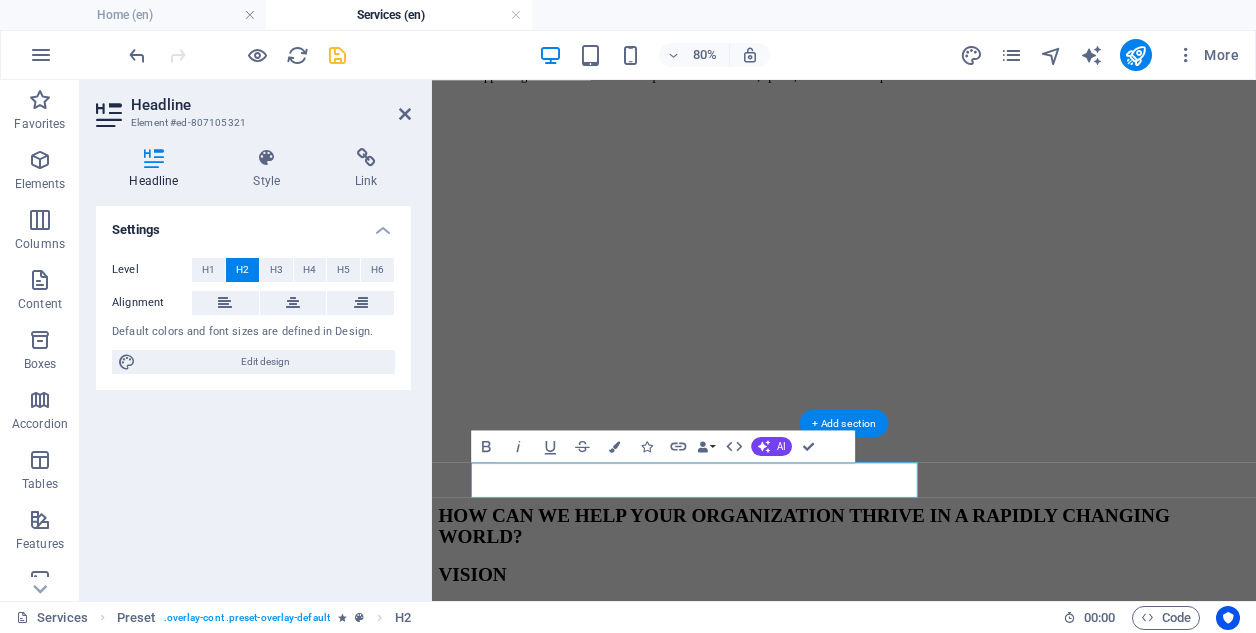 type 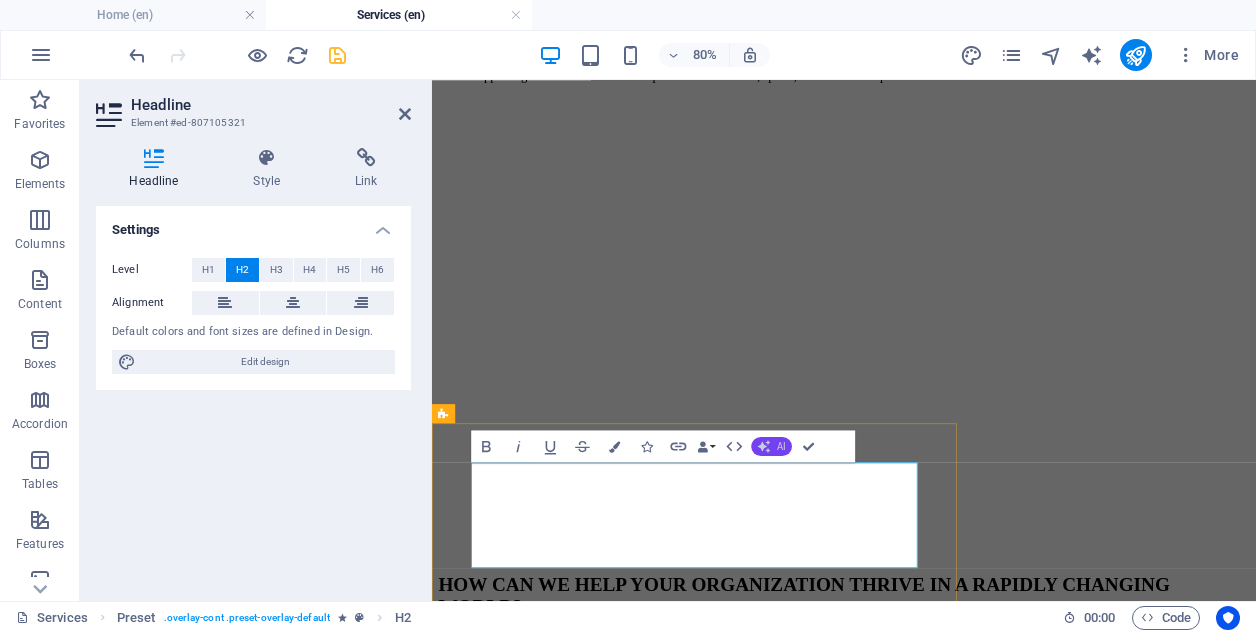 click 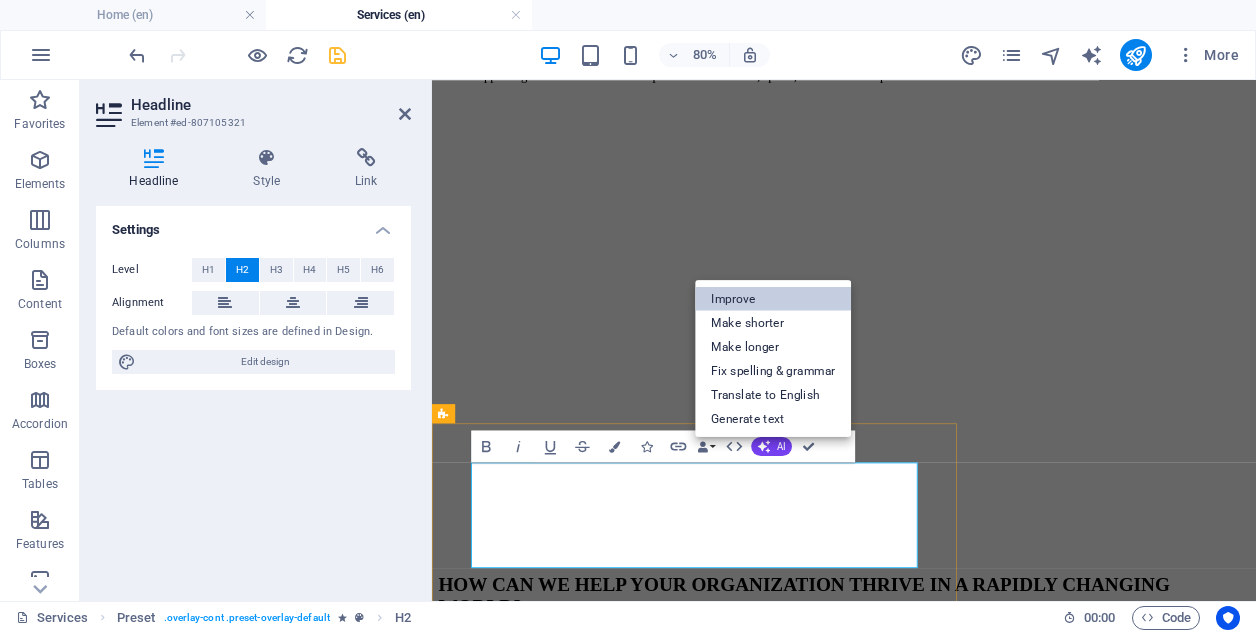 click on "Improve" at bounding box center [773, 298] 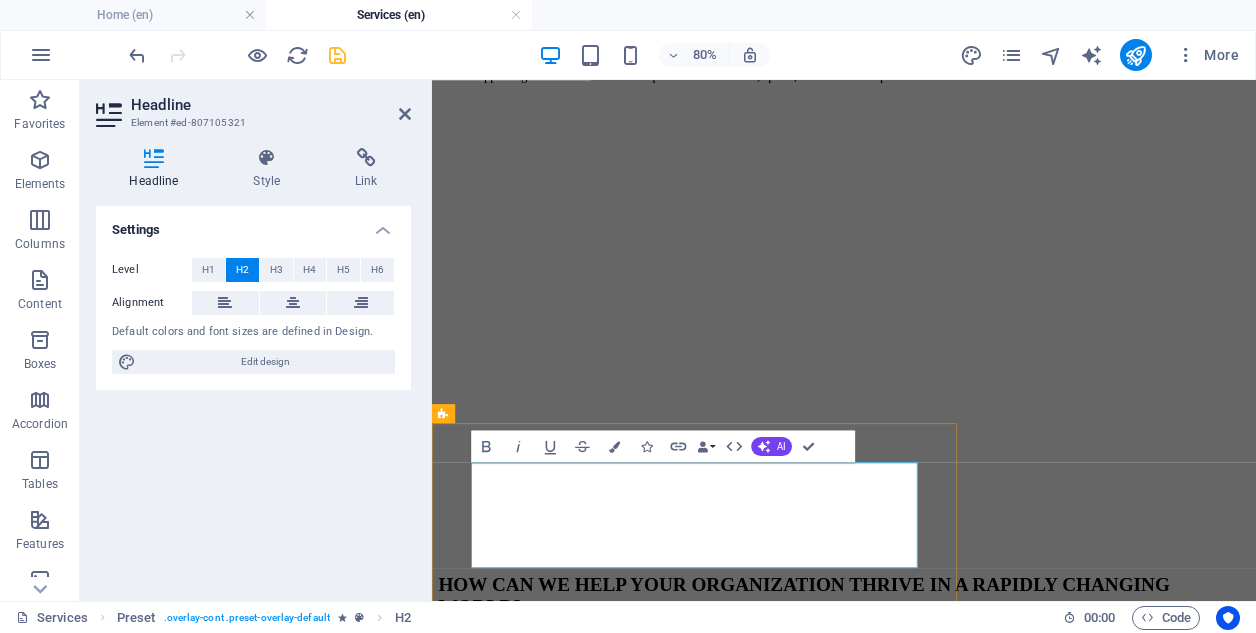 drag, startPoint x: 891, startPoint y: 582, endPoint x: 1006, endPoint y: 570, distance: 115.62439 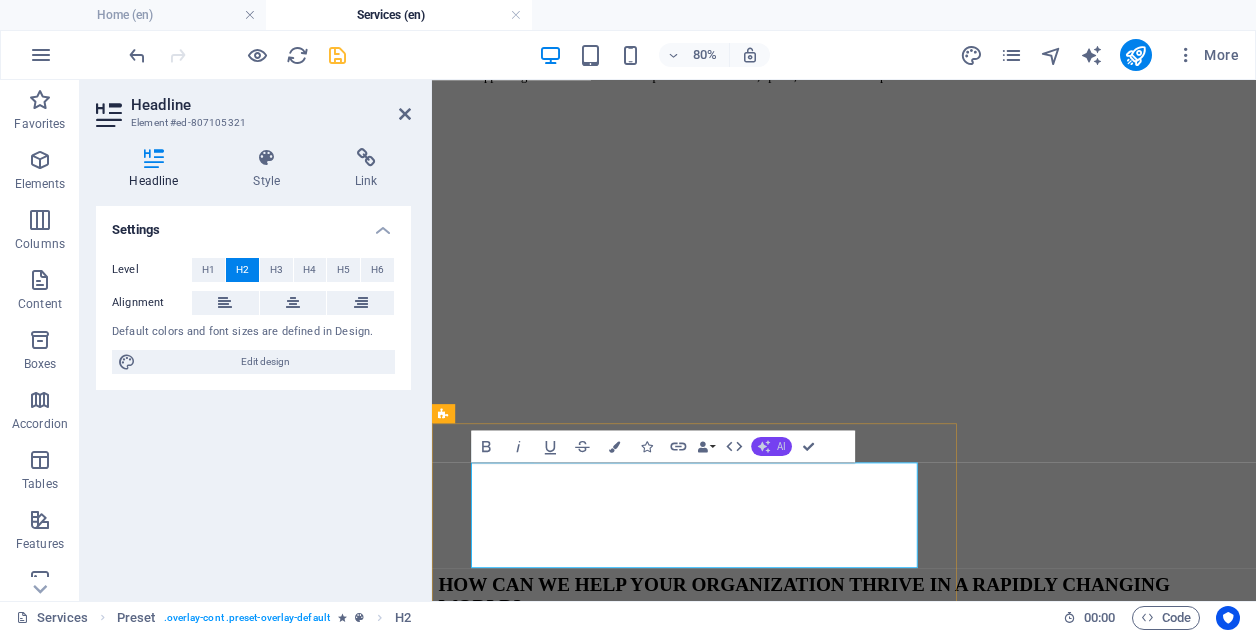 click on "AI" at bounding box center (781, 446) 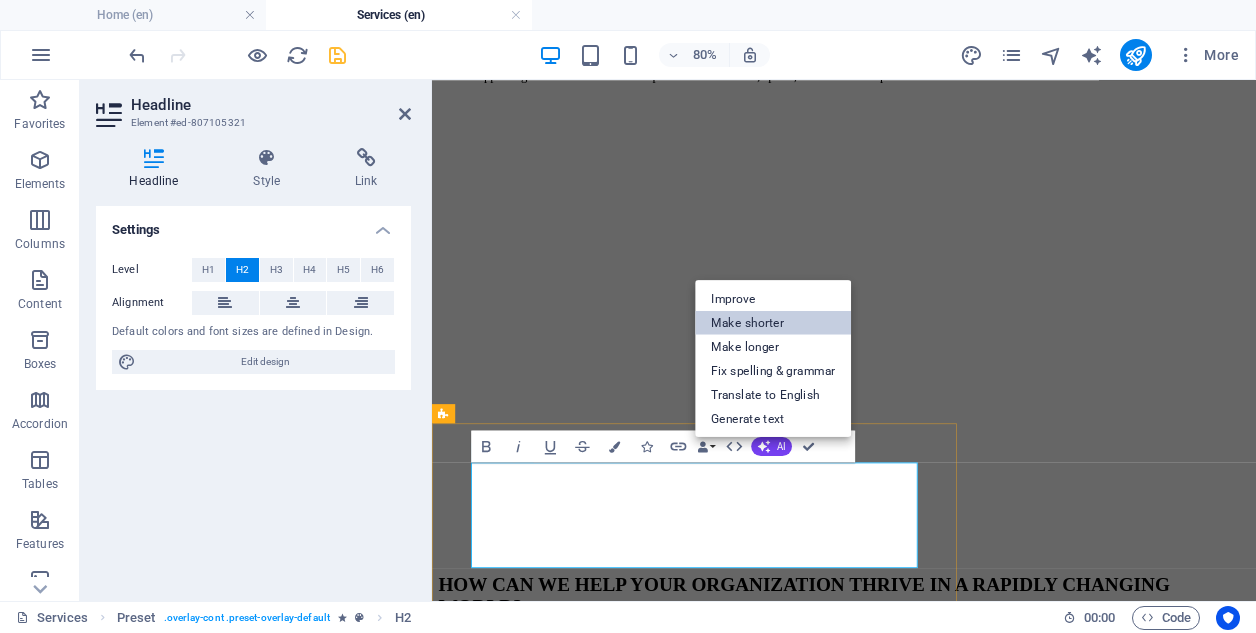 click on "Make shorter" at bounding box center (773, 322) 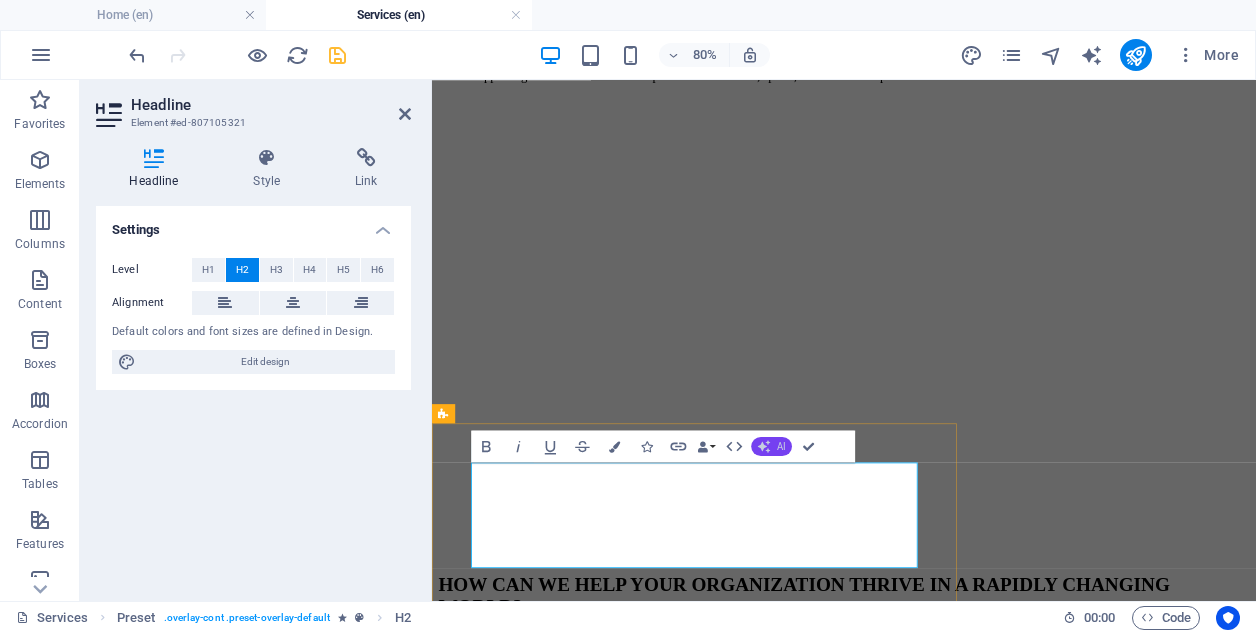 click on "AI" at bounding box center [771, 446] 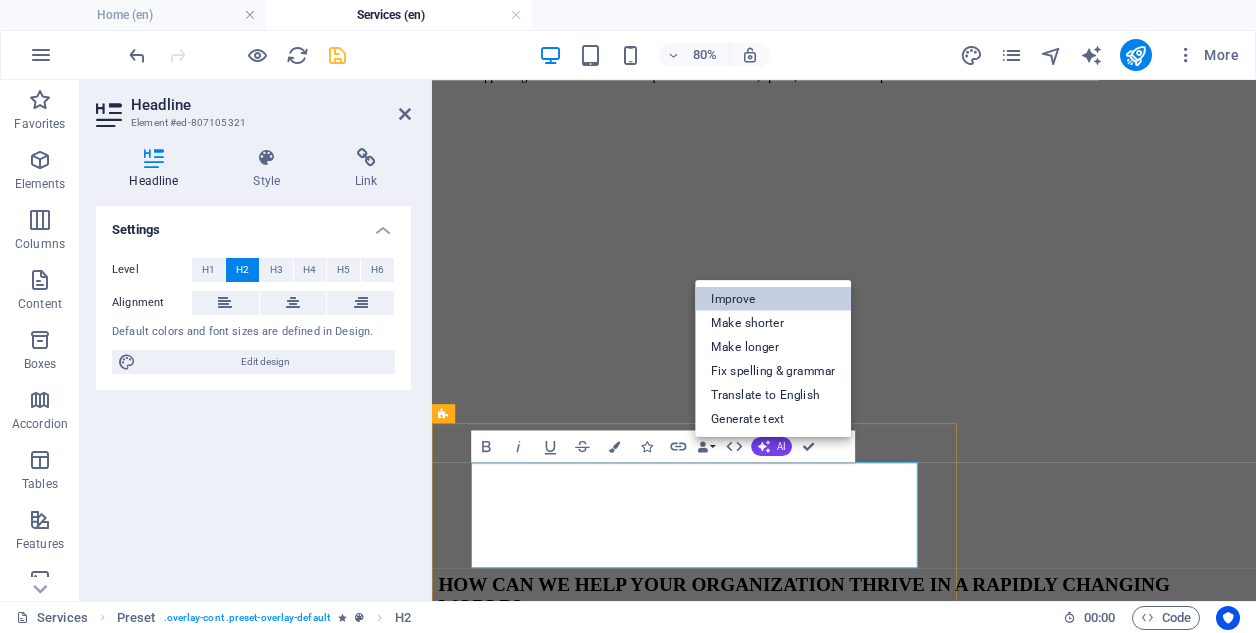click on "Improve" at bounding box center [773, 298] 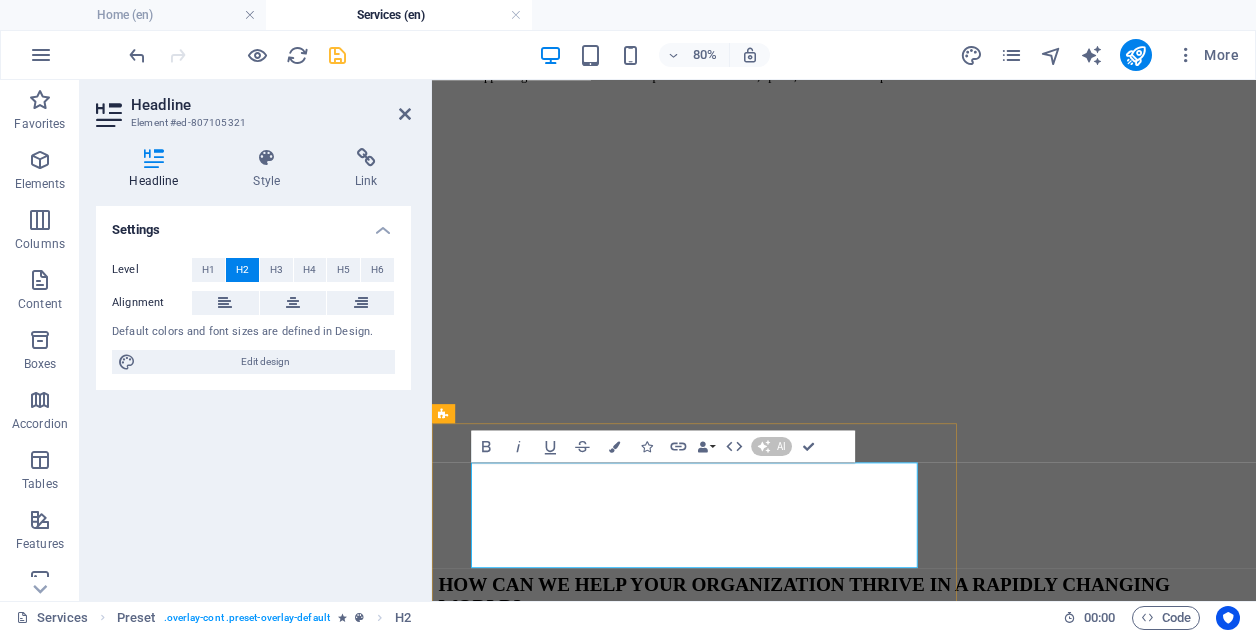 type 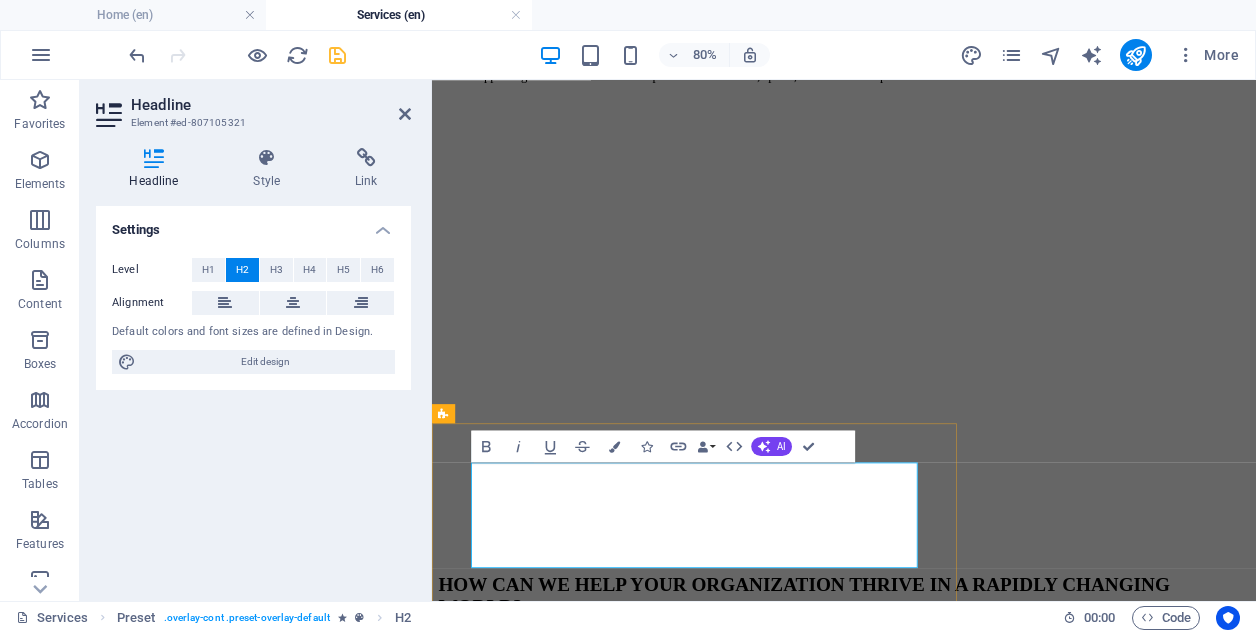click on "IMPLEMENT YOUR PLAN WITH TANGIBLE MILESTONES TO RECOGNIZE AND CELEBRATE YOUR PROGRESS." at bounding box center [947, 2044] 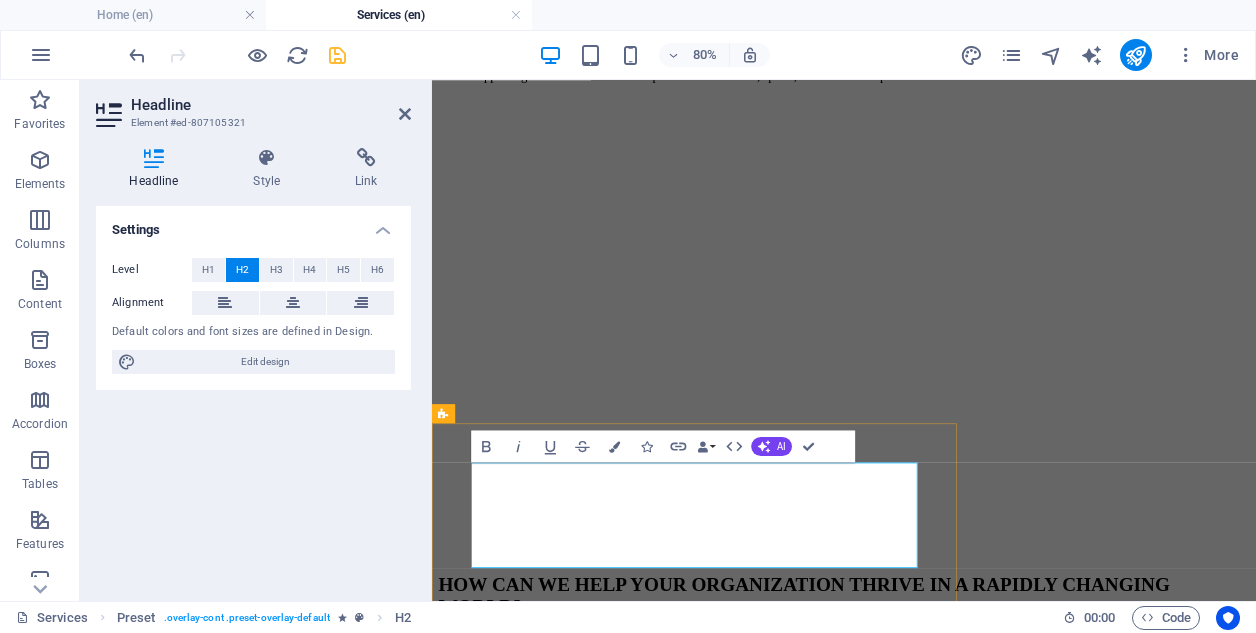 click on "IMPLEMENT YOUR PLAN WITH TANGIBLE MILESTONES TO RECOGNIZE AND CELEBRATE YOUR PROGRESS." at bounding box center (947, 2044) 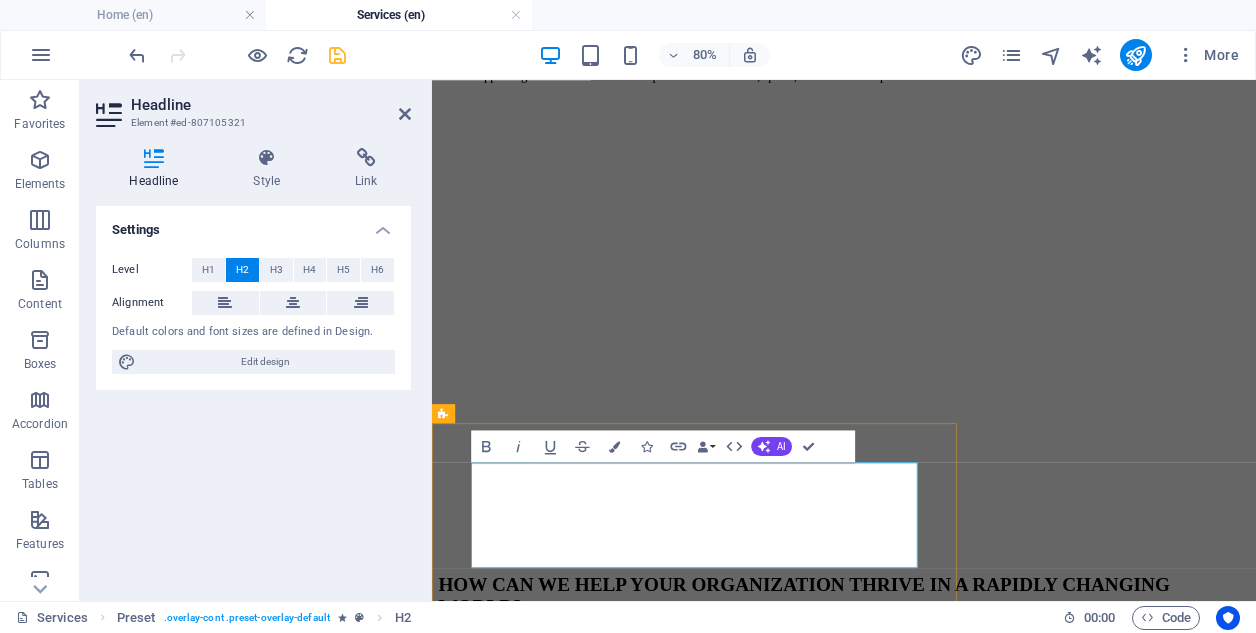 click on "IMPLEMENT YOUR PLAN WITH TANGIBLE MILESTONES TO TRACK AND CELEBRATE YOUR PROGRESS." at bounding box center (947, 2044) 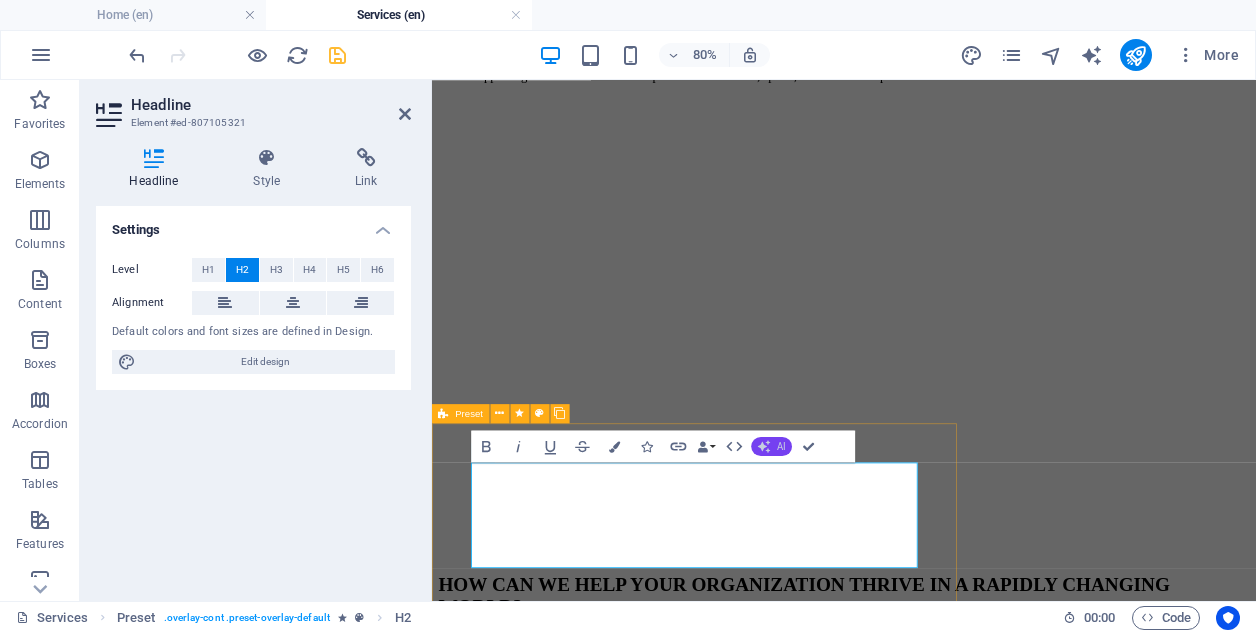 click on "AI" at bounding box center [771, 446] 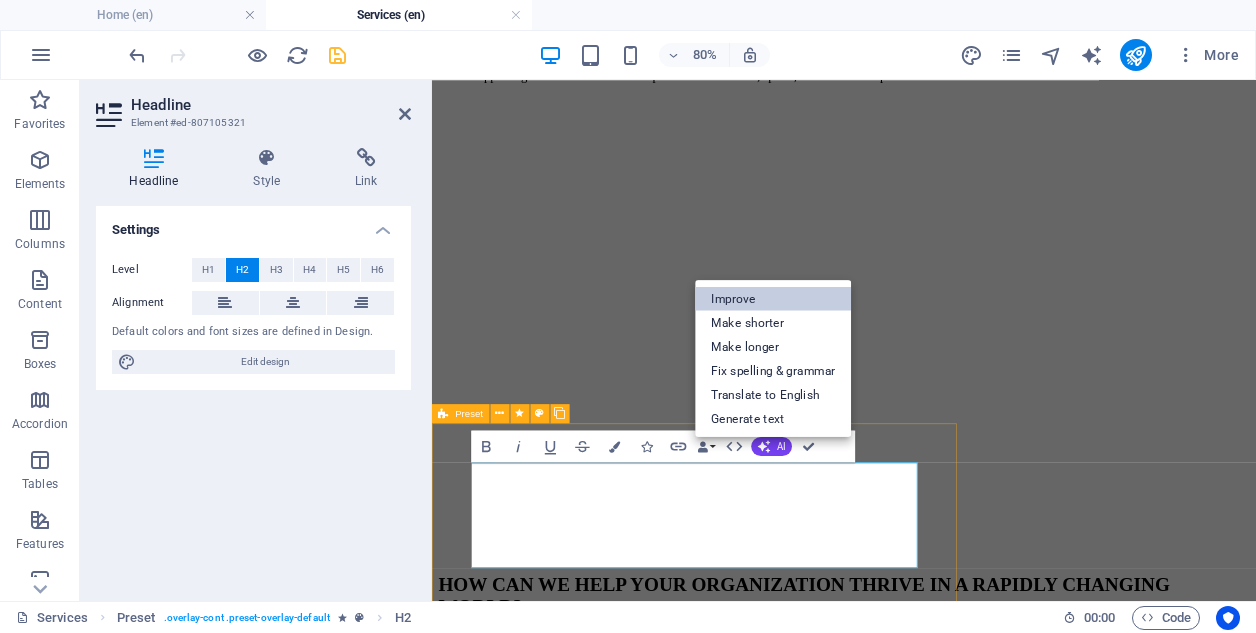 click on "Improve" at bounding box center [773, 298] 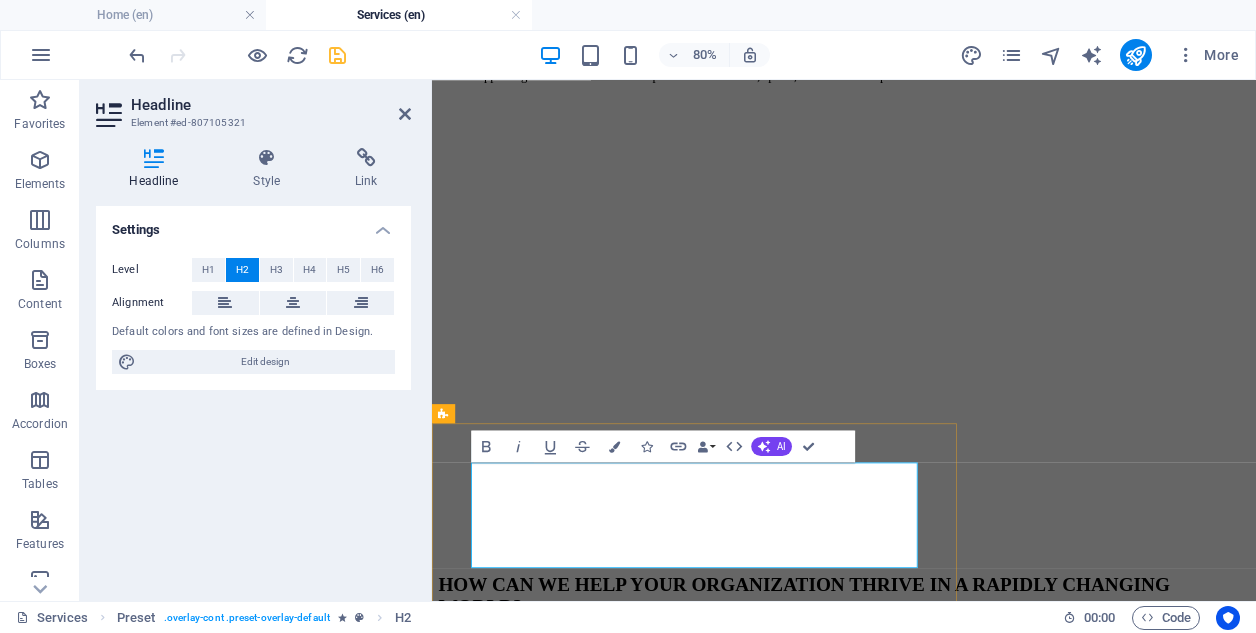 click on "IMPLEMENT YOUR PLAN WITH CLEAR MILESTONES TO TRACK AND CELEBRATE PROGRESS." at bounding box center [947, 2044] 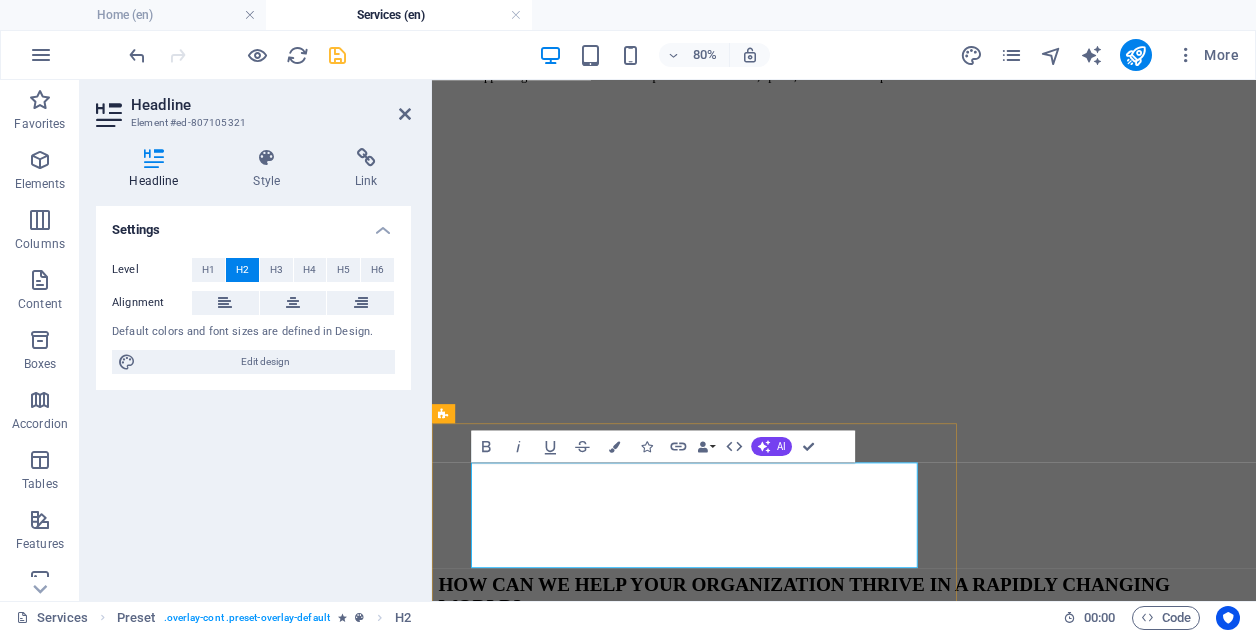 click on "IMPLEMENT YOUR PLAN WITH TANGIBLE MILESTONES TO TRACK AND CELEBRATE PROGRESS." at bounding box center [947, 2044] 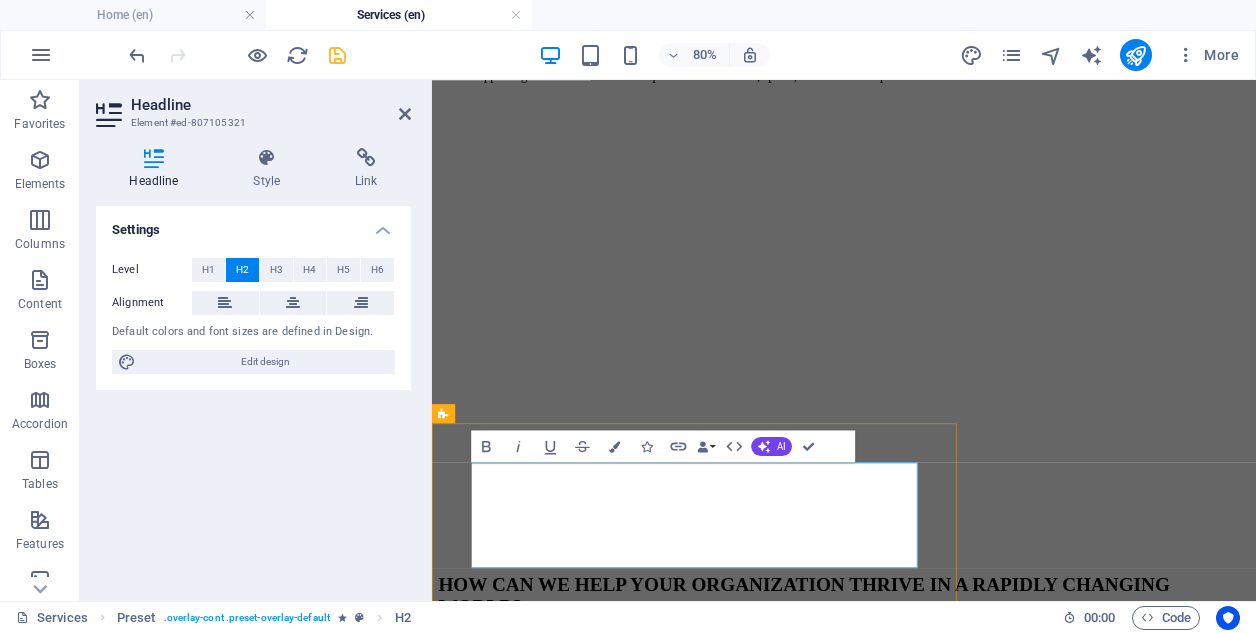 copy on "IMPLEMENT YOUR PLAN WITH TANGIBLE MILESTONES TO TRACK AND CELEBRATE PROGRESS." 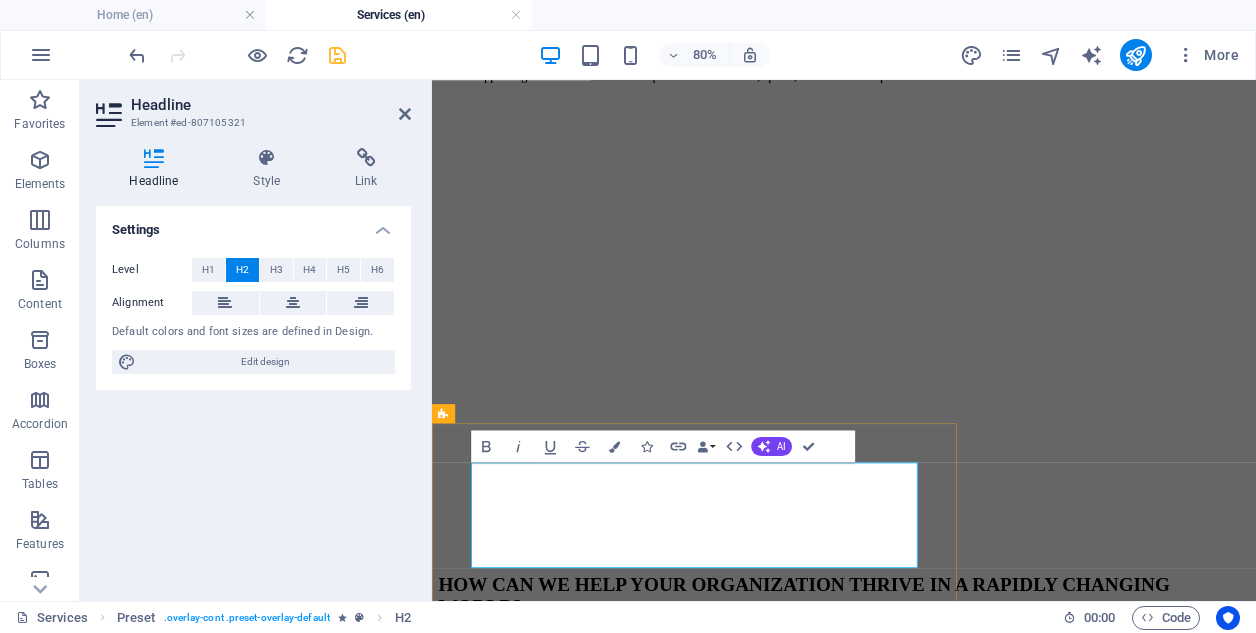 click on "IMPLEMENT YOUR PLAN WITH TANGIBLE MILESTONES TO TRACK AND CELEBRATE PROGRESS." at bounding box center [947, 2044] 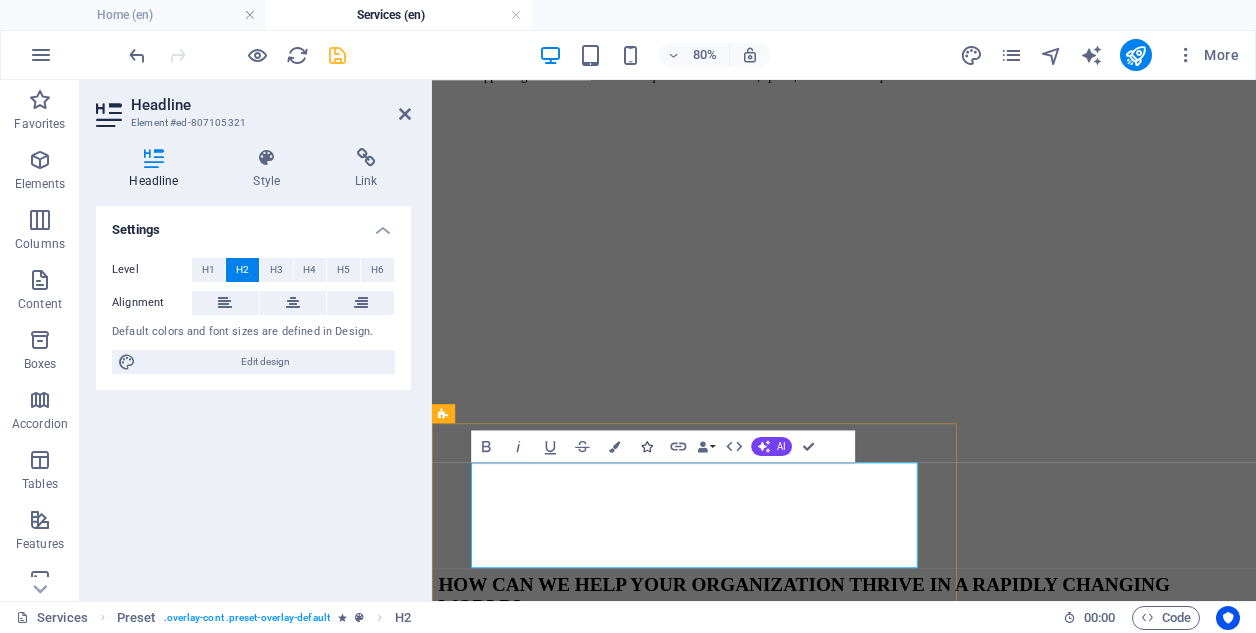 copy on "EXECUTE YOUR PLAN WITH TANGIBLE MILESTONES TO TRACK AND CELEBRATE PROGRESS." 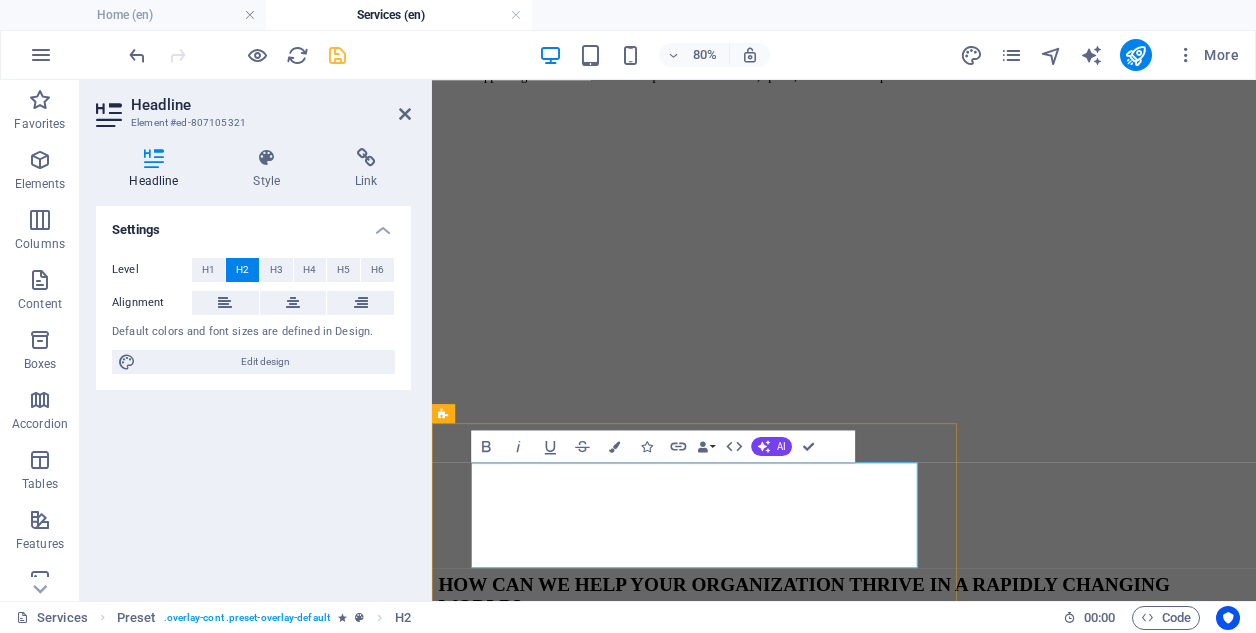 click on "EXECUTE YOUR PLAN WITH TANGIBLE MILESTONES TO TRACK AND CELEBRATE PROGRESS." at bounding box center [947, 2044] 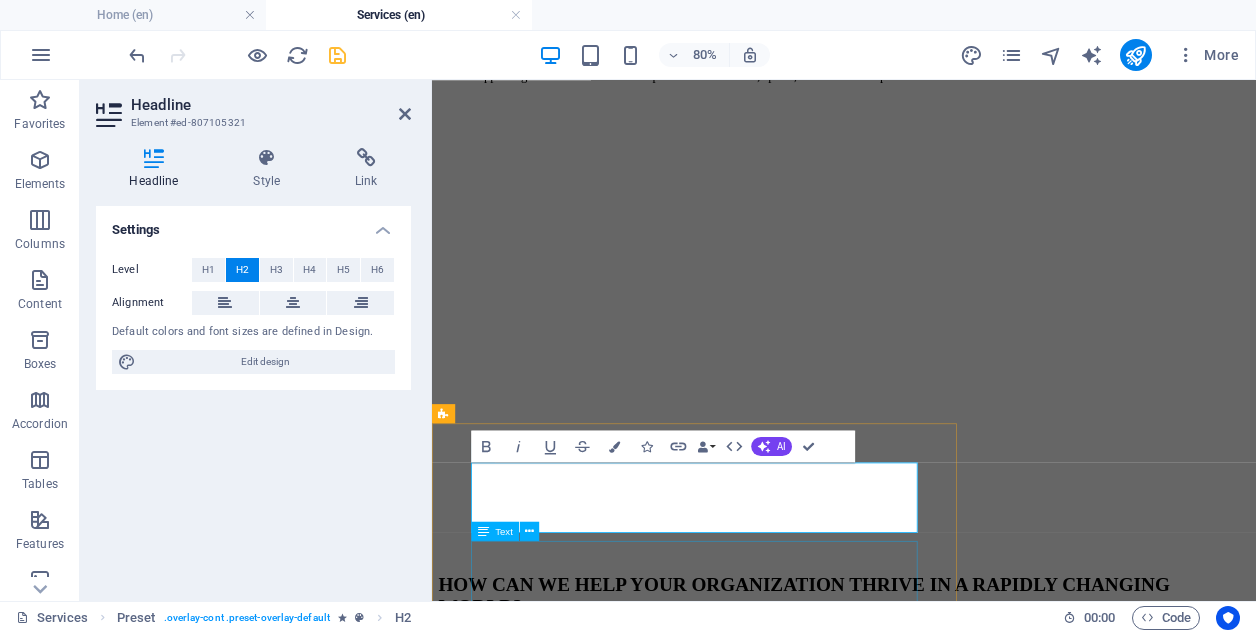 click on "We will connect effective methods to create your personal program.  Lorem ipsum dolor sit amet, consetetur sadipscing elitr, sed diam nonumy eirmod tempor invidunt ut labore et dolore magna aliquyam erat, sed diam voluptua. Duis autem vel eum iriure dolor in hendrerit in vulputate velit esse molestie consequat, vel illum dolore eu feugiat nulla facilisis at vero eros et accumsan et iusto odio dignissim qui blandit praesent luptatum zzril delenit augue duis dolore te feugait nulla facilisi.  Lorem ipsum dolor sit amet, consectetuer adipiscing elit, sed diam nonummy nibh euismod tincidunt ut laoreet dolore magna aliquam erat volutpat. Ut wisi enim ad minim veniam, quis nostrud exerci tation ullamcorper suscipit lobortis nisl ut aliquip ex ea commodo consequat." at bounding box center (947, 2264) 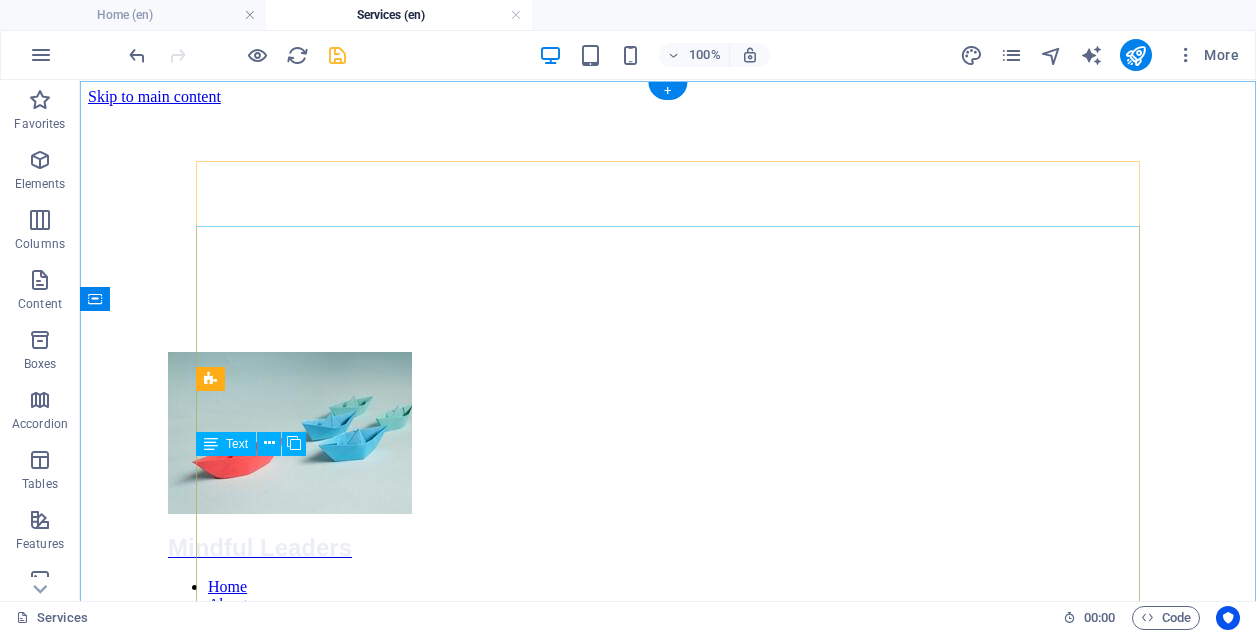 scroll, scrollTop: 0, scrollLeft: 0, axis: both 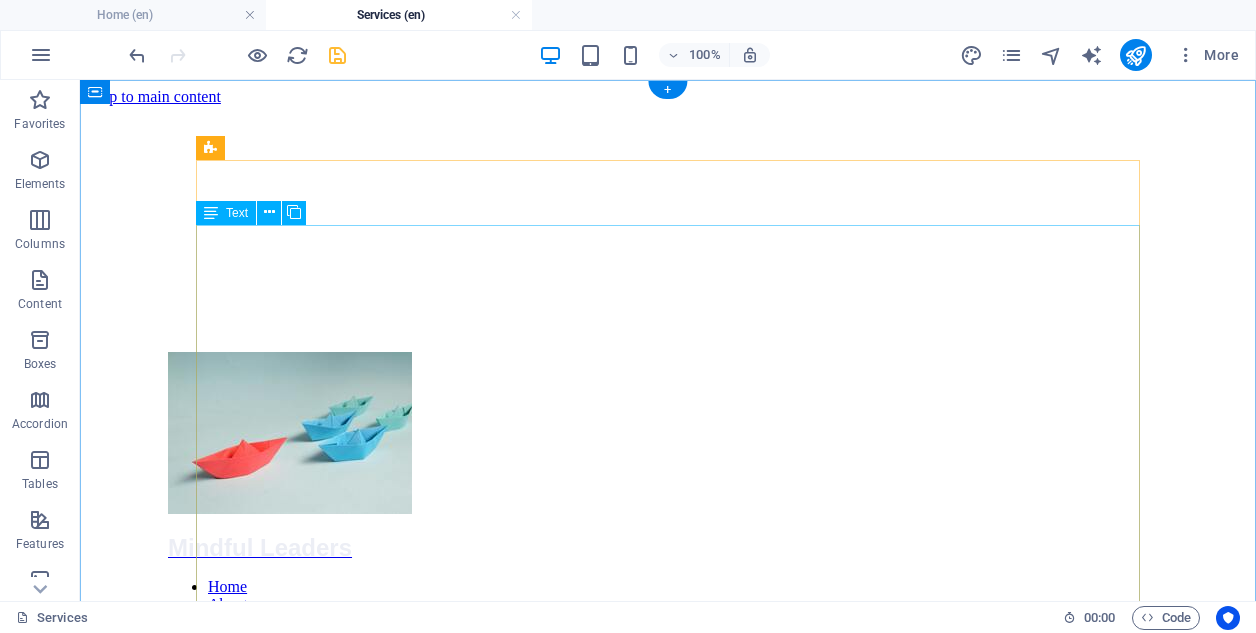 click on "In the past ten years, especially in the post-Covid work environment, we have observed a troubling trend: many individuals feel disconnected and uninspired in their roles, struggling to understand their impact on their organizations and the world at large. This disconnection often results in poor work-life balance and mental health challenges, making it difficult for them to meet the demands of modern living. According to a [YEAR] industry report by WorldMetrics, employee turnover costs companies globally around $[MONEY] annually. In the UAE, where approximately [NUMBER] million expatriates work in the private sector, government data indicates an overall turnover rate of around [PERCENTAGE]%. This translates to approximately $[MONEY] per year in business losses due to attrition, primarily stemming from decreased productivity and the erosion of institutional knowledge. Ways in which we can support you include: Assessing your current working culture and employee wellbeing" at bounding box center (668, 2453) 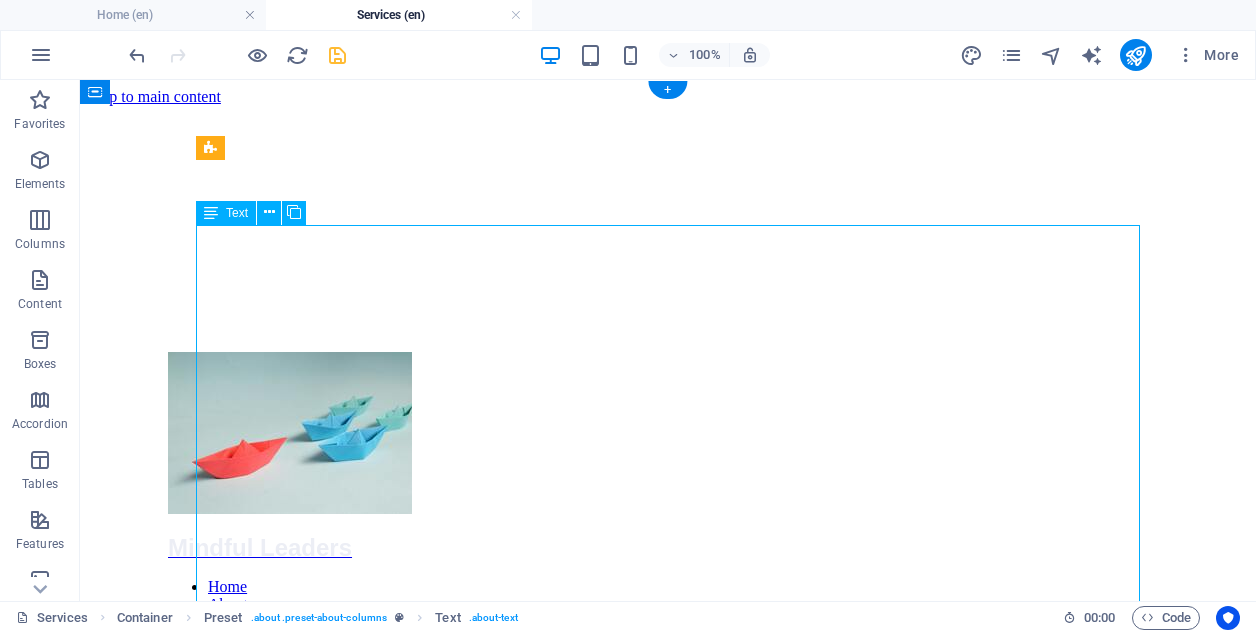 click on "In the past ten years, especially in the post-Covid work environment, we have observed a troubling trend: many individuals feel disconnected and uninspired in their roles, struggling to understand their impact on their organizations and the world at large. This disconnection often results in poor work-life balance and mental health challenges, making it difficult for them to meet the demands of modern living. According to a [YEAR] industry report by WorldMetrics, employee turnover costs companies globally around $[MONEY] annually. In the UAE, where approximately [NUMBER] million expatriates work in the private sector, government data indicates an overall turnover rate of around [PERCENTAGE]%. This translates to approximately $[MONEY] per year in business losses due to attrition, primarily stemming from decreased productivity and the erosion of institutional knowledge. Ways in which we can support you include: Assessing your current working culture and employee wellbeing" at bounding box center [668, 2453] 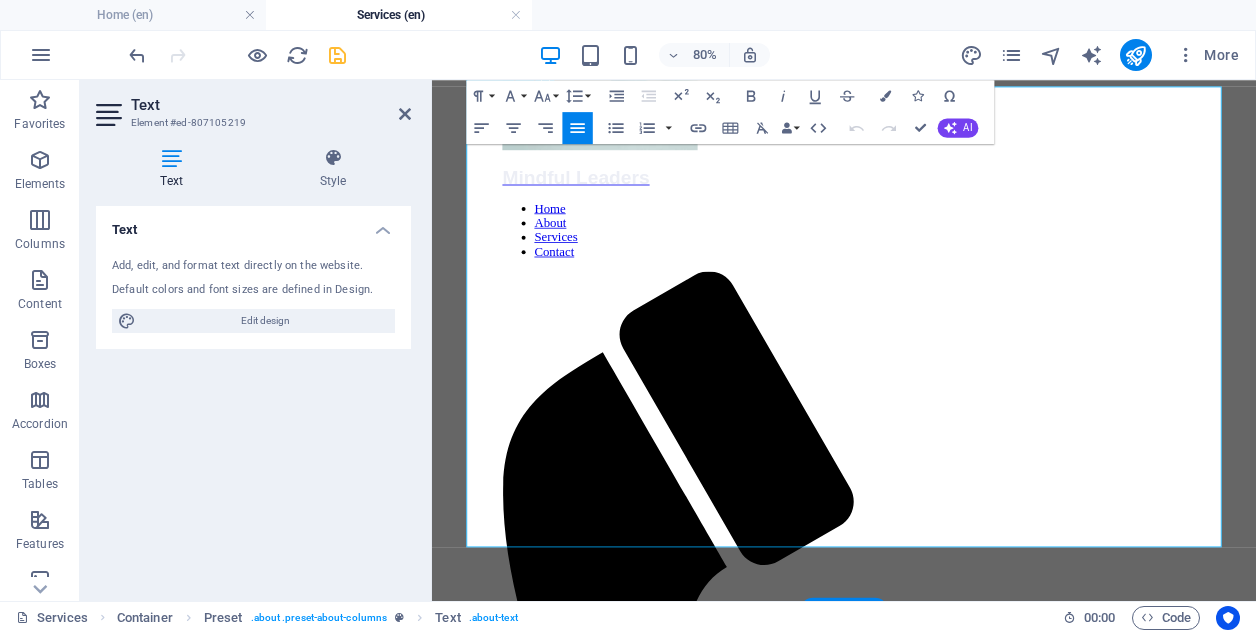 scroll, scrollTop: 150, scrollLeft: 0, axis: vertical 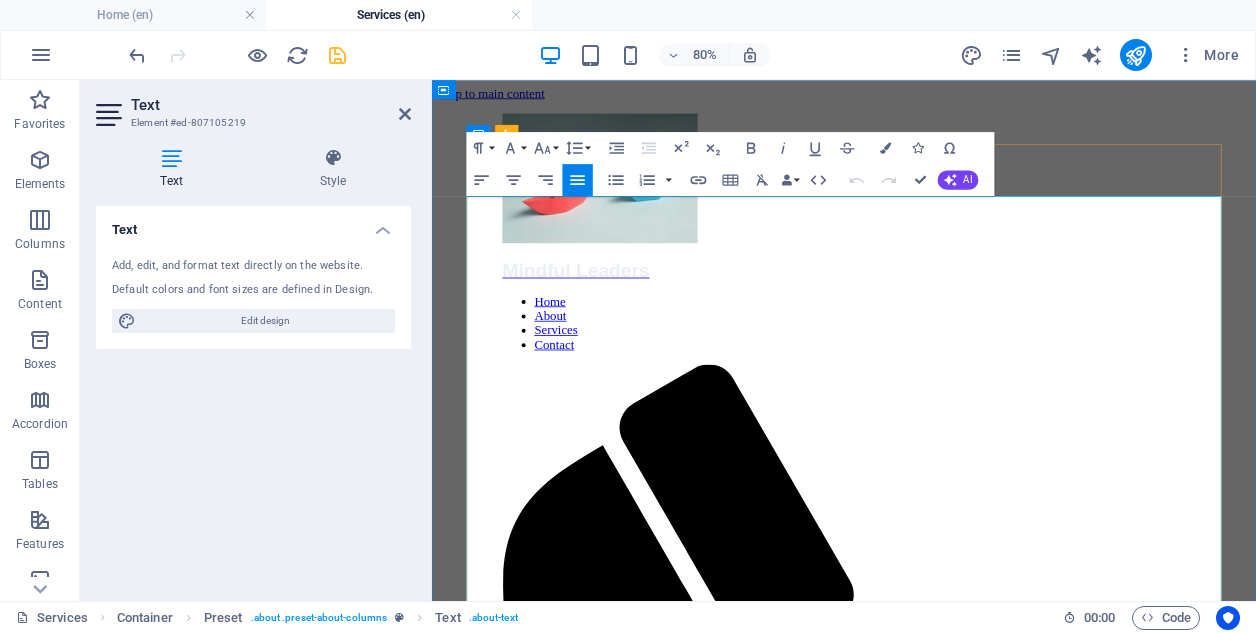 drag, startPoint x: 481, startPoint y: 562, endPoint x: 1132, endPoint y: 322, distance: 693.8307 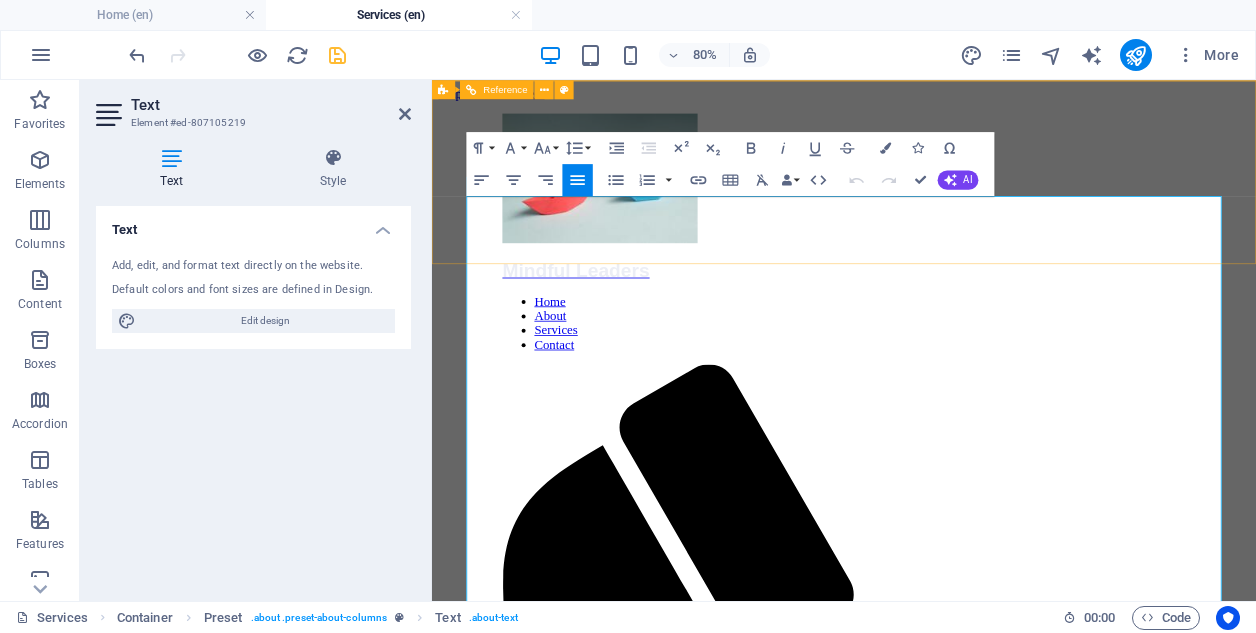 click on "Mindful Leaders Home About Services Contact" at bounding box center (947, 846) 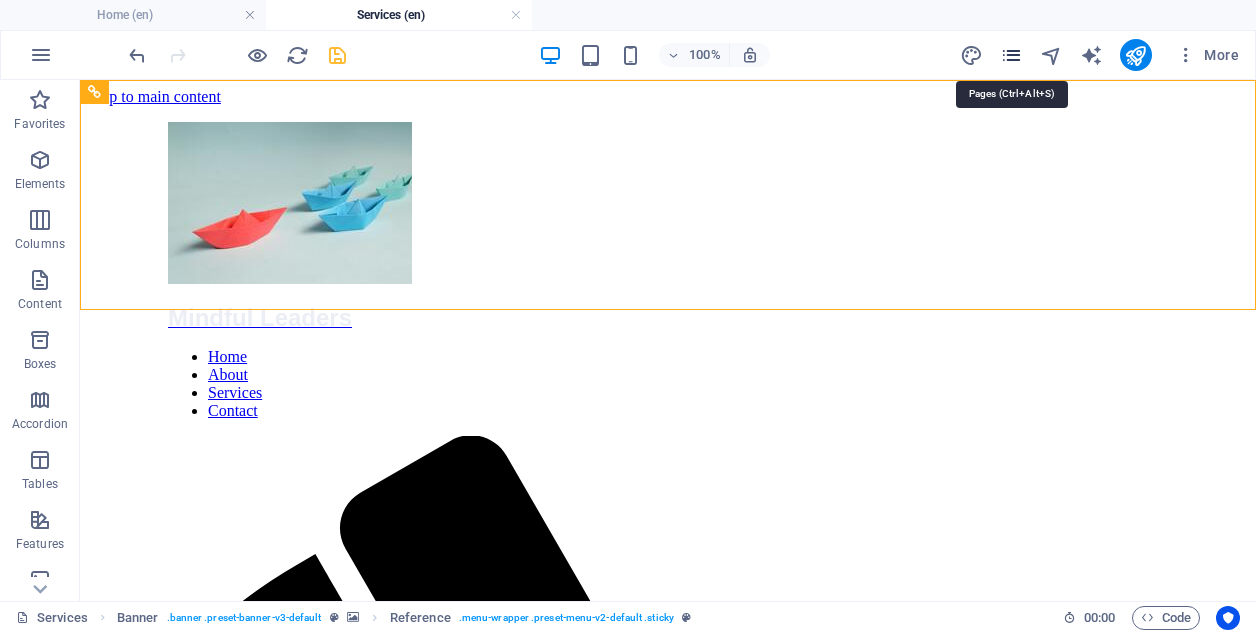 click at bounding box center (1011, 55) 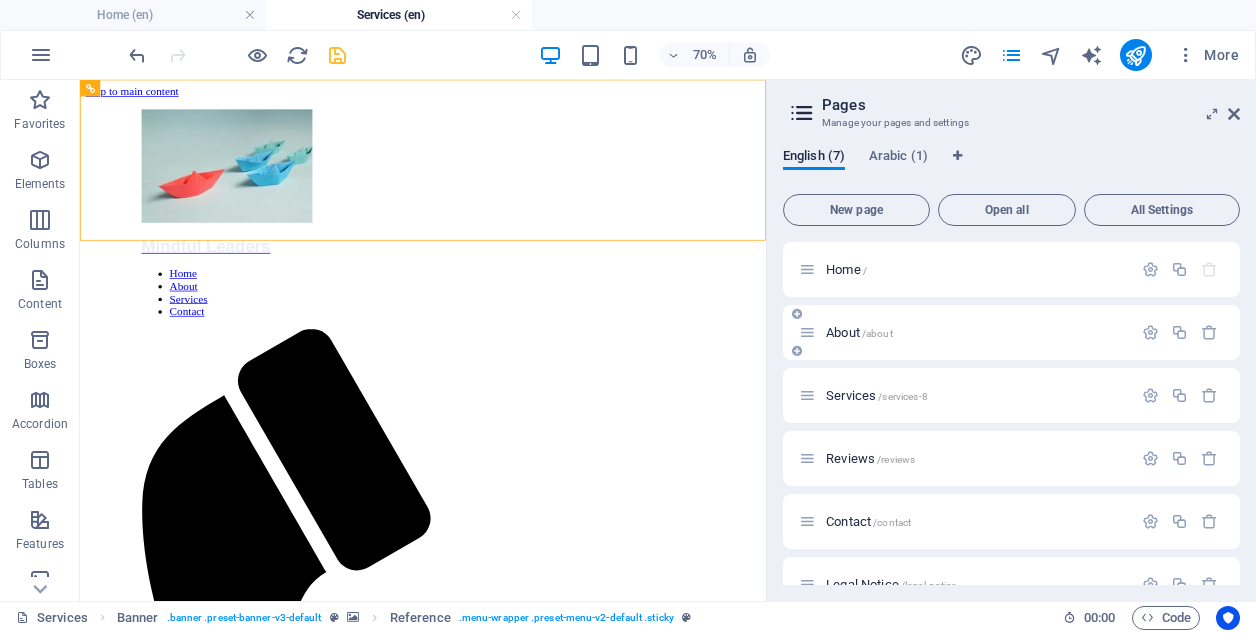 click on "About /about" at bounding box center (859, 332) 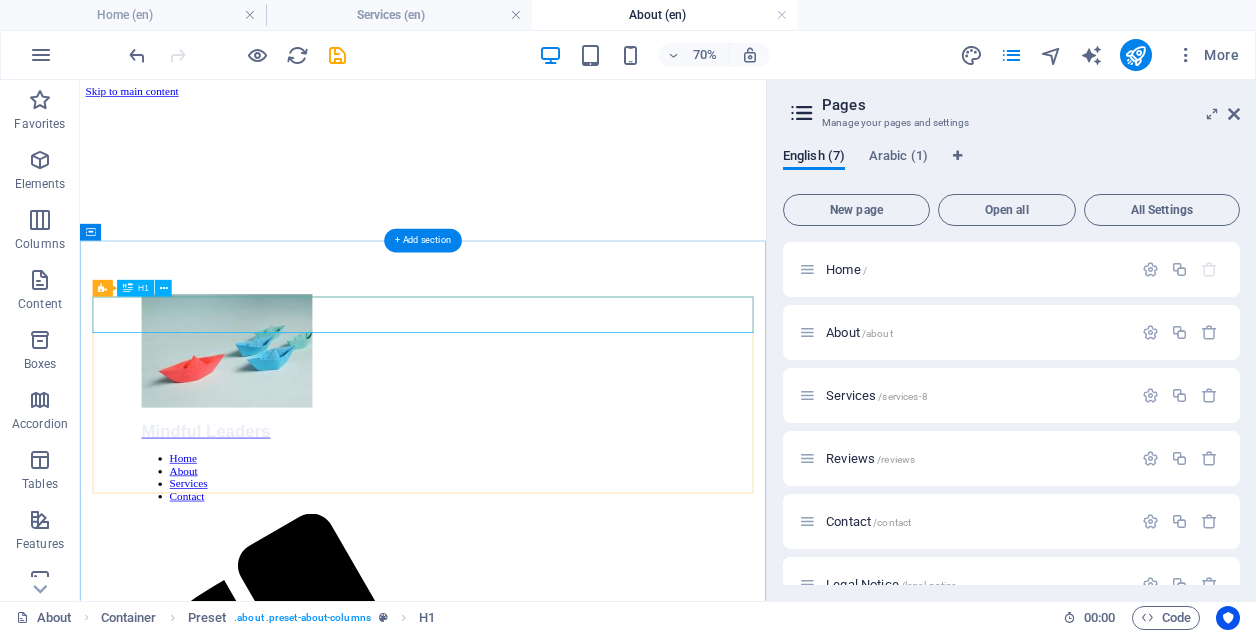scroll, scrollTop: 0, scrollLeft: 0, axis: both 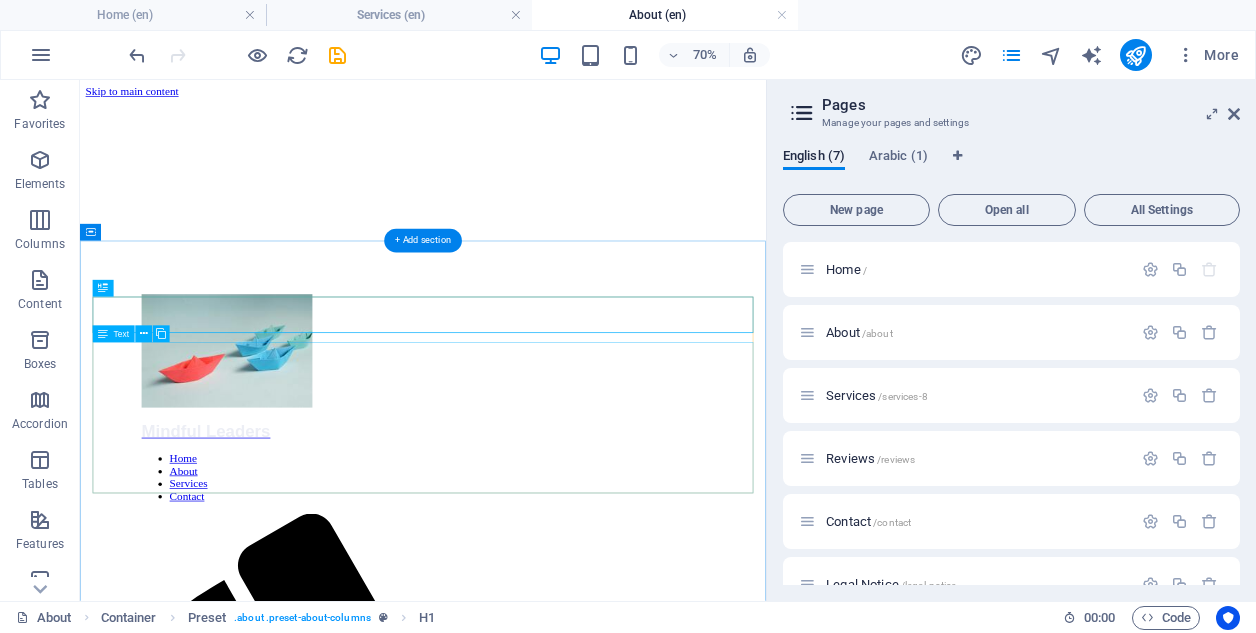 click at bounding box center (570, 1965) 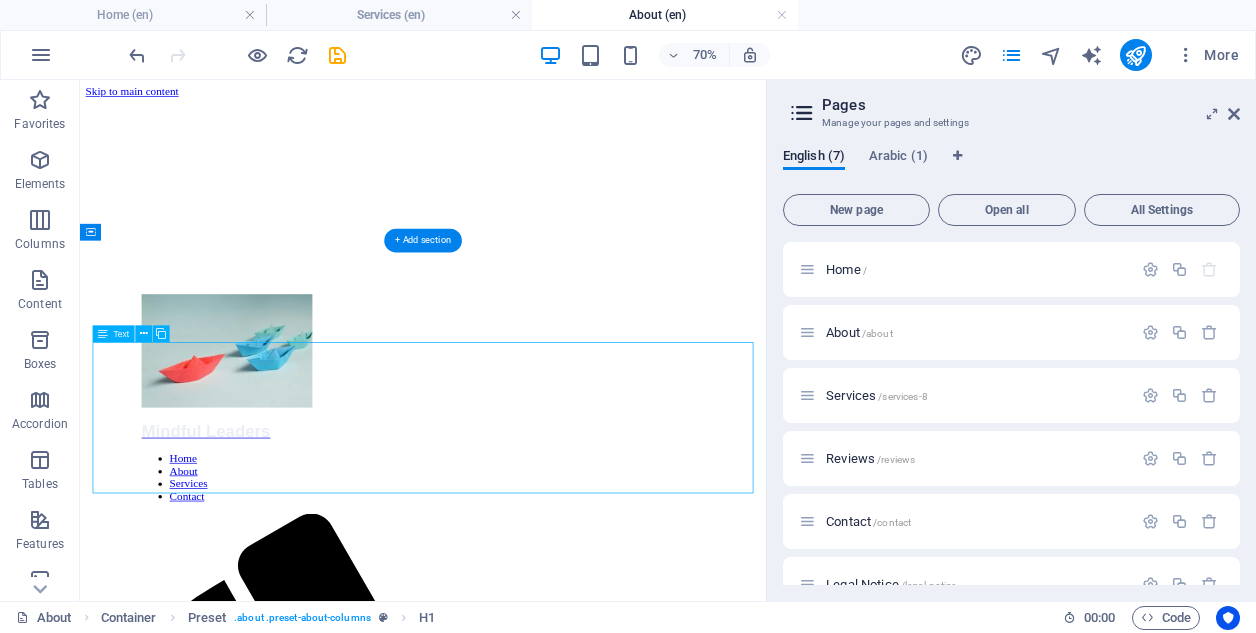 click at bounding box center [570, 1965] 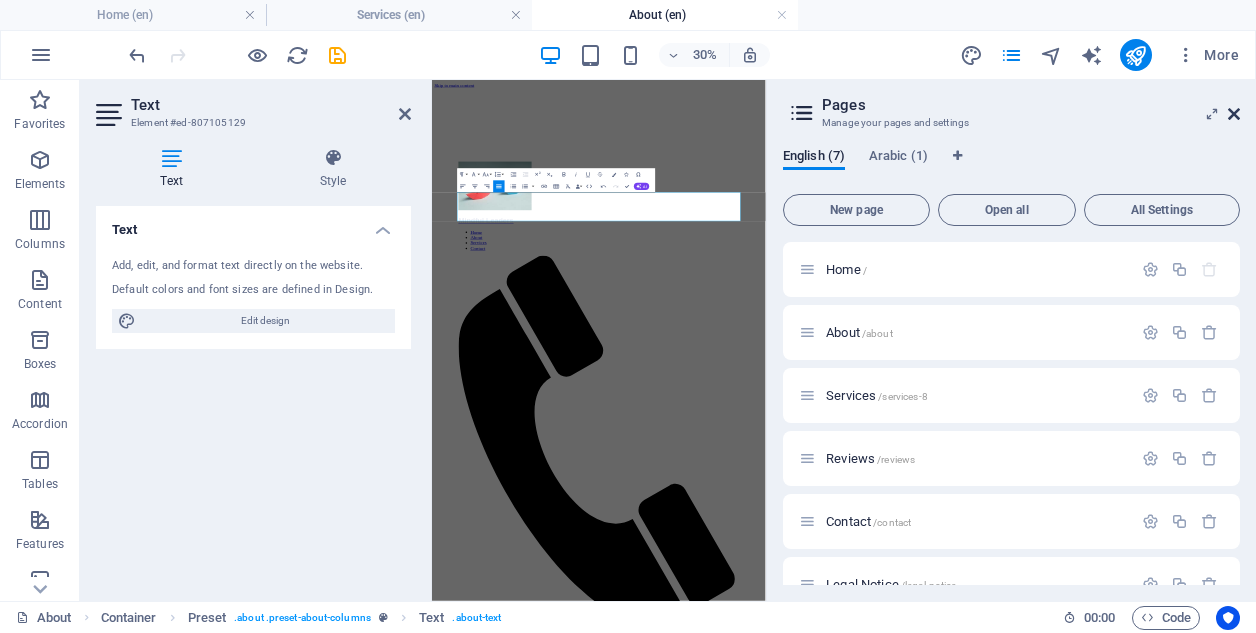 click at bounding box center (1234, 114) 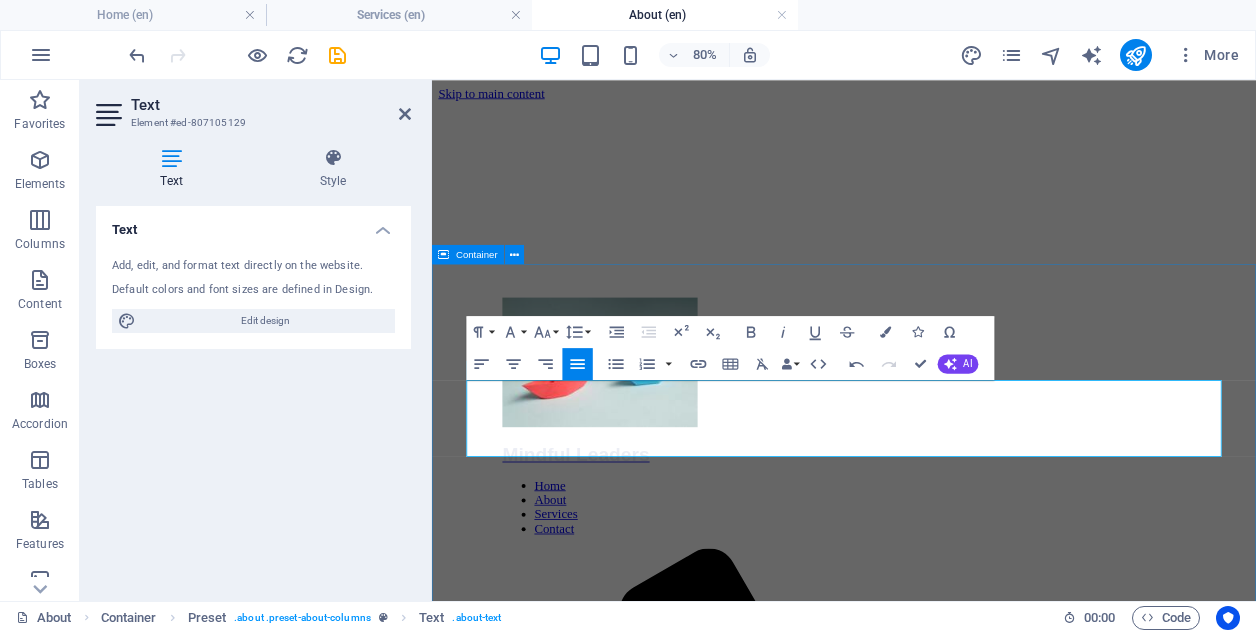 click on "About  [DOMAIN] With over a decade of management consulting experience serving a diverse array of Financial Services clients, including Tier 1 investment banks and Big 4 consulting, we recognize that the cornerstone of organizational success lies in smart and motivated individuals capable of translating vision into actionable results. From this foundation flows everything else — innovative solutions, satisfied clients, increased revenues, and a strong brand reputation. [FIRST] [LAST] Lorem ipsum dolor sit amet, consetetur sadipscing elitr, sed diam nonumy eirmod tempor invidunt ut labore et dolore magna aliquyam erat, sed diam voluptua. At vero eos et accusam et justo duo dolores et ea rebum.  Stet clita kasd gubergren No sea takimata sanctus est  Lorem ipsum dolor sit amet [FIRST] [LAST] Stet clita kasd gubergren No sea takimata sanctus est  Stet clita kasd gubergren" at bounding box center [947, 3323] 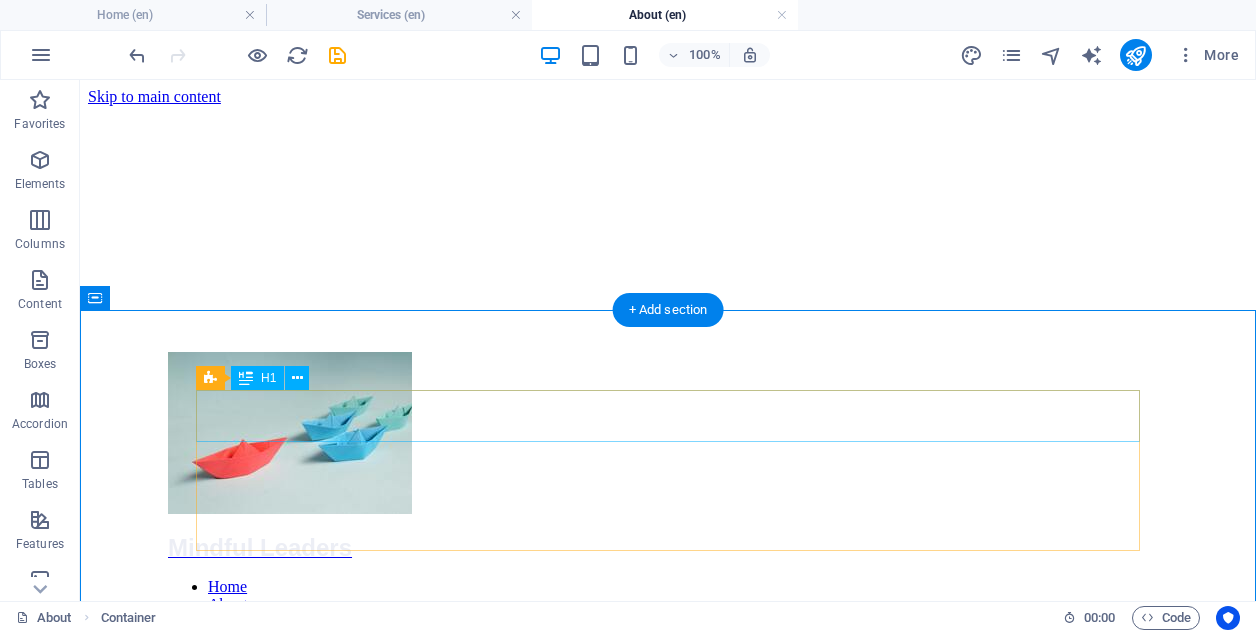 click on "About  mindfulleaders.ae" at bounding box center [668, 2050] 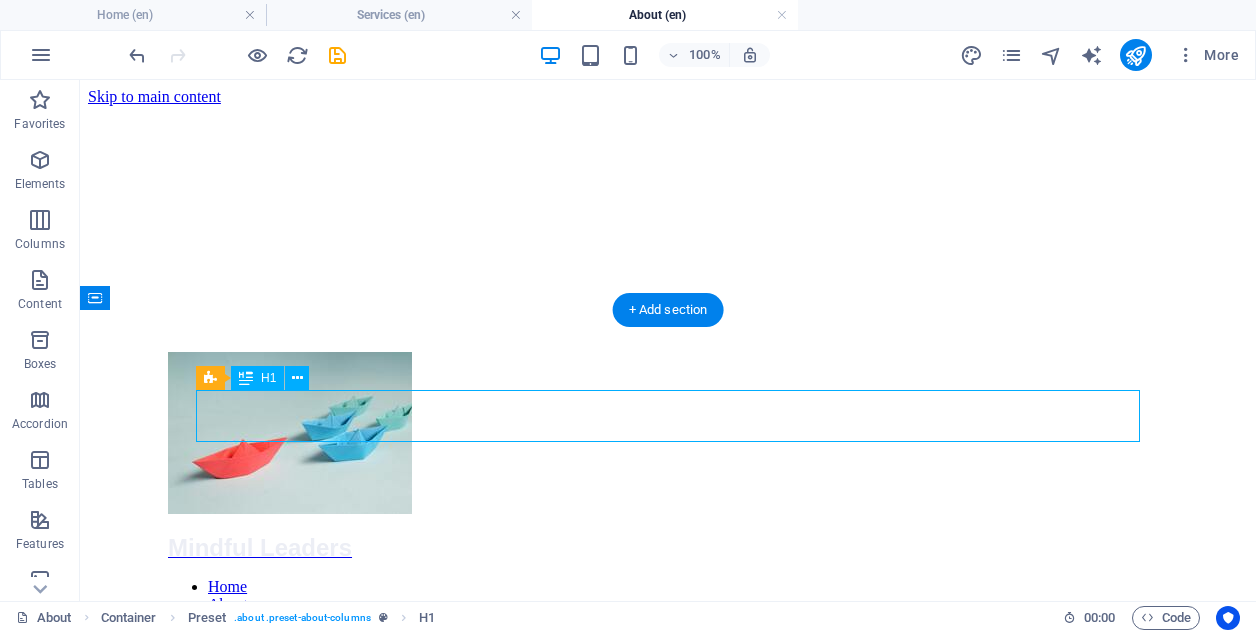 click on "About  mindfulleaders.ae" at bounding box center (668, 2050) 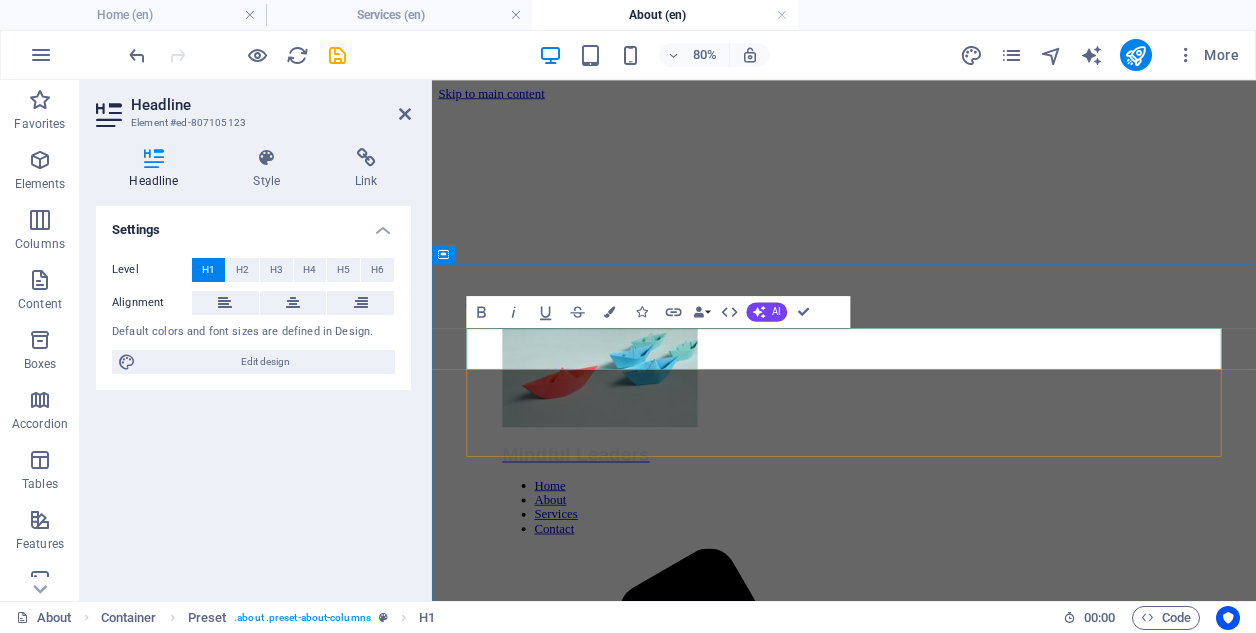 click on "About  mindfulleaders.ae" at bounding box center [947, 1856] 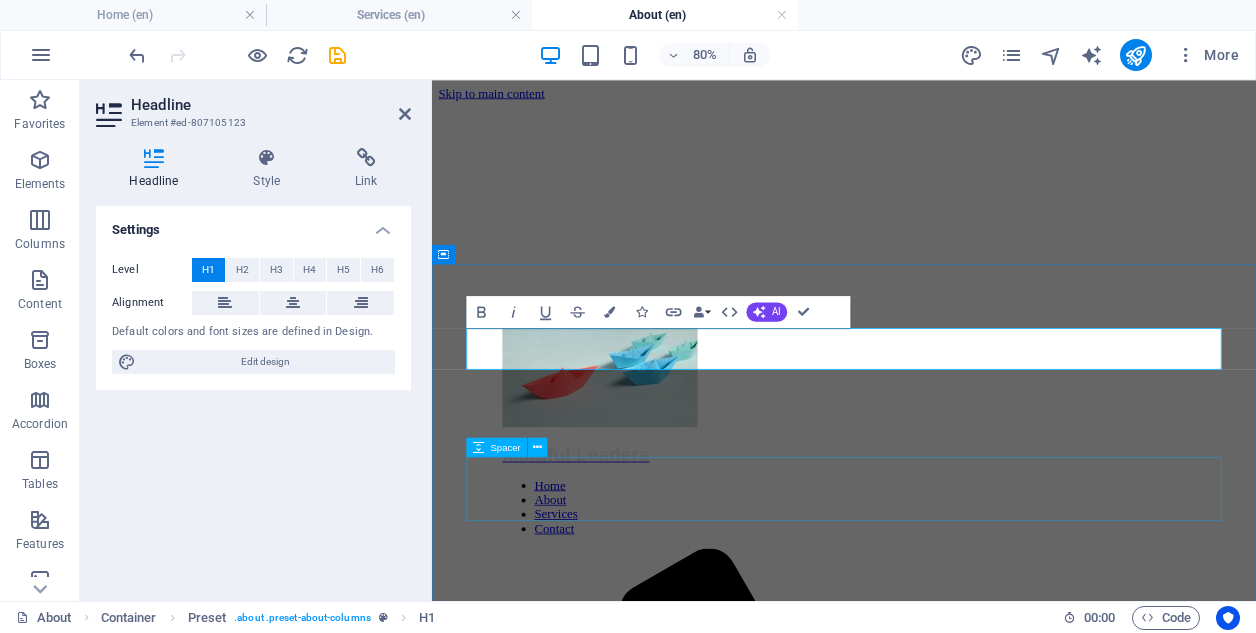 click at bounding box center (947, 2081) 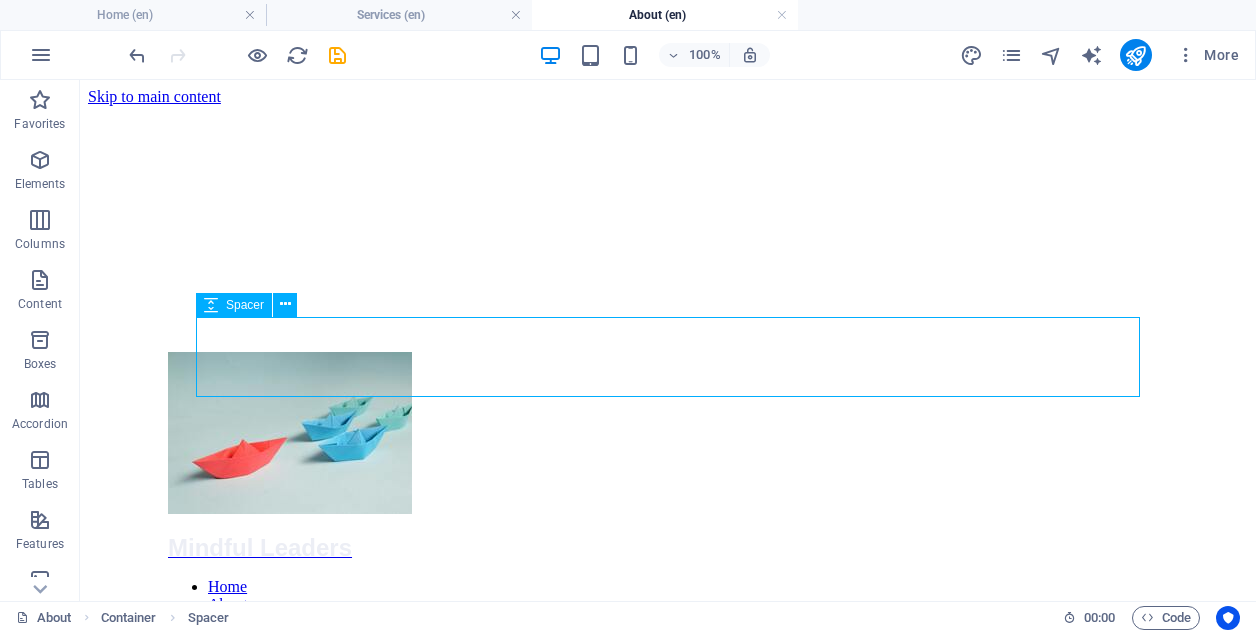 scroll, scrollTop: 234, scrollLeft: 0, axis: vertical 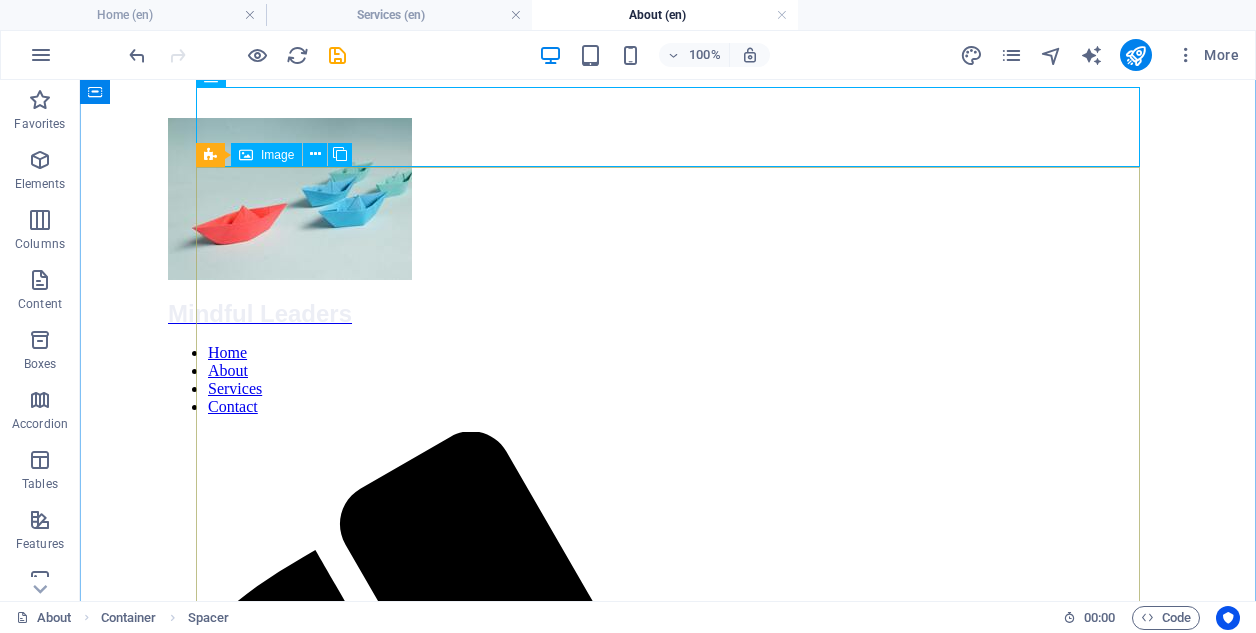 click on "[FIRST] [LAST]" at bounding box center (668, 2416) 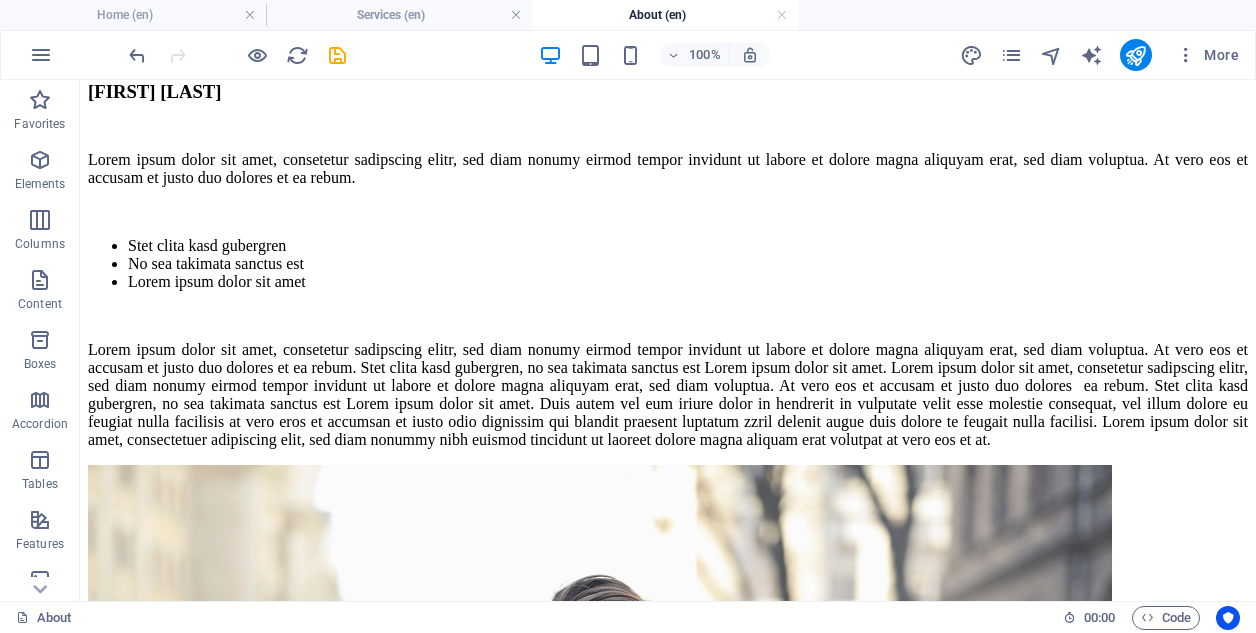 scroll, scrollTop: 2712, scrollLeft: 0, axis: vertical 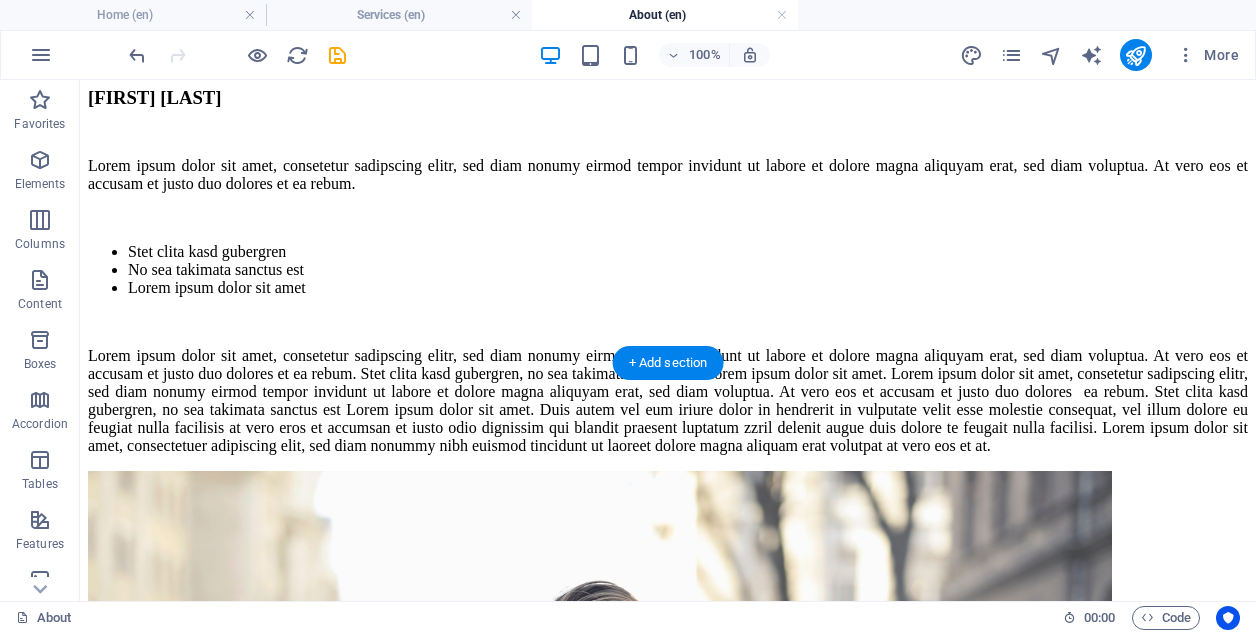 click at bounding box center (668, 1855) 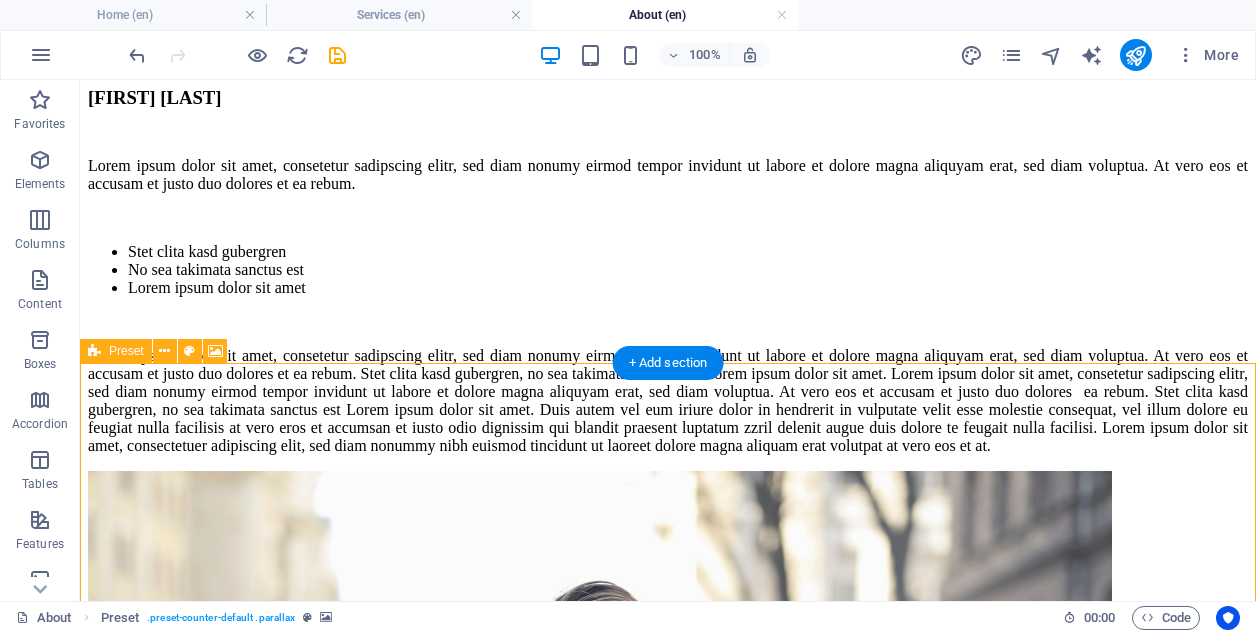 click on "Preset" at bounding box center [126, 351] 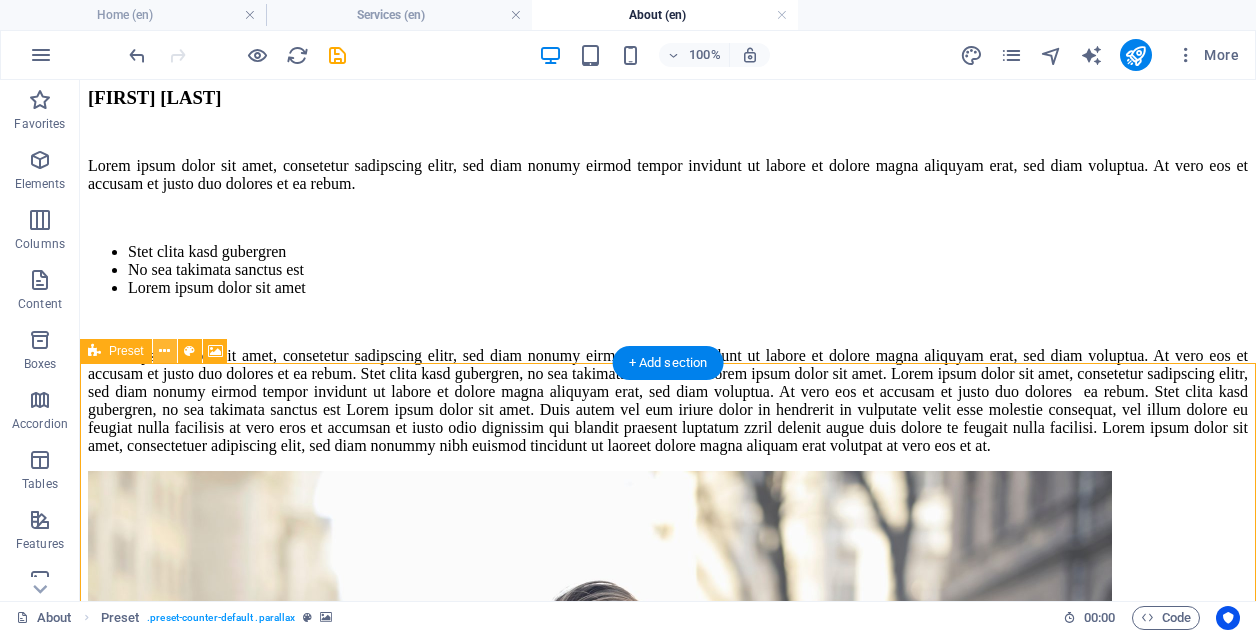 click at bounding box center (164, 351) 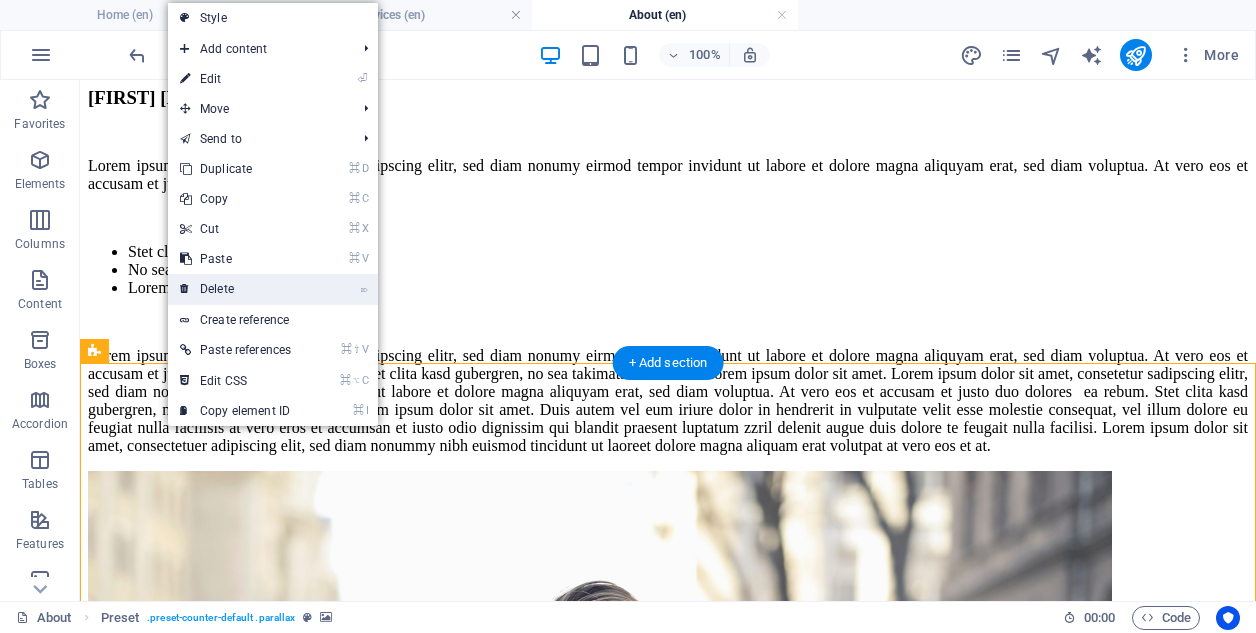 click on "⌦  Delete" at bounding box center (235, 289) 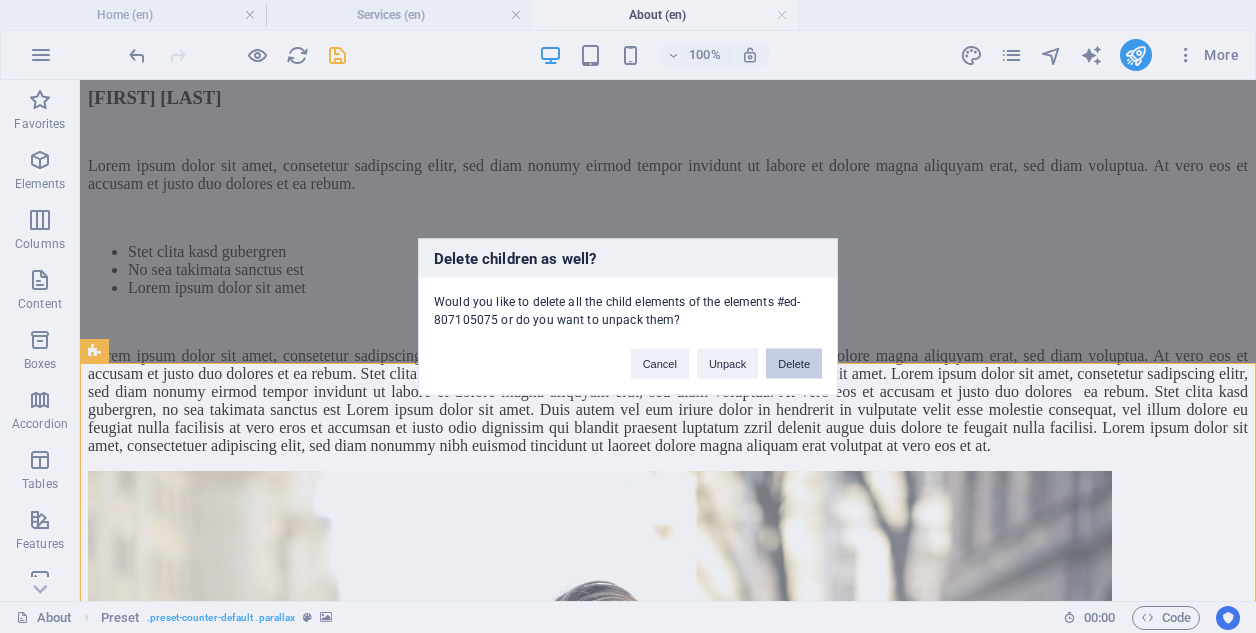 click on "Delete" at bounding box center (794, 363) 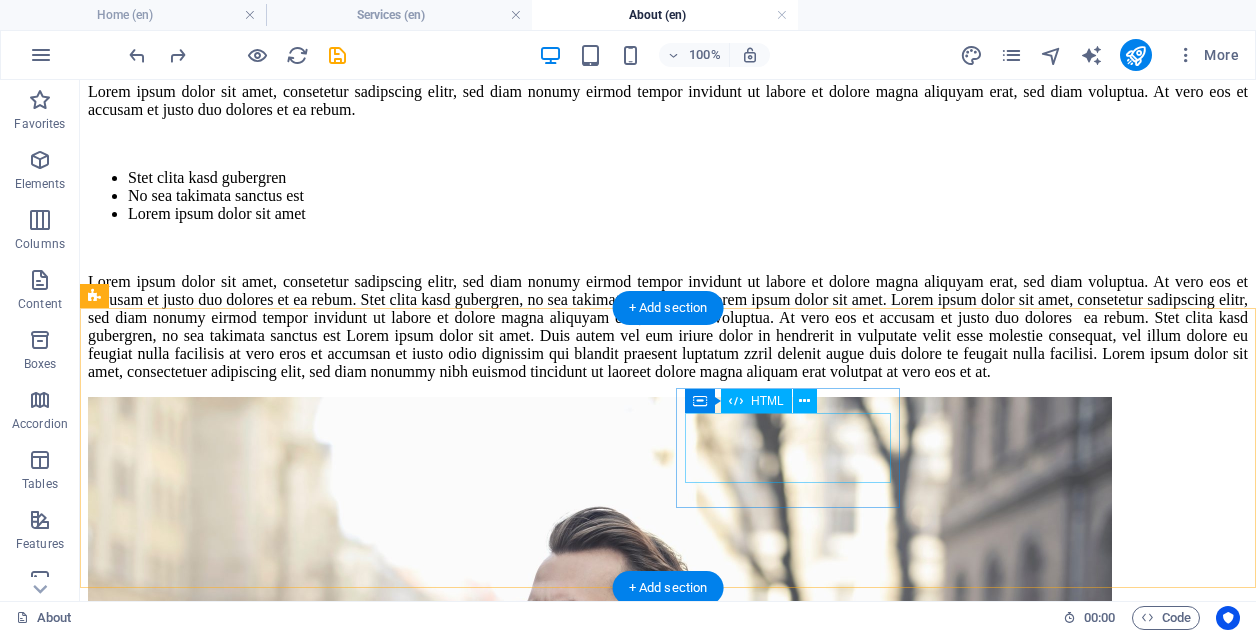 scroll, scrollTop: 2752, scrollLeft: 0, axis: vertical 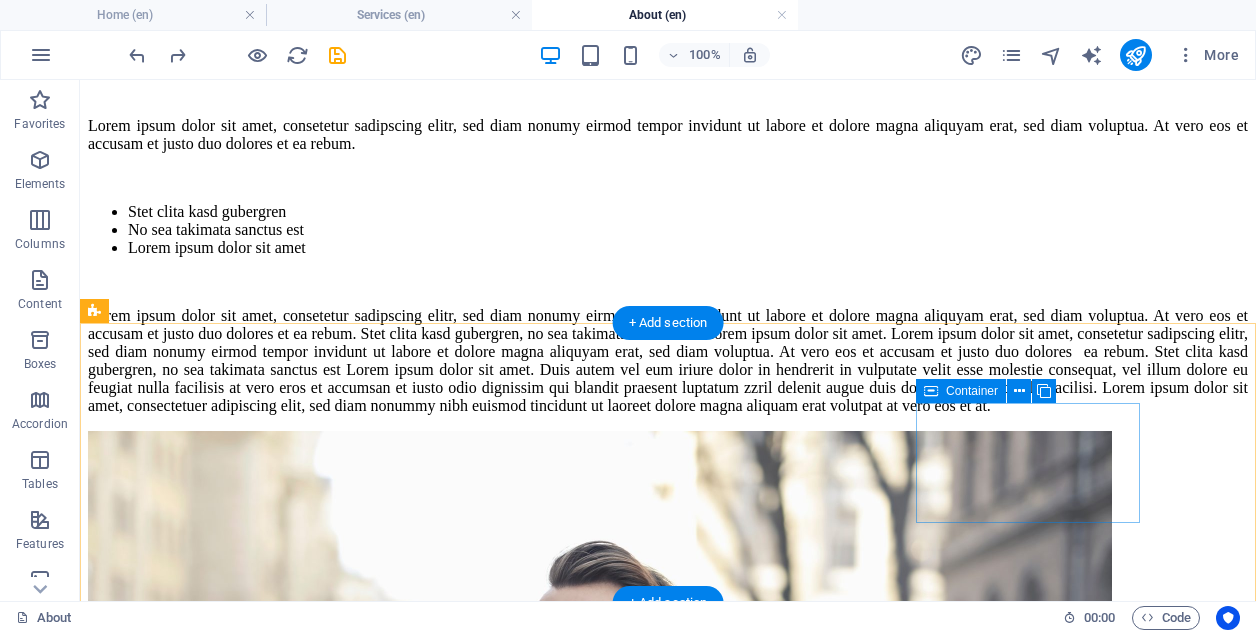 click on "Happy Clients [NUMBER]" at bounding box center (668, 2604) 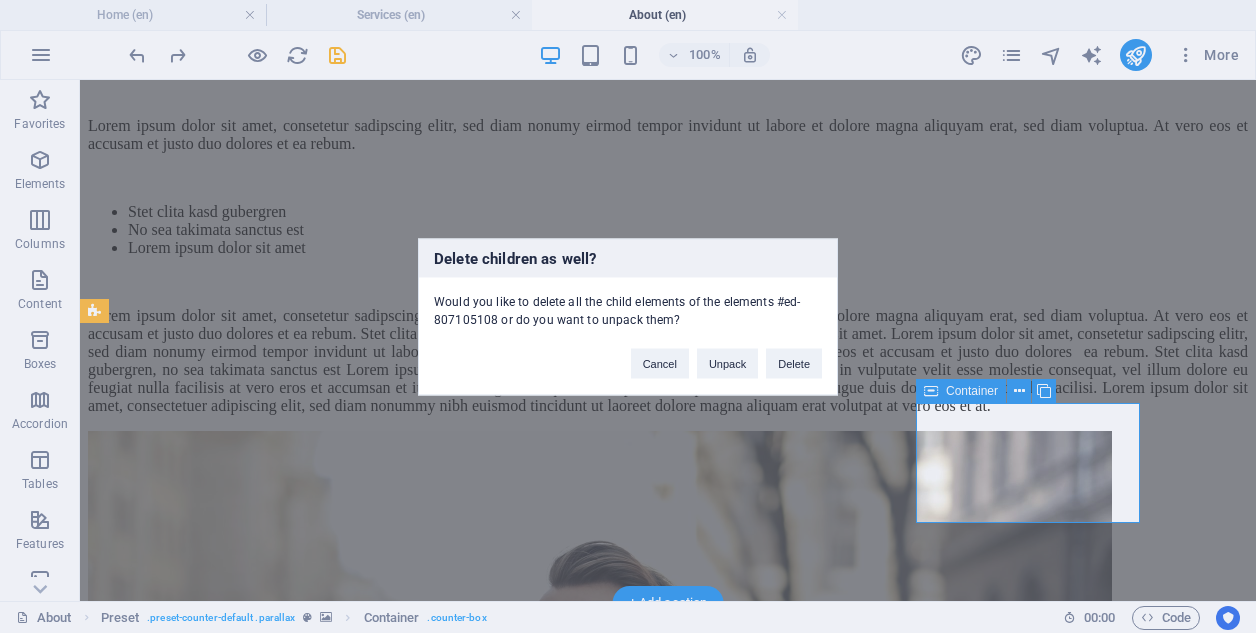 type 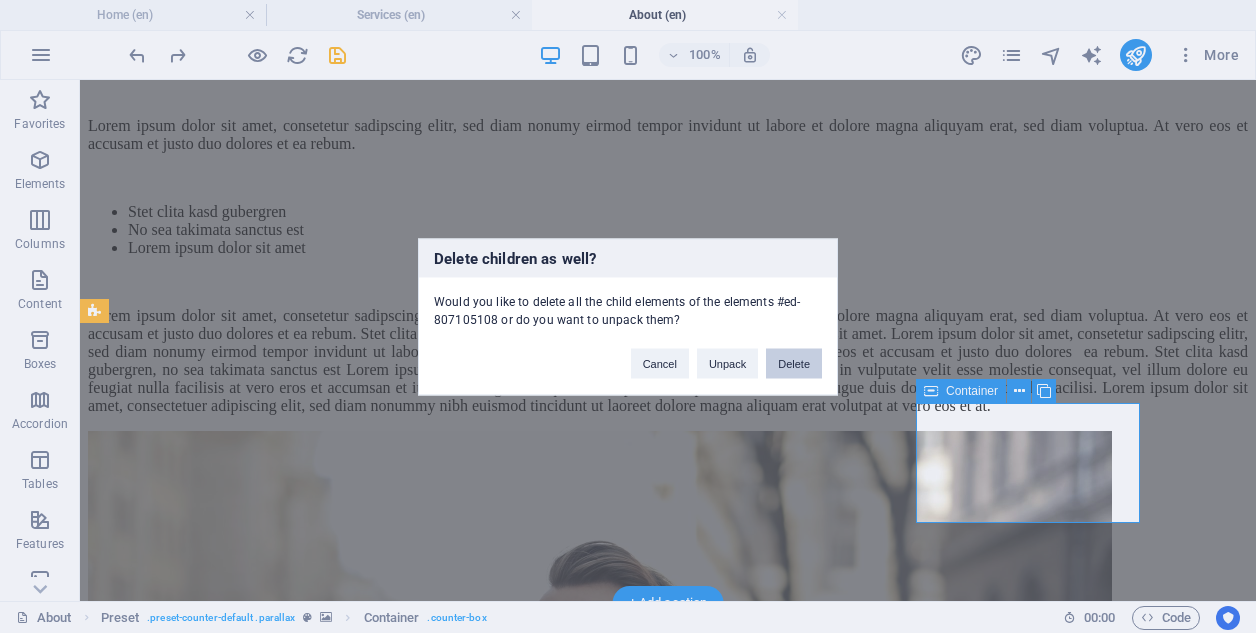 click on "Delete" at bounding box center [794, 363] 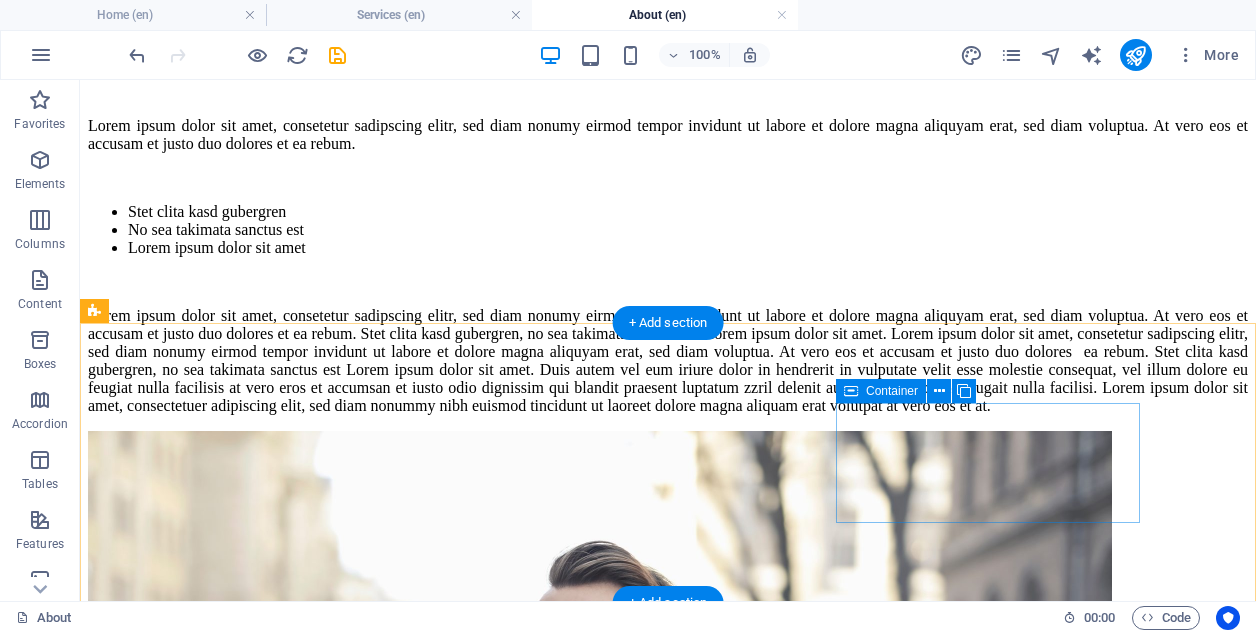 click on "Created Programs 212" at bounding box center (668, 2536) 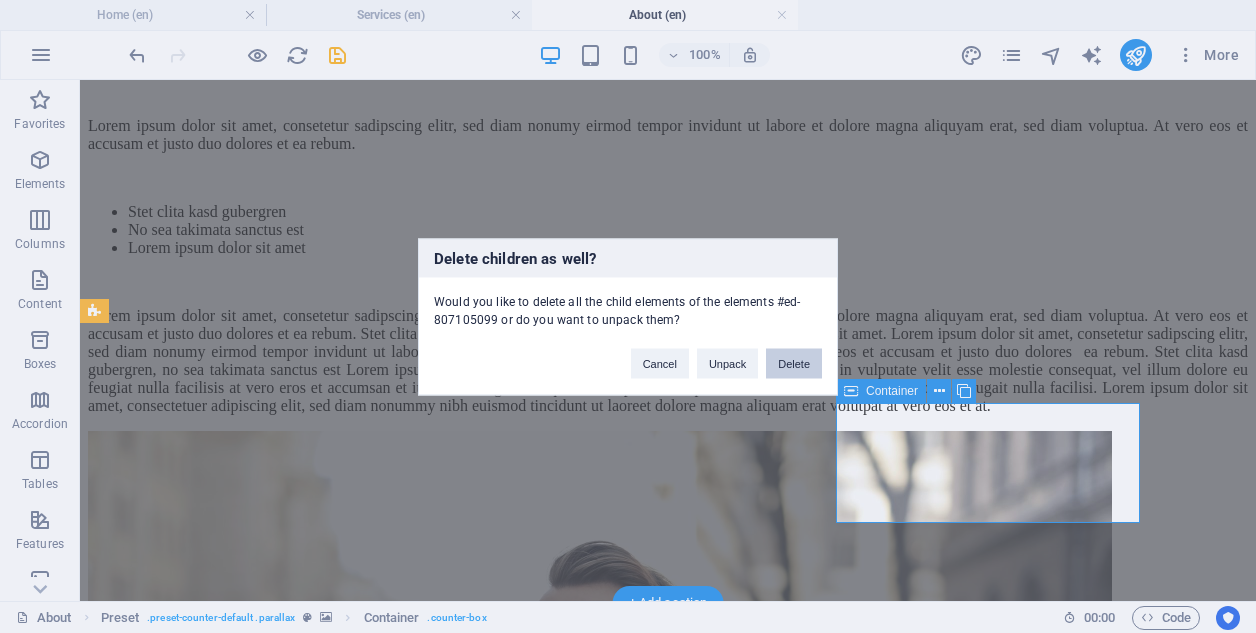 click on "Delete" at bounding box center [794, 363] 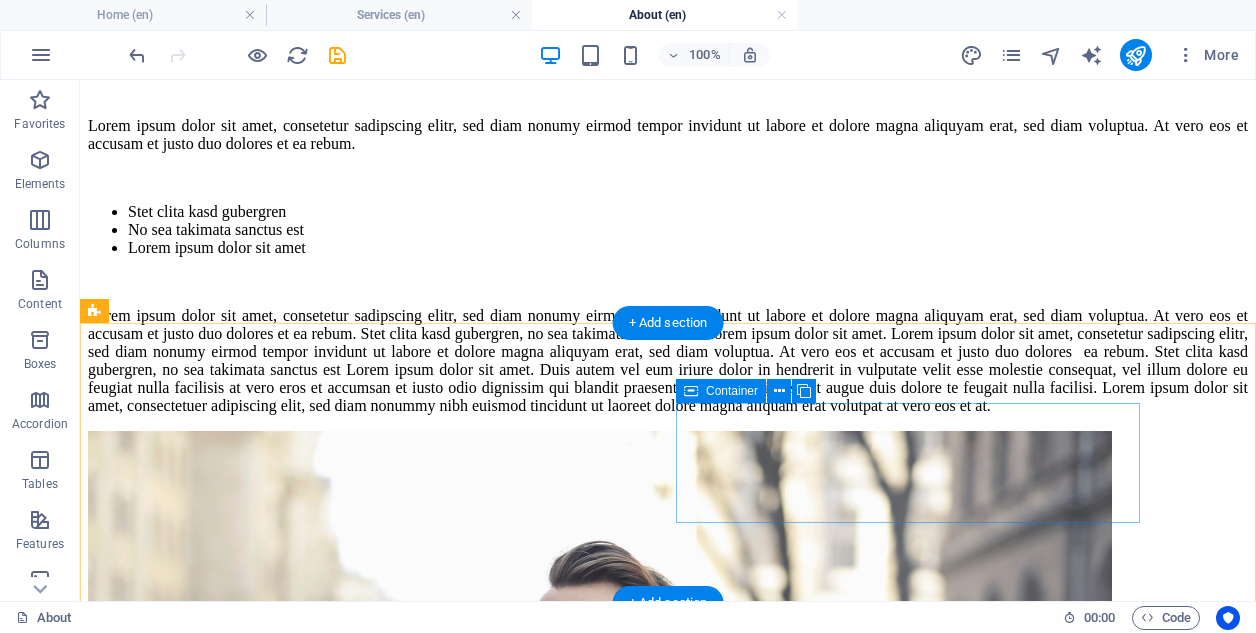 click on "Overcame Hurdles 736" at bounding box center [668, 2468] 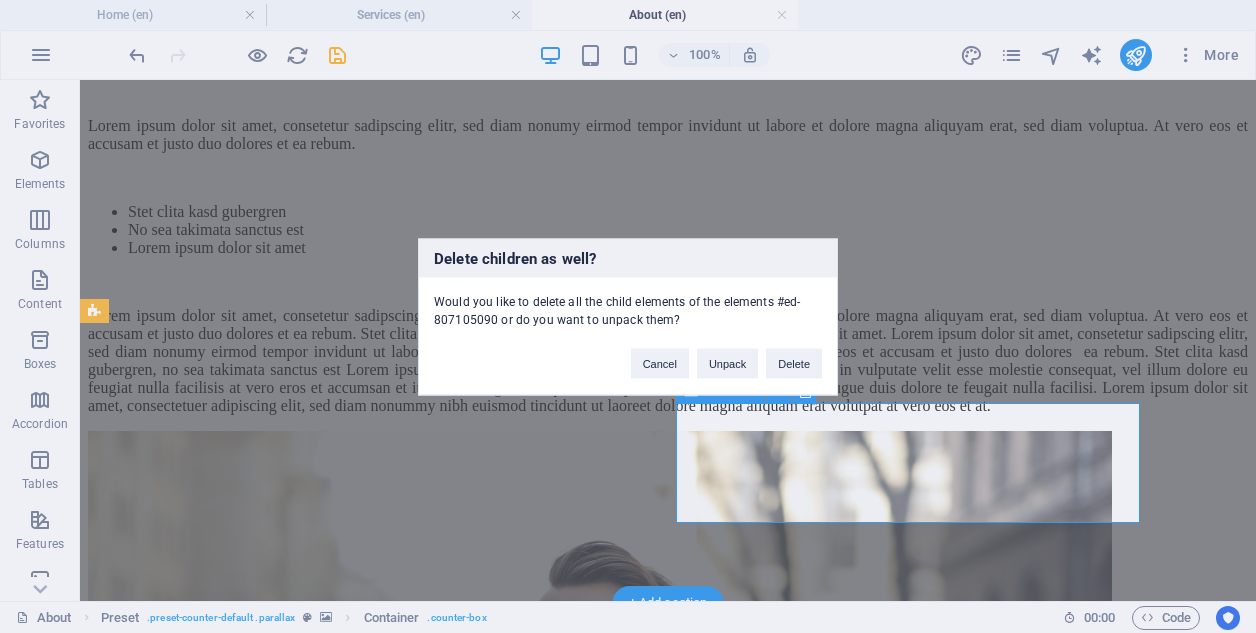 type 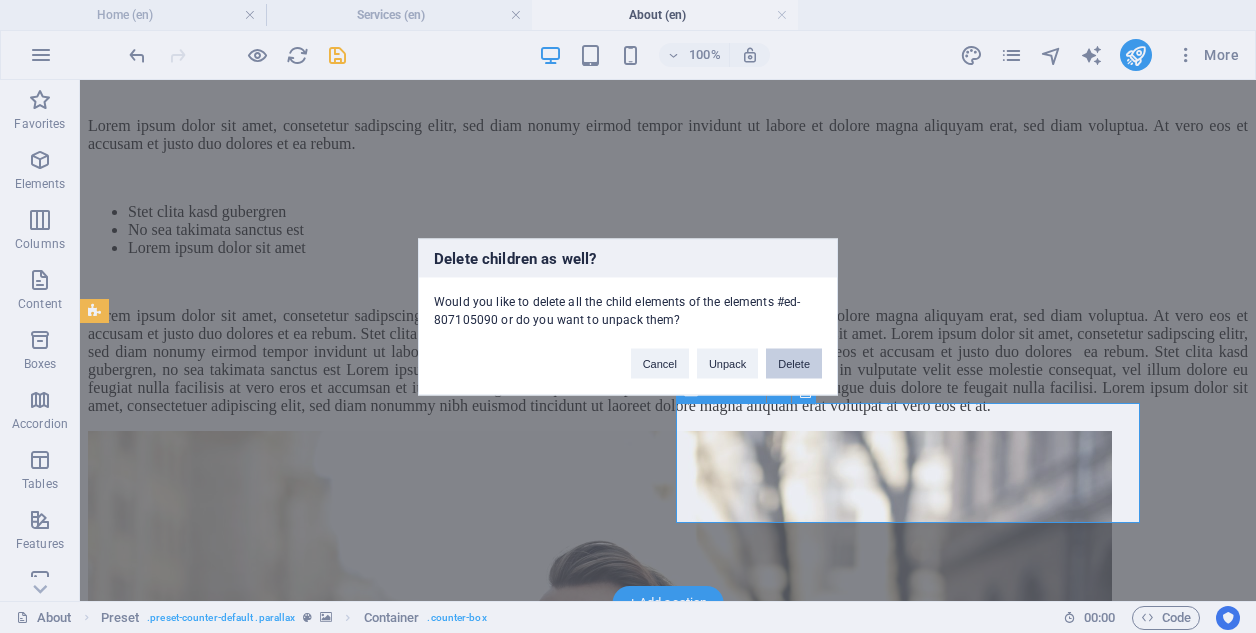click on "Delete" at bounding box center (794, 363) 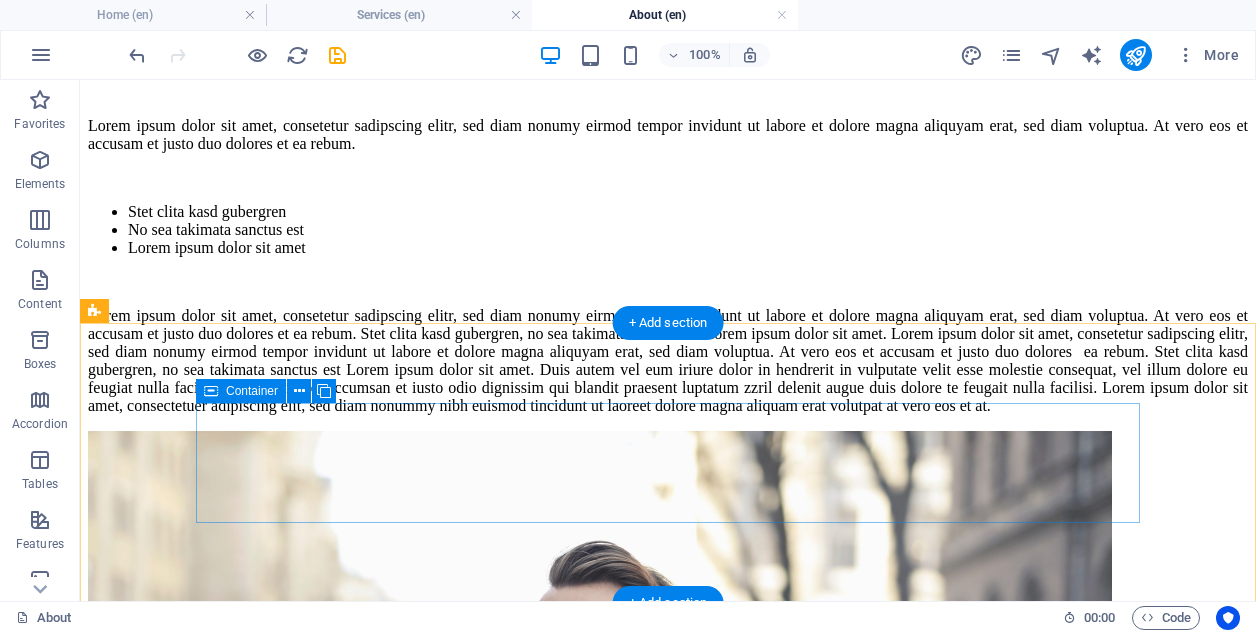 click on "Coachings 127" at bounding box center (668, 2400) 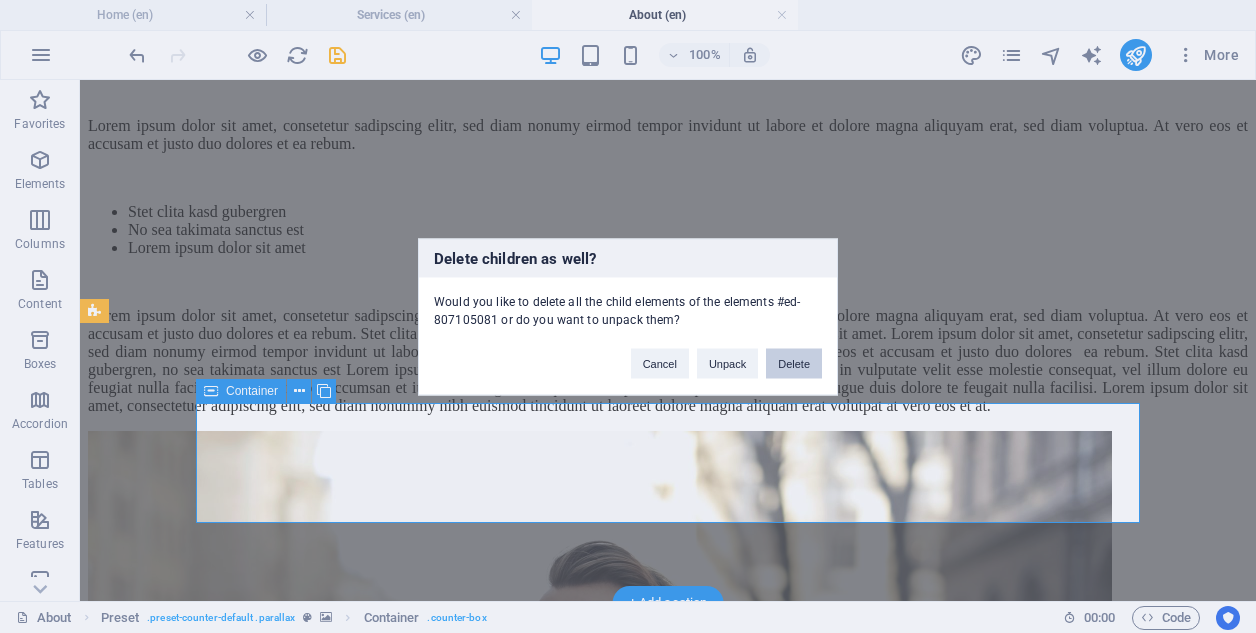 type 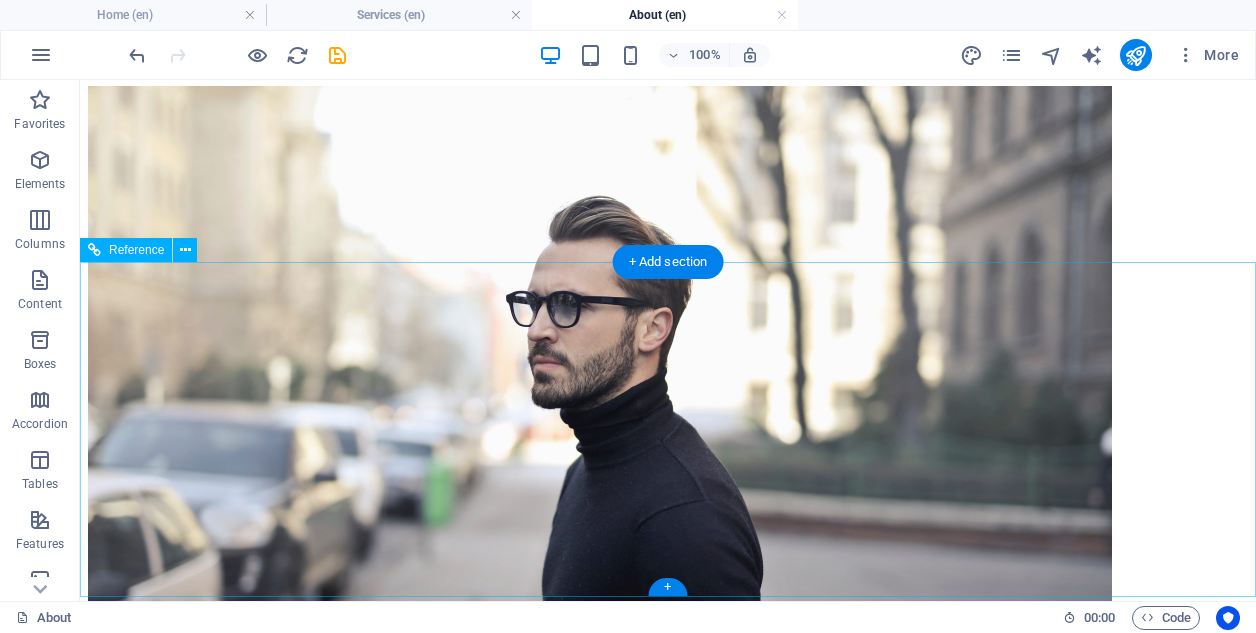 scroll, scrollTop: 3095, scrollLeft: 0, axis: vertical 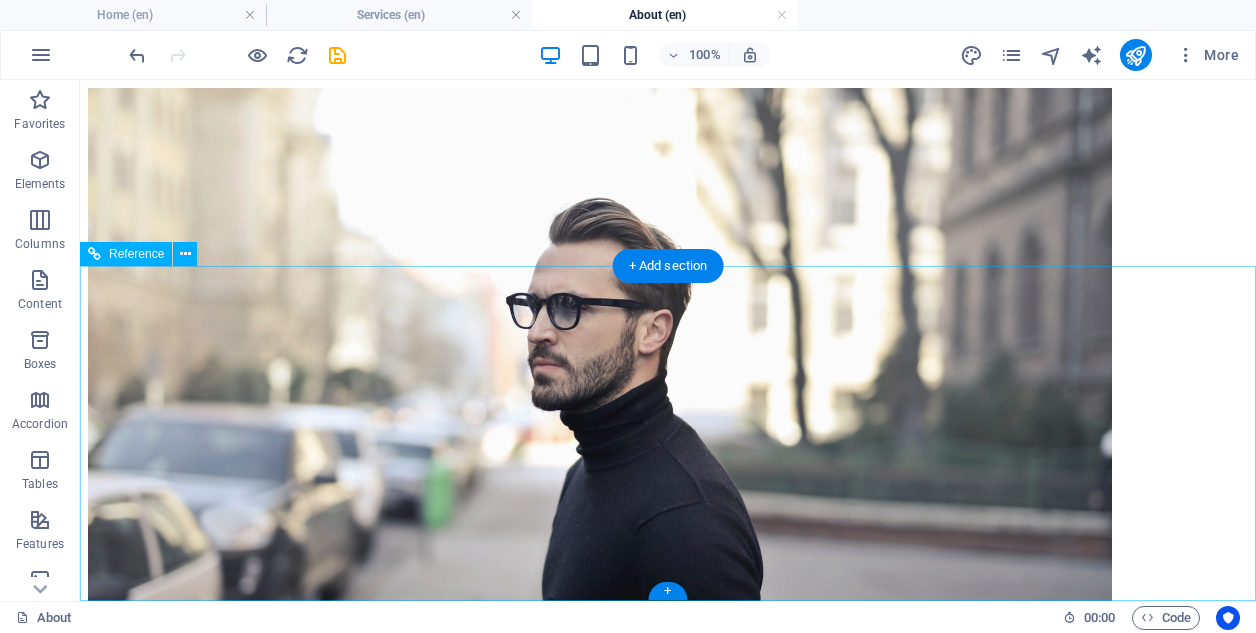 click on "Contact info@[DOMAIN] Legal Notice  |  Privacy" at bounding box center [668, 2652] 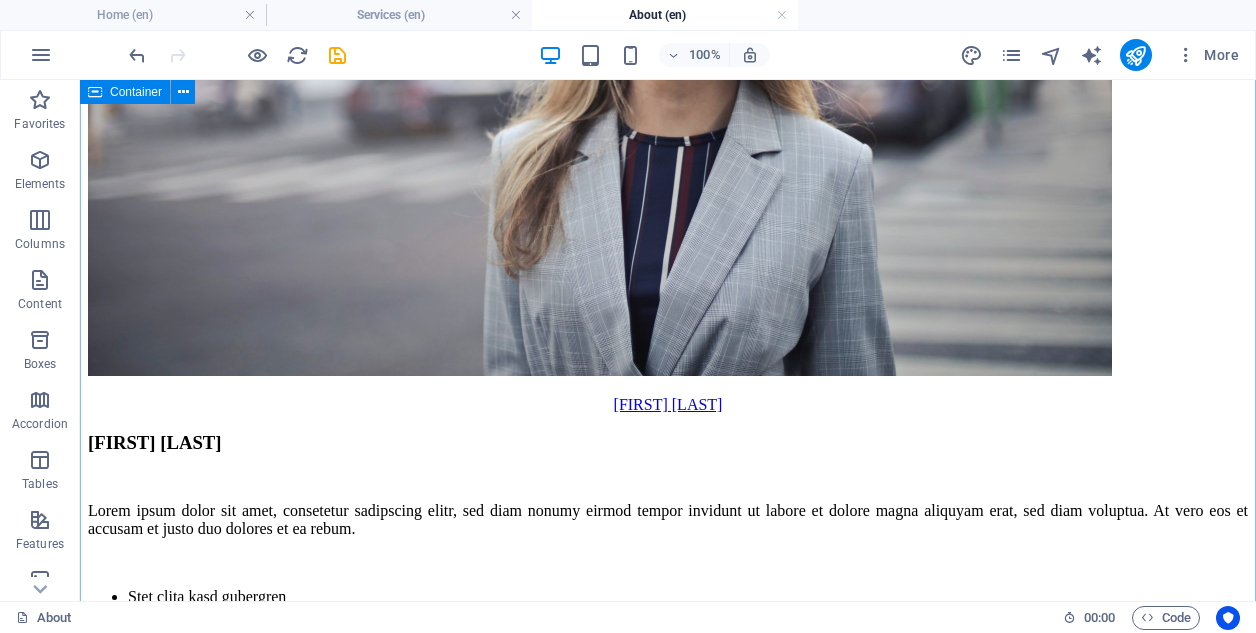 scroll, scrollTop: 2369, scrollLeft: 0, axis: vertical 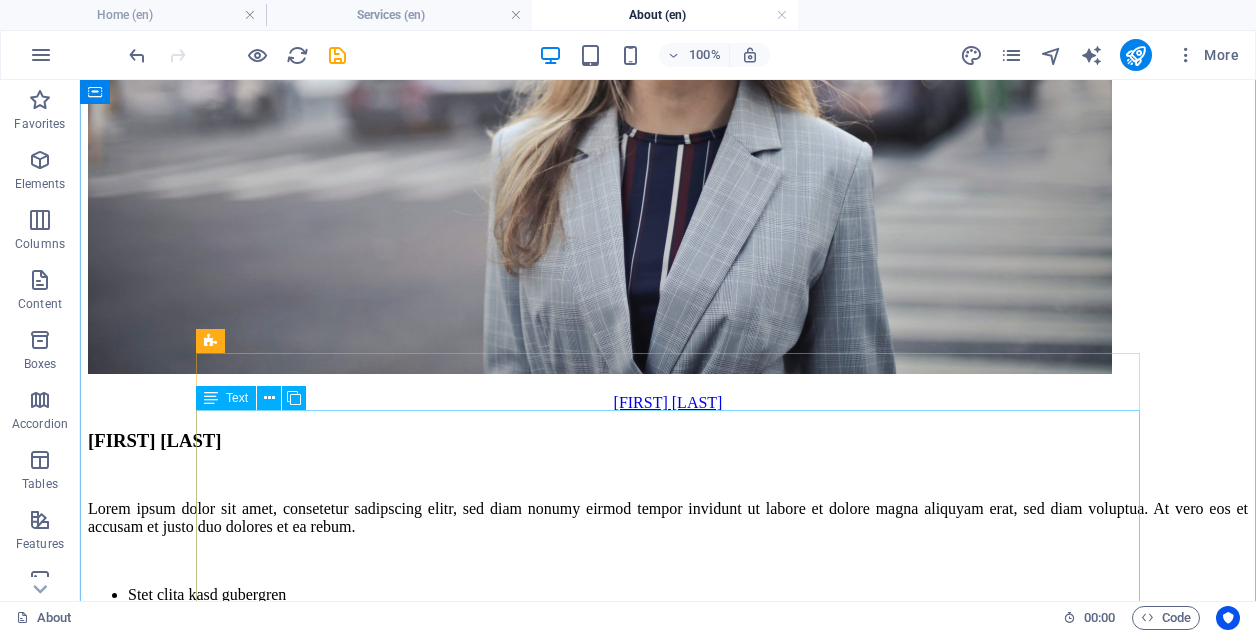 click on "Lorem ipsum dolor sit amet, consetetur sadipscing elitr, sed diam nonumy eirmod tempor invidunt ut labore et dolore magna aliquyam erat, sed diam voluptua. At vero eos et accusam et justo duo dolores et ea rebum.  Stet clita kasd gubergren, no sea takimata sanctus est Lorem ipsum dolor sit amet. Lorem ipsum dolor sit amet, consetetur sadipscing elitr, sed diam nonumy eirmod tempor invidunt ut labore et dolore magna aliquyam erat, sed diam voluptua. At vero eos et accusam et justo duo dolores et ea rebum. Stet clita kasd gubergren. no sea takimata sanctus est Lorem ipsum dolor sit amet. Duis autem vel eum iriure dolor in hendrerit in vulputate velit esse molestie consequat, vel illum dolore eu feugiat nulla facilisis at vero eros et accumsan et iusto odio dignissim qui blandit praesent luptatum zzril delenit augue duis dolore te feugait nulla facilisi. Lorem ipsum dolor sit amet, consectetuer adipiscing elit, sed diam nonummy nibh euismod tincidunt ut laoreet dolore magna aliquam erat volutpat." at bounding box center [668, 2236] 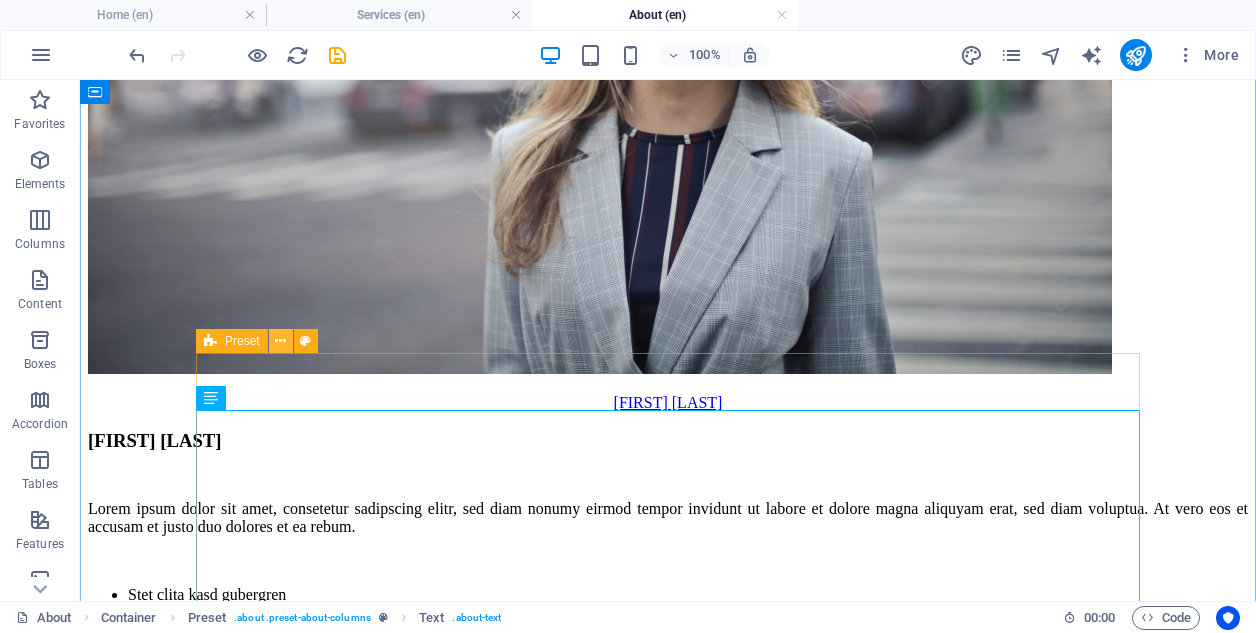 click at bounding box center [281, 341] 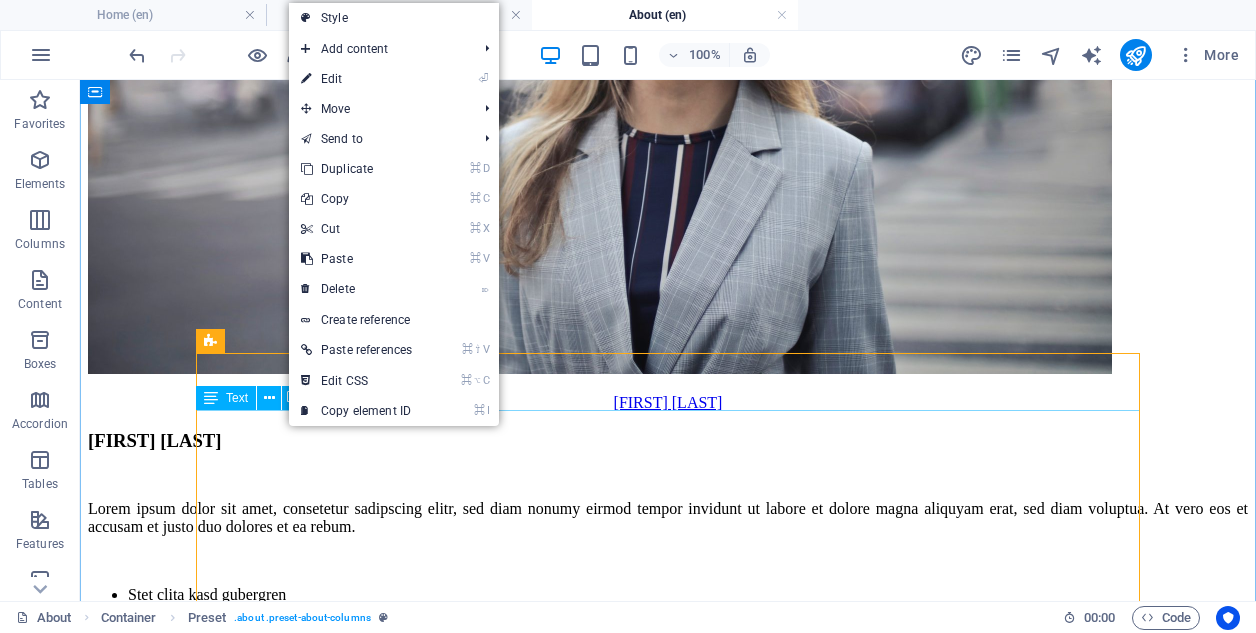 click on "Lorem ipsum dolor sit amet, consetetur sadipscing elitr, sed diam nonumy eirmod tempor invidunt ut labore et dolore magna aliquyam erat, sed diam voluptua. At vero eos et accusam et justo duo dolores et ea rebum.  Stet clita kasd gubergren, no sea takimata sanctus est Lorem ipsum dolor sit amet. Lorem ipsum dolor sit amet, consetetur sadipscing elitr, sed diam nonumy eirmod tempor invidunt ut labore et dolore magna aliquyam erat, sed diam voluptua. At vero eos et accusam et justo duo dolores et ea rebum. Stet clita kasd gubergren. no sea takimata sanctus est Lorem ipsum dolor sit amet. Duis autem vel eum iriure dolor in hendrerit in vulputate velit esse molestie consequat, vel illum dolore eu feugiat nulla facilisis at vero eros et accumsan et iusto odio dignissim qui blandit praesent luptatum zzril delenit augue duis dolore te feugait nulla facilisi. Lorem ipsum dolor sit amet, consectetuer adipiscing elit, sed diam nonummy nibh euismod tincidunt ut laoreet dolore magna aliquam erat volutpat." at bounding box center (668, 2236) 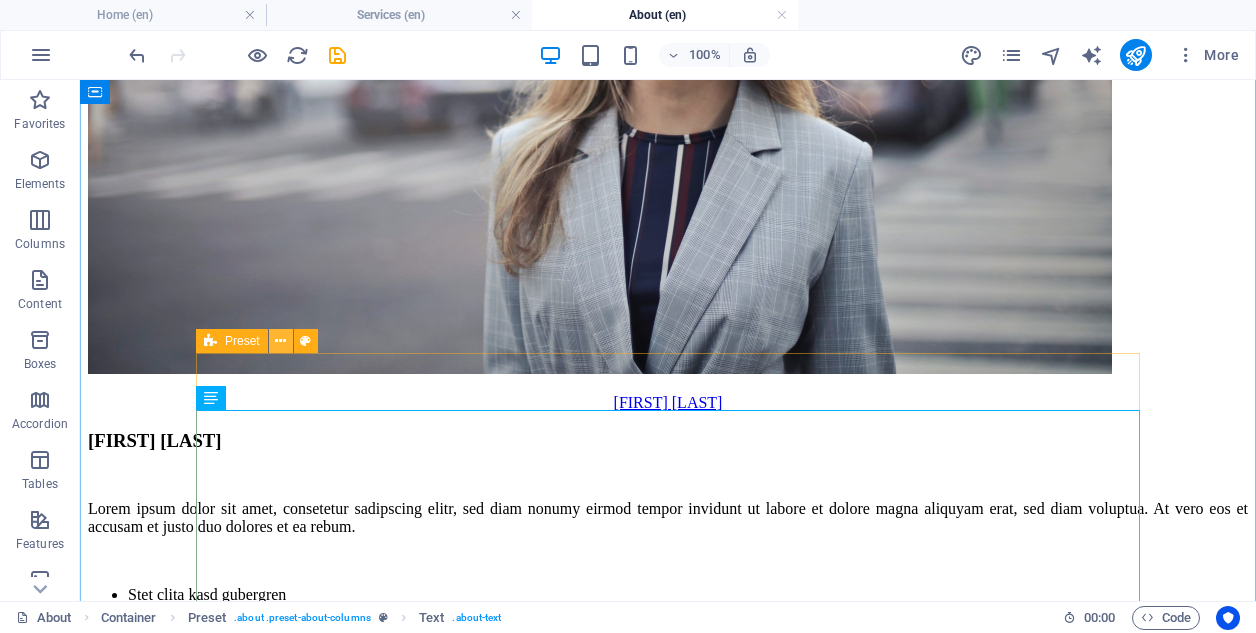 click at bounding box center [281, 341] 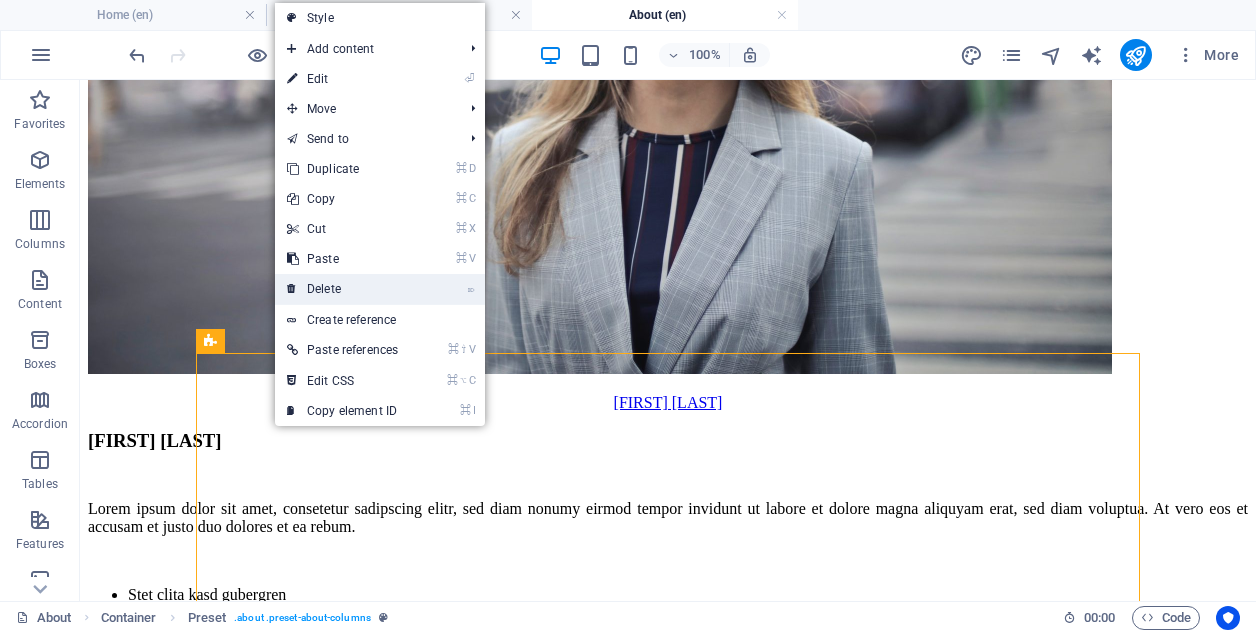 click on "⌦  Delete" at bounding box center [342, 289] 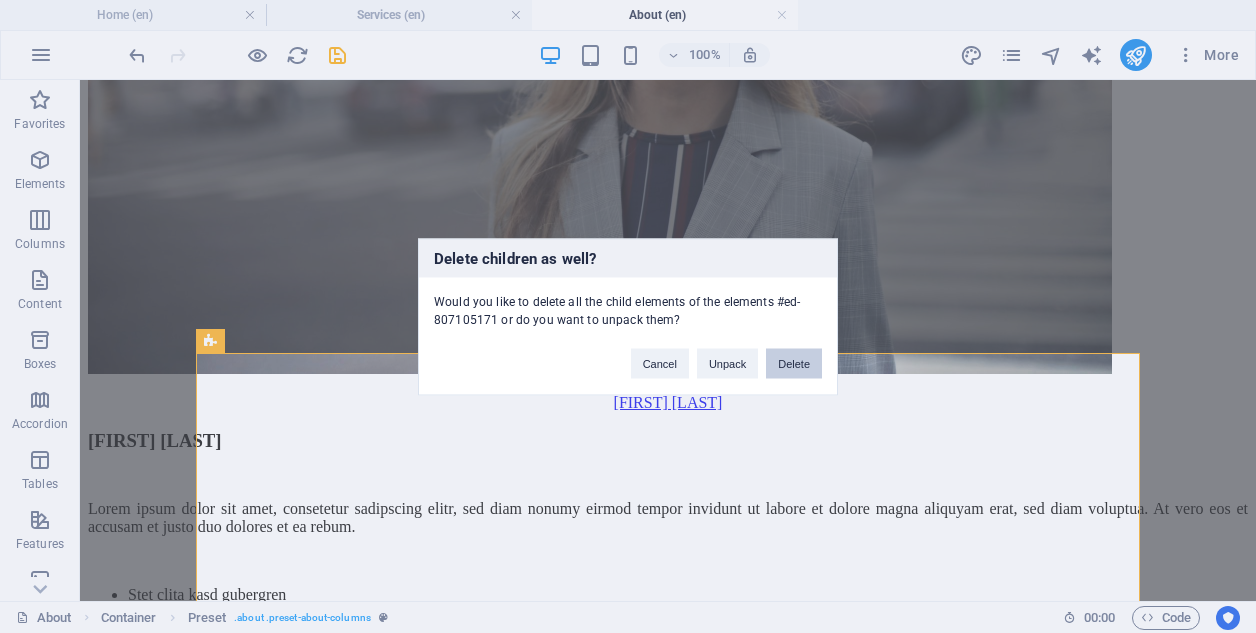 click on "Delete" at bounding box center [794, 363] 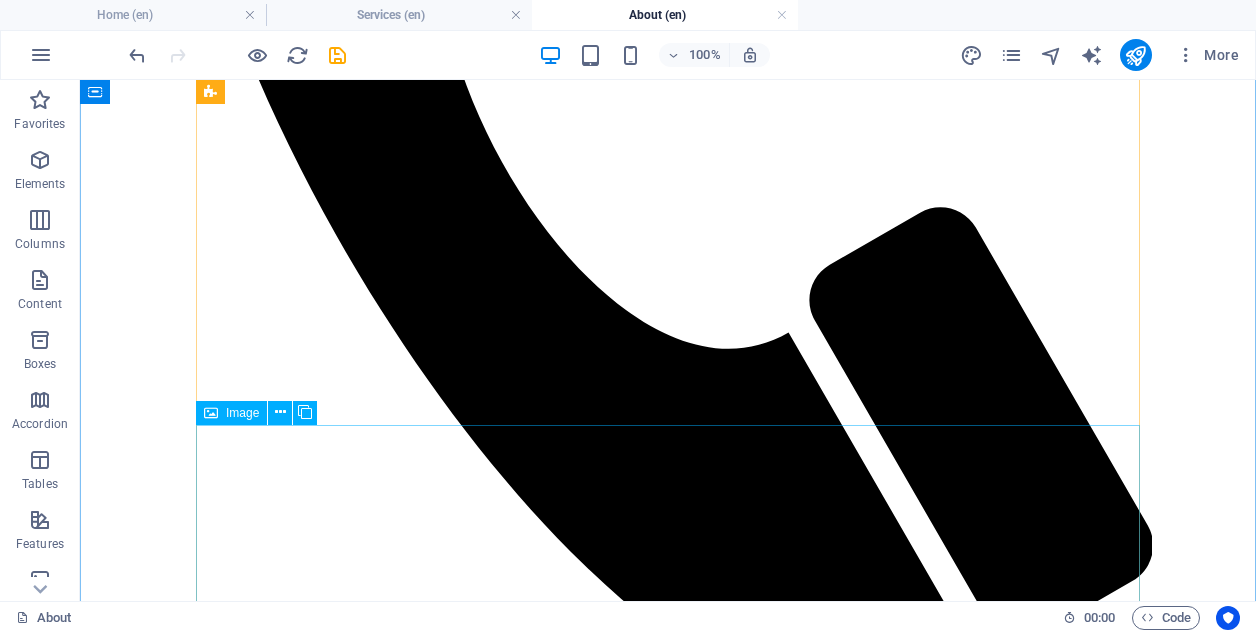 scroll, scrollTop: 1039, scrollLeft: 0, axis: vertical 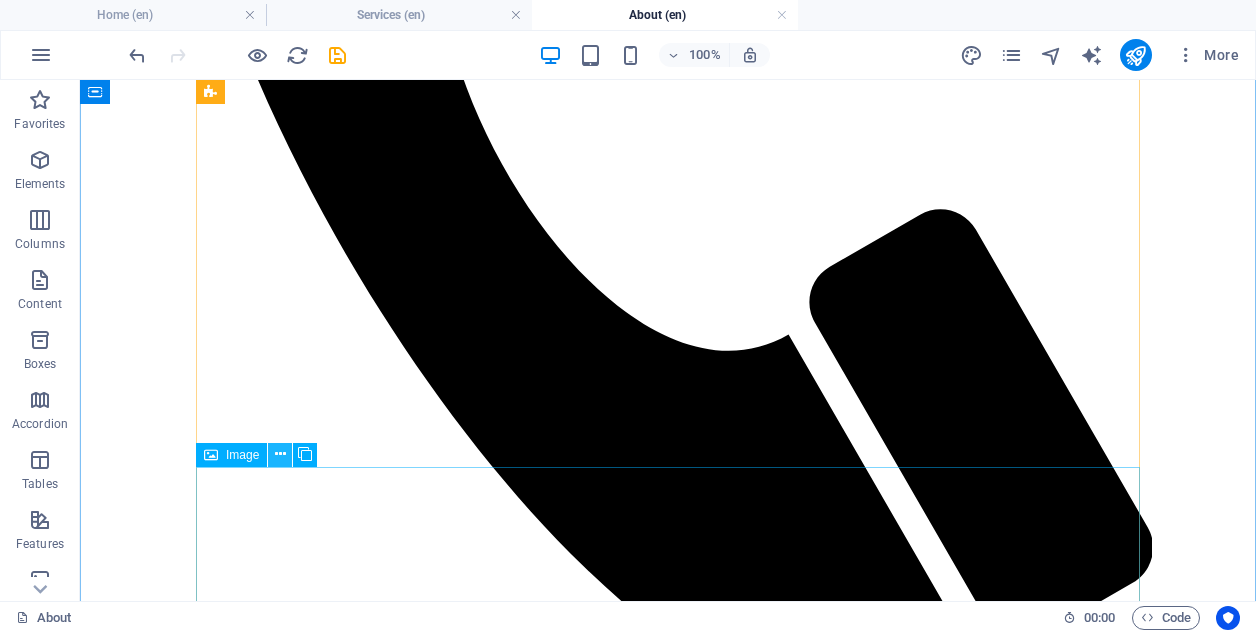 click at bounding box center [280, 454] 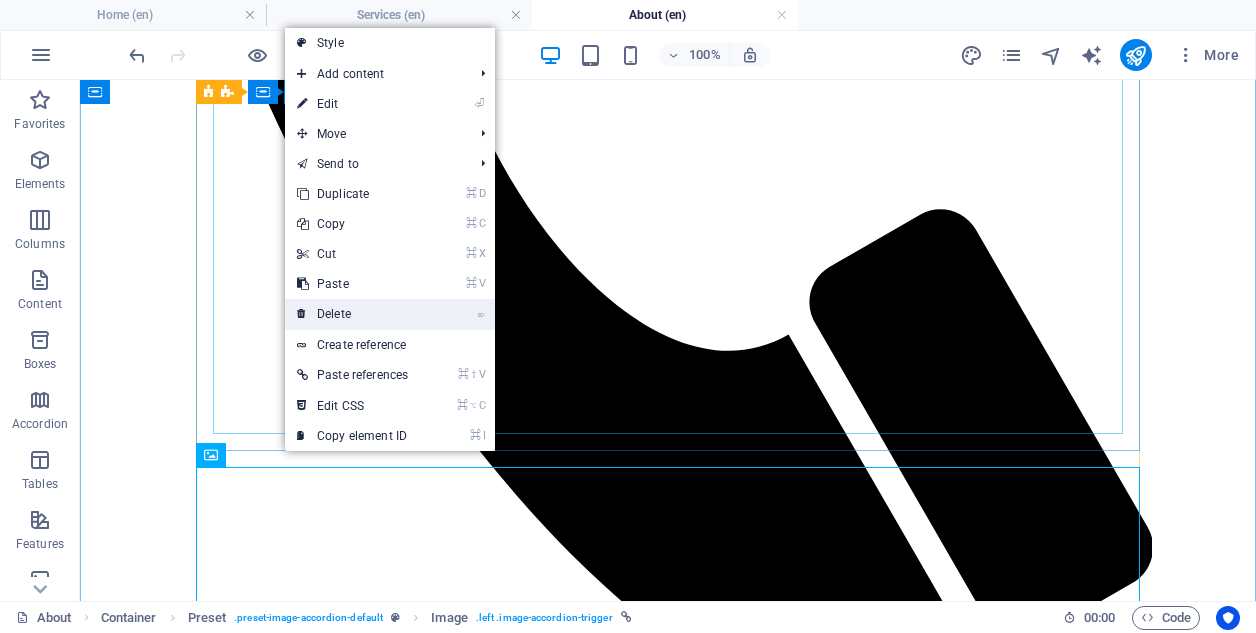 click on "⌦  Delete" at bounding box center [352, 314] 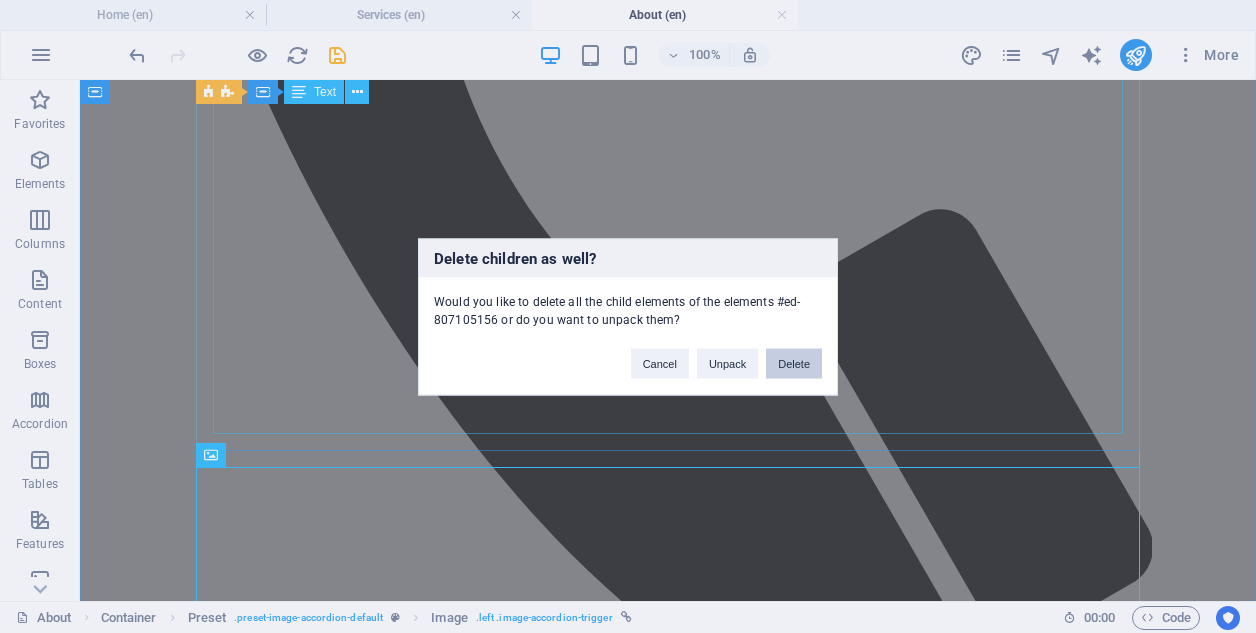 click on "Delete" at bounding box center (794, 363) 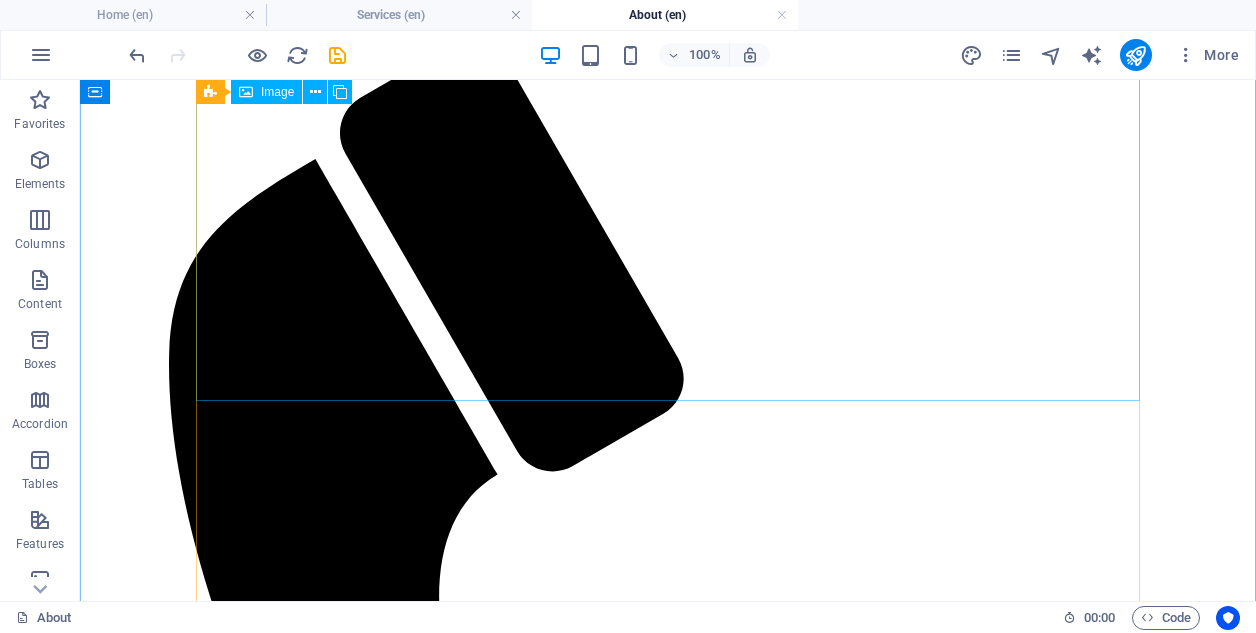 scroll, scrollTop: 629, scrollLeft: 0, axis: vertical 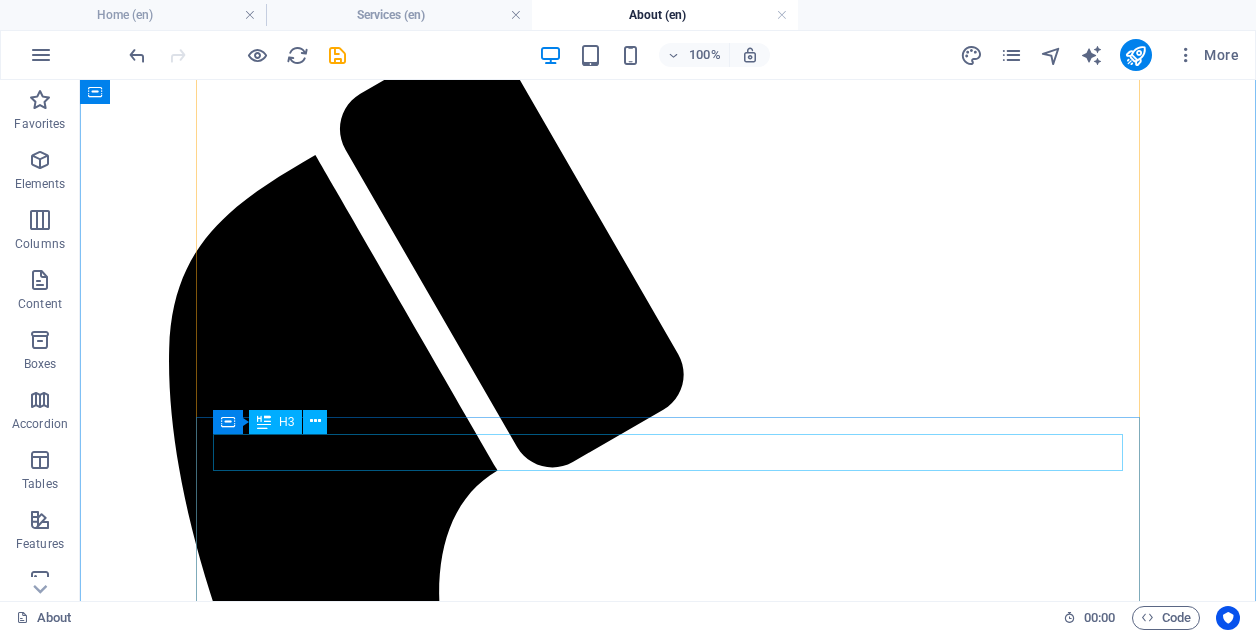 click on "[FIRST] [LAST]" at bounding box center (668, 2411) 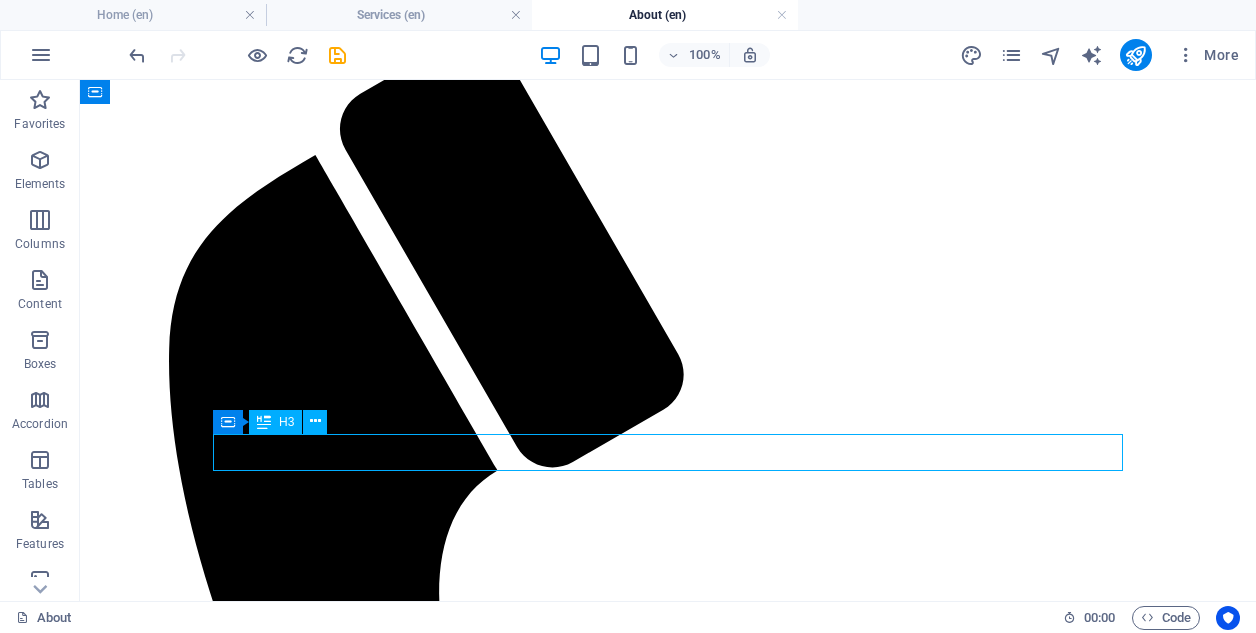 click on "[FIRST] [LAST]" at bounding box center [668, 2411] 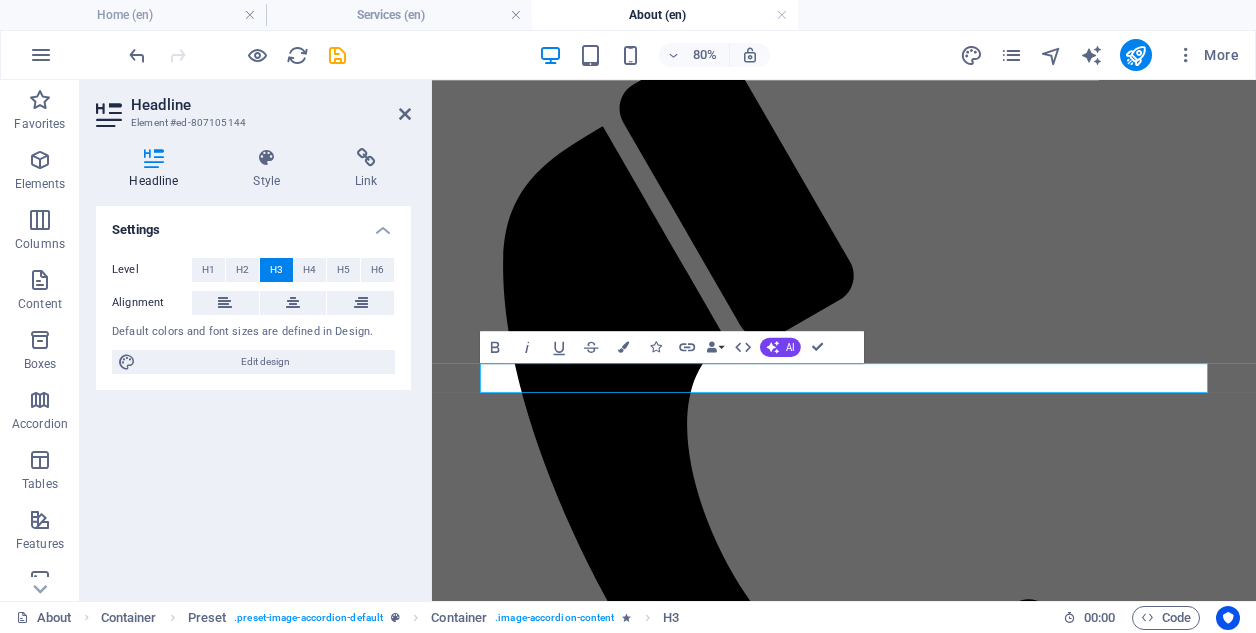 type 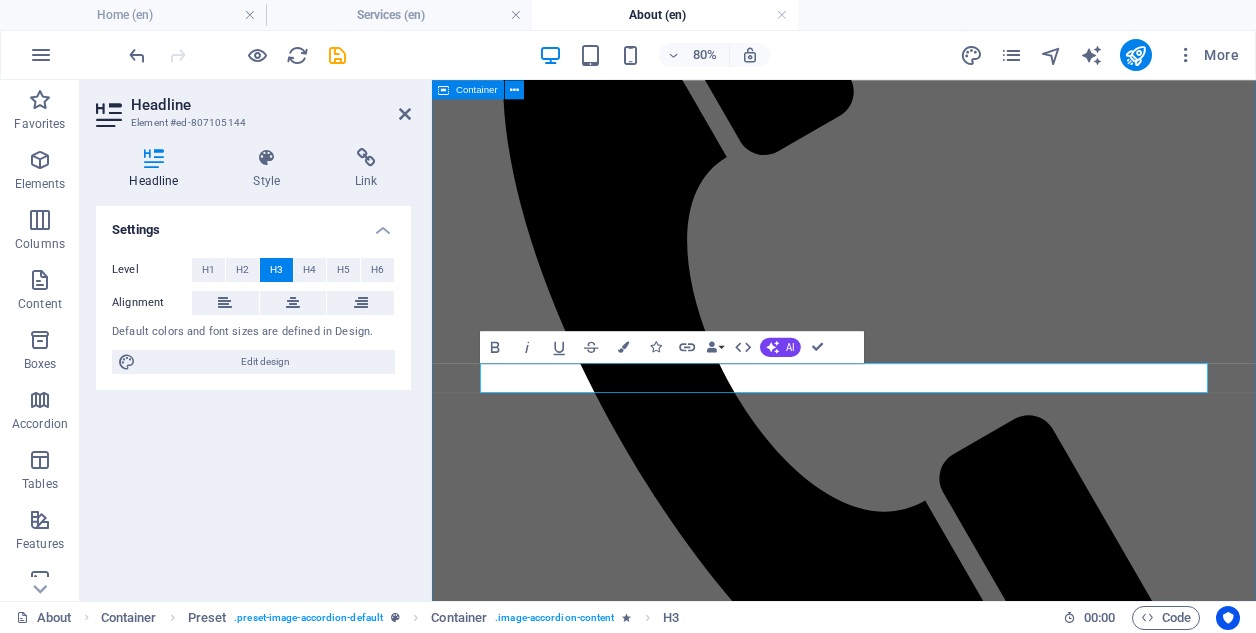 click on "About MINDFUL LEADERS With over a decade of management consulting experience serving a diverse array of Financial Services clients, including Tier 1 investment banks and Big 4 consulting, we recognize that the cornerstone of organizational success lies in smart and motivated individuals capable of translating vision into actionable results. From this foundation flows everything else — innovative solutions, satisfied clients, increased revenues, and a strong brand reputation. [FIRST] [LAST] [FIRST] [LAST] Lorem ipsum dolor sit amet, consetetur sadipscing elitr, sed diam nonumy eirmod tempor invidunt ut labore et dolore magna aliquyam erat, sed diam voluptua. At vero eos et accusam et justo duo dolores et ea rebum.  Stet clita kasd gubergren No sea takimata sanctus est  Lorem ipsum dolor sit amet" at bounding box center [947, 1731] 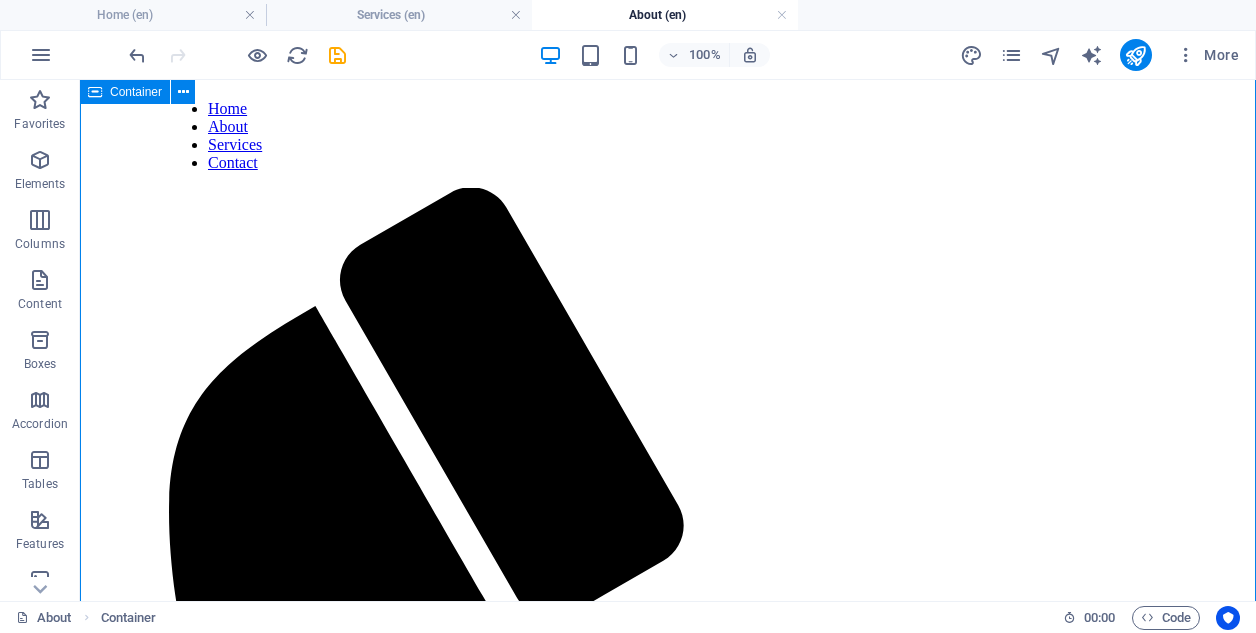 scroll, scrollTop: 233, scrollLeft: 0, axis: vertical 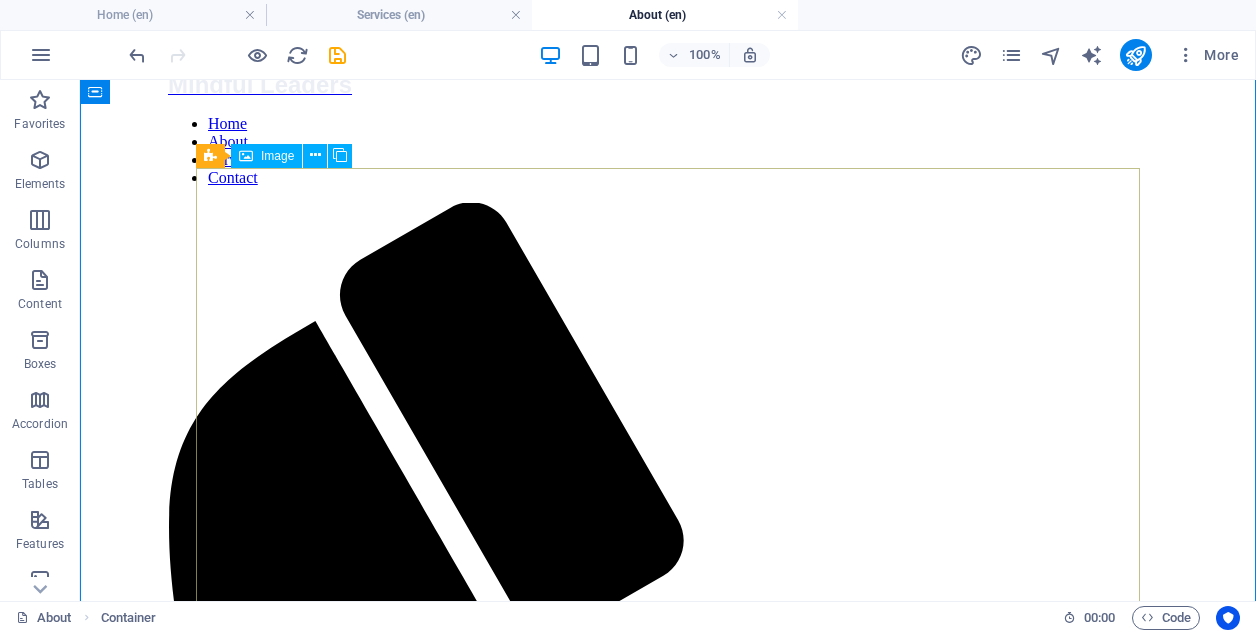 click on "[FIRST] [LAST]" at bounding box center (668, 2187) 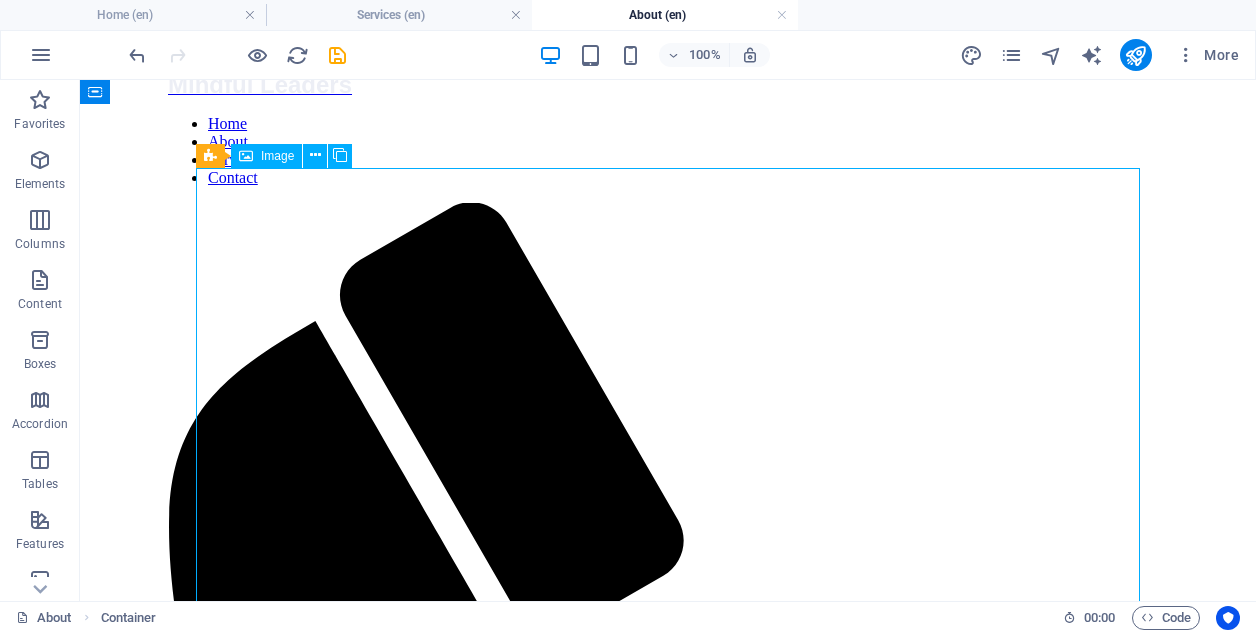 click on "[FIRST] [LAST]" at bounding box center (668, 2187) 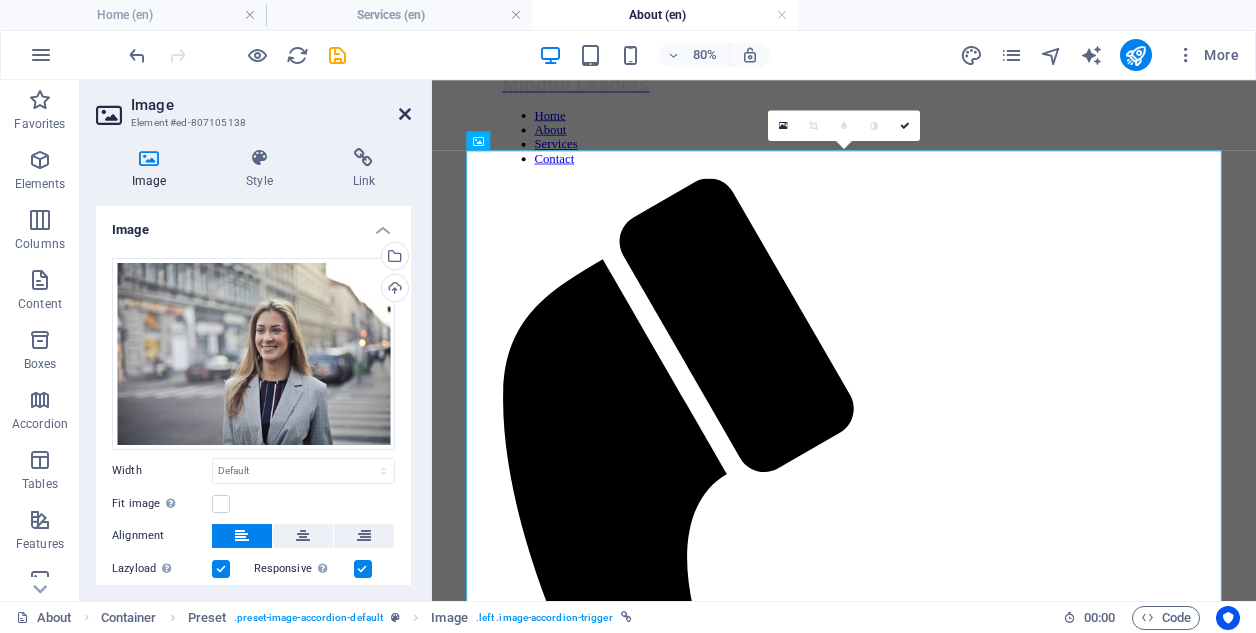 click at bounding box center (405, 114) 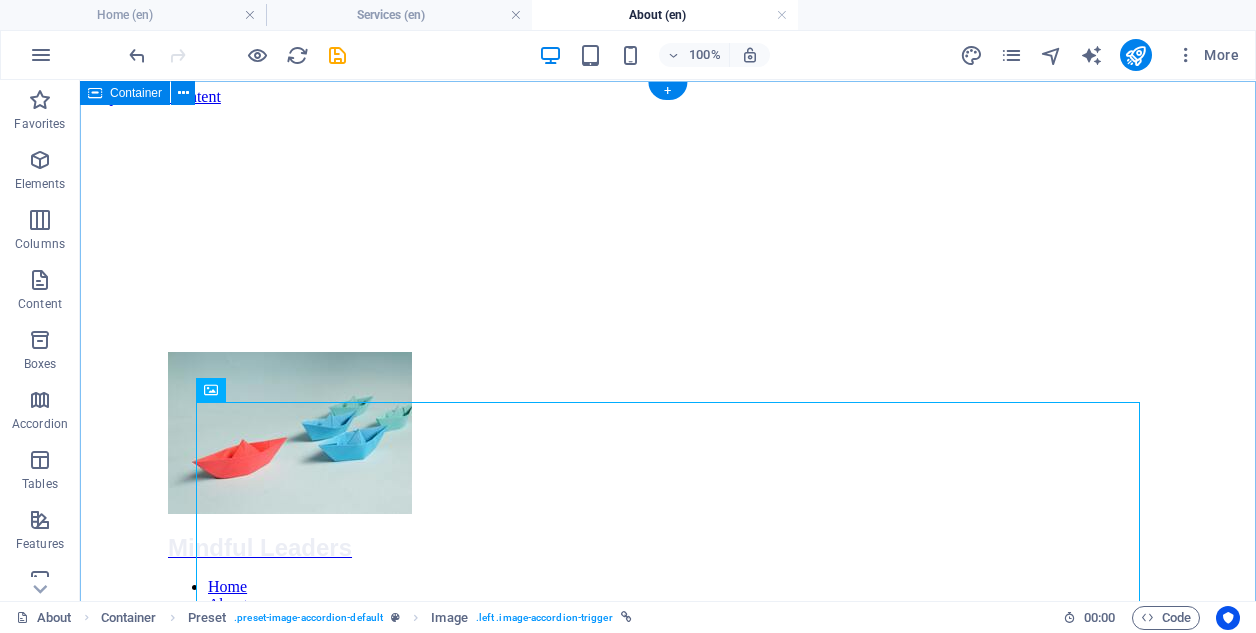 scroll, scrollTop: 0, scrollLeft: 0, axis: both 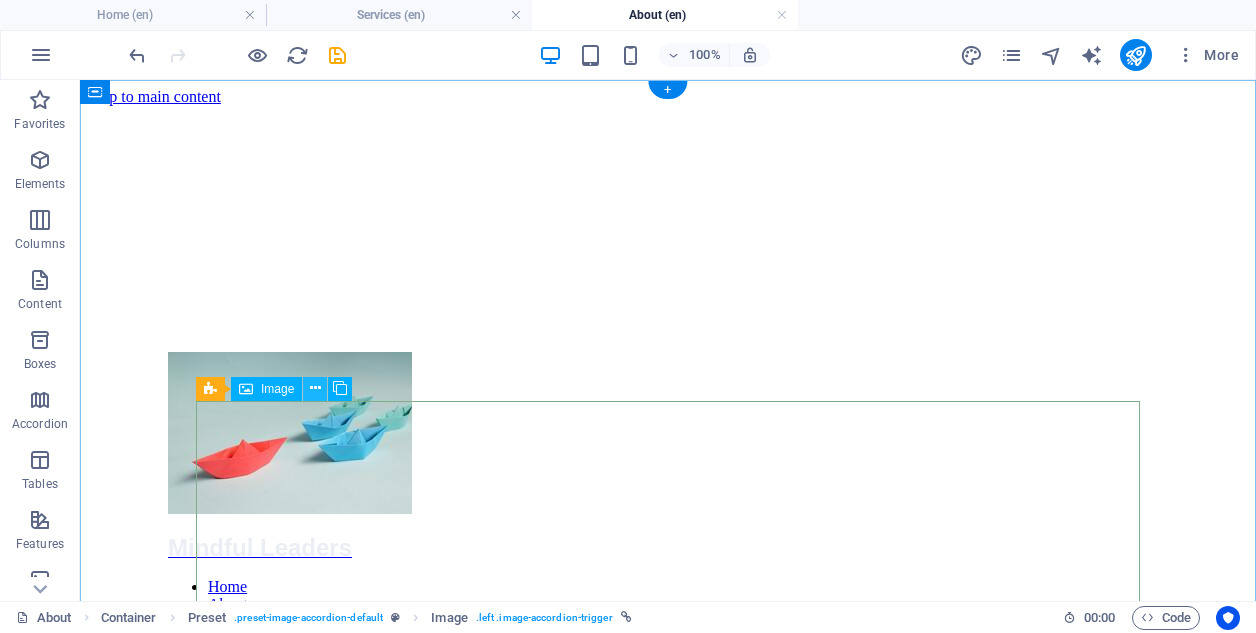 click at bounding box center (315, 388) 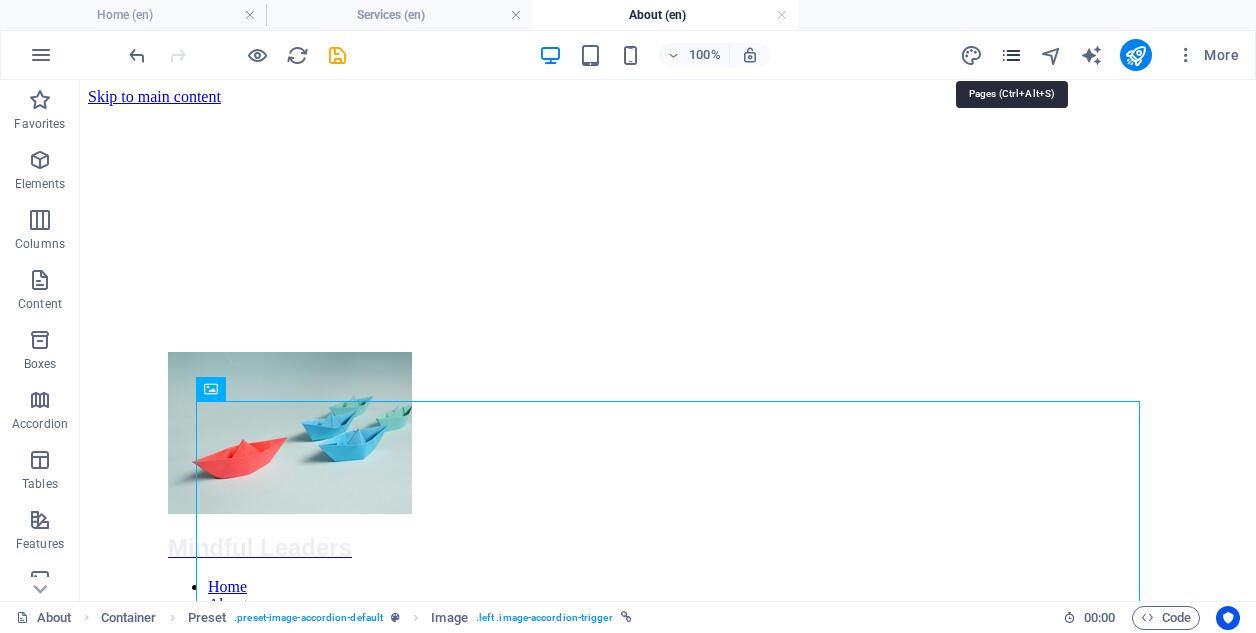 click at bounding box center (1011, 55) 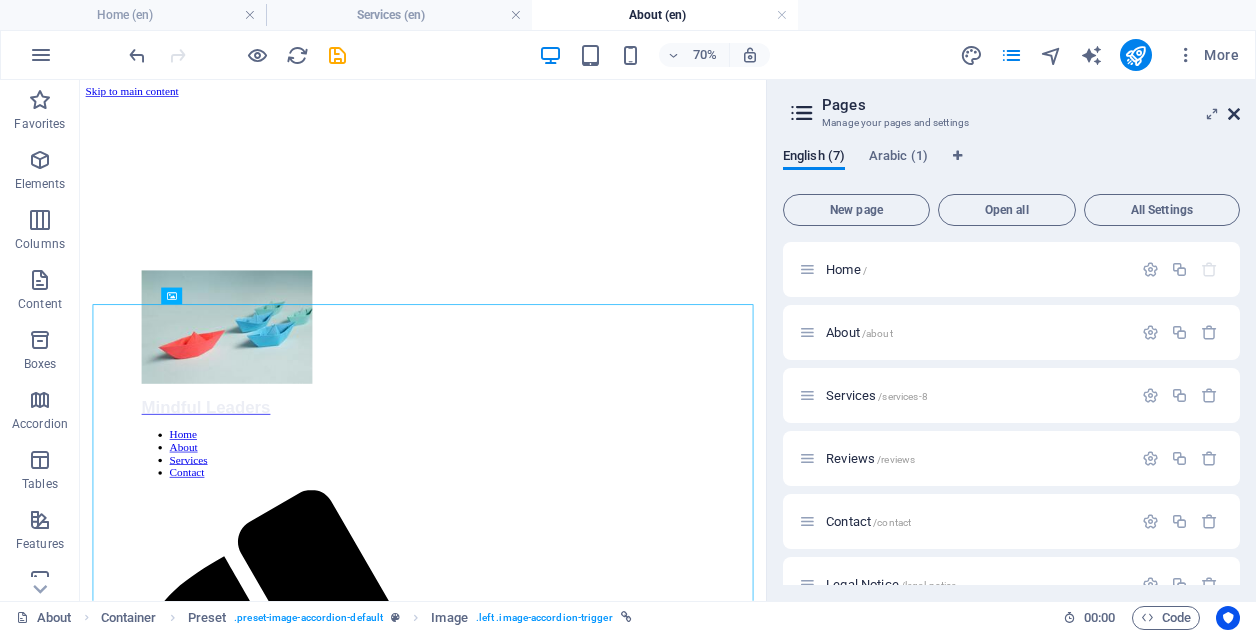 click at bounding box center [1234, 114] 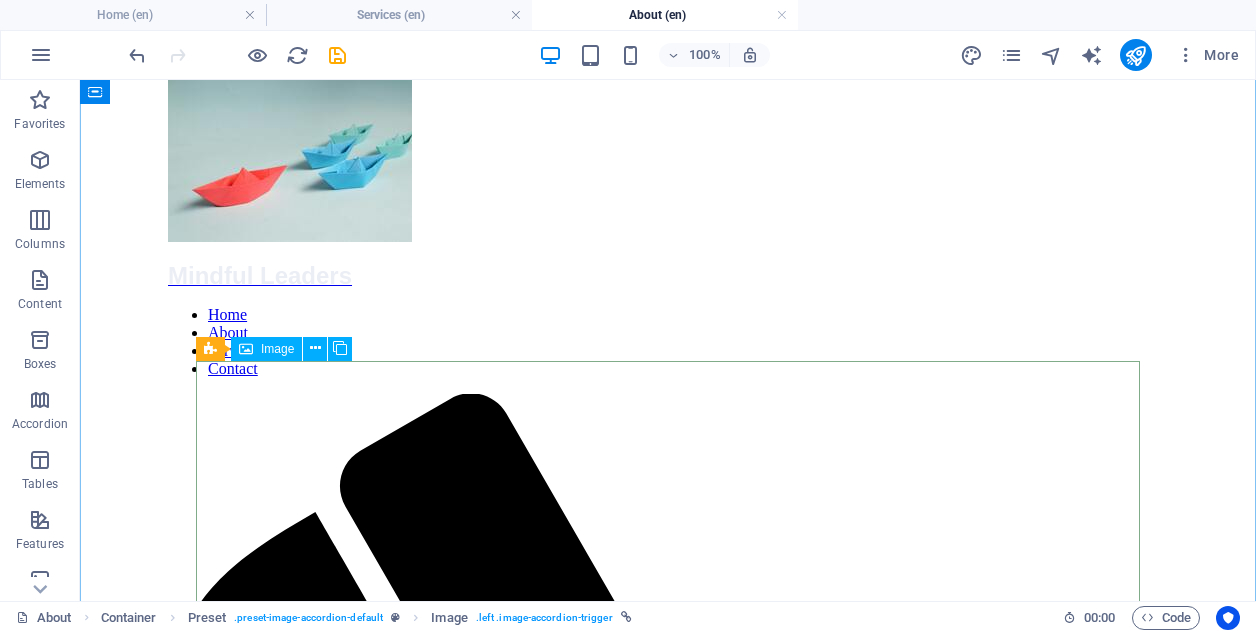 scroll, scrollTop: 0, scrollLeft: 0, axis: both 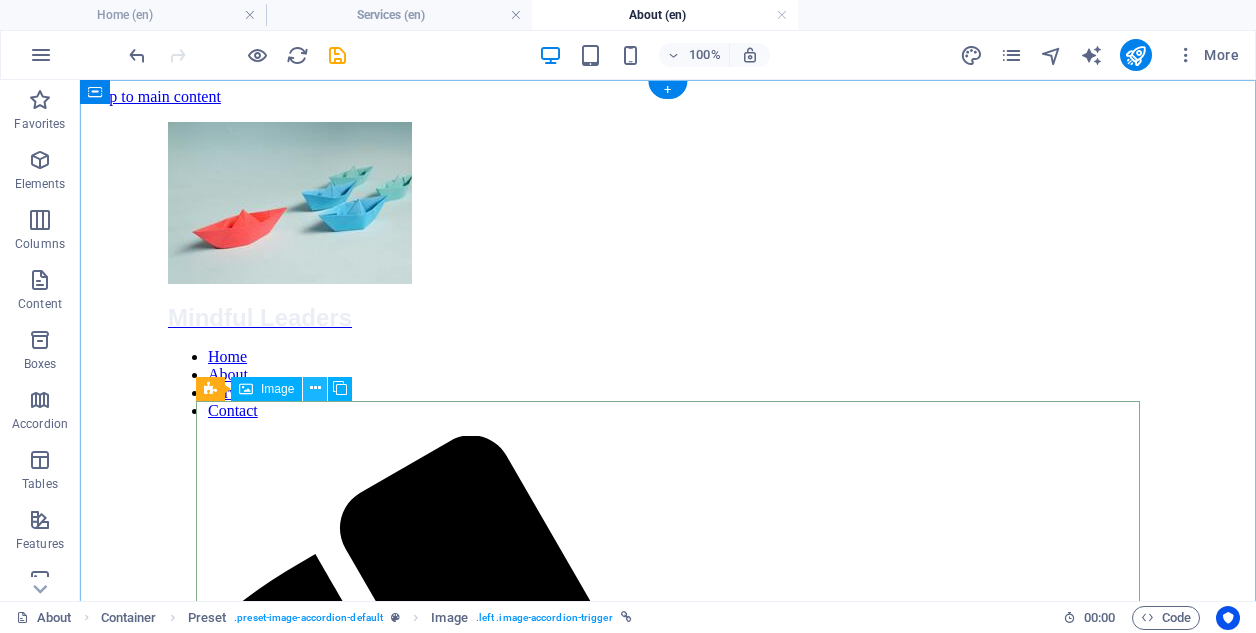 click at bounding box center (315, 388) 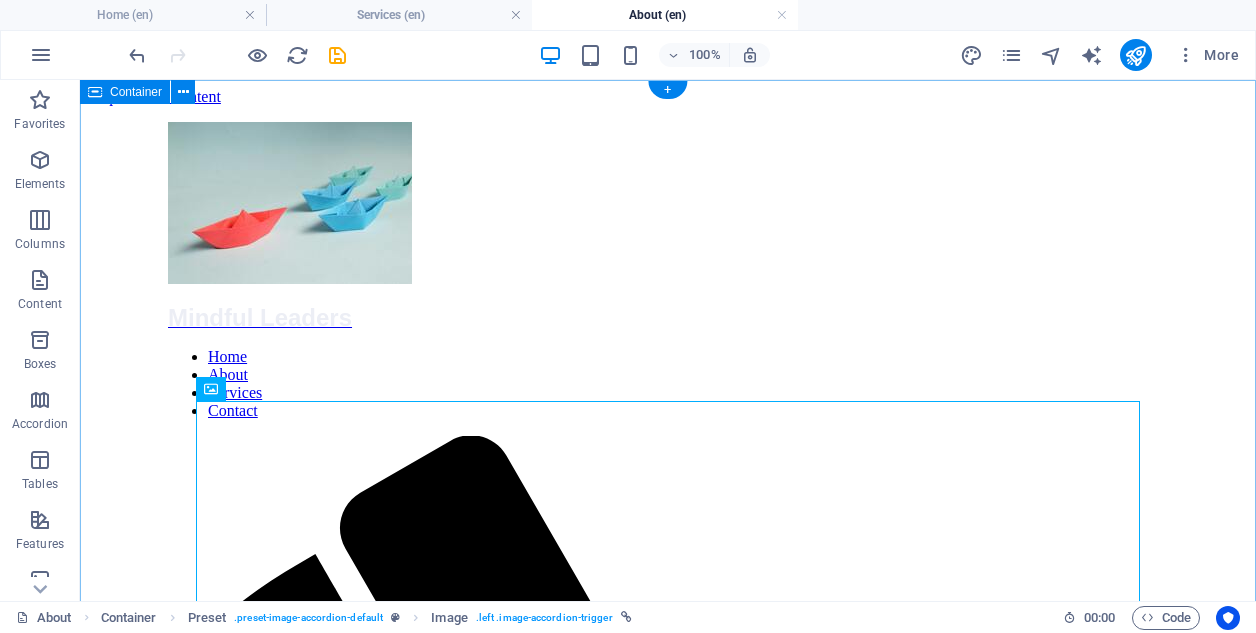 click on "About MINDFUL LEADERS With over a decade of management consulting experience serving a diverse array of Financial Services clients, including Tier 1 investment banks and Big 4 consulting, we recognize that the cornerstone of organizational success lies in smart and motivated individuals capable of translating vision into actionable results. From this foundation flows everything else — innovative solutions, satisfied clients, increased revenues, and a strong brand reputation. [FIRST] [LAST] [FIRST] [LAST] Lorem ipsum dolor sit amet, consetetur sadipscing elitr, sed diam nonumy eirmod tempor invidunt ut labore et dolore magna aliquyam erat, sed diam voluptua. At vero eos et accusam et justo duo dolores et ea rebum.  Stet clita kasd gubergren No sea takimata sanctus est  Lorem ipsum dolor sit amet" at bounding box center (668, 2457) 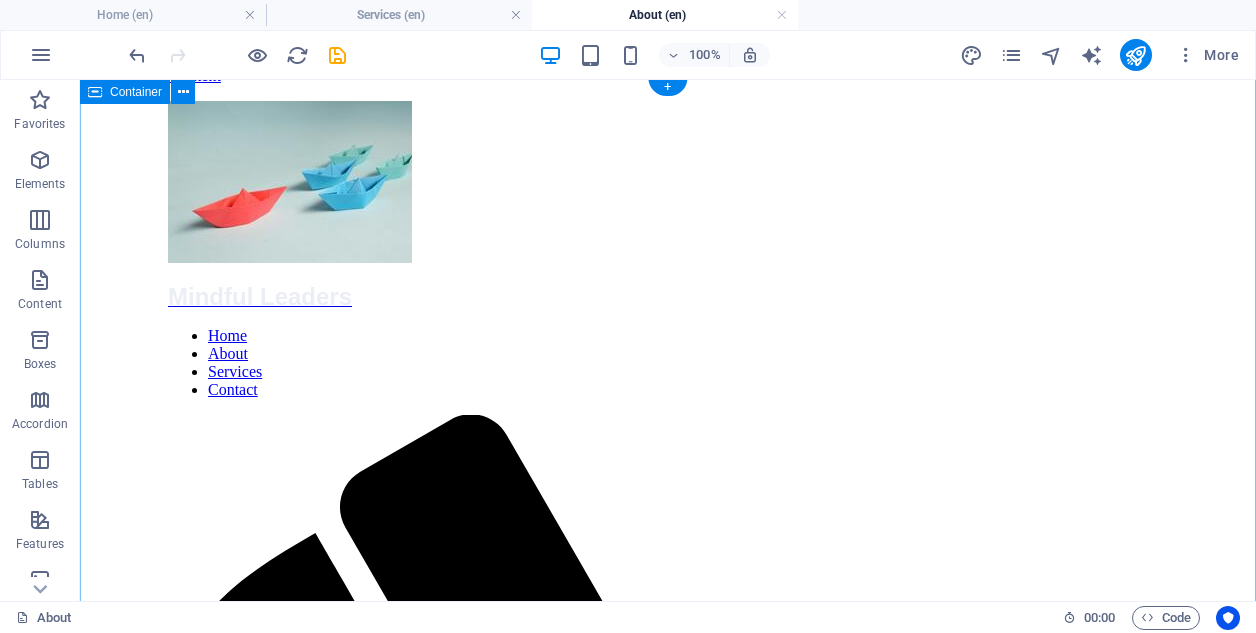 scroll, scrollTop: 0, scrollLeft: 0, axis: both 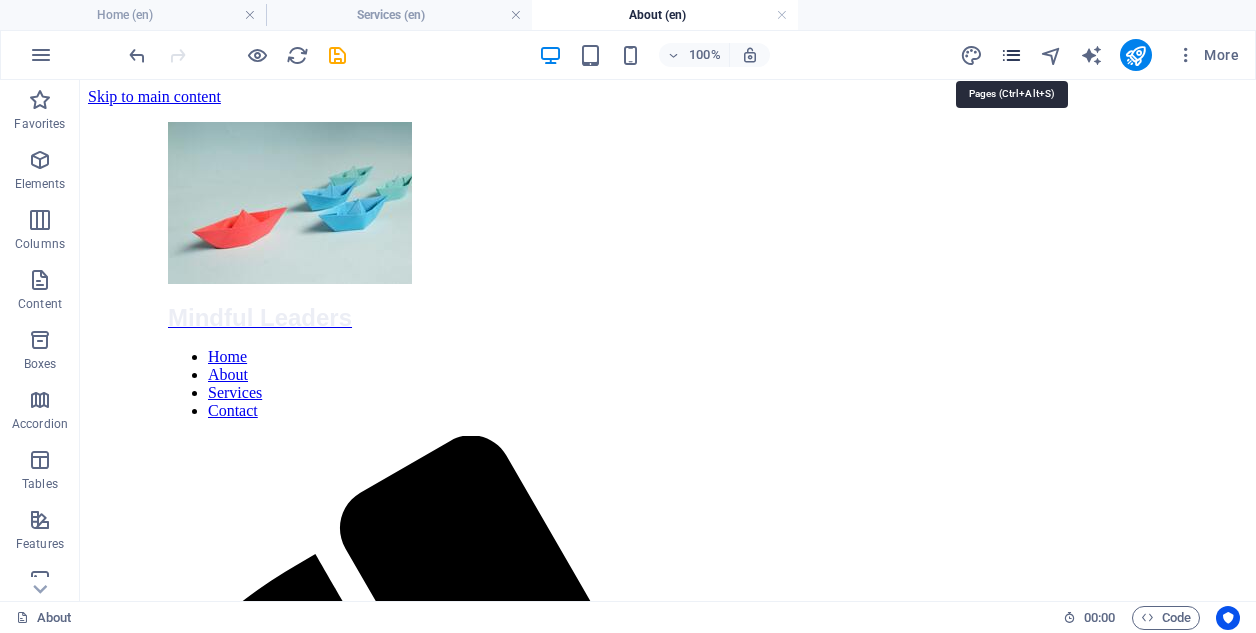 click at bounding box center [1011, 55] 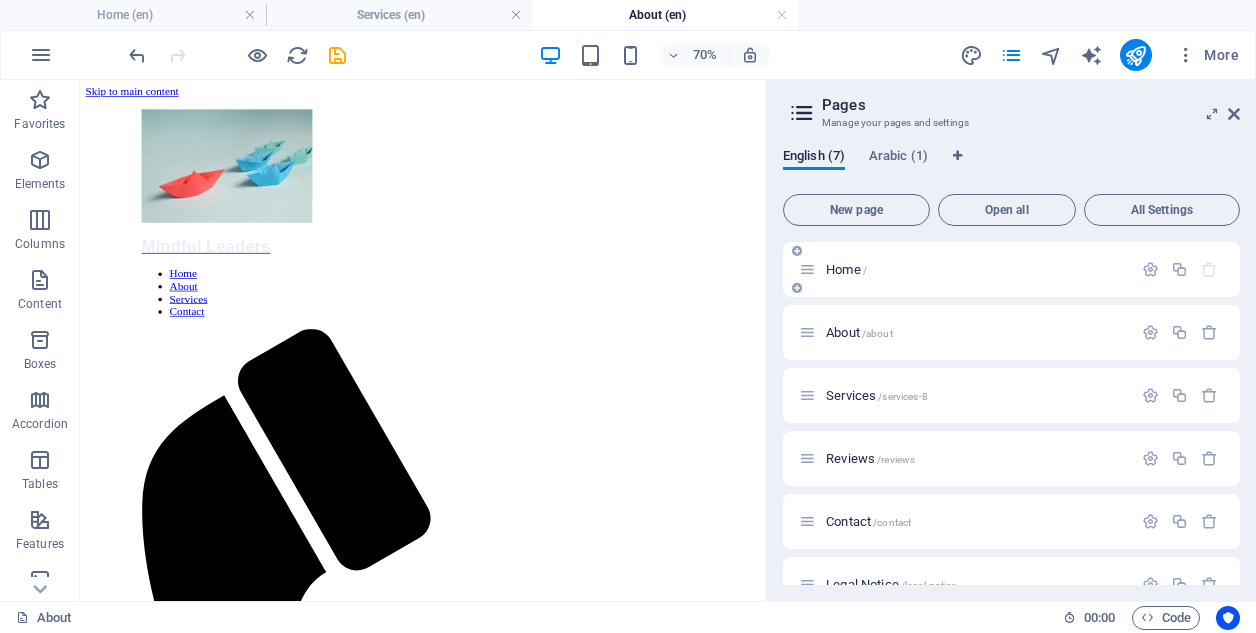 click on "Home /" at bounding box center (965, 269) 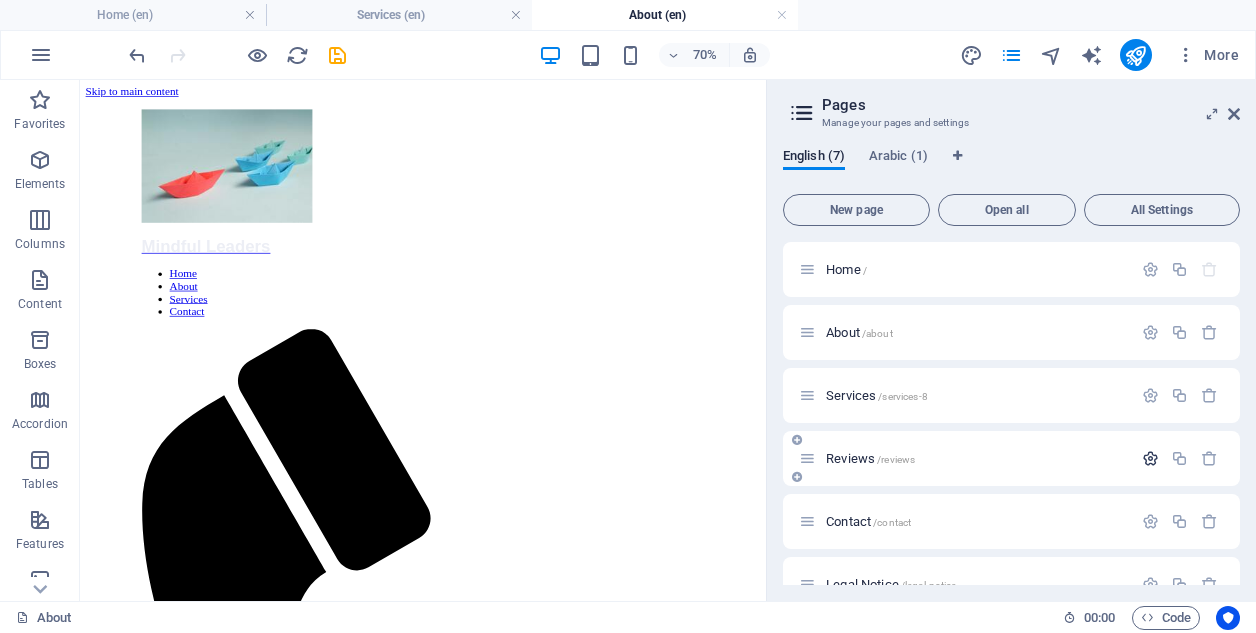 click at bounding box center (1150, 458) 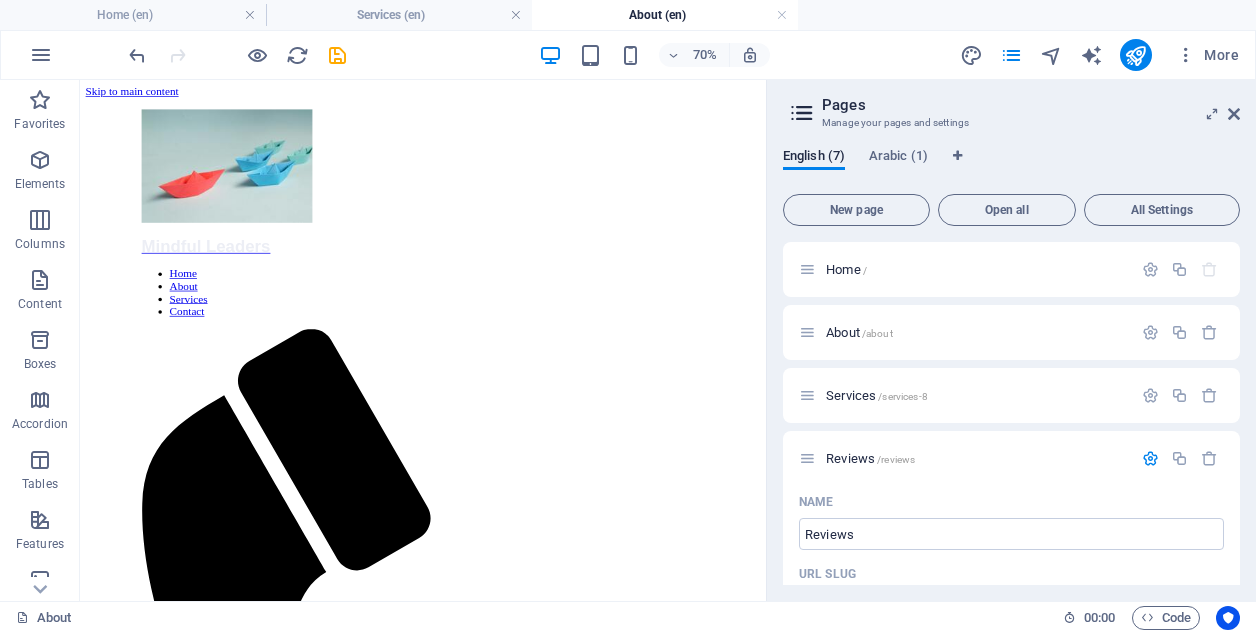 click on "English (7) Arabic (1)" at bounding box center [1011, 167] 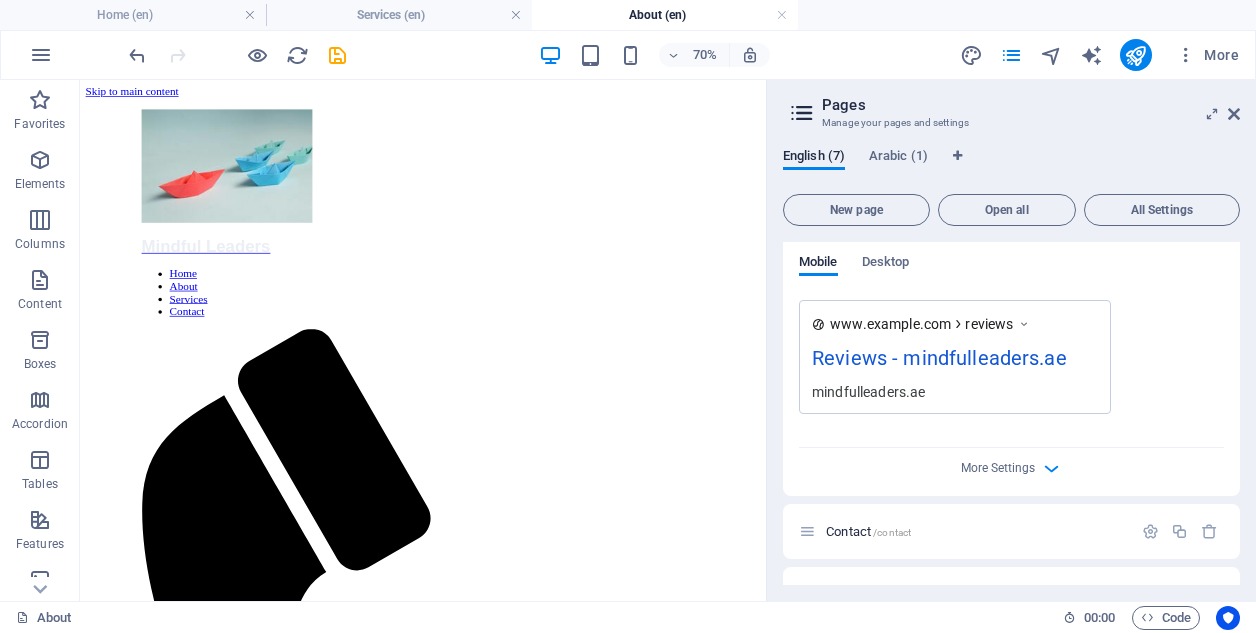 scroll, scrollTop: 749, scrollLeft: 0, axis: vertical 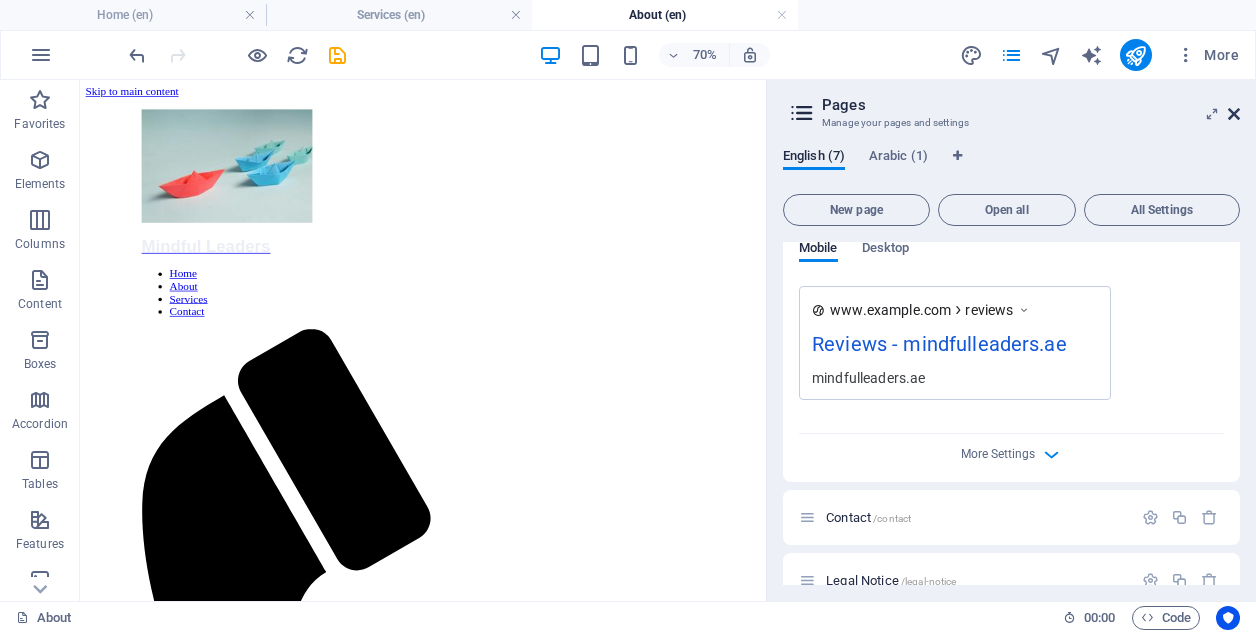 click at bounding box center [1234, 114] 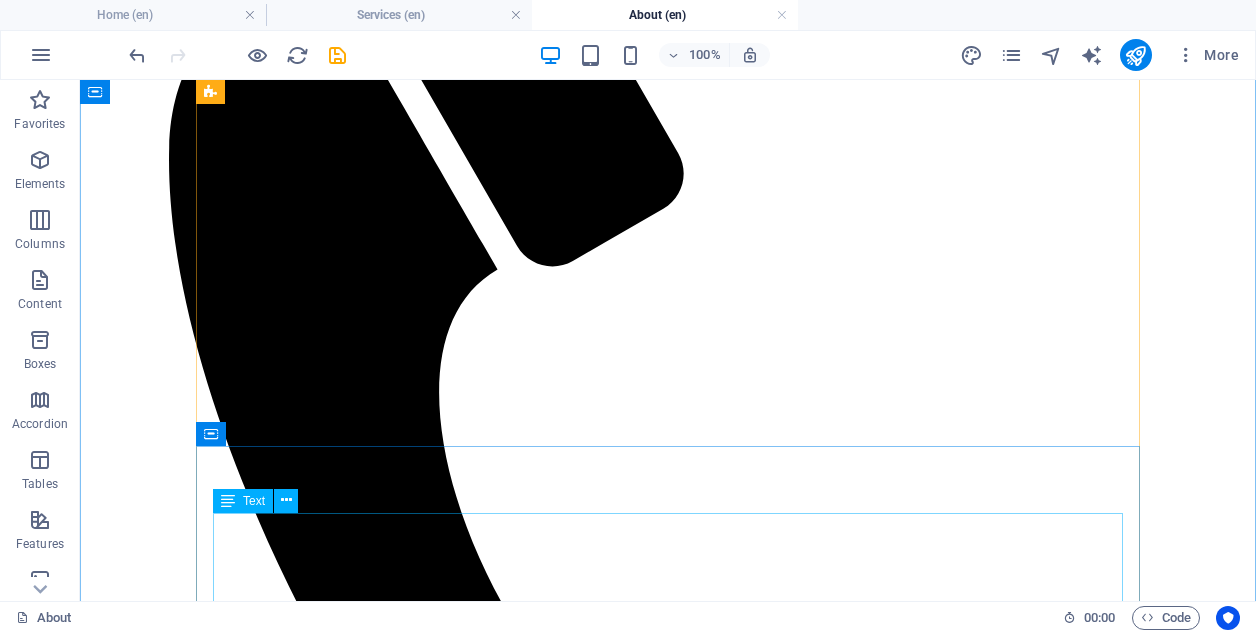 scroll, scrollTop: 591, scrollLeft: 0, axis: vertical 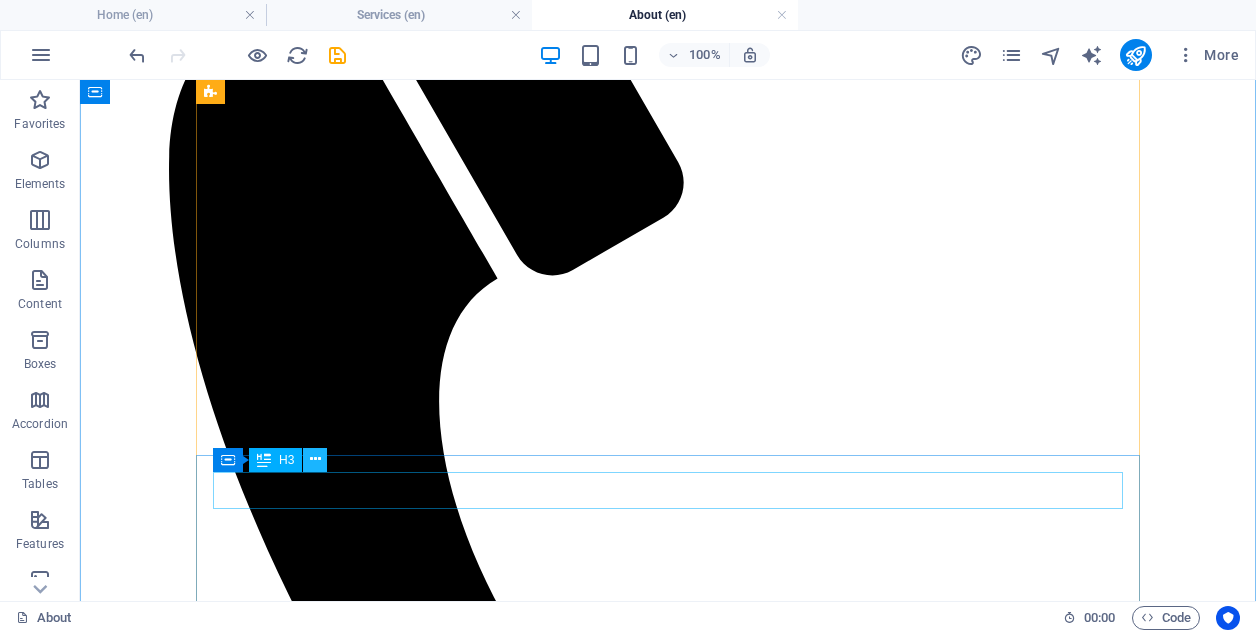 click at bounding box center (315, 459) 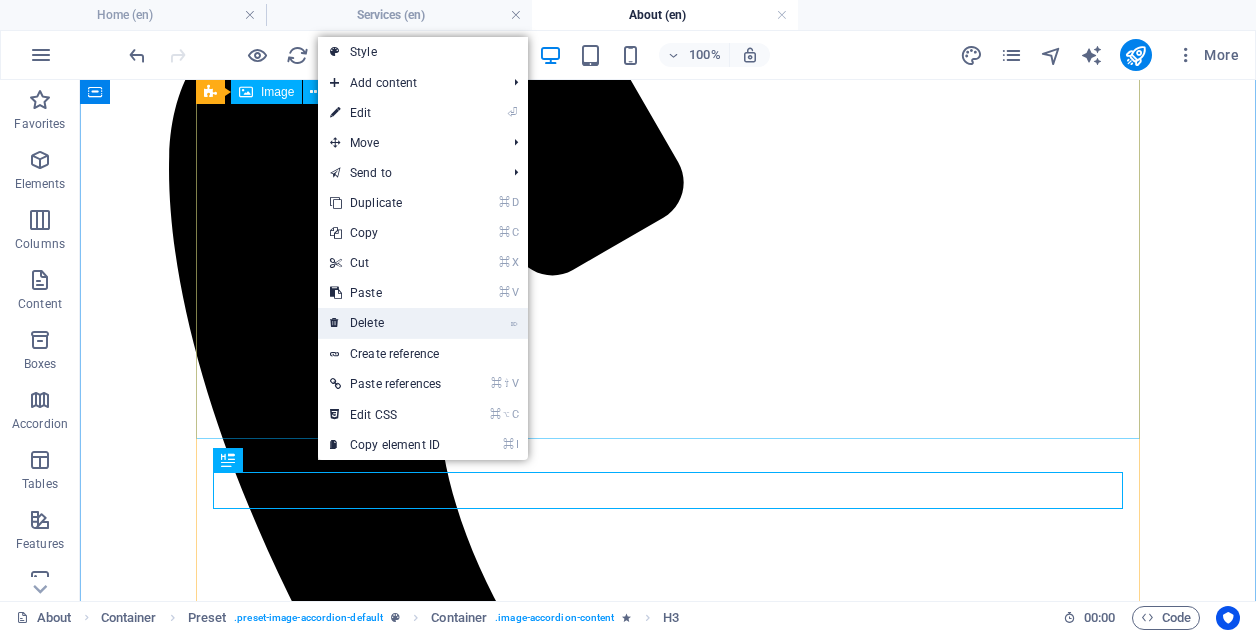 click on "⌦  Delete" at bounding box center (385, 323) 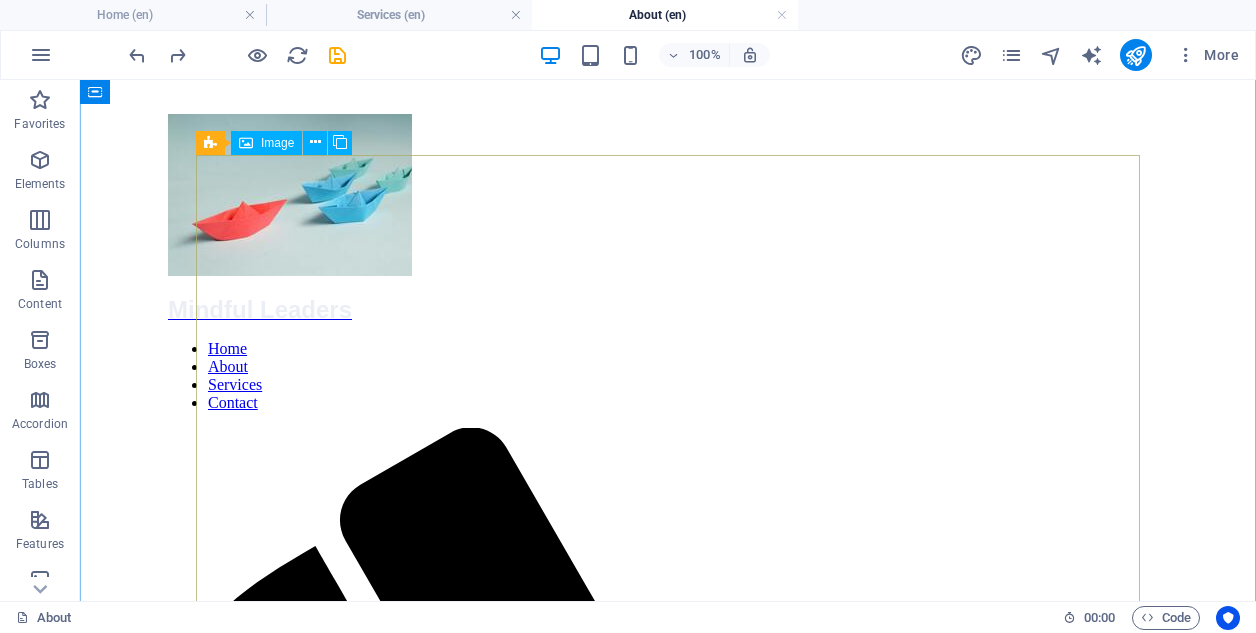 scroll, scrollTop: 253, scrollLeft: 0, axis: vertical 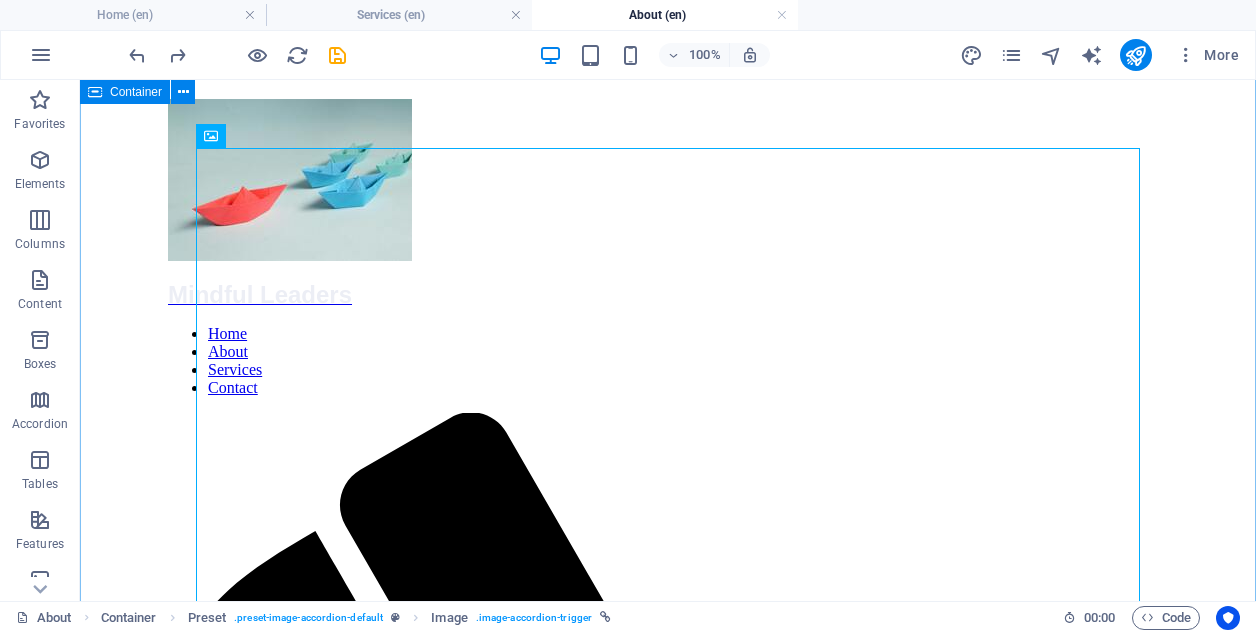 click on "About MINDFUL LEADERS With over a decade of management consulting experience serving a diverse array of Financial Services clients, including Tier 1 investment banks and Big 4 consulting, we recognize that the cornerstone of organizational success lies in smart and motivated individuals capable of translating vision into actionable results. From this foundation flows everything else — innovative solutions, satisfied clients, increased revenues, and a strong brand reputation. [FIRST] [LAST] [FIRST] [LAST] Lorem ipsum dolor sit amet, consetetur sadipscing elitr, sed diam nonumy eirmod tempor invidunt ut labore et dolore magna aliquyam erat, sed diam voluptua. At vero eos et accusam et justo duo dolores et ea rebum.  Stet clita kasd gubergren No sea takimata sanctus est  Lorem ipsum dolor sit amet" at bounding box center (668, 2434) 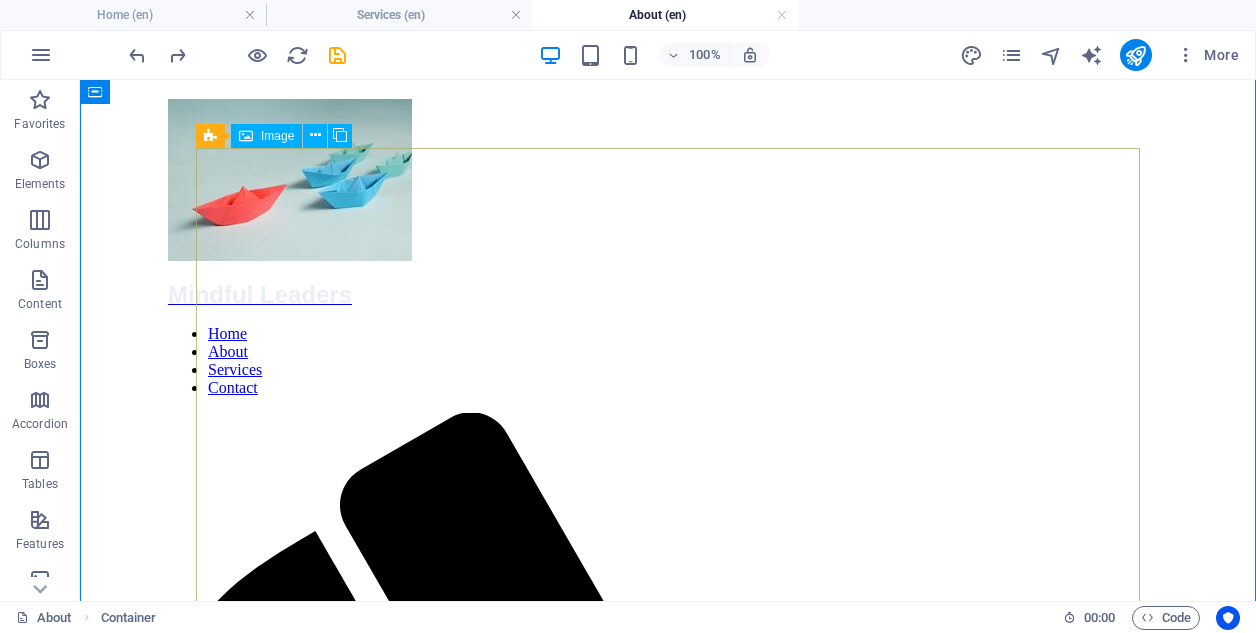 click on "[FIRST] [LAST]" at bounding box center (668, 2322) 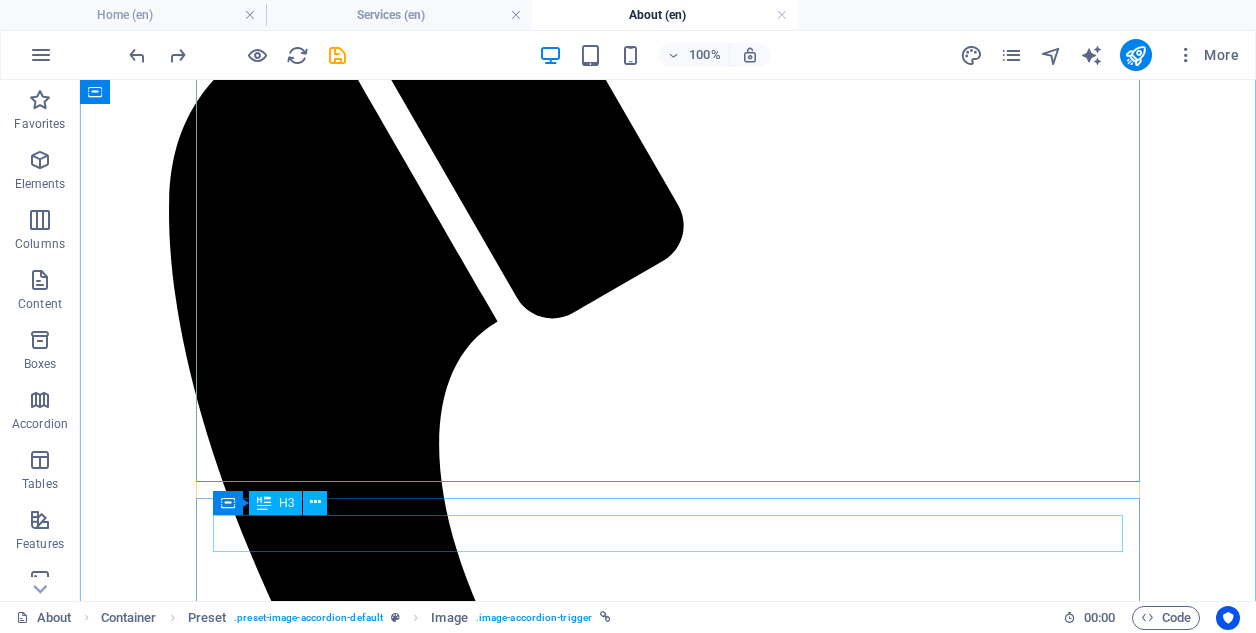 scroll, scrollTop: 546, scrollLeft: 0, axis: vertical 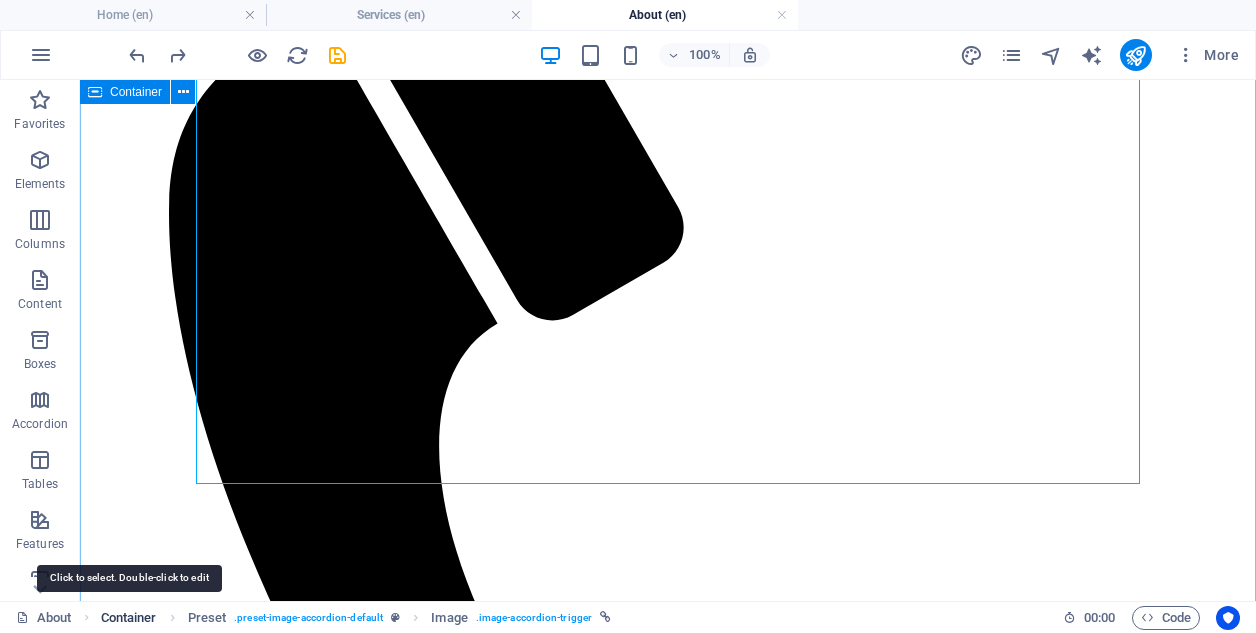 click on "Container" at bounding box center [129, 618] 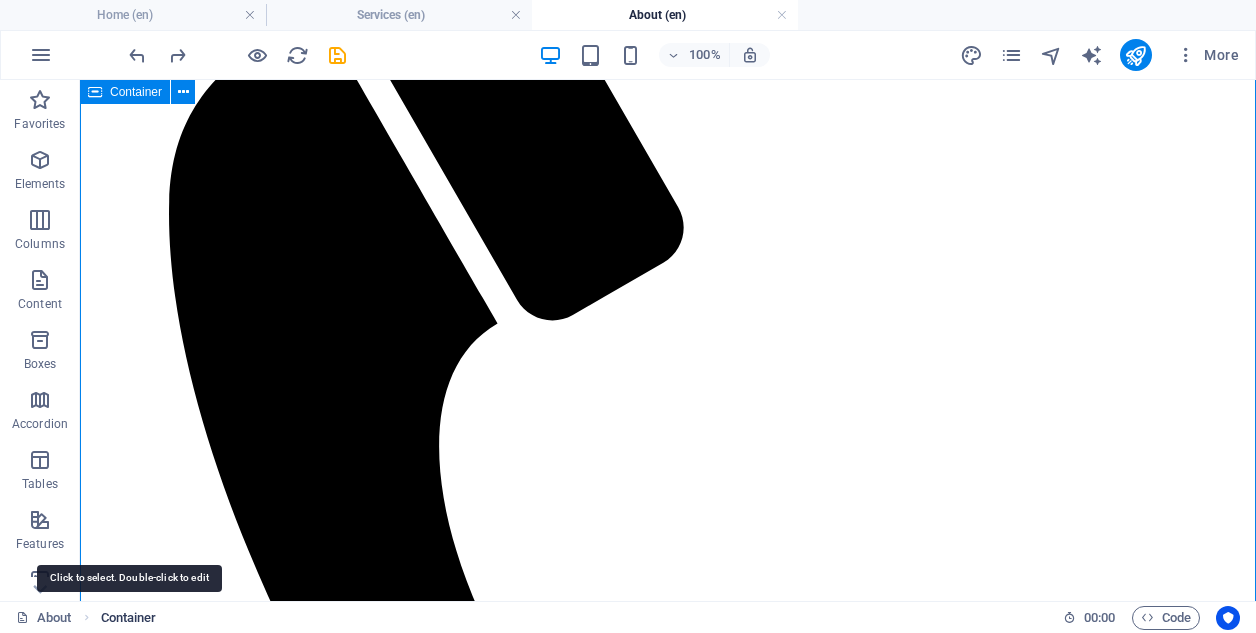 click on "Container" at bounding box center (129, 618) 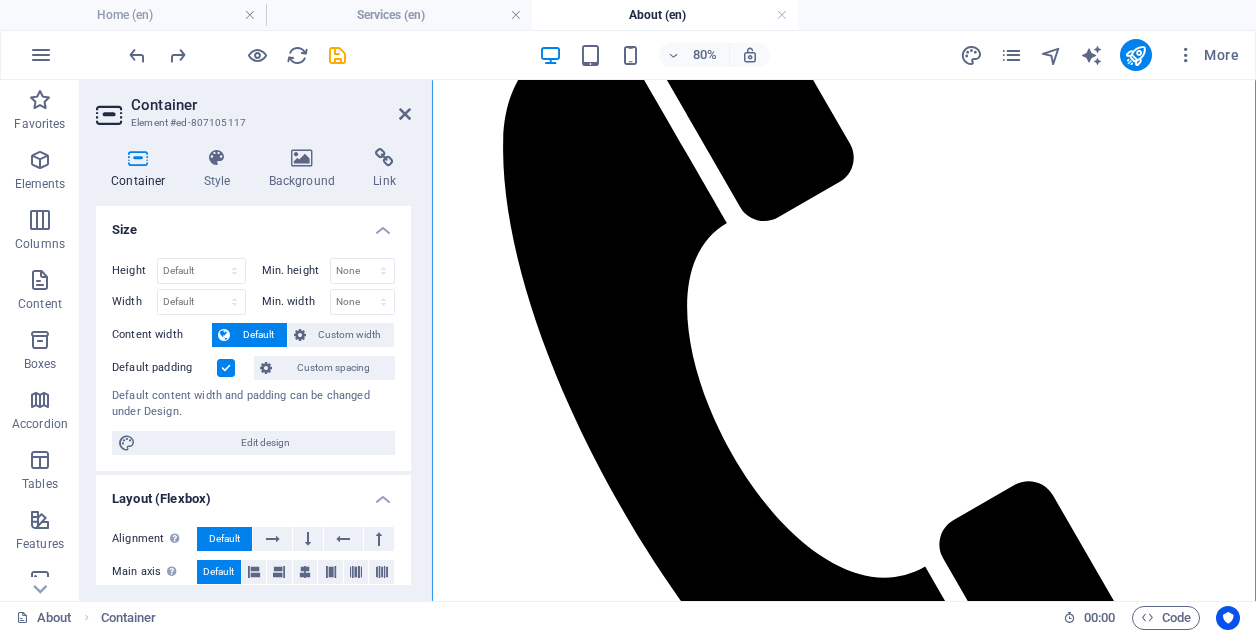 scroll, scrollTop: 0, scrollLeft: 0, axis: both 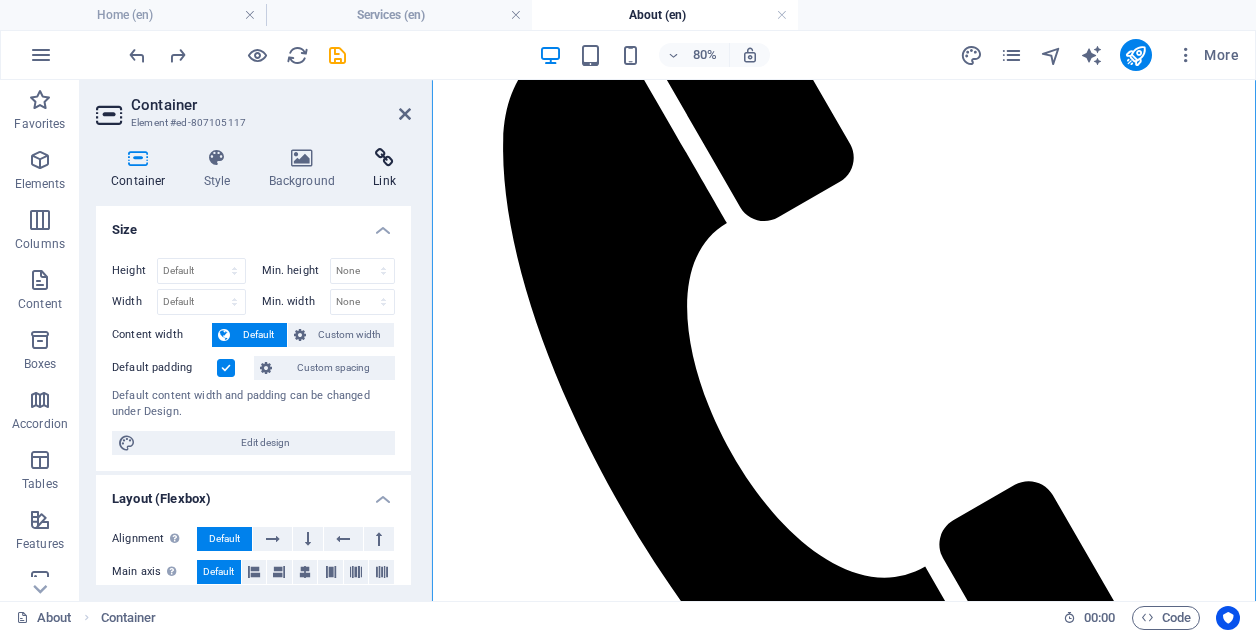 click at bounding box center [384, 158] 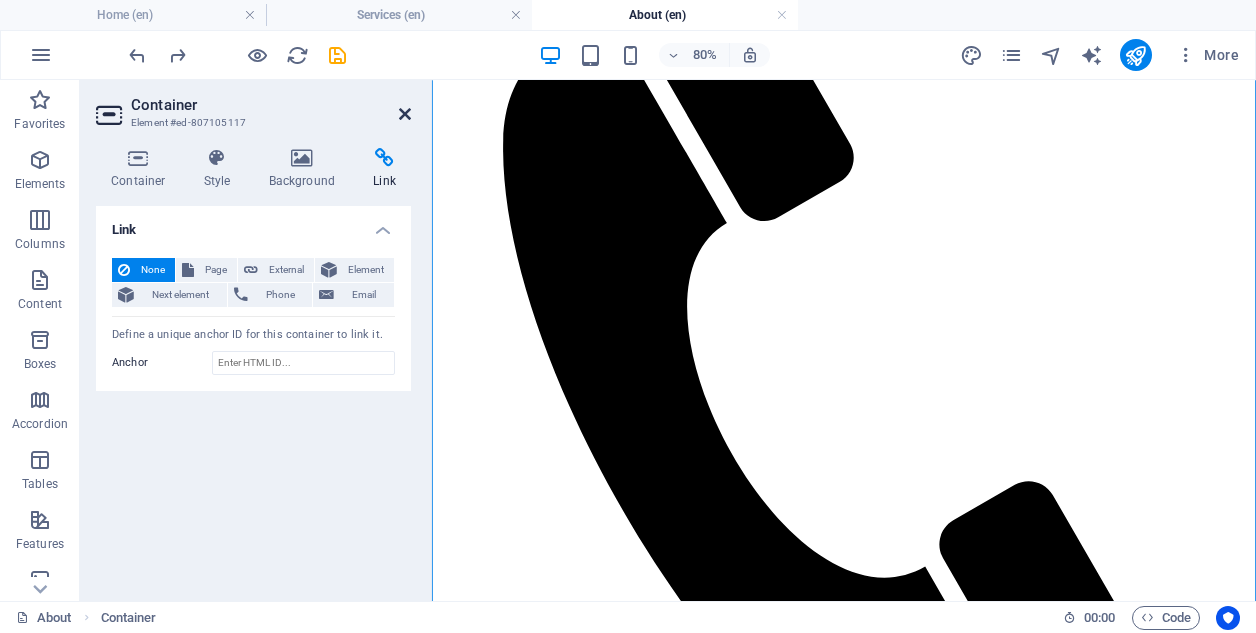 click at bounding box center (405, 114) 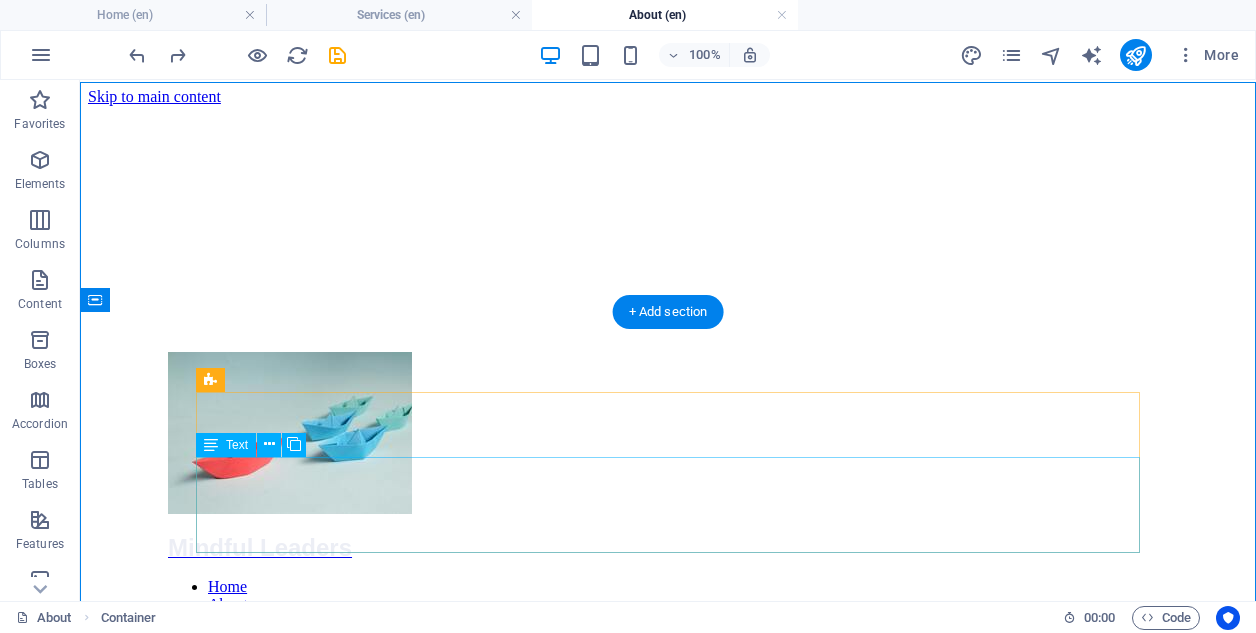 scroll, scrollTop: 0, scrollLeft: 0, axis: both 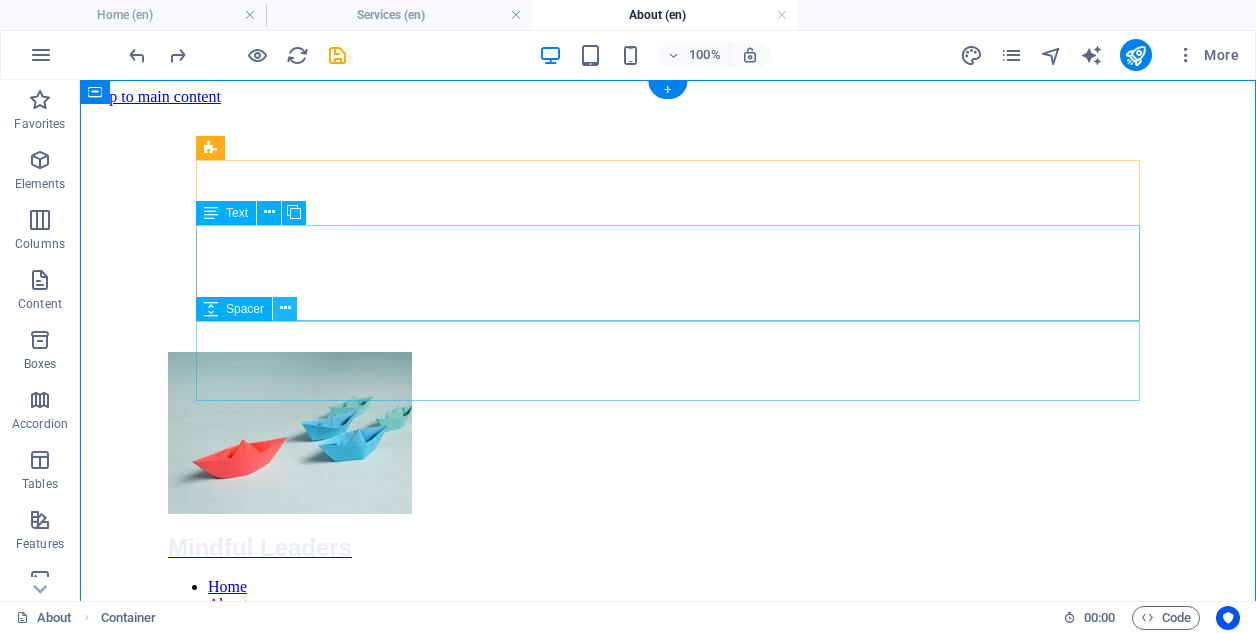 click at bounding box center (285, 308) 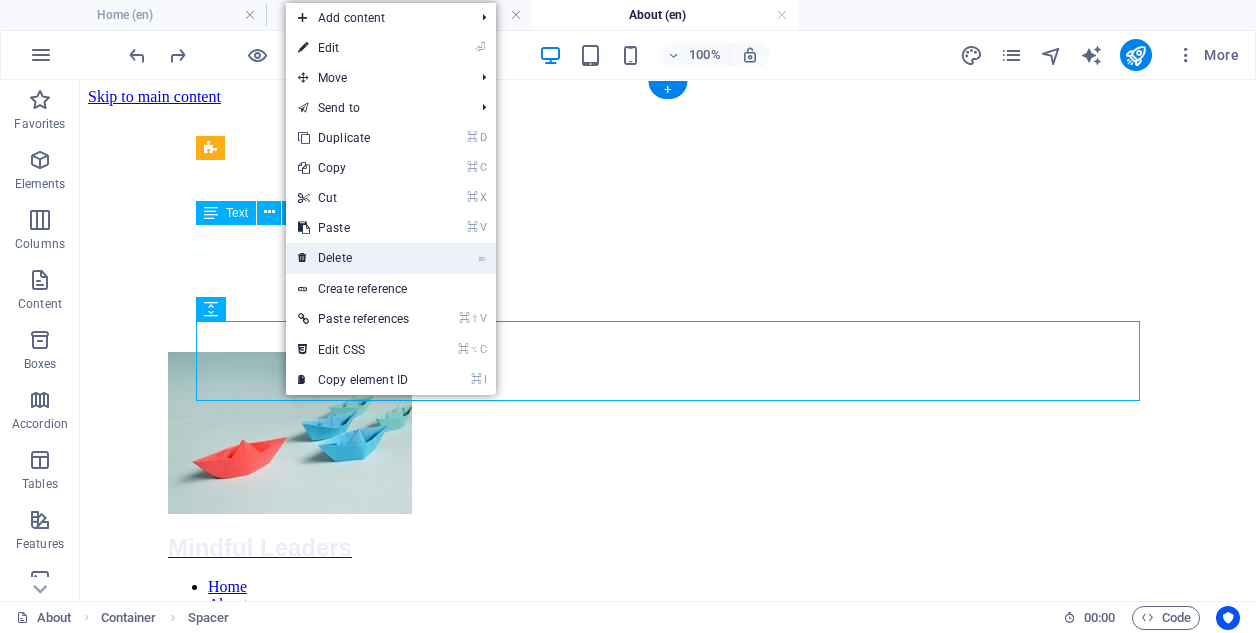 click on "⌦  Delete" at bounding box center (353, 258) 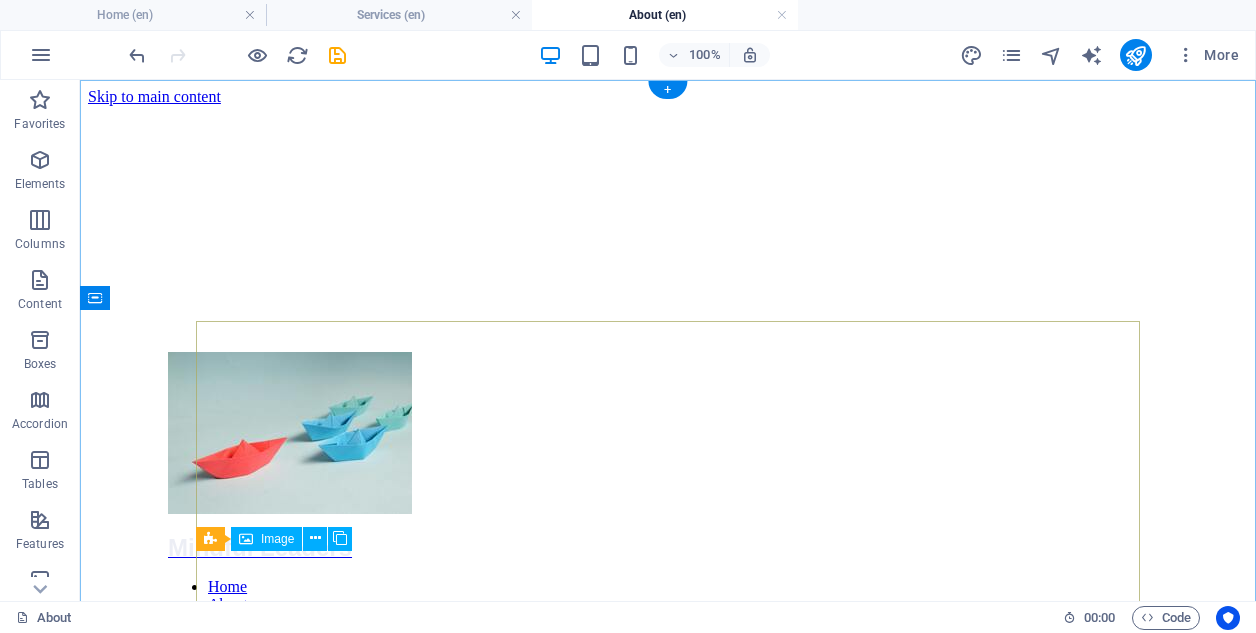 scroll, scrollTop: 0, scrollLeft: 0, axis: both 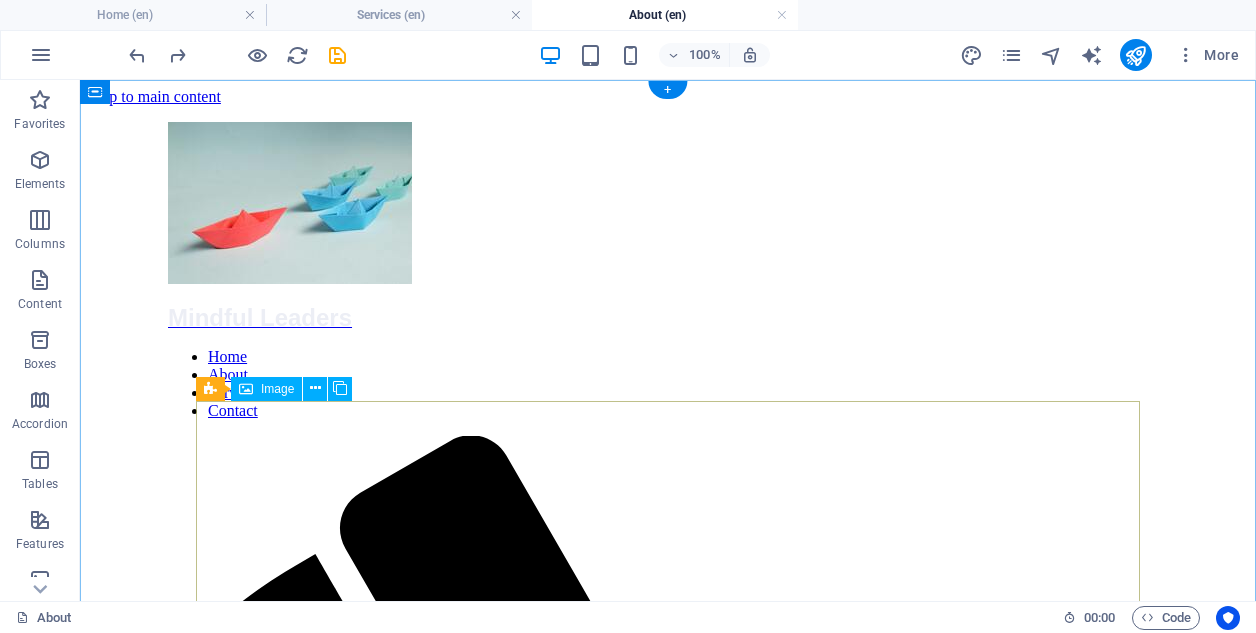 click on "[FIRST] [LAST]" at bounding box center [668, 2345] 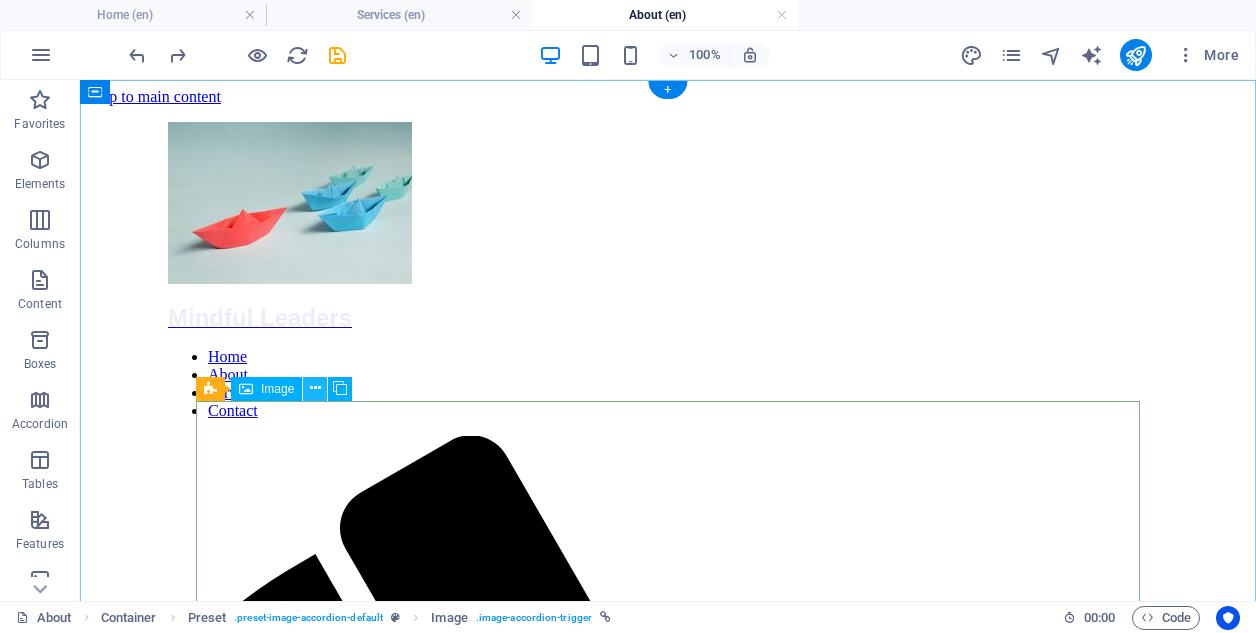 click at bounding box center (315, 388) 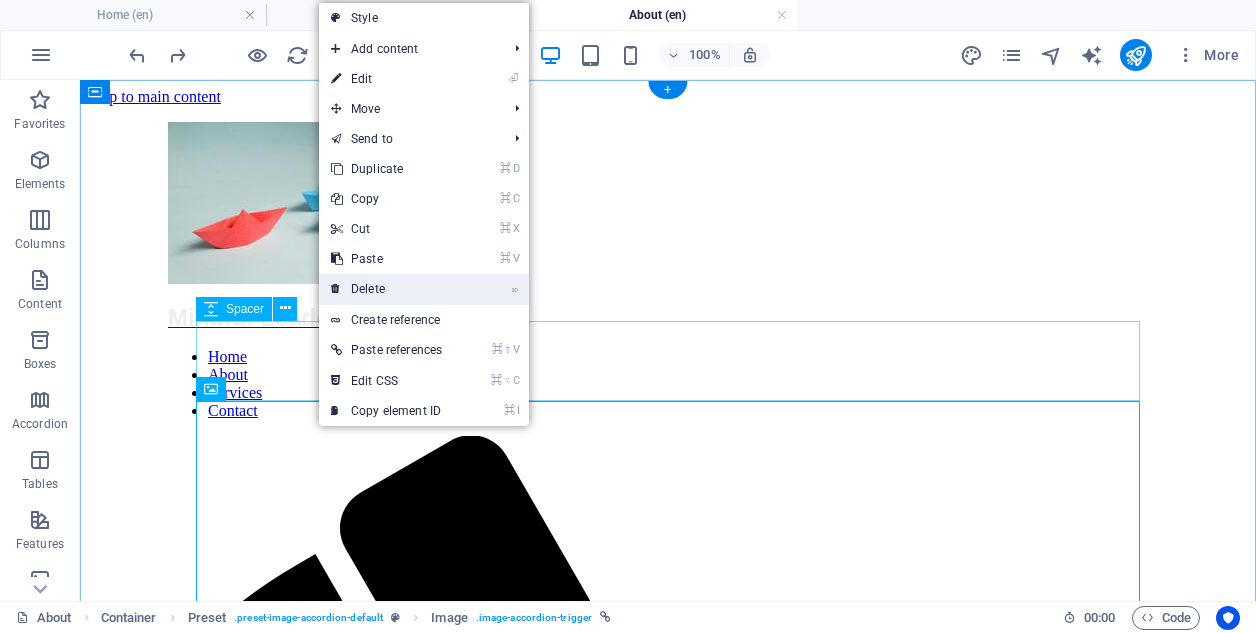 click on "⌦  Delete" at bounding box center (386, 289) 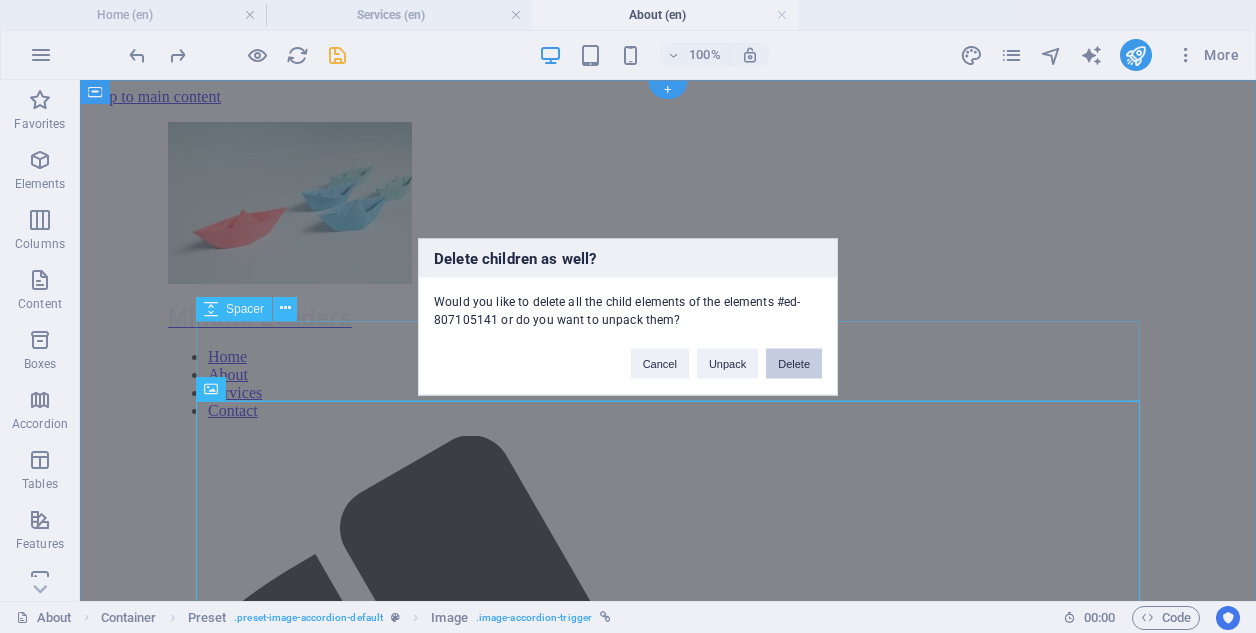 click on "Delete" at bounding box center [794, 363] 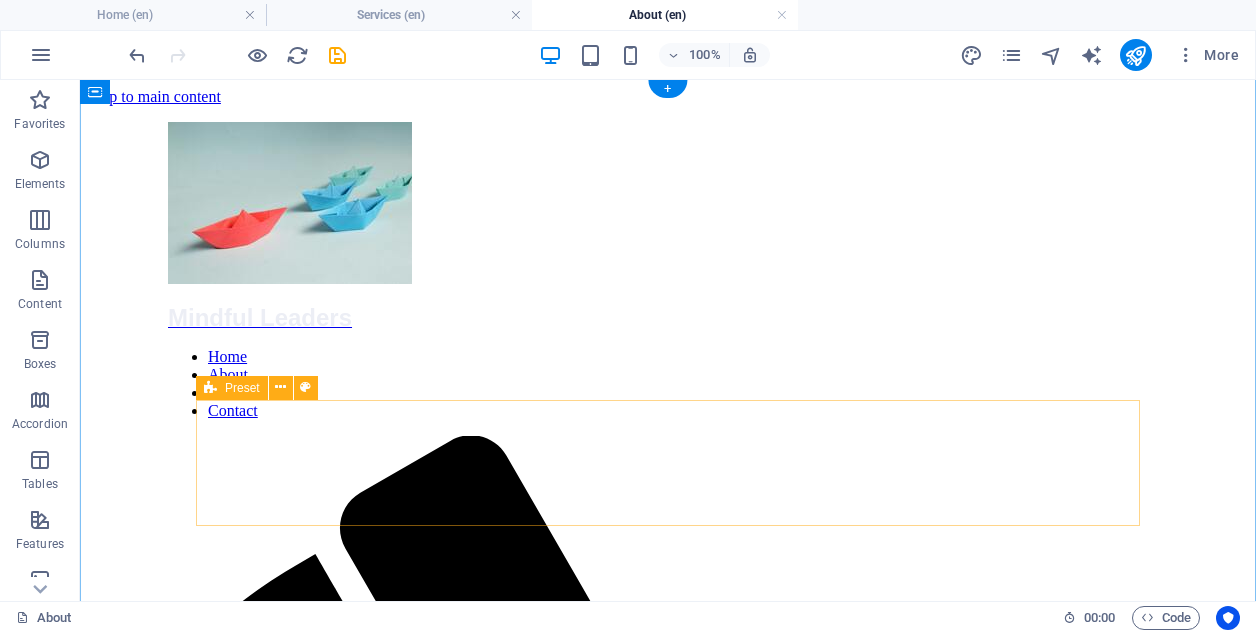scroll, scrollTop: 1, scrollLeft: 0, axis: vertical 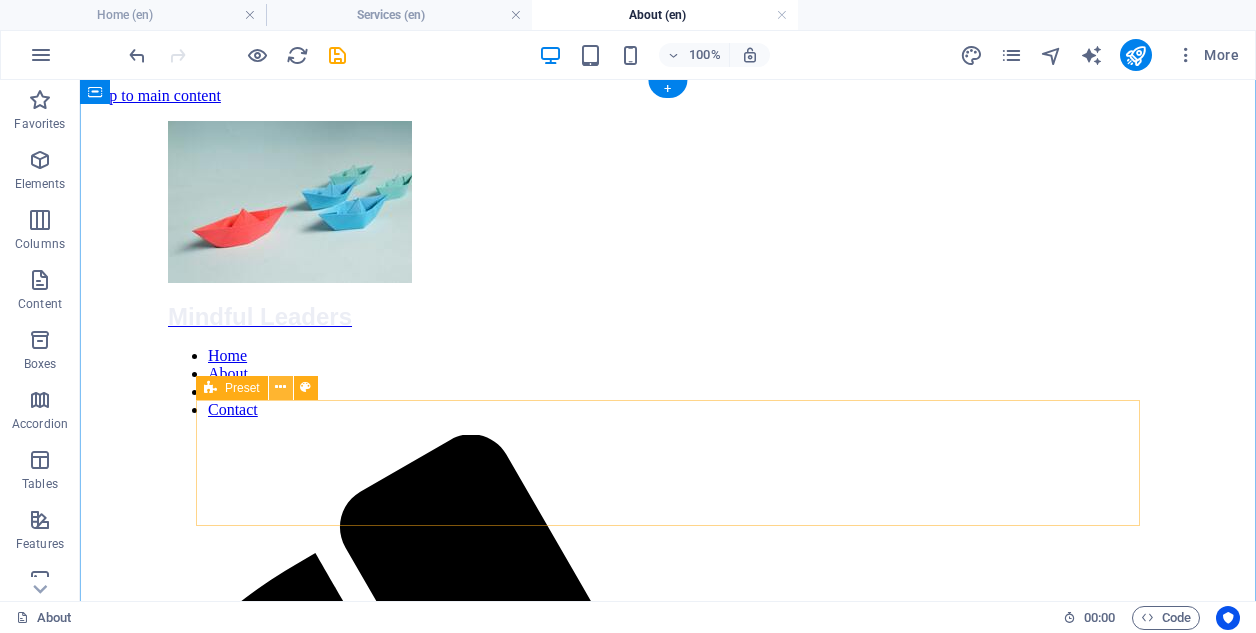 click at bounding box center (280, 387) 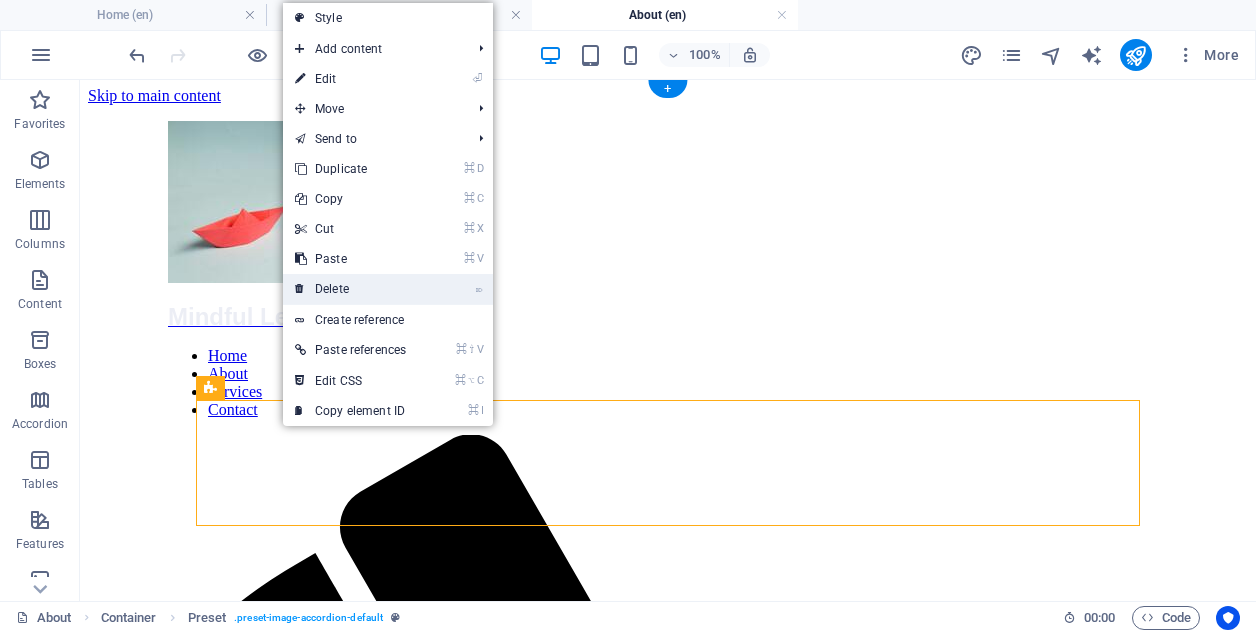 click on "⌦  Delete" at bounding box center (350, 289) 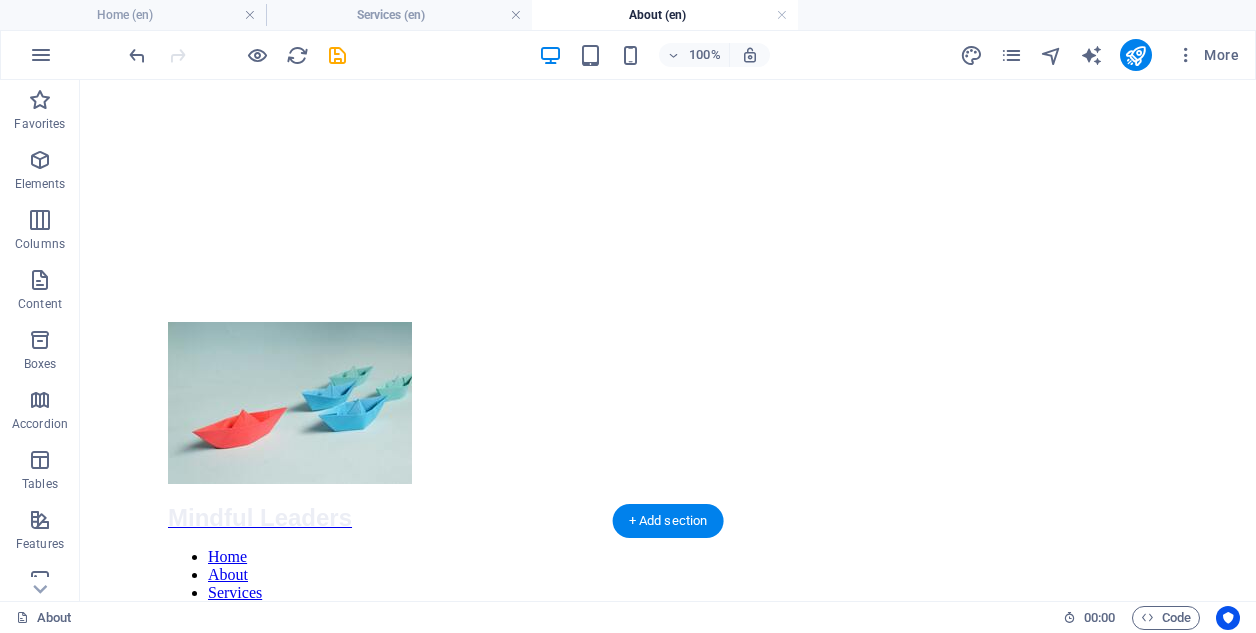 scroll, scrollTop: 26, scrollLeft: 0, axis: vertical 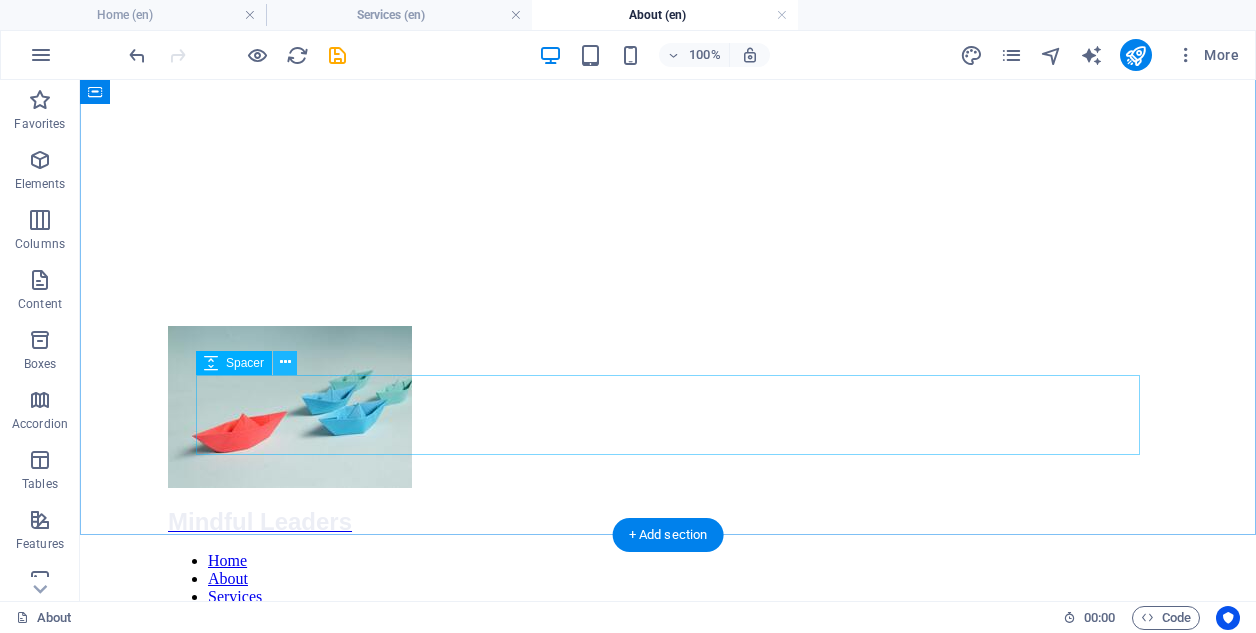 click at bounding box center (285, 362) 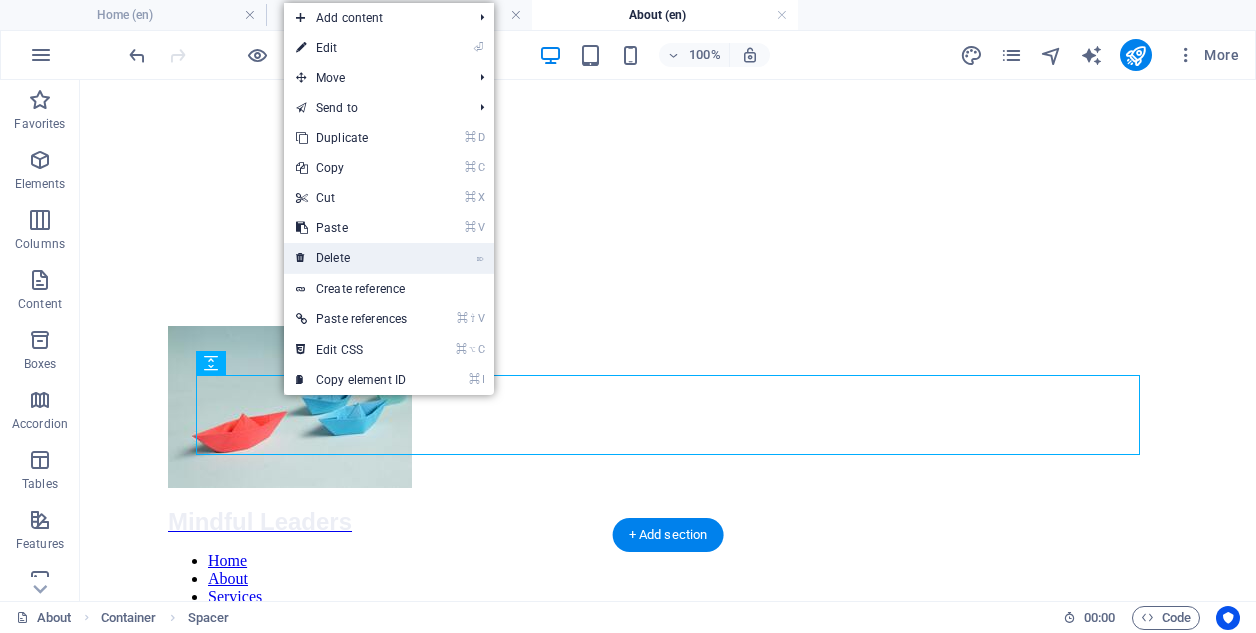 click on "⌦  Delete" at bounding box center (351, 258) 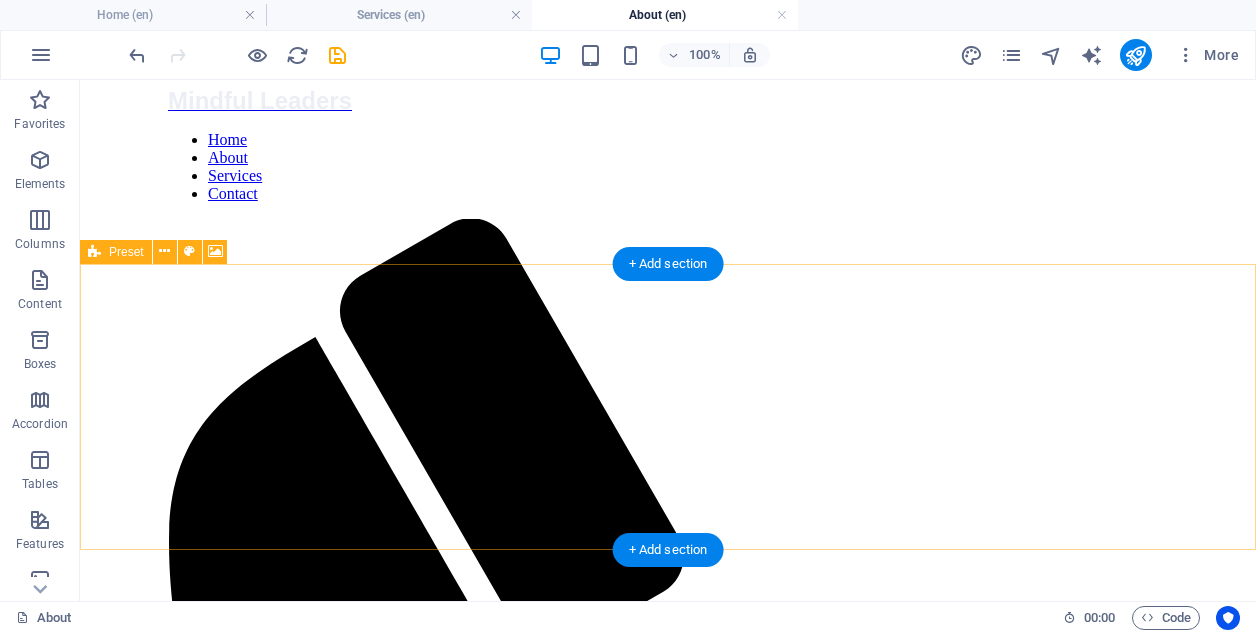 scroll, scrollTop: 215, scrollLeft: 0, axis: vertical 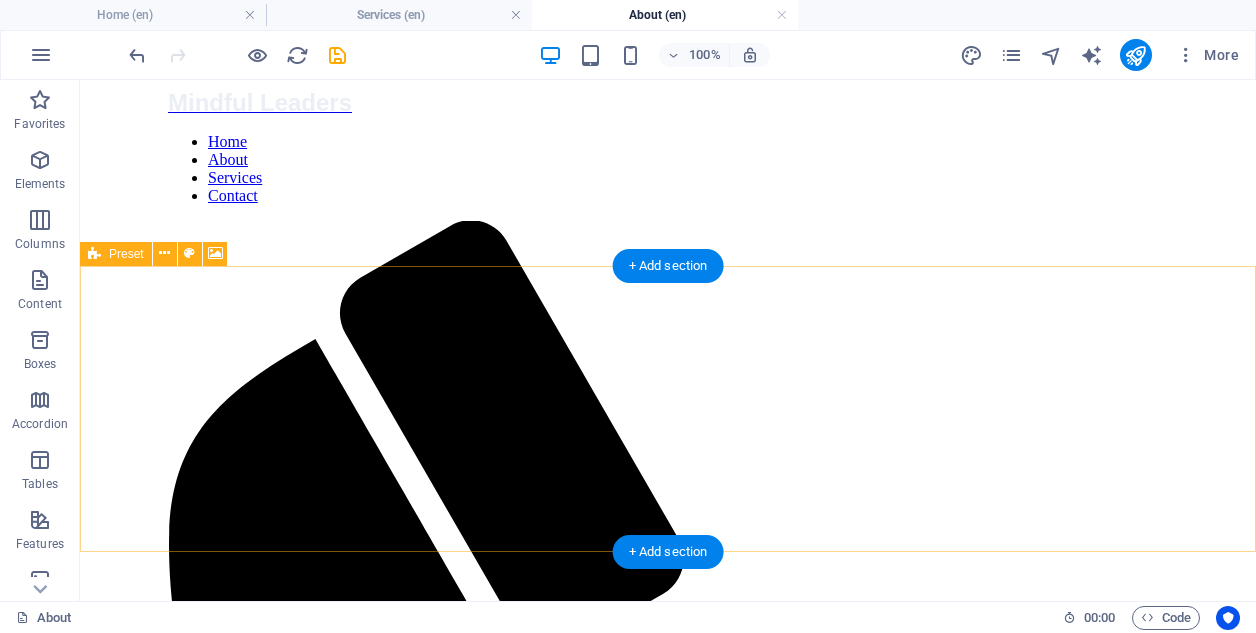 click on "Drop content here or  Add elements  Paste clipboard" at bounding box center (668, 2320) 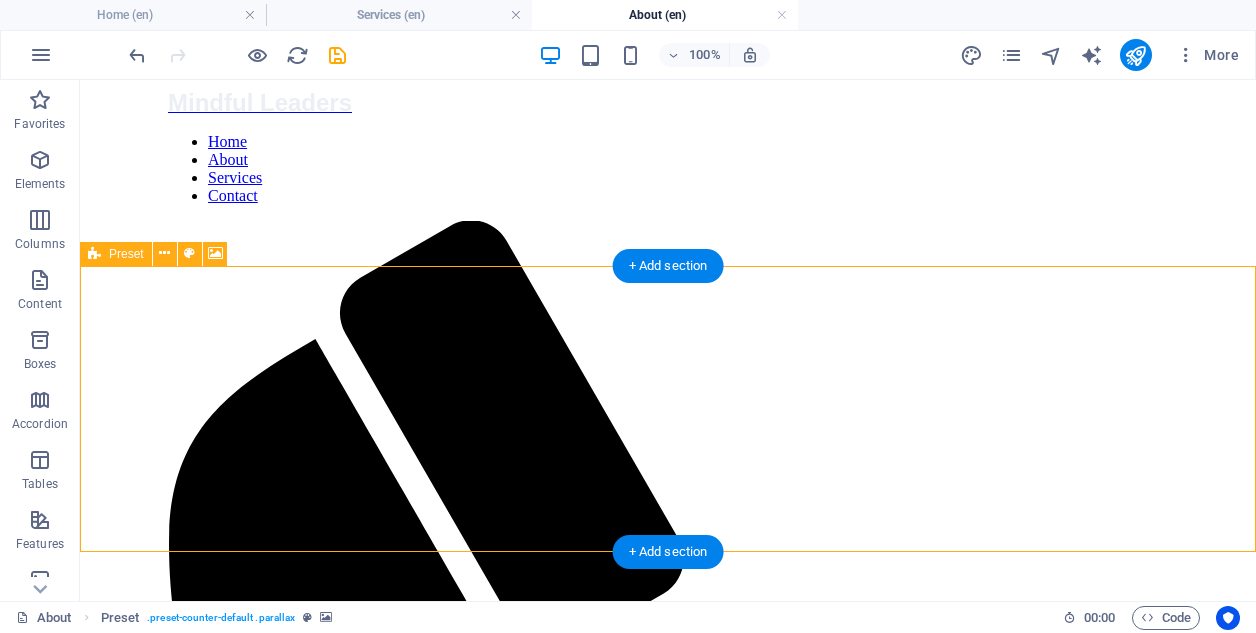 click on "Drop content here or  Add elements  Paste clipboard" at bounding box center (668, 2320) 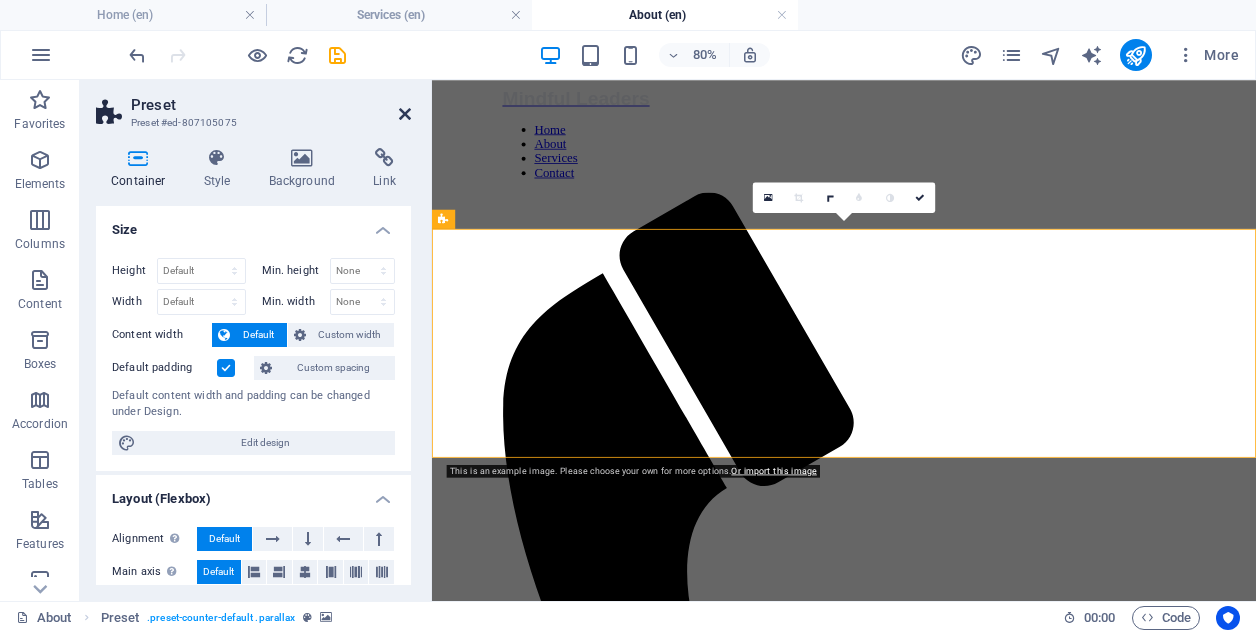 click at bounding box center (405, 114) 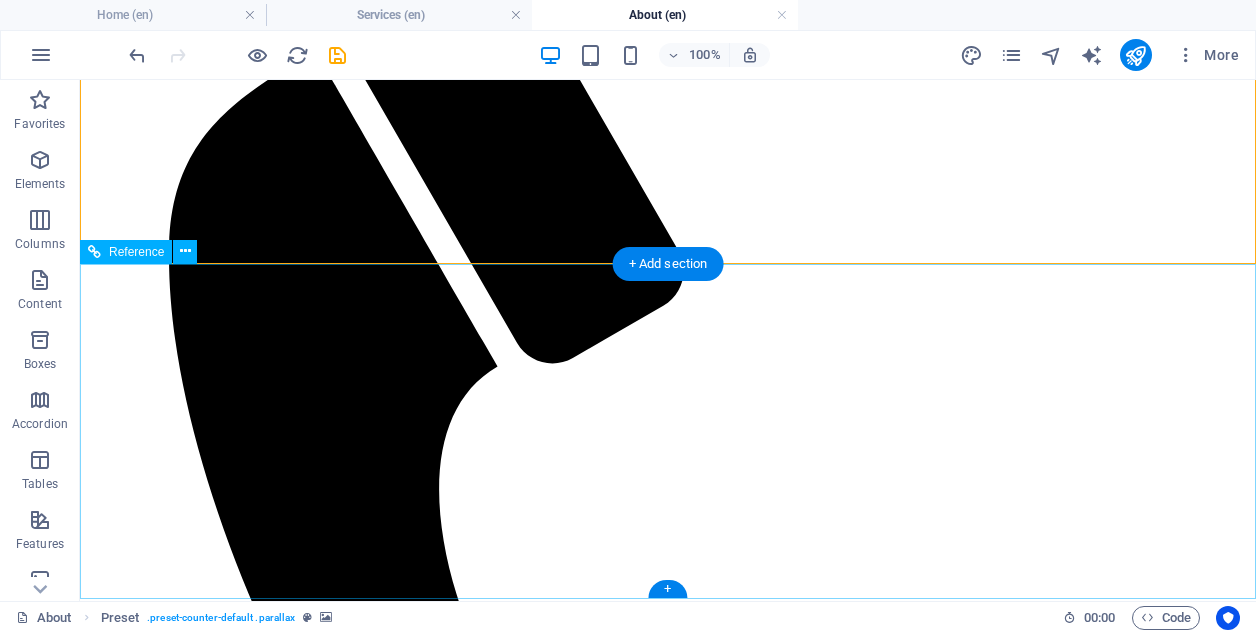 scroll, scrollTop: 501, scrollLeft: 0, axis: vertical 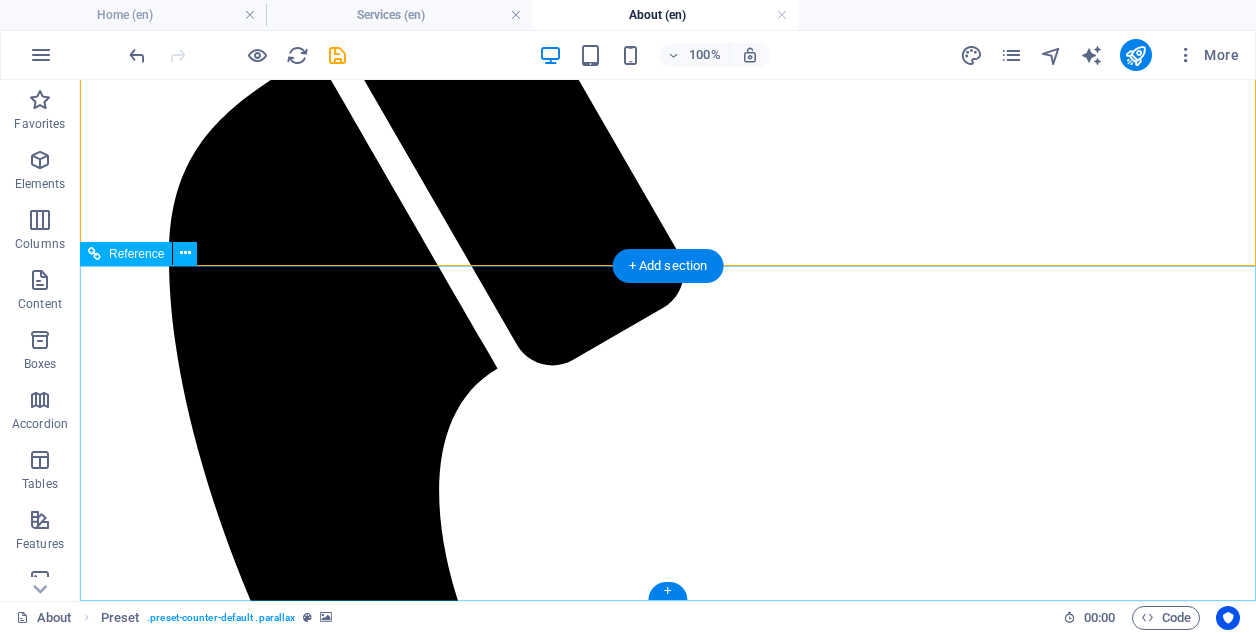 click on "info@[DOMAIN] Legal Notice  |  Privacy" at bounding box center (668, 3065) 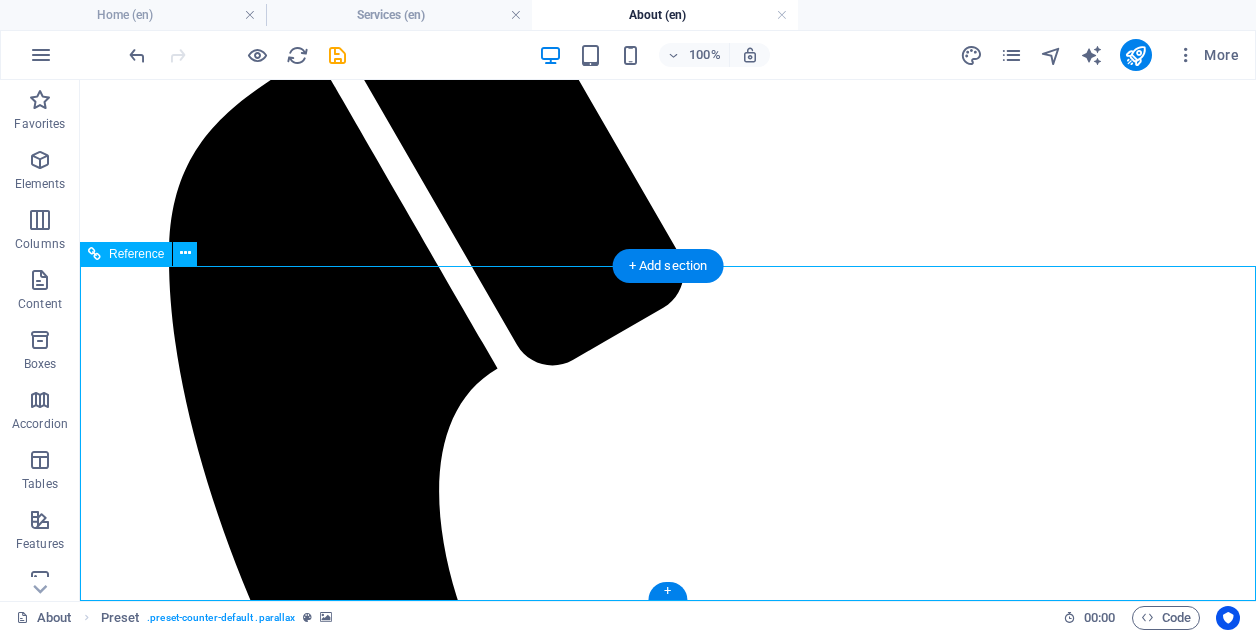 click on "info@[DOMAIN] Legal Notice  |  Privacy" at bounding box center (668, 3065) 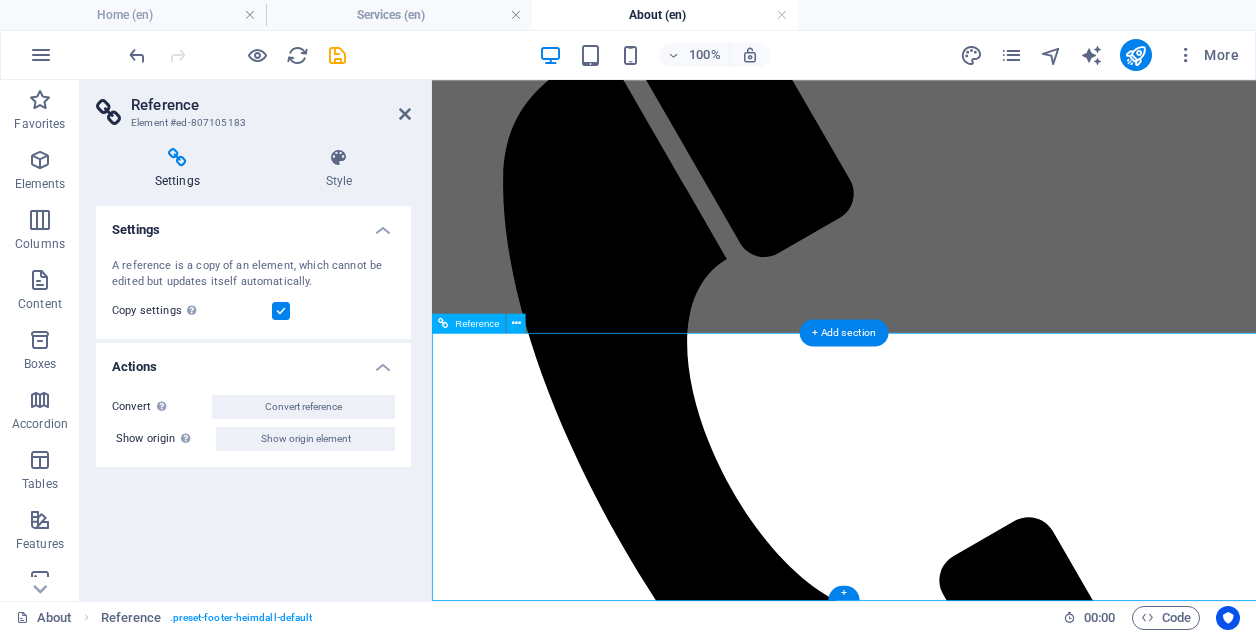 scroll, scrollTop: 371, scrollLeft: 0, axis: vertical 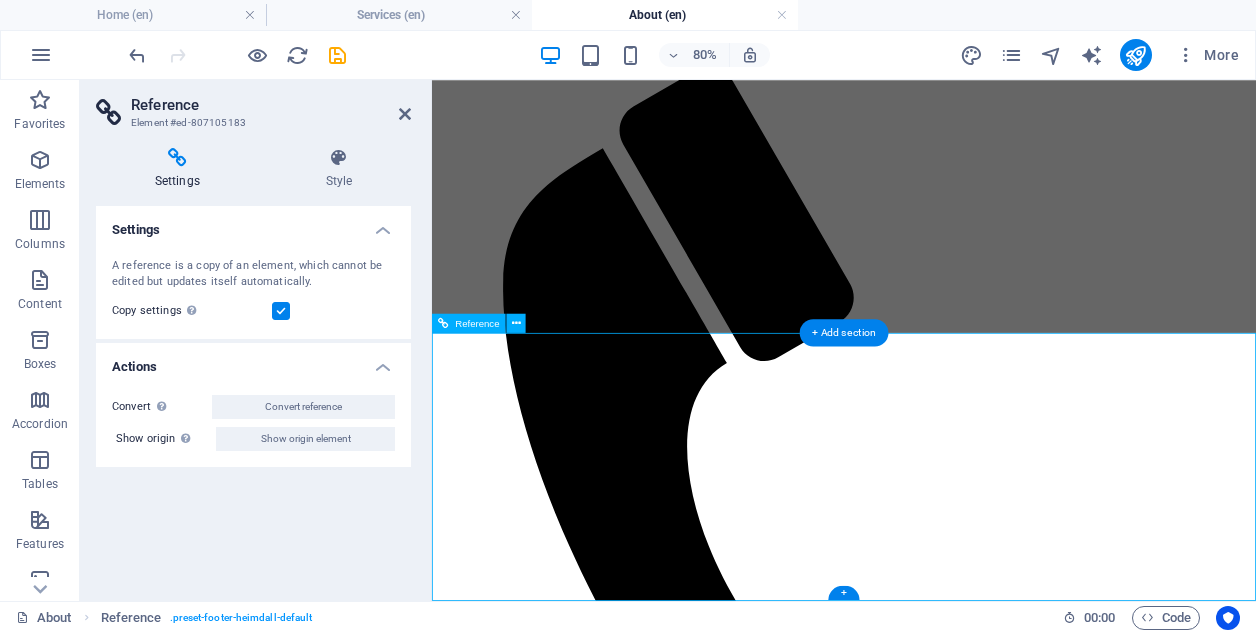 click on "info@[DOMAIN] Legal Notice  |  Privacy" at bounding box center (947, 2981) 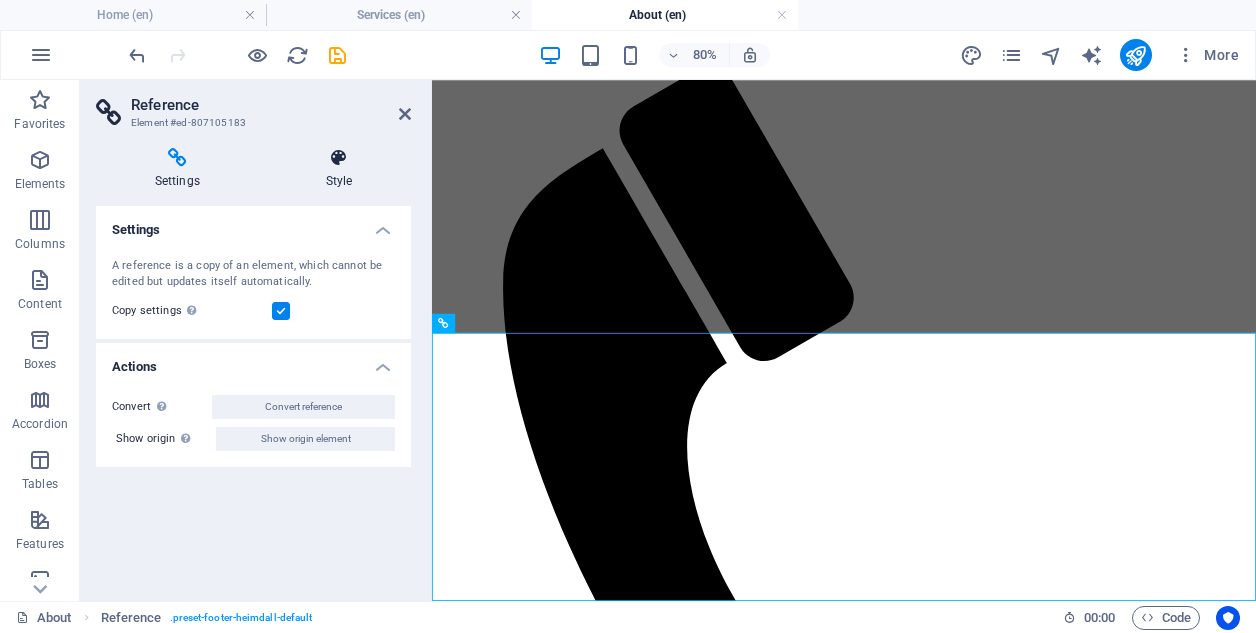 click on "Style" at bounding box center [339, 169] 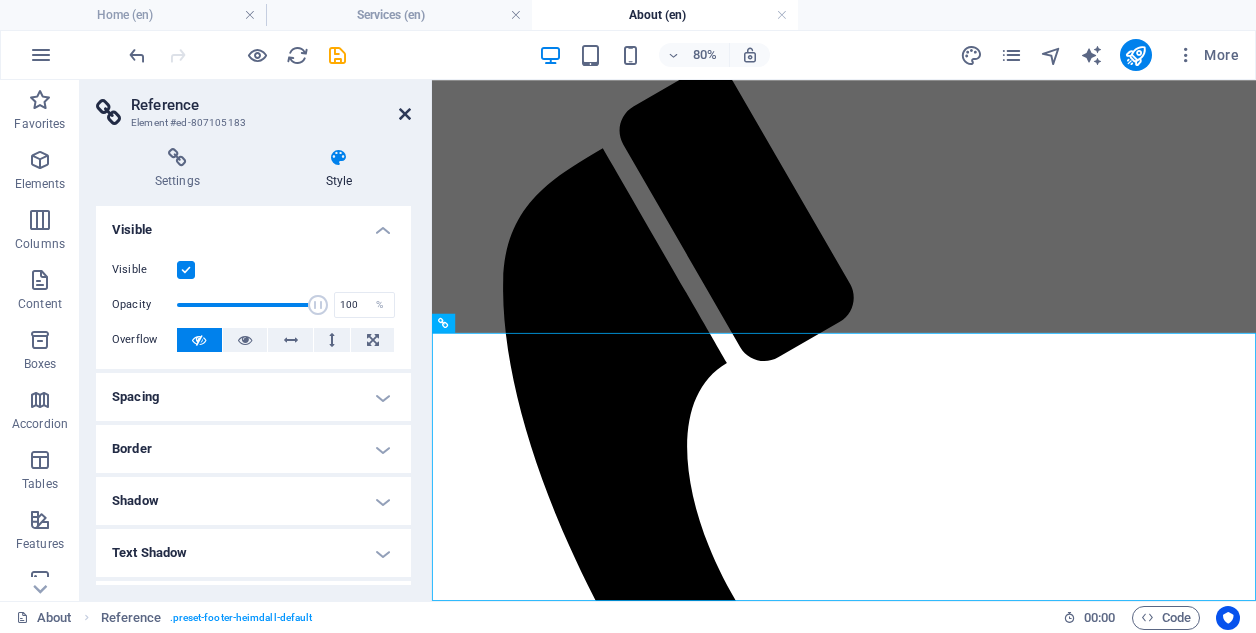 click at bounding box center (405, 114) 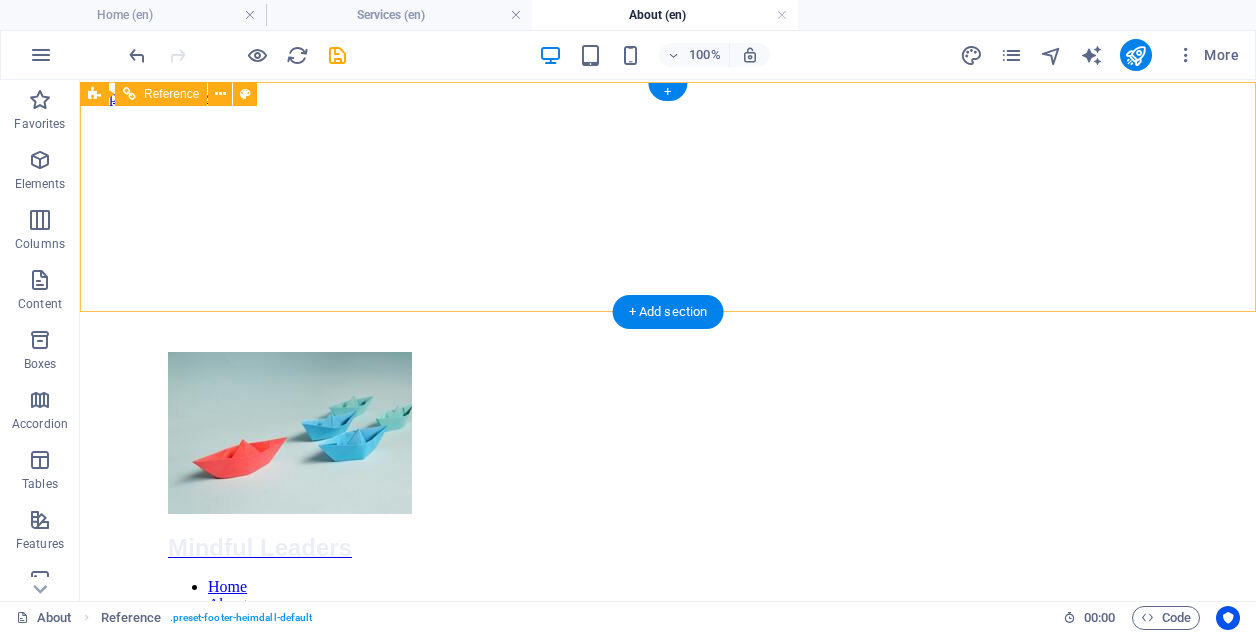 scroll, scrollTop: 0, scrollLeft: 0, axis: both 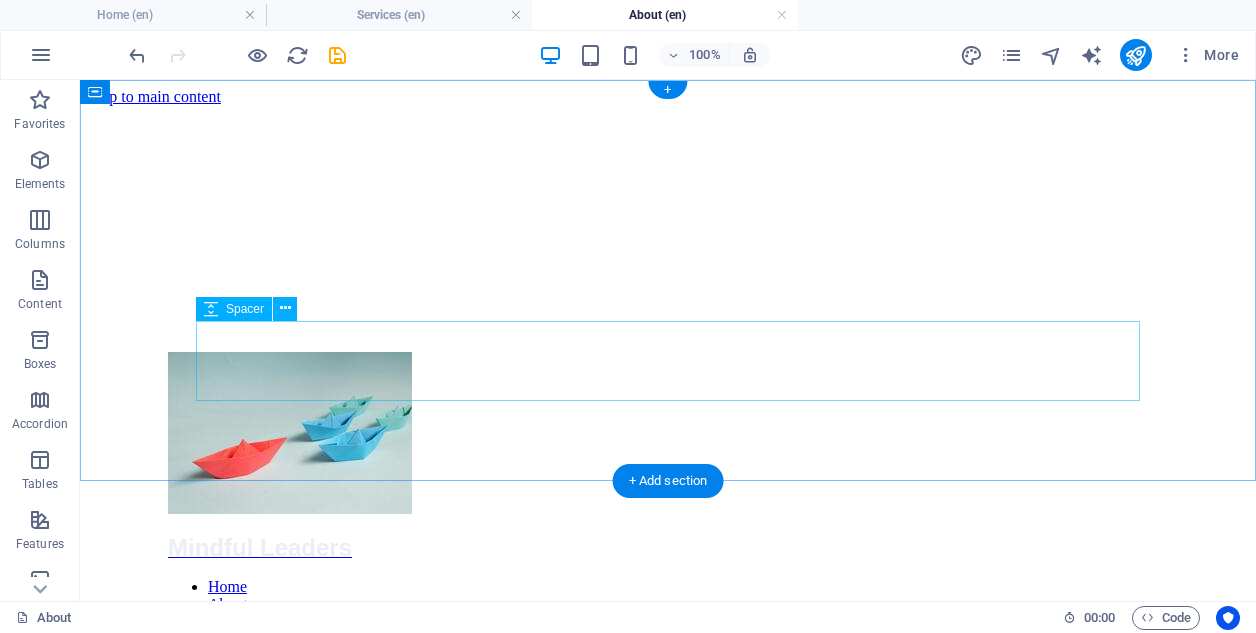 click at bounding box center [668, 2250] 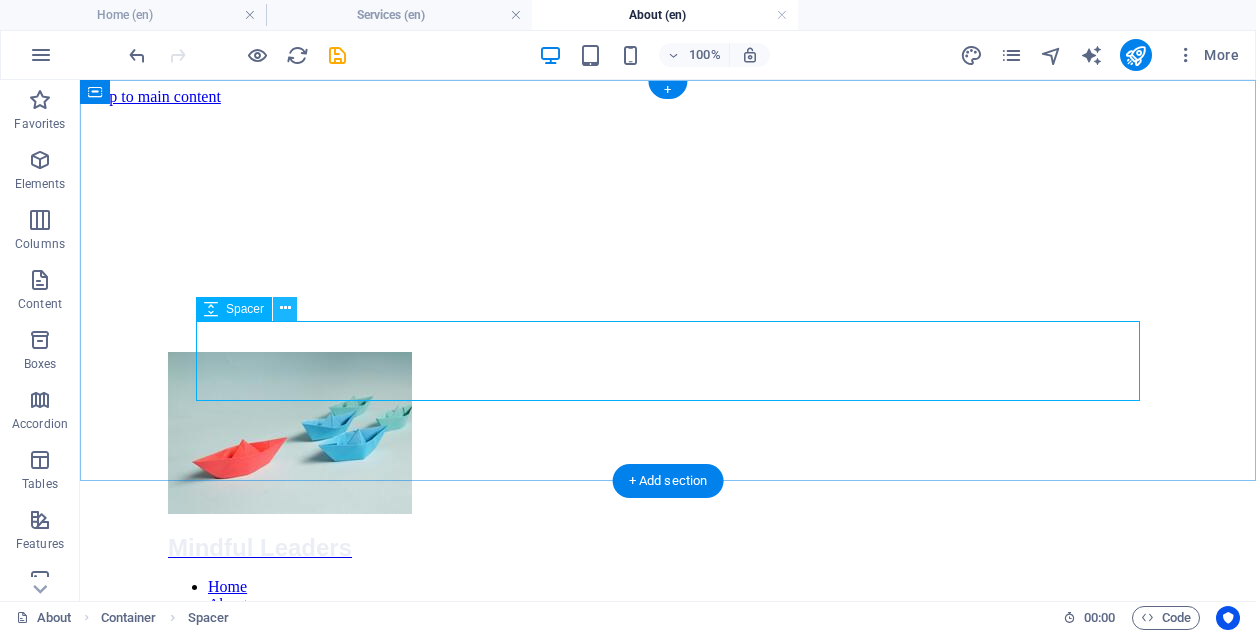 click at bounding box center (285, 308) 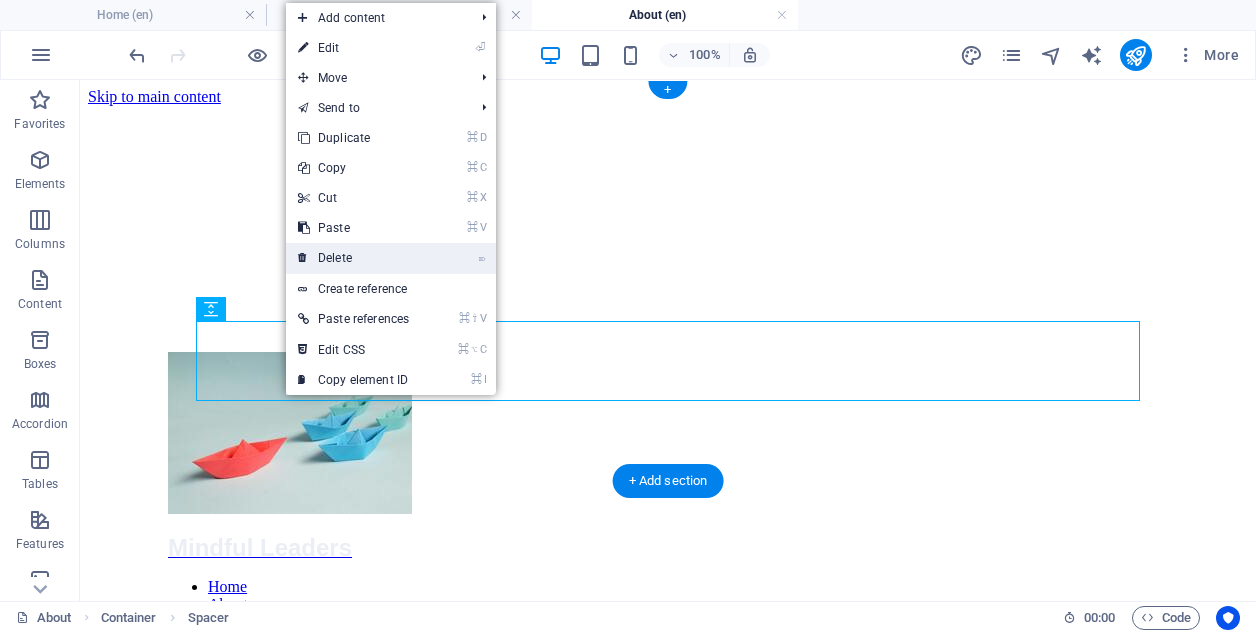 click on "⌦  Delete" at bounding box center (353, 258) 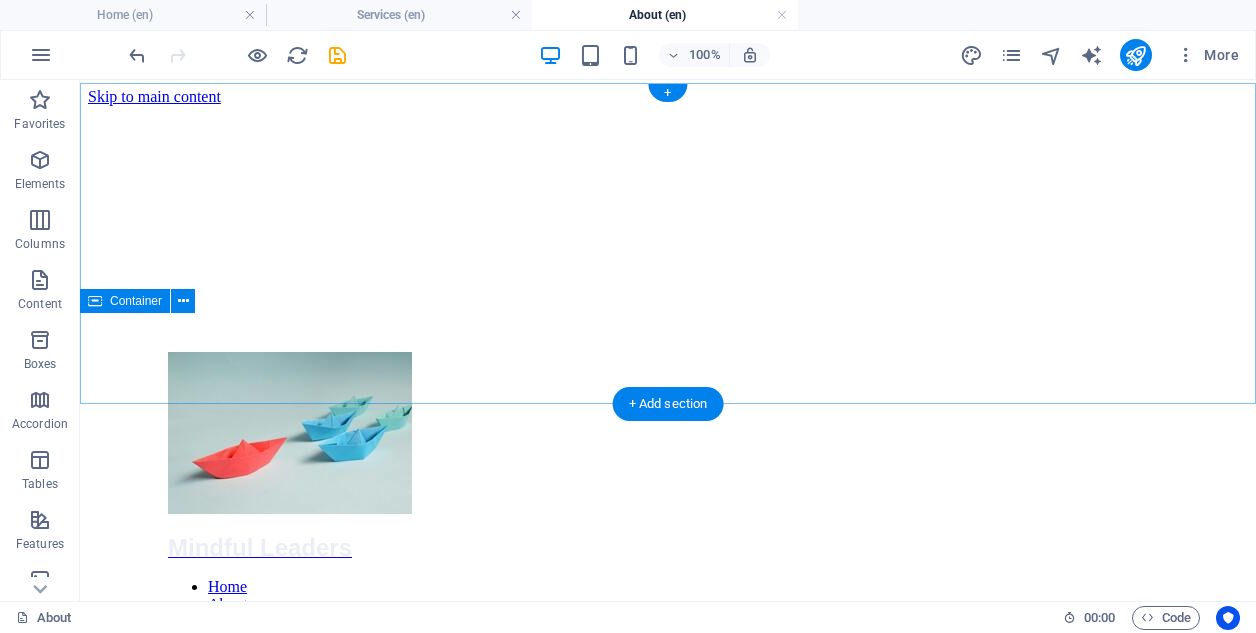 scroll, scrollTop: 0, scrollLeft: 0, axis: both 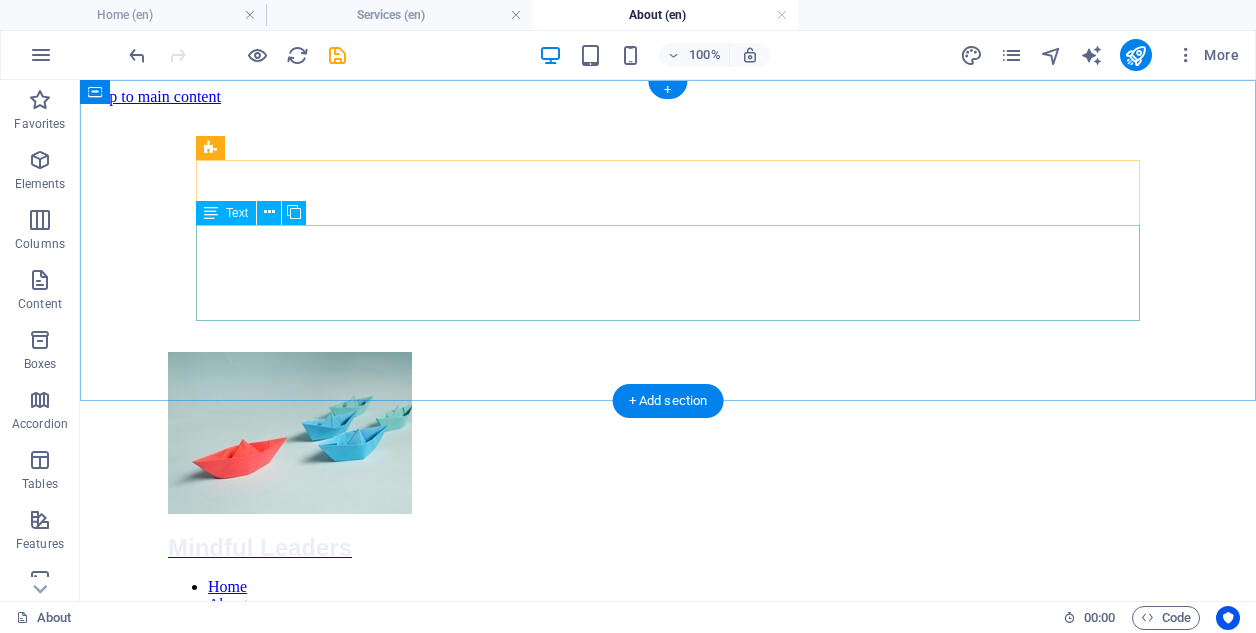 click on "With over a decade of management consulting experience serving a diverse array of Financial Services clients, including Tier 1 investment banks and Big 4 consulting, we recognize that the cornerstone of organizational success lies in smart and motivated individuals capable of translating vision into actionable results. From this foundation flows everything else — innovative solutions, satisfied clients, increased revenues, and a strong brand reputation." at bounding box center [668, 2156] 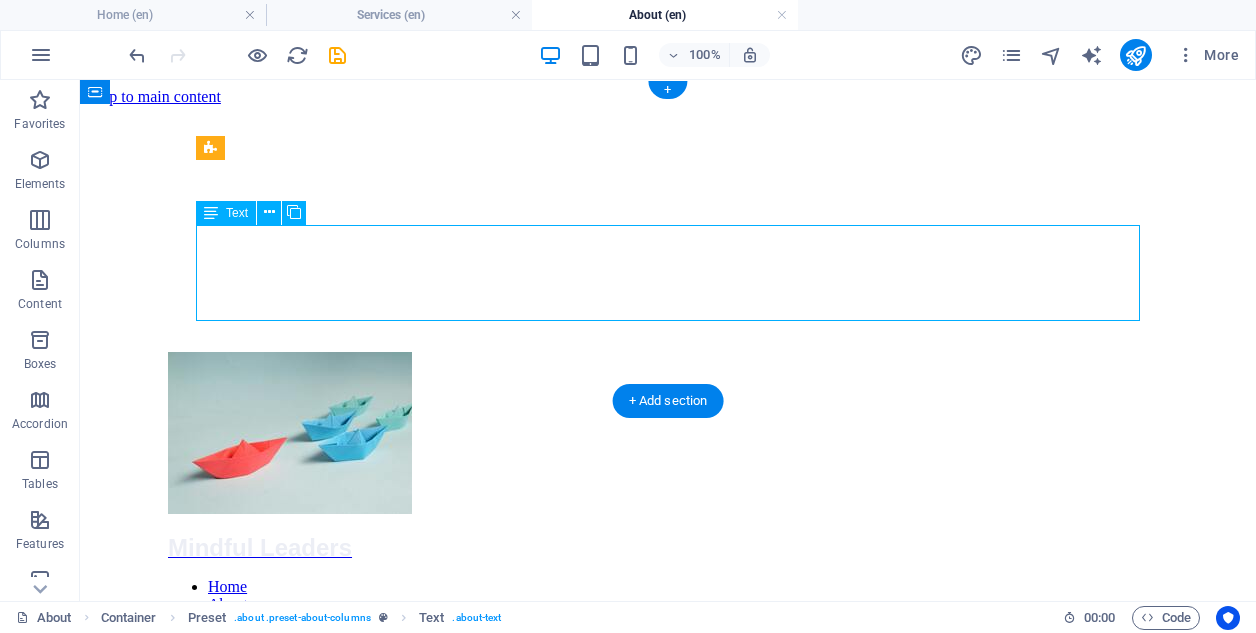 click on "With over a decade of management consulting experience serving a diverse array of Financial Services clients, including Tier 1 investment banks and Big 4 consulting, we recognize that the cornerstone of organizational success lies in smart and motivated individuals capable of translating vision into actionable results. From this foundation flows everything else — innovative solutions, satisfied clients, increased revenues, and a strong brand reputation." at bounding box center [668, 2156] 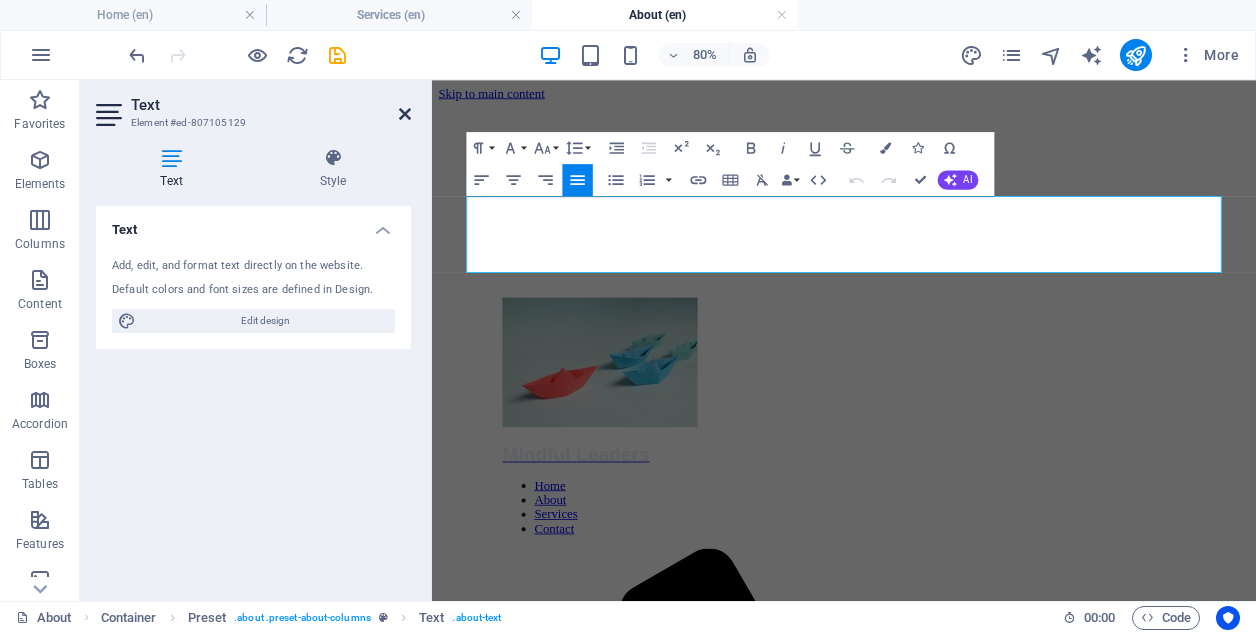 click at bounding box center [405, 114] 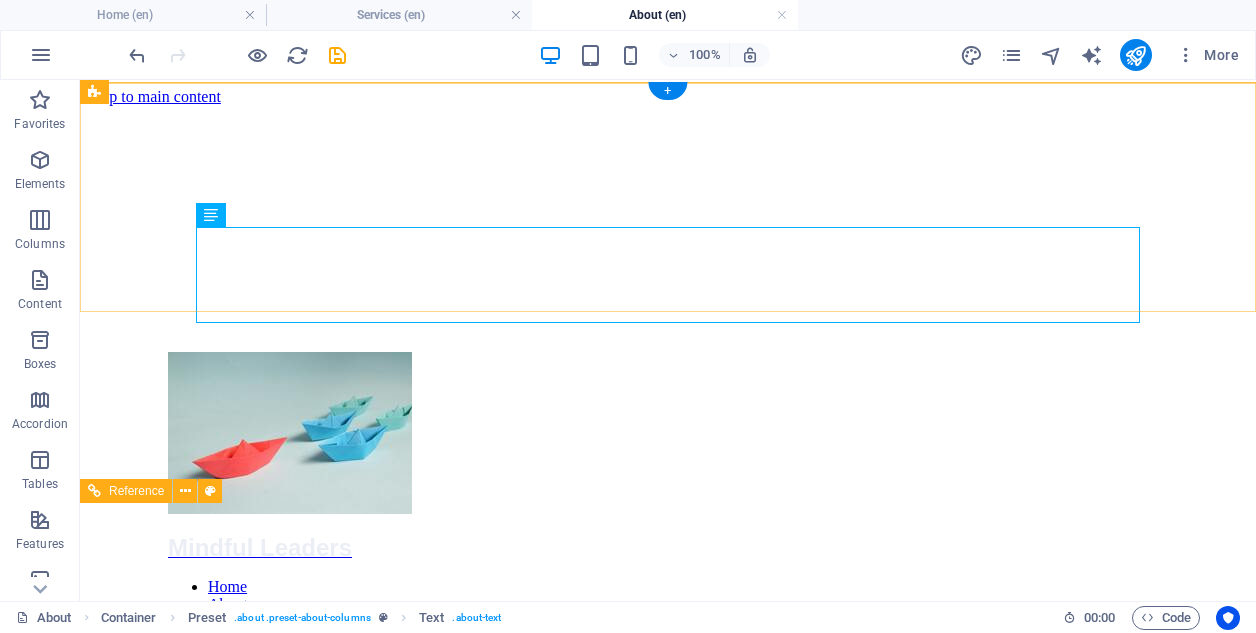 scroll, scrollTop: 0, scrollLeft: 0, axis: both 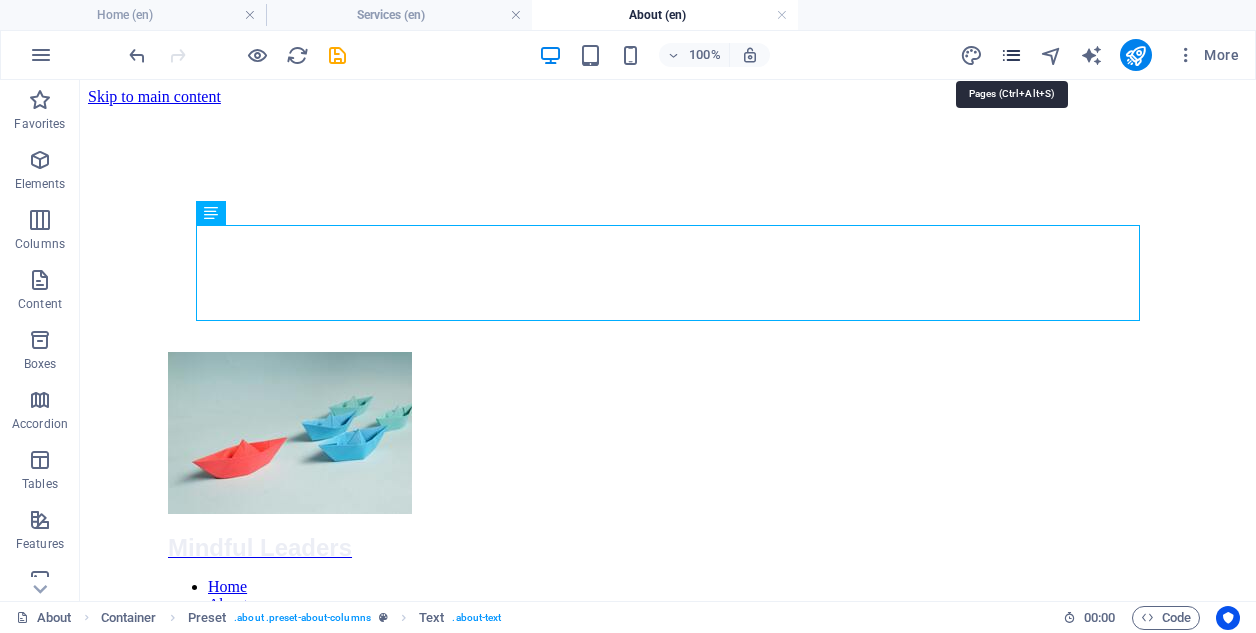click at bounding box center (1011, 55) 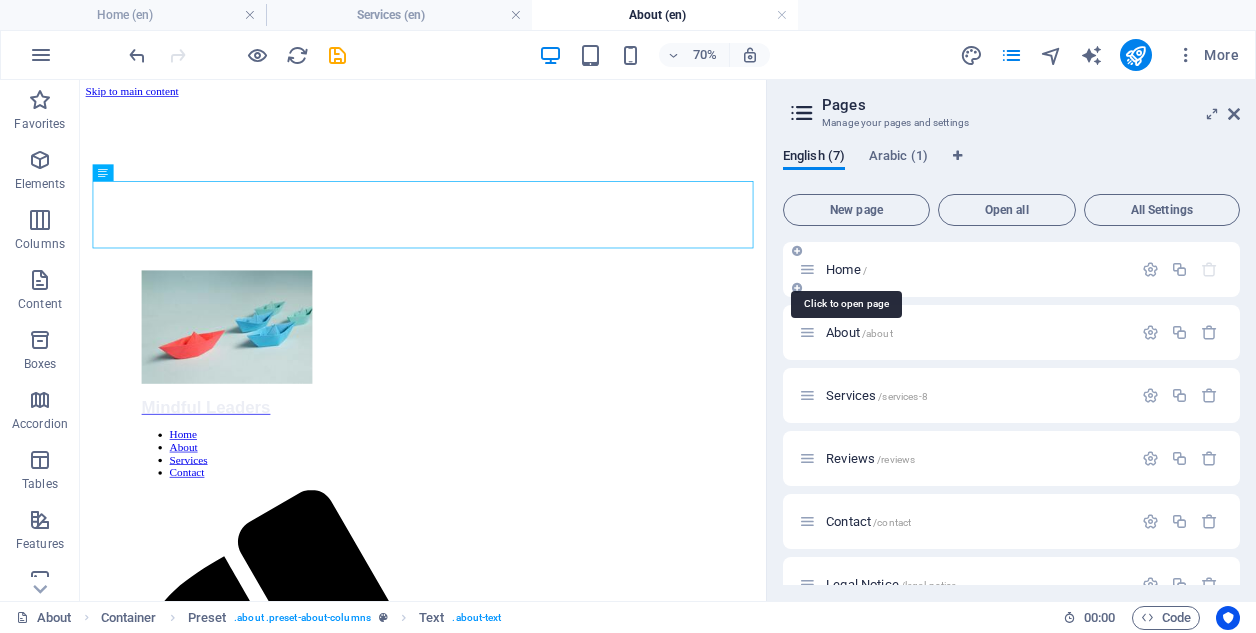 click on "Home /" at bounding box center [846, 269] 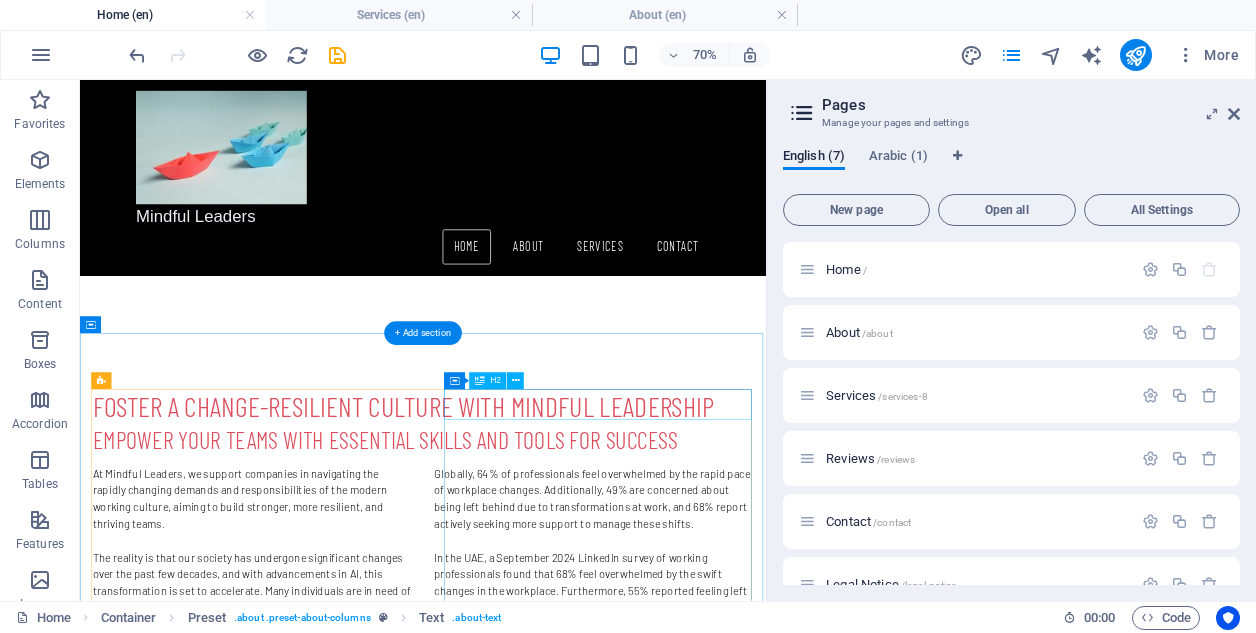 scroll, scrollTop: 1265, scrollLeft: 0, axis: vertical 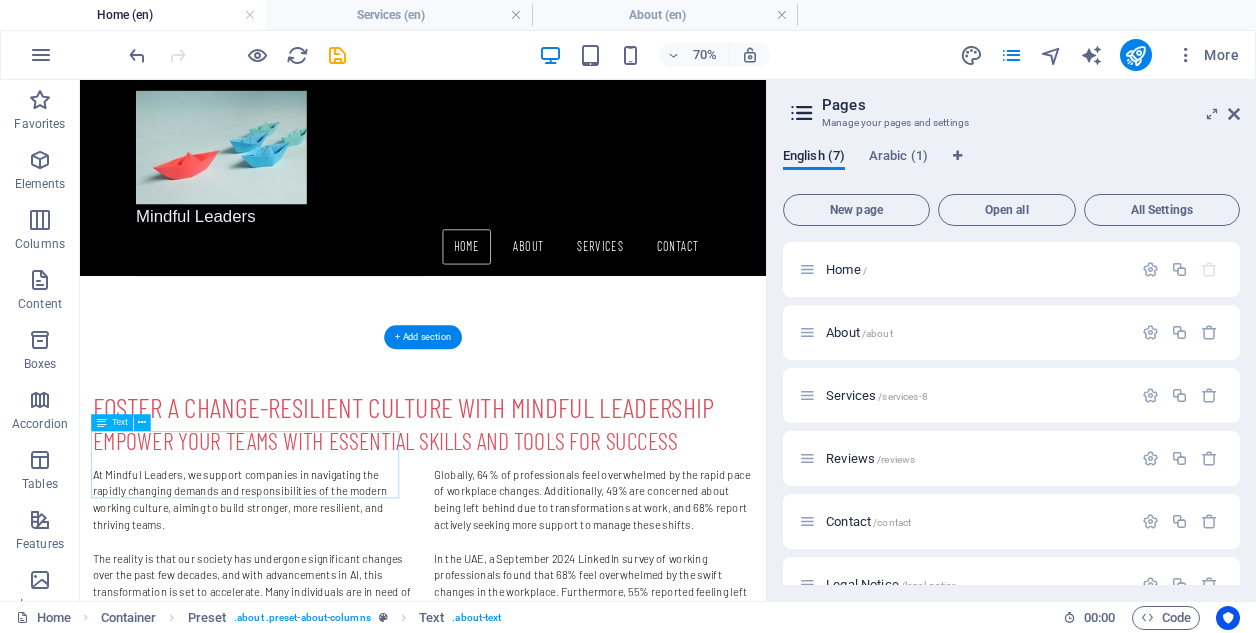 click on "Our company helps you to turn your vision into reality. Lorem ipsum dolor sit amet, consetetur sadipscing elitr, sed diam nonumy eirmod tempor invidunt ut labore et dolore magna aliquyam erat, sed diam voluptua." at bounding box center (570, 1399) 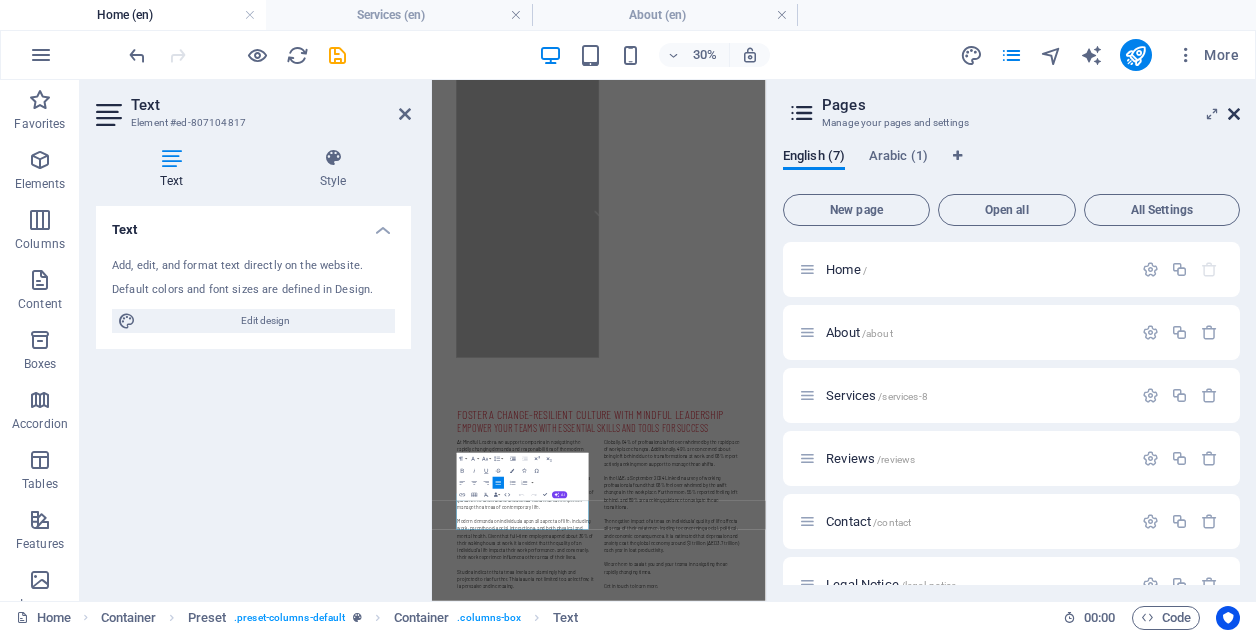 click at bounding box center (1234, 114) 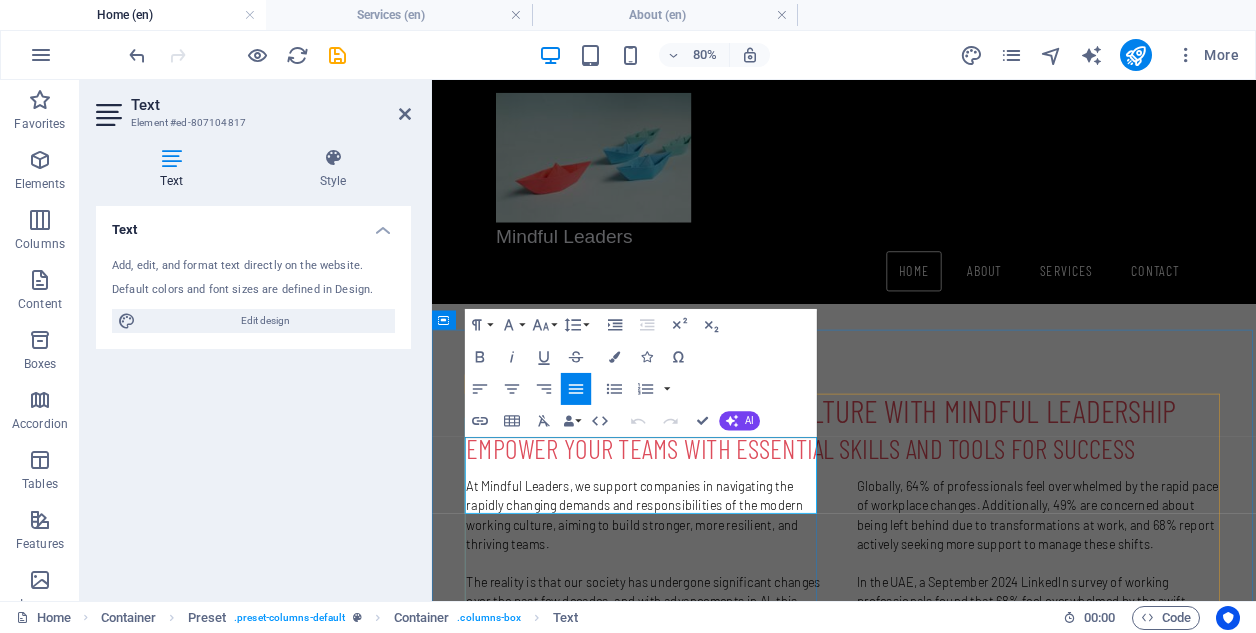 drag, startPoint x: 865, startPoint y: 536, endPoint x: 873, endPoint y: 610, distance: 74.431175 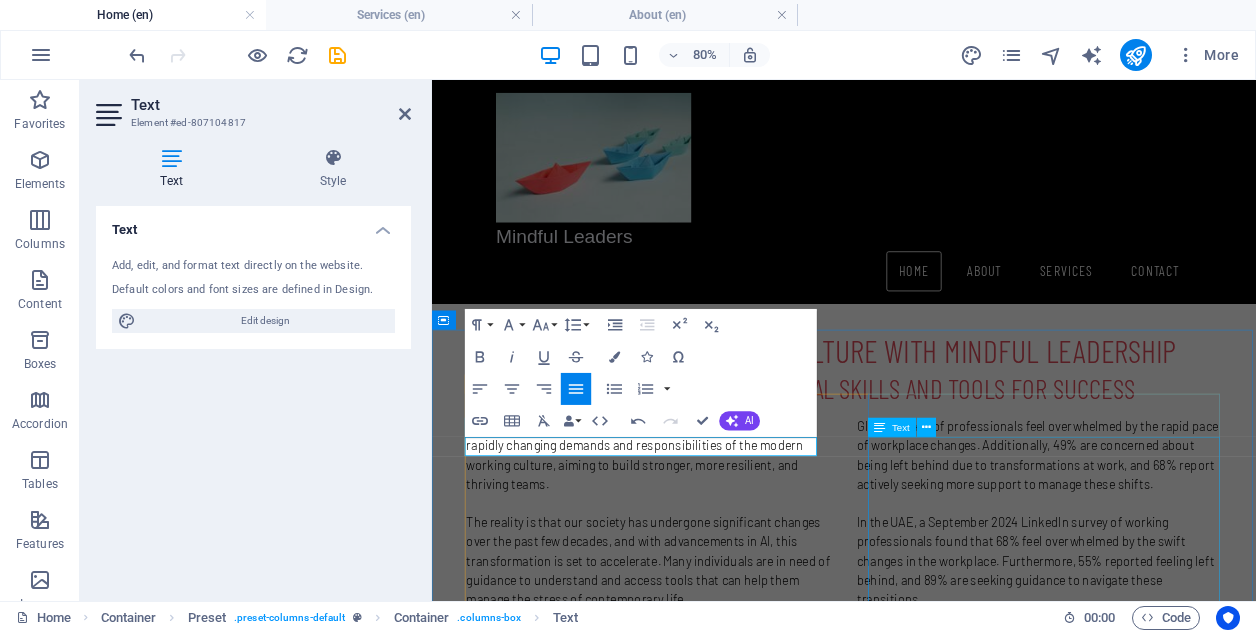 click on "Assess current working culture and employee wellbeing Define and implement Employee Wellbeing Programmes (EWPs) Organise corporate retreats that include team building activities, wellbeing overview lectures and hands-on exercises that may include bespoke physical exercises and nutrition plan Vendor selection for corporate mental health, sports, meditation providers" at bounding box center [947, 1474] 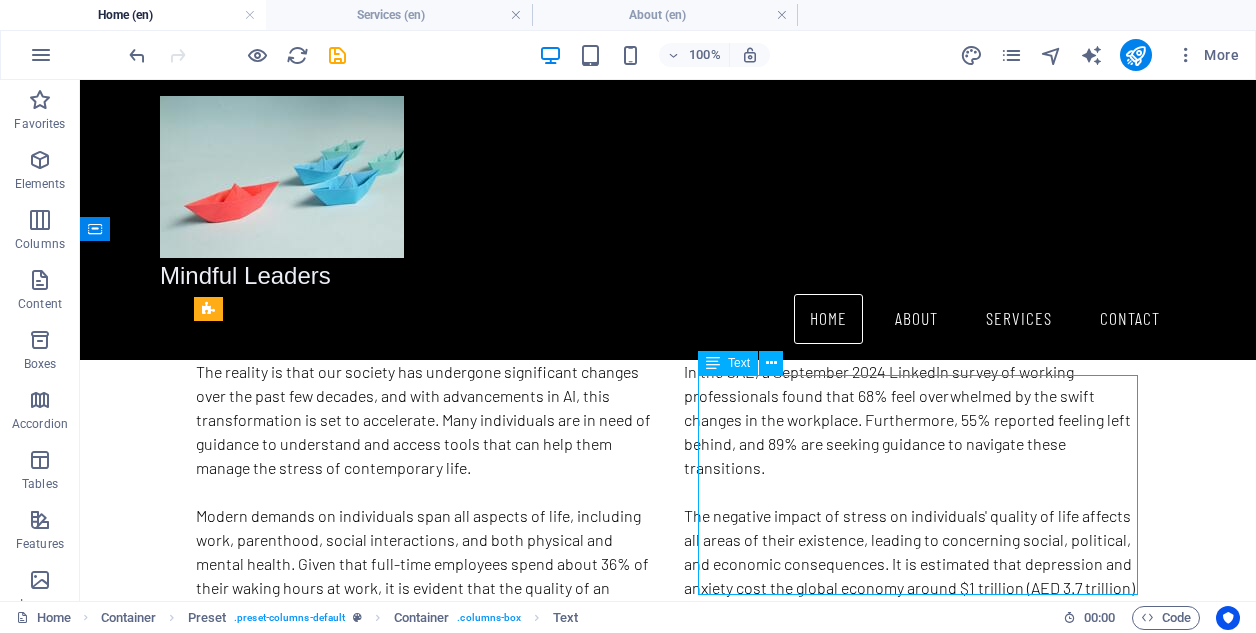 scroll, scrollTop: 1326, scrollLeft: 0, axis: vertical 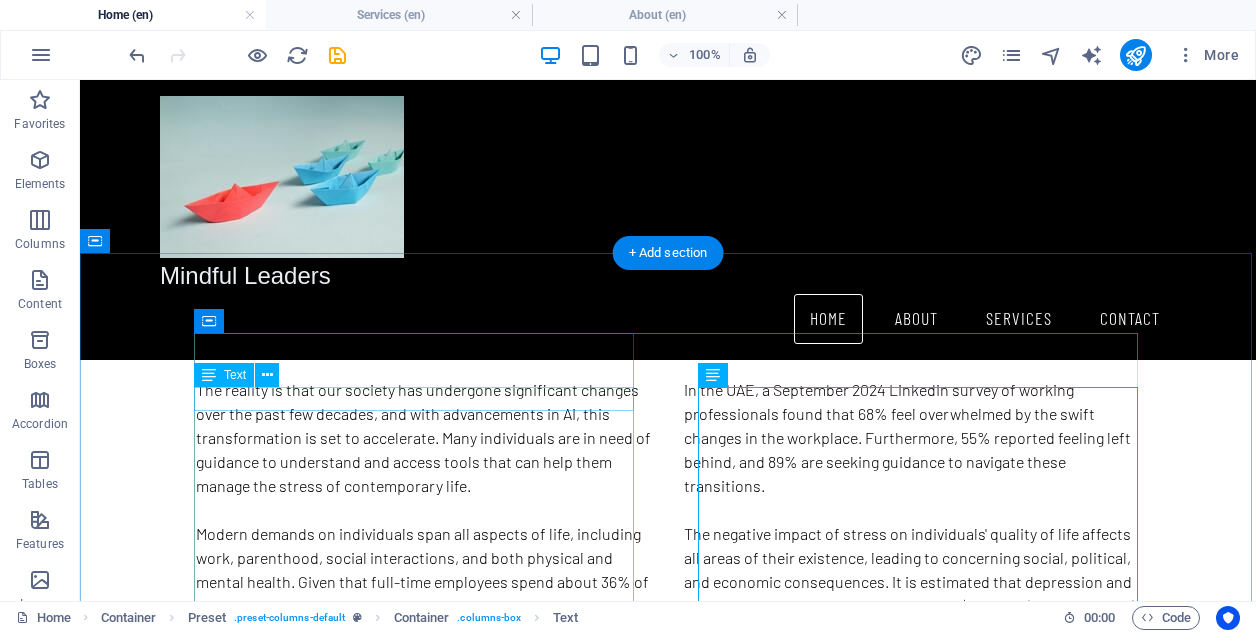 click on "Our company helps you to turn your vision into reality." at bounding box center (668, 1013) 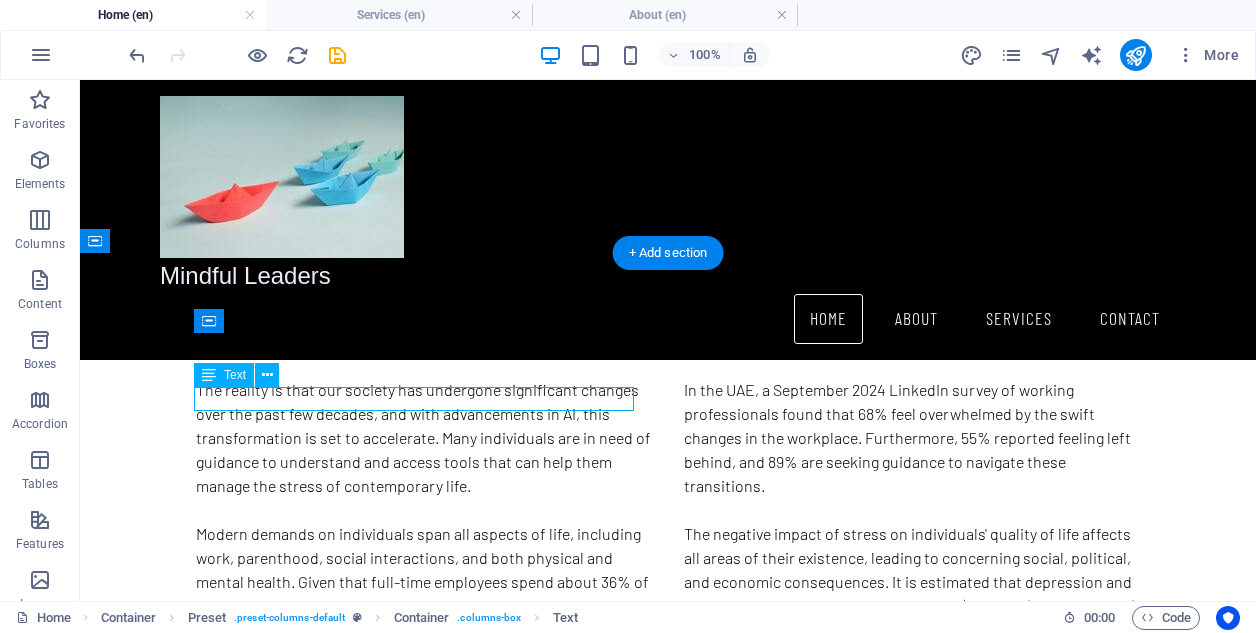 click on "Our company helps you to turn your vision into reality." at bounding box center [668, 1013] 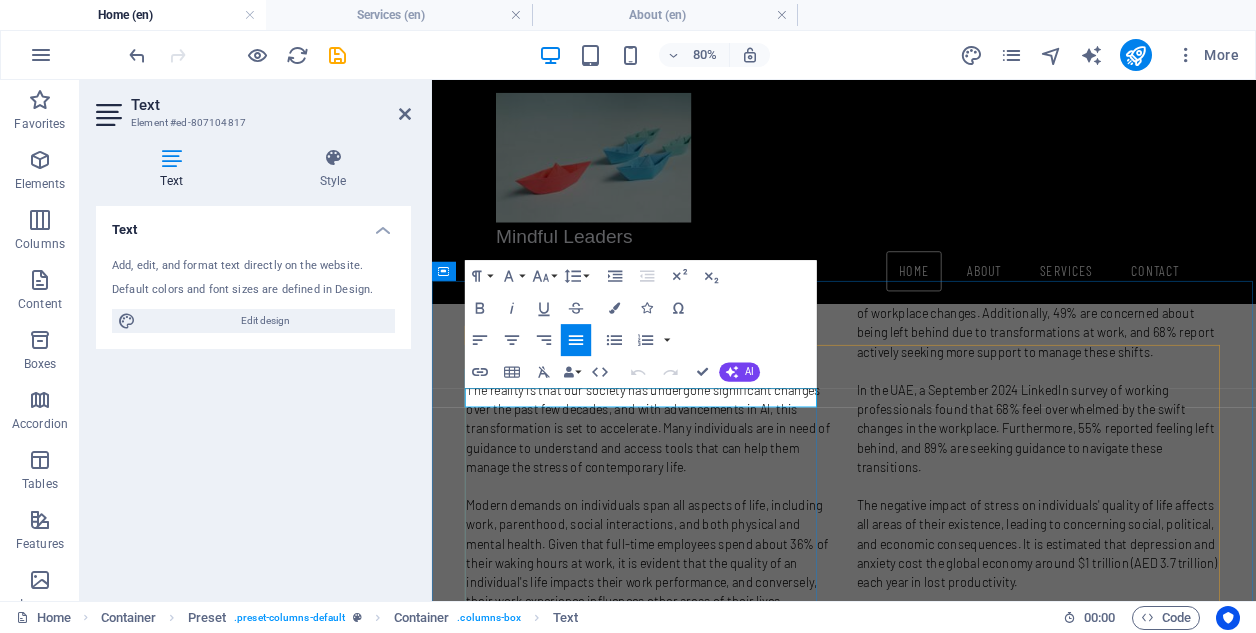 click on "Our company helps you to turn your vision into reality." at bounding box center (947, 1091) 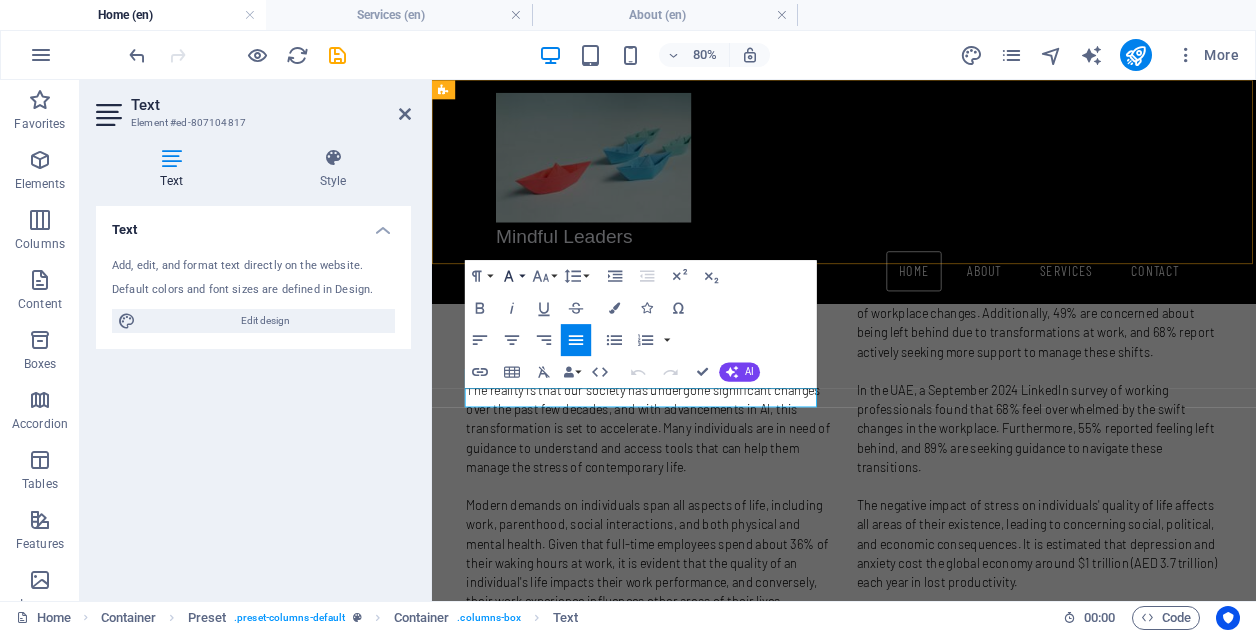 click on "Font Family" at bounding box center [512, 276] 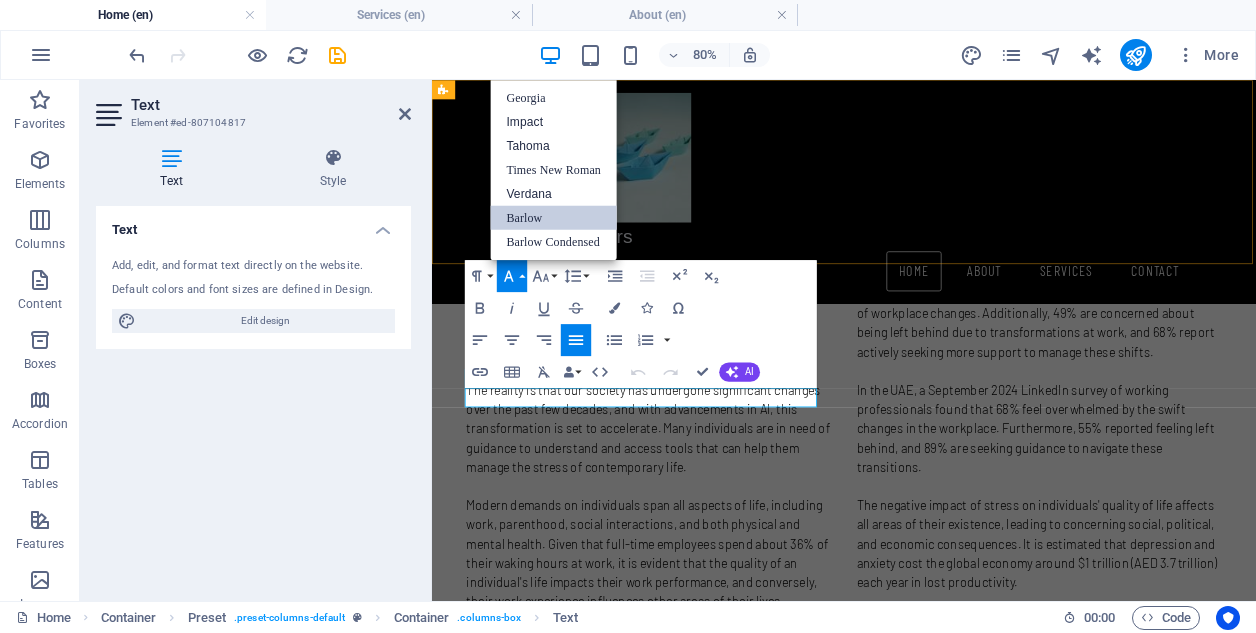 scroll, scrollTop: 0, scrollLeft: 0, axis: both 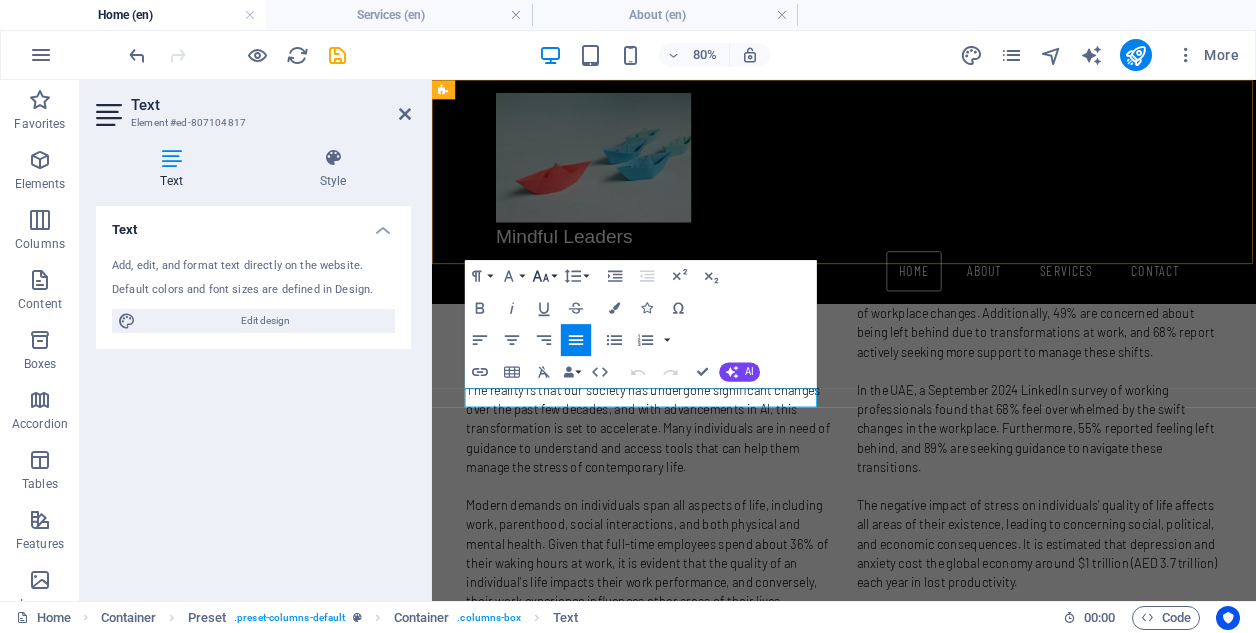 click on "Font Size" at bounding box center [544, 276] 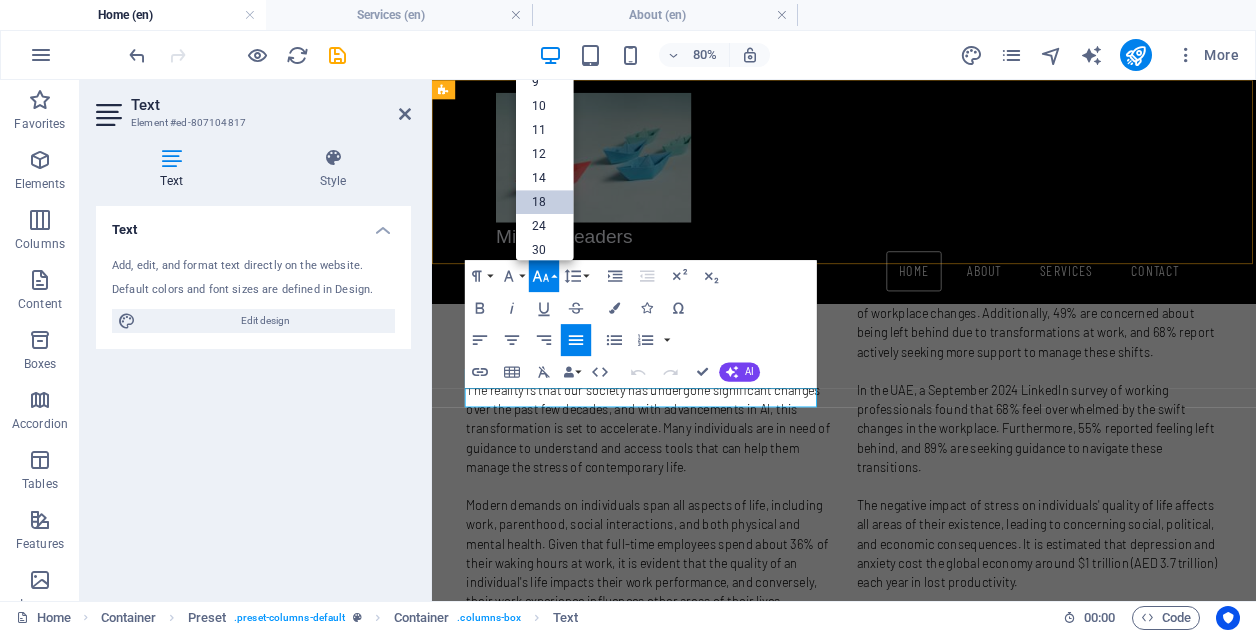 click on "18" at bounding box center [545, 203] 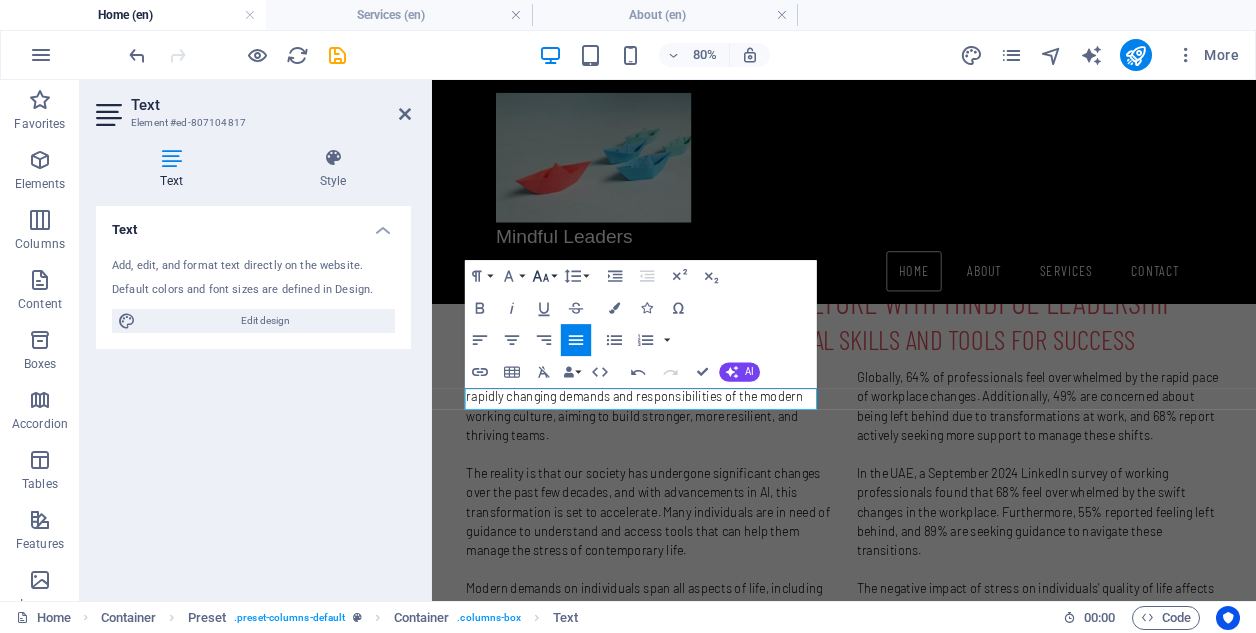 click on "Font Size" at bounding box center (544, 276) 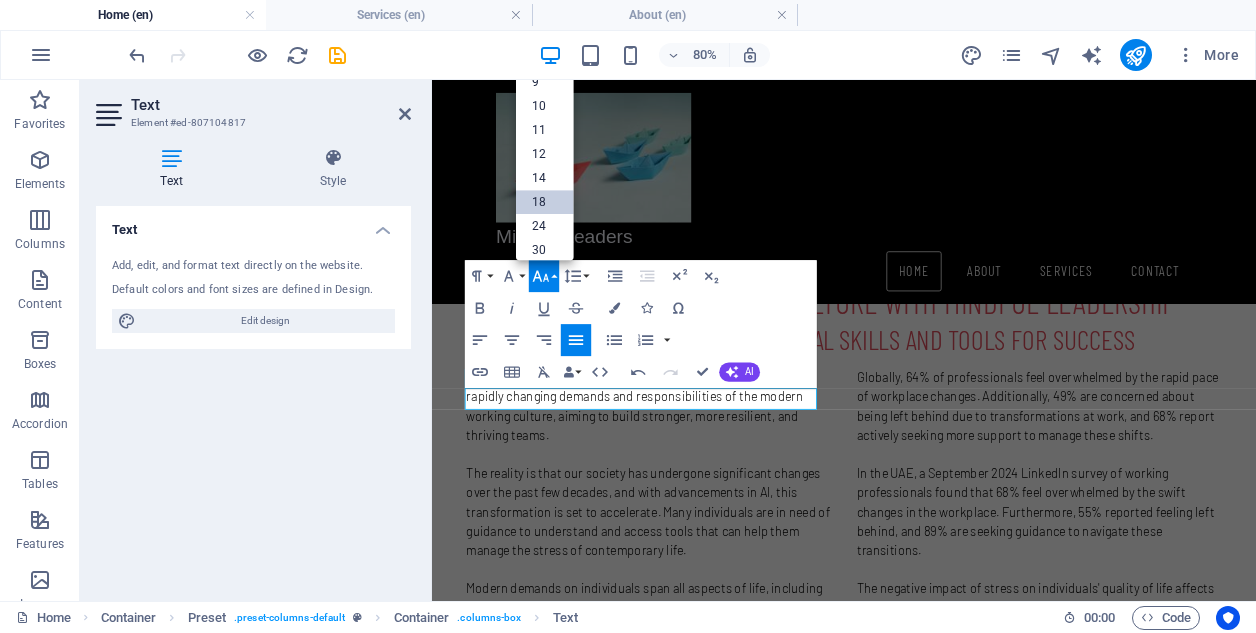 click on "18" at bounding box center [545, 203] 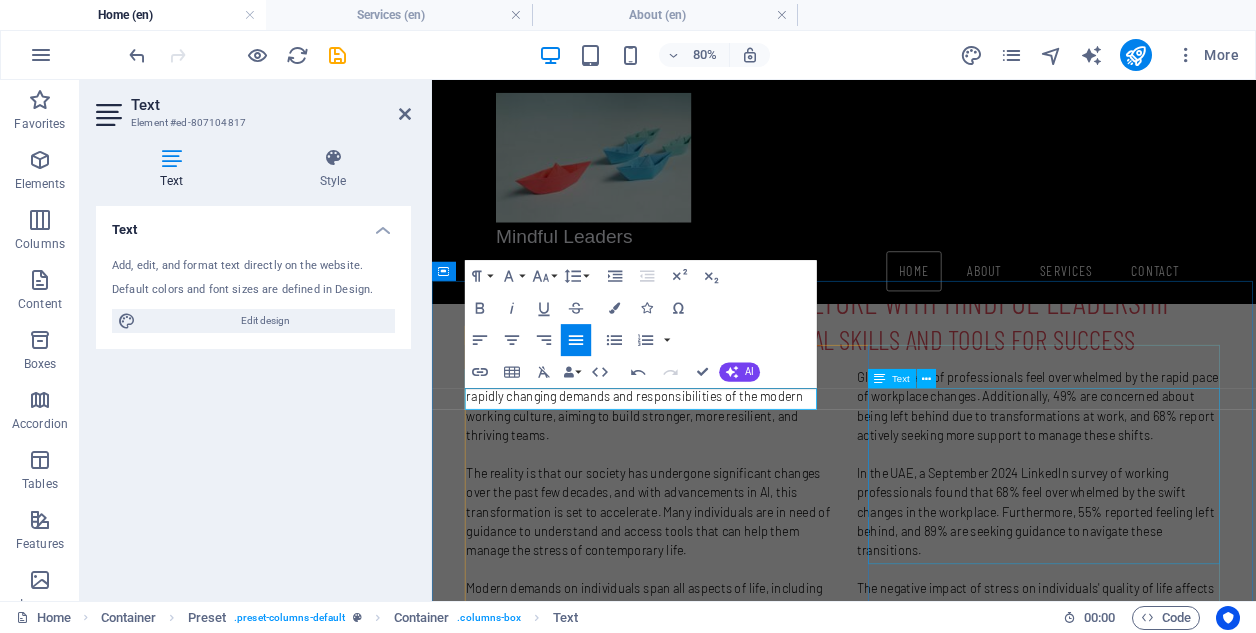click on "Assess current working culture and employee wellbeing Define and implement Employee Wellbeing Programmes (EWPs) Organise corporate retreats that include team building activities, wellbeing overview lectures and hands-on exercises that may include bespoke physical exercises and nutrition plan Vendor selection for corporate mental health, sports, meditation providers" at bounding box center (947, 1416) 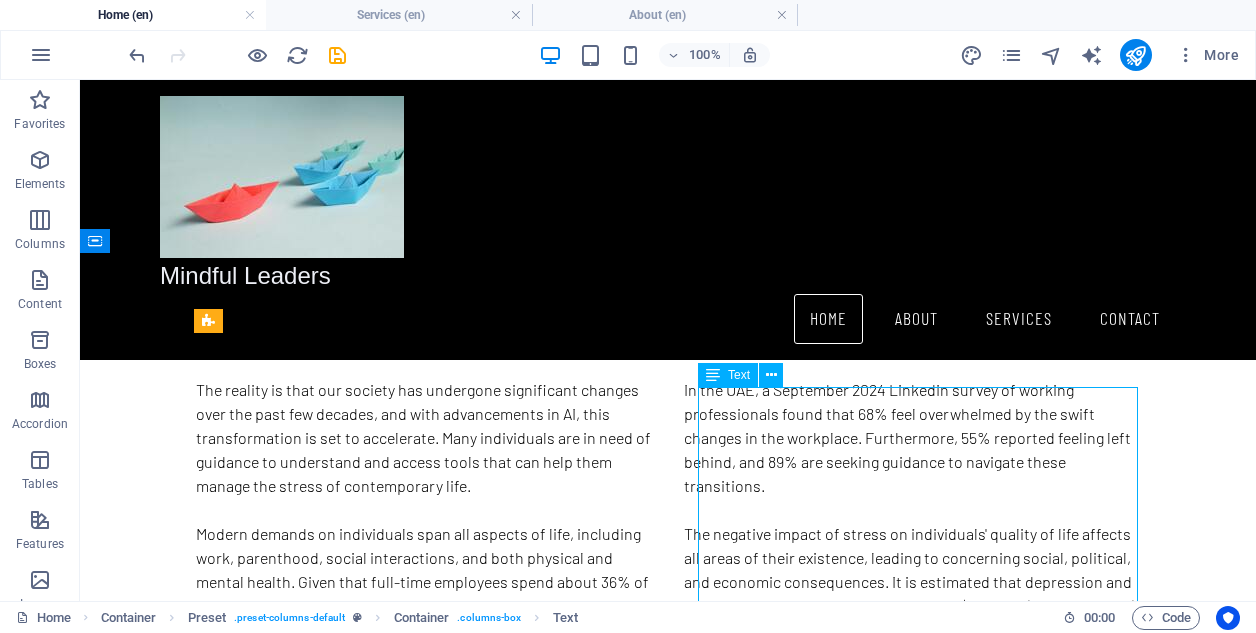click on "Assess current working culture and employee wellbeing Define and implement Employee Wellbeing Programmes (EWPs) Organise corporate retreats that include team building activities, wellbeing overview lectures and hands-on exercises that may include bespoke physical exercises and nutrition plan Vendor selection for corporate mental health, sports, meditation providers" at bounding box center (668, 1234) 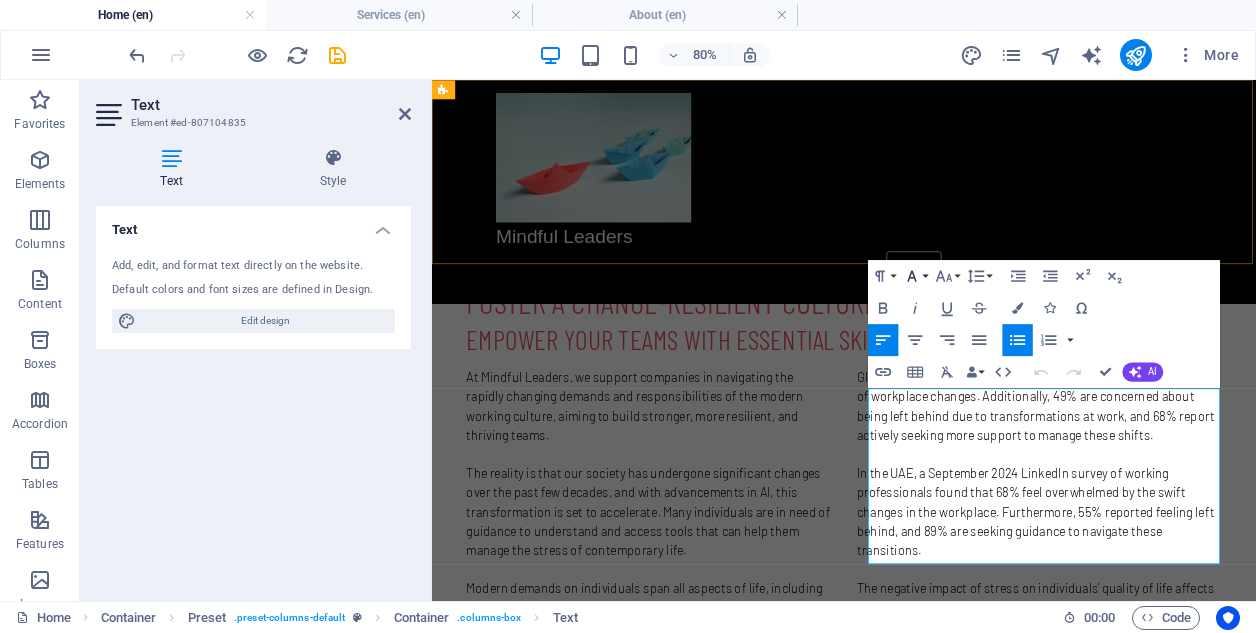 click on "Font Family" at bounding box center (915, 276) 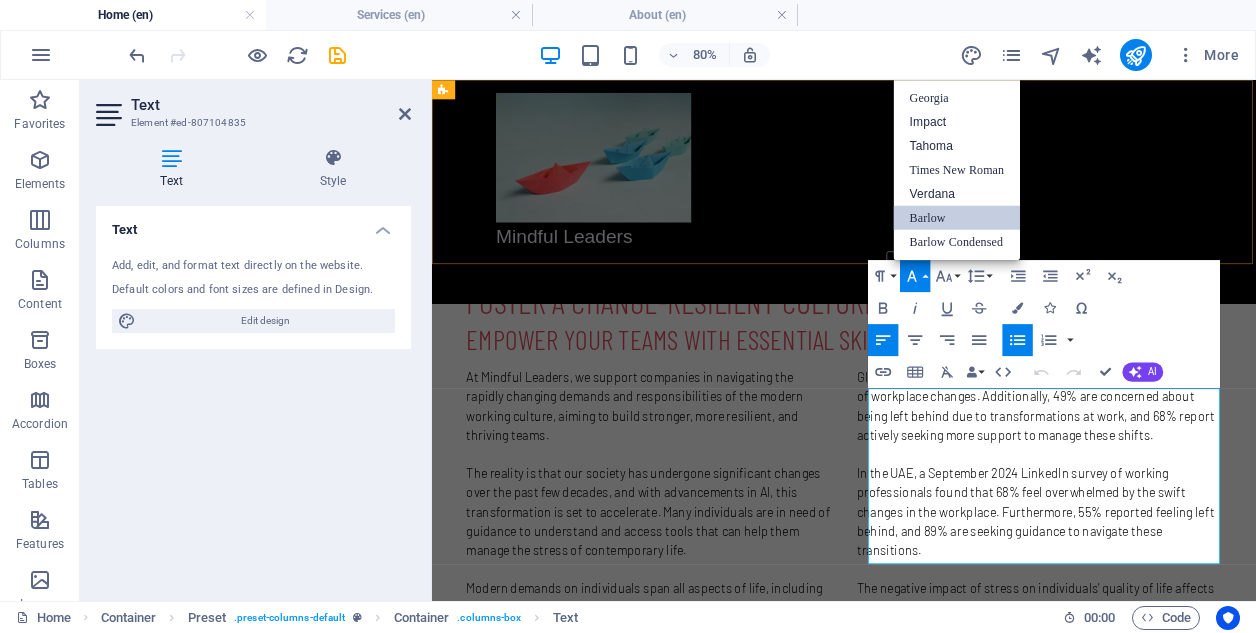 scroll, scrollTop: 0, scrollLeft: 0, axis: both 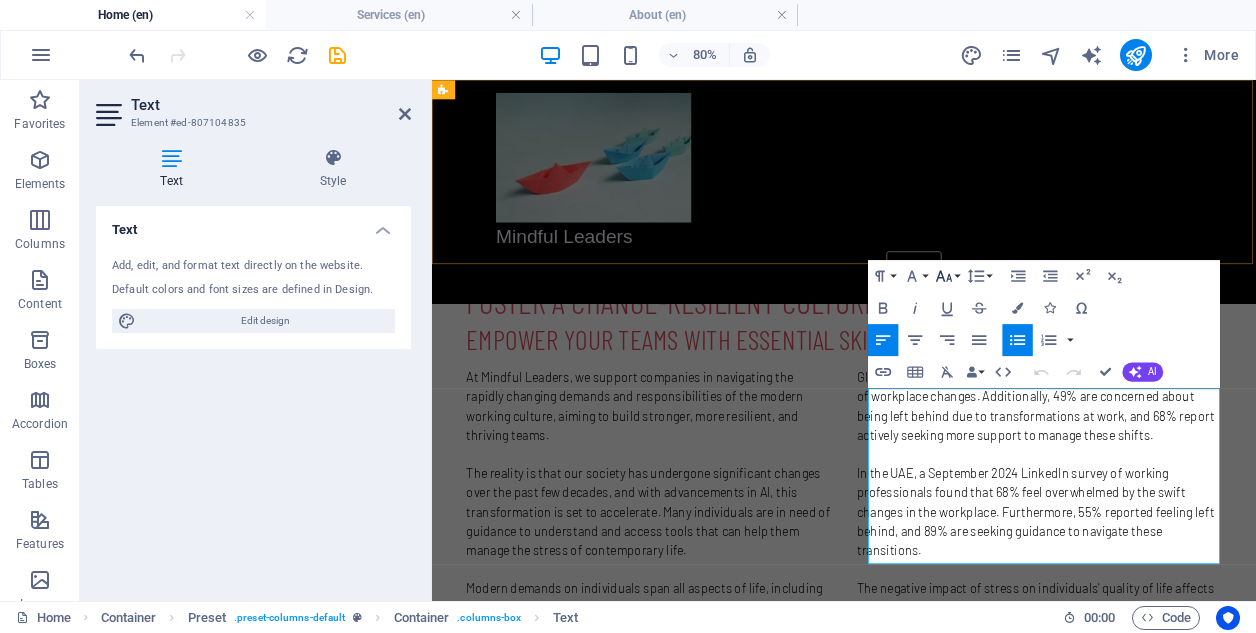 click on "Font Size" at bounding box center (947, 276) 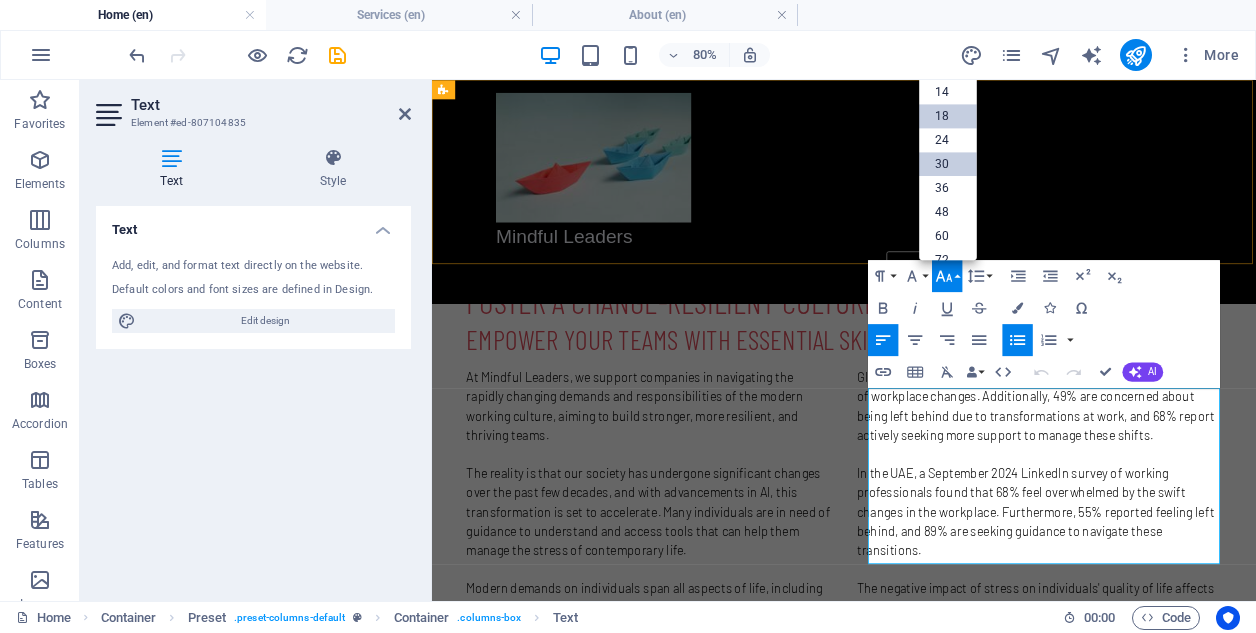 scroll, scrollTop: 103, scrollLeft: 0, axis: vertical 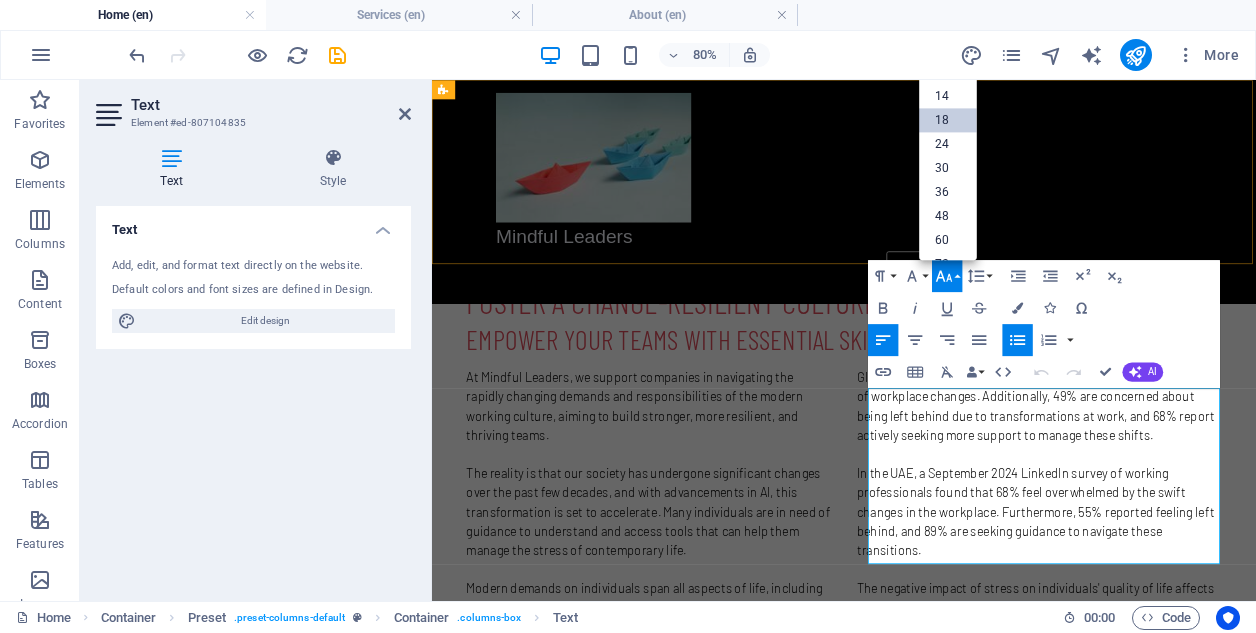 click on "18" at bounding box center [948, 120] 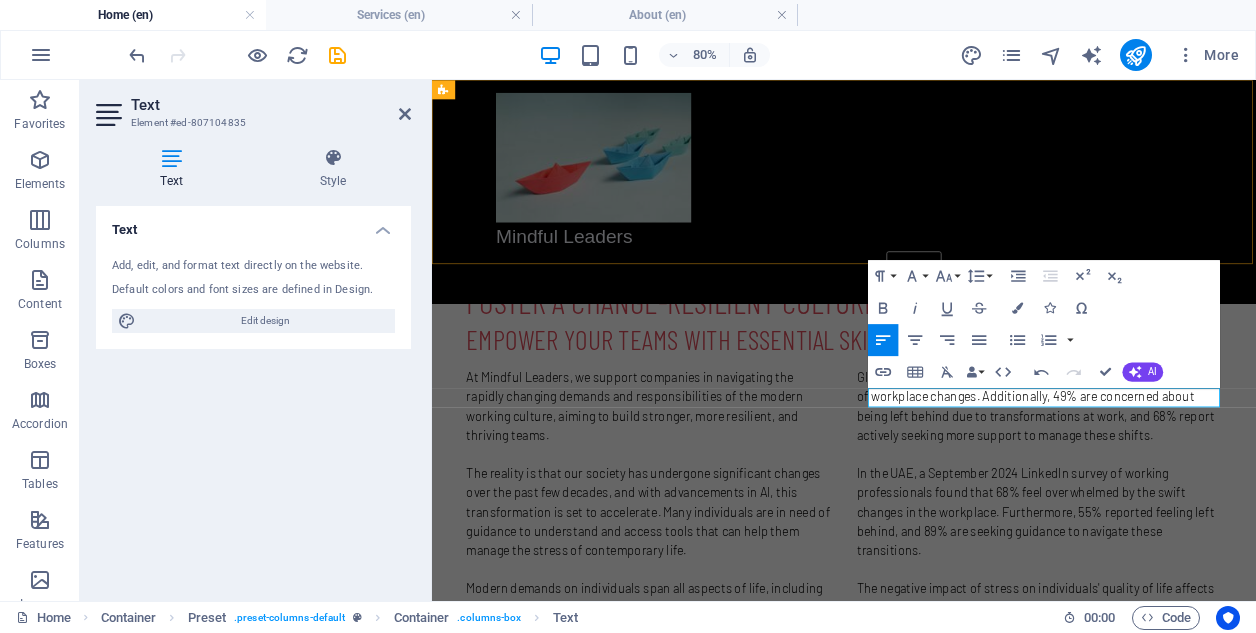 type 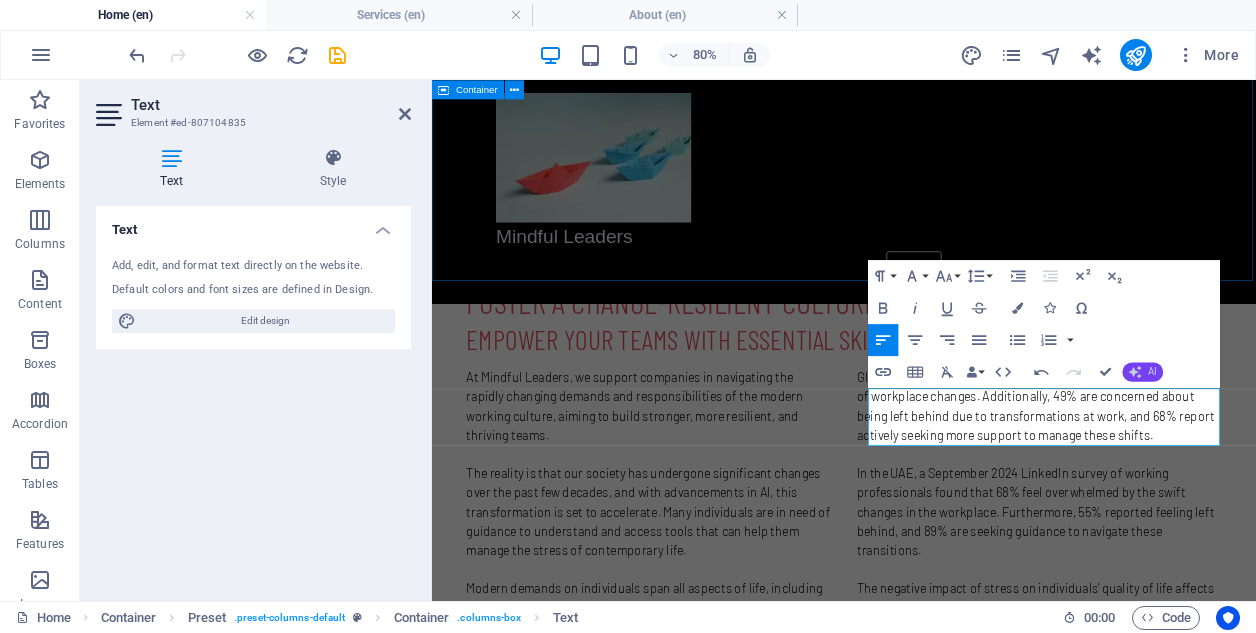 click on "AI" at bounding box center (1142, 372) 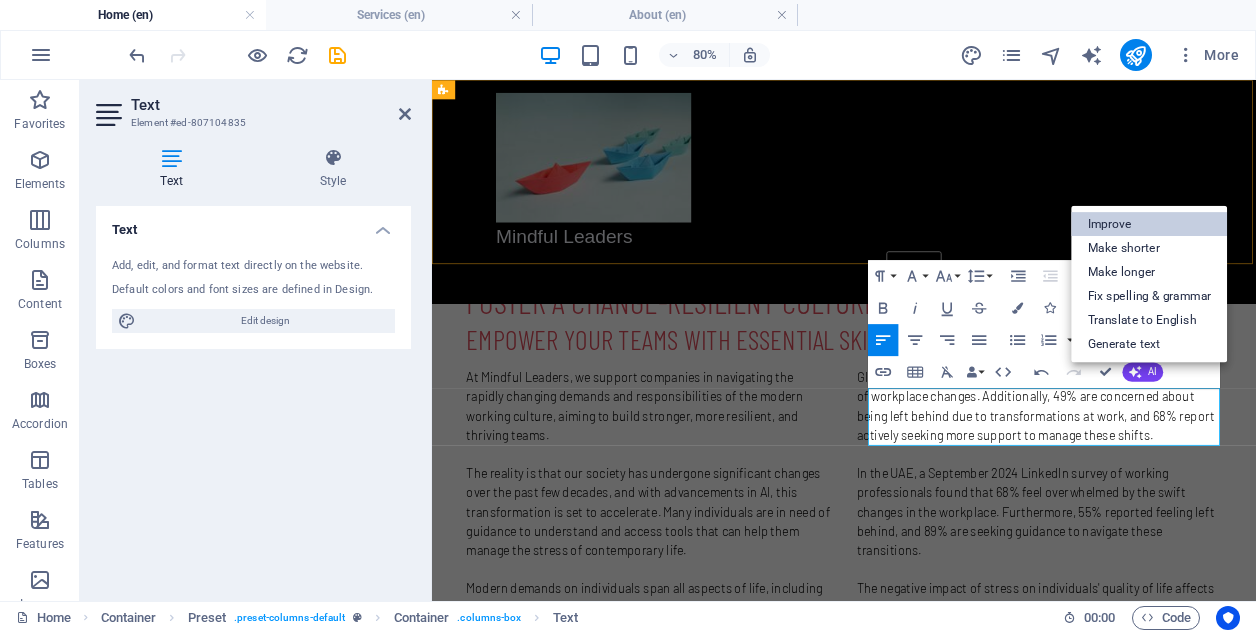 click on "Improve" at bounding box center [1150, 224] 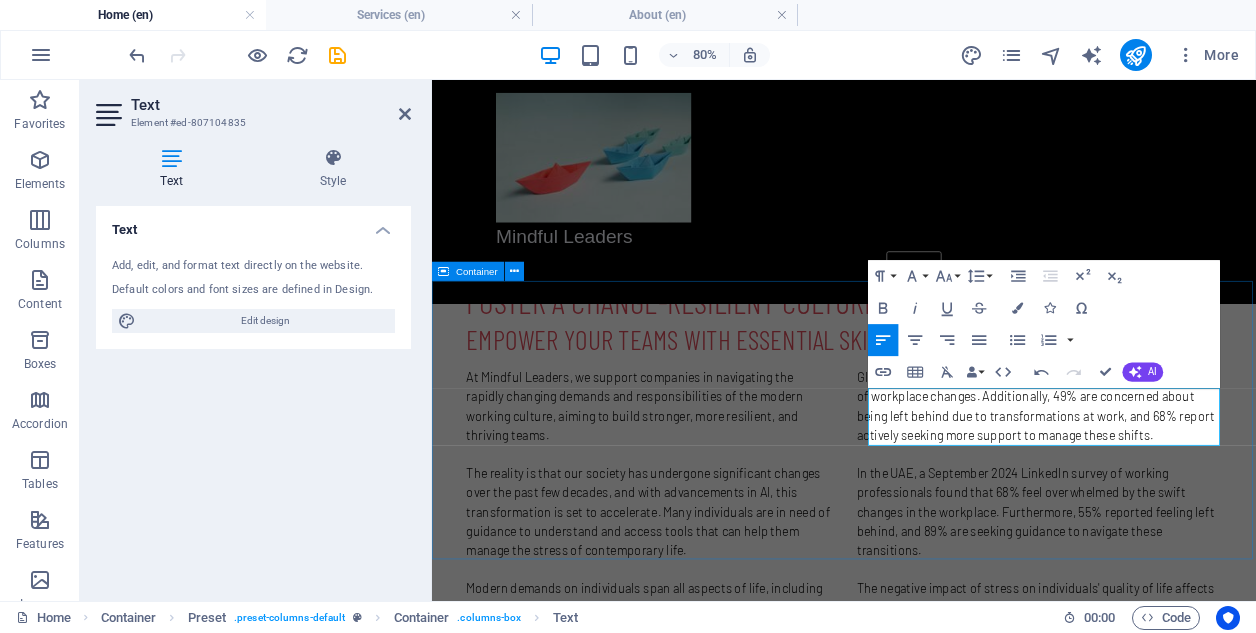click on "About Our company helps you to turn your vision into reality.   Learn More SERVICES Discover how we can assist you in defining, designing, and implementing the changes your company needs to attract, retain, and support top talent. Learn More" at bounding box center (947, 1298) 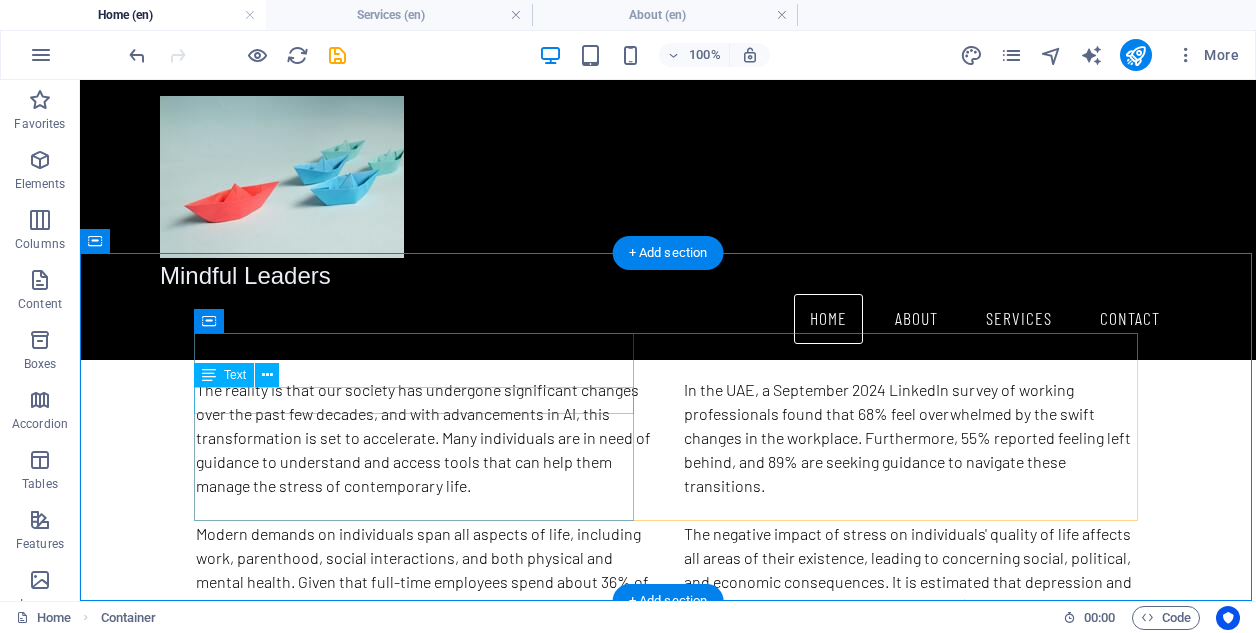 click on "Our company helps you to turn your vision into reality." at bounding box center [668, 1014] 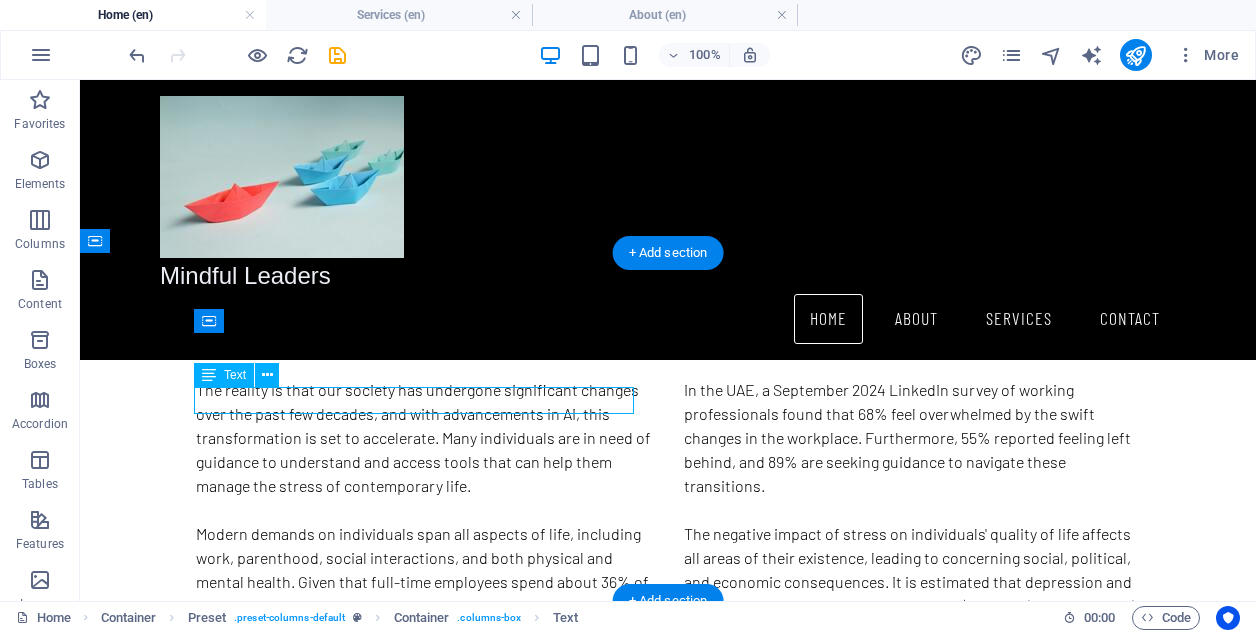 click on "Our company helps you to turn your vision into reality." at bounding box center [668, 1014] 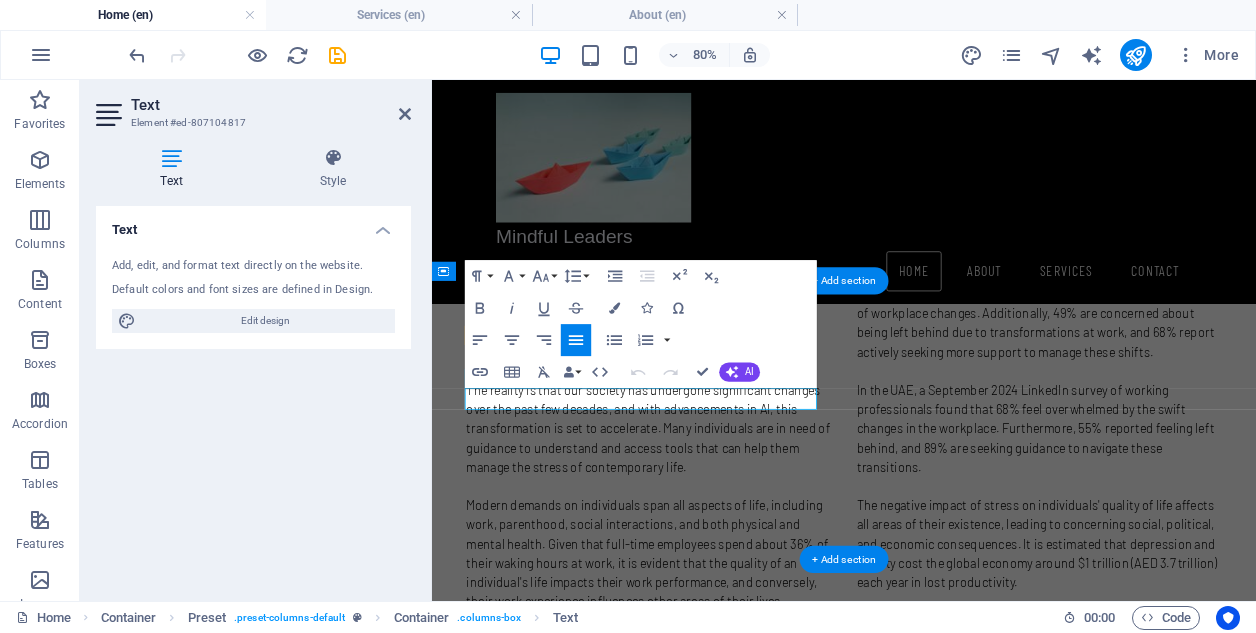 click on "Our company helps you to turn your vision into reality." at bounding box center (683, 1092) 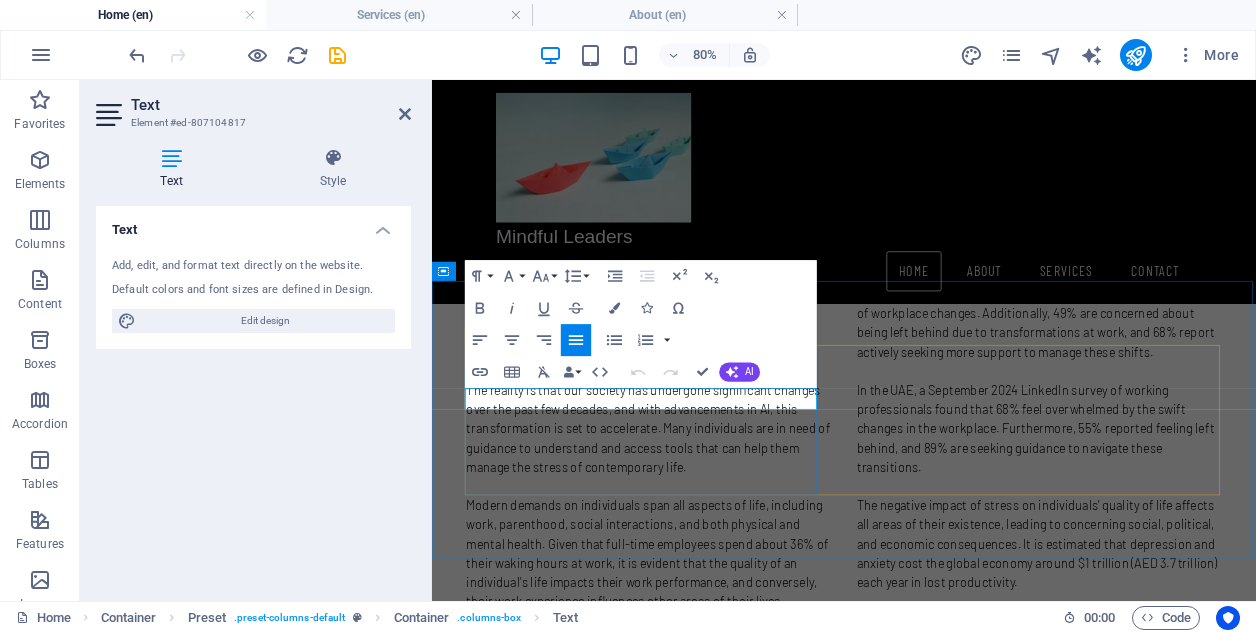 click on "Our company helps you to turn your vision into reality." at bounding box center (947, 1092) 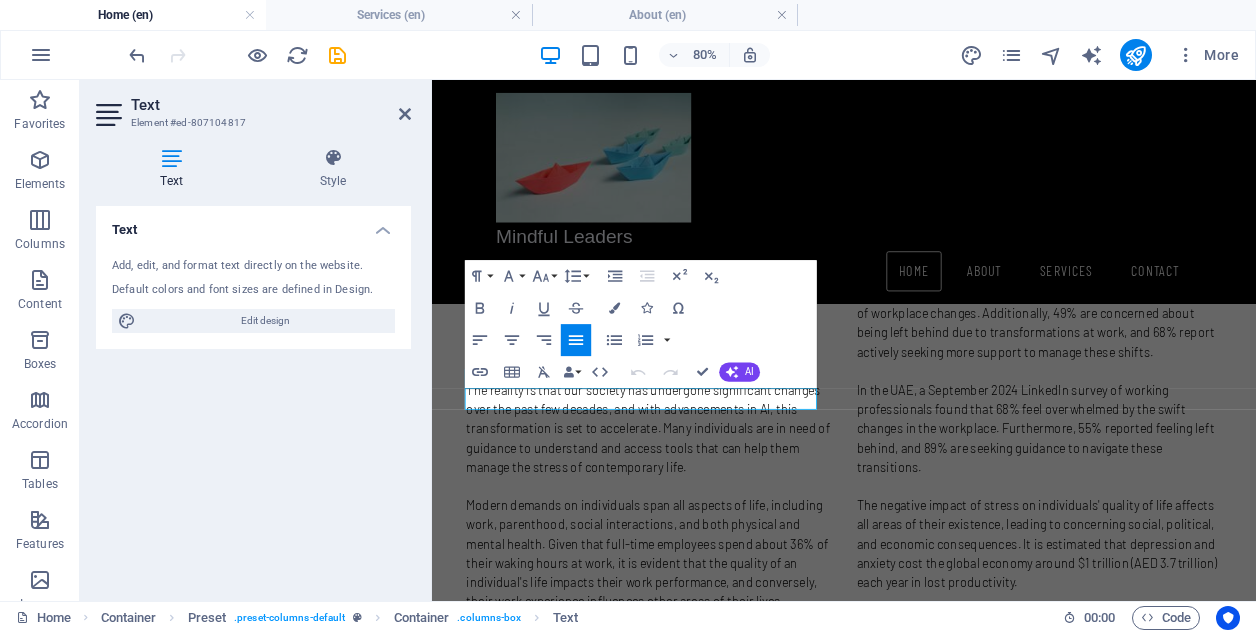 type 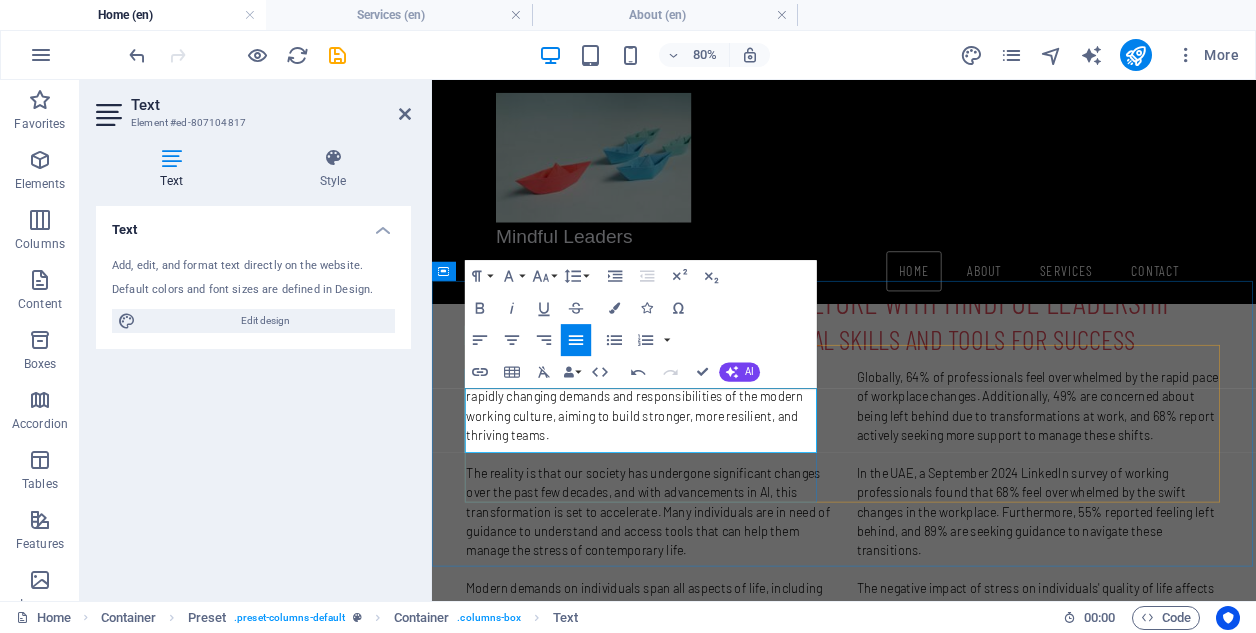 click on "Our company helps you to turn your vision into reality. We really do understand both sides of the coin - we know the pressure to" at bounding box center [947, 1209] 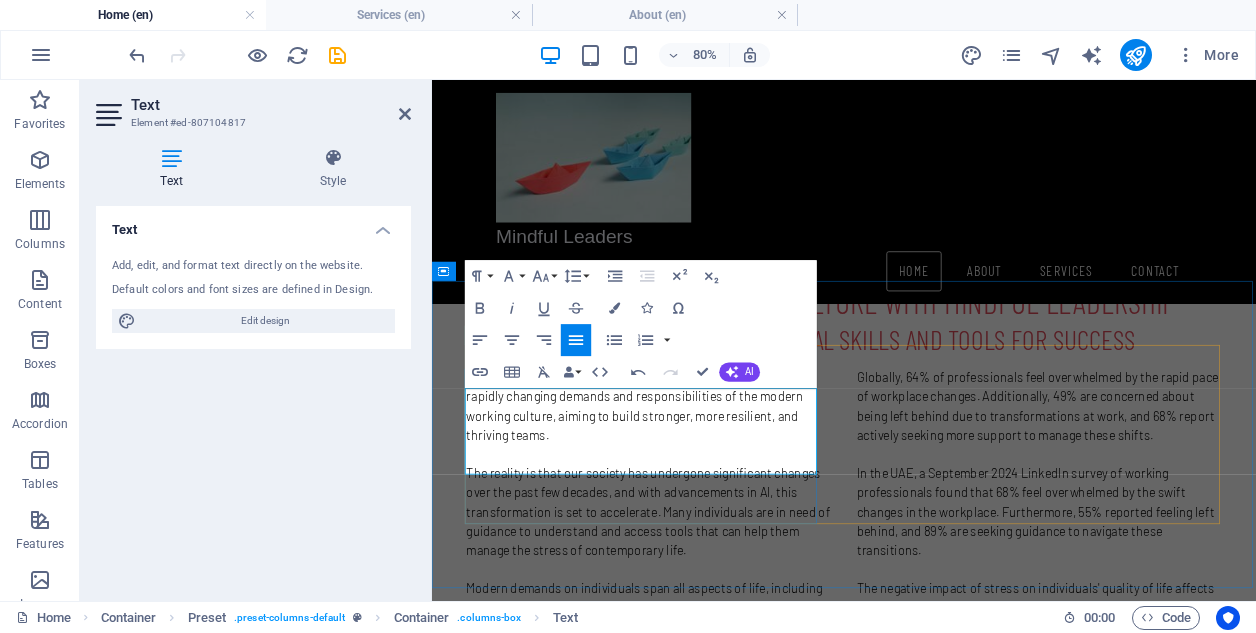 drag, startPoint x: 638, startPoint y: 557, endPoint x: 710, endPoint y: 560, distance: 72.06247 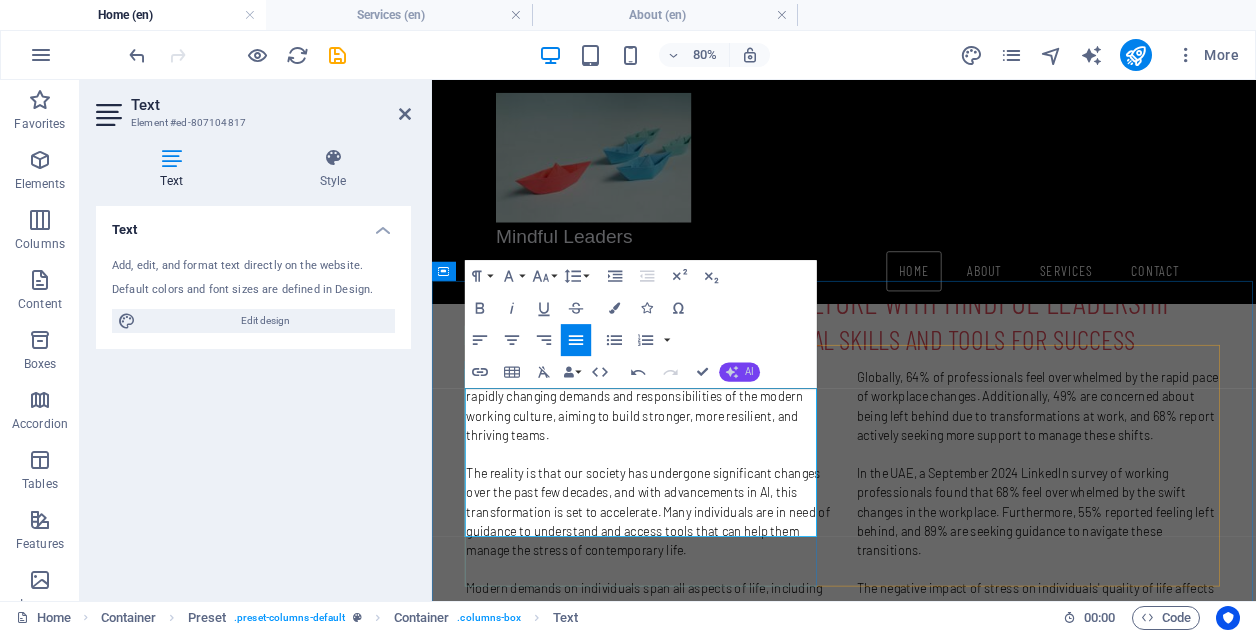 click on "AI" at bounding box center [739, 372] 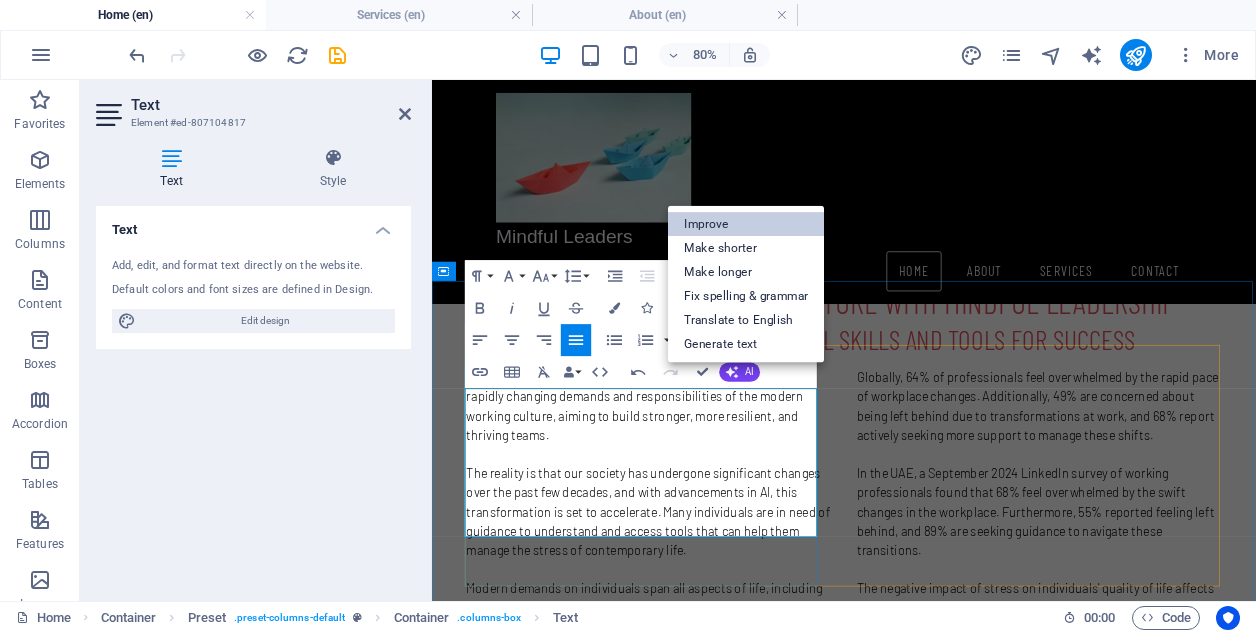 click on "Improve" at bounding box center [746, 224] 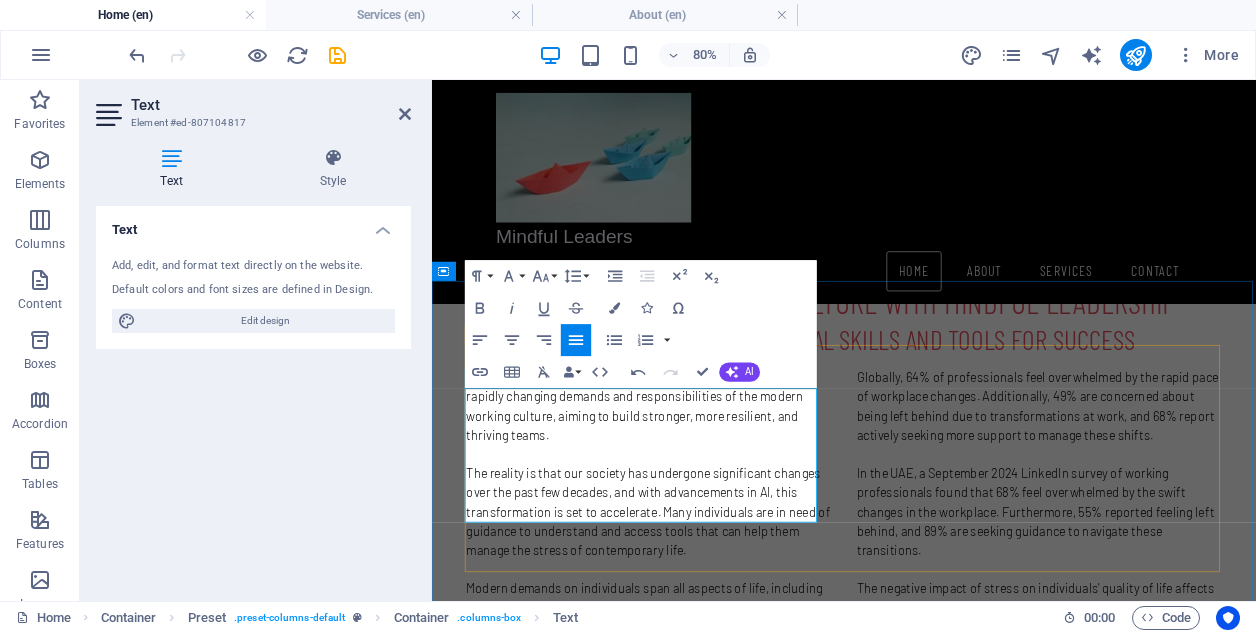 click on "About Our company transforms your vision into reality. We have firsthand experience of the challenges faced by both business leaders and employees. We understand the pressure to build and sustain a successful enterprise, as well as the overwhelming demands placed on today’s workforce. Discover why we are confident in our ability to help you succeed. Learn More SERVICES Discover how we can assist you in defining, designing, and implementing the changes your company needs to attract, retain, and support top talent. Learn More" at bounding box center (947, 1344) 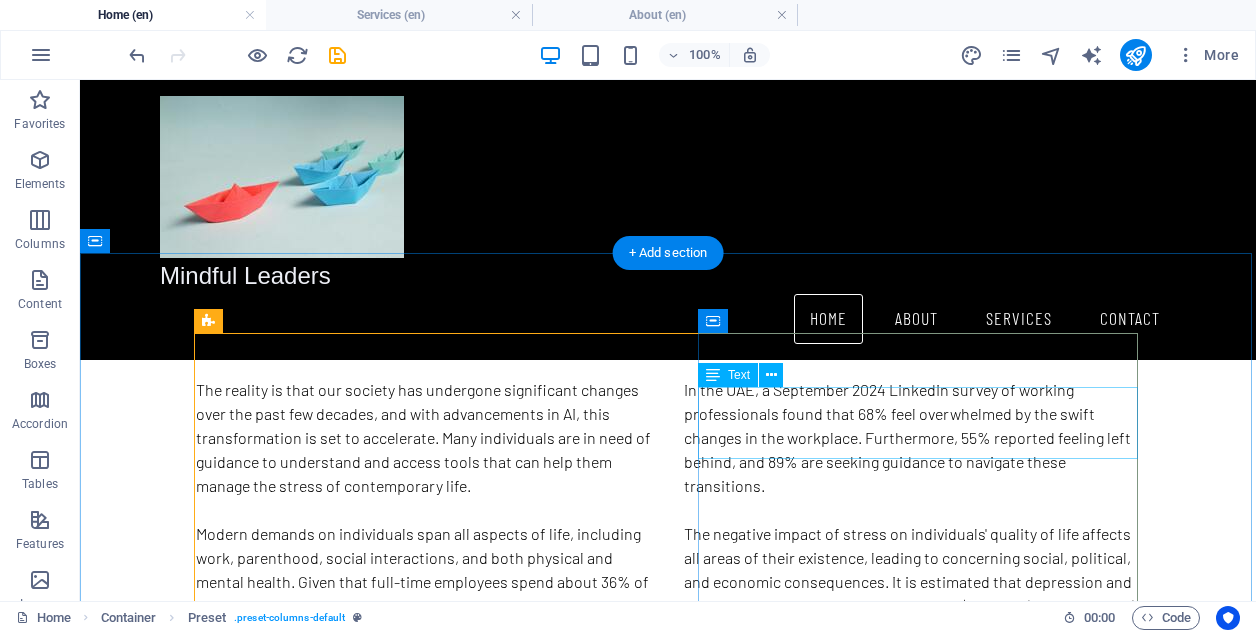 click on "Discover how we can assist you in defining, designing, and implementing the changes your company needs to attract, retain, and support top talent." at bounding box center (668, 1294) 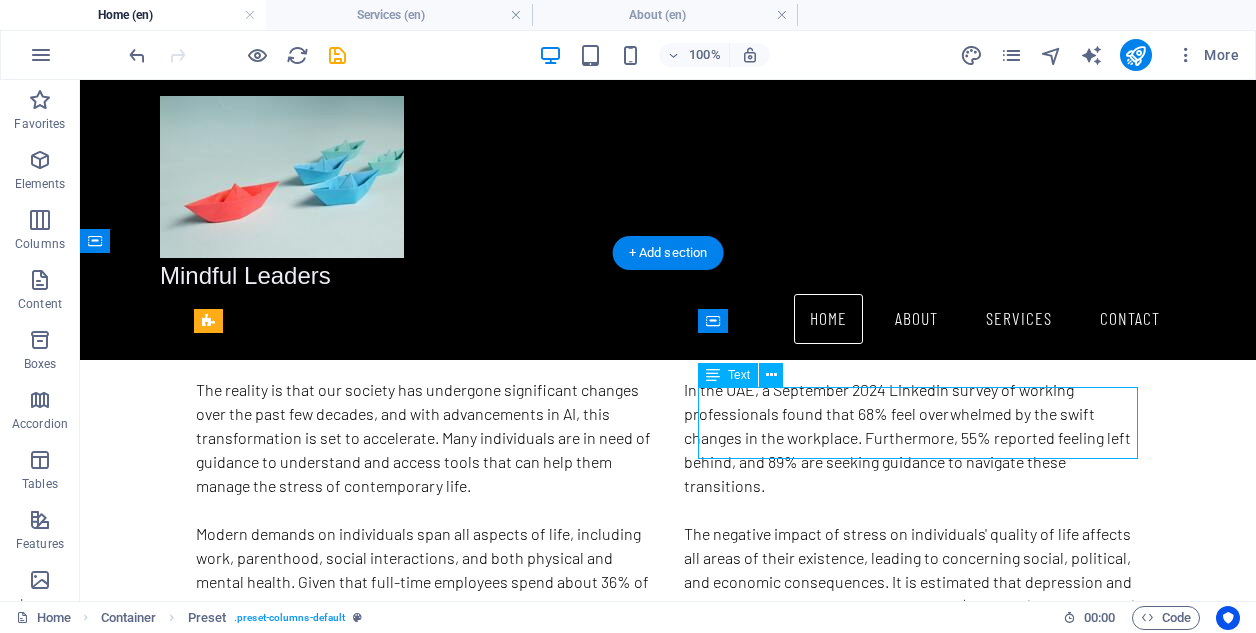 click on "Discover how we can assist you in defining, designing, and implementing the changes your company needs to attract, retain, and support top talent." at bounding box center [668, 1294] 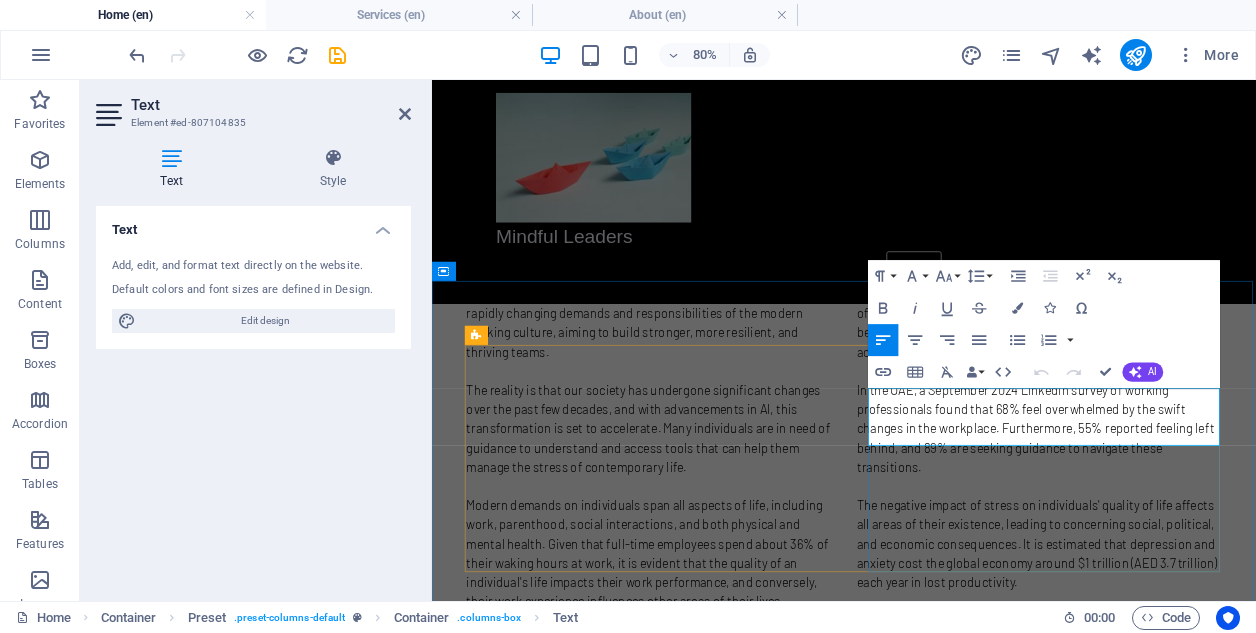 click on "Discover how we can assist you in defining, designing, and implementing the changes your company needs to attract, retain, and support top talent." at bounding box center [947, 1372] 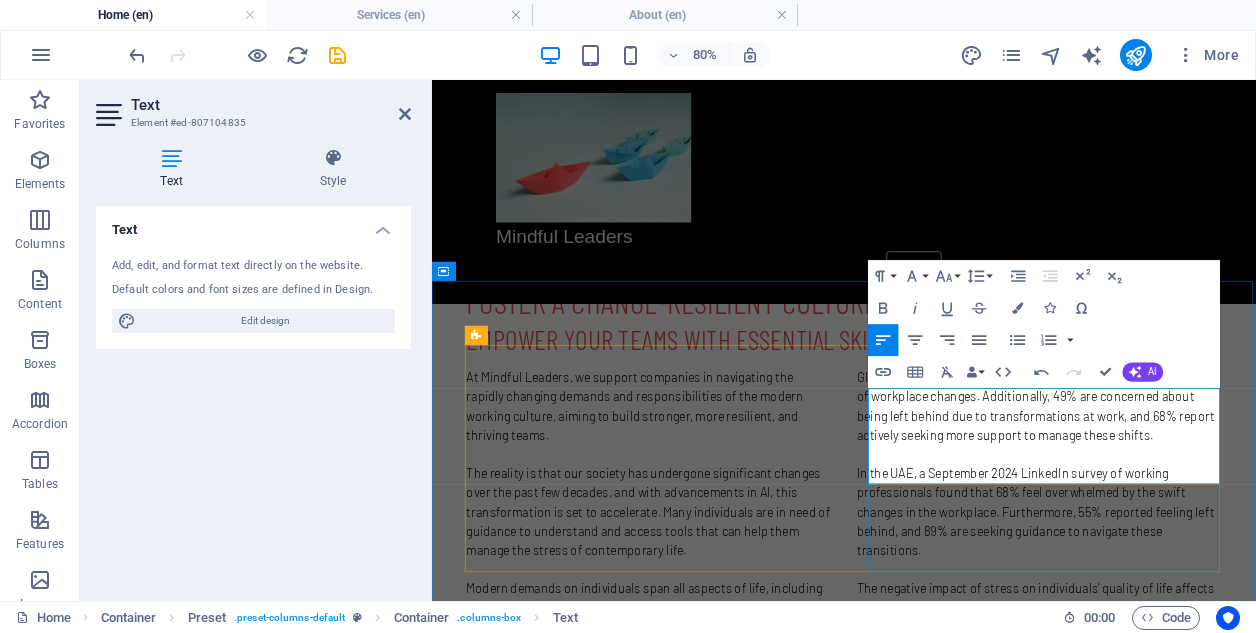 type 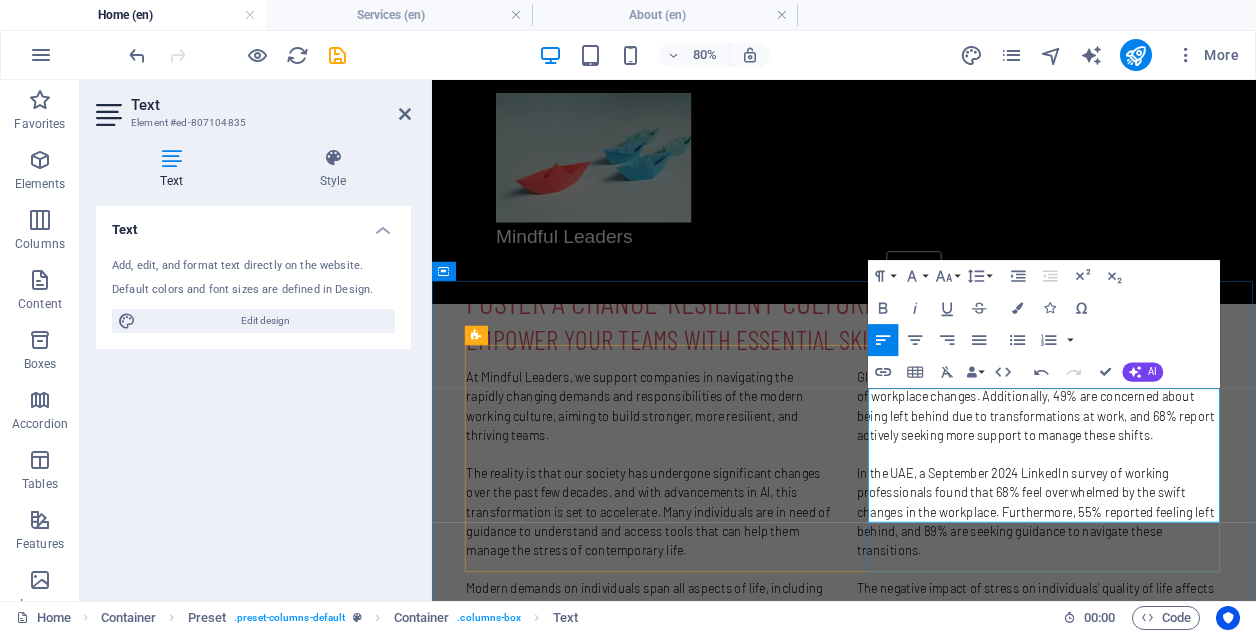 click on "We understand that every company's growth and development journey is unique. Your vision, definition of success, current organisational structure, and employee support programs" at bounding box center [947, 1476] 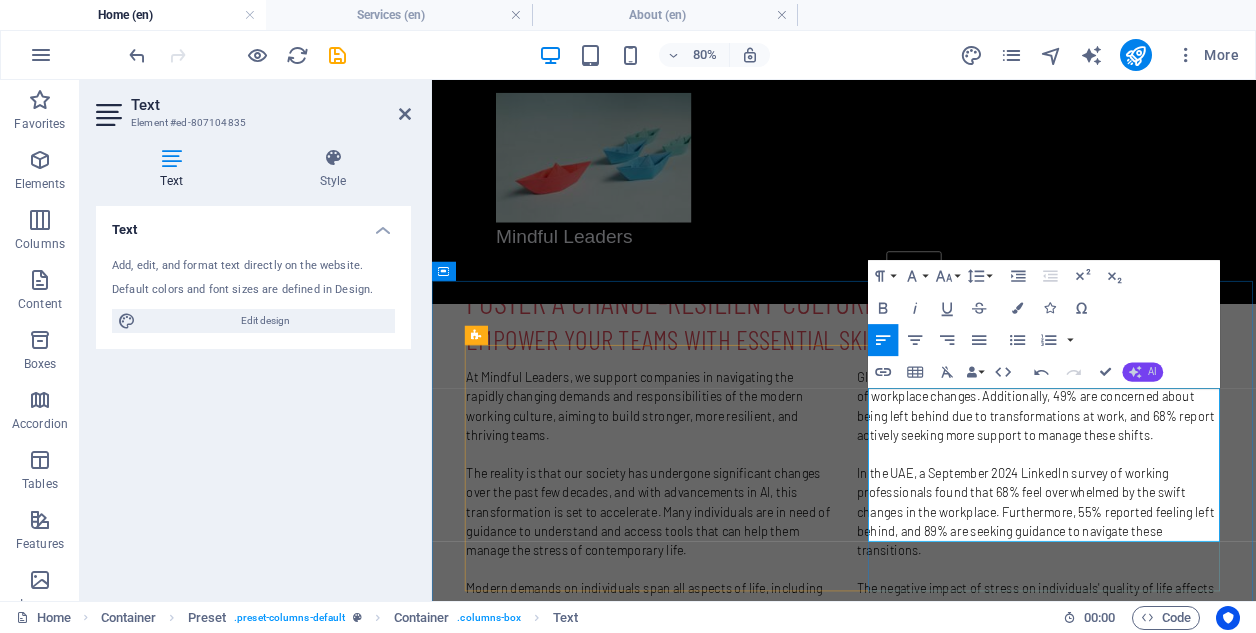 click on "AI" at bounding box center [1152, 373] 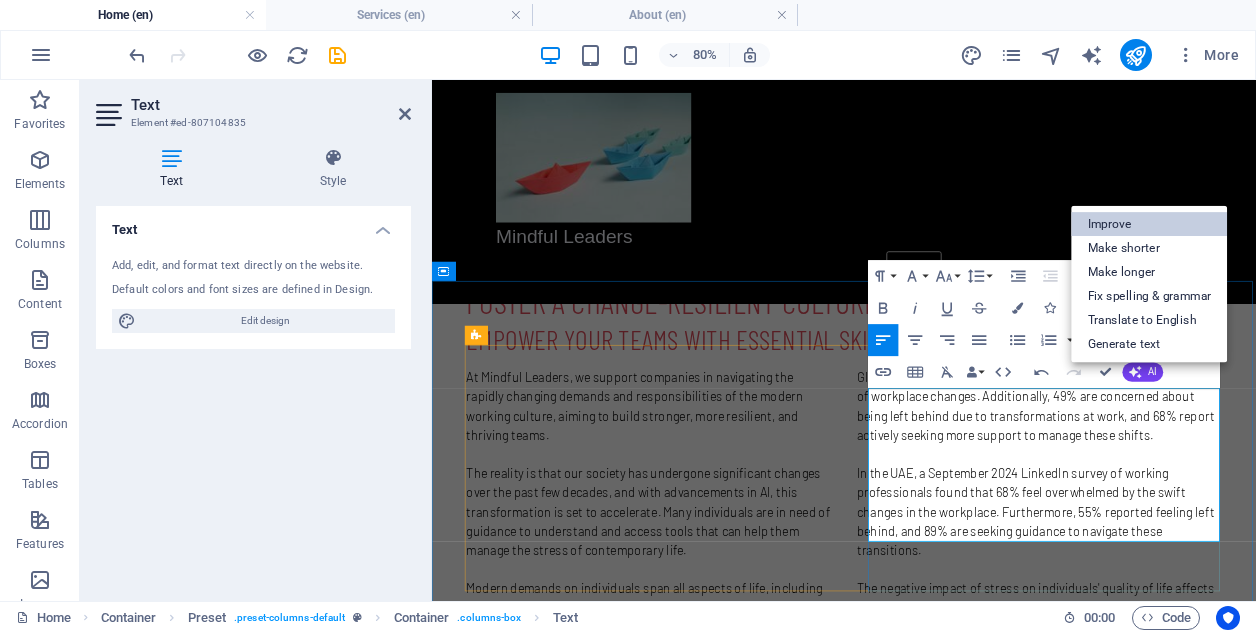 click on "Improve" at bounding box center [1150, 224] 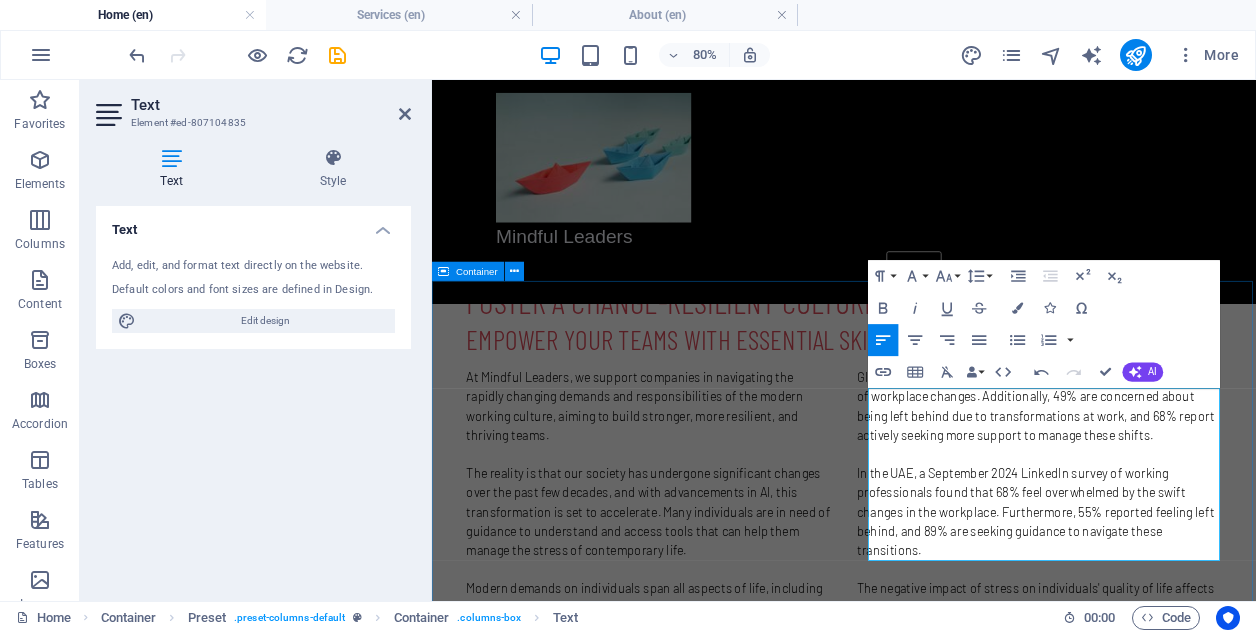 click on "About Our company transforms your vision into reality. We have firsthand experience of the challenges faced by both business leaders and employees. We understand the pressure to build and sustain a successful enterprise, as well as the overwhelming demands placed on today’s workforce. Discover why we are confident in our ability to help you succeed. Learn More SERVICES We recognize that each company's growth and development journey is unique. Whether your vision, definition of success, organizational structure, or employee support programs are well-established or still in the design phase, that's perfectly acceptable. Explore how we can help you define, design, and implement the changes necessary for your company to attract, retain, and support top talent. Learn More" at bounding box center (947, 1380) 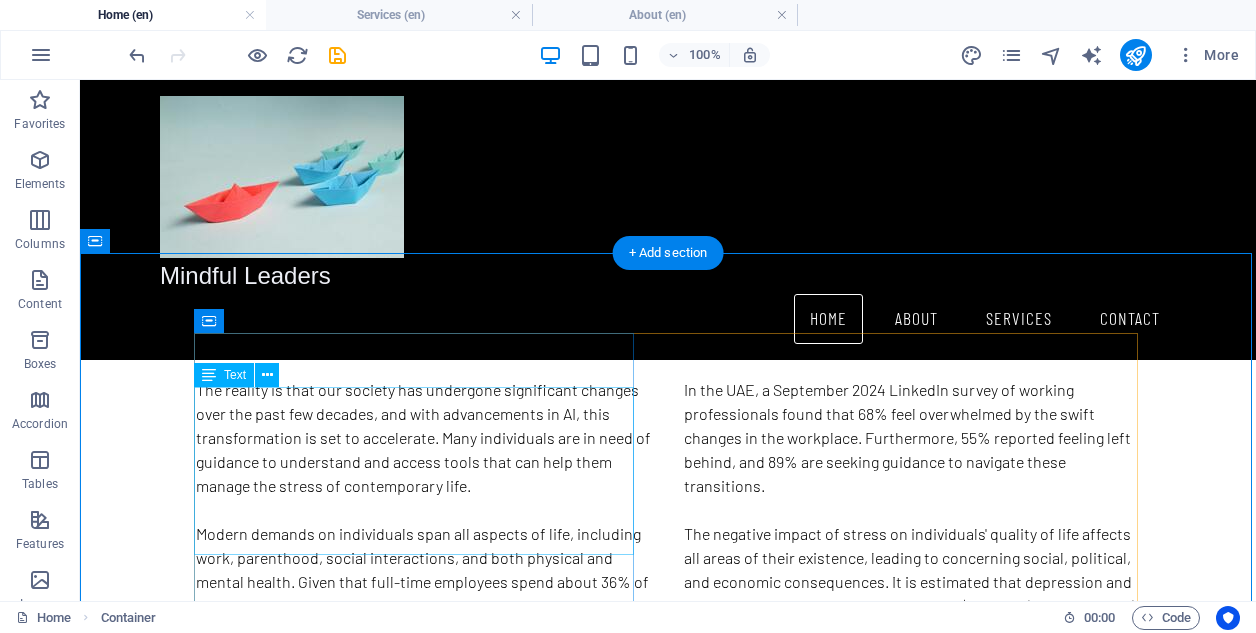 click on "Our company transforms your vision into reality. We have firsthand experience of the challenges faced by both business leaders and employees. We understand the pressure to build and sustain a successful enterprise, as well as the overwhelming demands placed on today’s workforce. Discover why we are confident in our ability to help you succeed." at bounding box center [668, 1061] 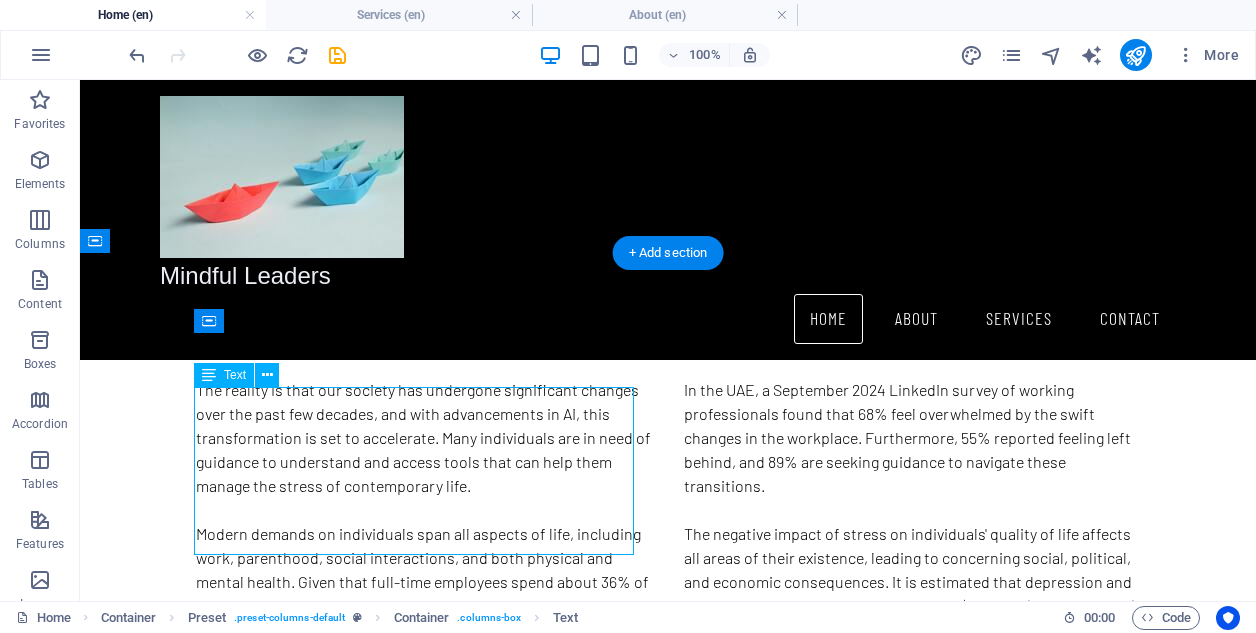 click on "Our company transforms your vision into reality. We have firsthand experience of the challenges faced by both business leaders and employees. We understand the pressure to build and sustain a successful enterprise, as well as the overwhelming demands placed on today’s workforce. Discover why we are confident in our ability to help you succeed." at bounding box center (668, 1061) 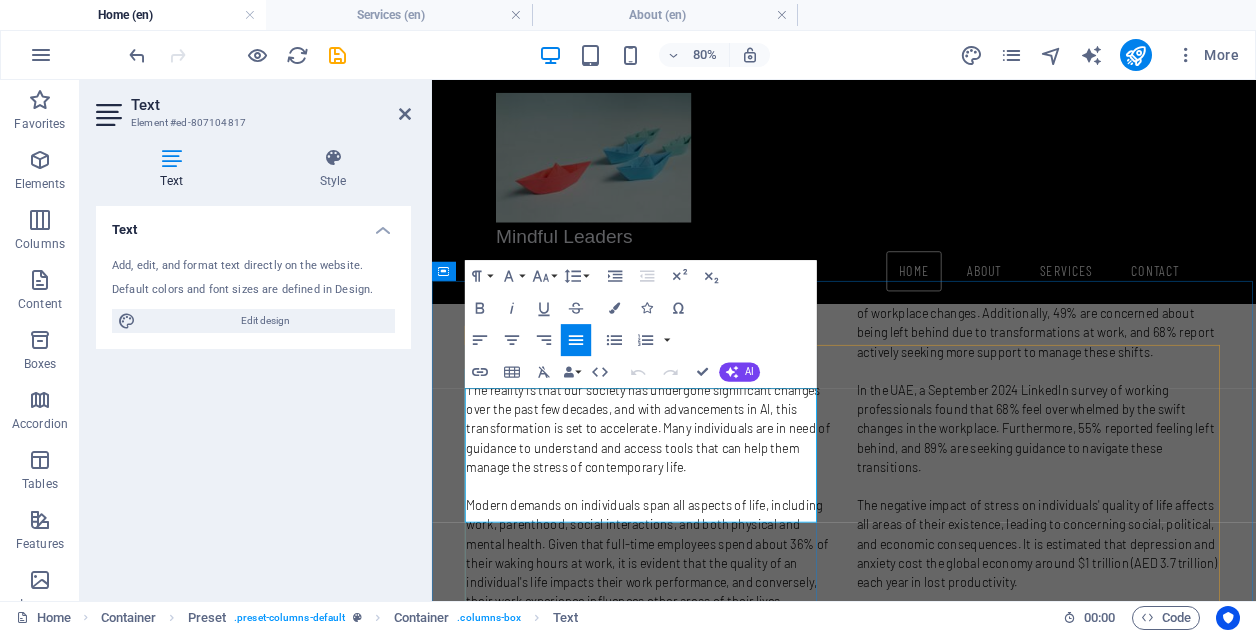 click on "Our company transforms your vision into reality. We have firsthand experience of the challenges faced by both business leaders and employees. We understand the pressure to build and sustain a successful enterprise, as well as the overwhelming demands placed on today’s workforce. Discover why we are confident in our ability to help you succeed." at bounding box center [947, 1139] 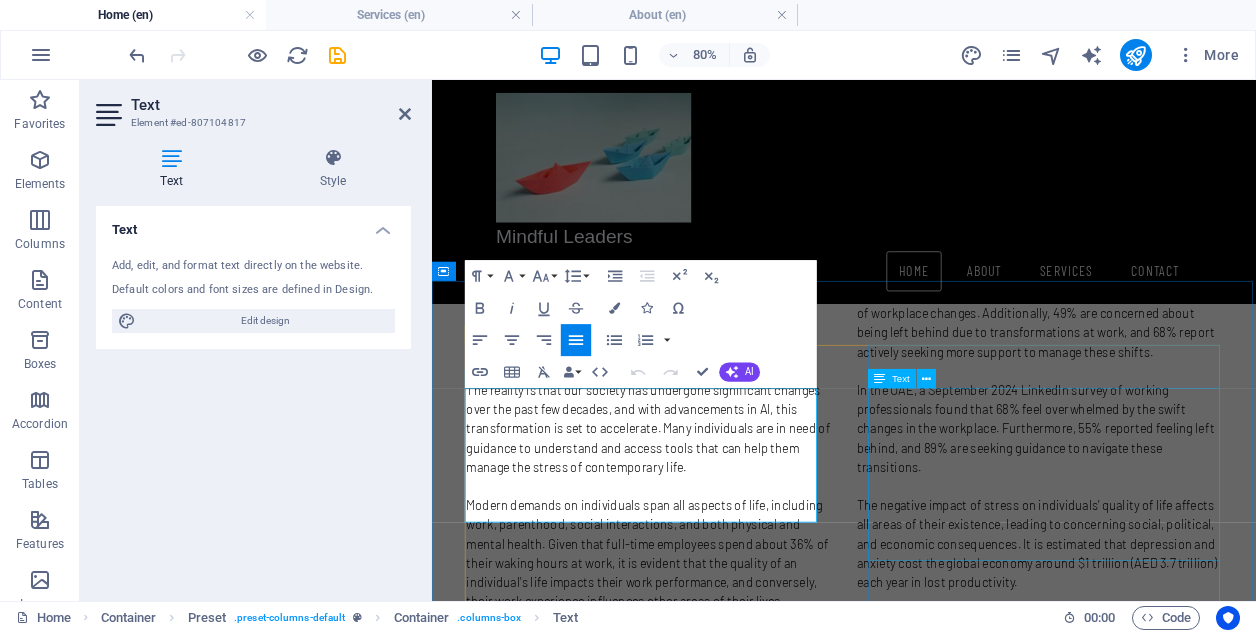 type 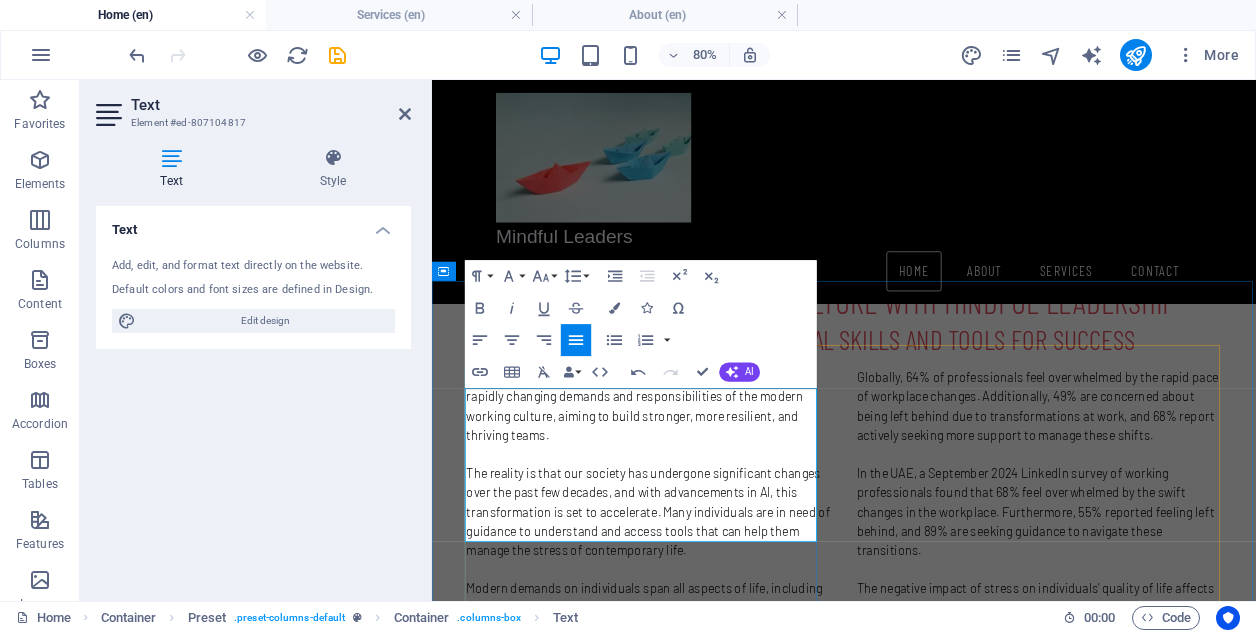 click on "Our company transforms your vision into reality. We have firsthand experience of the challenges faced by both business leaders and employees. We understand the pressure to build and sustain a successful enterprise, as well as the overwhelming demands placed on today’s workforce. Discover our credentials, and  why we are confident in our ability to help you succeed." at bounding box center (947, 1243) 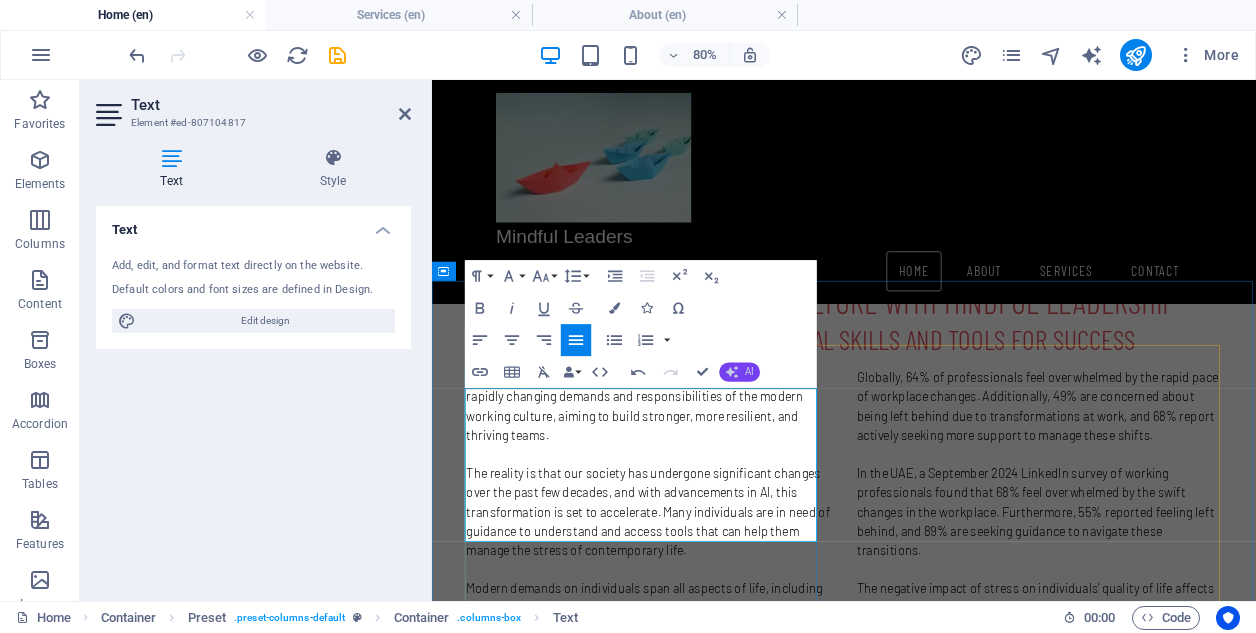 click on "AI" at bounding box center [739, 372] 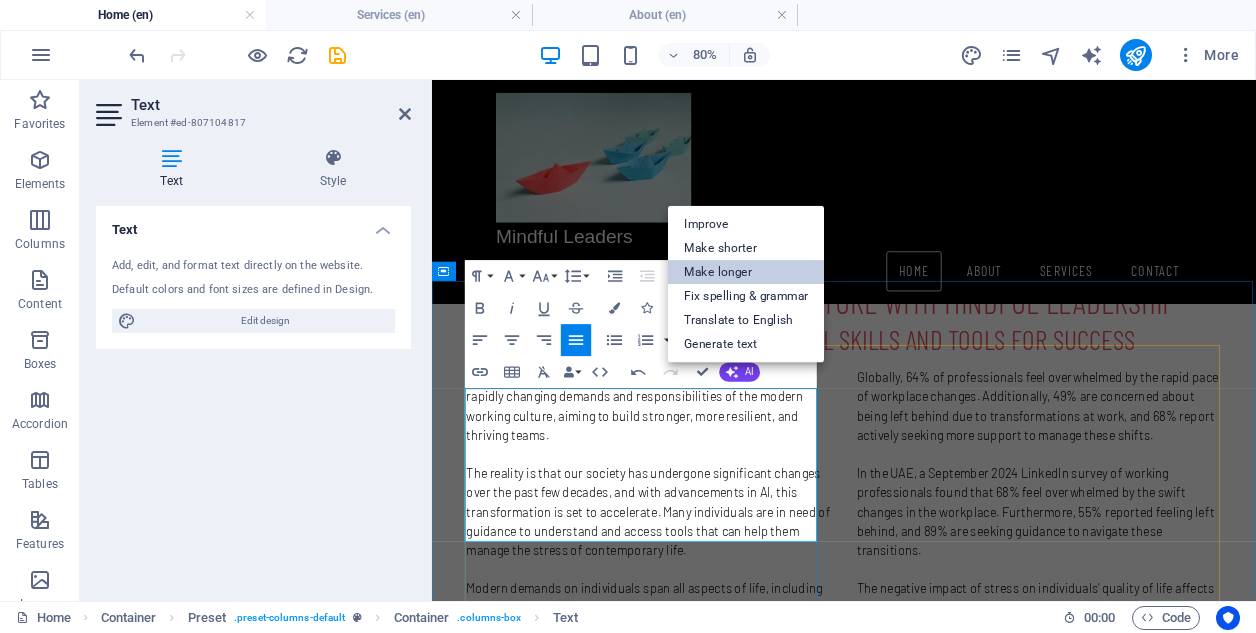 click on "Make longer" at bounding box center [746, 272] 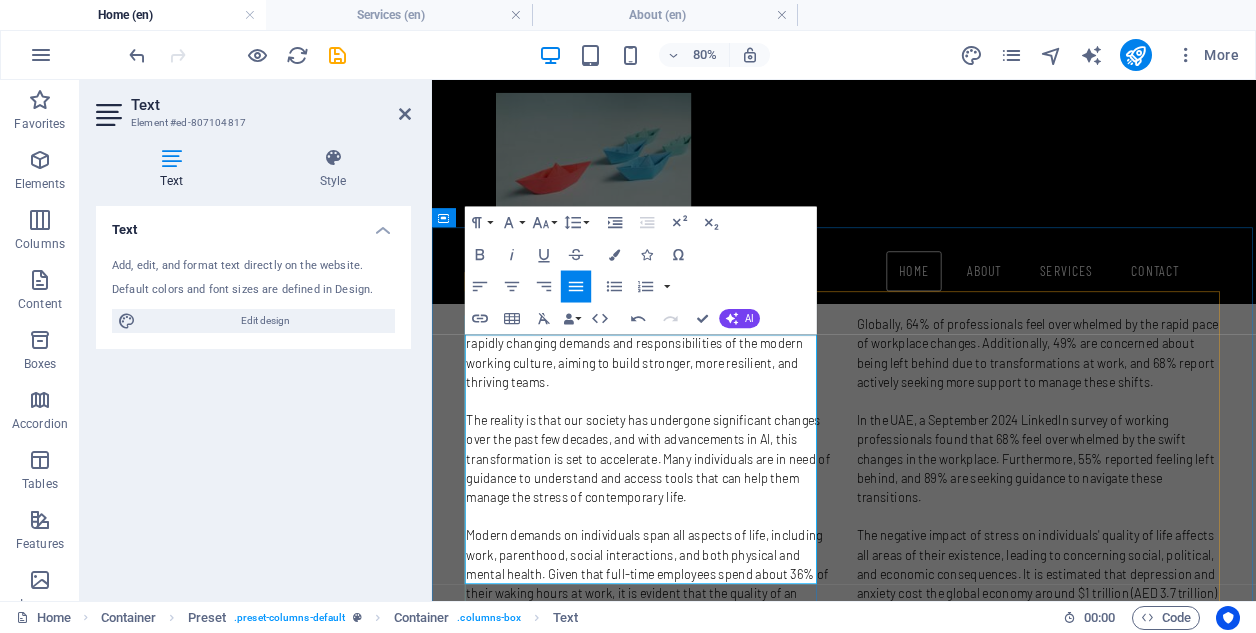 scroll, scrollTop: 1392, scrollLeft: 0, axis: vertical 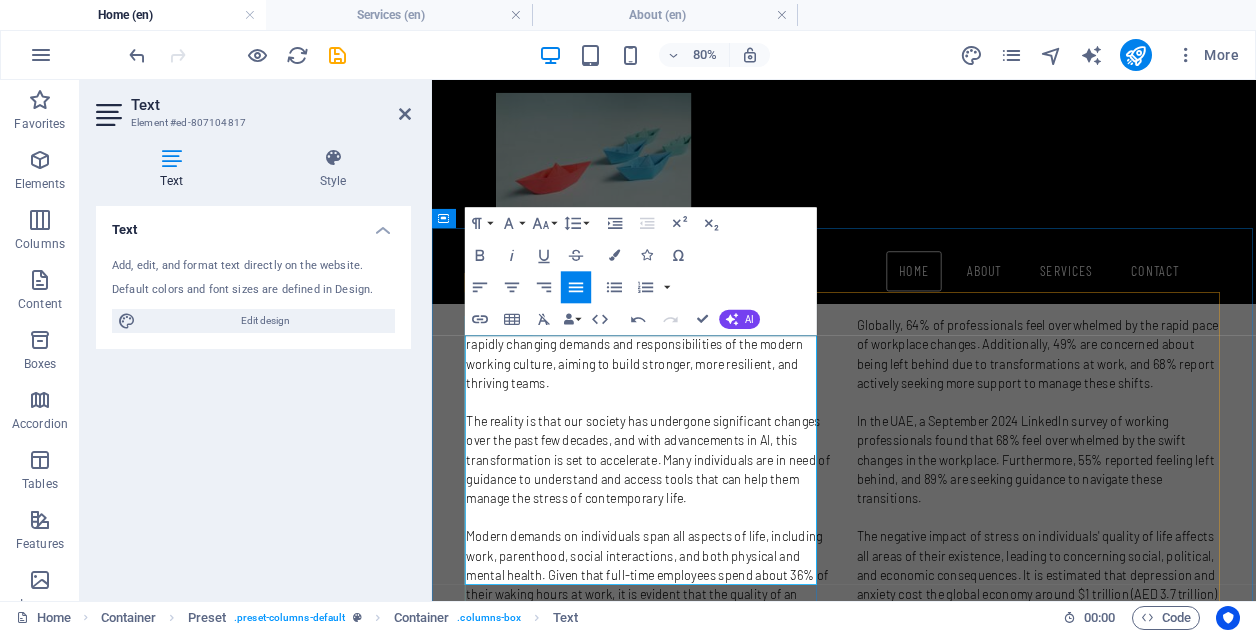 drag, startPoint x: 480, startPoint y: 625, endPoint x: 597, endPoint y: 625, distance: 117 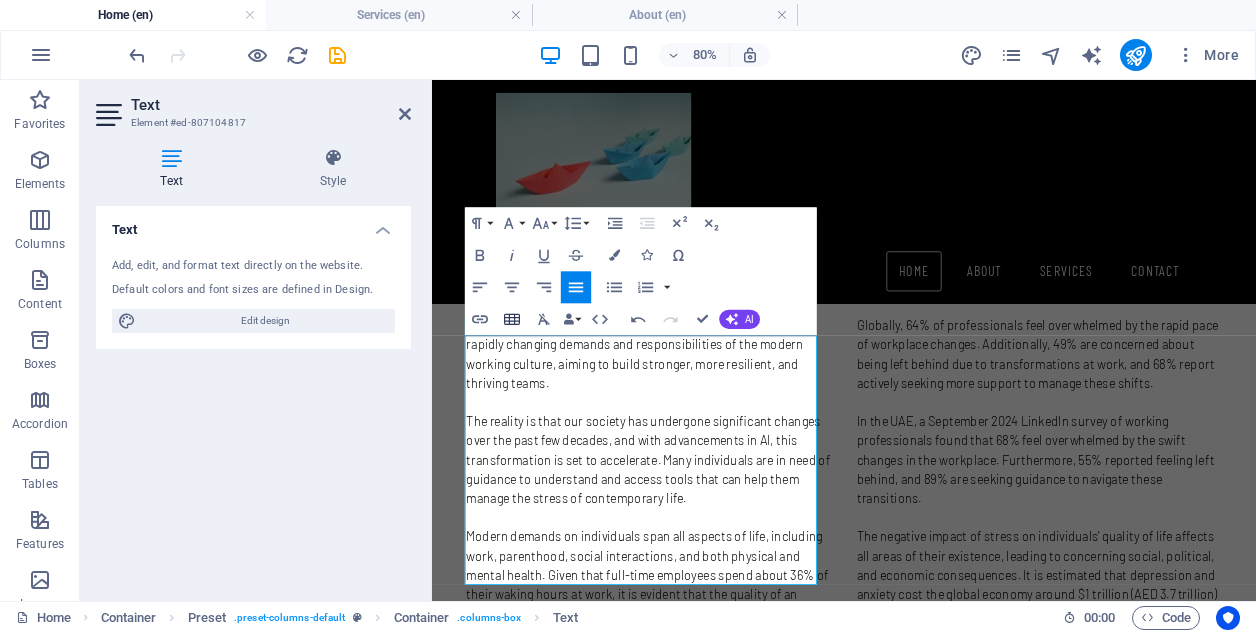 copy on "At our company, we specialize in transforming your unique vision into a tangible reality. With extensive firsthand experience navigating the complex challenges faced by both business leaders and their employees, we have developed a deep understanding of the pressures involved in building and sustaining a successful enterprise. We recognize the overwhelming demands that today’s workforce encounters and are equipped to address those challenges effectively. Explore our credentials and learn more about why we are confident in our ability to support you on your journey to success. Let us partner with you to turn your aspirations into achievements." 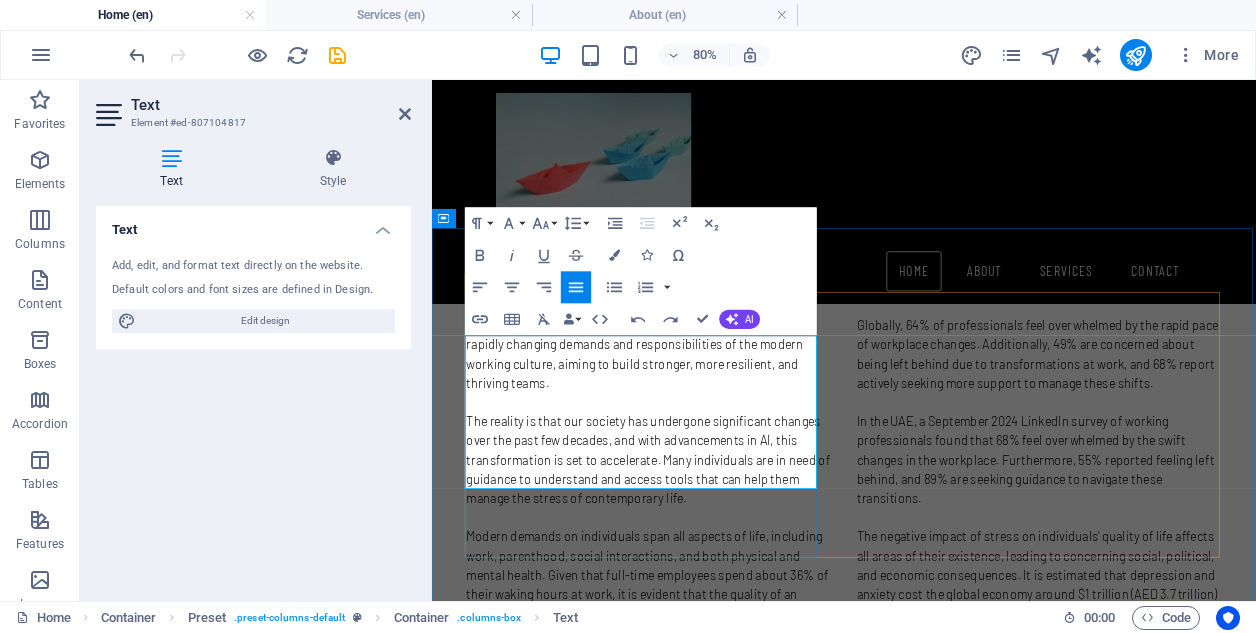click on "Our company transforms your vision into reality. We have firsthand experience of the challenges faced by both business leaders and employees. We understand the pressure to build and sustain a successful enterprise, as well as the overwhelming demands placed on today’s workforce. Discover our credentials, and why we are confident in our ability to help you succeed." at bounding box center (947, 1177) 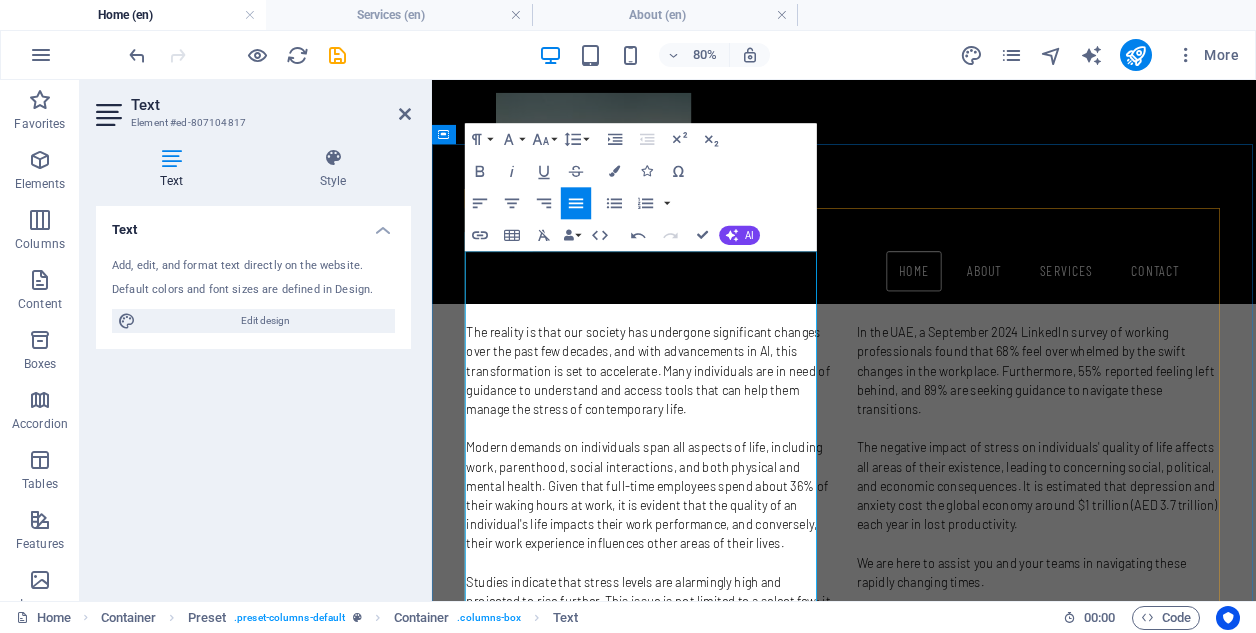scroll, scrollTop: 1496, scrollLeft: 0, axis: vertical 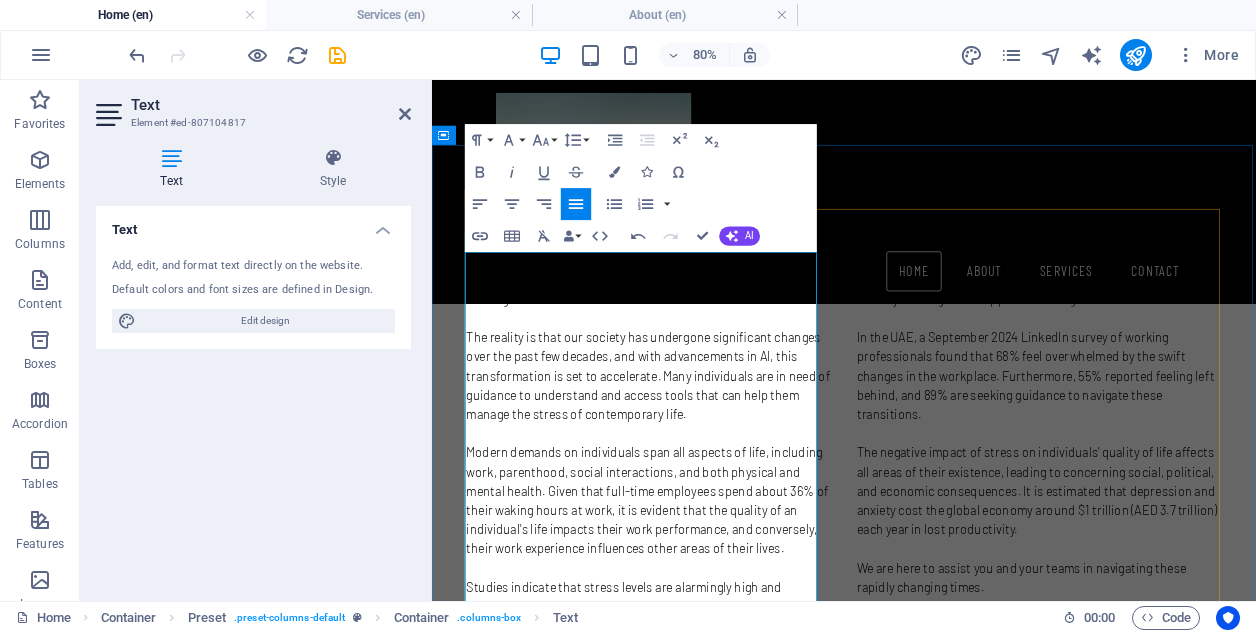 drag, startPoint x: 850, startPoint y: 690, endPoint x: 475, endPoint y: 517, distance: 412.98184 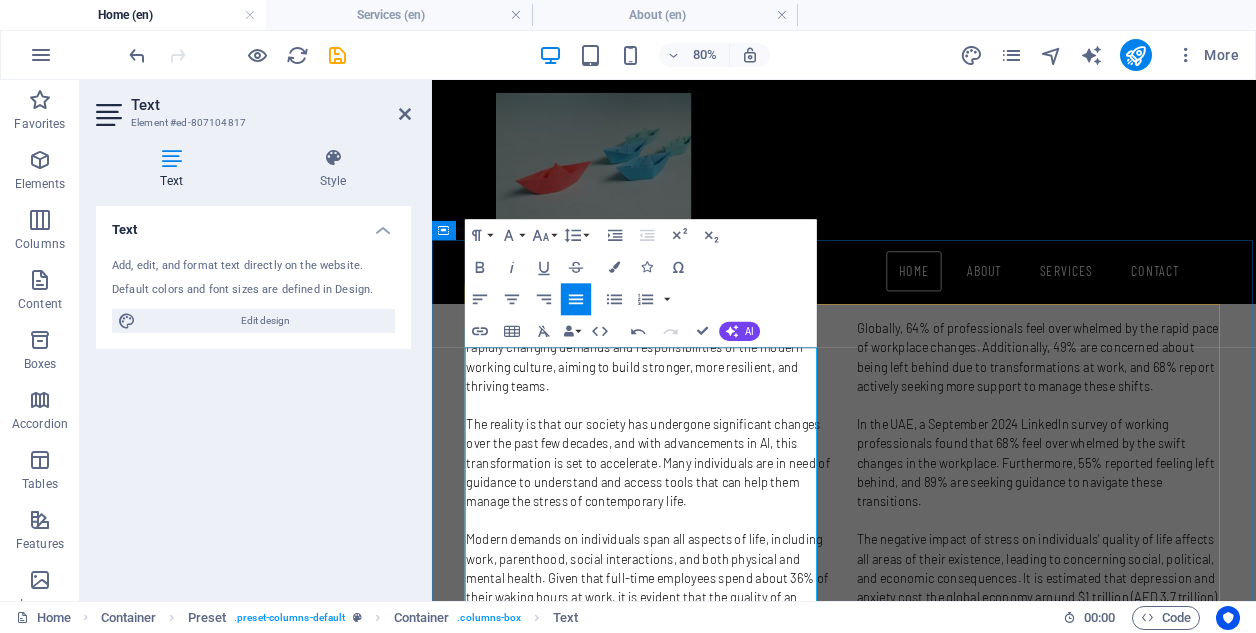 scroll, scrollTop: 1377, scrollLeft: 0, axis: vertical 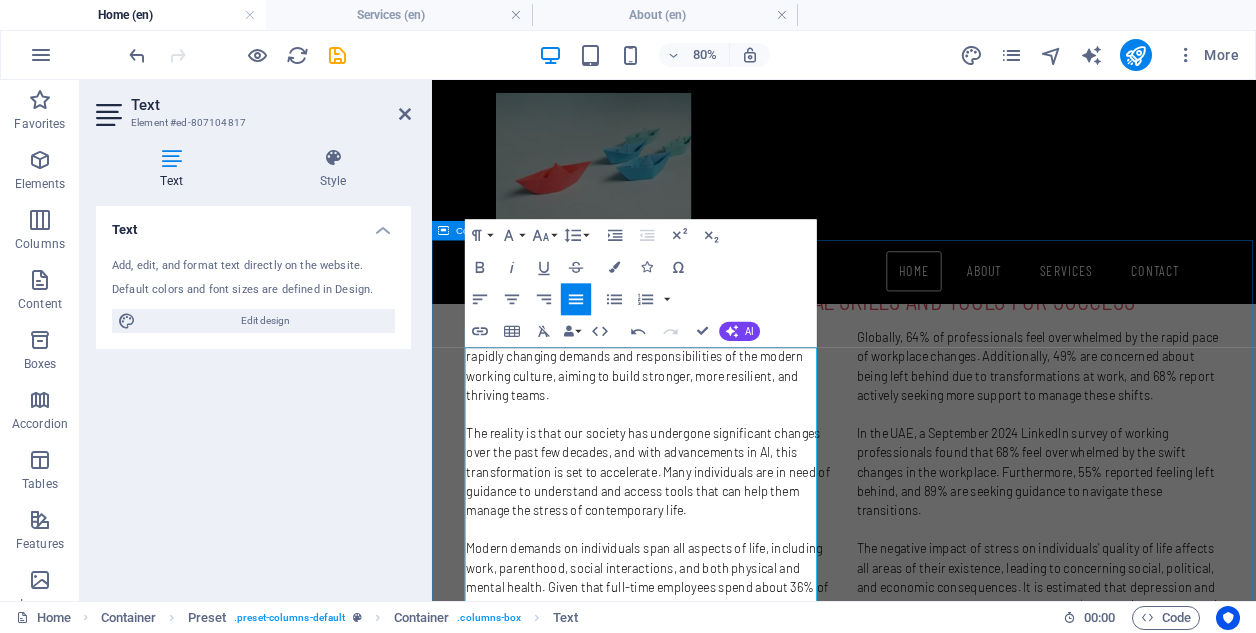 drag, startPoint x: 748, startPoint y: 519, endPoint x: 446, endPoint y: 389, distance: 328.79172 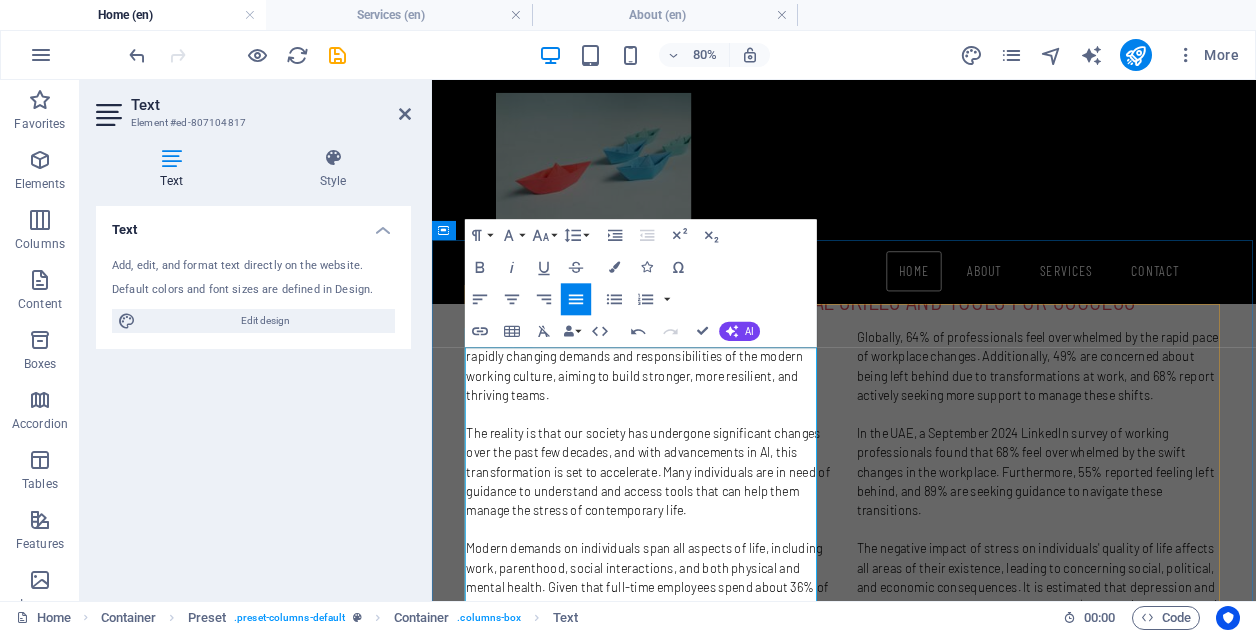 drag, startPoint x: 500, startPoint y: 426, endPoint x: 591, endPoint y: 426, distance: 91 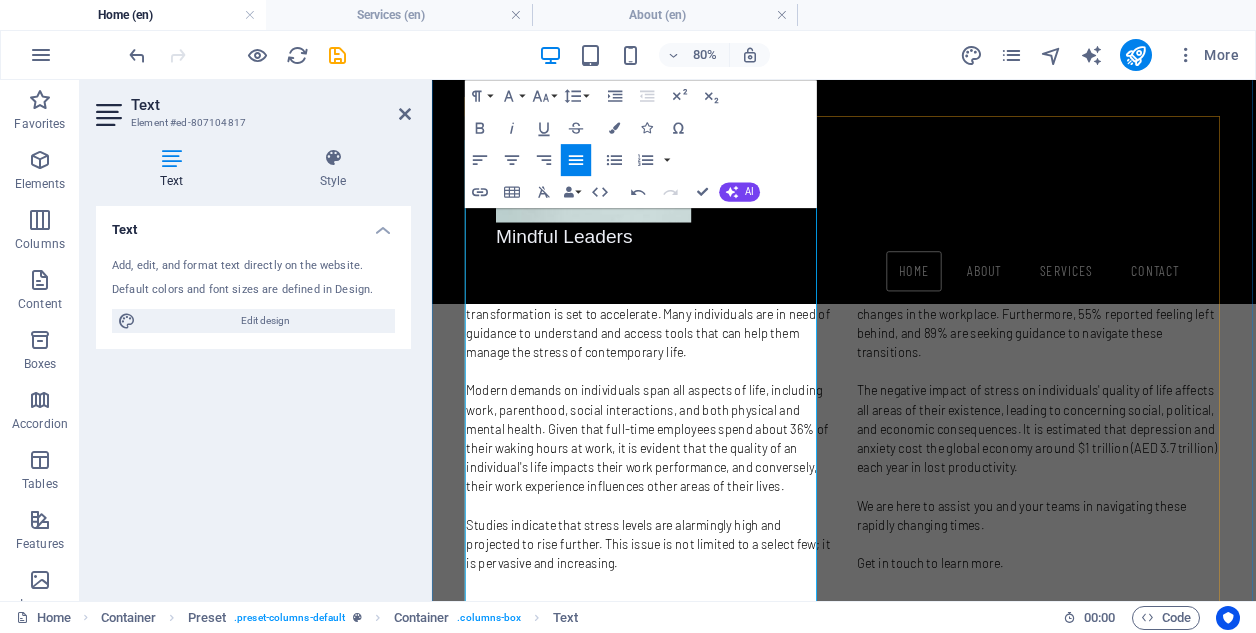 scroll, scrollTop: 1631, scrollLeft: 0, axis: vertical 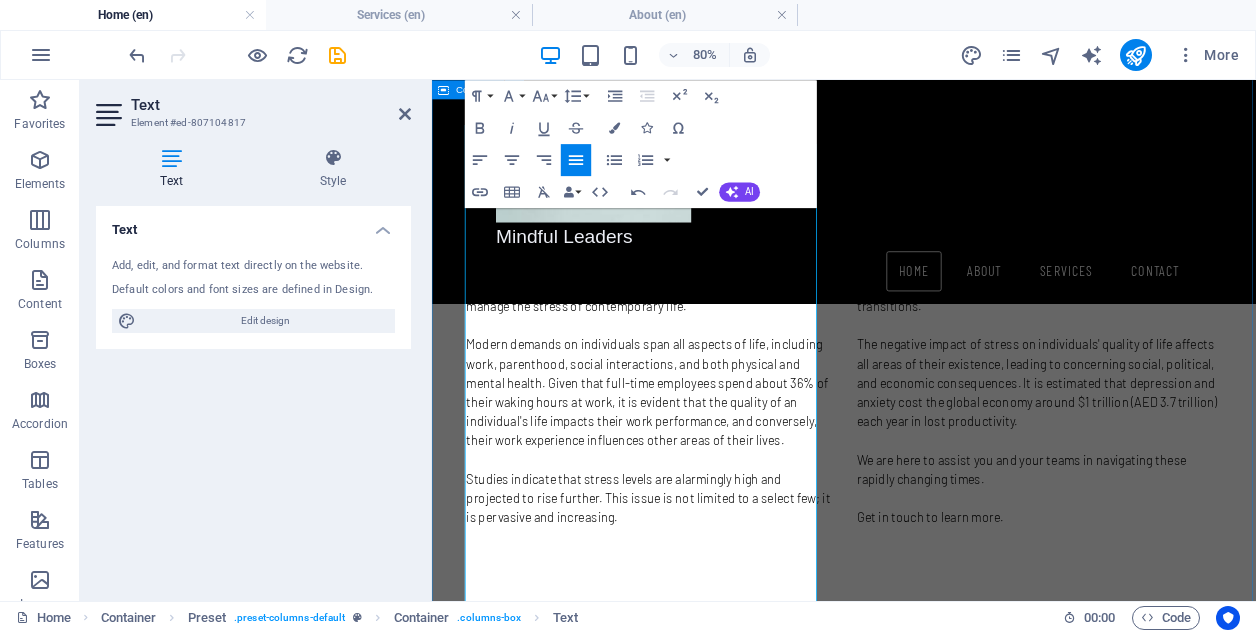 drag, startPoint x: 846, startPoint y: 654, endPoint x: 455, endPoint y: 475, distance: 430.02557 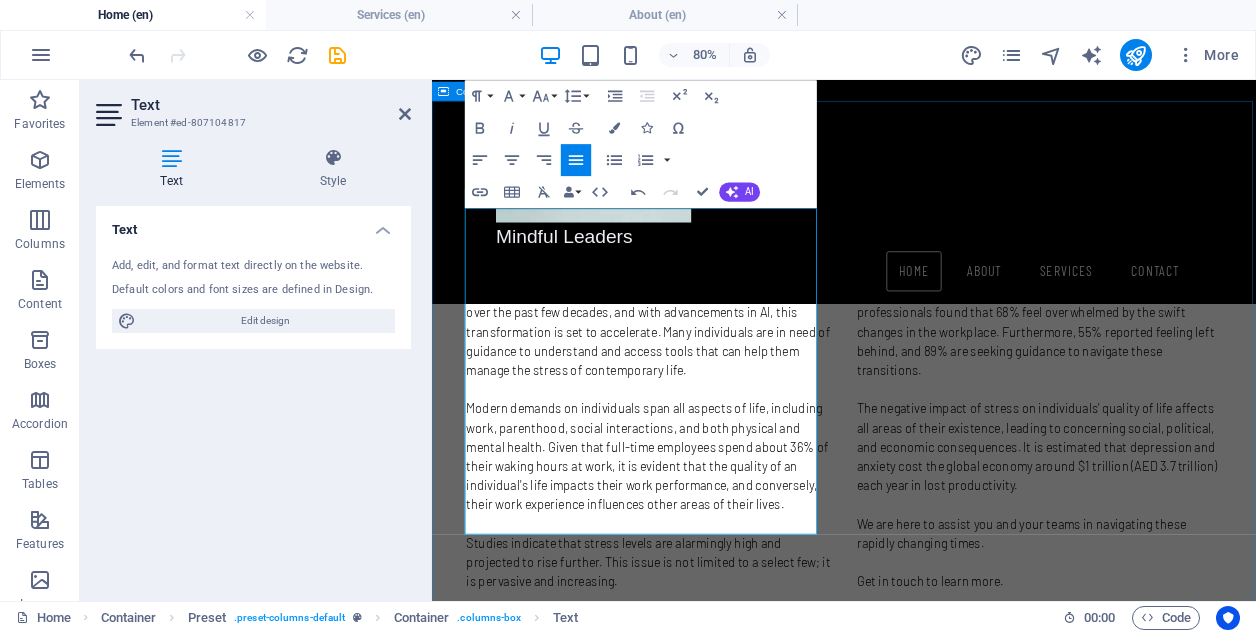 scroll, scrollTop: 1550, scrollLeft: 0, axis: vertical 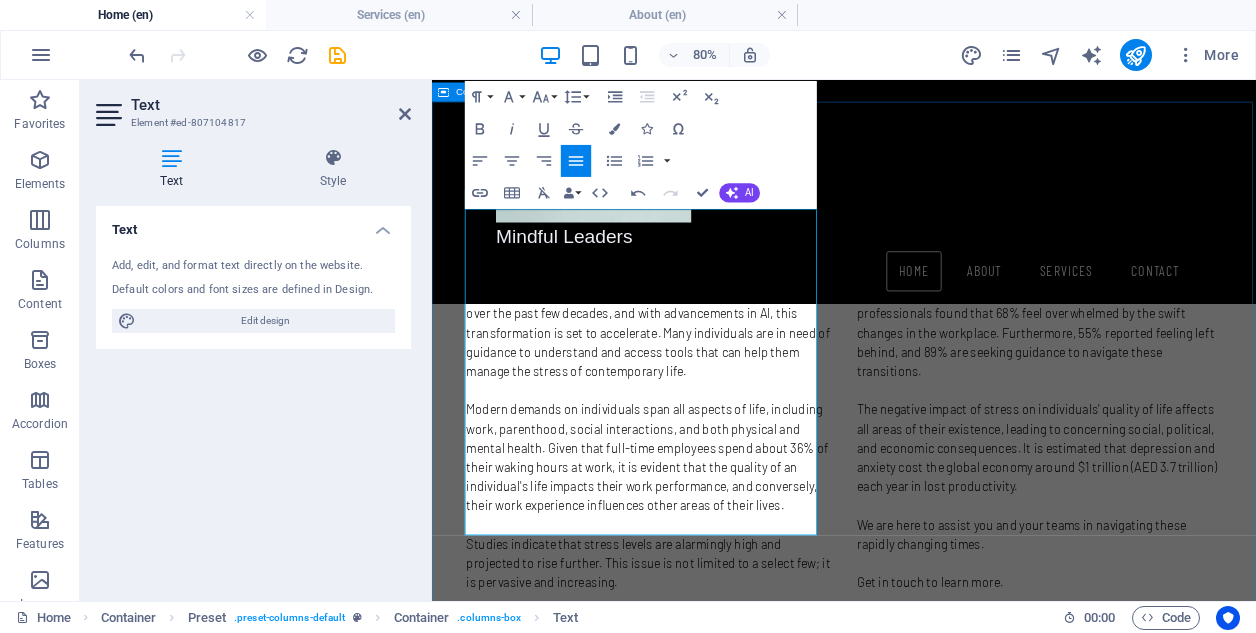 drag, startPoint x: 623, startPoint y: 529, endPoint x: 446, endPoint y: 456, distance: 191.46278 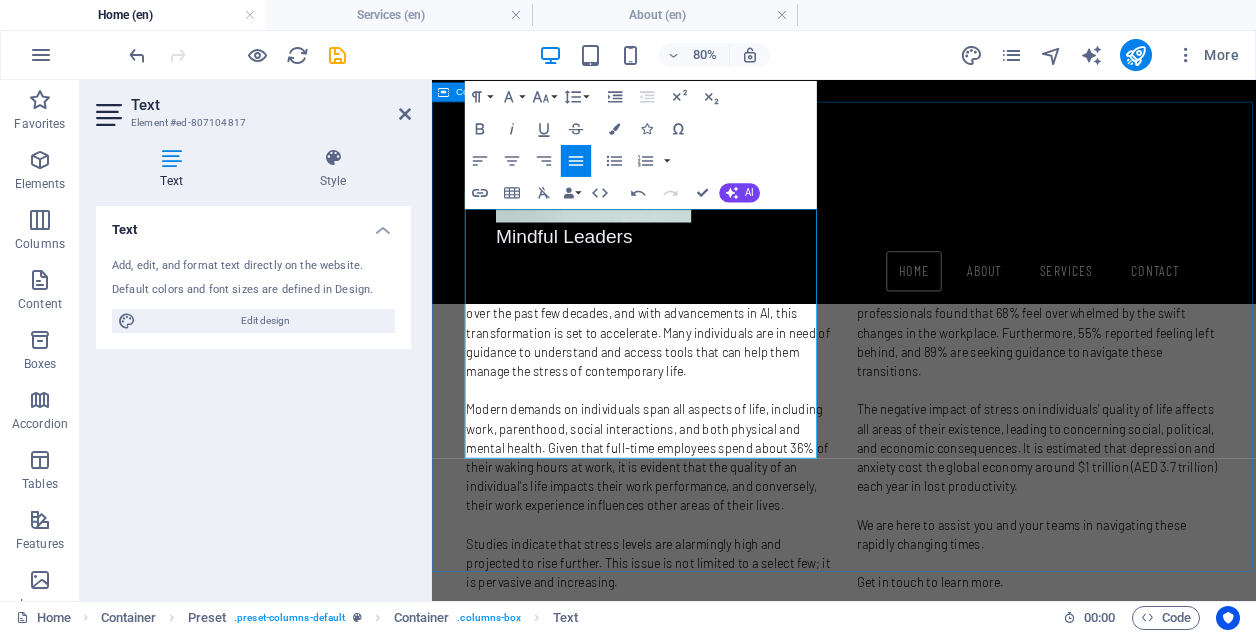 click on "About At Mindful Leaders, we specialize in transforming your unique vision into a tangible reality. With extensive firsthand experience navigating the complex challenges faced by both business leaders and their employees, we have developed a deep understanding of the pressures involved in building and sustaining a successful enterprise. We recognize the overwhelming demands that today’s workforce encounters and are equipped to address those challenges effectively. Explore our credentials and learn more about why we are confident in our ability to support you on your journey to success. Let us partner with you to turn your aspirations into achievements. Learn More SERVICES We recognize that each company's growth and development journey is unique. Whether your vision, definition of success, organizational structure, or employee support programs are well-established or still in the design phase, that's perfectly acceptable. Learn More" at bounding box center [947, 1180] 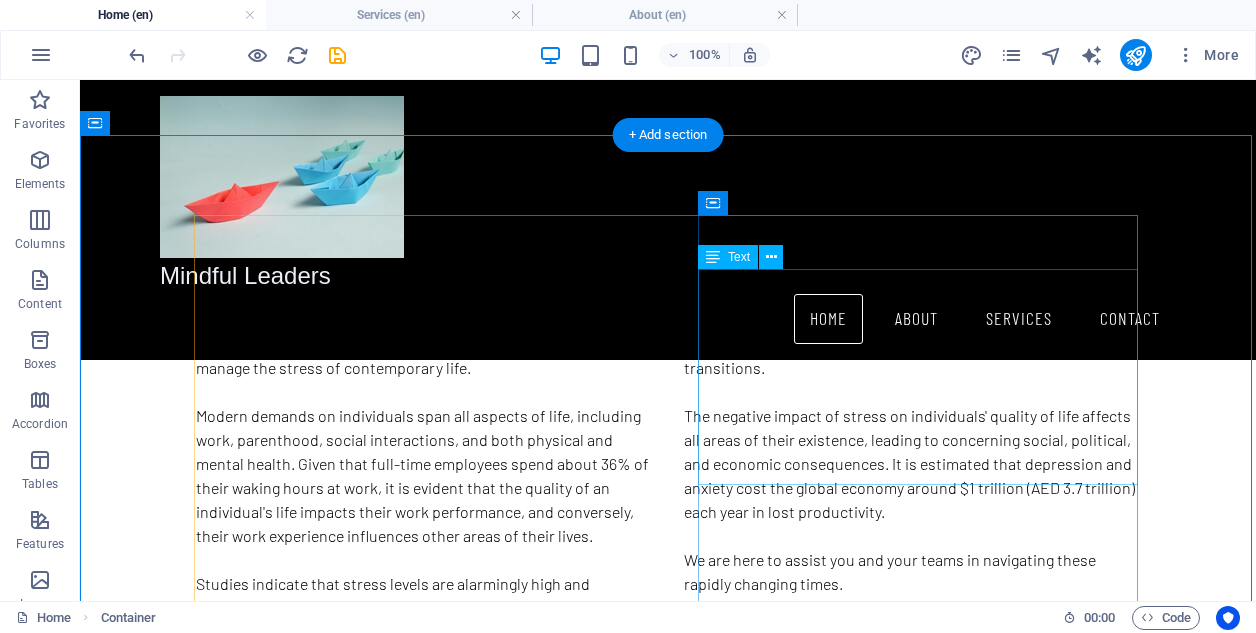 scroll, scrollTop: 1441, scrollLeft: 0, axis: vertical 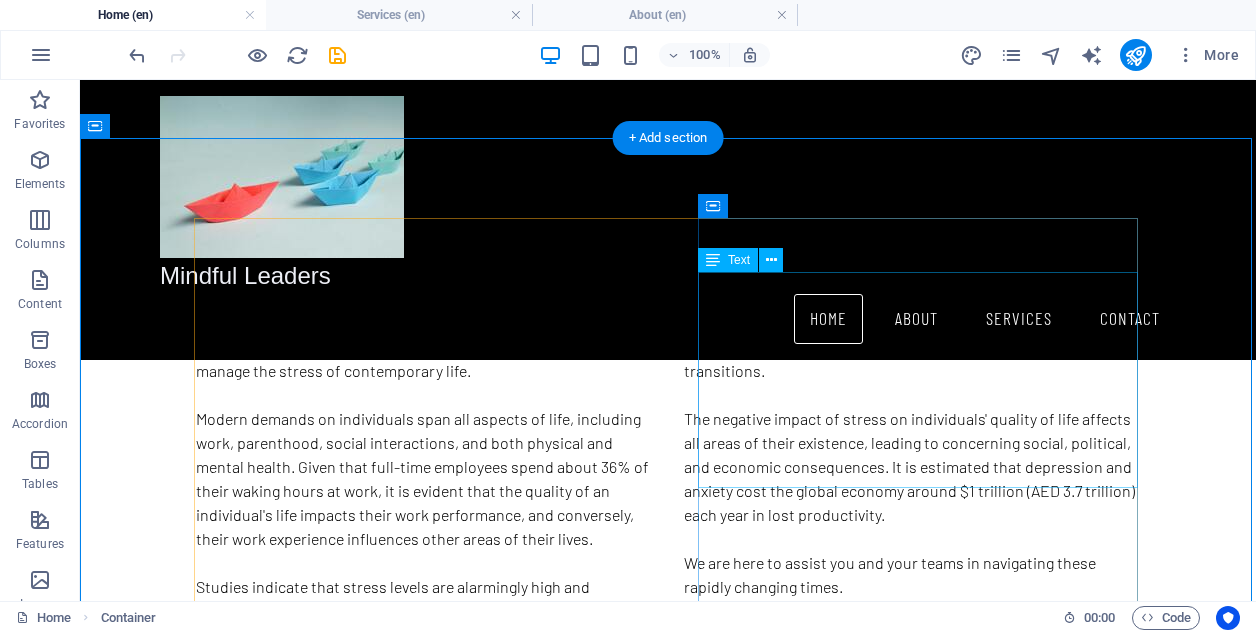 click on "We recognize that each company's growth and development journey is unique. Whether your vision, definition of success, organizational structure, or employee support programs are well-established or still in the design phase, that's perfectly acceptable. Explore how we can help you define, design, and implement the changes necessary for your company to attract, retain, and support top talent." at bounding box center [668, 1263] 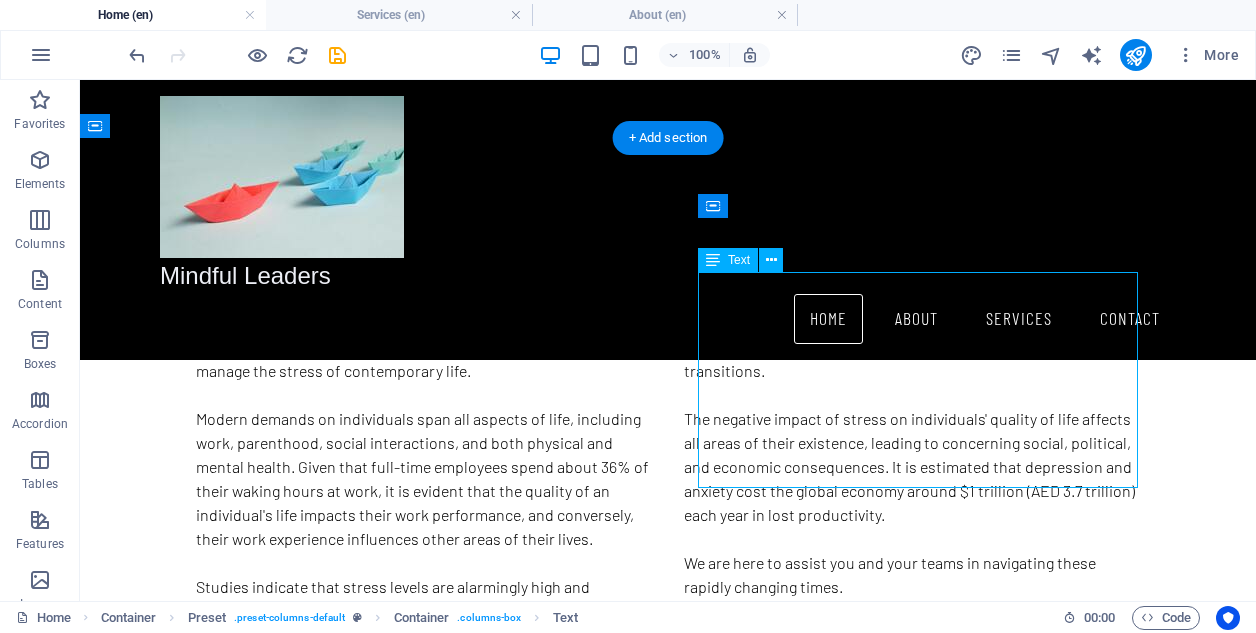 click on "We recognize that each company's growth and development journey is unique. Whether your vision, definition of success, organizational structure, or employee support programs are well-established or still in the design phase, that's perfectly acceptable. Explore how we can help you define, design, and implement the changes necessary for your company to attract, retain, and support top talent." at bounding box center (668, 1263) 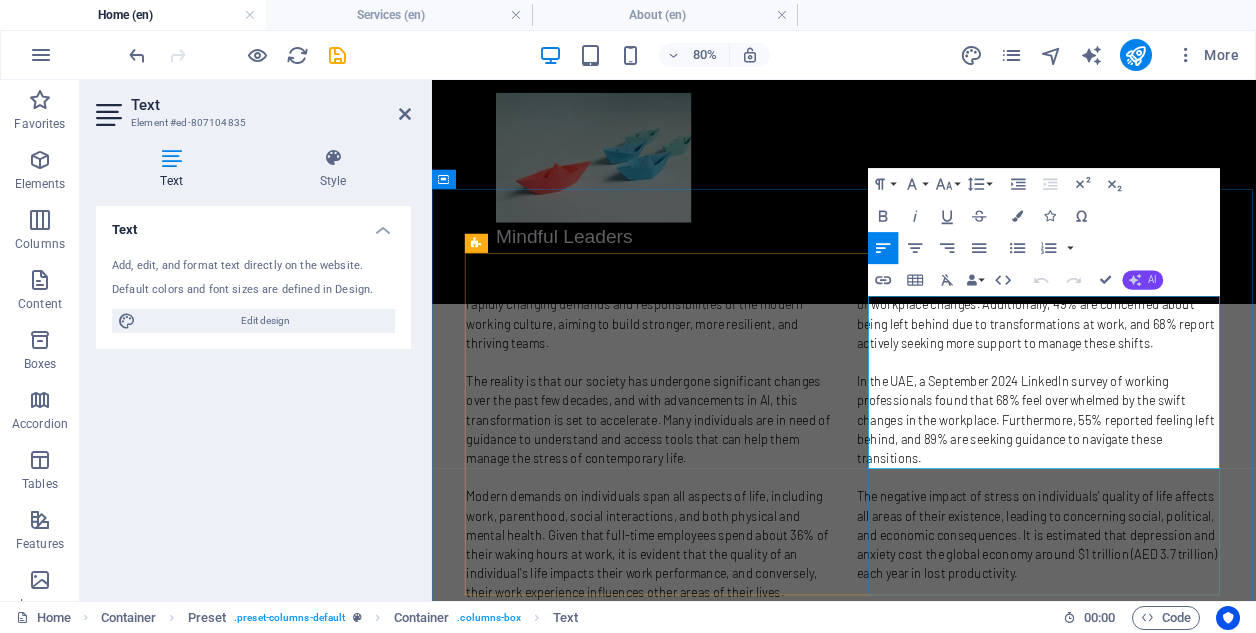 click on "AI" at bounding box center (1152, 281) 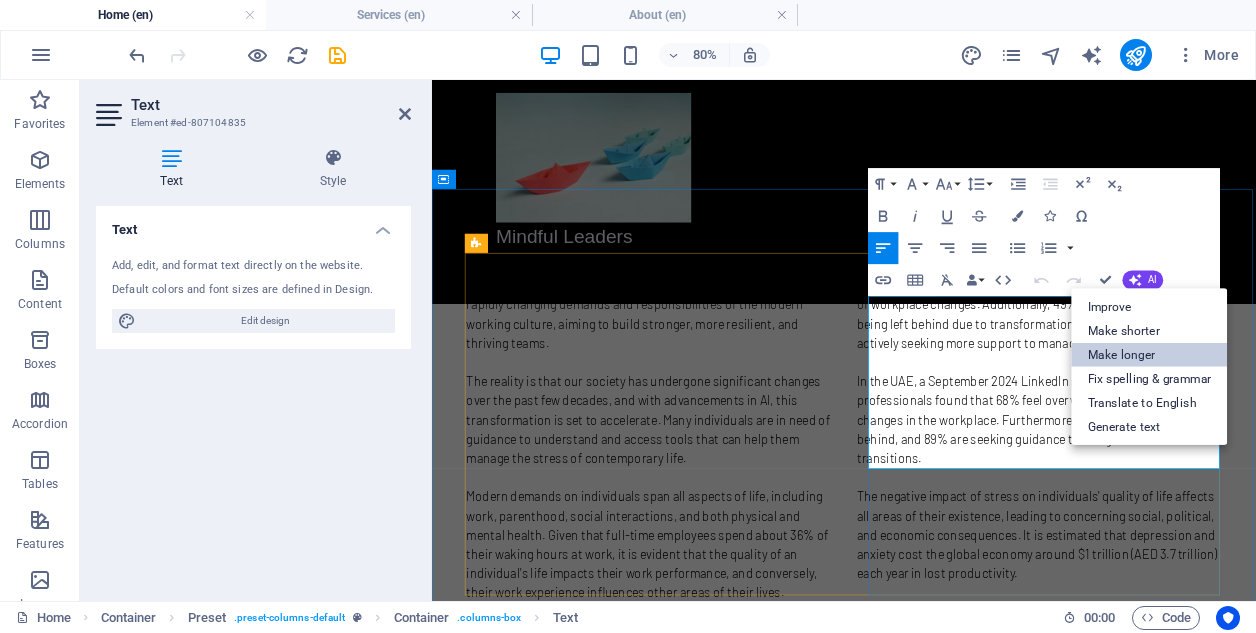 click on "Make longer" at bounding box center (1150, 354) 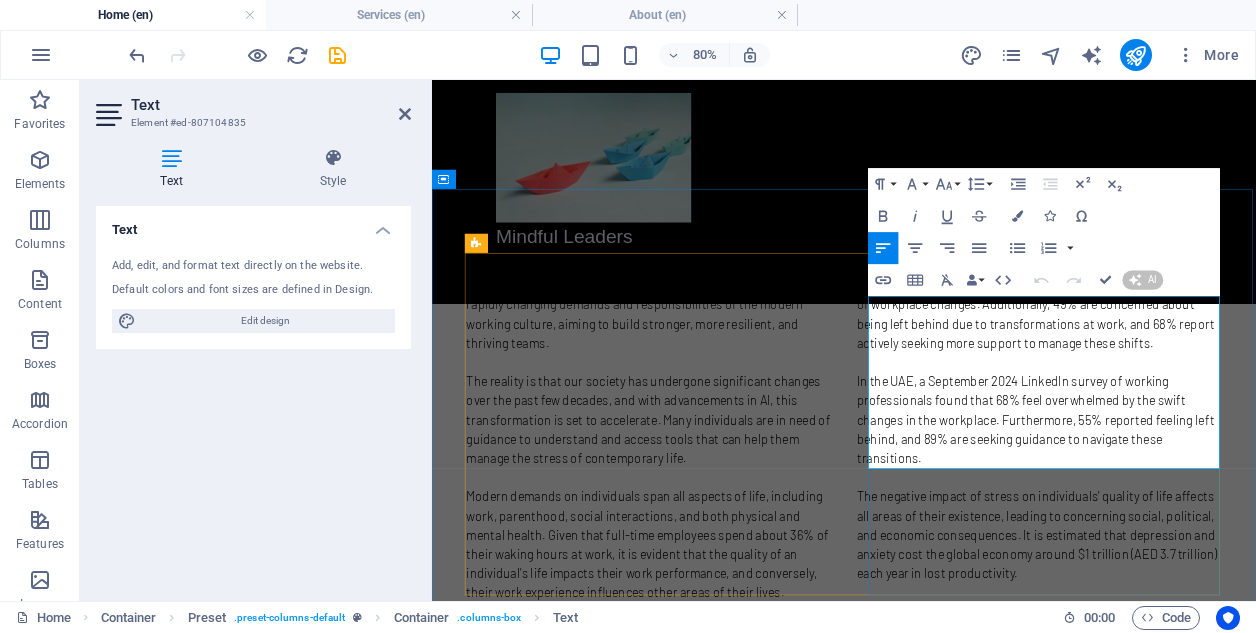 type 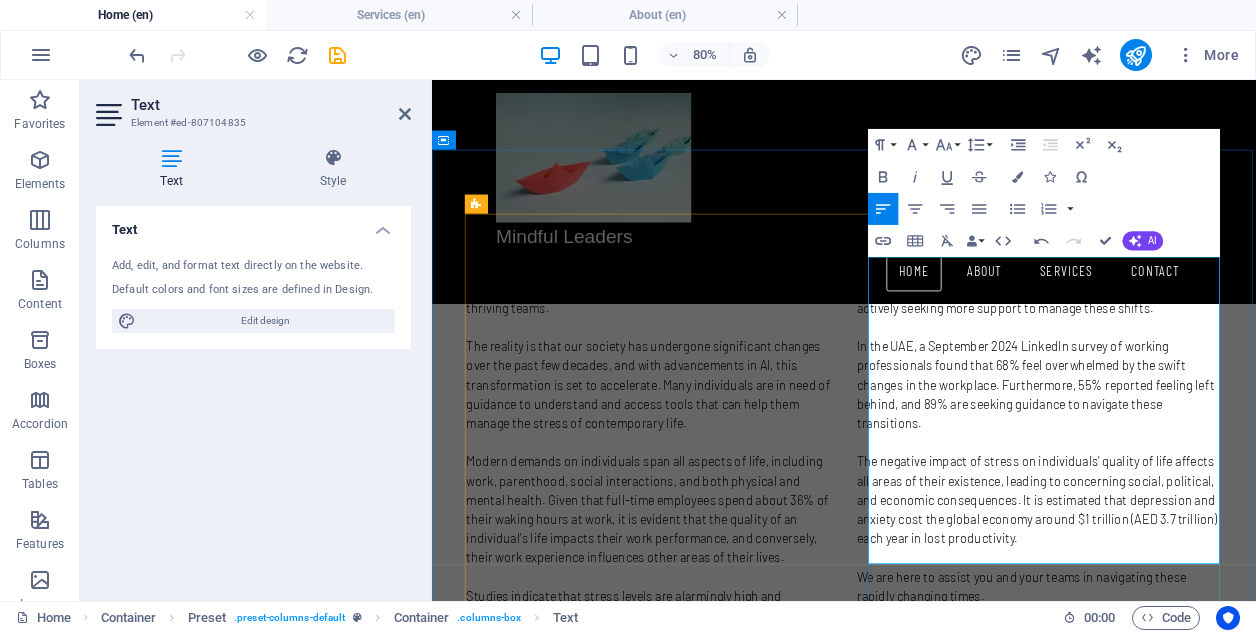 scroll, scrollTop: 1490, scrollLeft: 0, axis: vertical 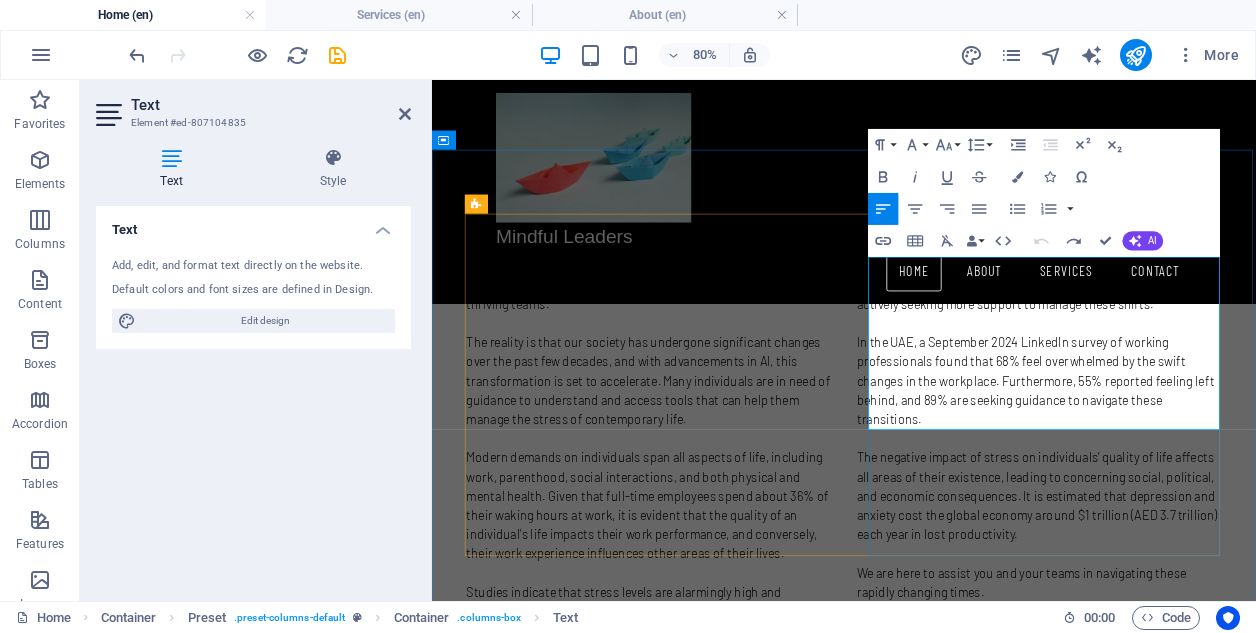 click on "We recognize that each company's growth and development journey is unique. Whether your vision, definition of success, organizational structure, or employee support programs are well-established or still in the design phase, that's perfectly acceptable. Explore how we can help you define, design, and implement the changes necessary for your company to attract, retain, and support top talent." at bounding box center (947, 1396) 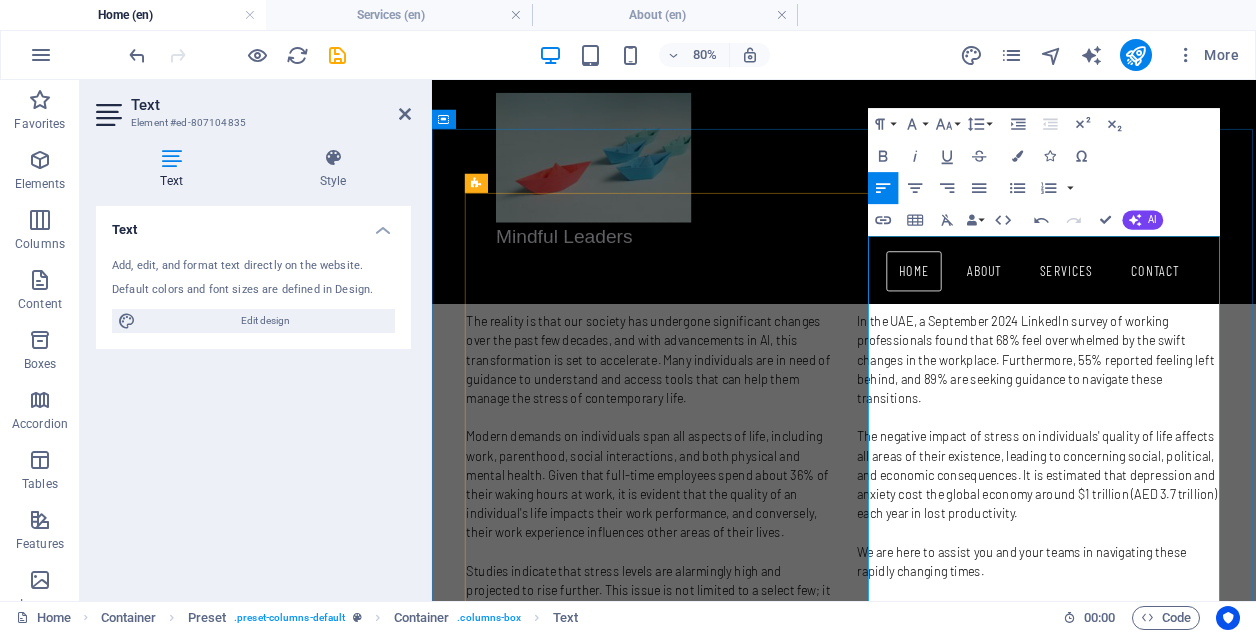 scroll, scrollTop: 1515, scrollLeft: 0, axis: vertical 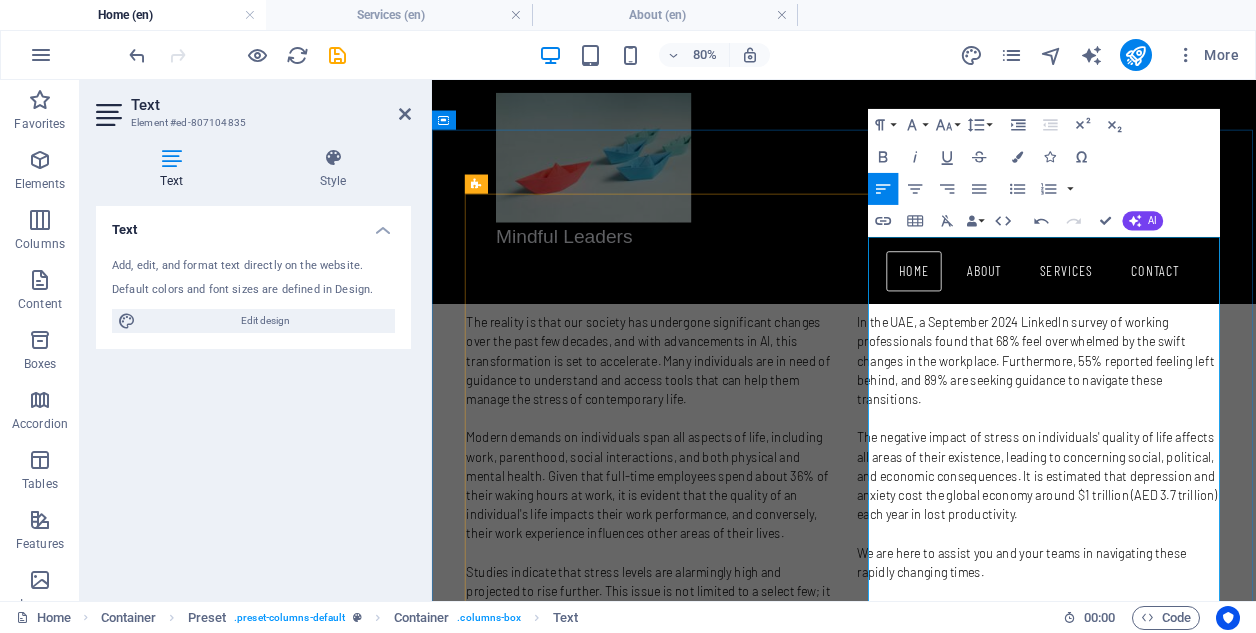 drag, startPoint x: 1195, startPoint y: 697, endPoint x: 1038, endPoint y: 585, distance: 192.85487 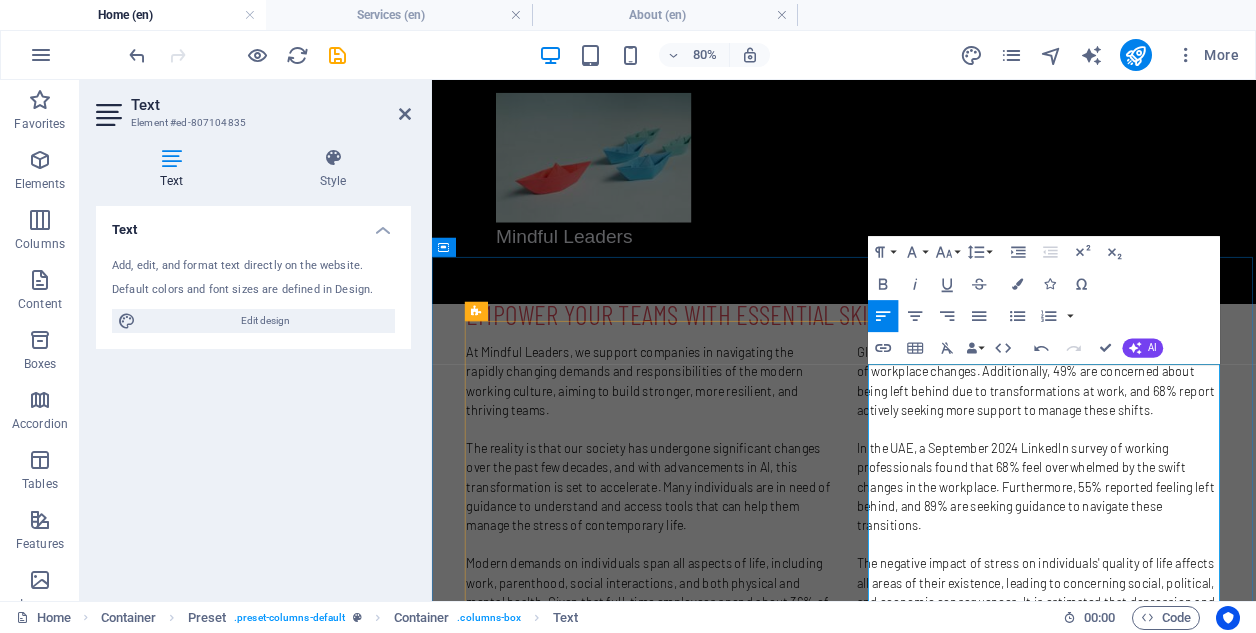 scroll, scrollTop: 1356, scrollLeft: 0, axis: vertical 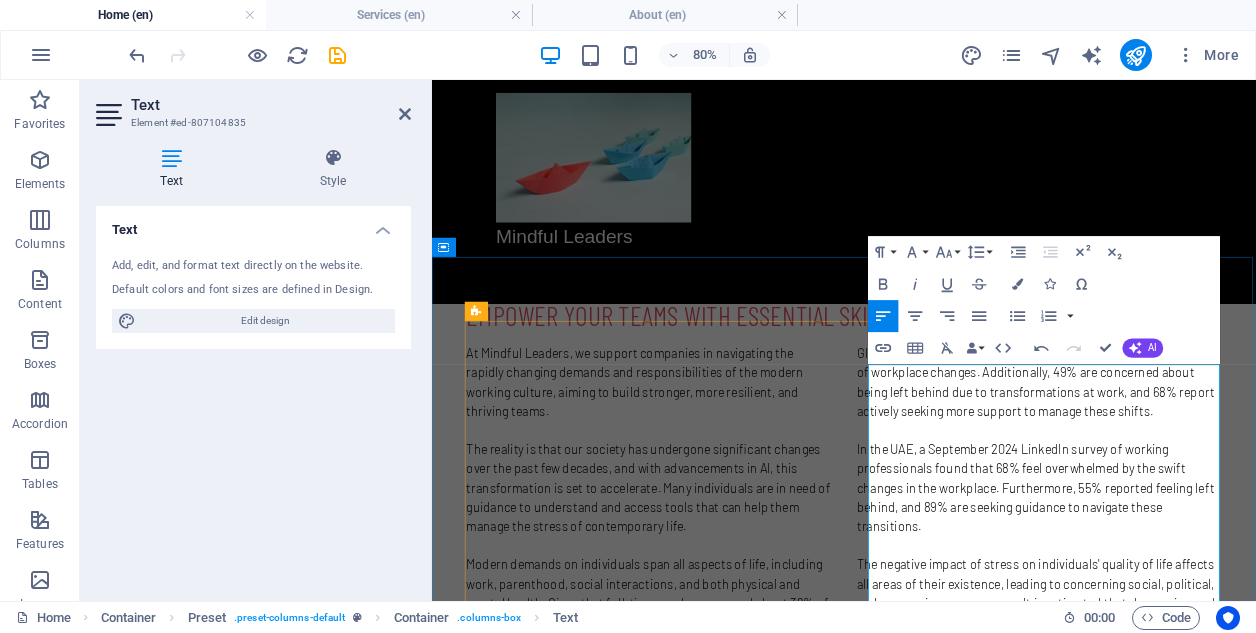 drag, startPoint x: 1102, startPoint y: 471, endPoint x: 1071, endPoint y: 542, distance: 77.47257 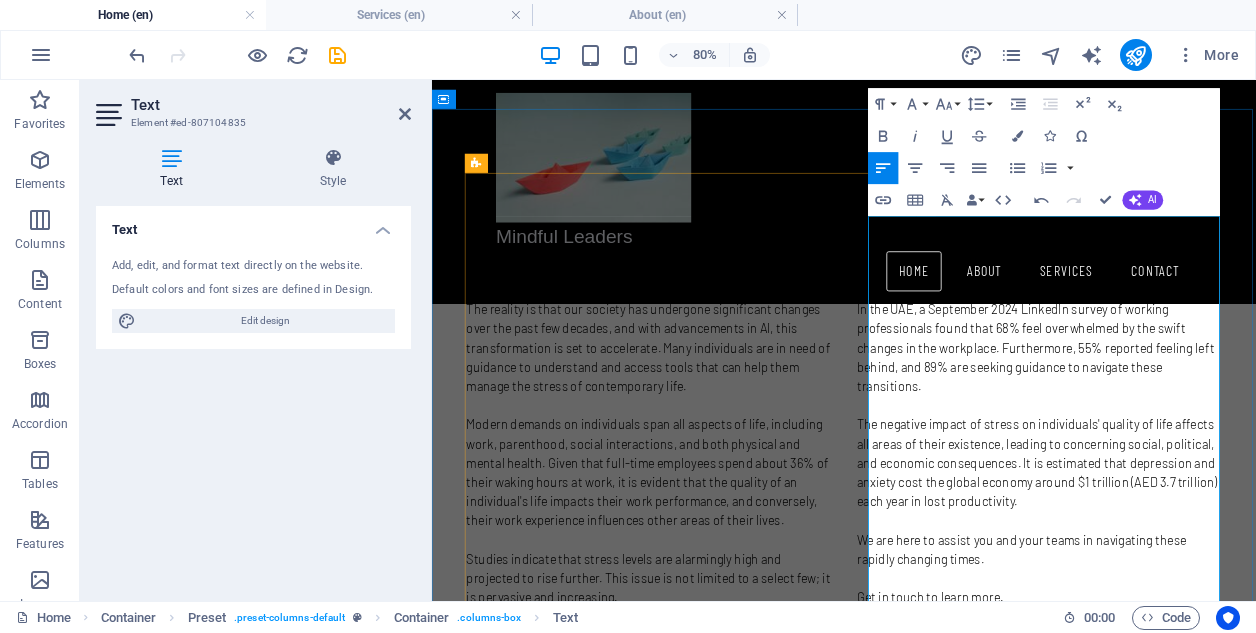 scroll, scrollTop: 1551, scrollLeft: 0, axis: vertical 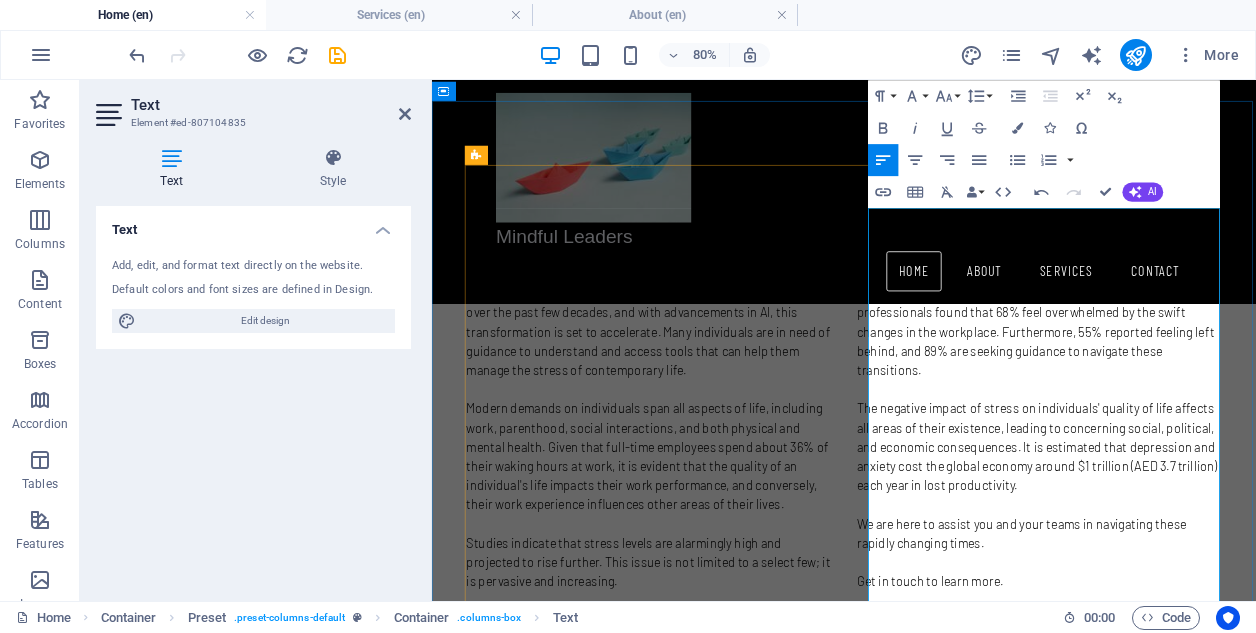 drag, startPoint x: 1191, startPoint y: 709, endPoint x: 986, endPoint y: 525, distance: 275.46506 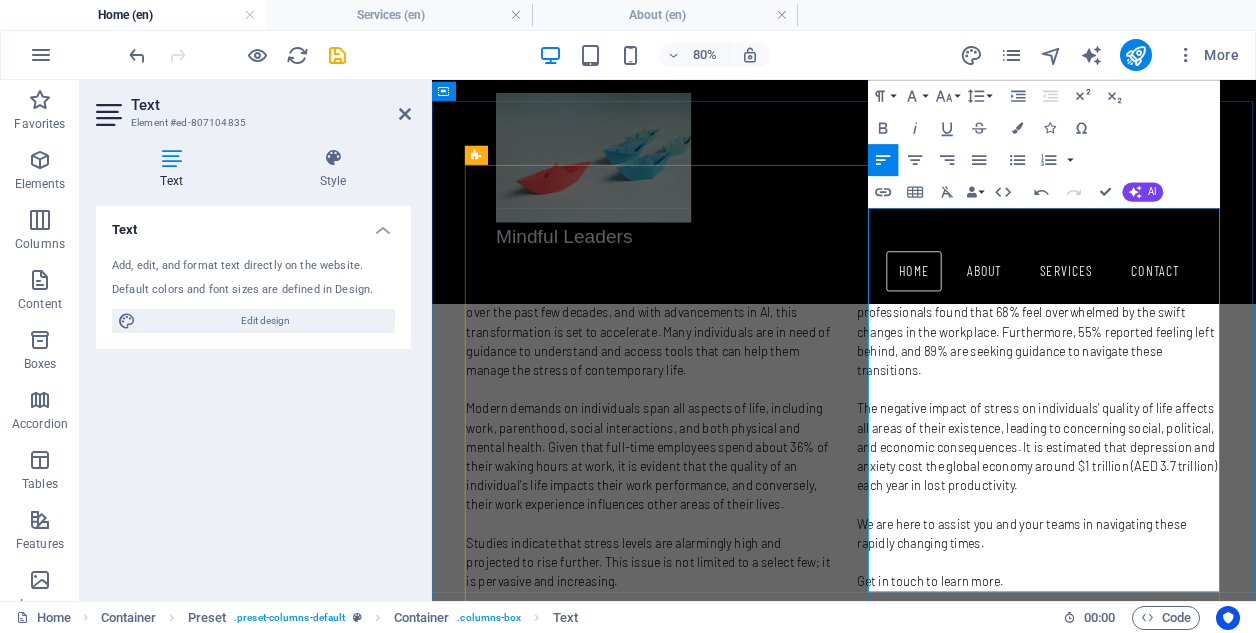 drag, startPoint x: 1106, startPoint y: 639, endPoint x: 1342, endPoint y: 630, distance: 236.17155 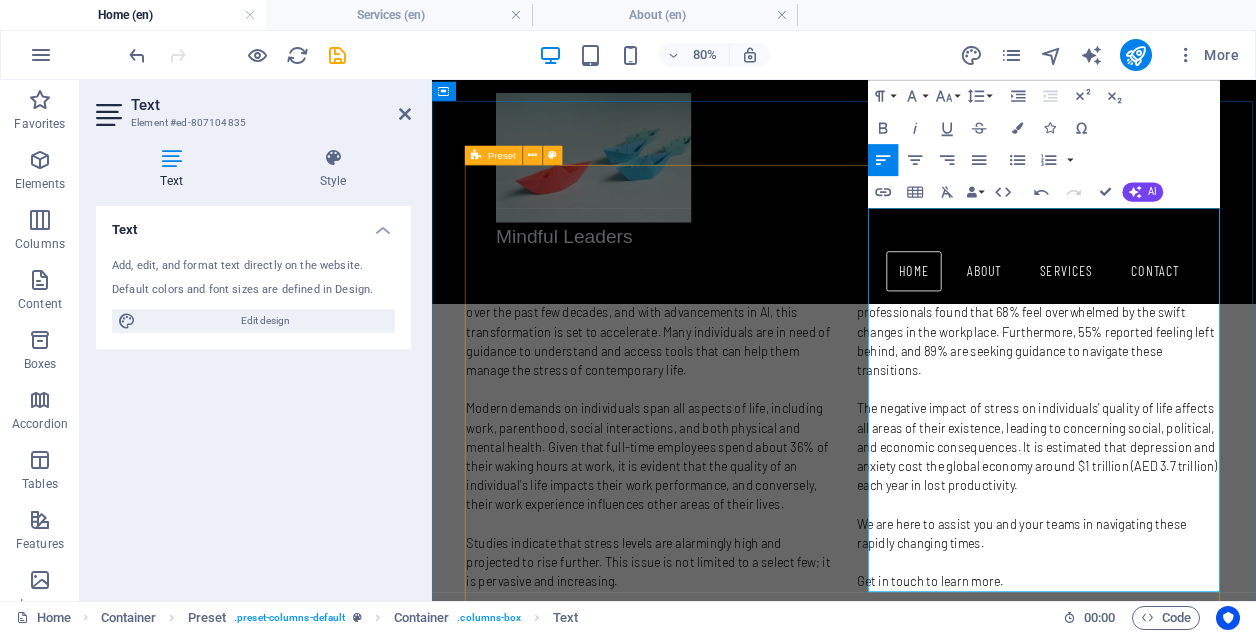 drag, startPoint x: 1346, startPoint y: 637, endPoint x: 967, endPoint y: 552, distance: 388.41473 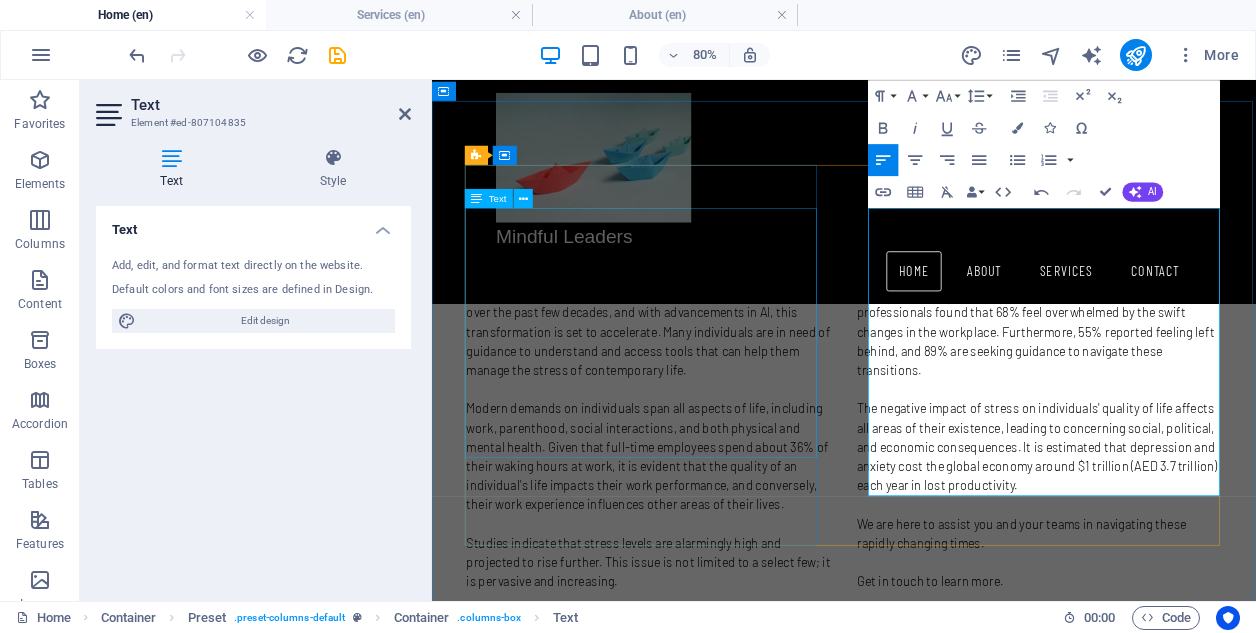 click on "At Mindful Leaders, we specialize in transforming your unique vision into a tangible reality. With extensive firsthand experience navigating the complex challenges faced by both business leaders and their employees, we have developed a deep understanding of the pressures involved in building and sustaining a successful enterprise. We recognize the overwhelming demands that today’s workforce encounters and are equipped to address those challenges effectively. Explore our credentials and learn more about why we are confident in our ability to support you on your journey to success. Let us partner with you to turn your aspirations into achievements." at bounding box center [947, 1042] 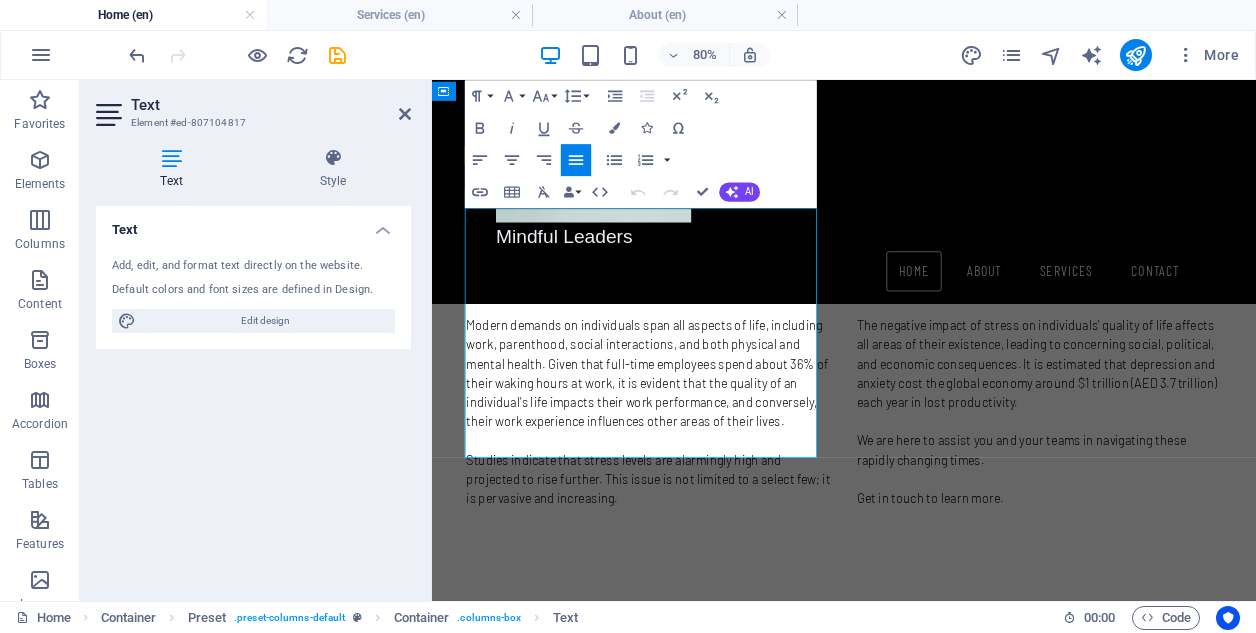 click on "Explore our credentials and learn more about why we are confident in our ability to support you on your journey to success. Let us partner with you to turn your aspirations into achievements." at bounding box center [947, 986] 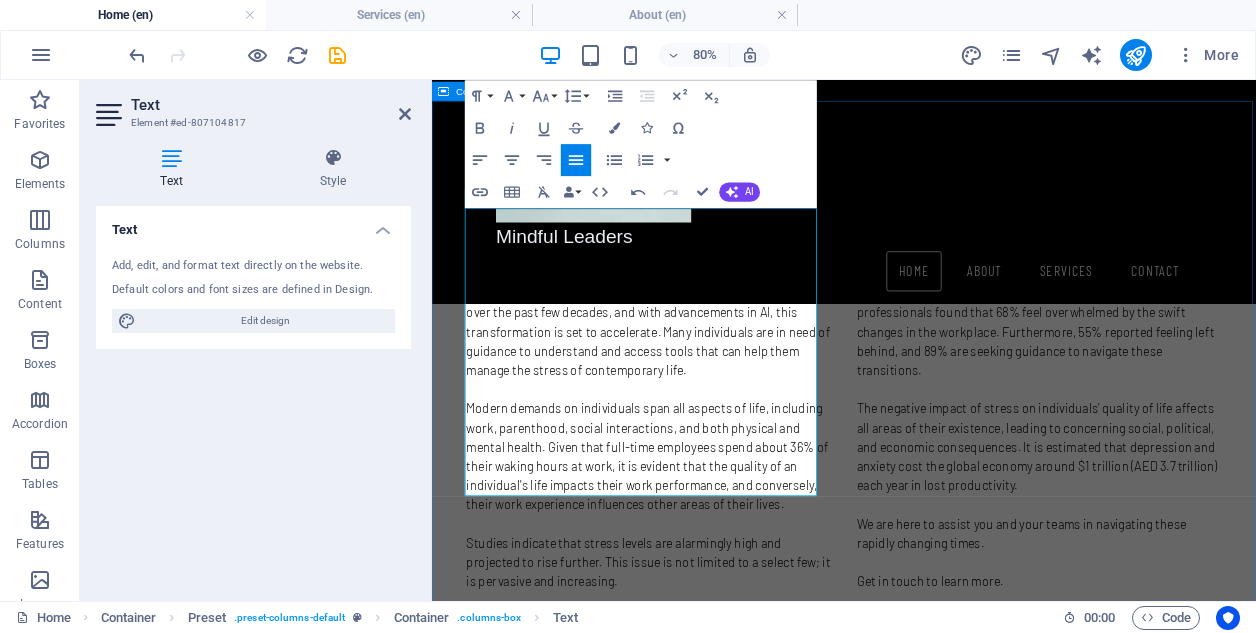 click on "About At Mindful Leaders, we specialize in transforming your unique vision into a tangible reality. With extensive firsthand experience navigating the complex challenges faced by both business leaders and their employees, we have developed a deep understanding of the pressures involved in building and sustaining a successful enterprise. We recognize the overwhelming demands that today’s workforce encounters and are equipped to address those challenges effectively. Explore our credentials and learn more about why we are confident in our ability to support you on your journey to success.  Let us partner with you to turn your aspirations into achievements. Learn More SERVICES Explore how we can help you define, design, and implement the changes necessary for your company to attract, retain, and support top talent in today’s competitive marketplace. Learn More" at bounding box center [947, 1239] 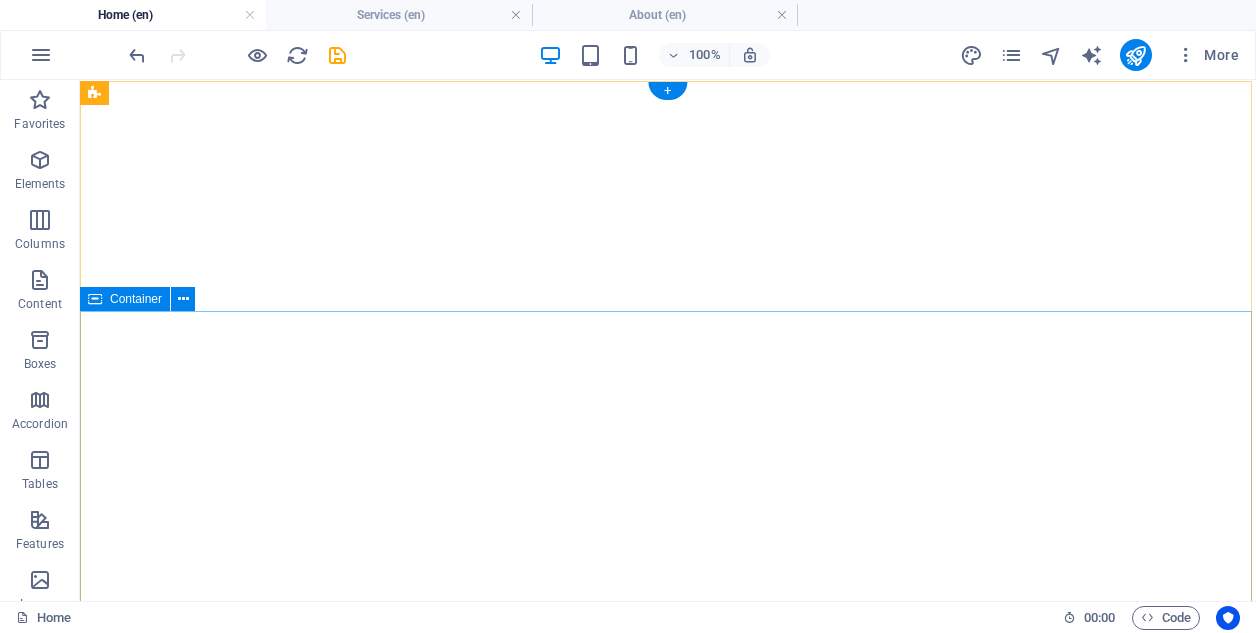 scroll, scrollTop: 0, scrollLeft: 0, axis: both 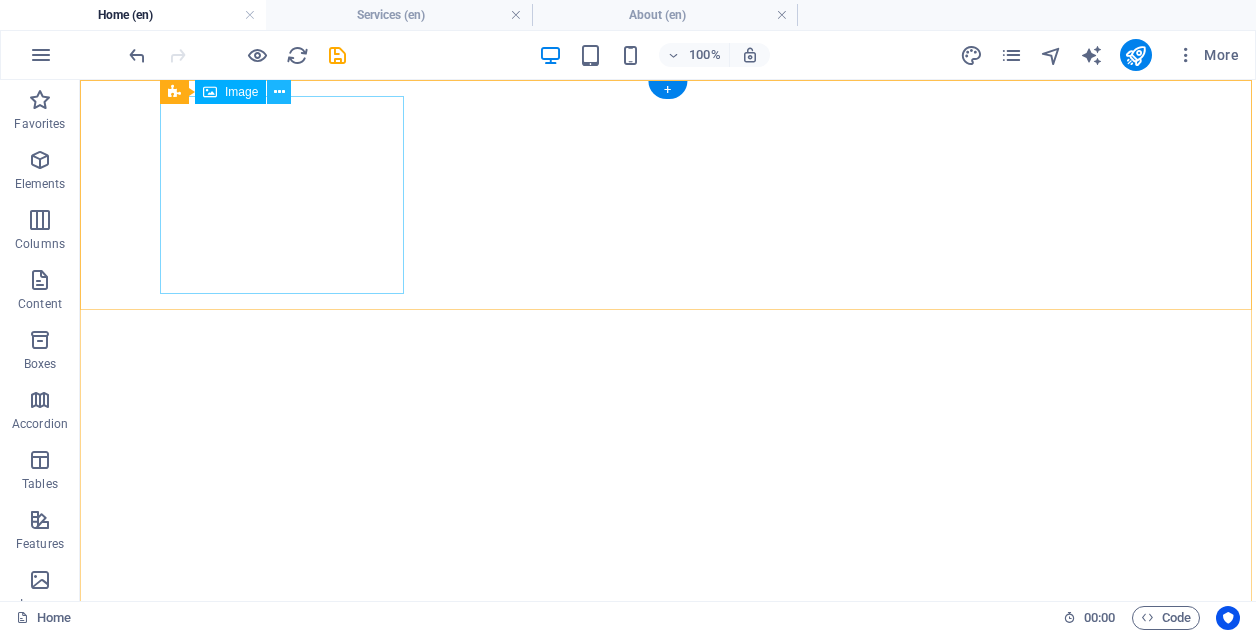 click at bounding box center [279, 92] 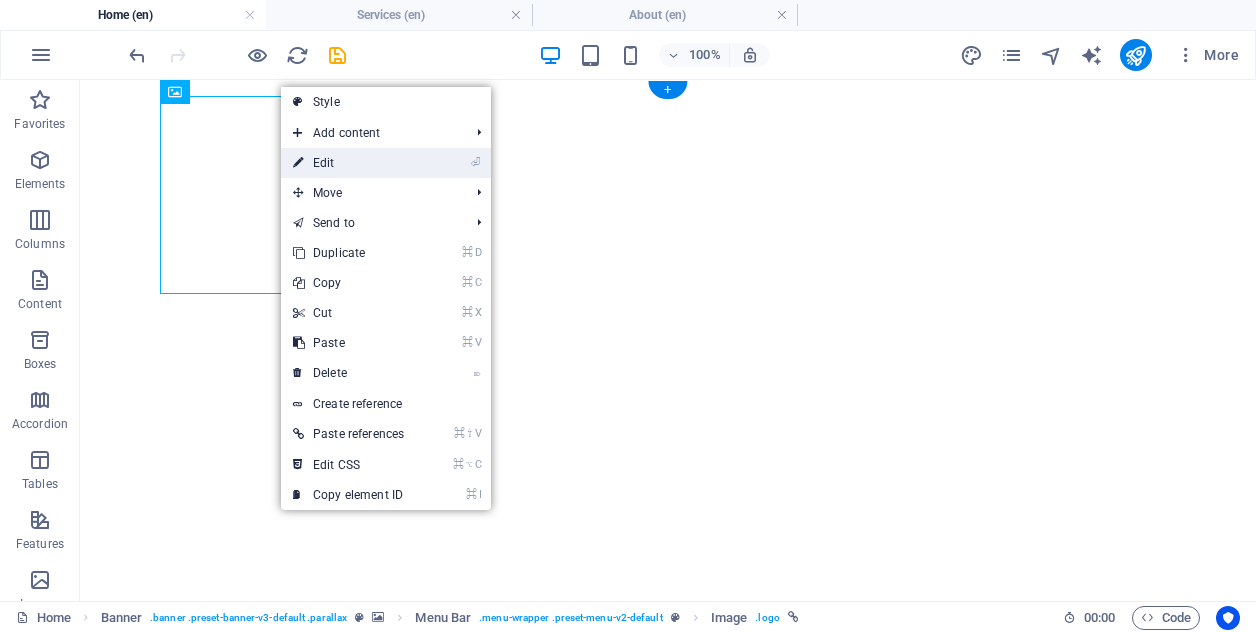 click on "⏎  Edit" at bounding box center (348, 163) 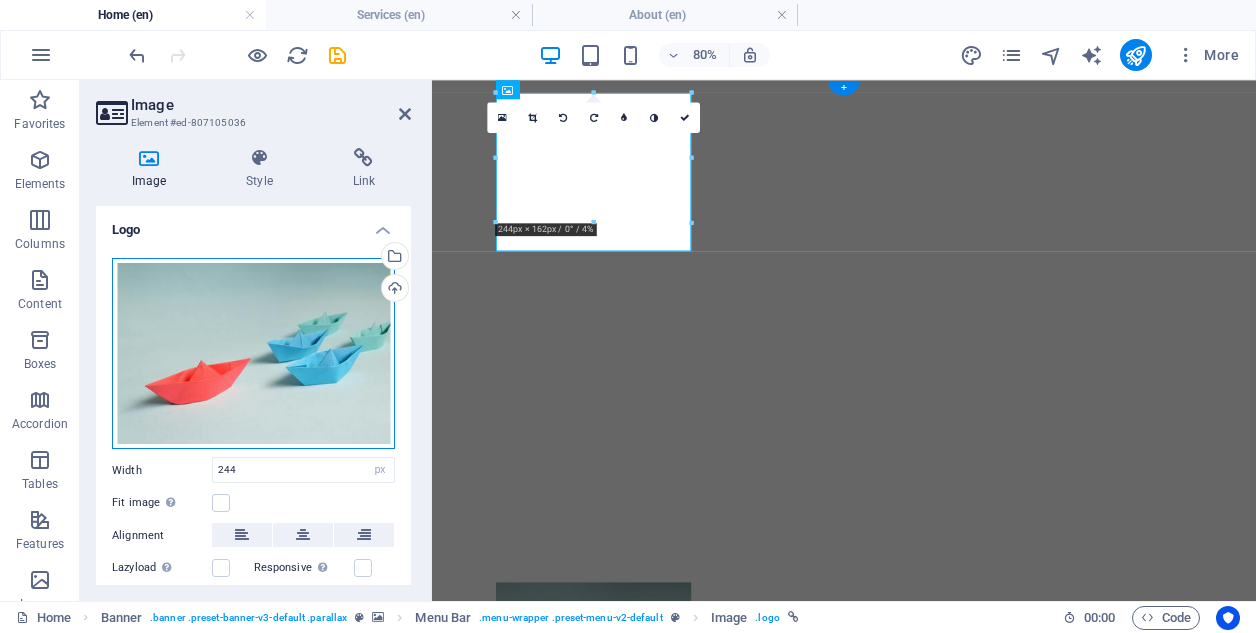 click on "Drag files here, click to choose files or select files from Files or our free stock photos & videos" at bounding box center [253, 354] 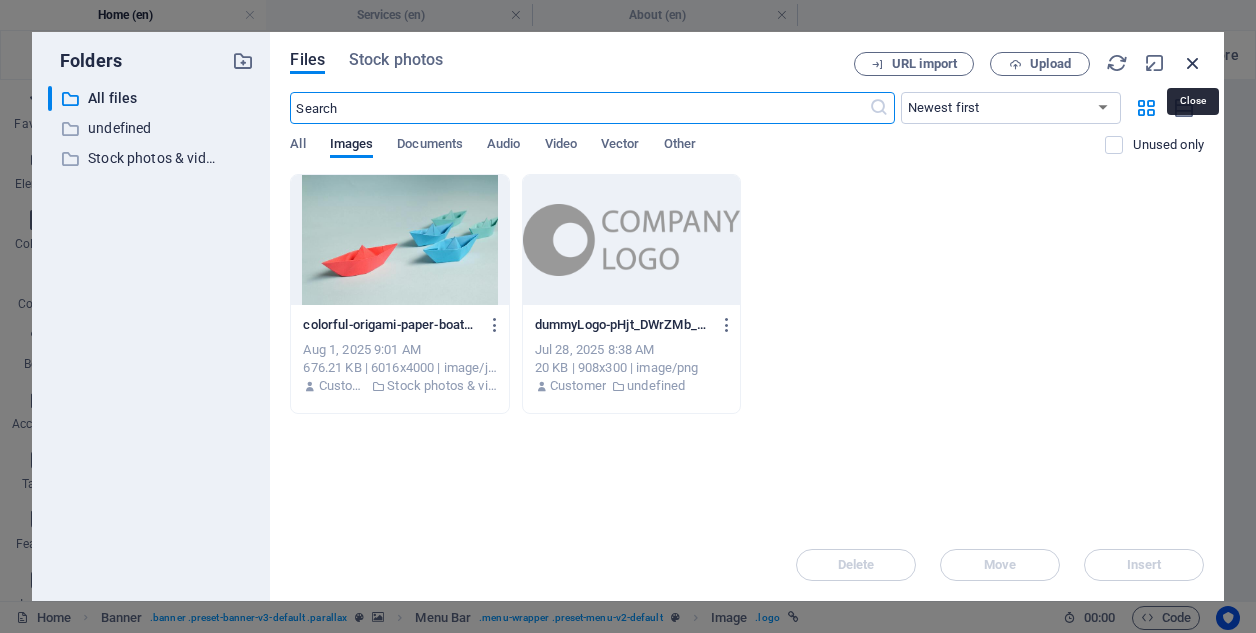 click at bounding box center (1193, 63) 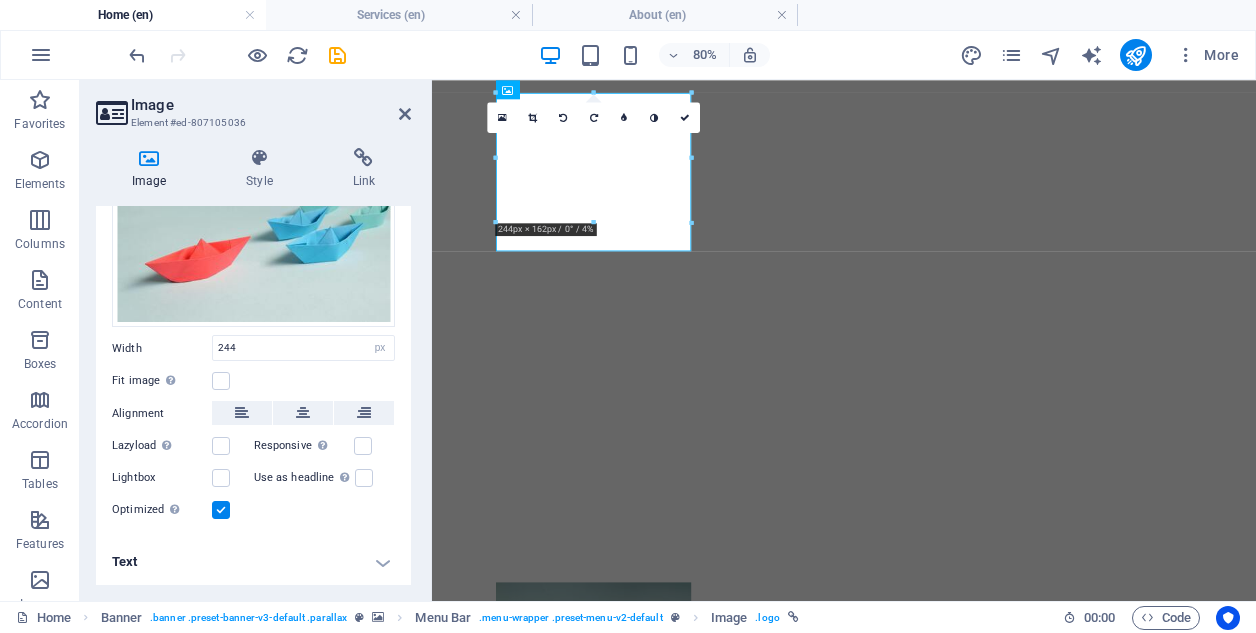 scroll, scrollTop: 120, scrollLeft: 0, axis: vertical 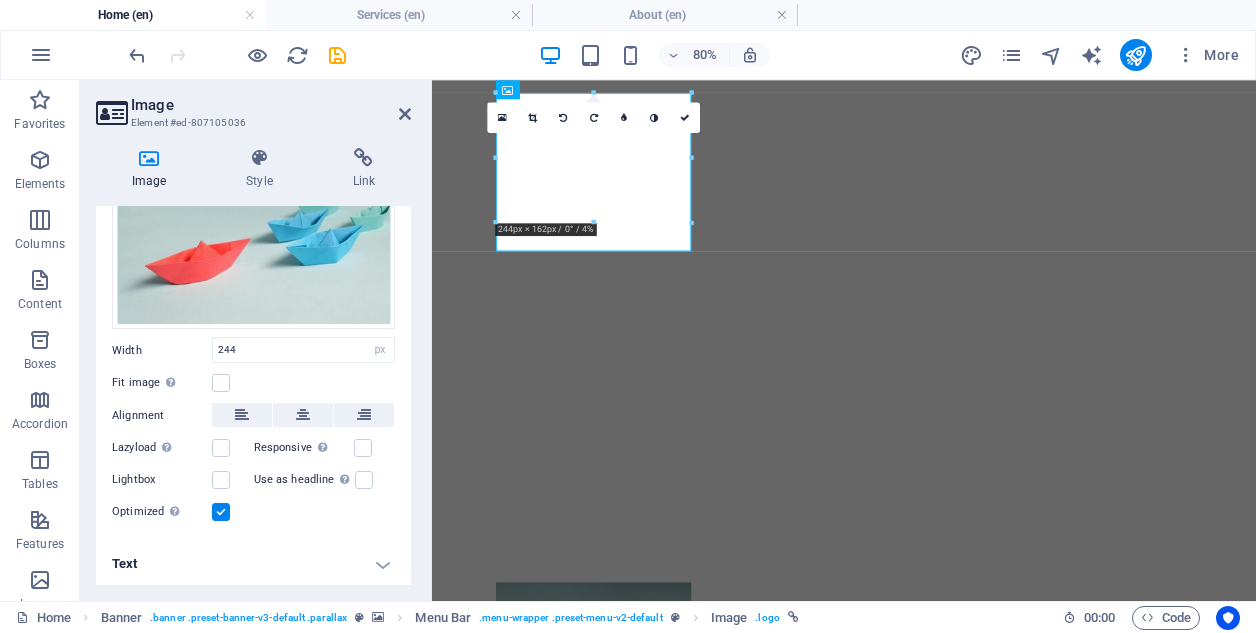 click on "Text" at bounding box center (253, 564) 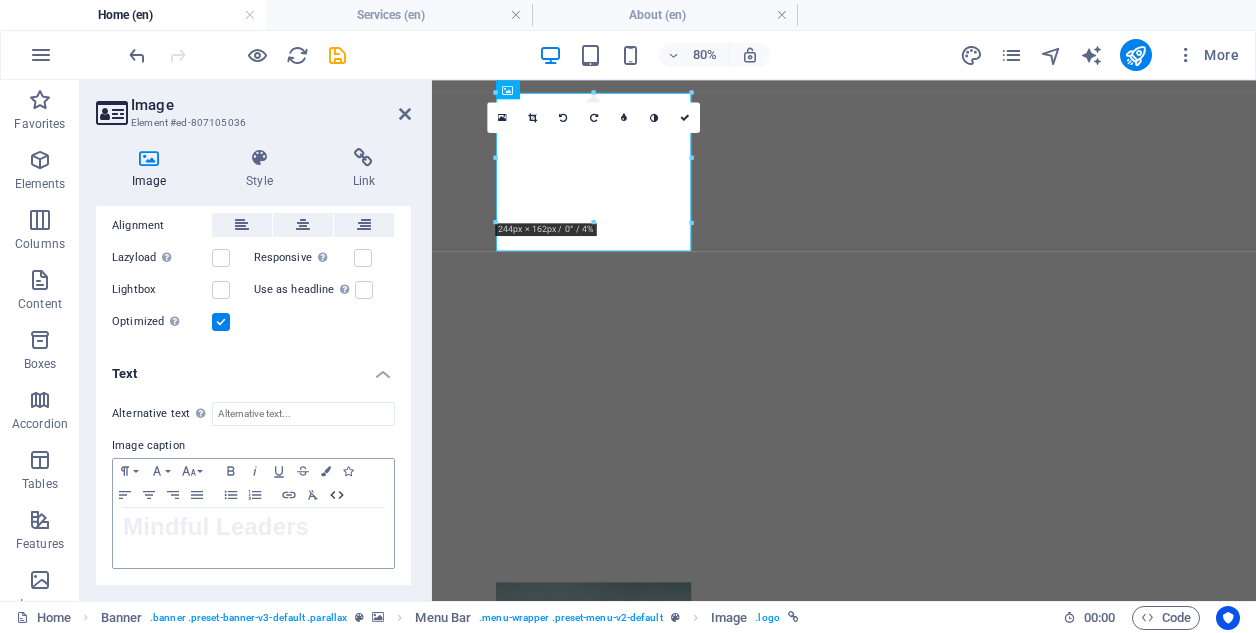 scroll, scrollTop: 308, scrollLeft: 0, axis: vertical 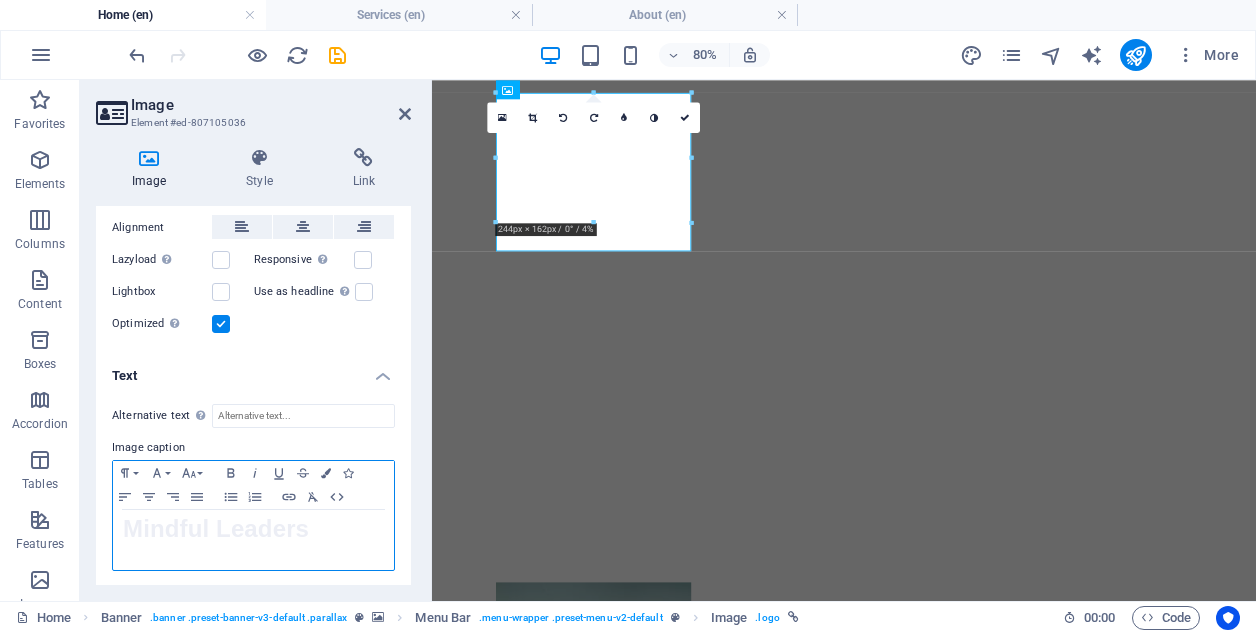 click on "Mindful Leaders" at bounding box center (253, 531) 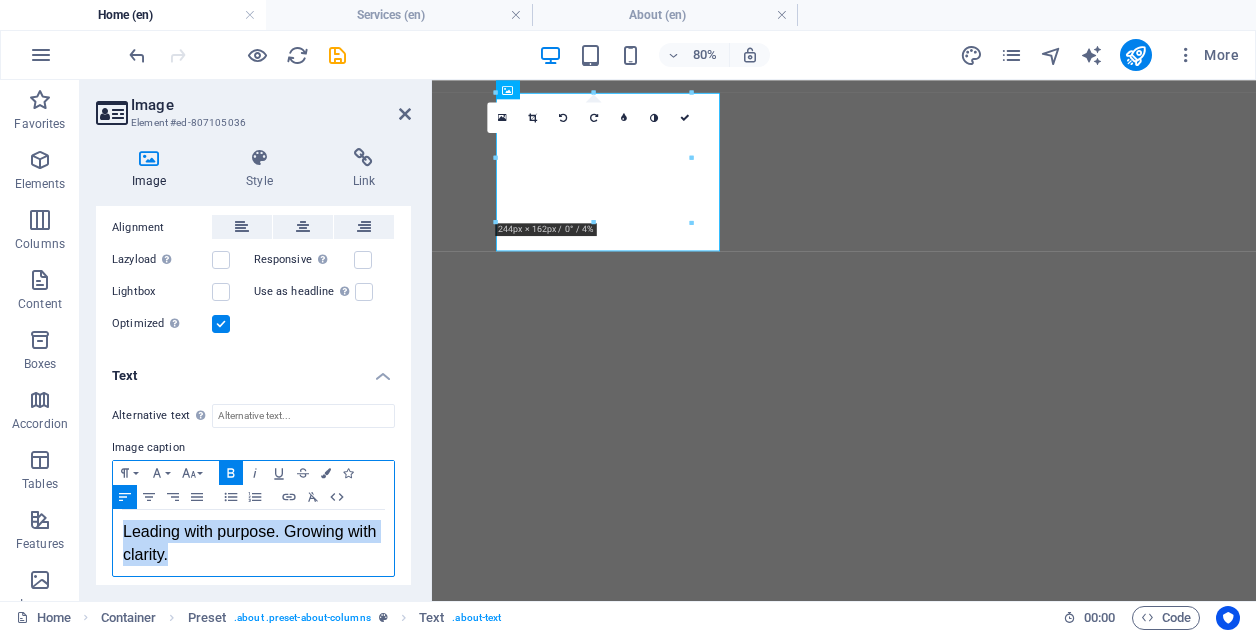 click 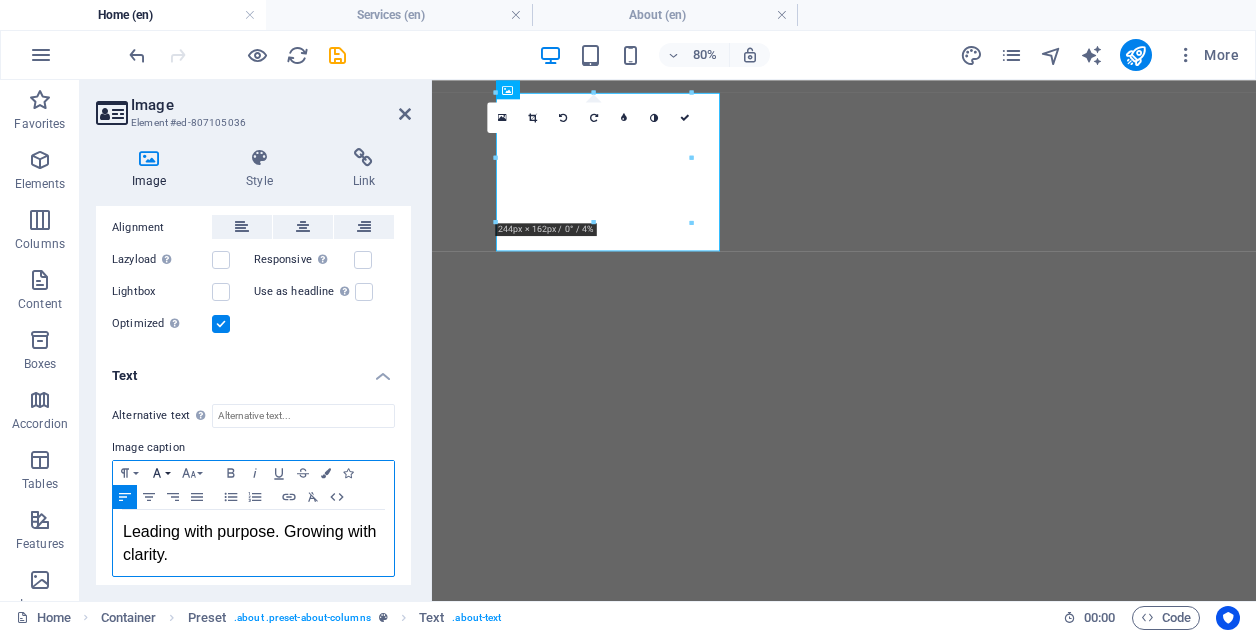 click 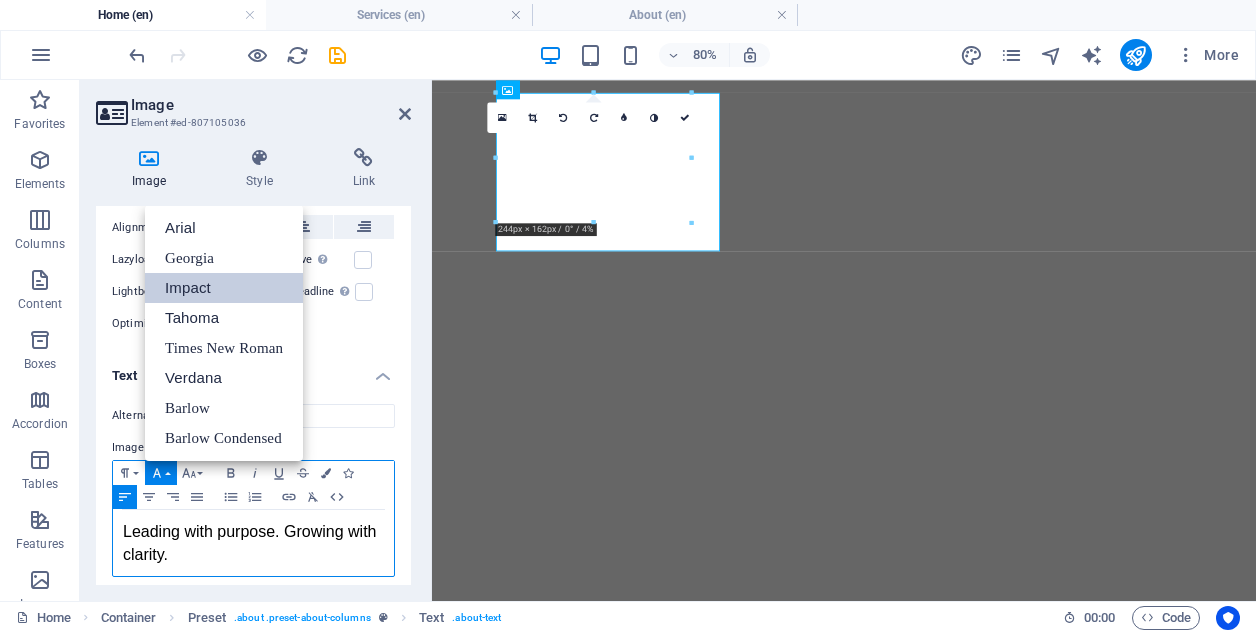 scroll, scrollTop: 0, scrollLeft: 0, axis: both 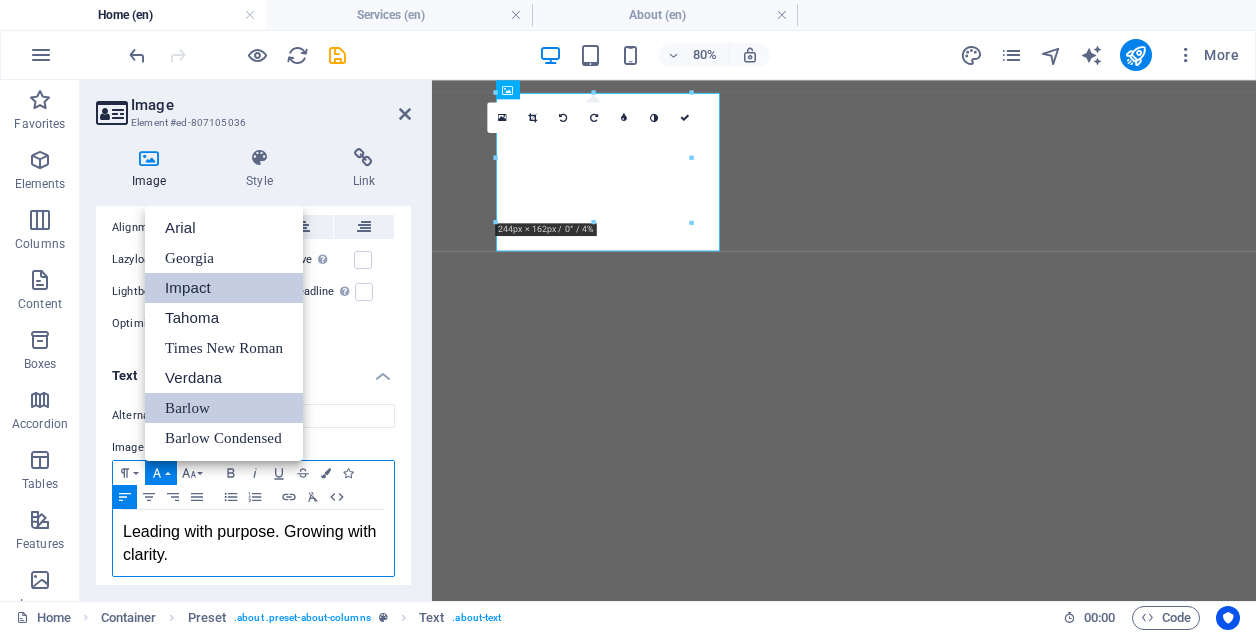 click on "Barlow" at bounding box center [224, 408] 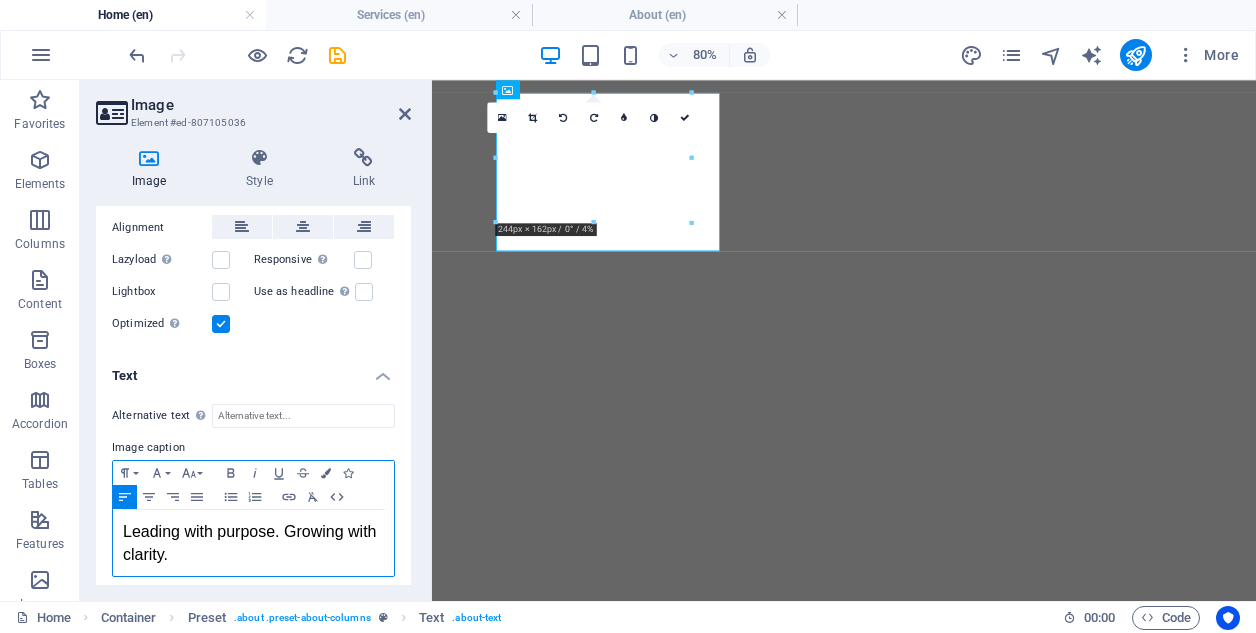 click on "​ ​ Leading with purpose. Growing with clarity." at bounding box center (253, 543) 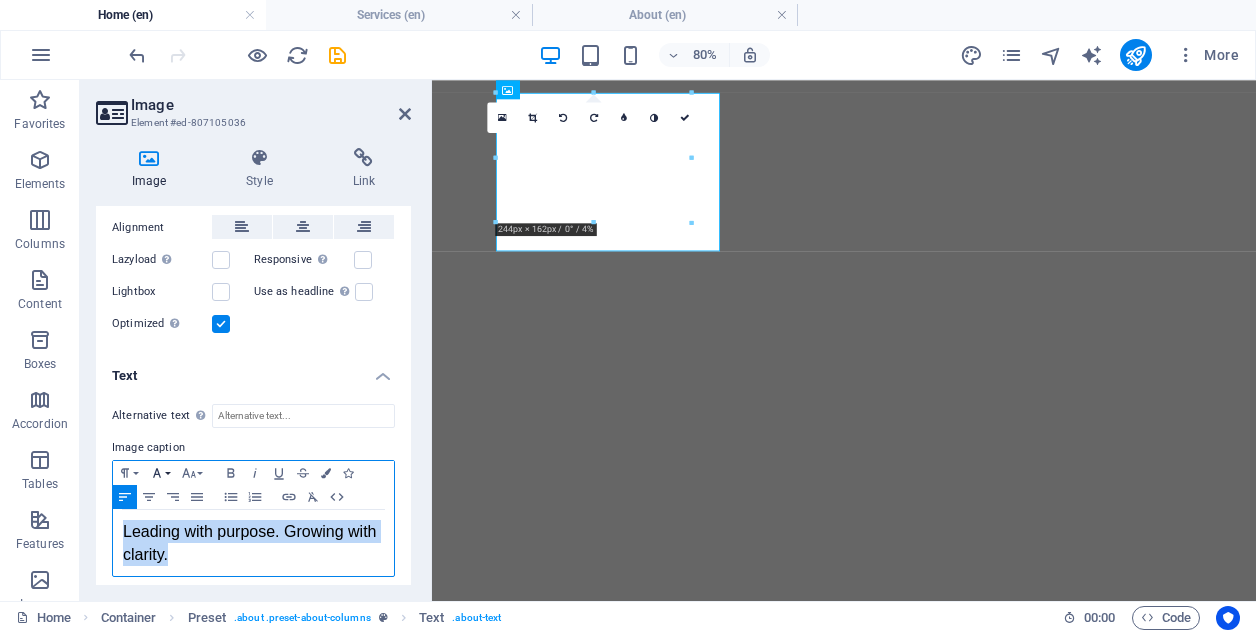 click 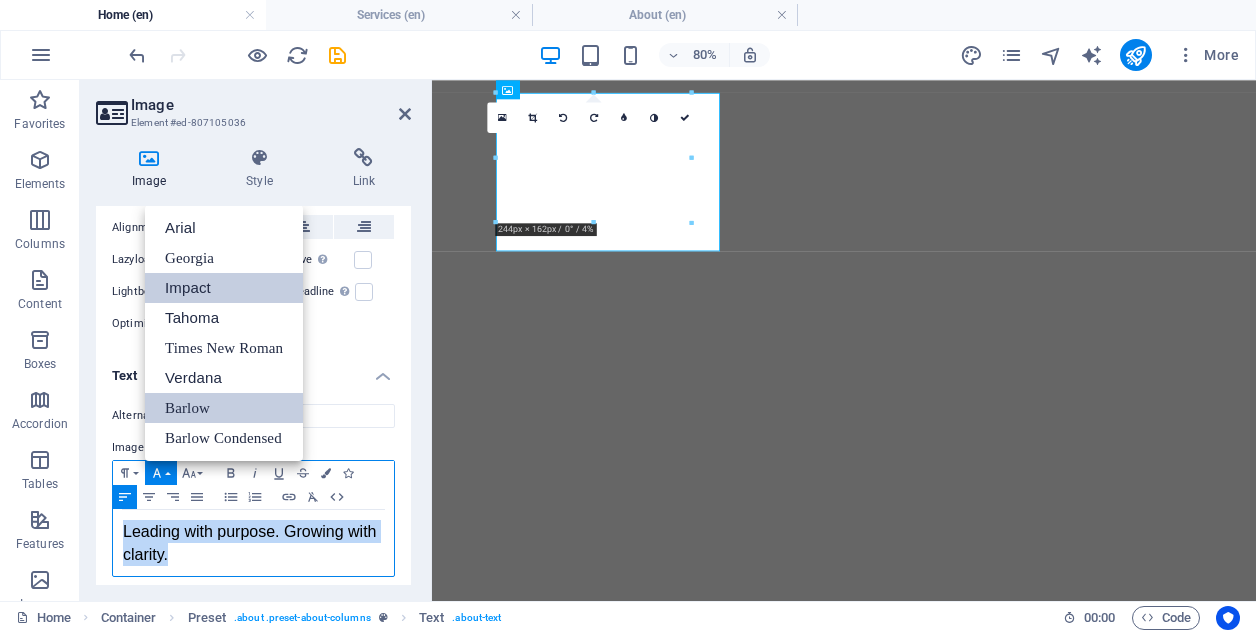scroll, scrollTop: 0, scrollLeft: 0, axis: both 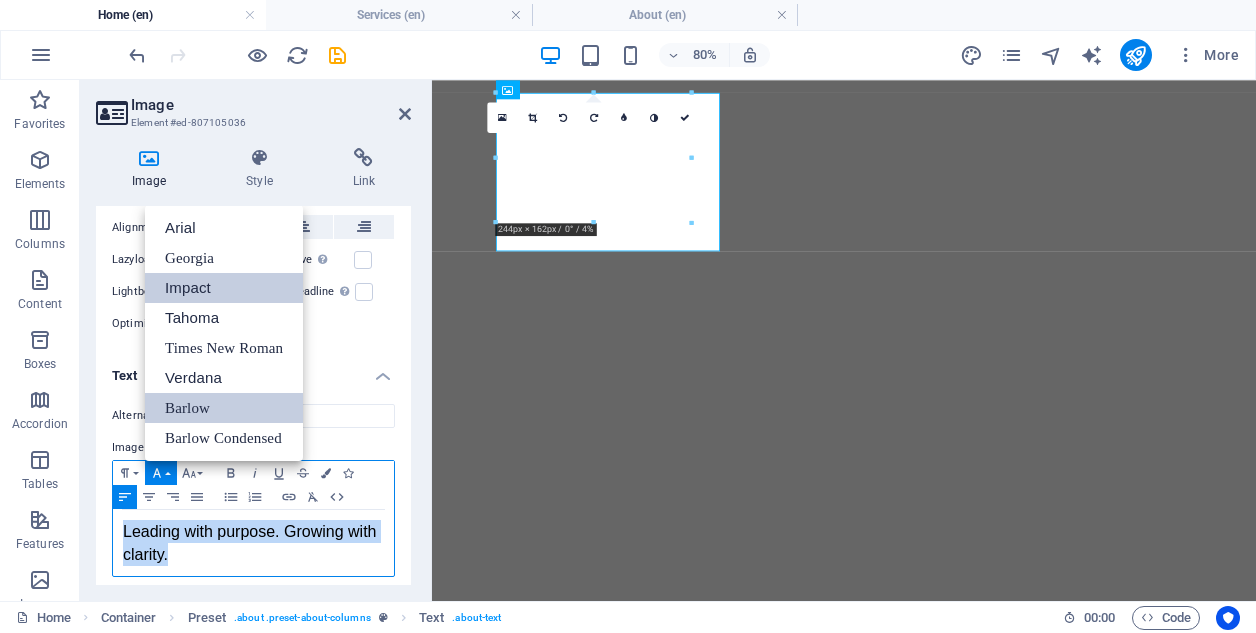 click on "Barlow" at bounding box center (224, 408) 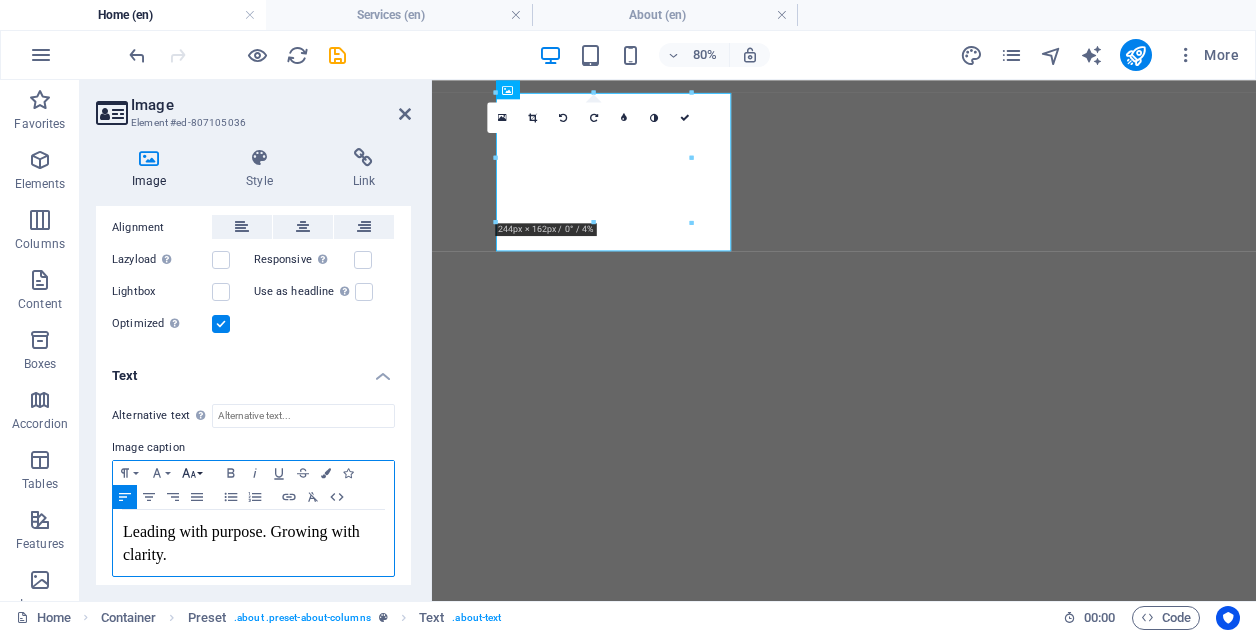 click on "Font Size" at bounding box center [193, 473] 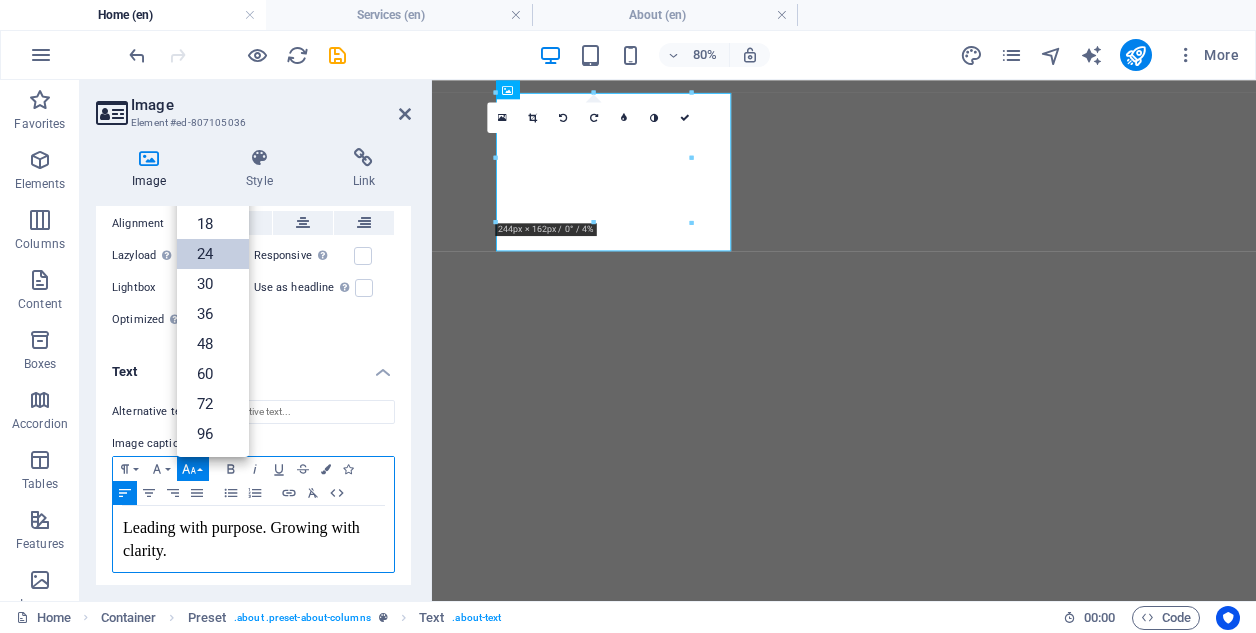 scroll, scrollTop: 161, scrollLeft: 0, axis: vertical 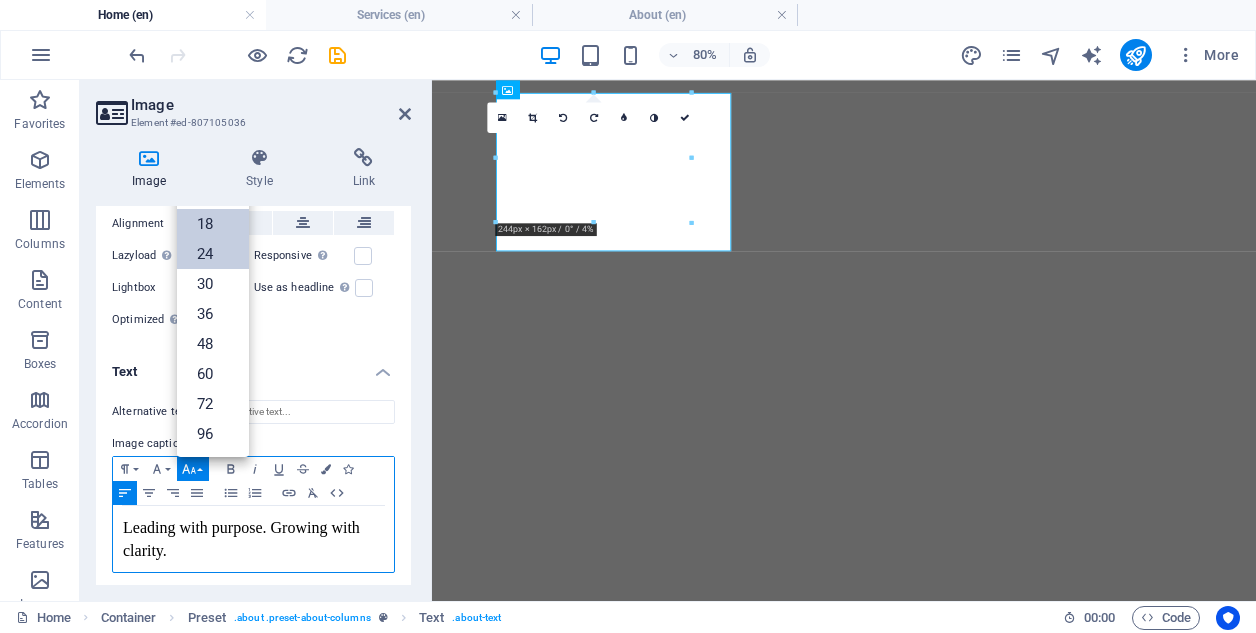 click on "18" at bounding box center (213, 224) 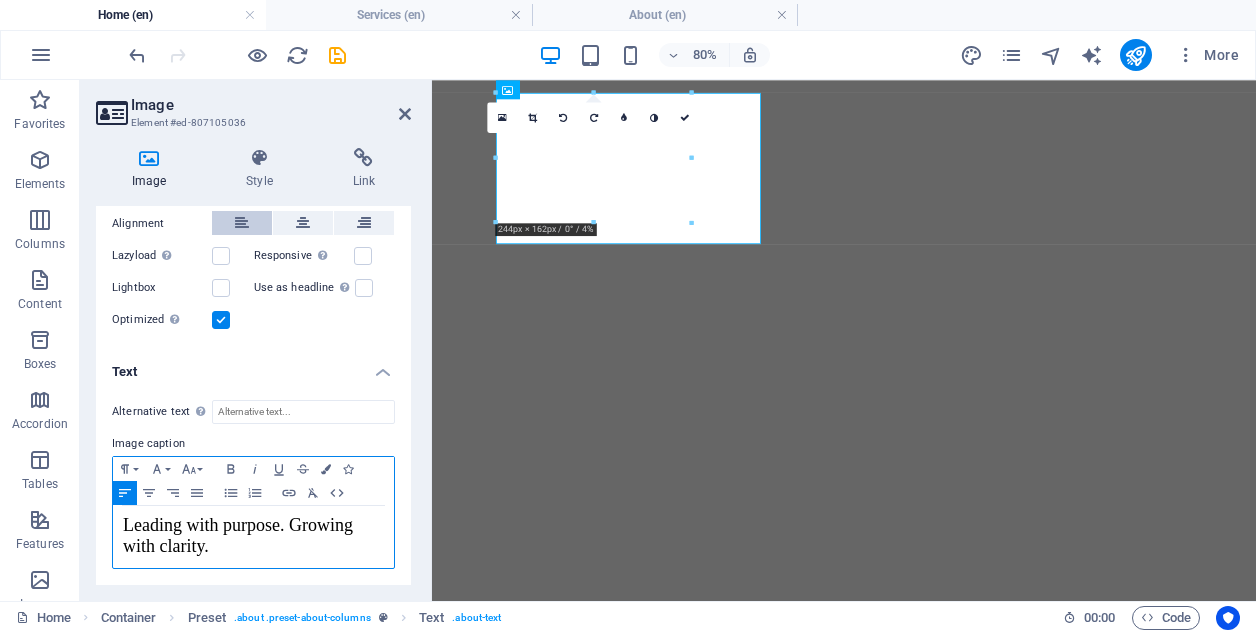 scroll, scrollTop: 308, scrollLeft: 0, axis: vertical 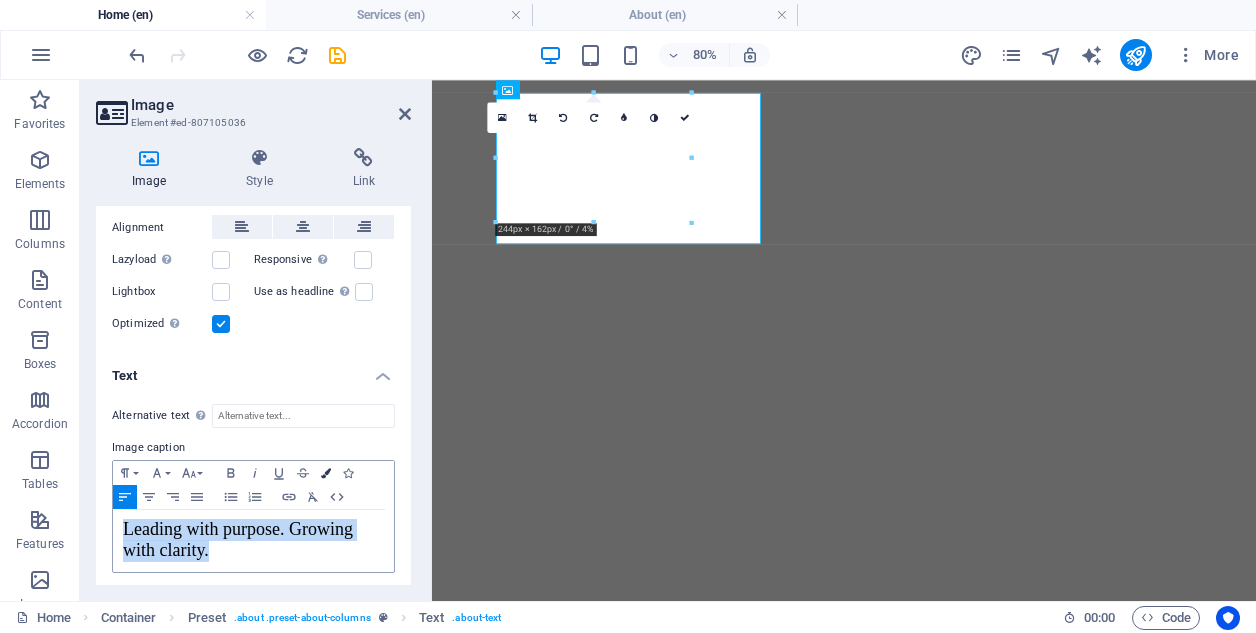 click at bounding box center (326, 473) 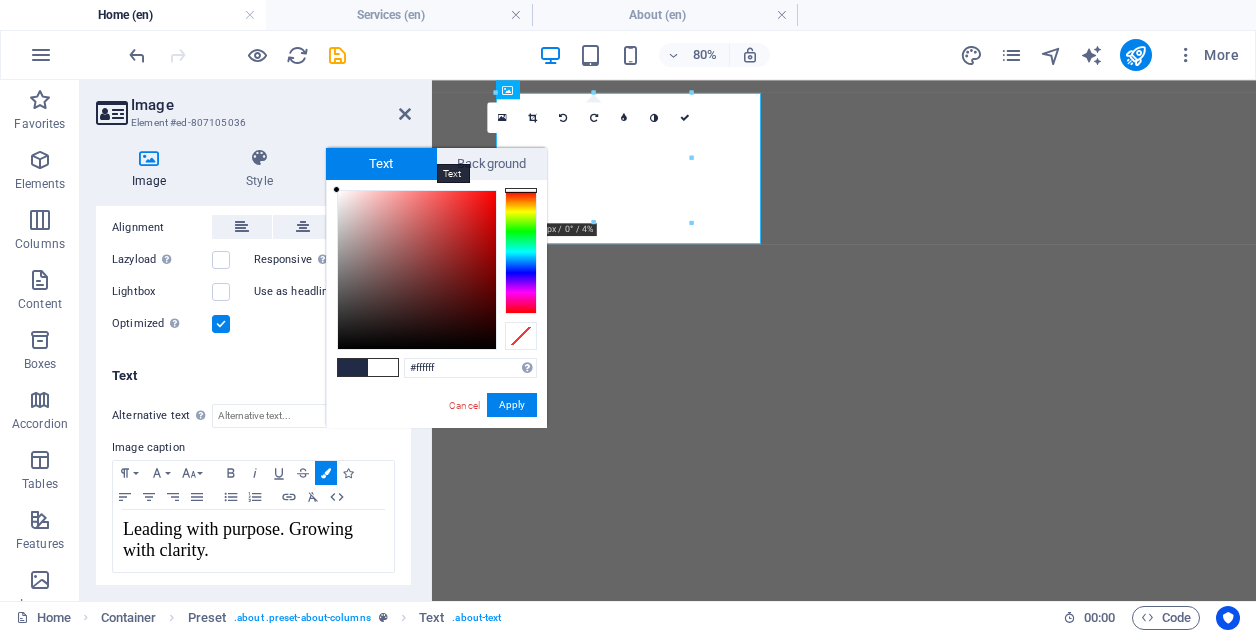 drag, startPoint x: 336, startPoint y: 346, endPoint x: 330, endPoint y: 171, distance: 175.10283 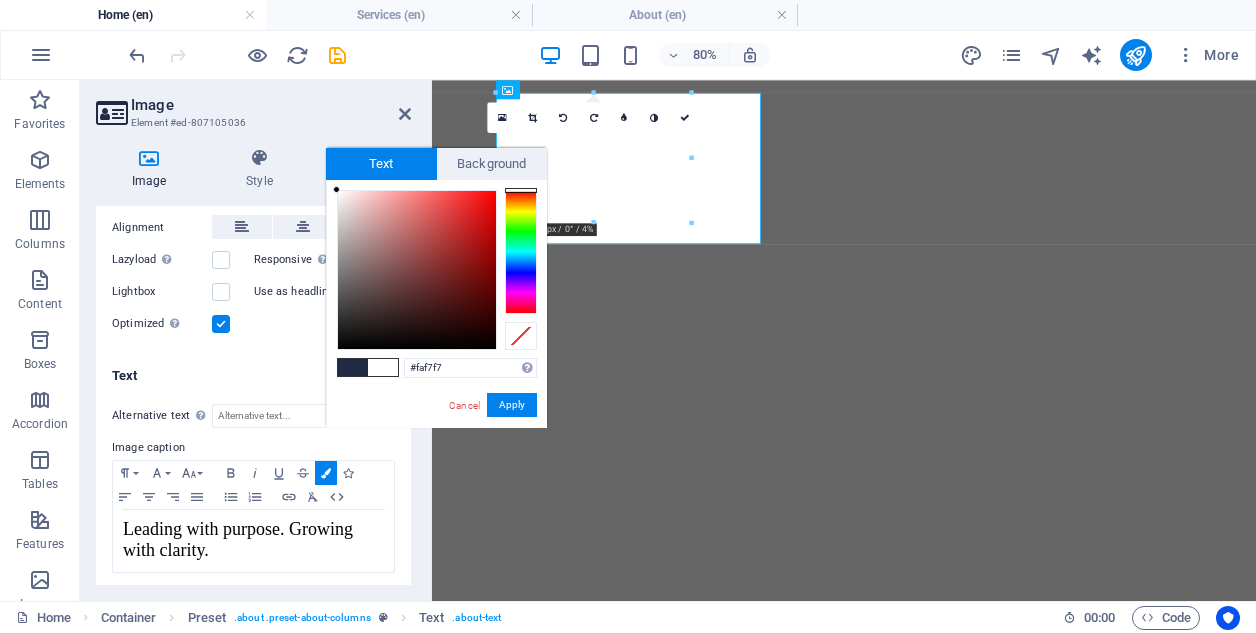 type on "#ffffff" 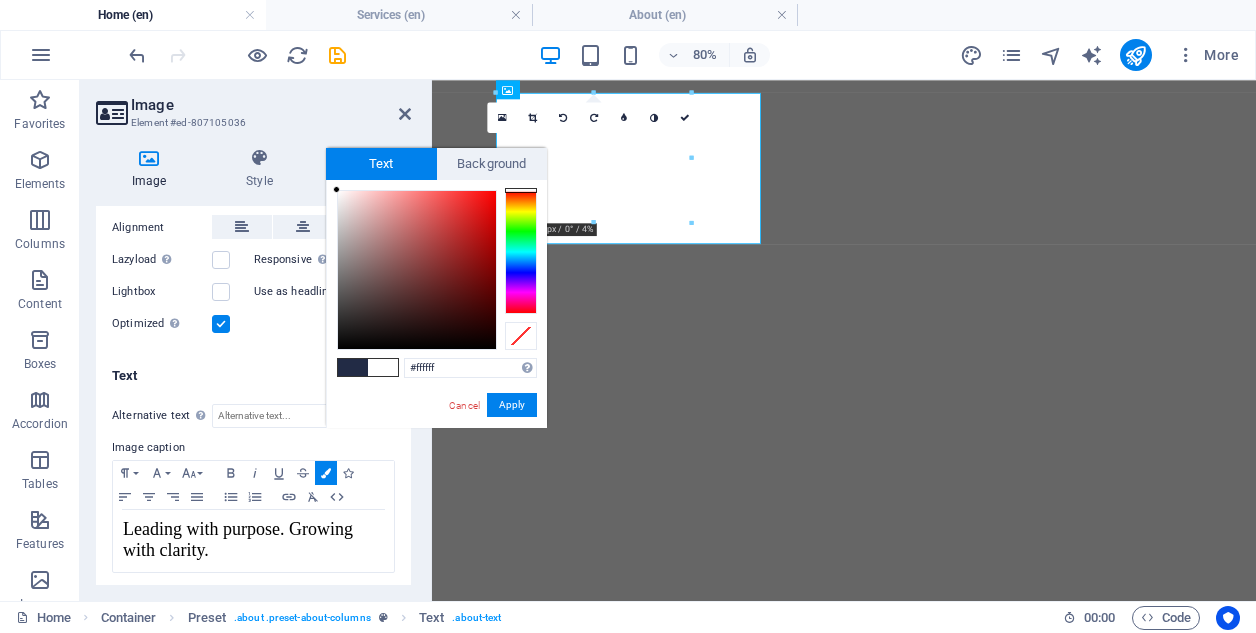 click at bounding box center (336, 189) 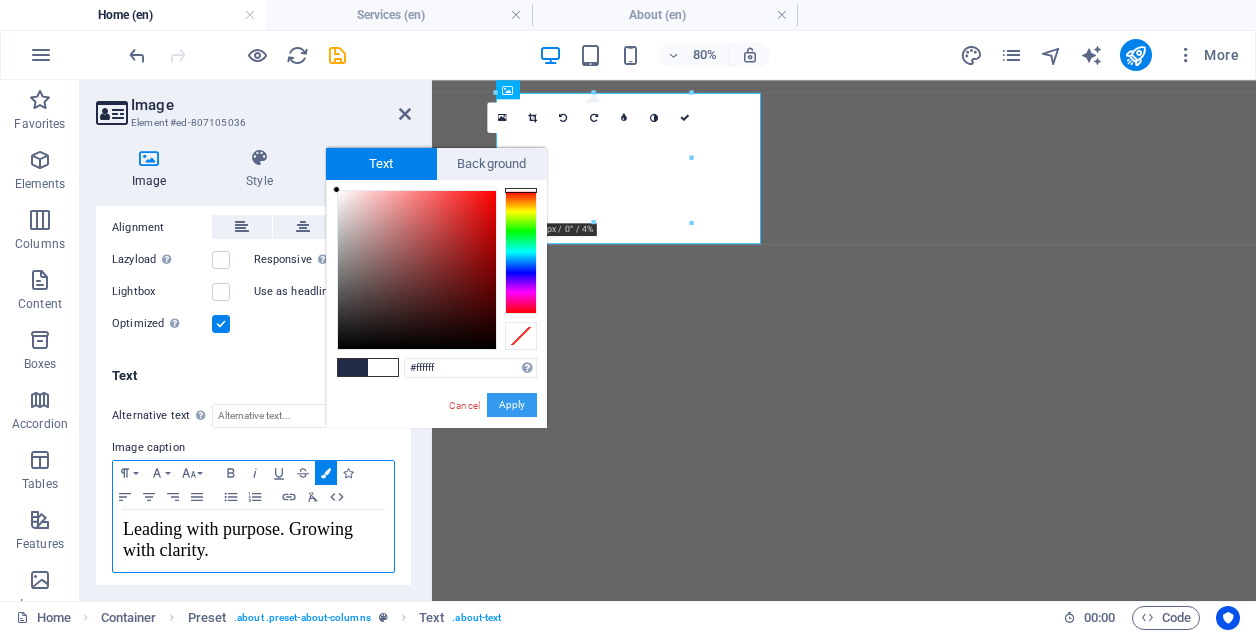 click on "Apply" at bounding box center [512, 405] 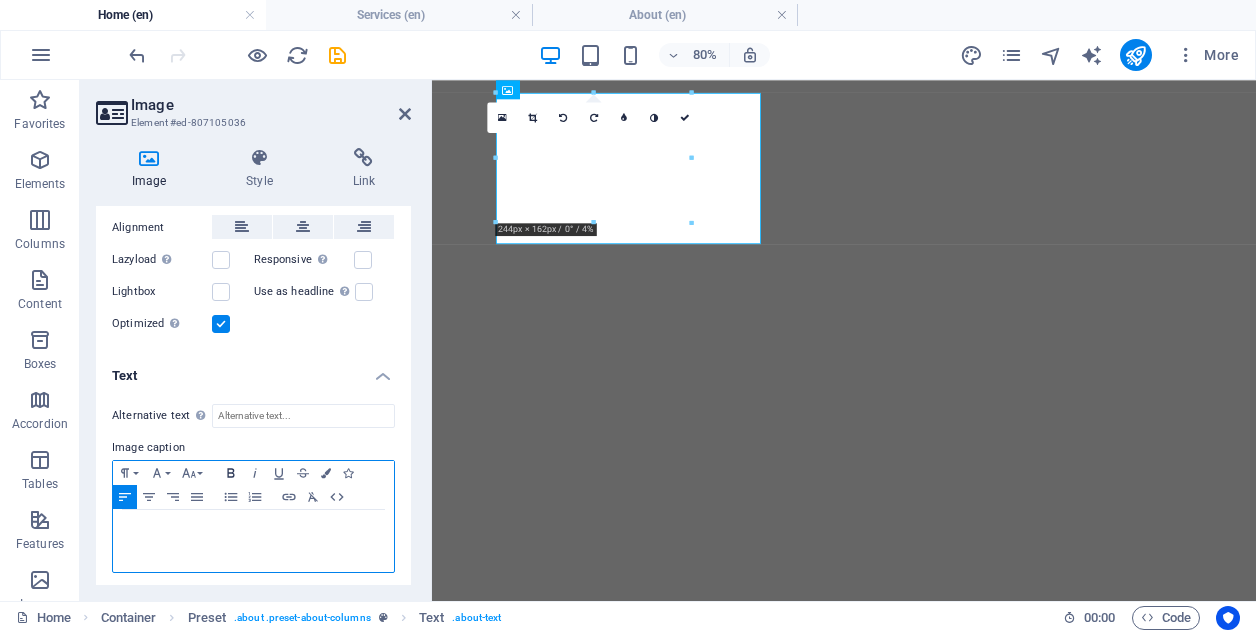 click 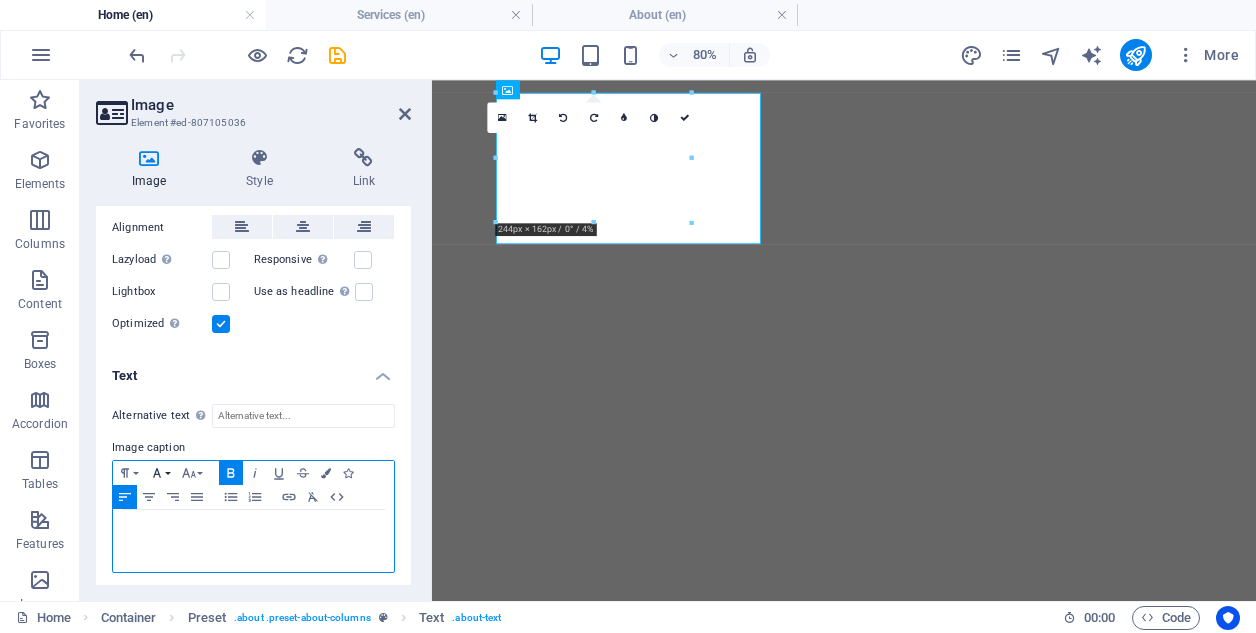 click on "Font Family" at bounding box center (161, 473) 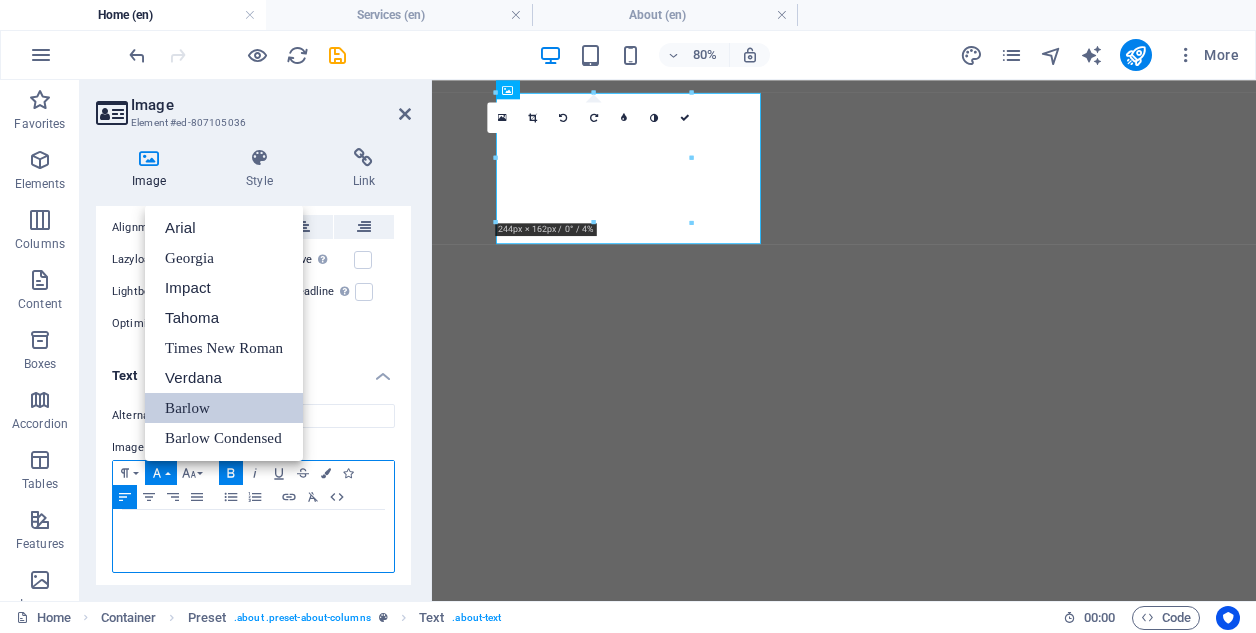 scroll, scrollTop: 0, scrollLeft: 0, axis: both 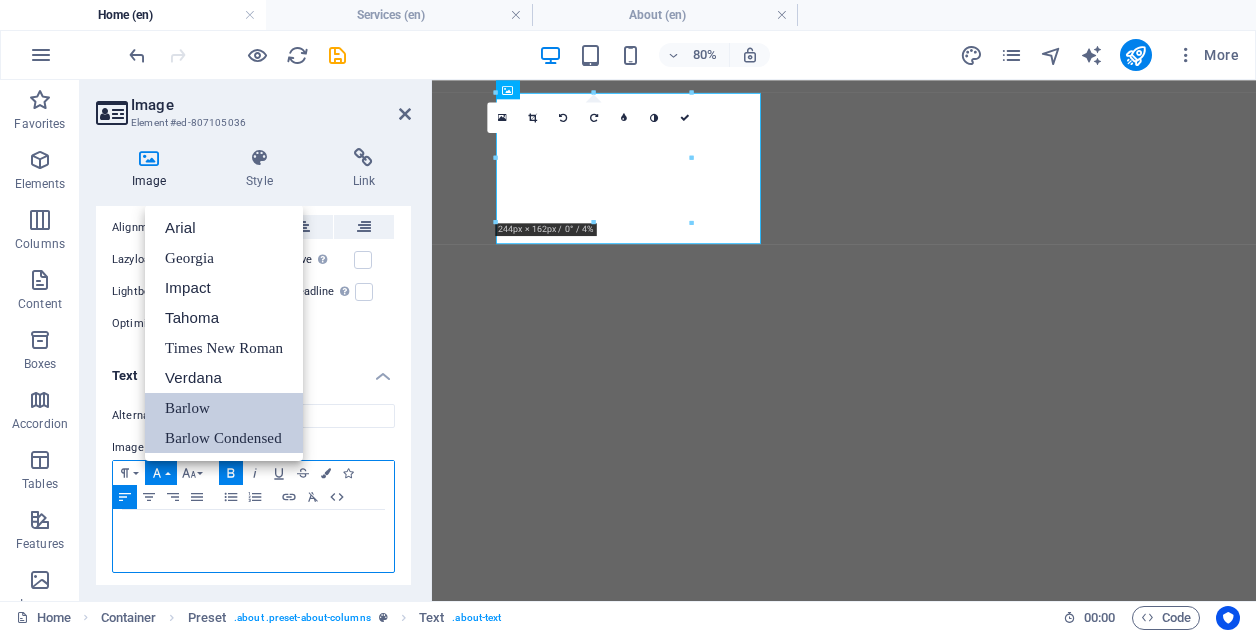 click on "Barlow Condensed" at bounding box center (224, 438) 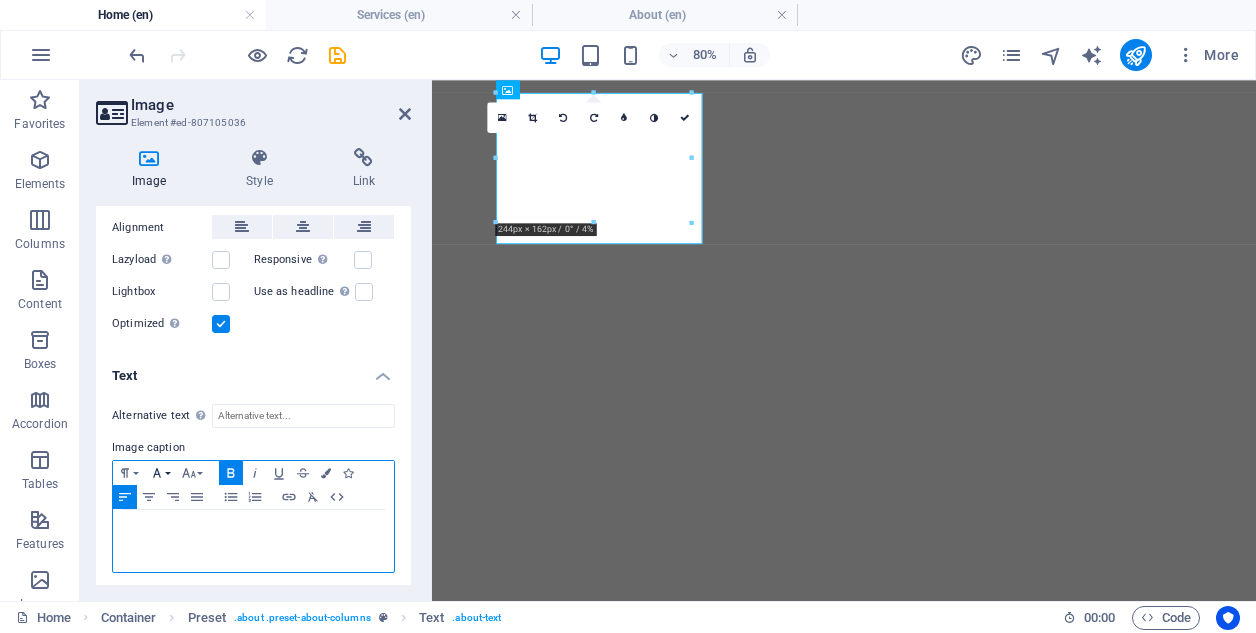 click on "Font Family" at bounding box center [161, 473] 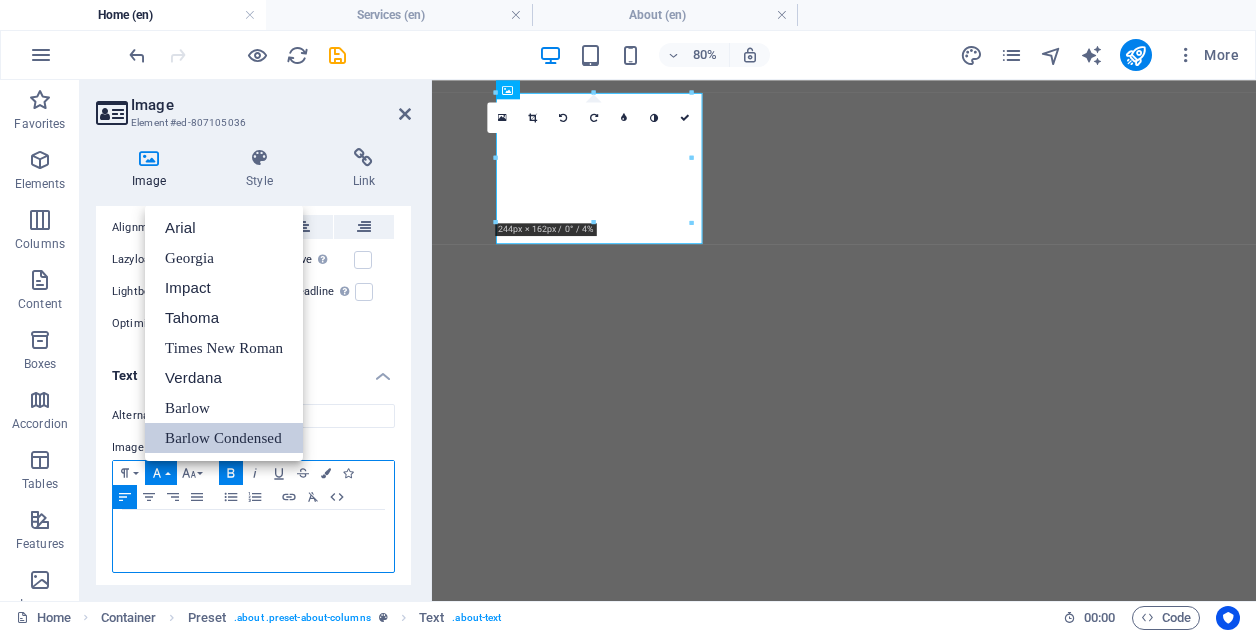 scroll, scrollTop: 0, scrollLeft: 0, axis: both 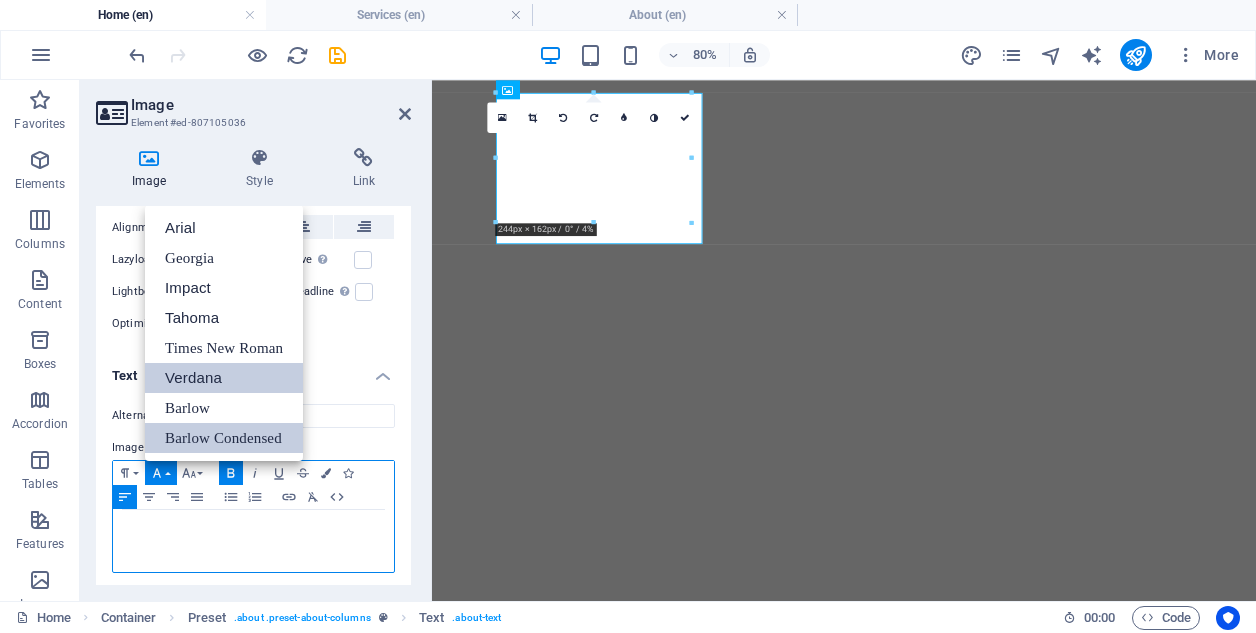 click on "Verdana" at bounding box center (224, 378) 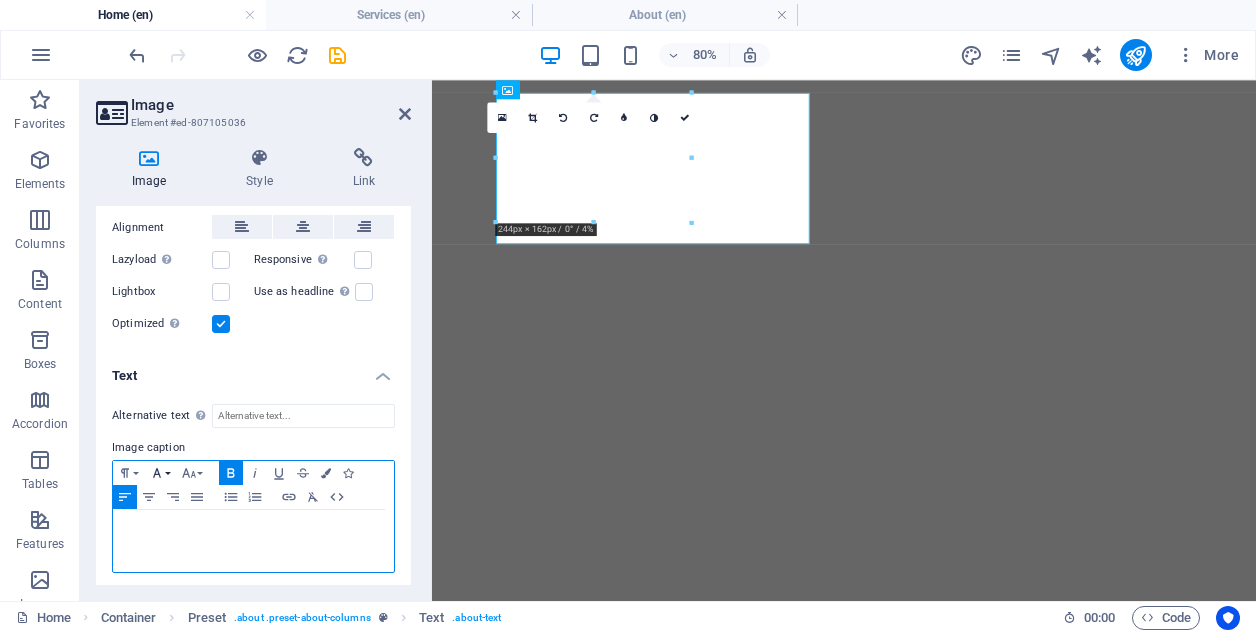 click 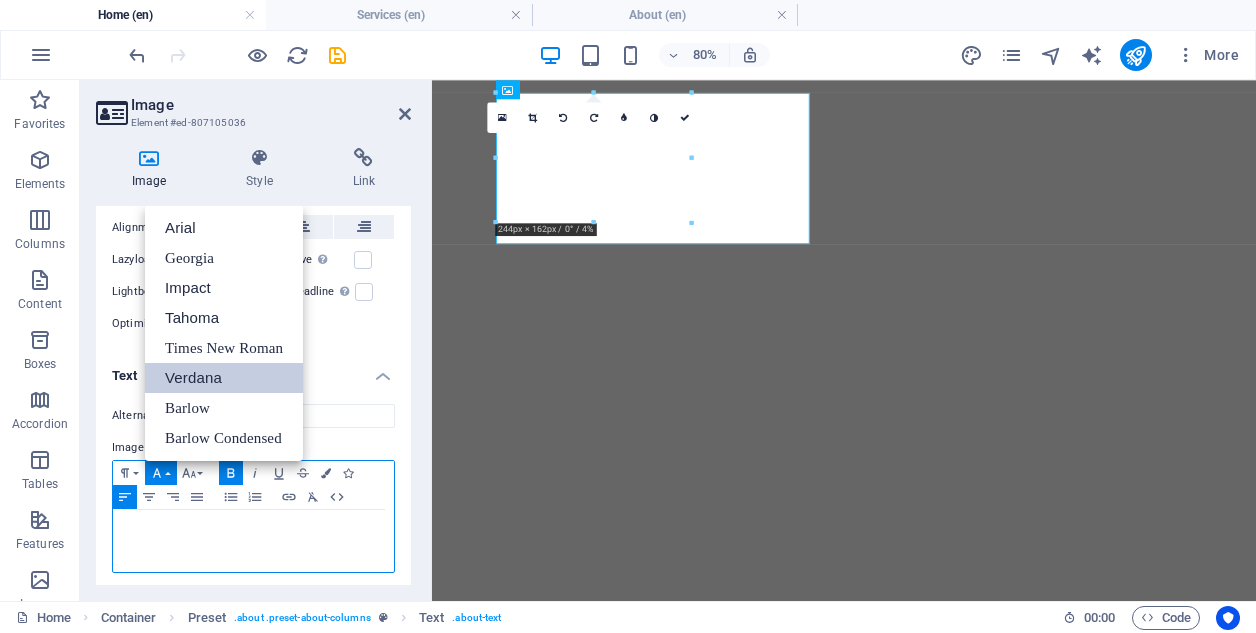 scroll, scrollTop: 19, scrollLeft: 0, axis: vertical 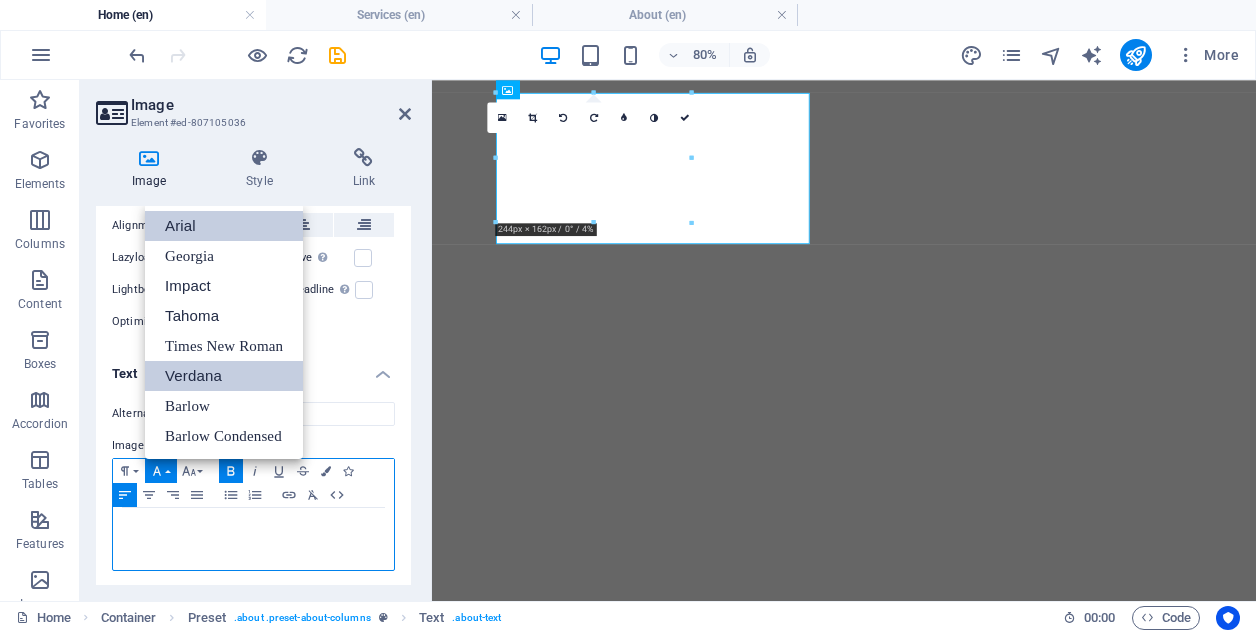 click on "Arial" at bounding box center (224, 226) 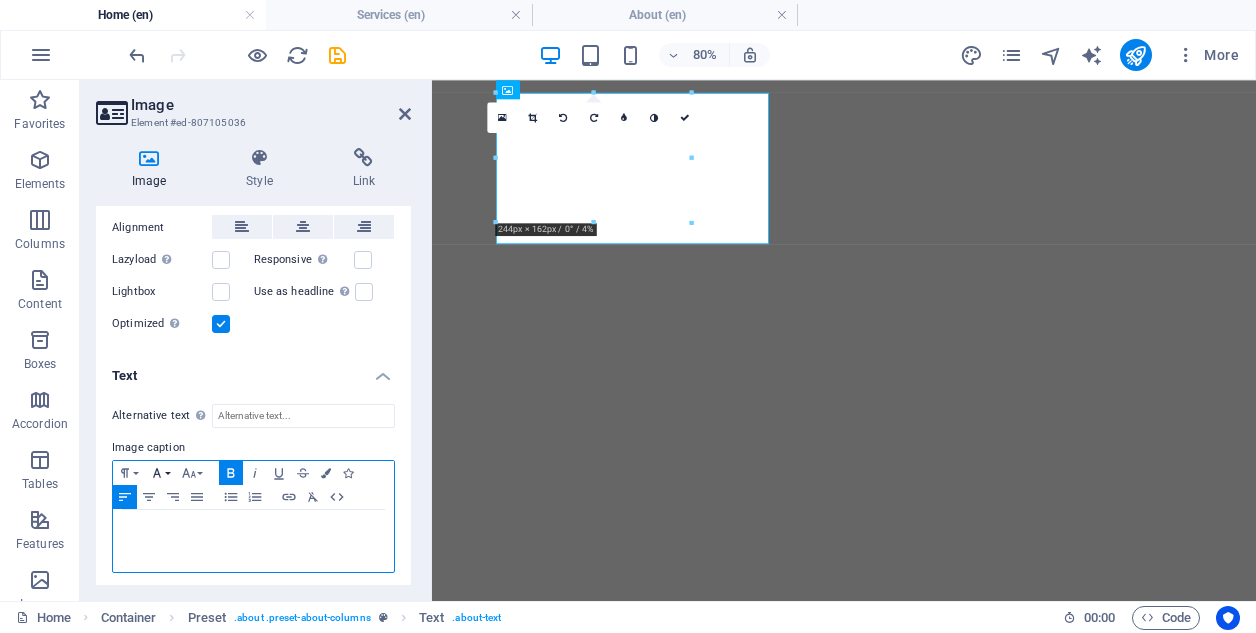 click 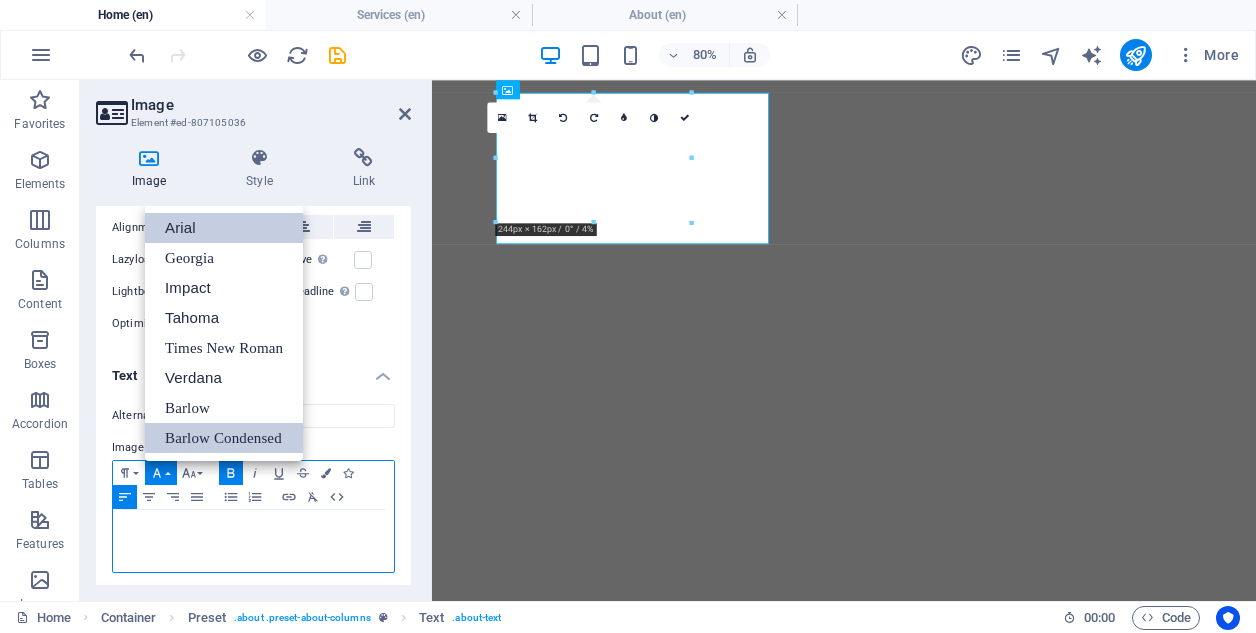 scroll, scrollTop: 0, scrollLeft: 0, axis: both 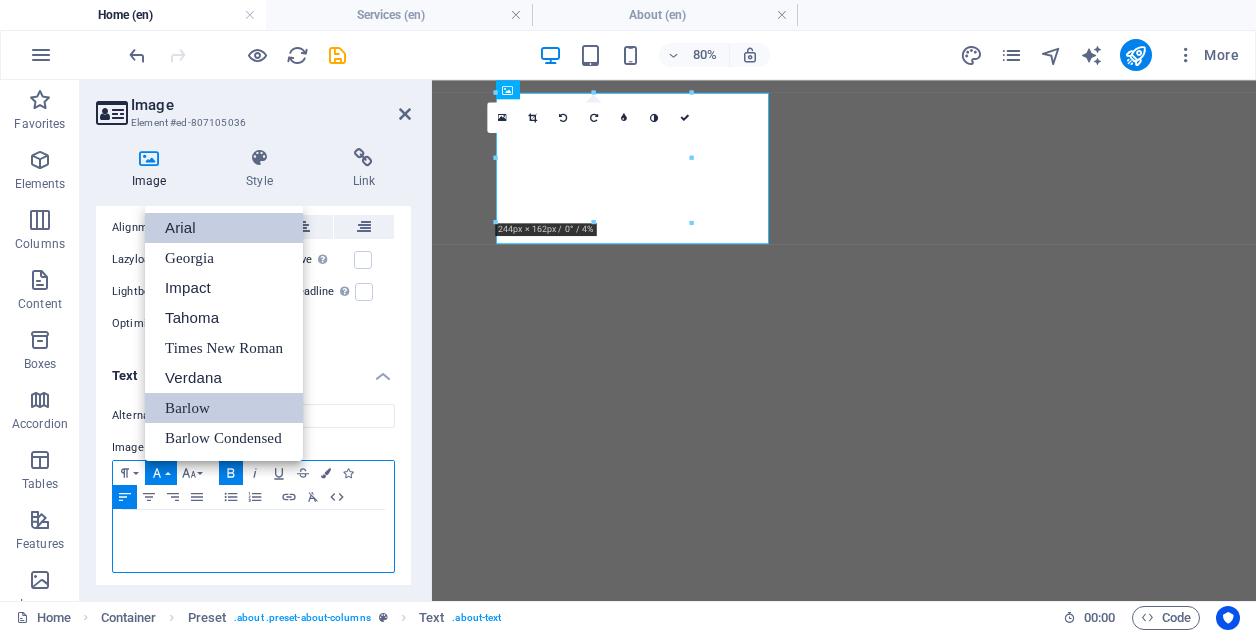 click on "Barlow" at bounding box center [224, 408] 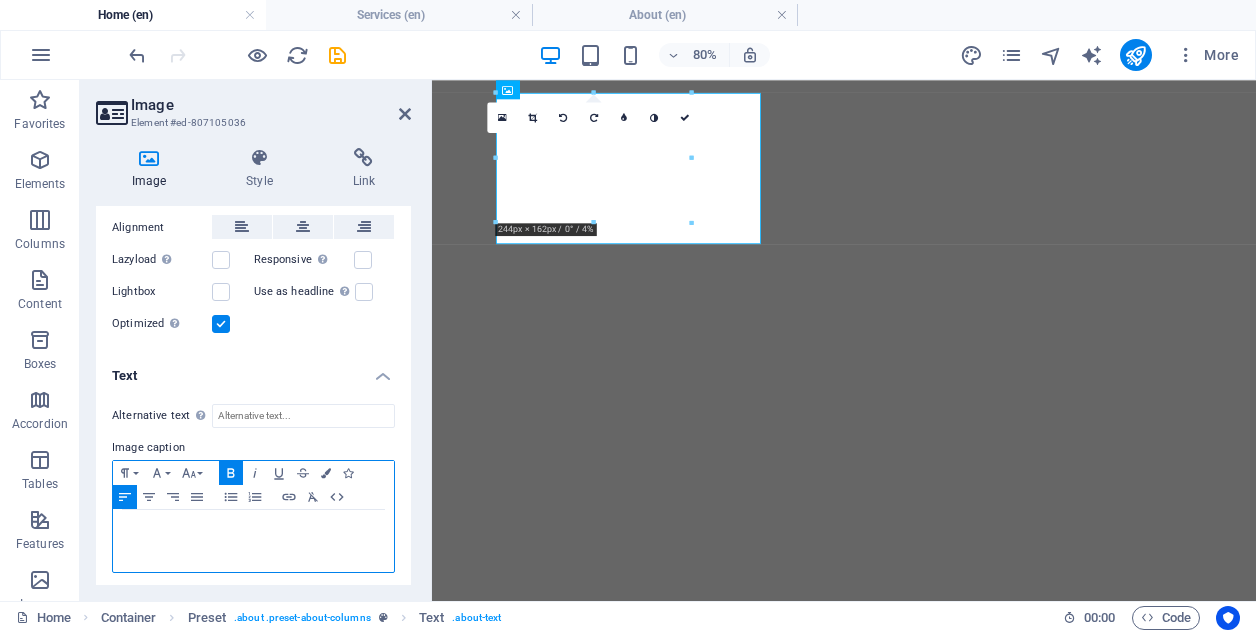 click on "​​ Leading with purpose. Growing with clarity." at bounding box center [253, 541] 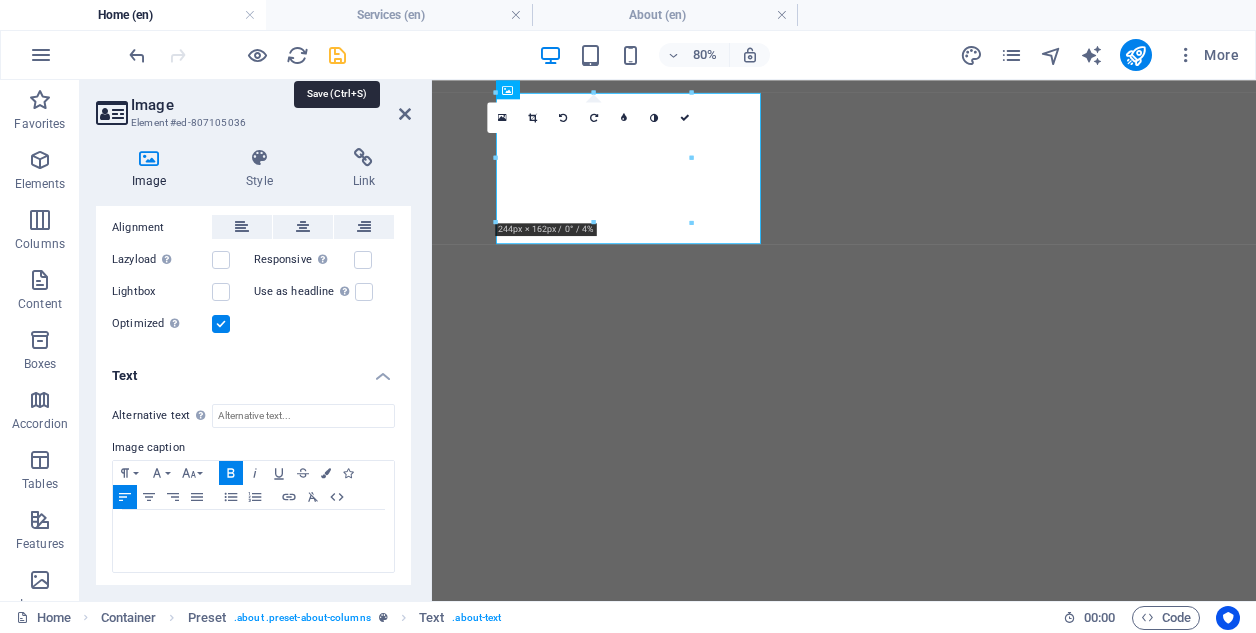 click at bounding box center (337, 55) 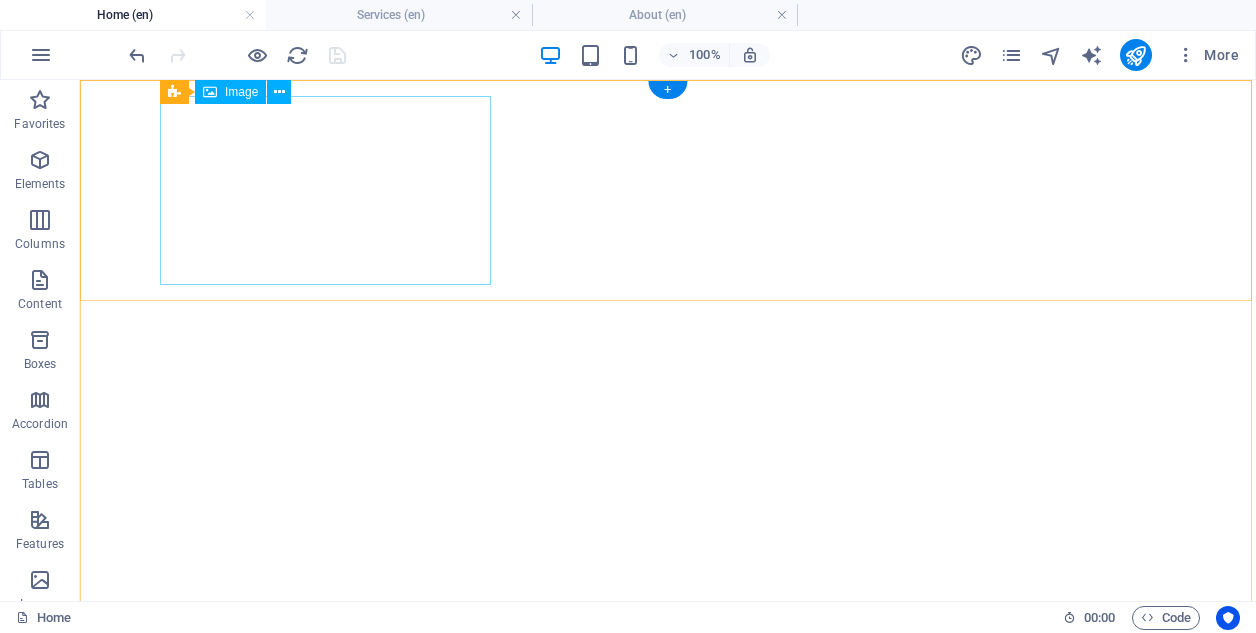 click on "Leading with purpose. Growing with clarity." at bounding box center [668, 798] 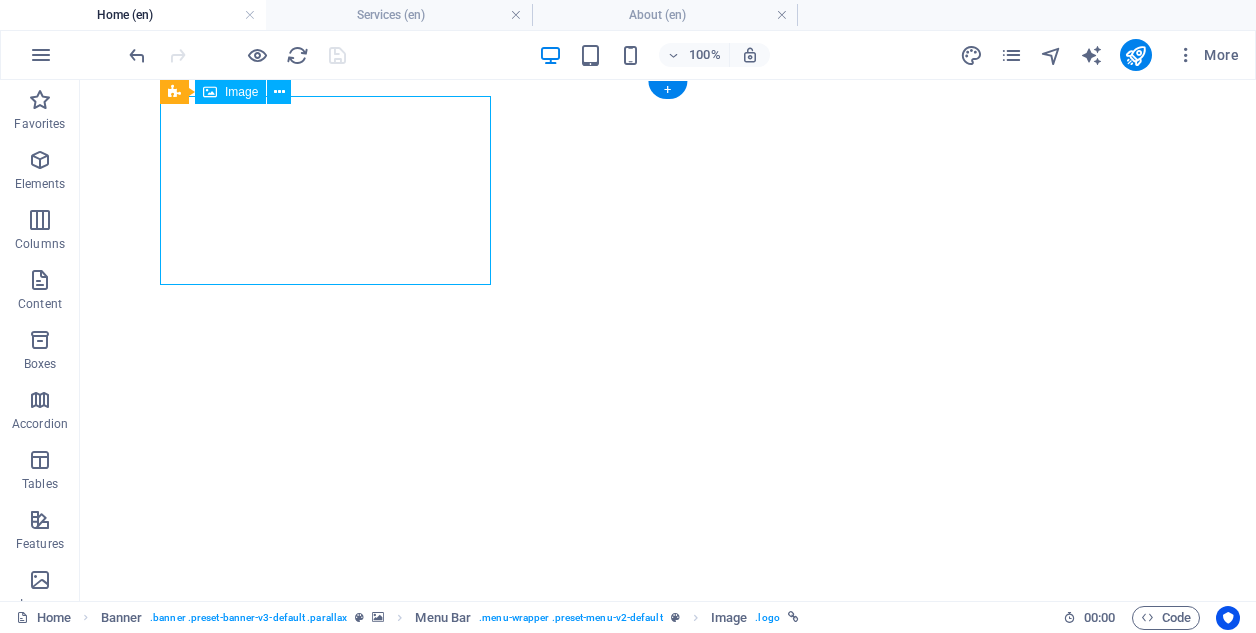 click on "Leading with purpose. Growing with clarity." at bounding box center [668, 798] 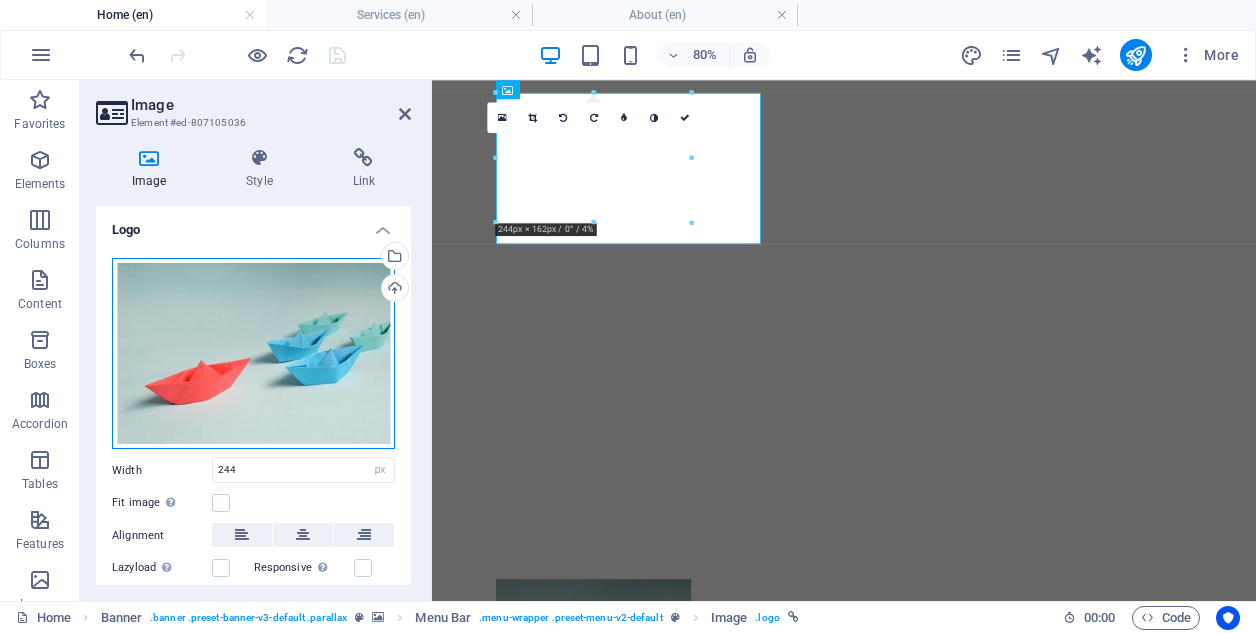 click on "Drag files here, click to choose files or select files from Files or our free stock photos & videos" at bounding box center [253, 354] 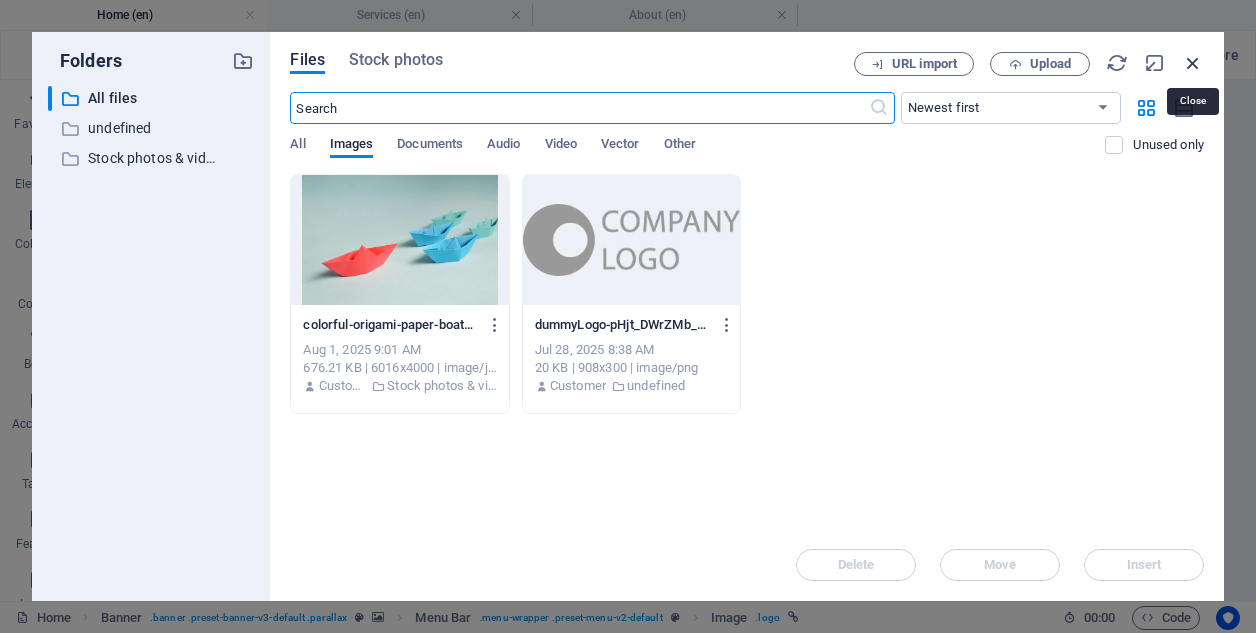 click at bounding box center (1193, 63) 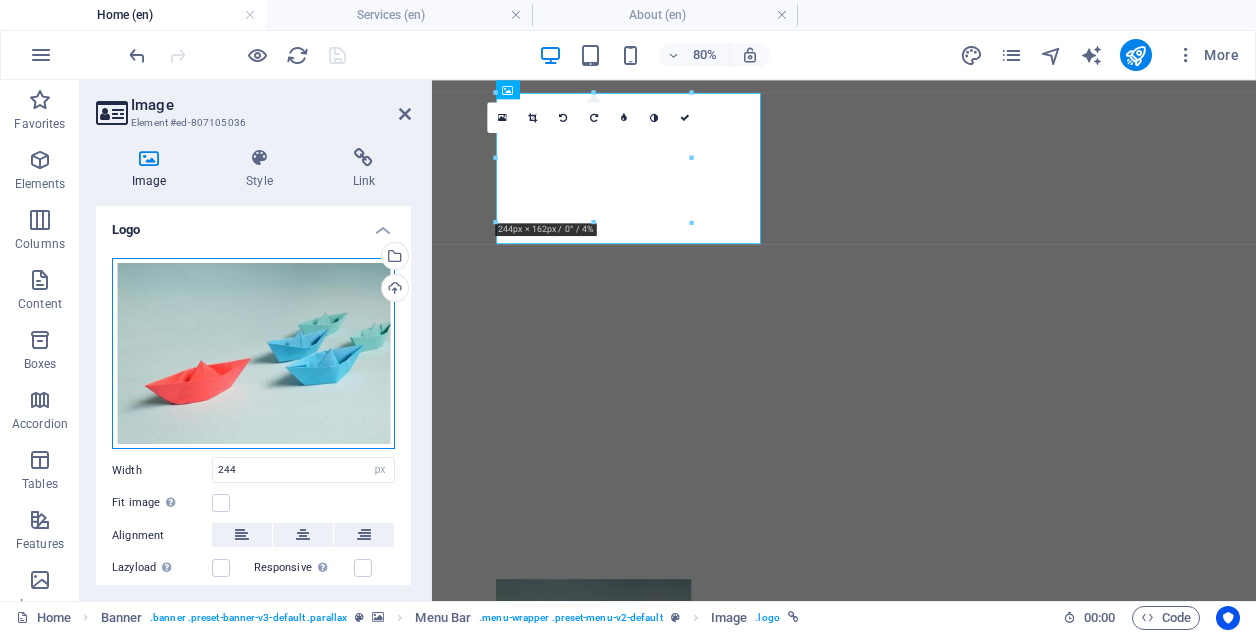click on "Drag files here, click to choose files or select files from Files or our free stock photos & videos" at bounding box center (253, 354) 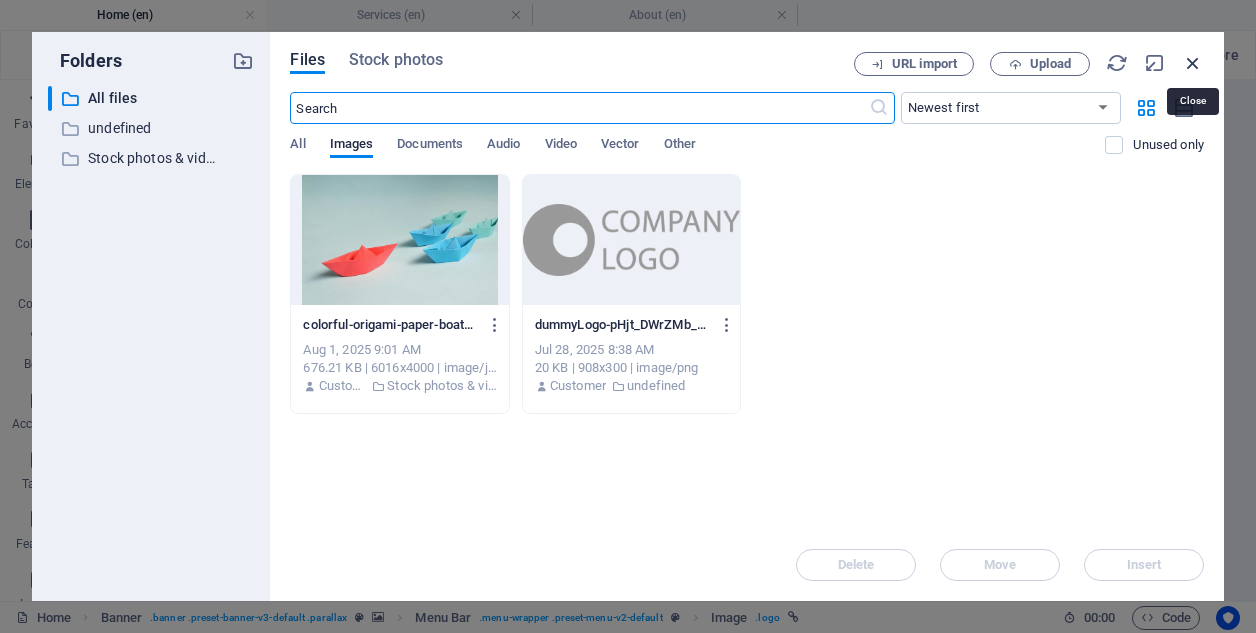 click at bounding box center [1193, 63] 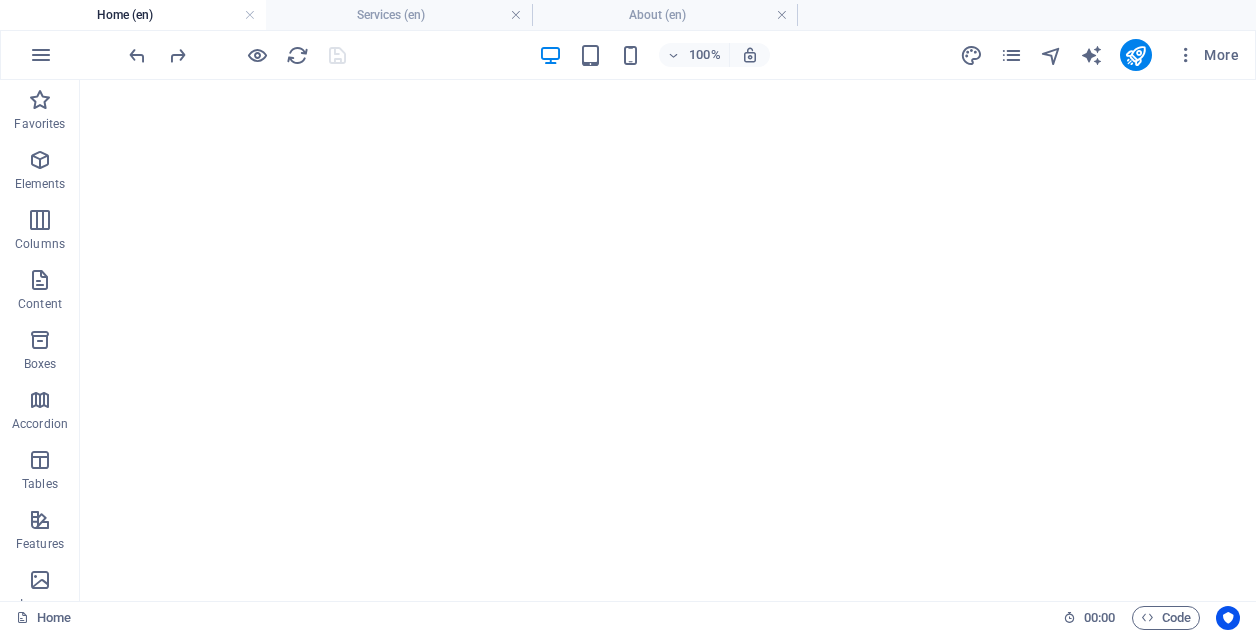 click on "Leading with purpose. Growing with clarity." at bounding box center (668, 798) 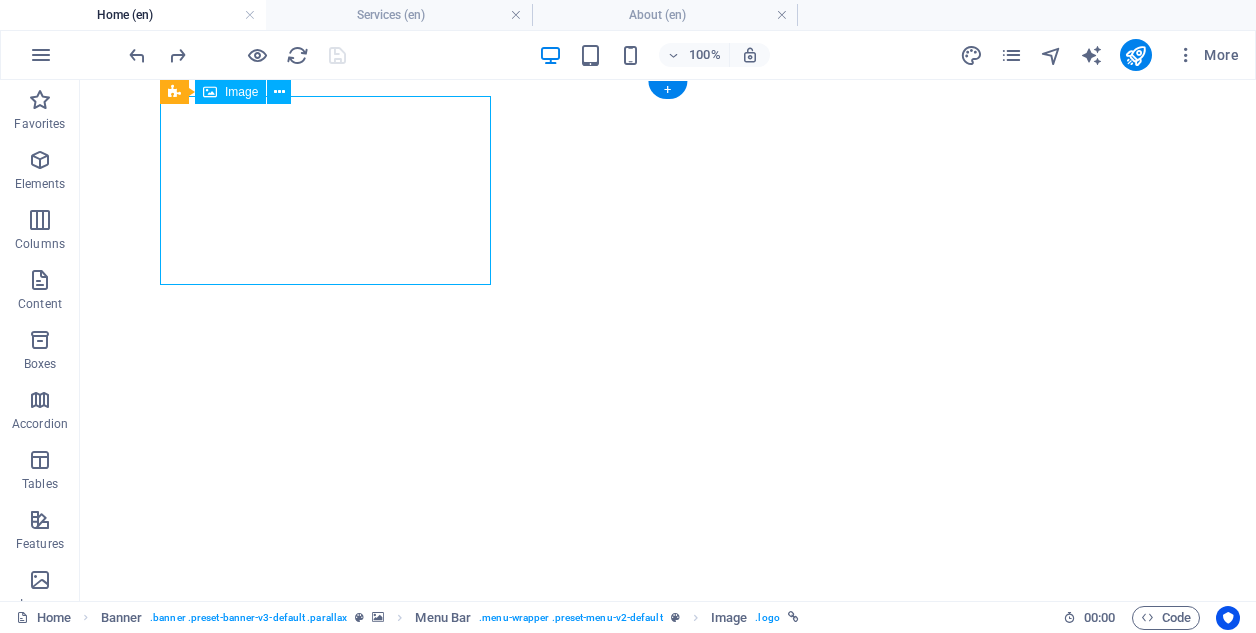 click on "Leading with purpose. Growing with clarity." at bounding box center (668, 798) 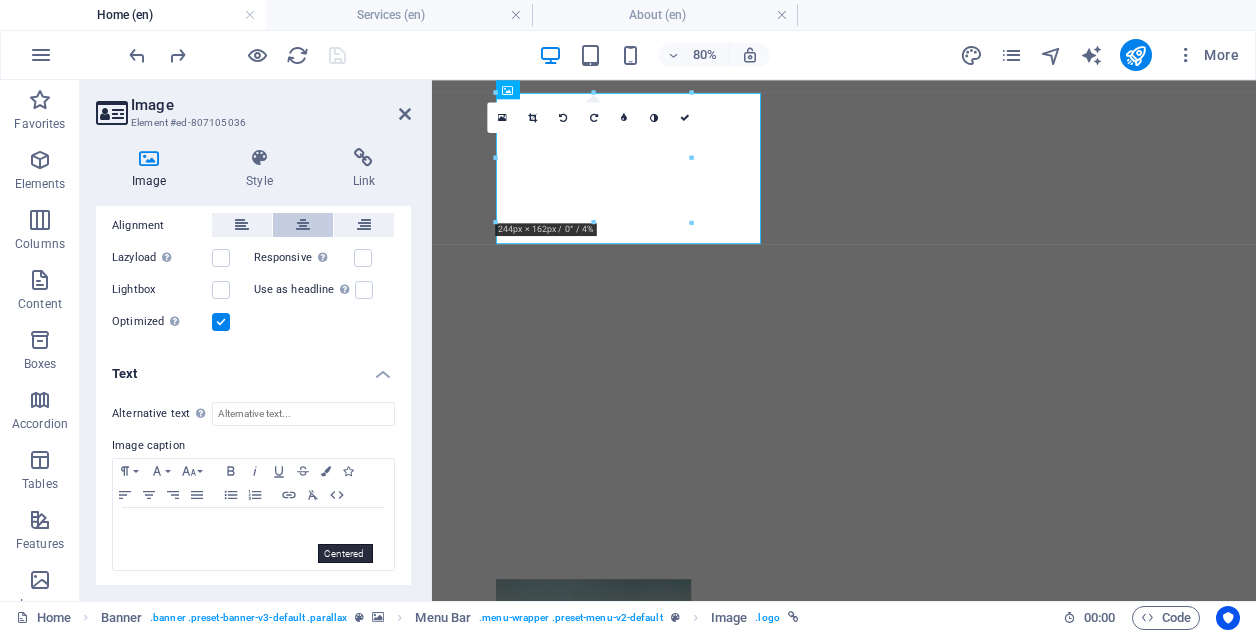 scroll, scrollTop: 308, scrollLeft: 0, axis: vertical 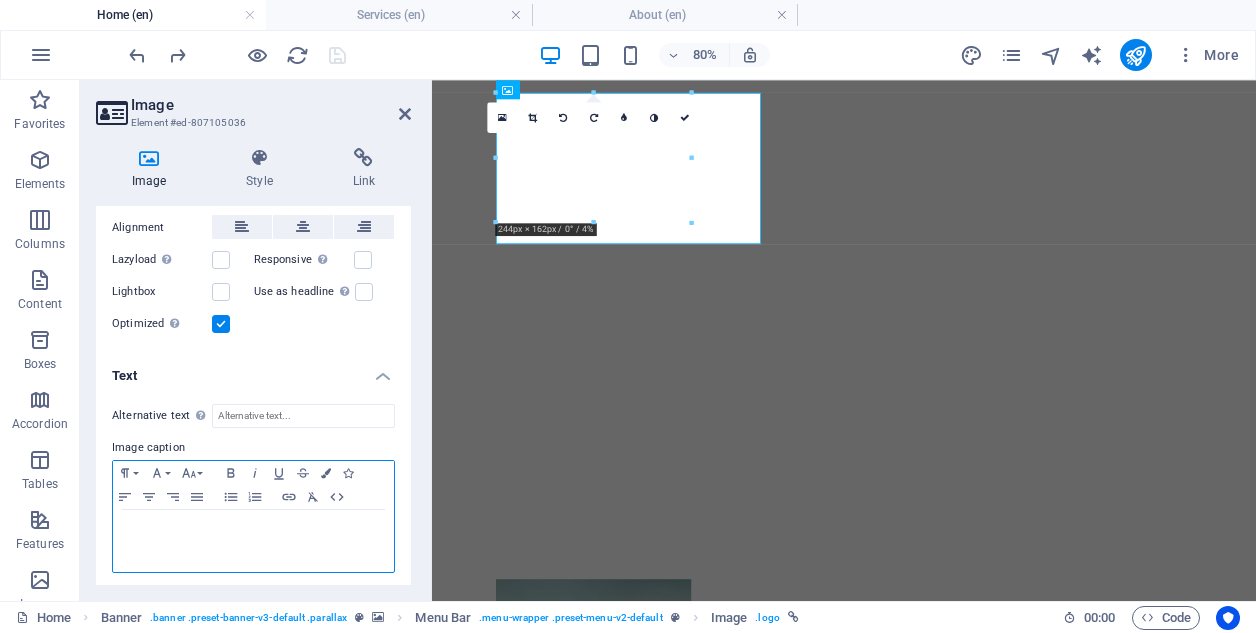click on "Leading with purpose. Growing with clarity." at bounding box center (245, 539) 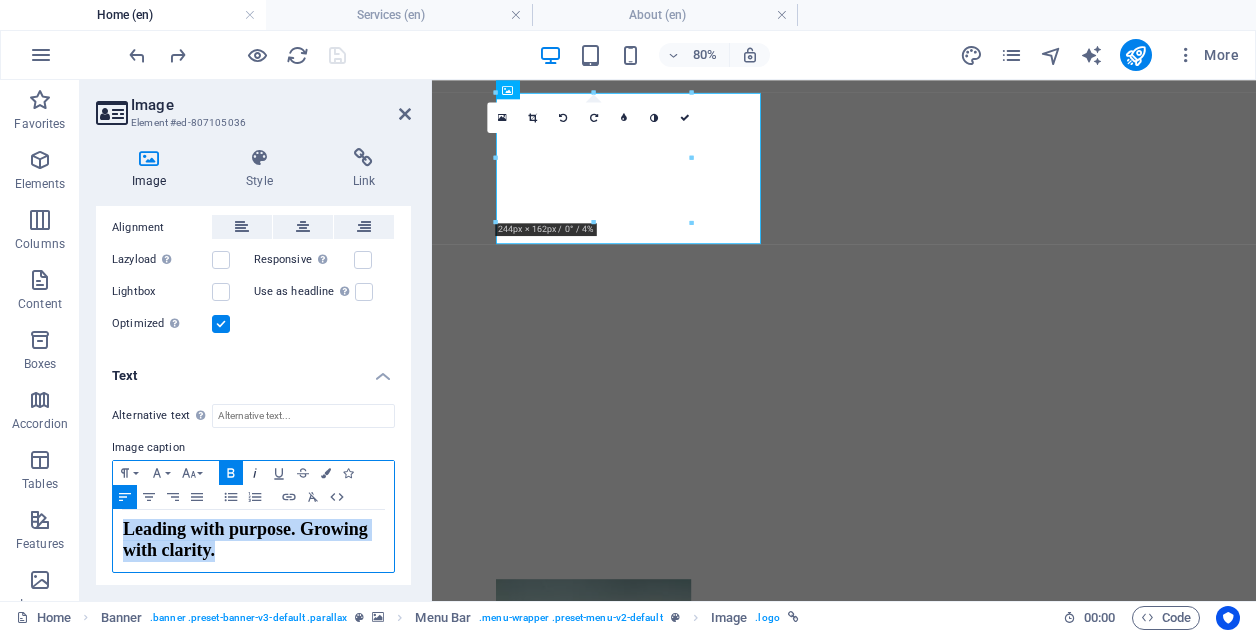 click 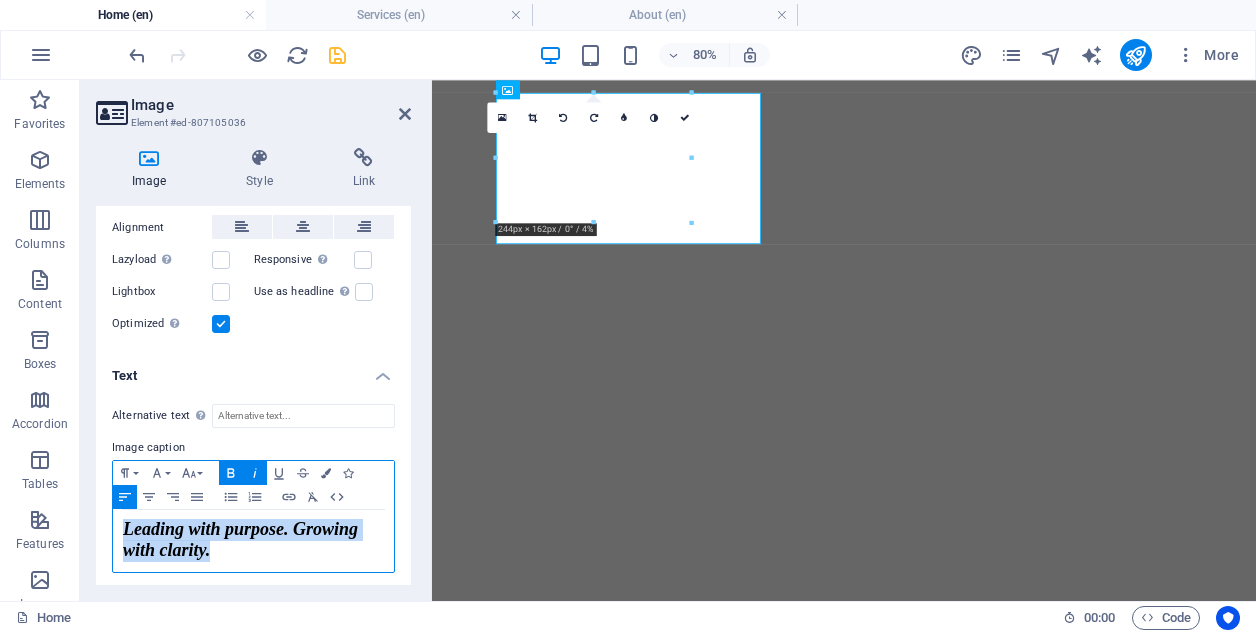 click 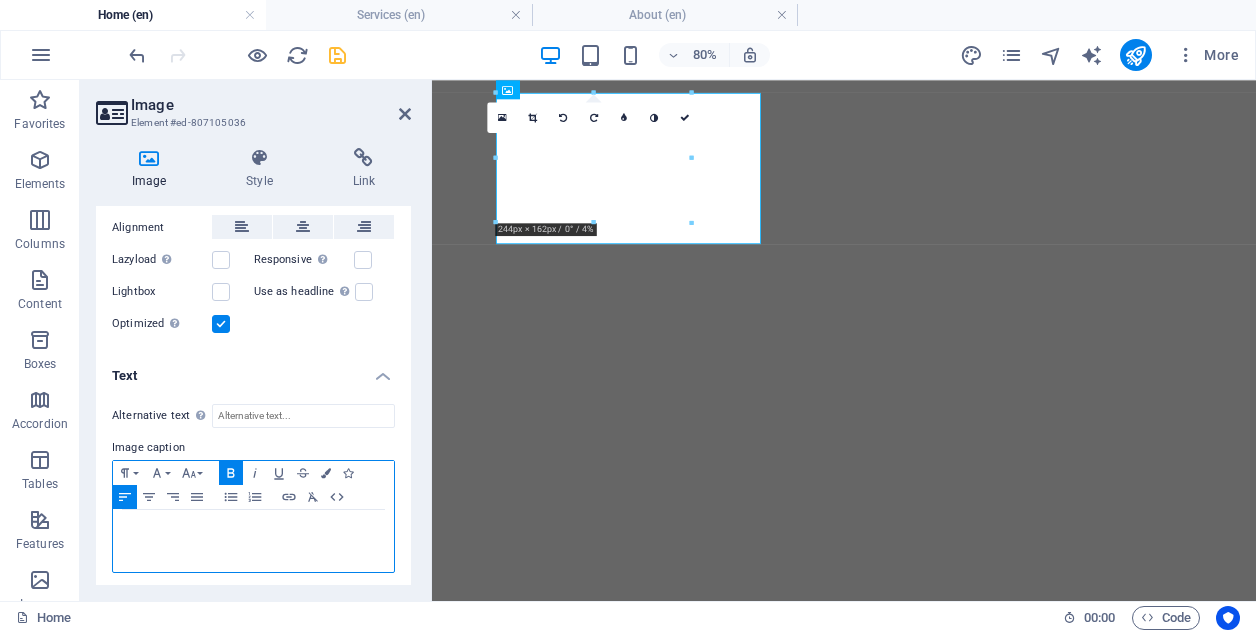 click 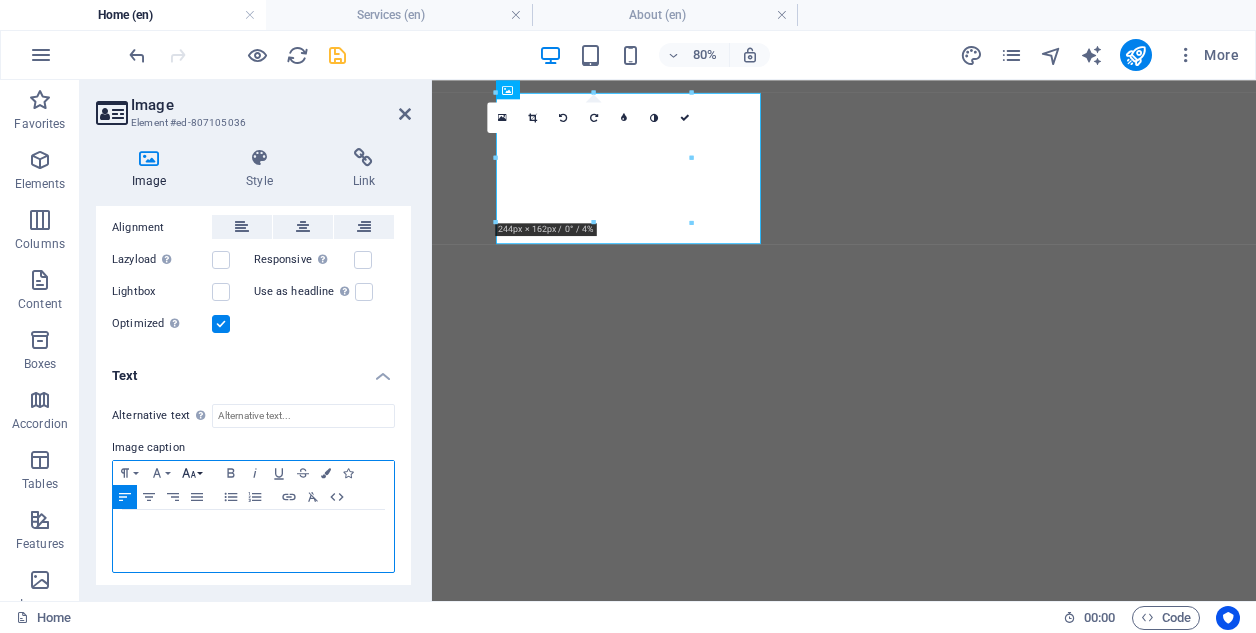 click 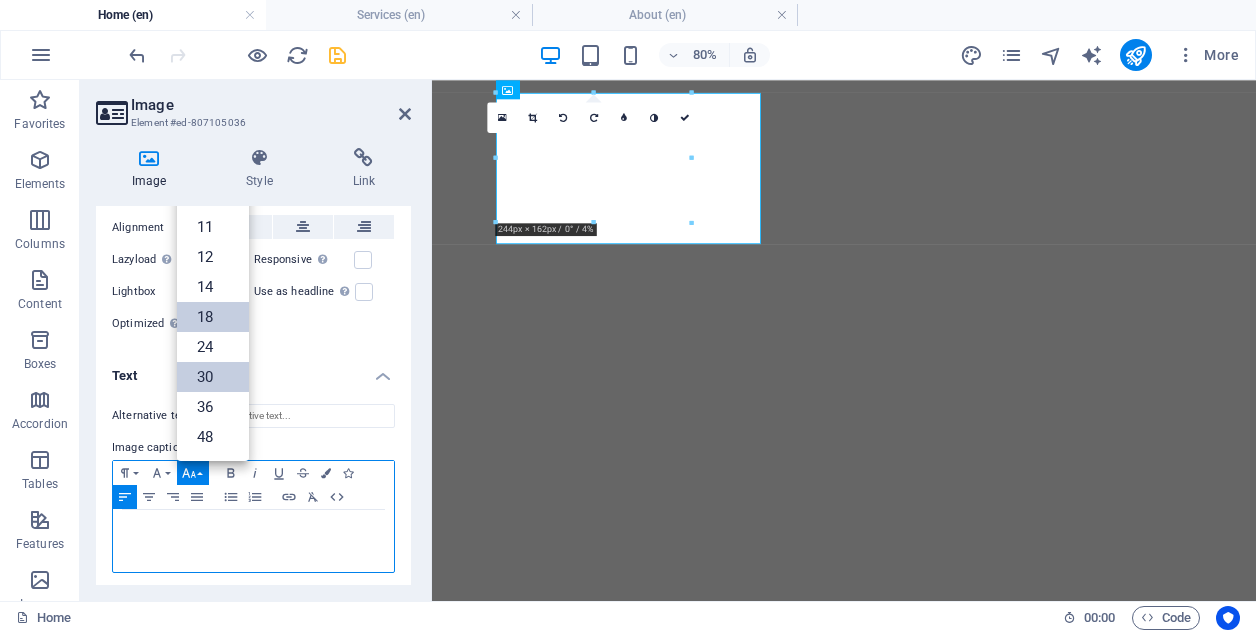 scroll, scrollTop: 70, scrollLeft: 0, axis: vertical 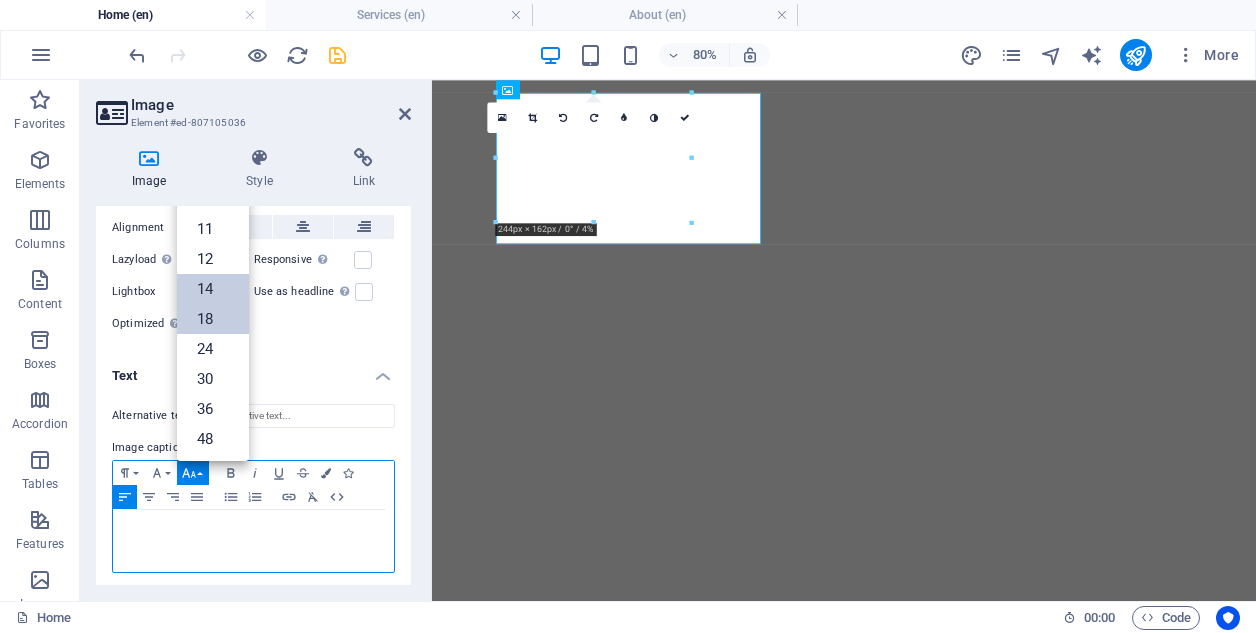 click on "14" at bounding box center (213, 289) 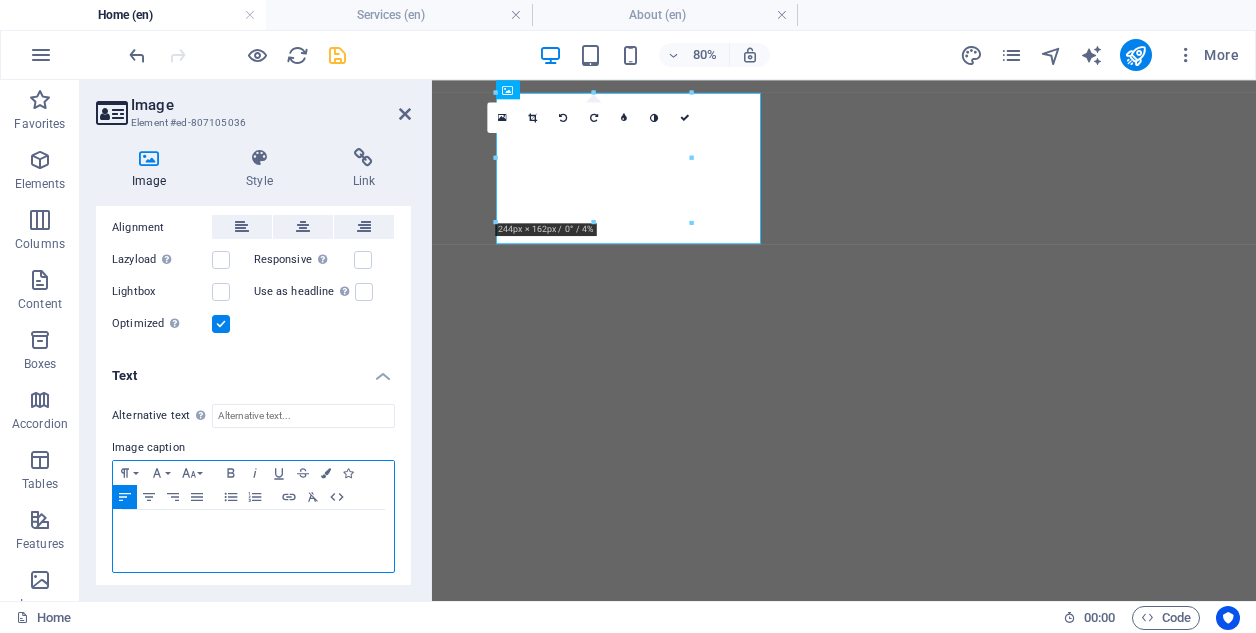 click on "​ Leading with purpose. Growing with clarity." at bounding box center (253, 541) 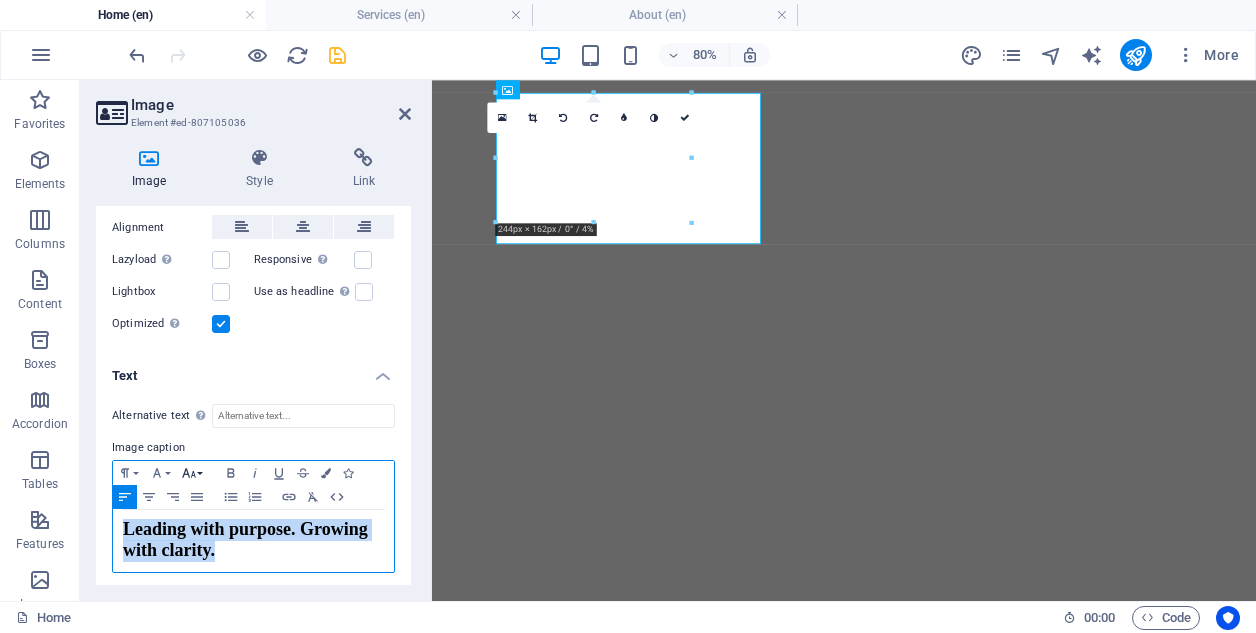 click 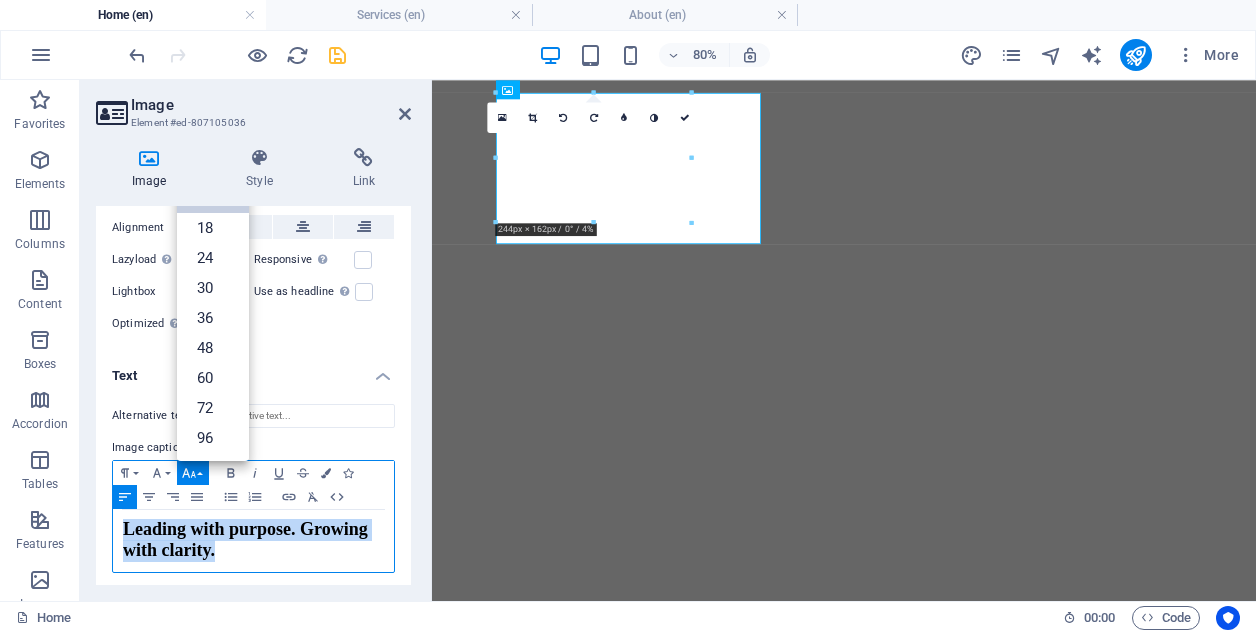 scroll, scrollTop: 161, scrollLeft: 0, axis: vertical 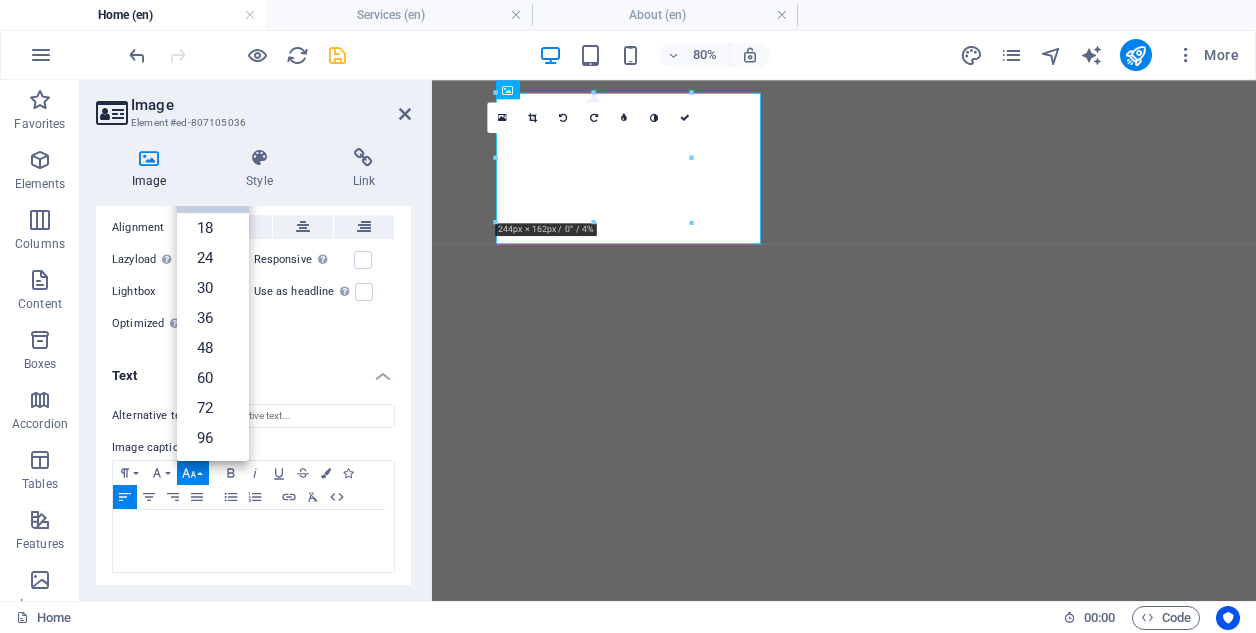 click on "Drag files here, click to choose files or select files from Files or our free stock photos & videos Select files from the file manager, stock photos, or upload file(s) Upload Width 244 Default auto px rem % em vh vw Fit image Automatically fit image to a fixed width and height Height Default auto px Alignment Lazyload Loading images after the page loads improves page speed. Responsive Automatically load retina image and smartphone optimized sizes. Lightbox Use as headline The image will be wrapped in an H1 headline tag. Useful for giving alternative text the weight of an H1 headline, e.g. for the logo. Leave unchecked if uncertain. Optimized Images are compressed to improve page speed. Position Direction Custom X offset 50 px rem % vh vw Y offset 50 px rem % vh vw" at bounding box center (253, 143) 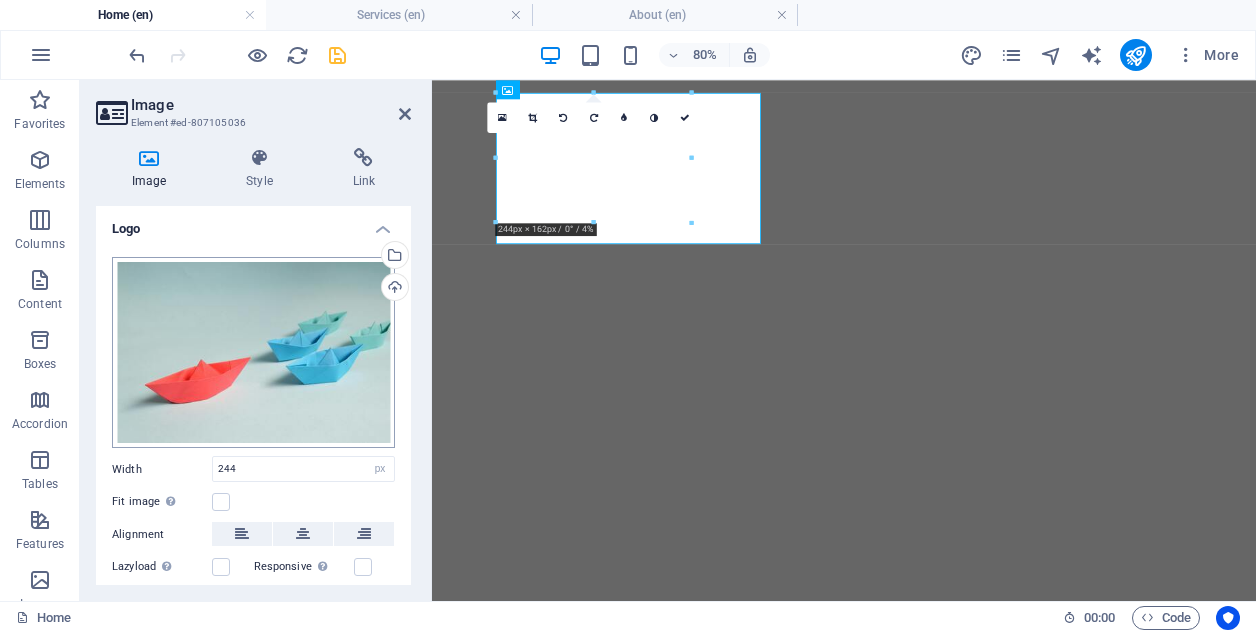 scroll, scrollTop: 0, scrollLeft: 0, axis: both 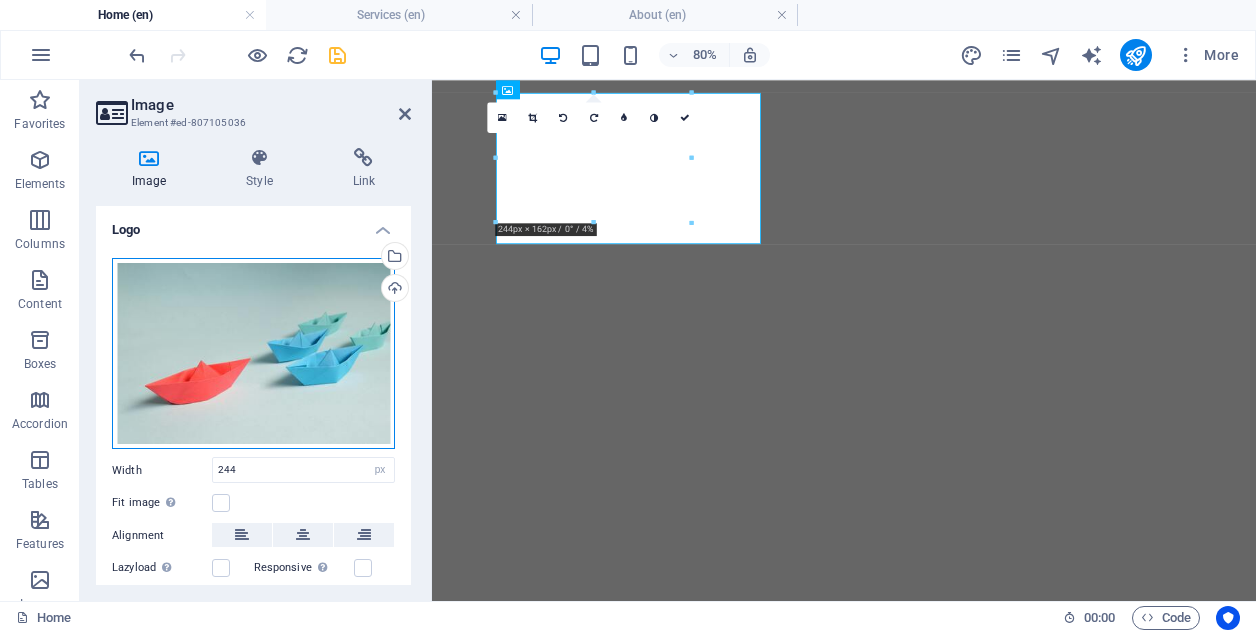 click on "Drag files here, click to choose files or select files from Files or our free stock photos & videos" at bounding box center (253, 354) 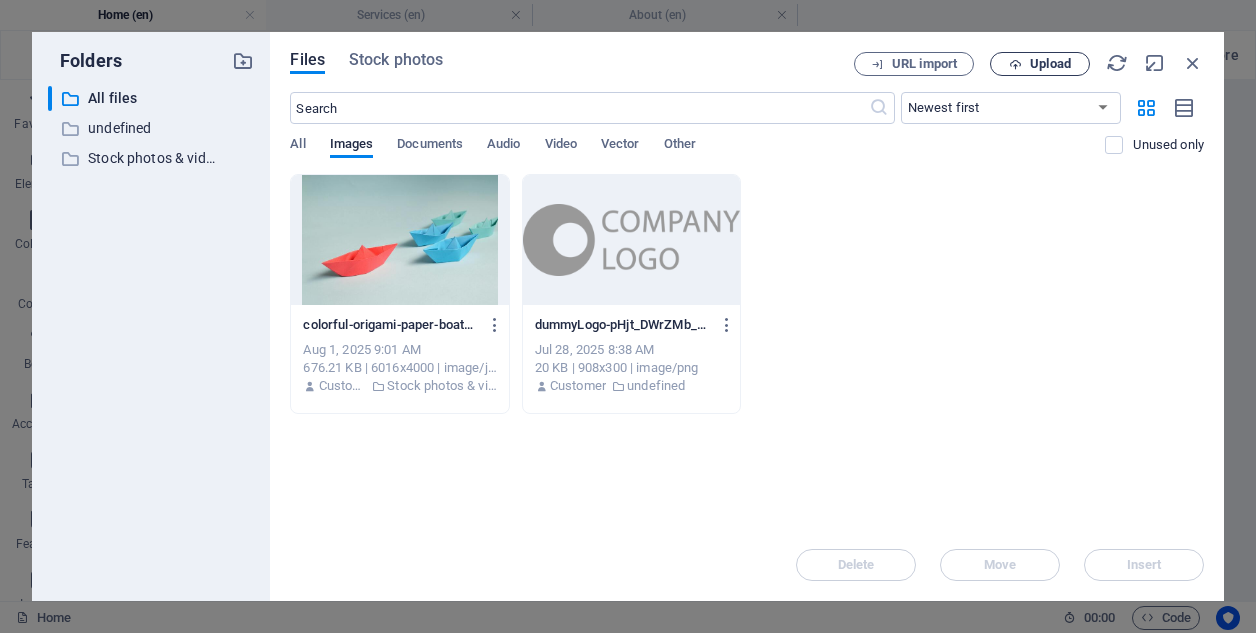 click on "Upload" at bounding box center [1050, 64] 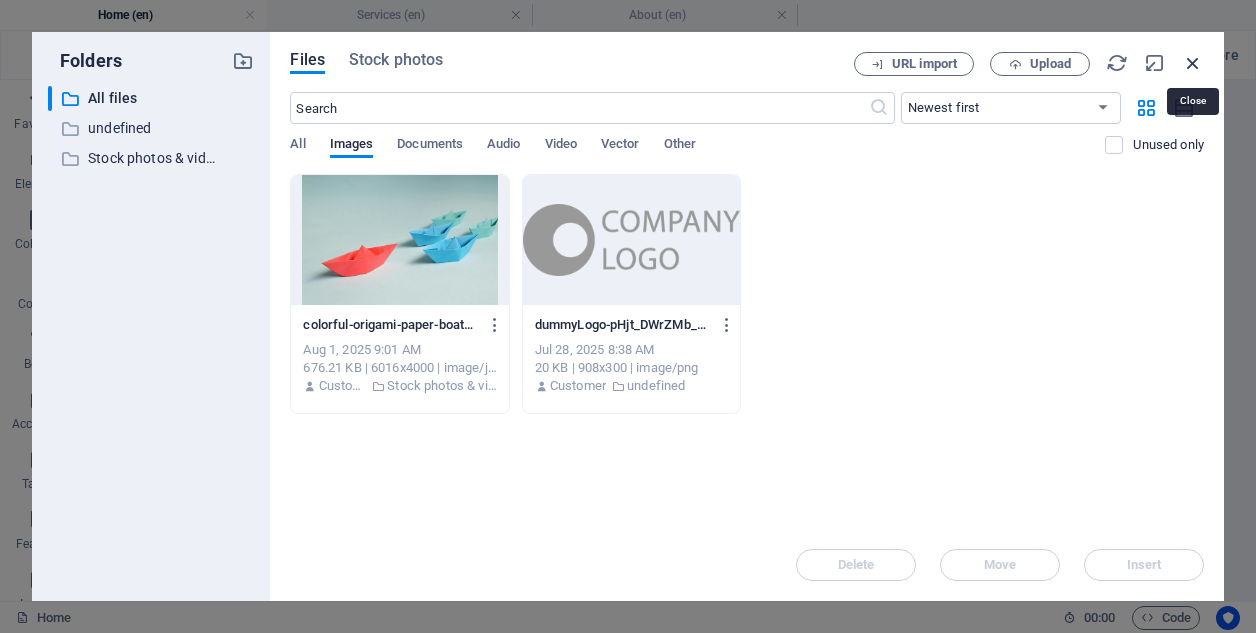 click at bounding box center (1193, 63) 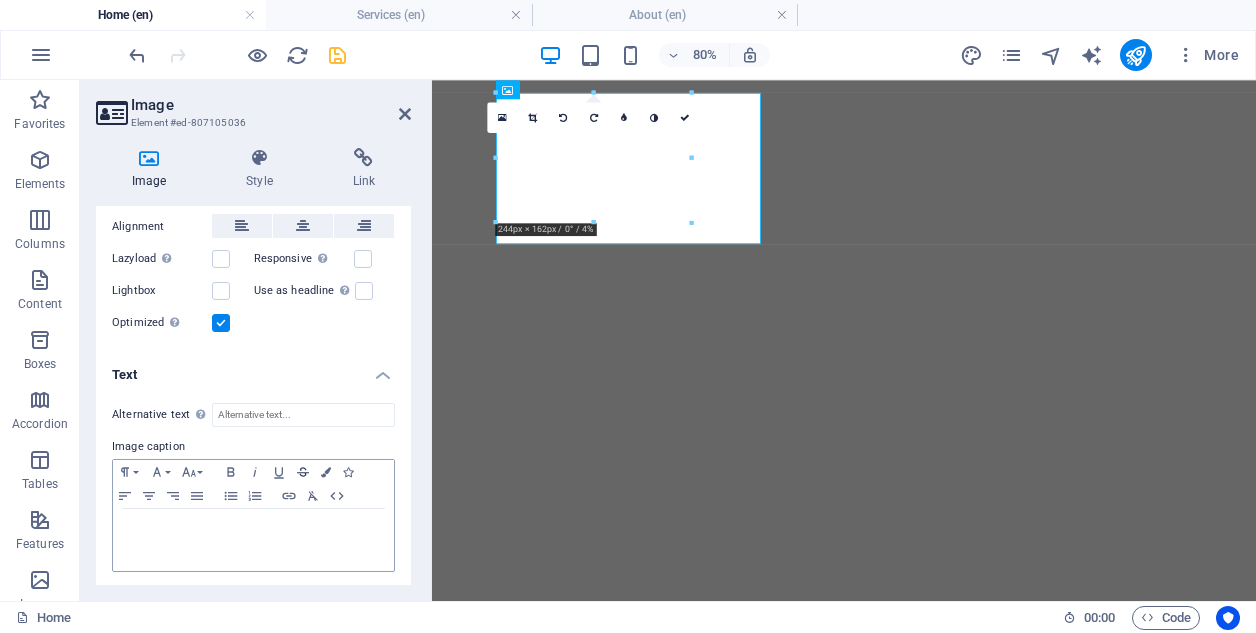 scroll, scrollTop: 308, scrollLeft: 0, axis: vertical 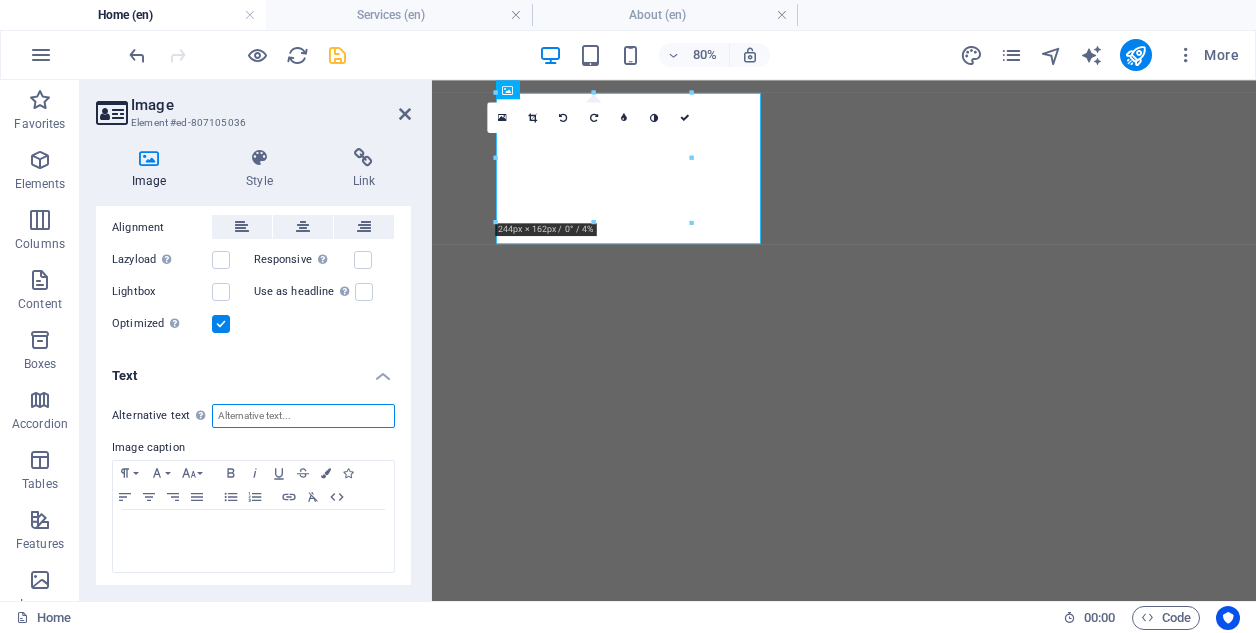 click on "Alternative text The alternative text is used by devices that cannot display images (e.g. image search engines) and should be added to every image to improve website accessibility." at bounding box center [303, 416] 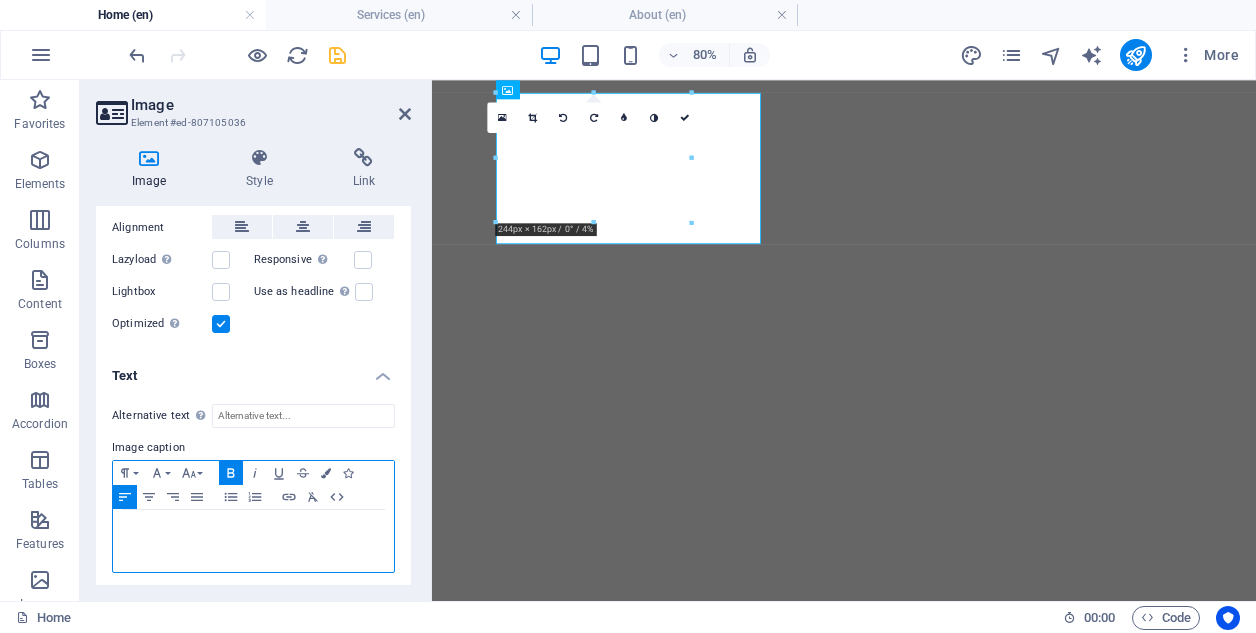 click on "Leading with purpose. Growing with clarity." at bounding box center (245, 539) 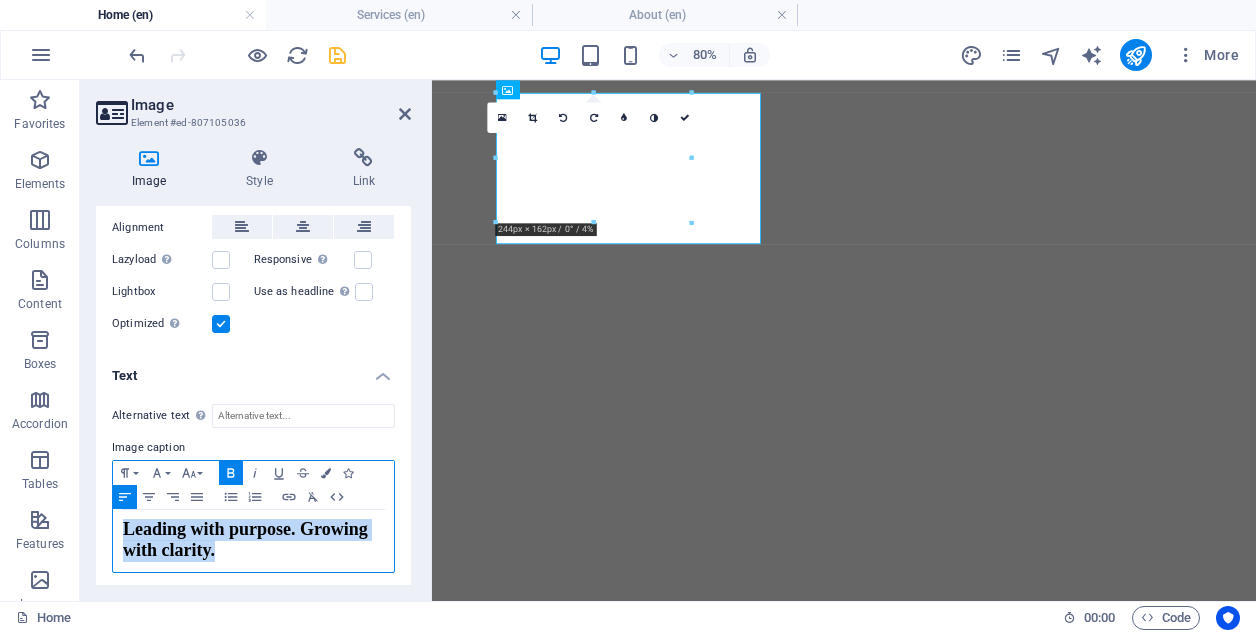 type 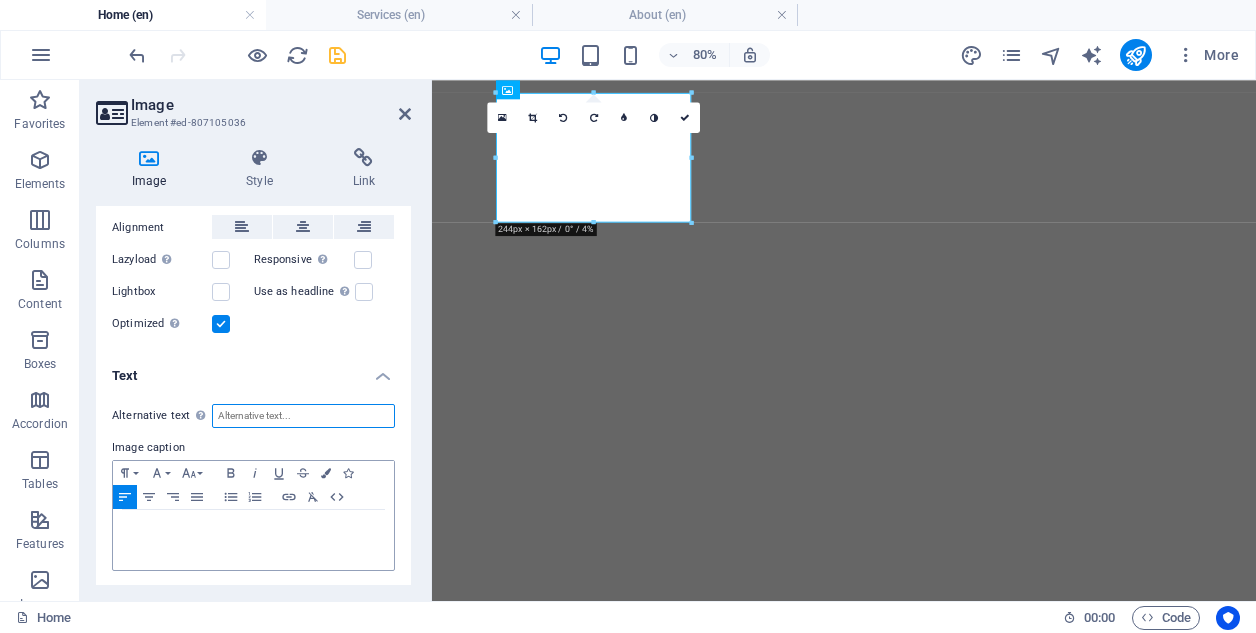 click on "Alternative text The alternative text is used by devices that cannot display images (e.g. image search engines) and should be added to every image to improve website accessibility." at bounding box center [303, 416] 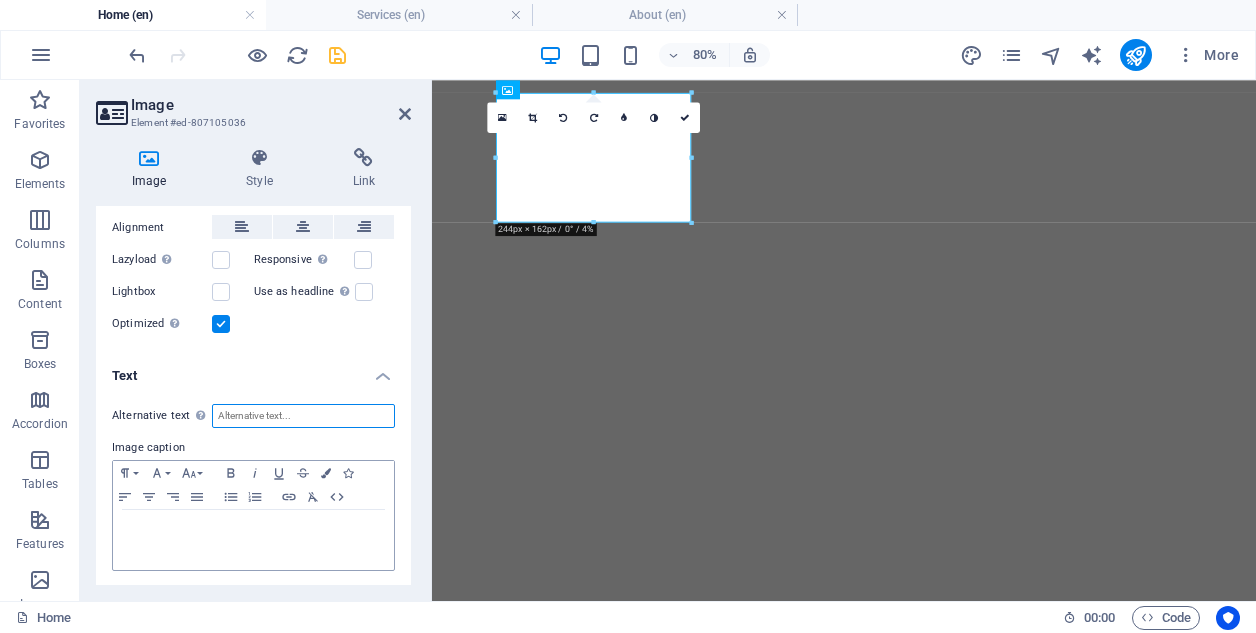 paste on "​Leading with purpose. Growing with clarity." 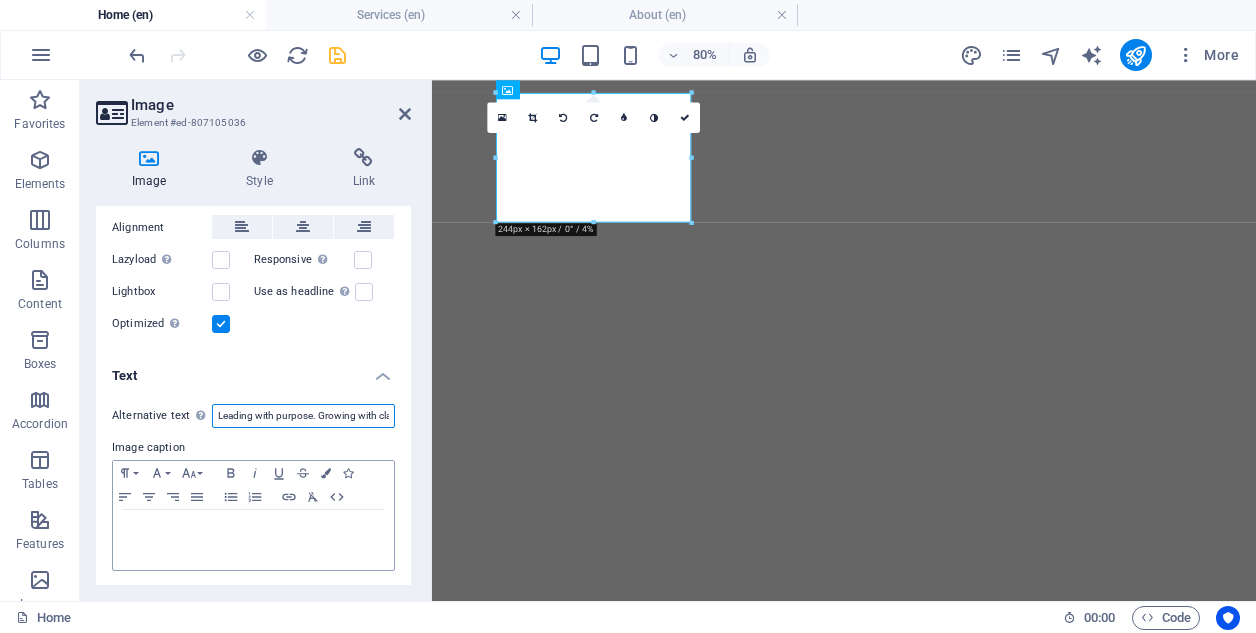 type on "​Leading with purpose. Growing with clarity." 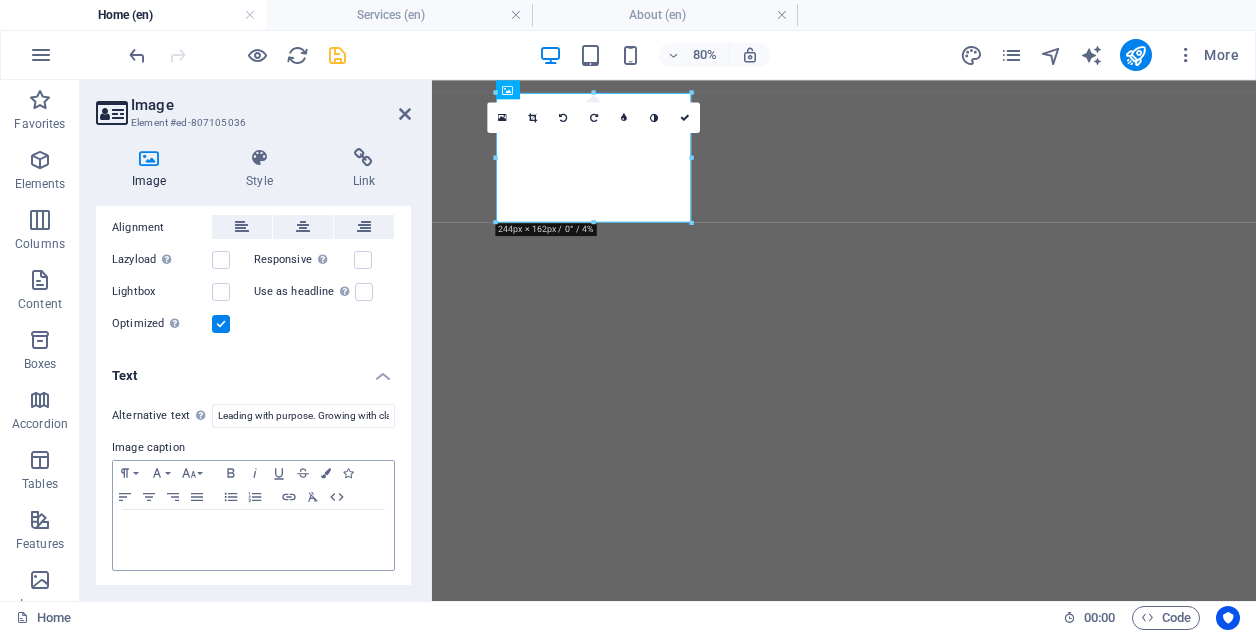 click on "Alternative text The alternative text is used by devices that cannot display images (e.g. image search engines) and should be added to every image to improve website accessibility. ​Leading with purpose. Growing with clarity. Image caption Paragraph Format Normal Heading 1 Heading 2 Heading 3 Heading 4 Heading 5 Heading 6 Code Font Family Arial Georgia Impact Tahoma Times New Roman Verdana Barlow Barlow Condensed Font Size 8 9 10 11 12 14 18 24 30 36 48 60 72 96 Bold Italic Underline Strikethrough Colors Icons Align Left Align Center Align Right Align Justify Unordered List Ordered List Insert Link Clear Formatting HTML" at bounding box center [253, 488] 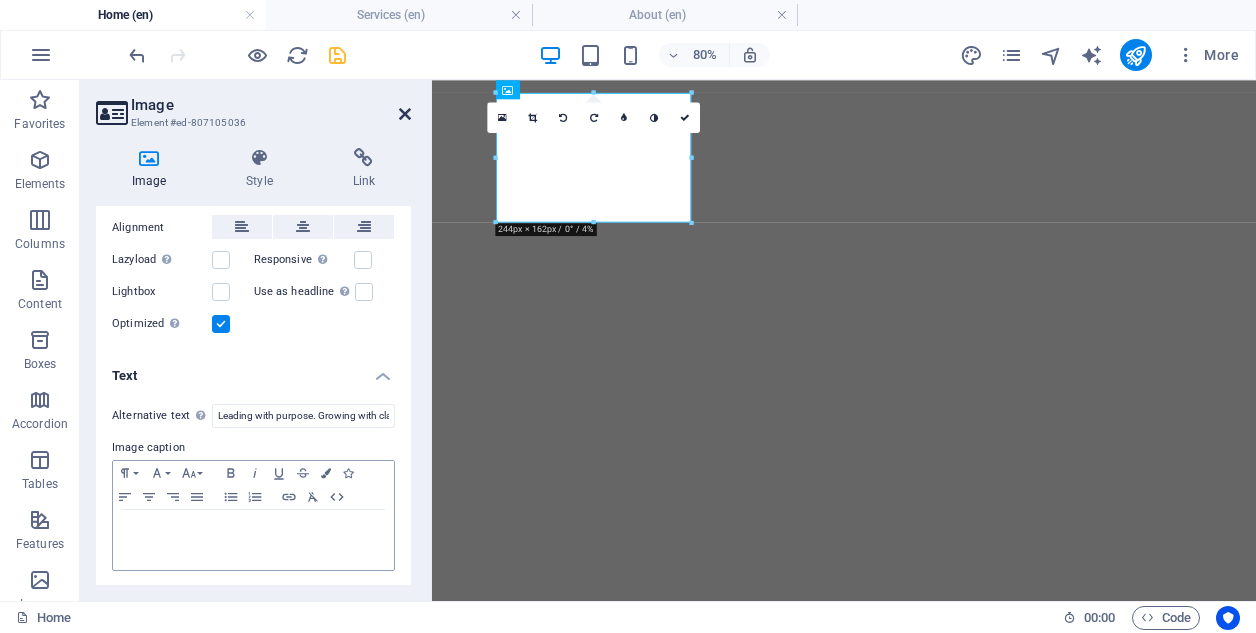 click at bounding box center [405, 114] 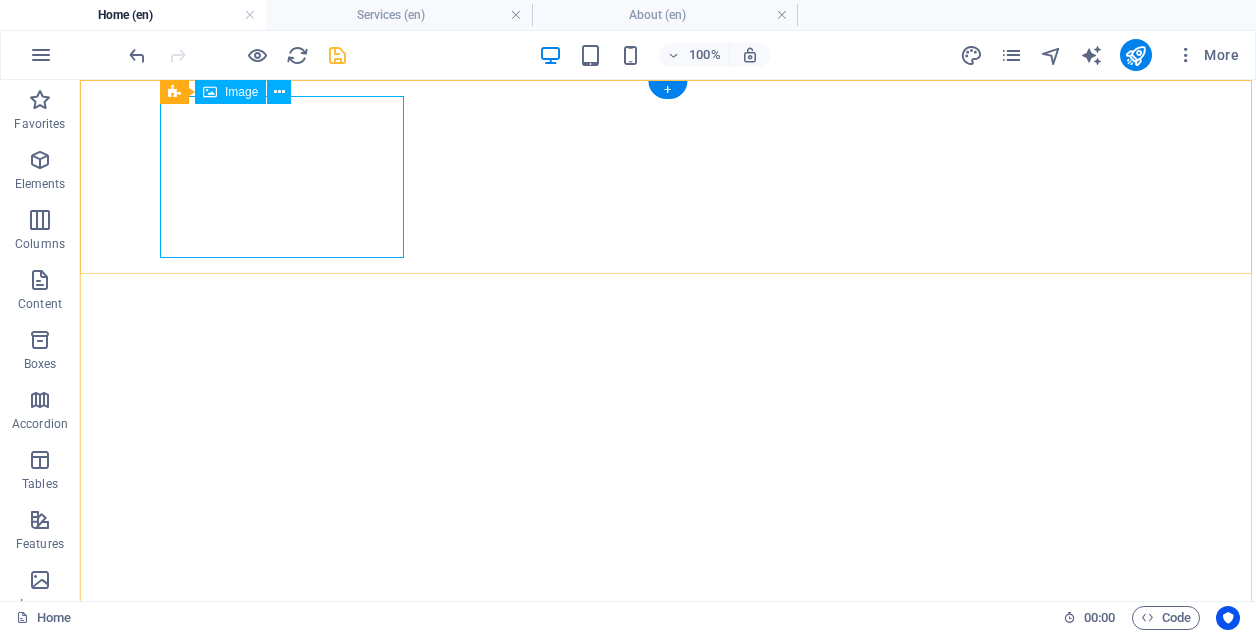 click at bounding box center [668, 875] 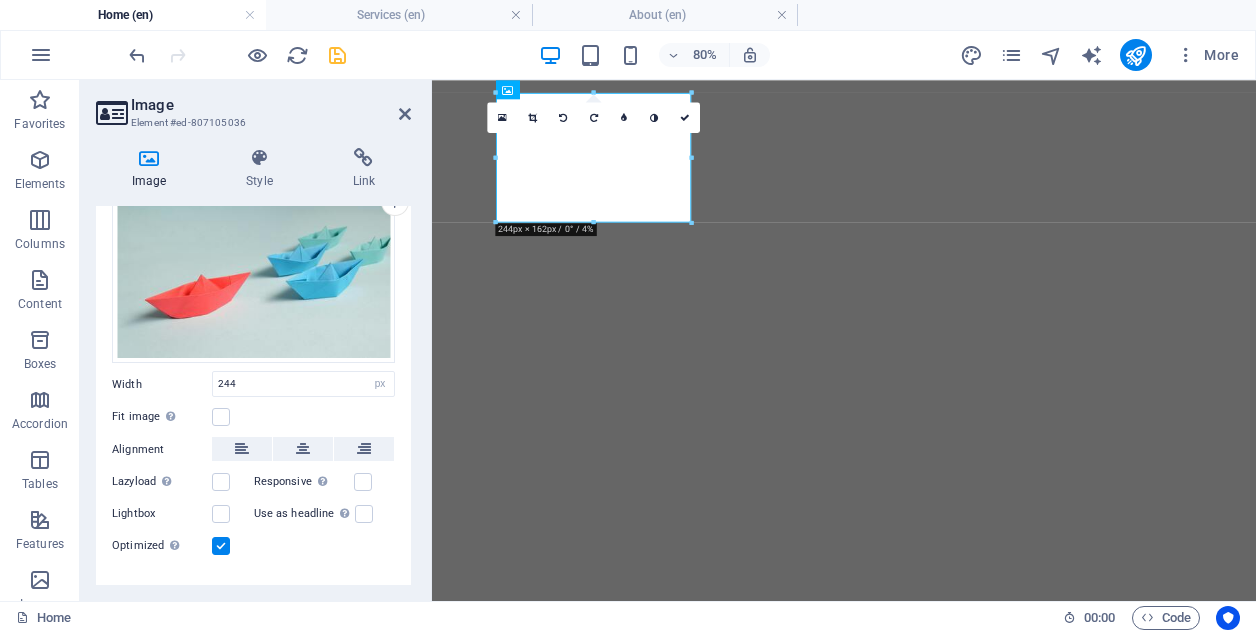 scroll, scrollTop: 68, scrollLeft: 0, axis: vertical 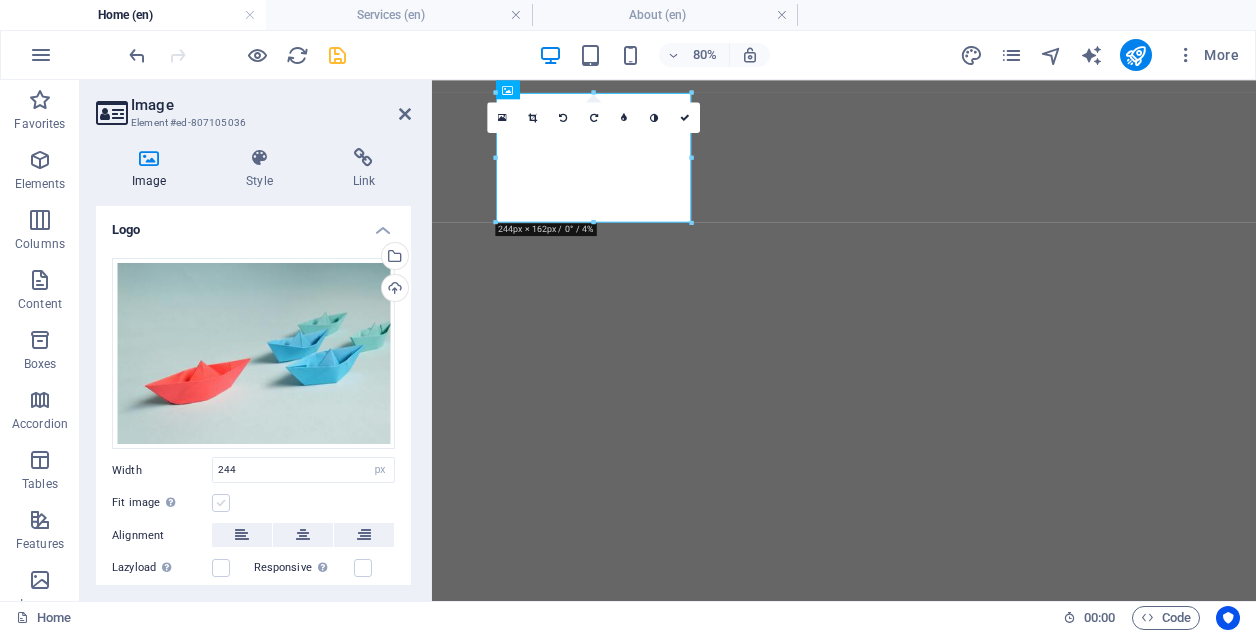 click at bounding box center [221, 503] 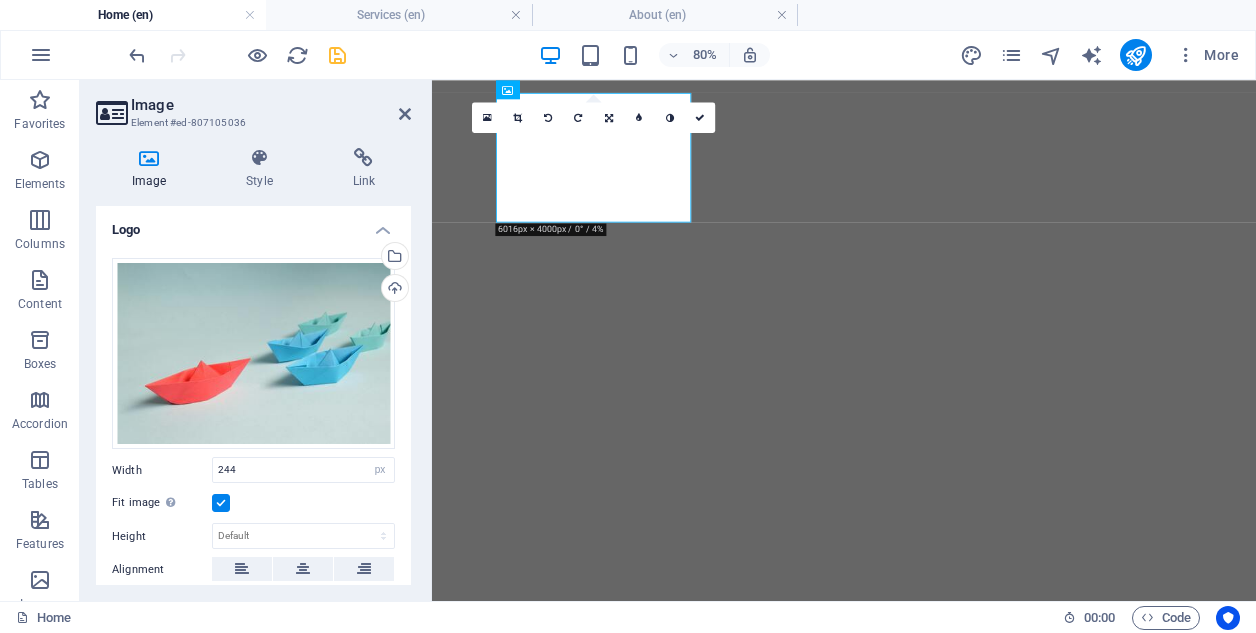 click at bounding box center (221, 503) 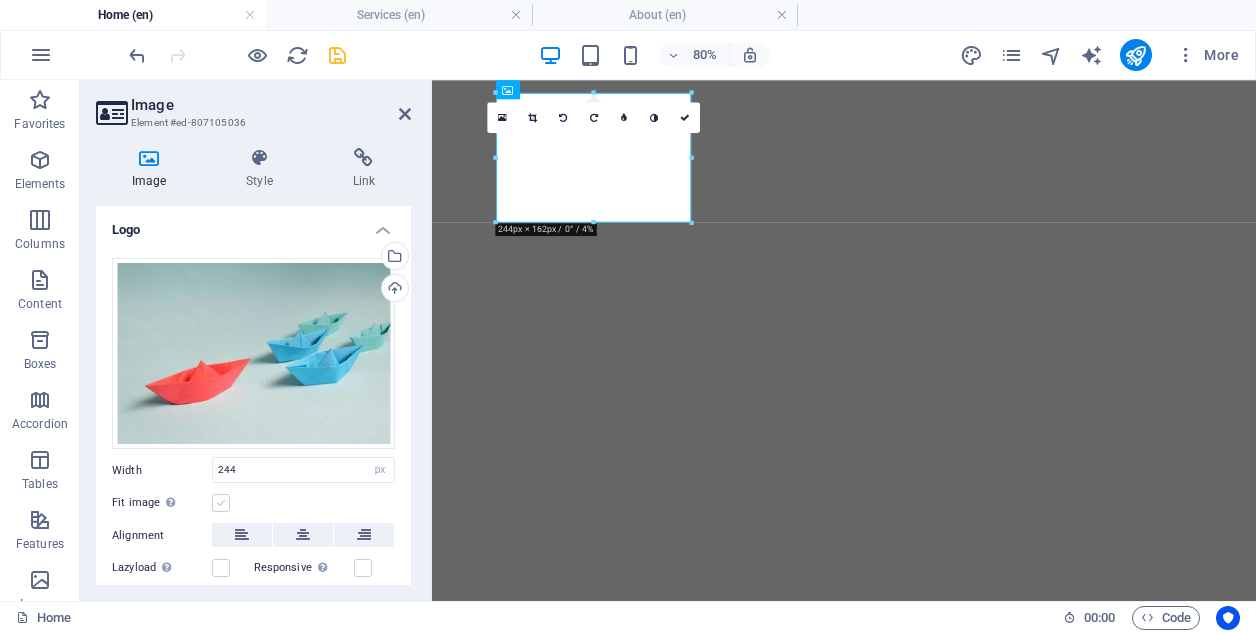 click at bounding box center (221, 503) 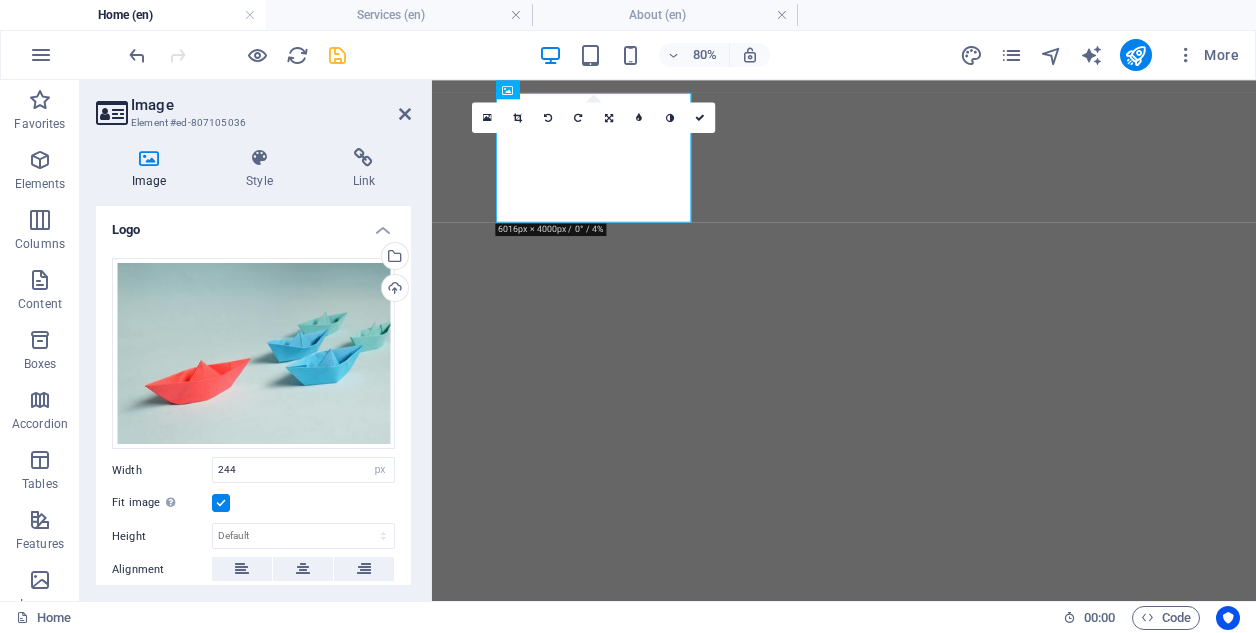 click at bounding box center [221, 503] 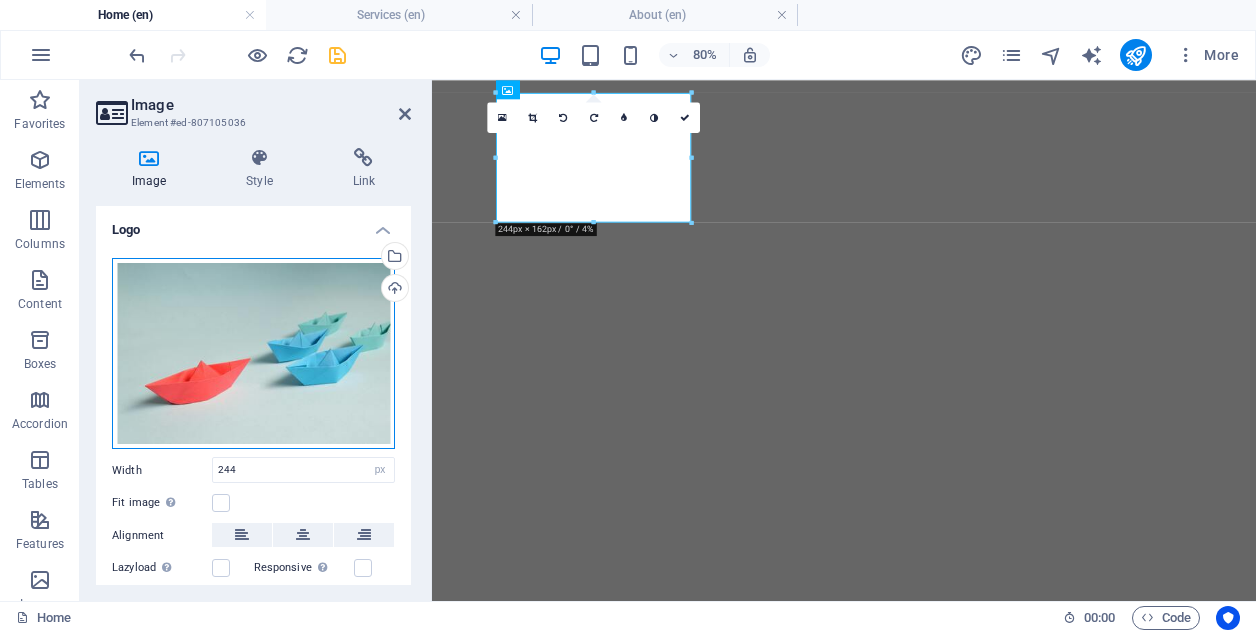 click on "Drag files here, click to choose files or select files from Files or our free stock photos & videos" at bounding box center (253, 354) 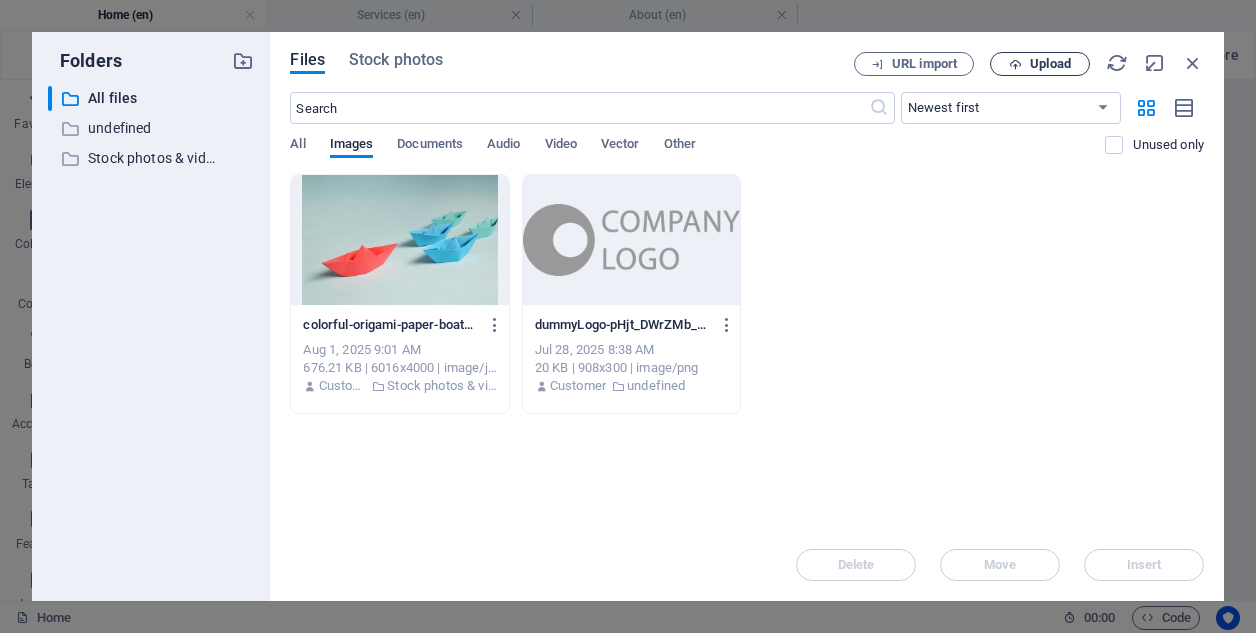 click on "Upload" at bounding box center [1050, 64] 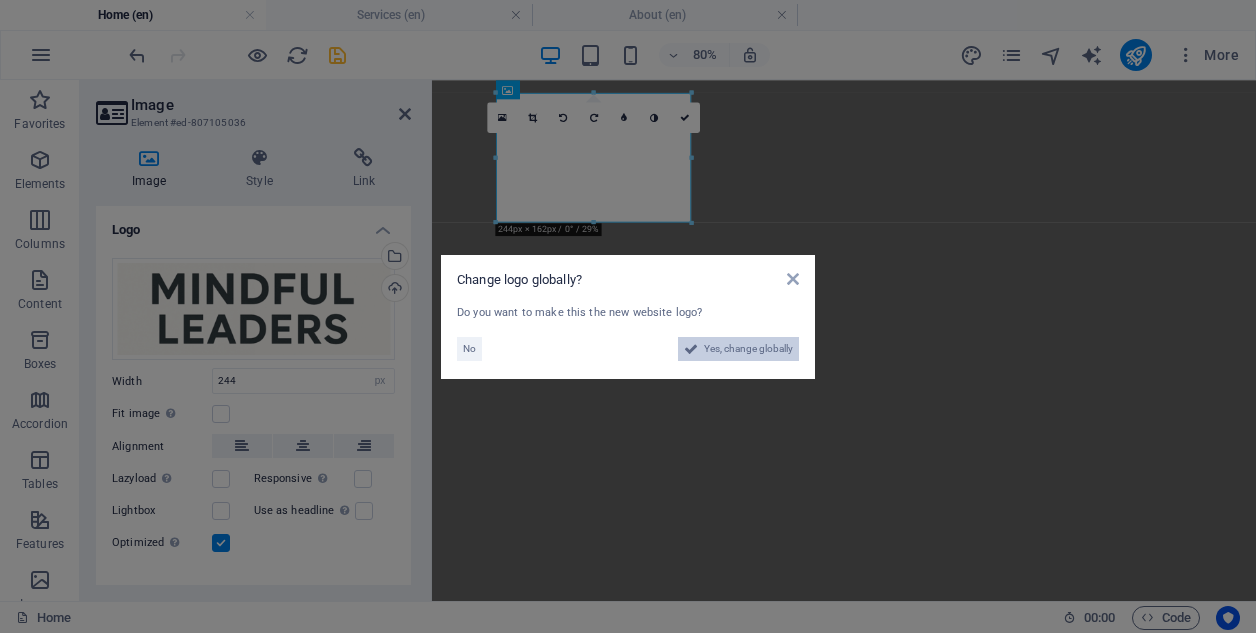 click on "Yes, change globally" at bounding box center [748, 349] 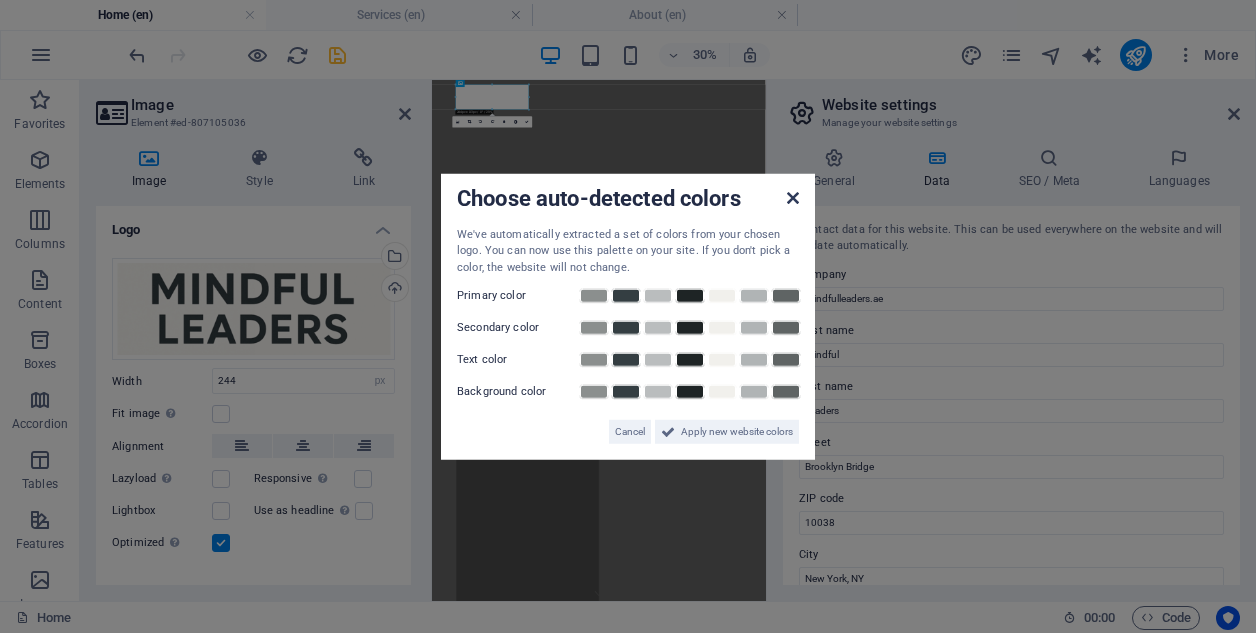 click at bounding box center (793, 197) 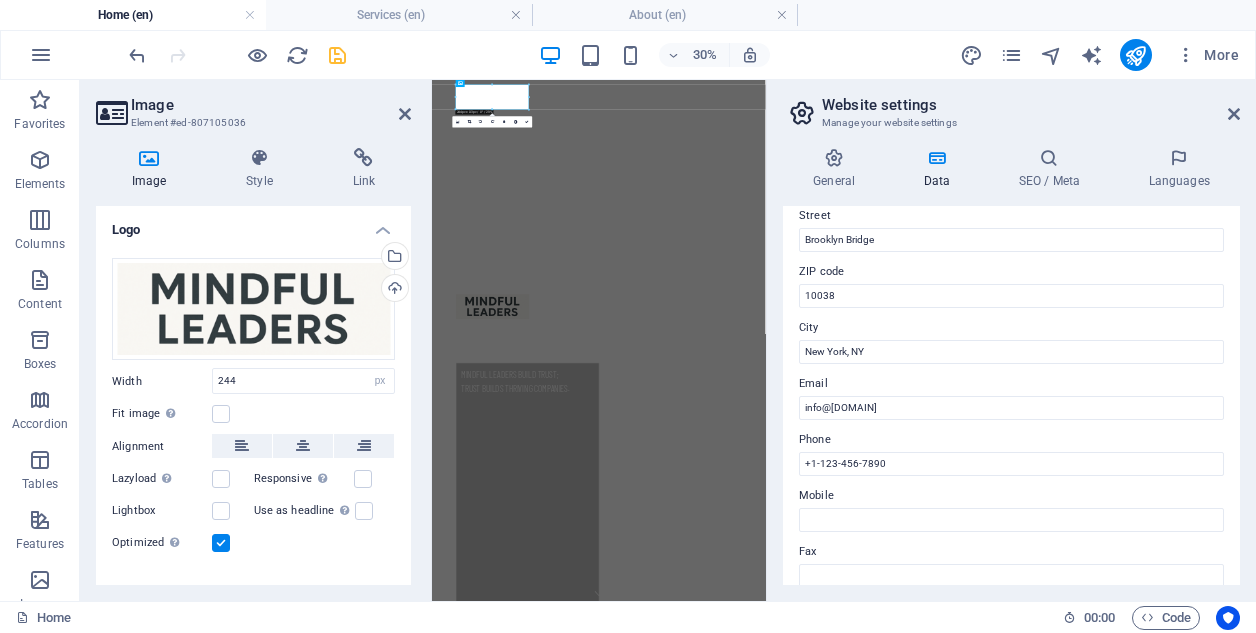 scroll, scrollTop: 248, scrollLeft: 0, axis: vertical 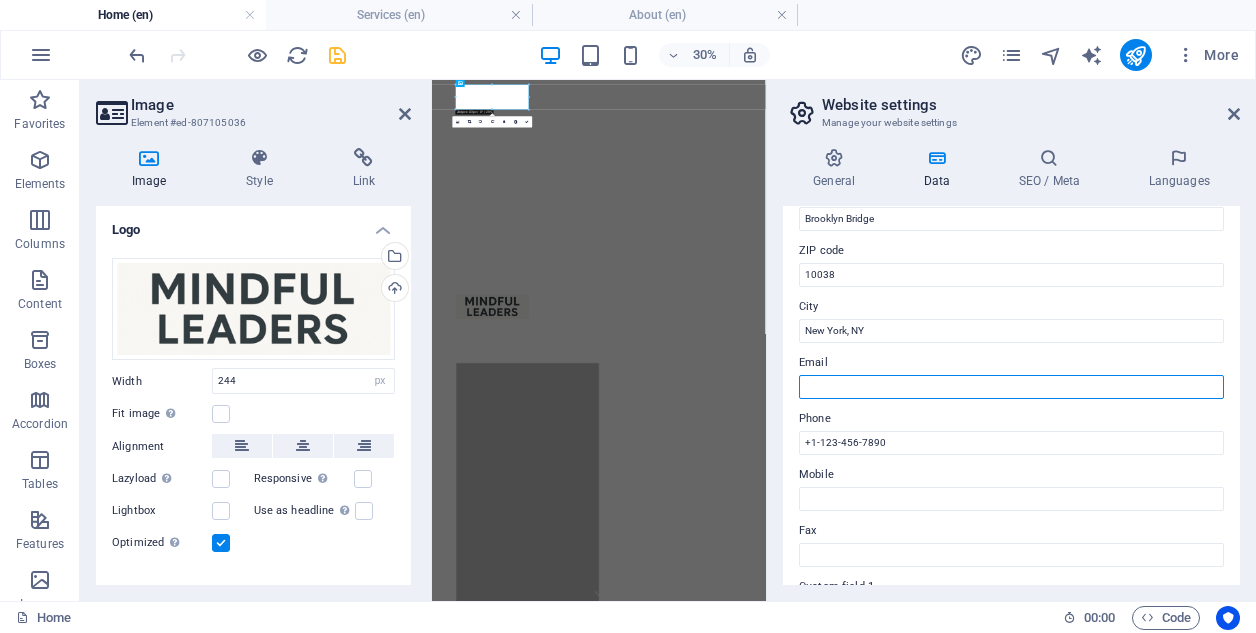 type on "info@[DOMAIN]" 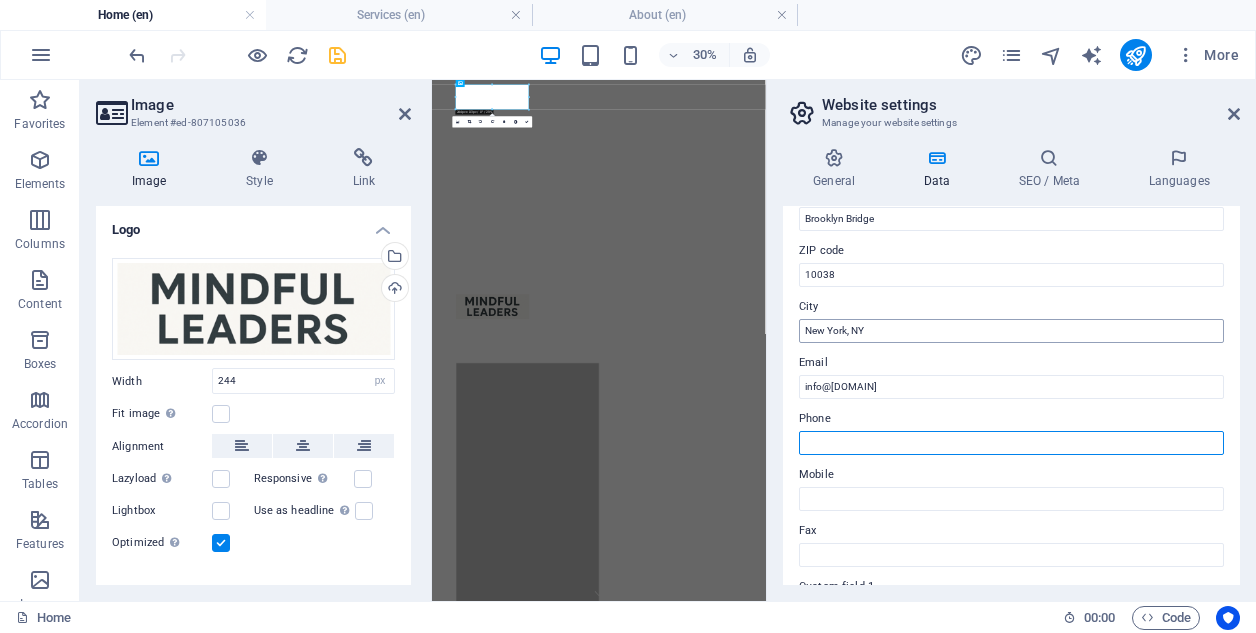 type 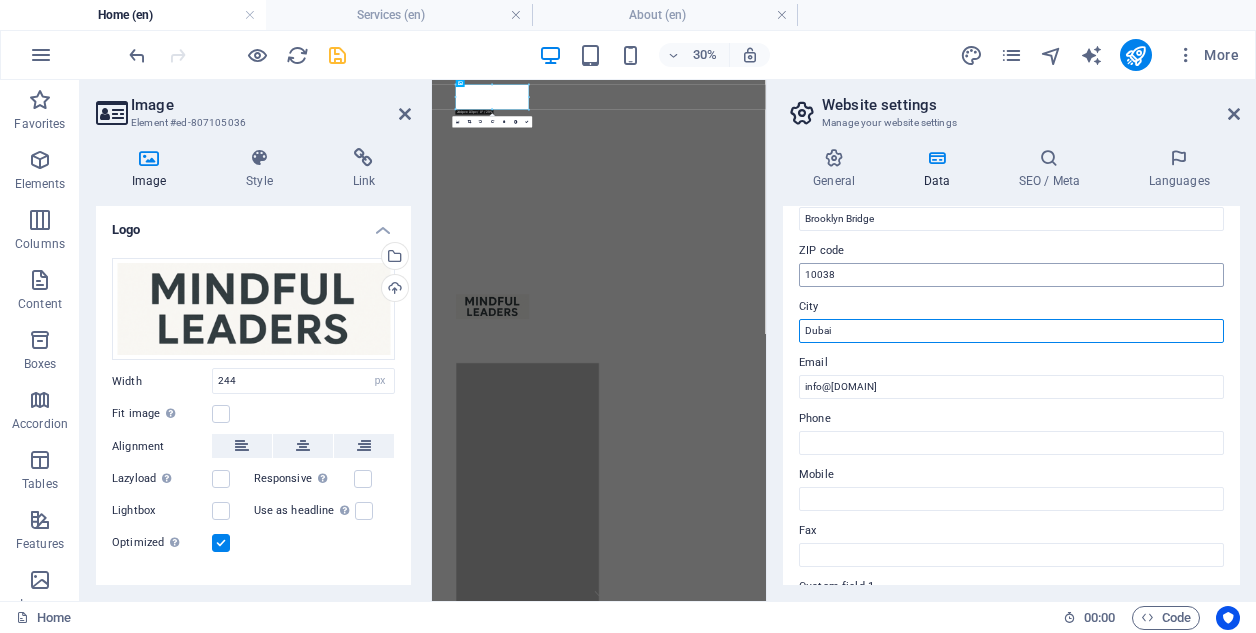 type on "Dubai" 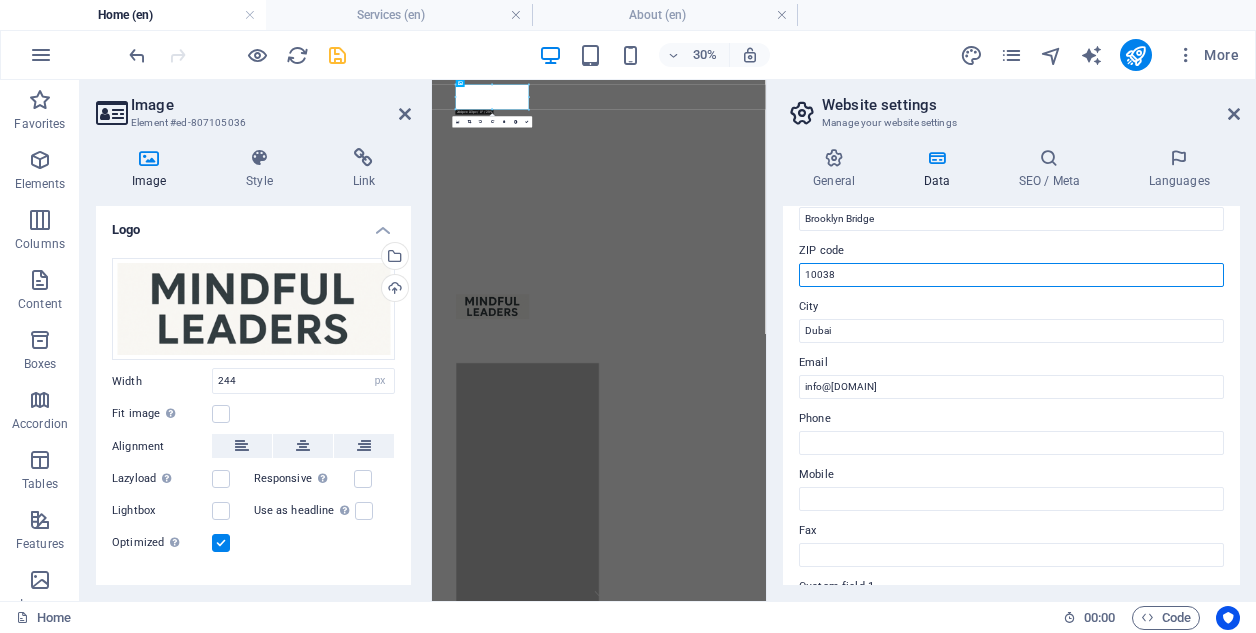 click on "10038" at bounding box center [1011, 275] 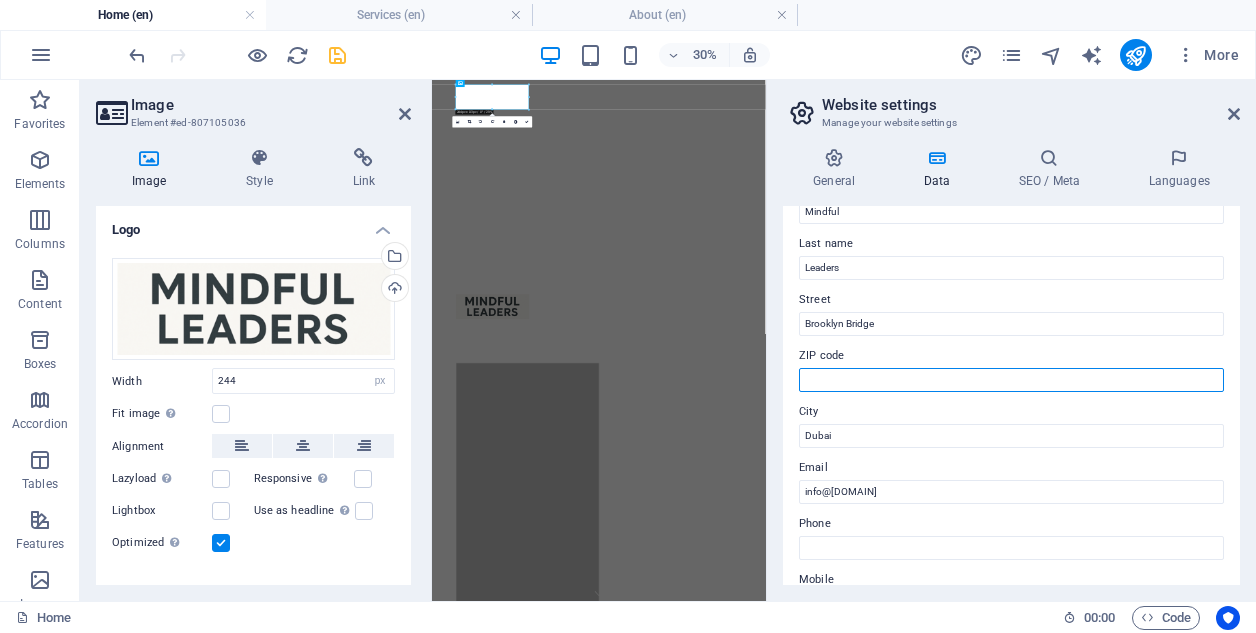 scroll, scrollTop: 141, scrollLeft: 0, axis: vertical 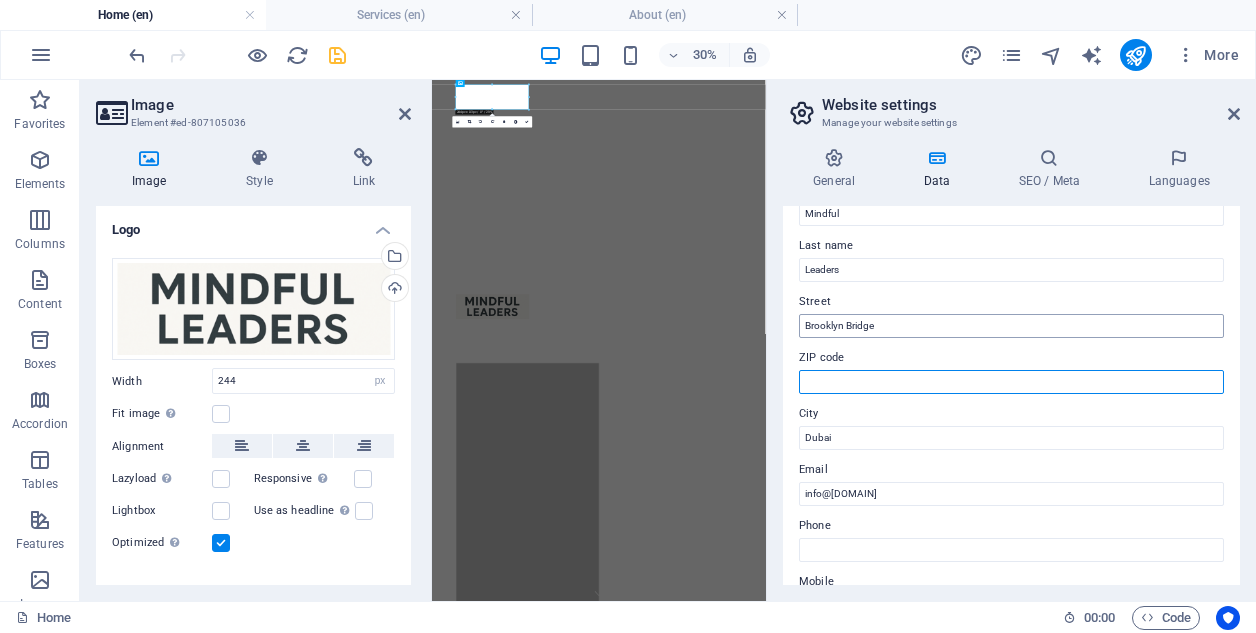 type 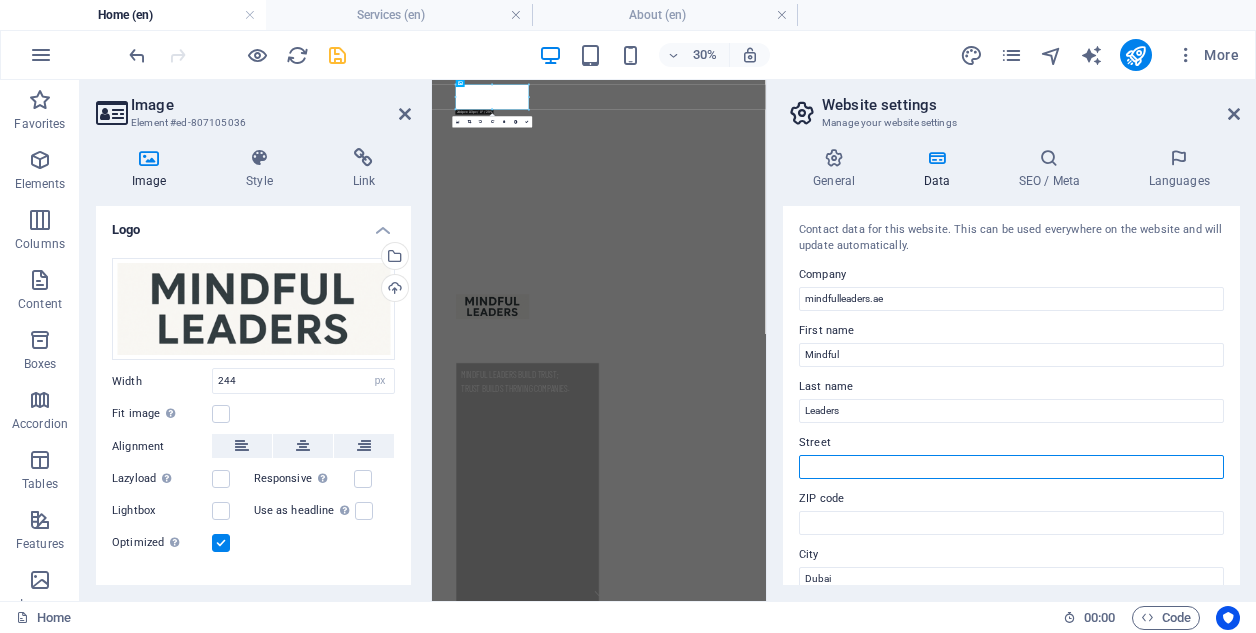 scroll, scrollTop: 0, scrollLeft: 0, axis: both 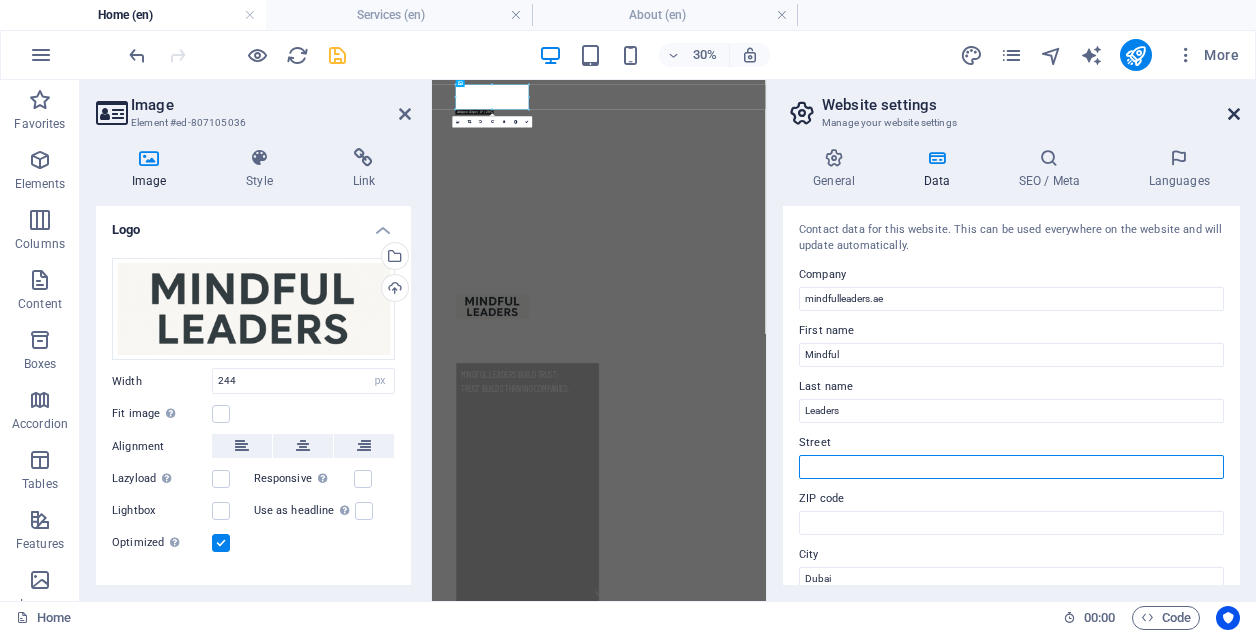 type 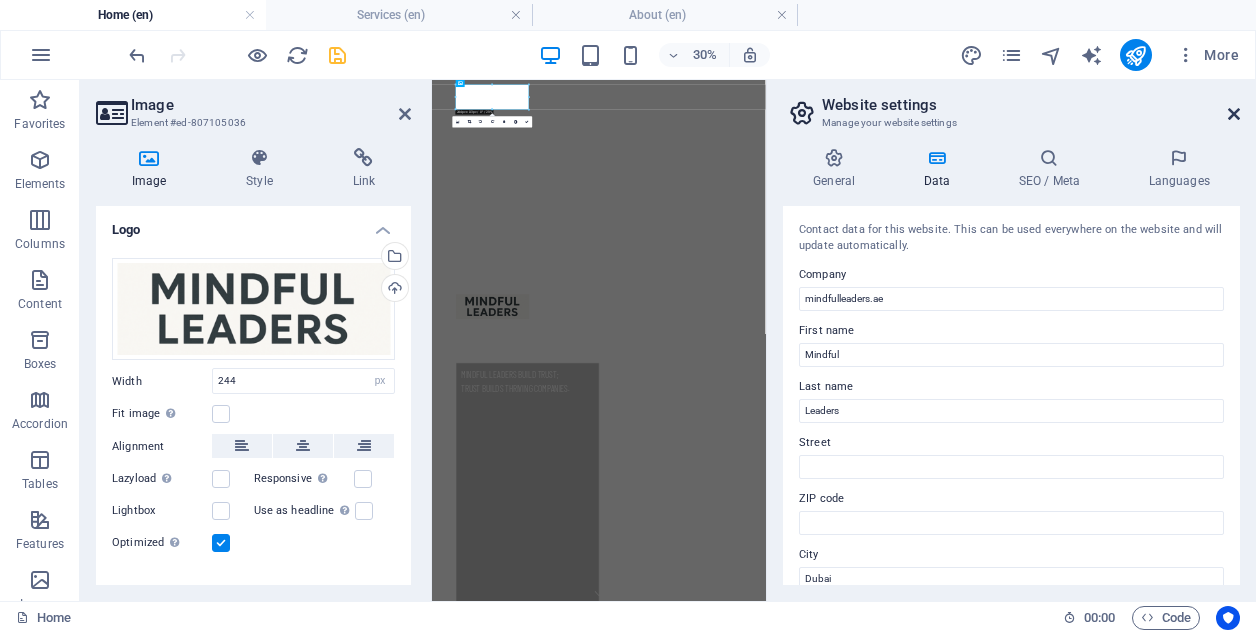 click at bounding box center [1234, 114] 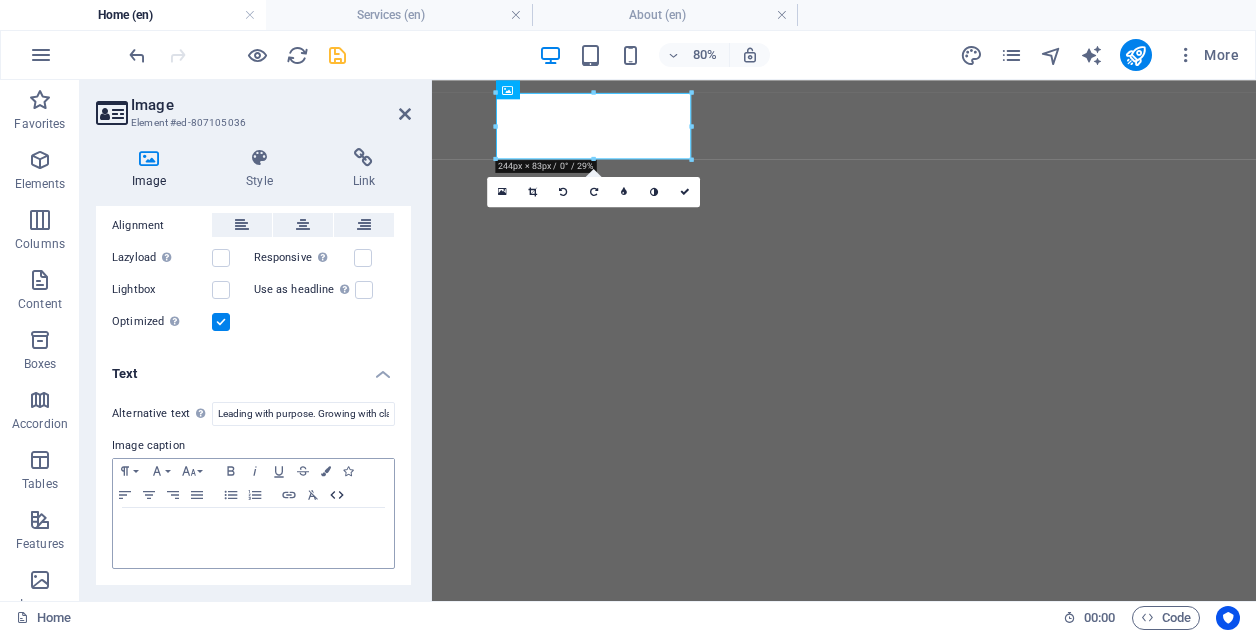 scroll, scrollTop: 220, scrollLeft: 0, axis: vertical 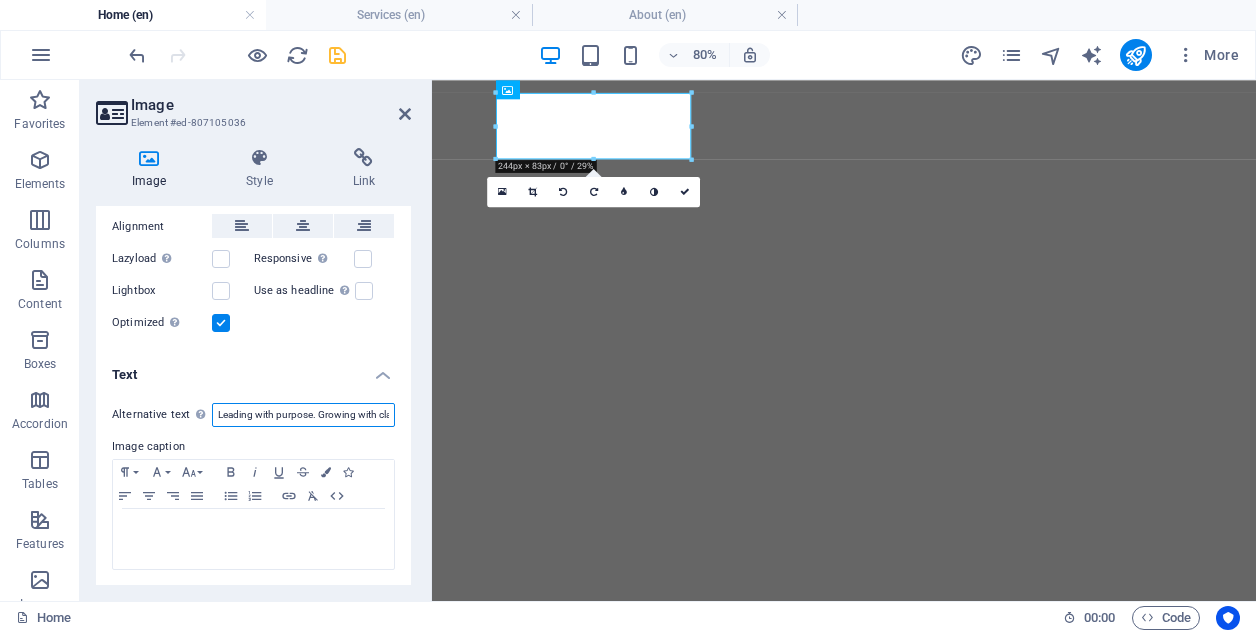 click on "​Leading with purpose. Growing with clarity." at bounding box center [303, 415] 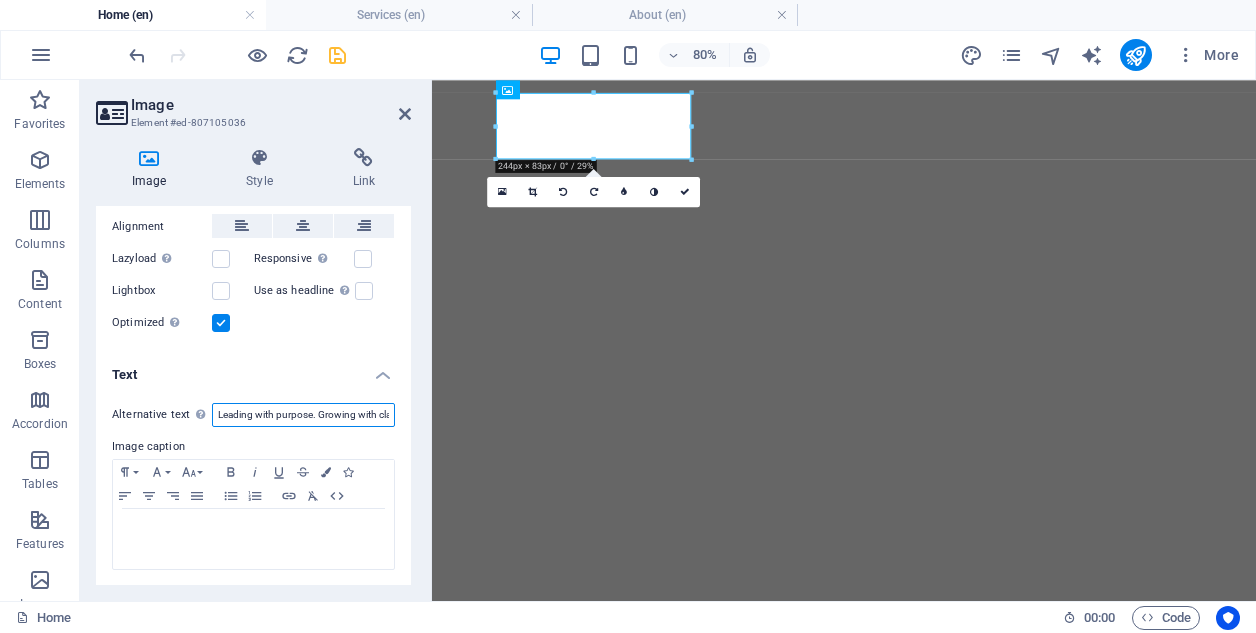 click on "​Leading with purpose. Growing with clarity." at bounding box center [303, 415] 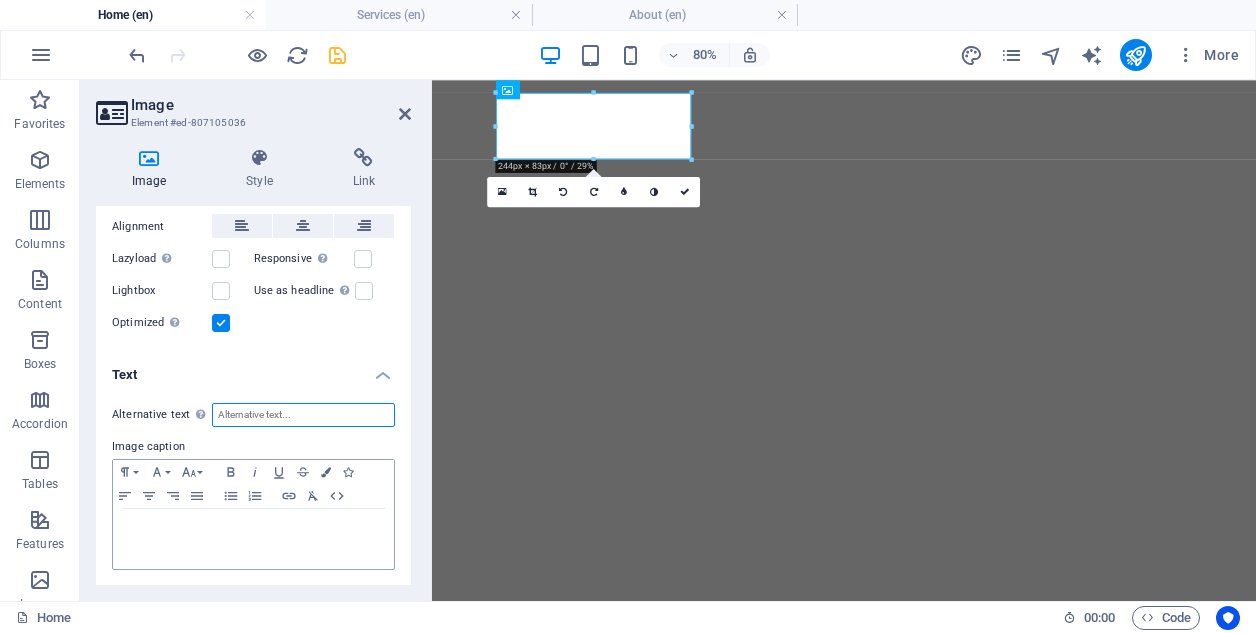 type 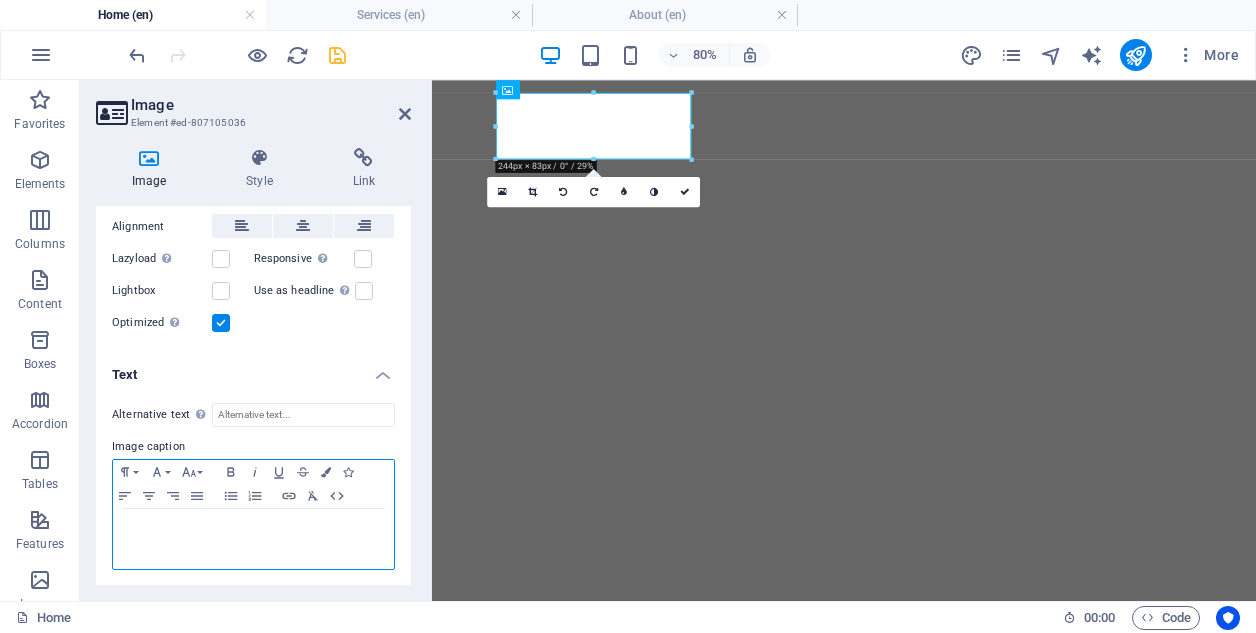 click at bounding box center [253, 539] 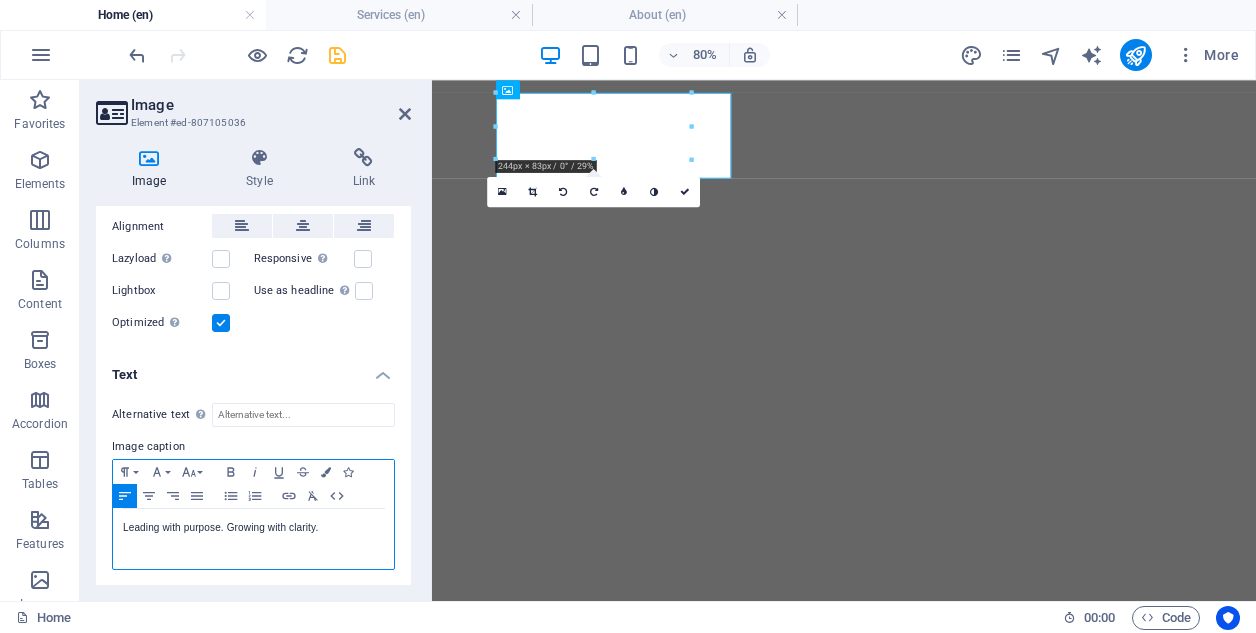 scroll, scrollTop: 0, scrollLeft: 2, axis: horizontal 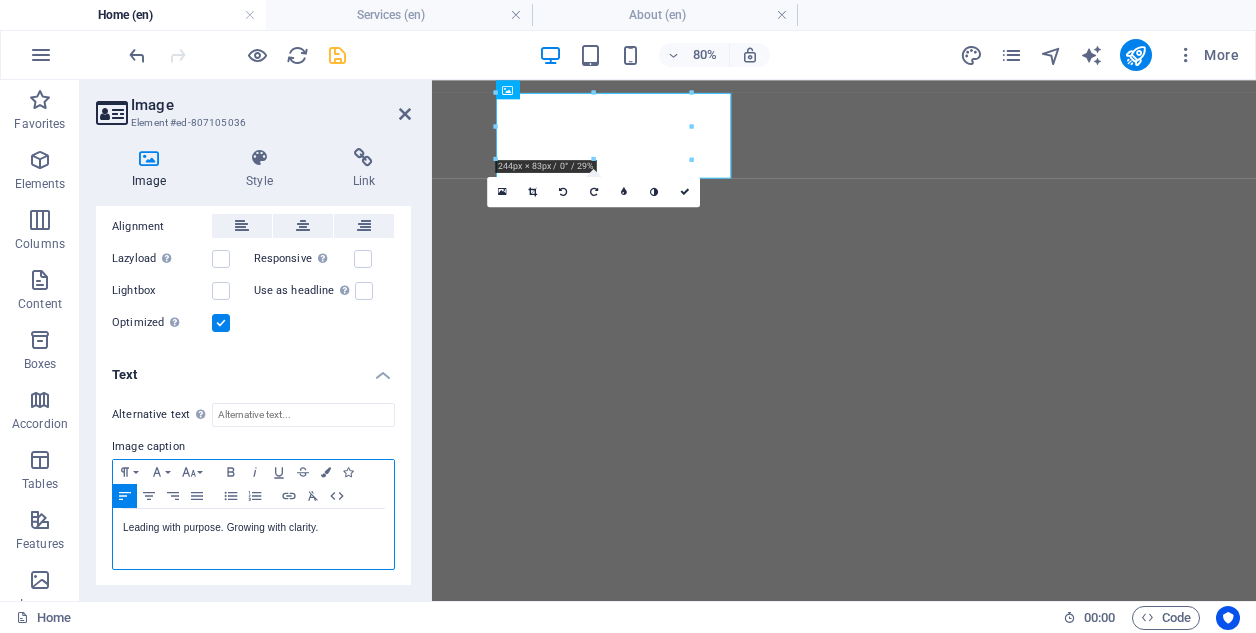 click on "​Leading with purpose. Growing with clarity." at bounding box center (253, 528) 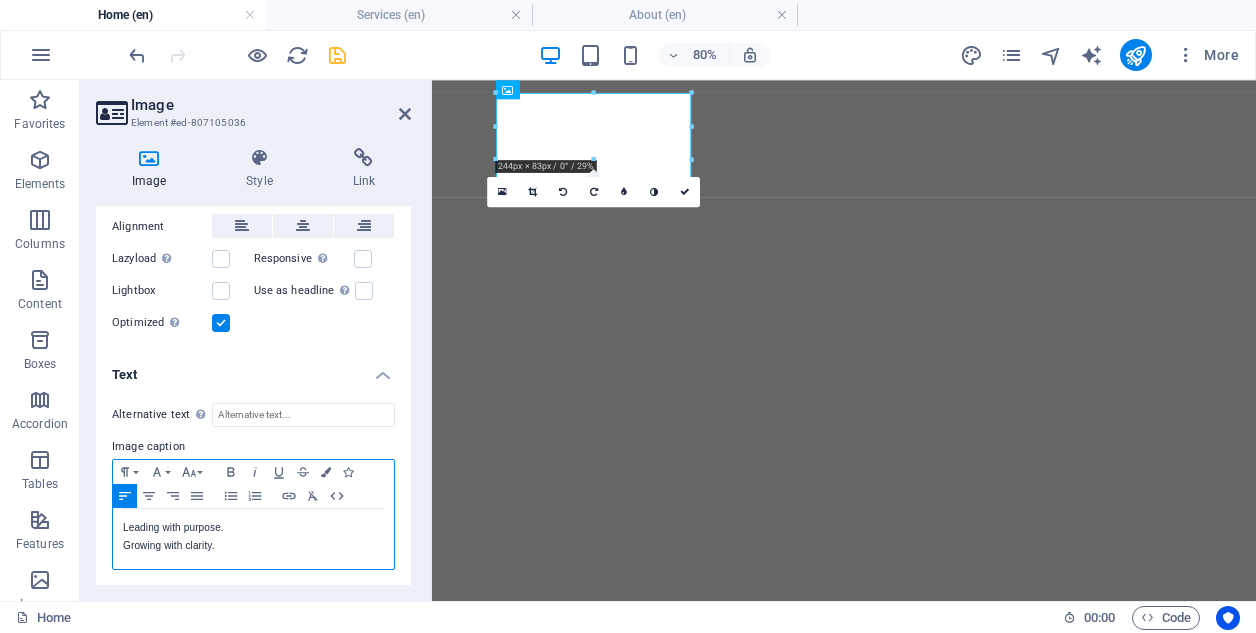 click on "​Leading with purpose." at bounding box center (253, 528) 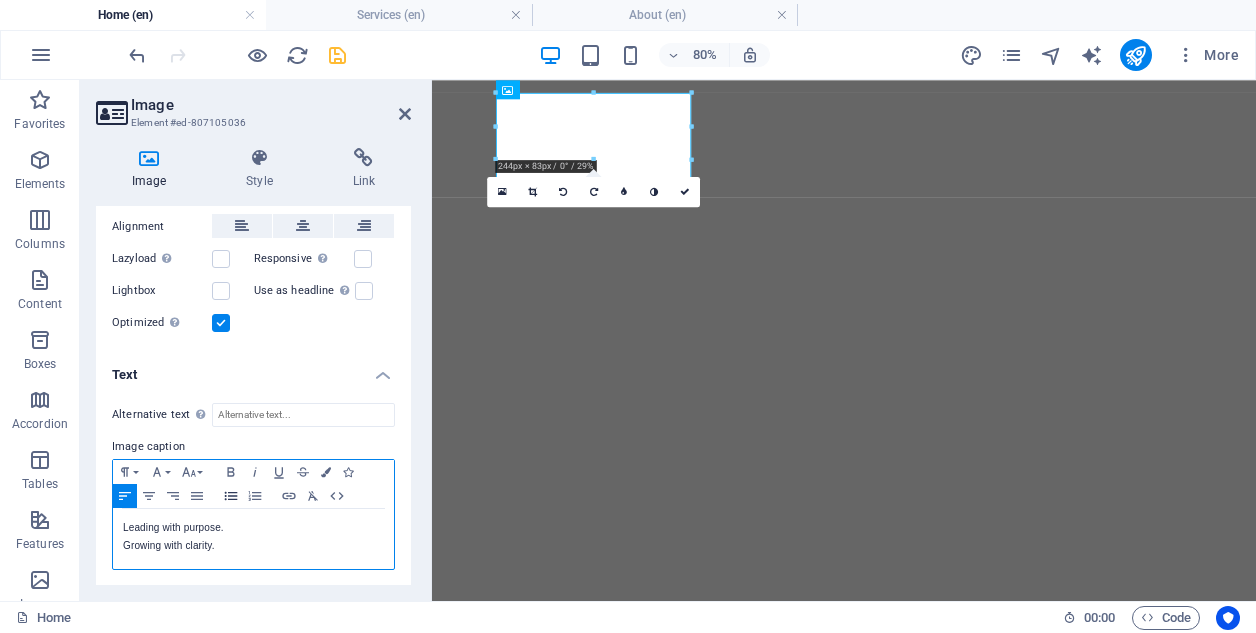 click 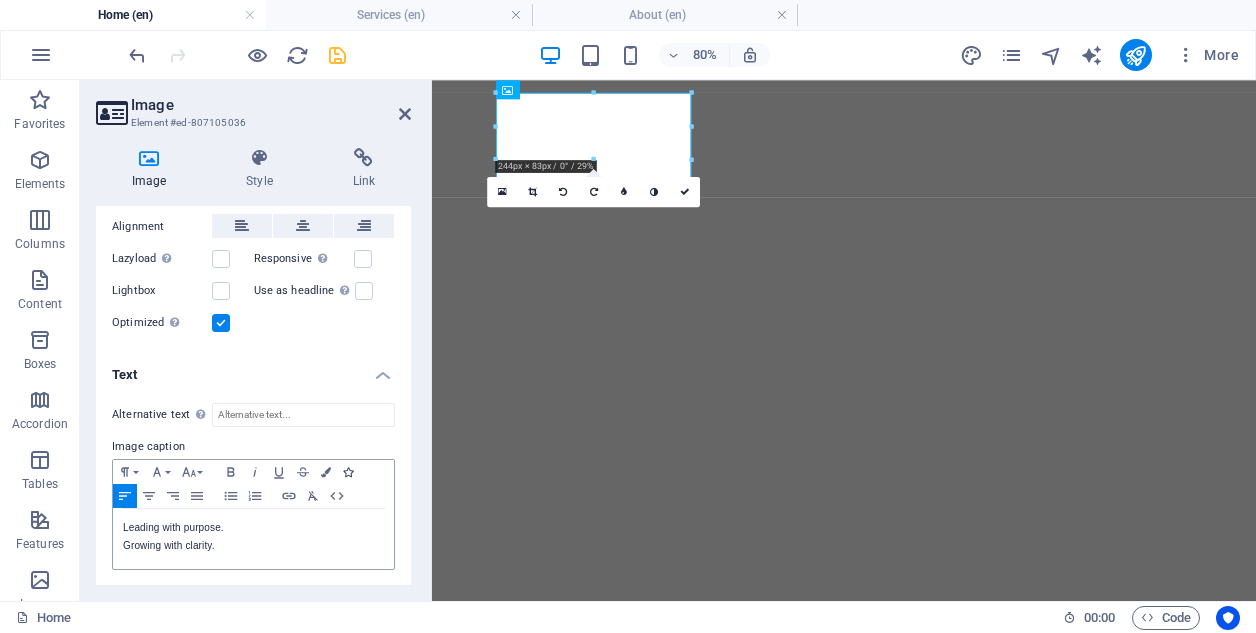 click at bounding box center [348, 472] 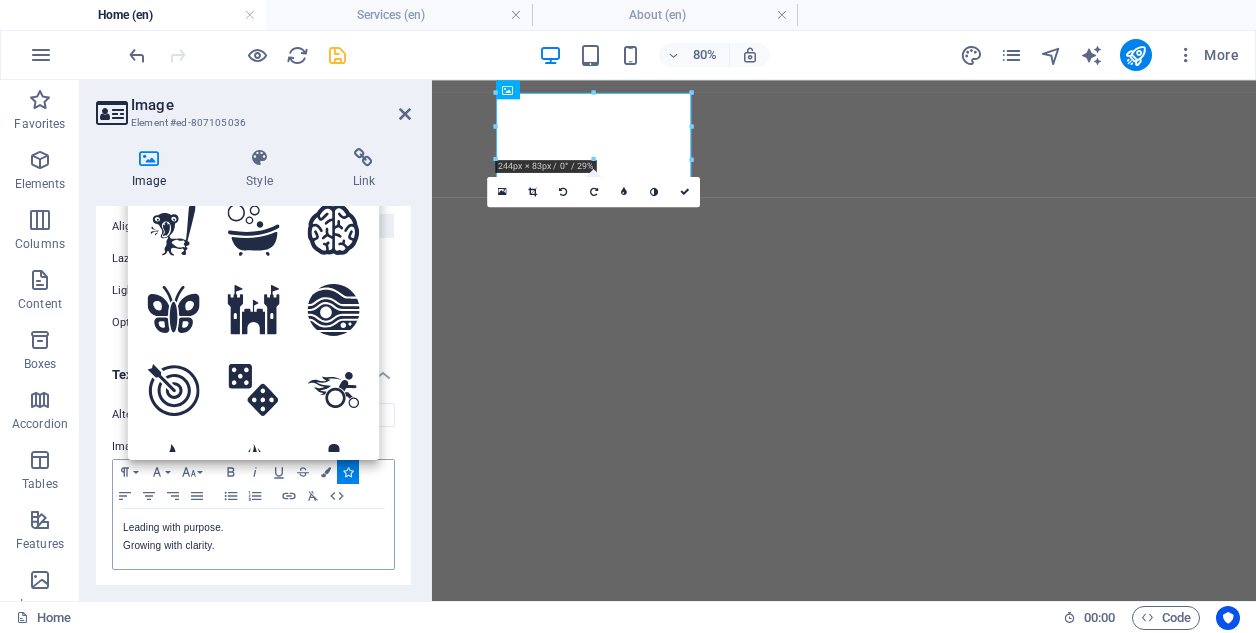 scroll, scrollTop: 0, scrollLeft: 0, axis: both 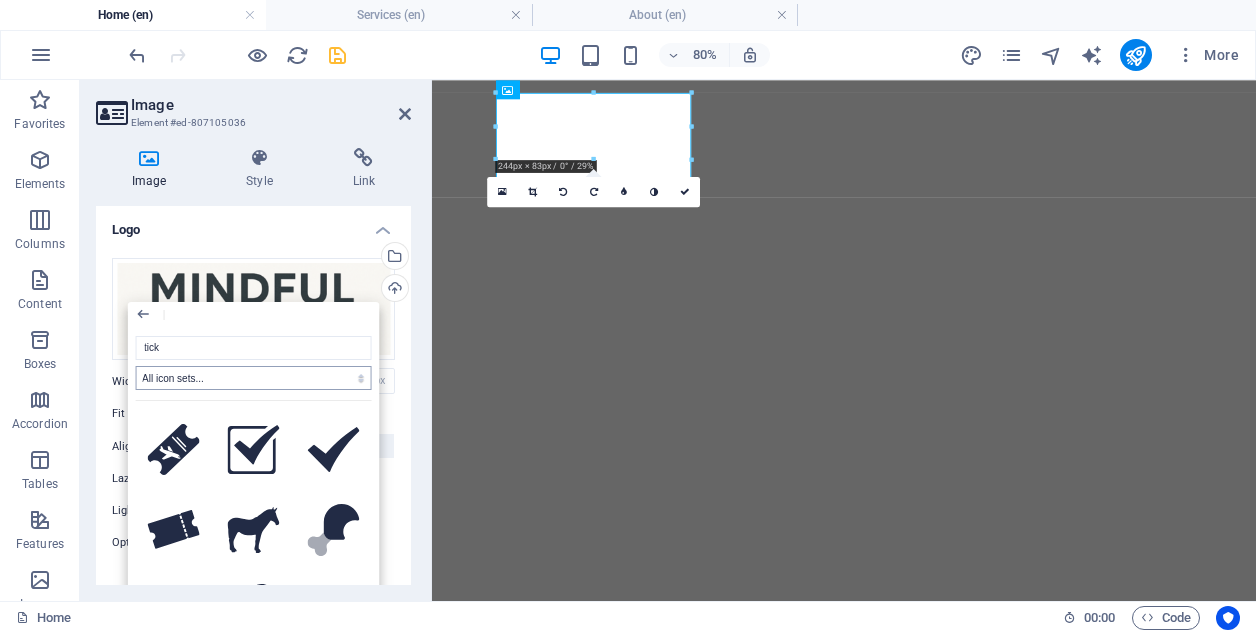 type on "tick" 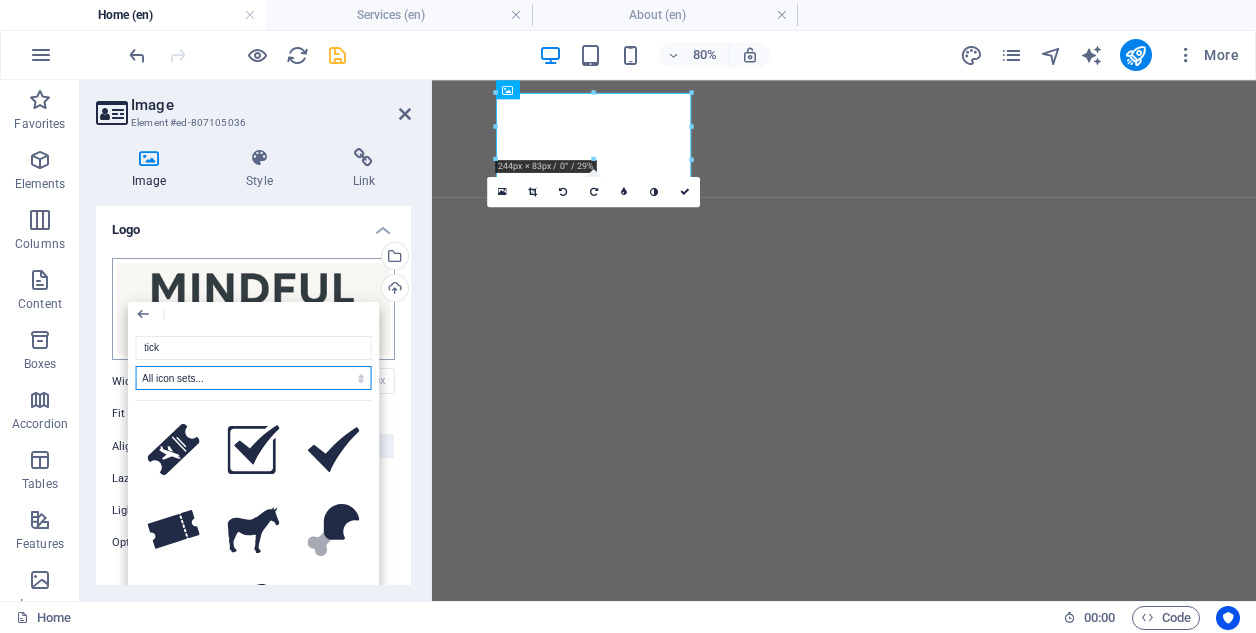 scroll, scrollTop: 0, scrollLeft: 0, axis: both 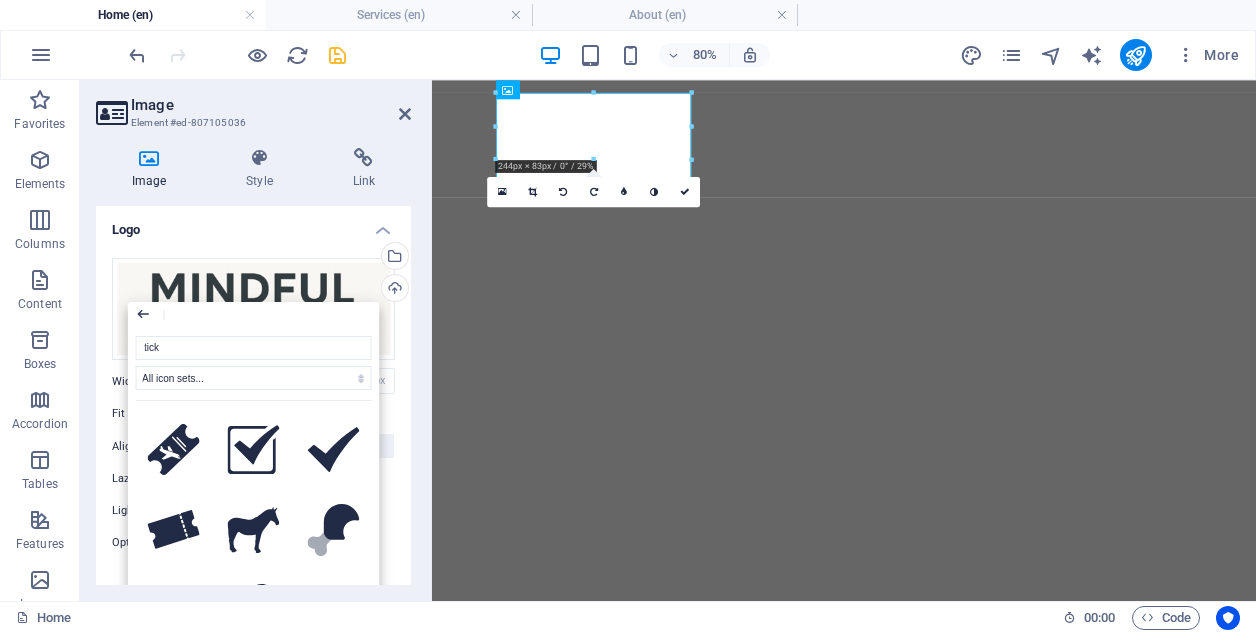 click 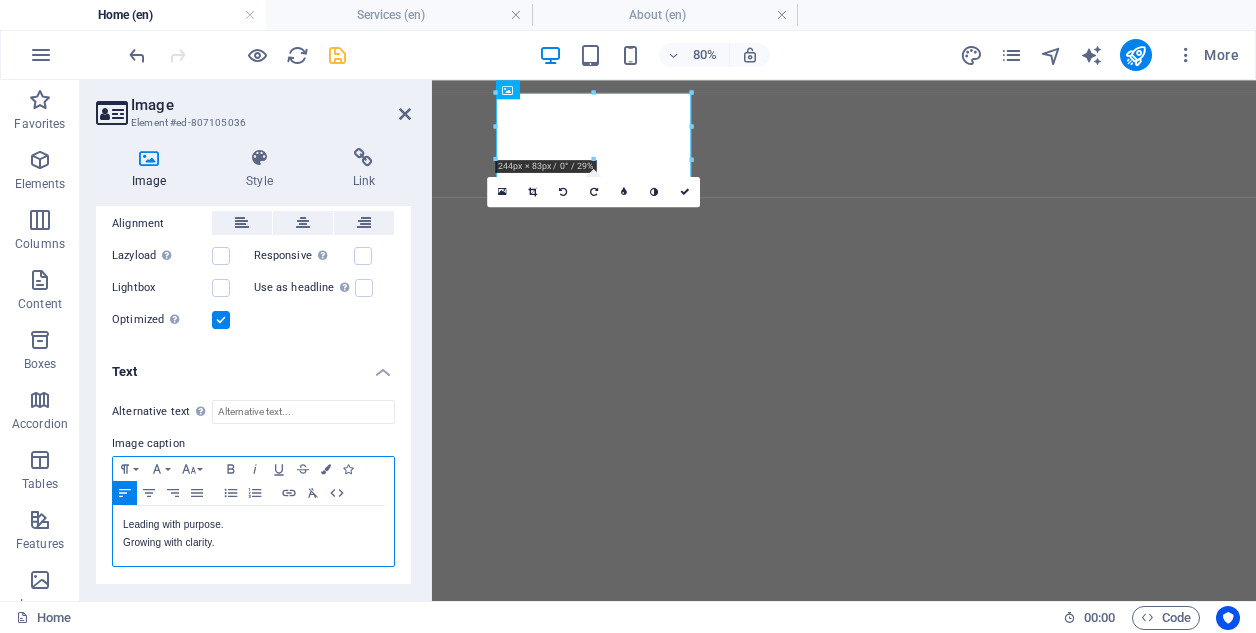 scroll, scrollTop: 220, scrollLeft: 0, axis: vertical 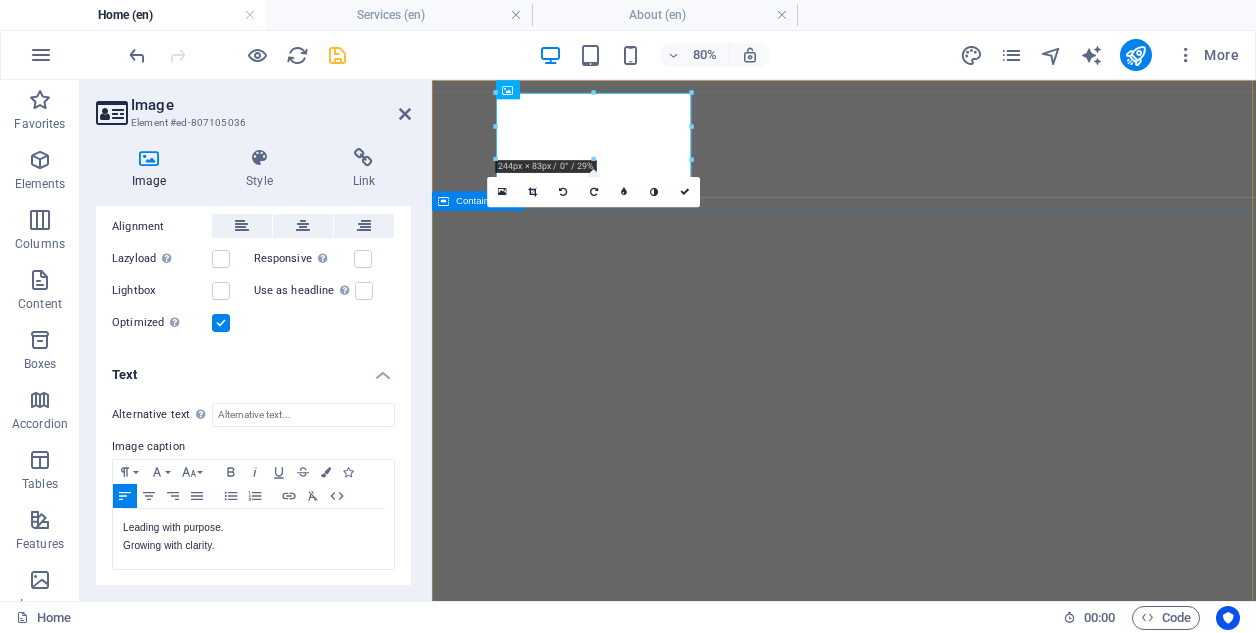click on "MINDFUL LEADERS BUILD TRUST;  TRUST BUILDS THRIVING COMPANIES. WELLBEING ISN'T A PERK — IT'S THE CULTURE THAT POWERS PERFORMANCE. THE MOMENT FOR CHANGE IS ALWAYS NOW." at bounding box center [947, 1251] 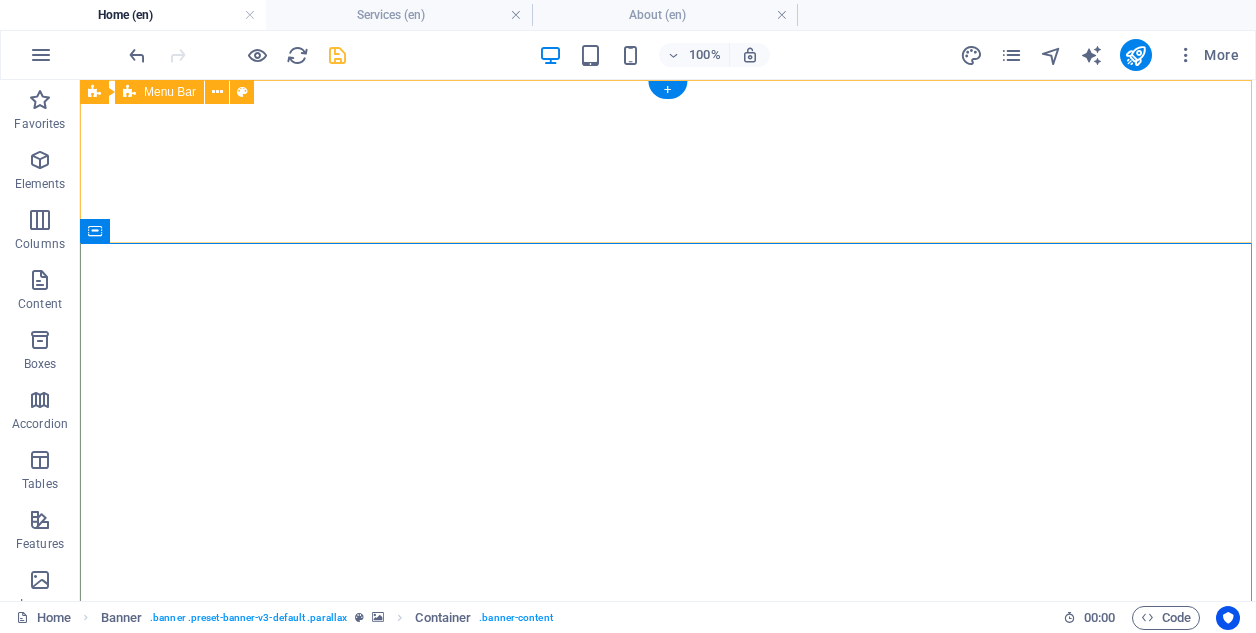 click on "Leading with purpose.  Growing with clarity. Home About Services Contact" at bounding box center [668, 869] 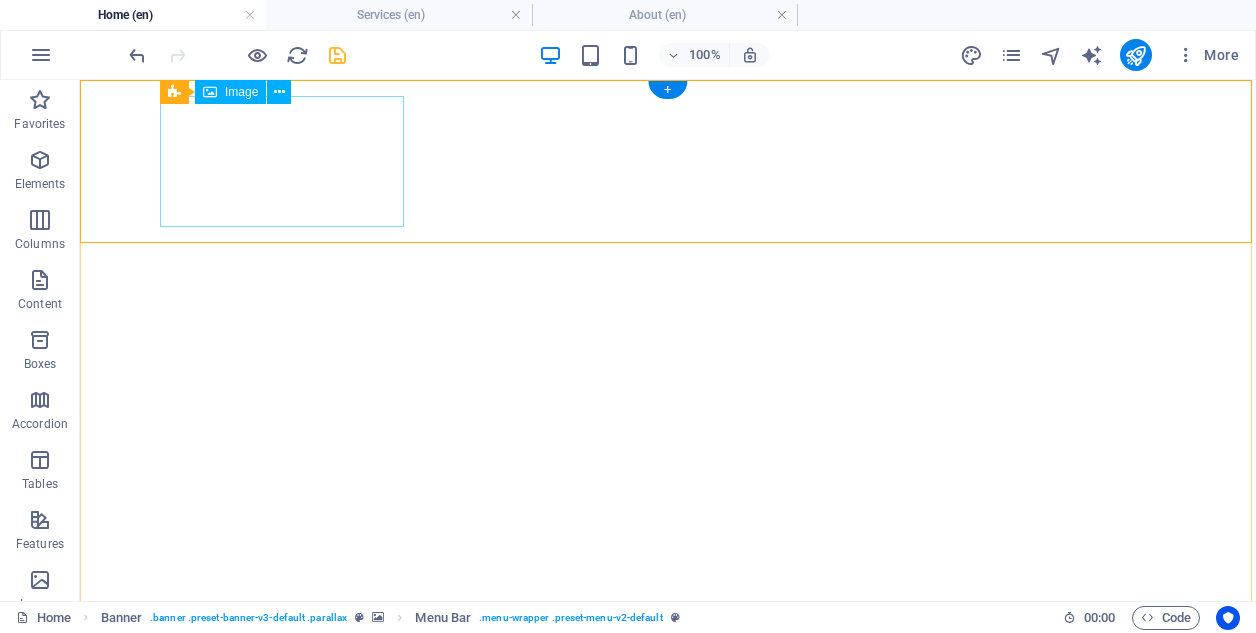 click on "Leading with purpose.  Growing with clarity." at bounding box center [668, 844] 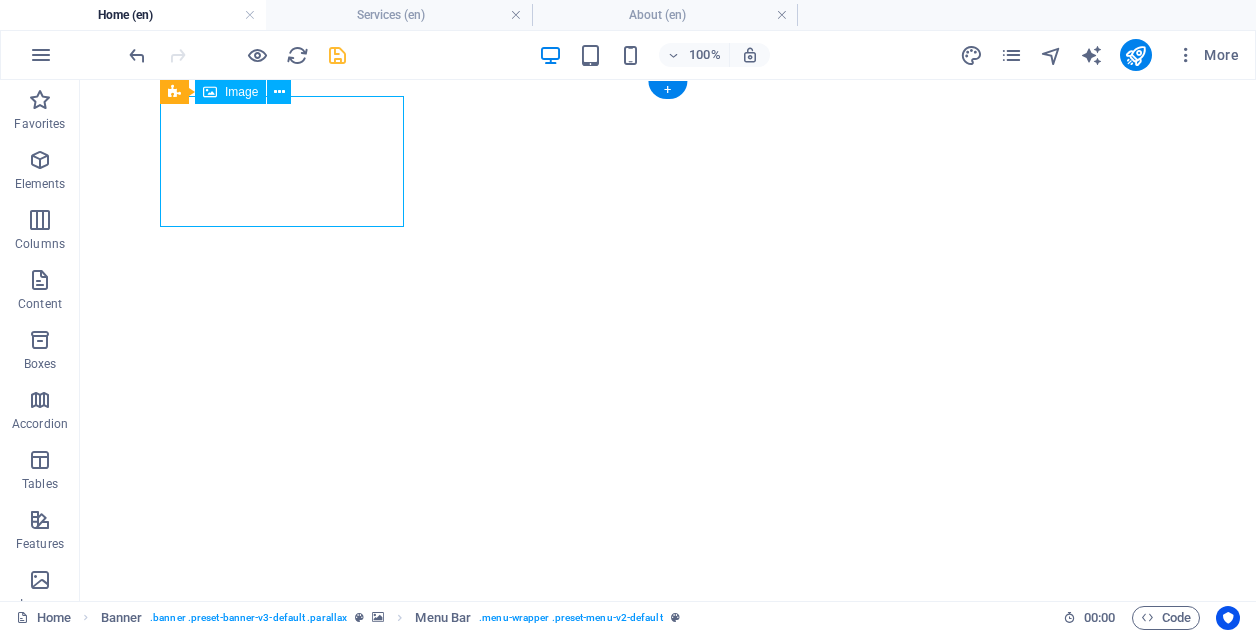 click on "Leading with purpose.  Growing with clarity." at bounding box center (668, 844) 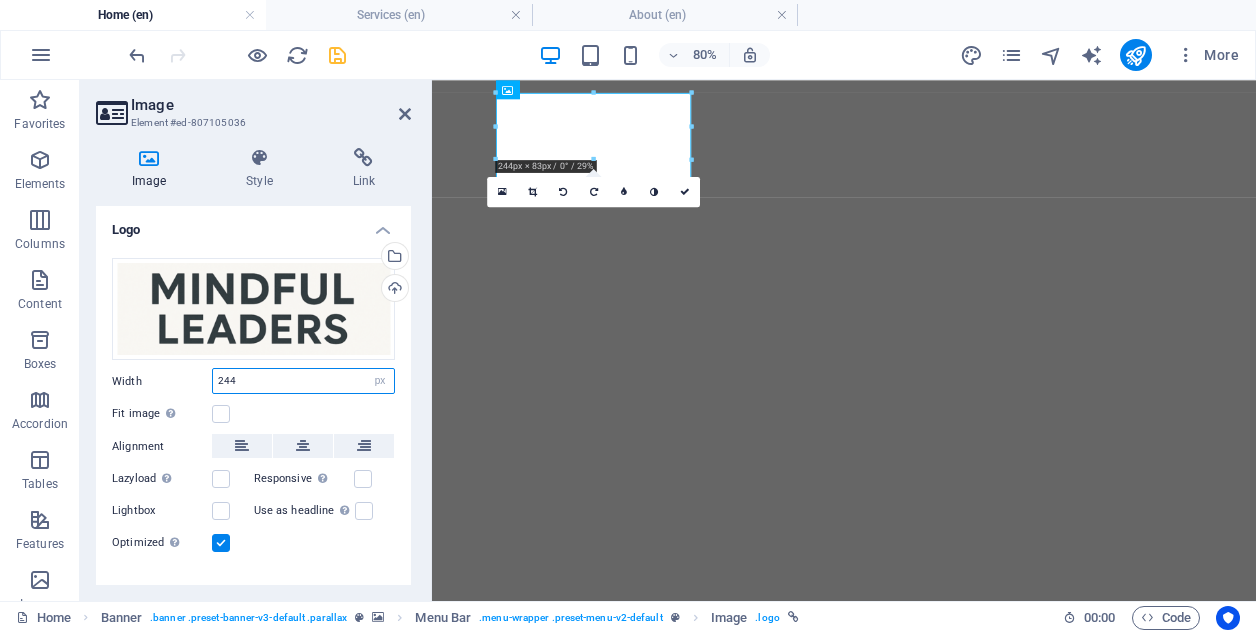 click on "244" at bounding box center (303, 381) 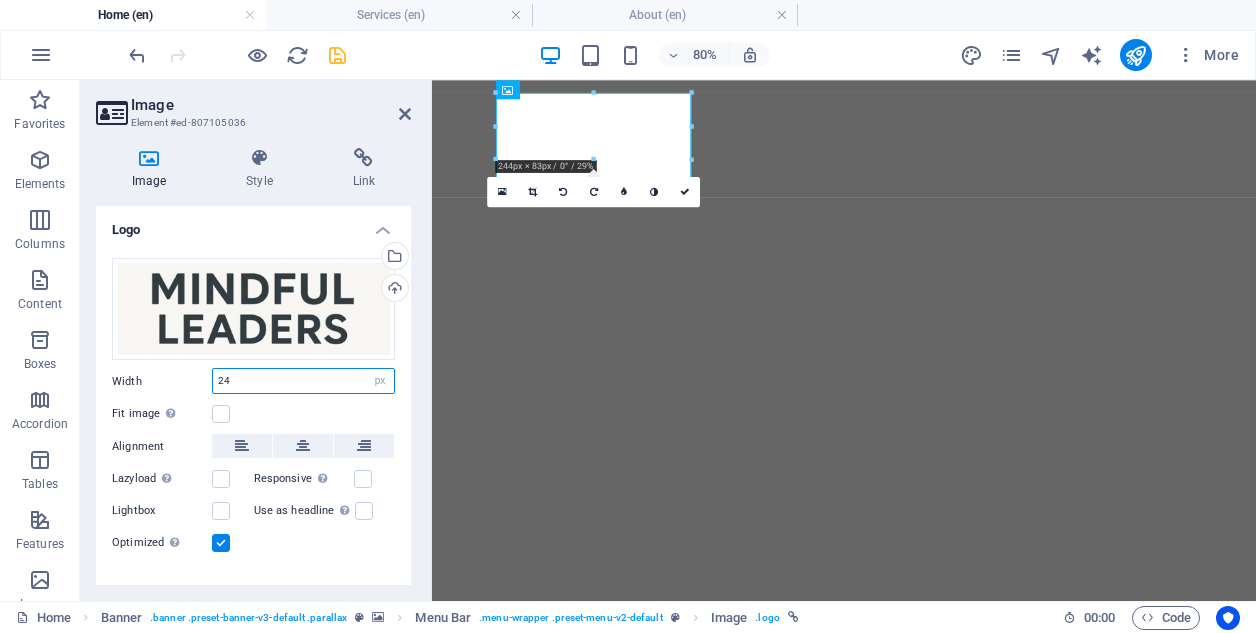type on "2" 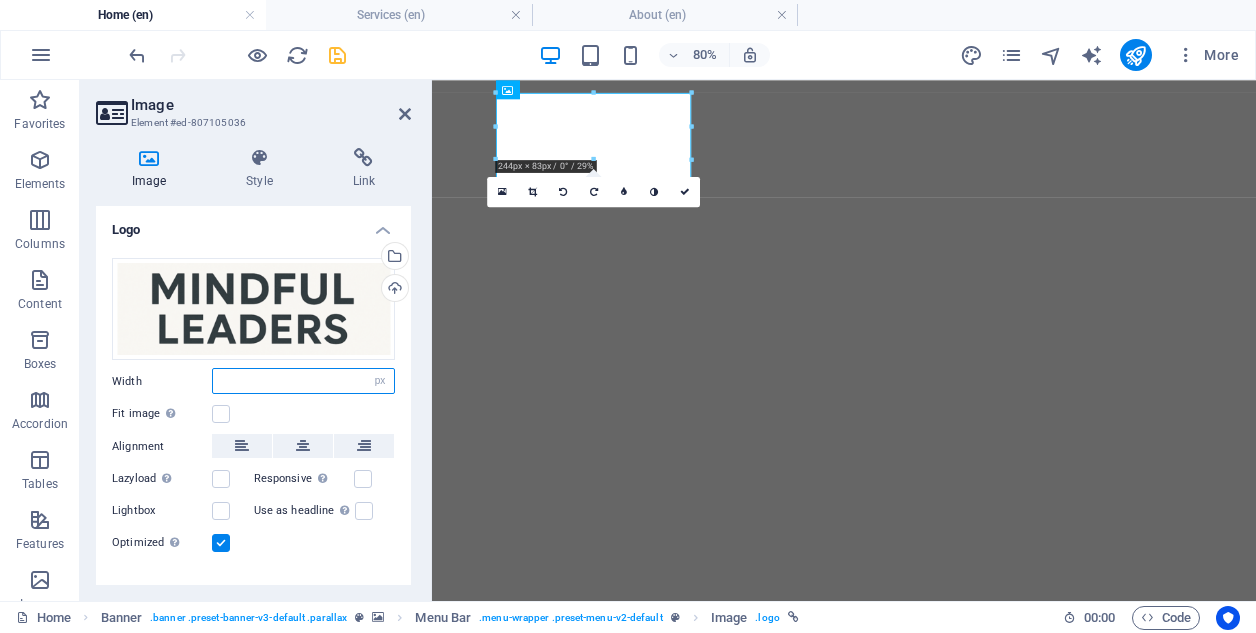 type 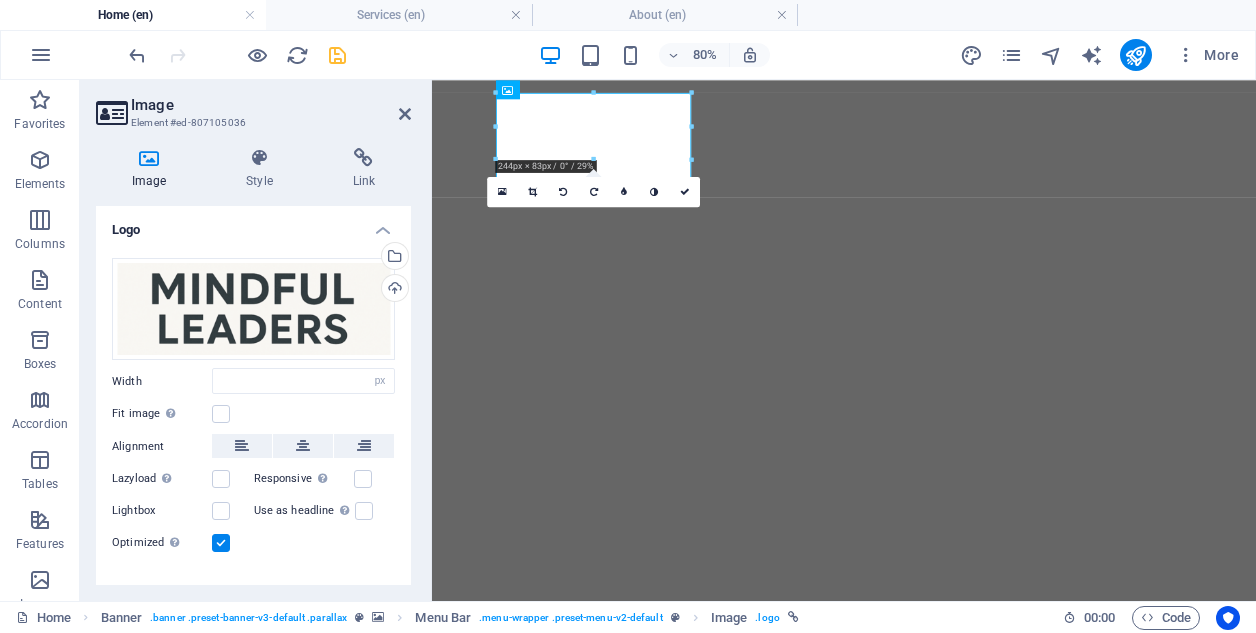click on "Fit image Automatically fit image to a fixed width and height" at bounding box center (253, 414) 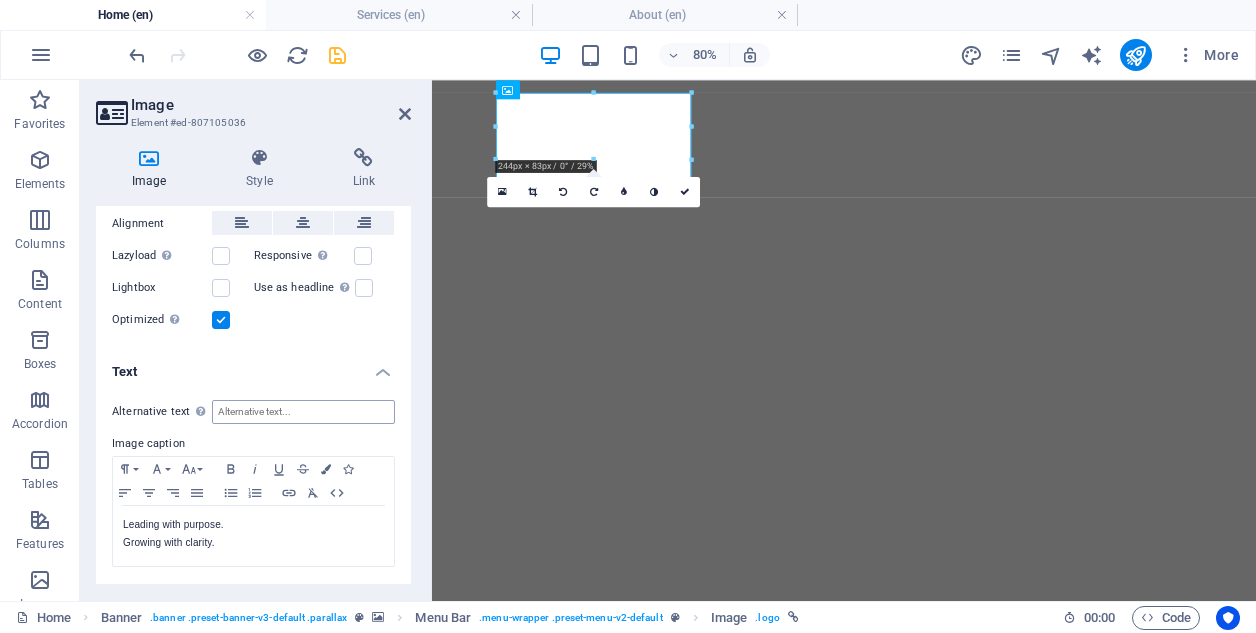 scroll, scrollTop: 220, scrollLeft: 0, axis: vertical 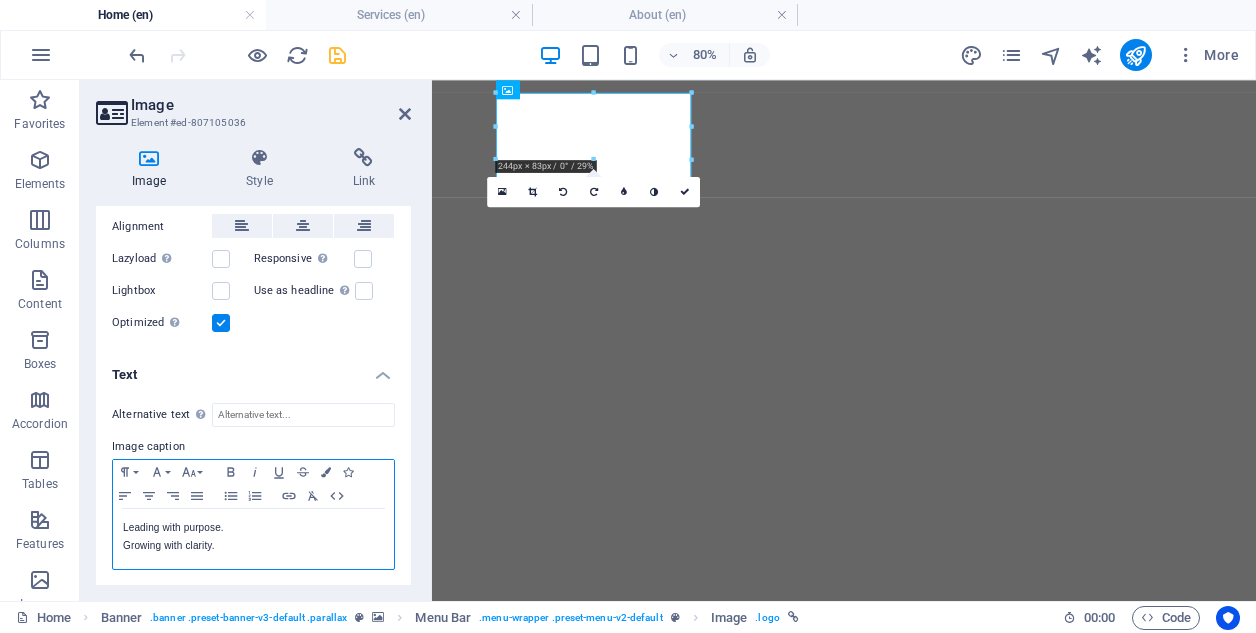 click on "Growing with clarity." at bounding box center [253, 546] 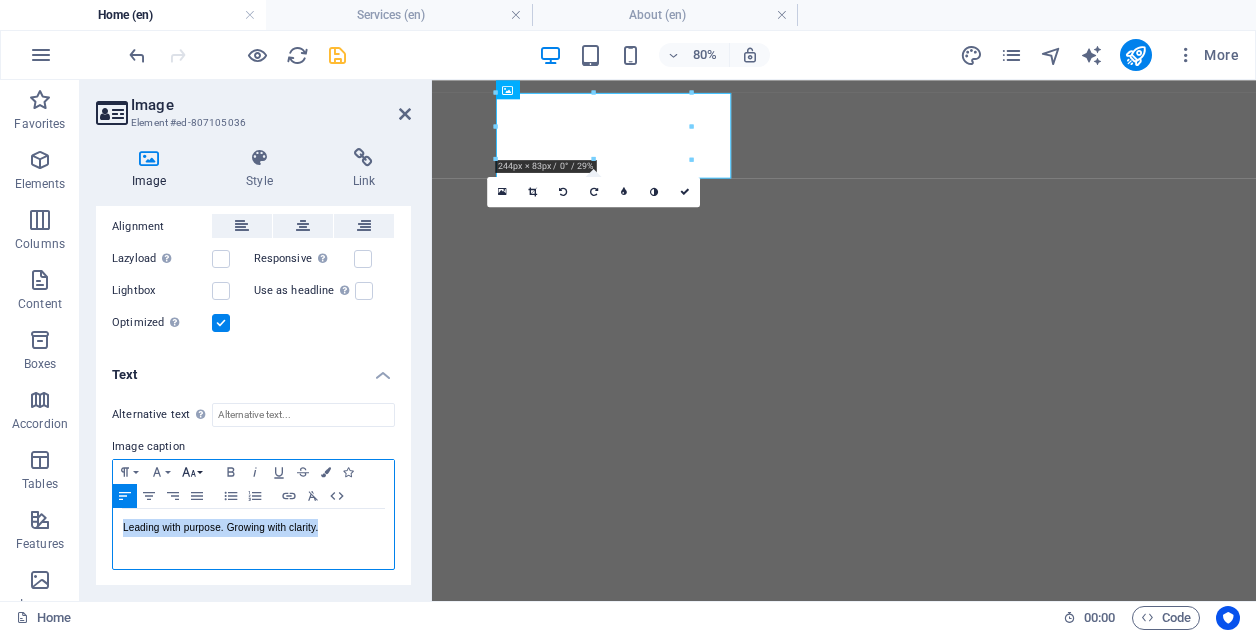 click on "Font Size" at bounding box center [193, 472] 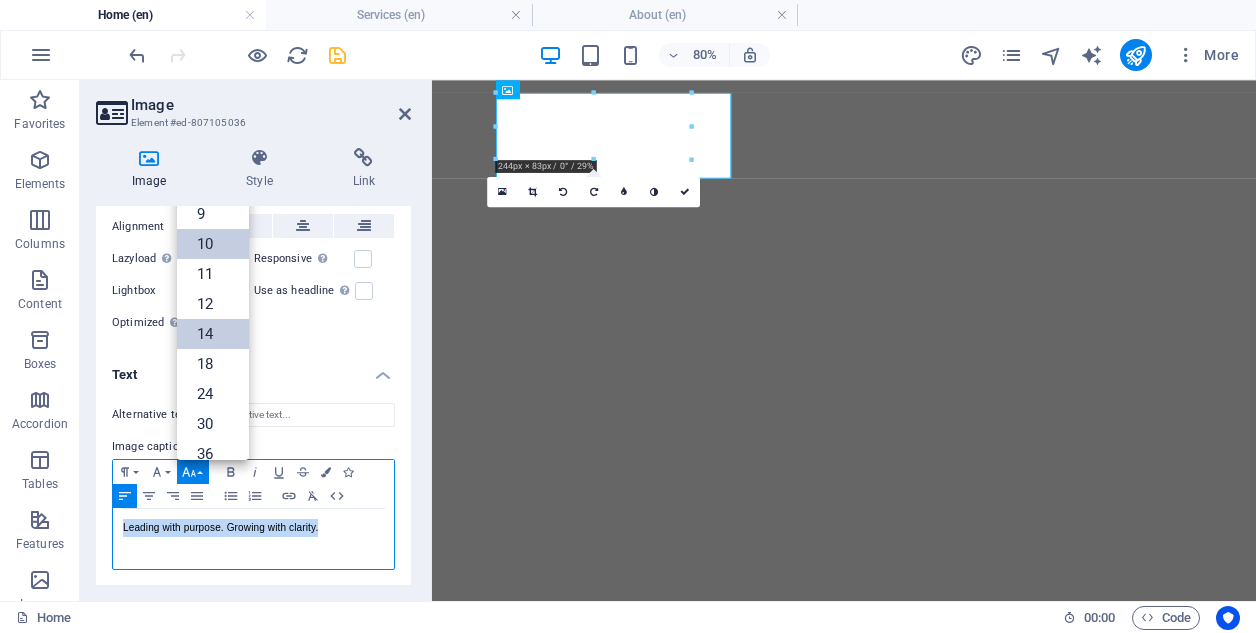 scroll, scrollTop: 22, scrollLeft: 0, axis: vertical 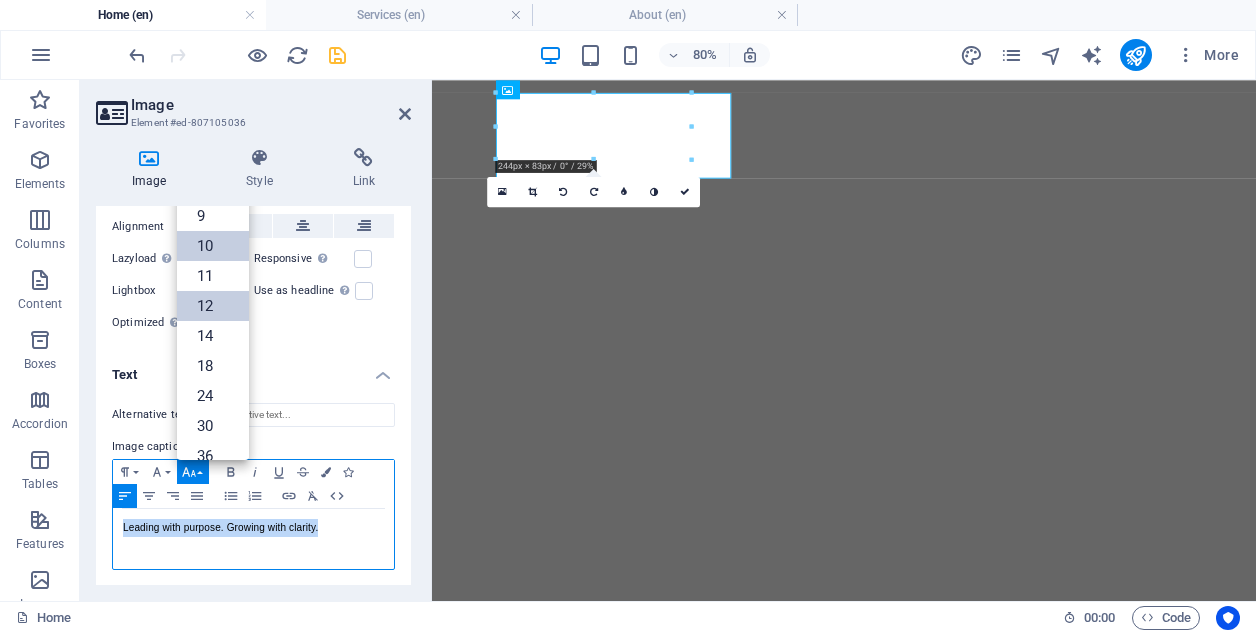 click on "12" at bounding box center (213, 306) 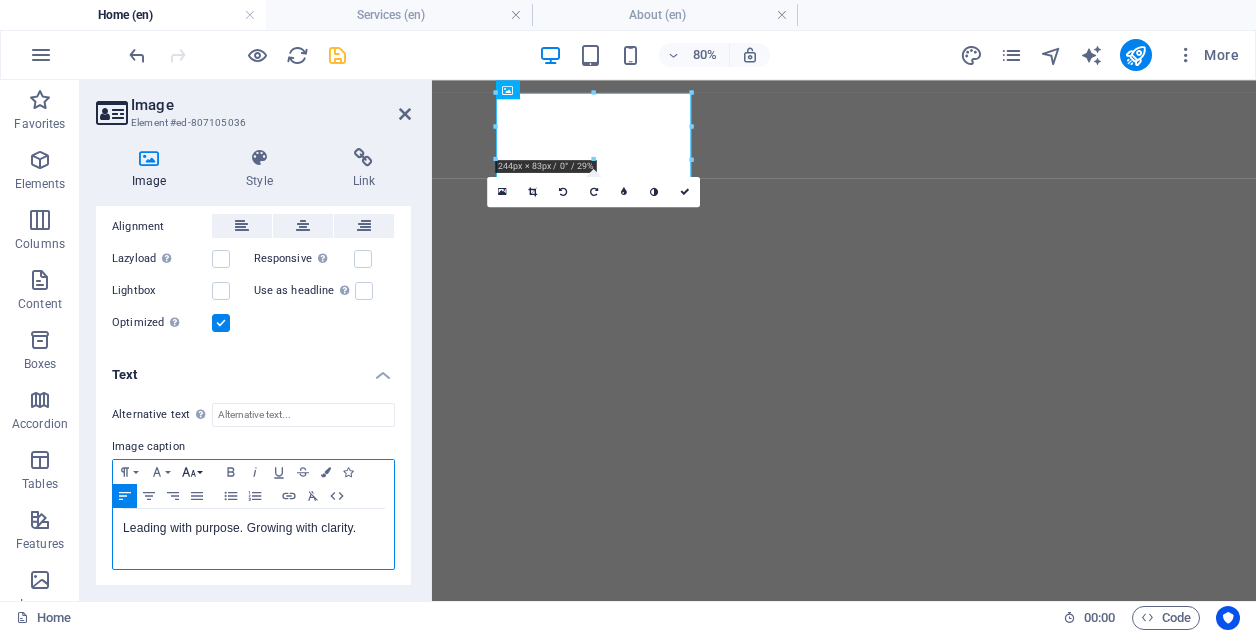 click 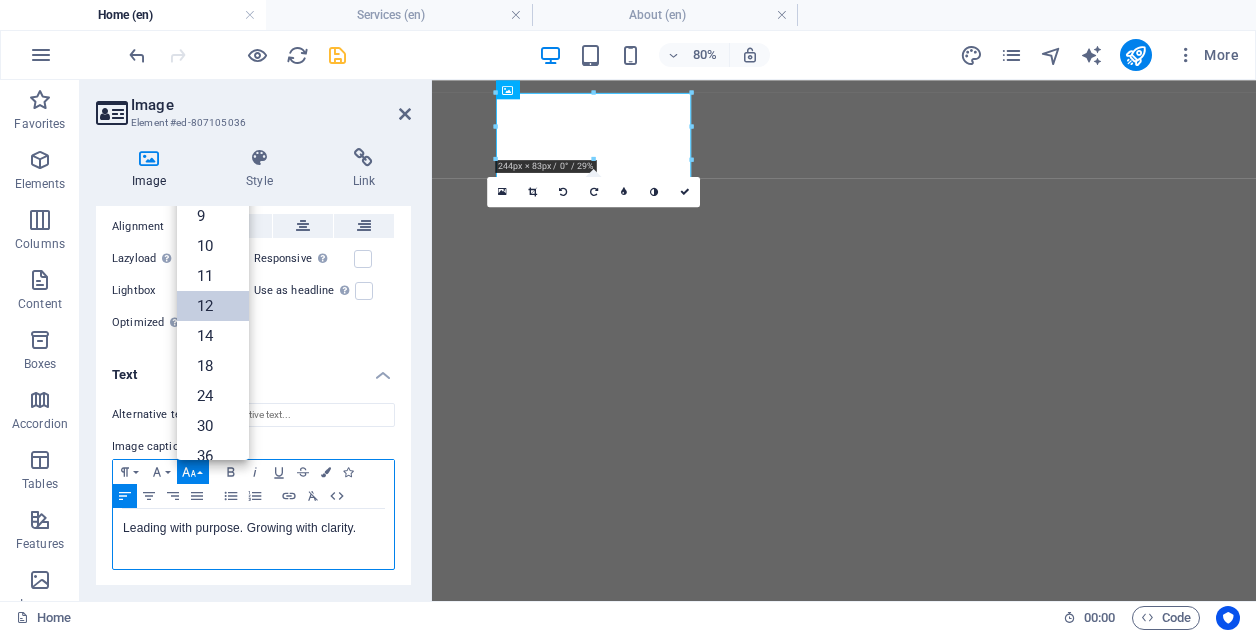 scroll, scrollTop: 143, scrollLeft: 0, axis: vertical 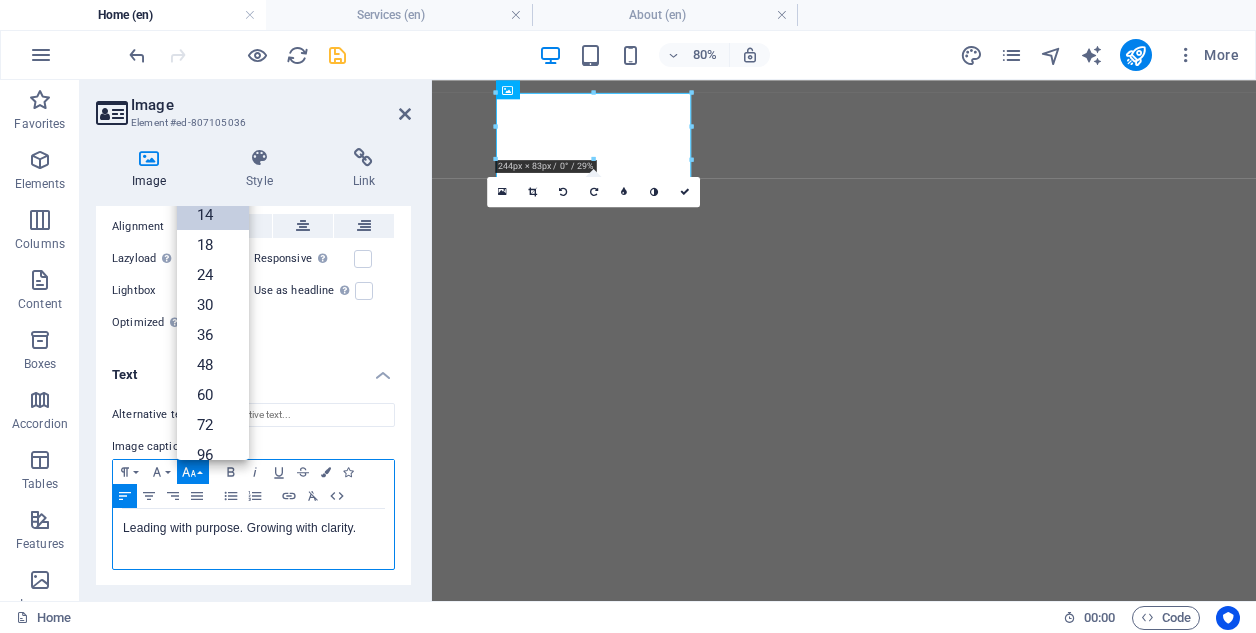 click on "14" at bounding box center [213, 215] 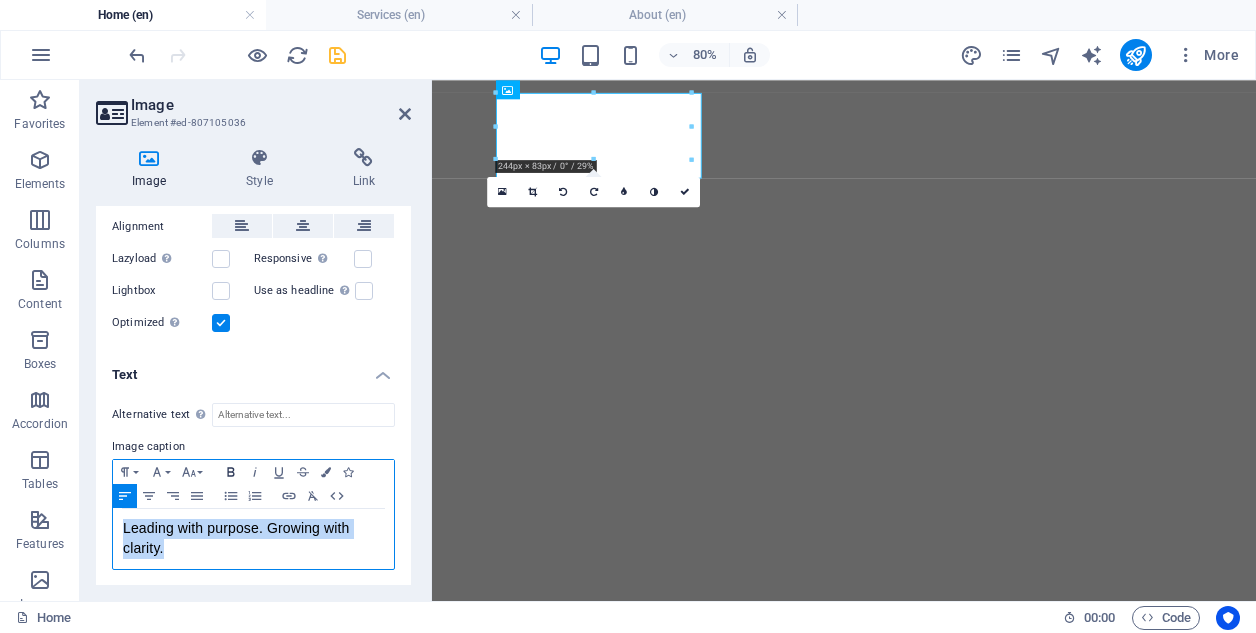 click 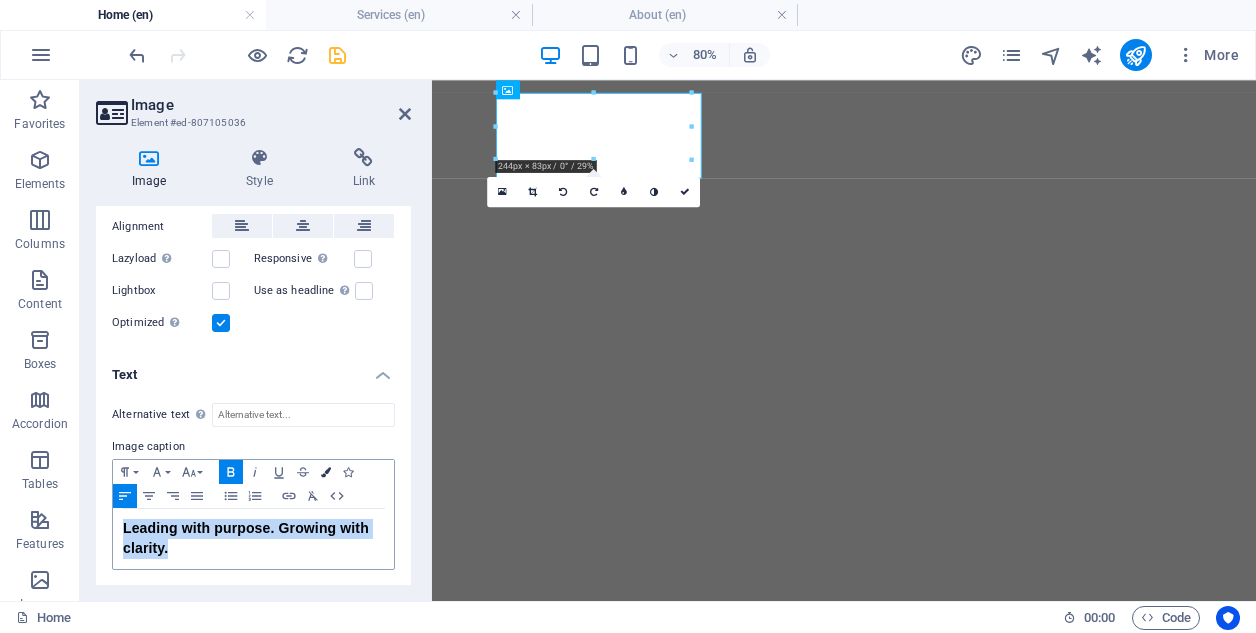 click at bounding box center [326, 472] 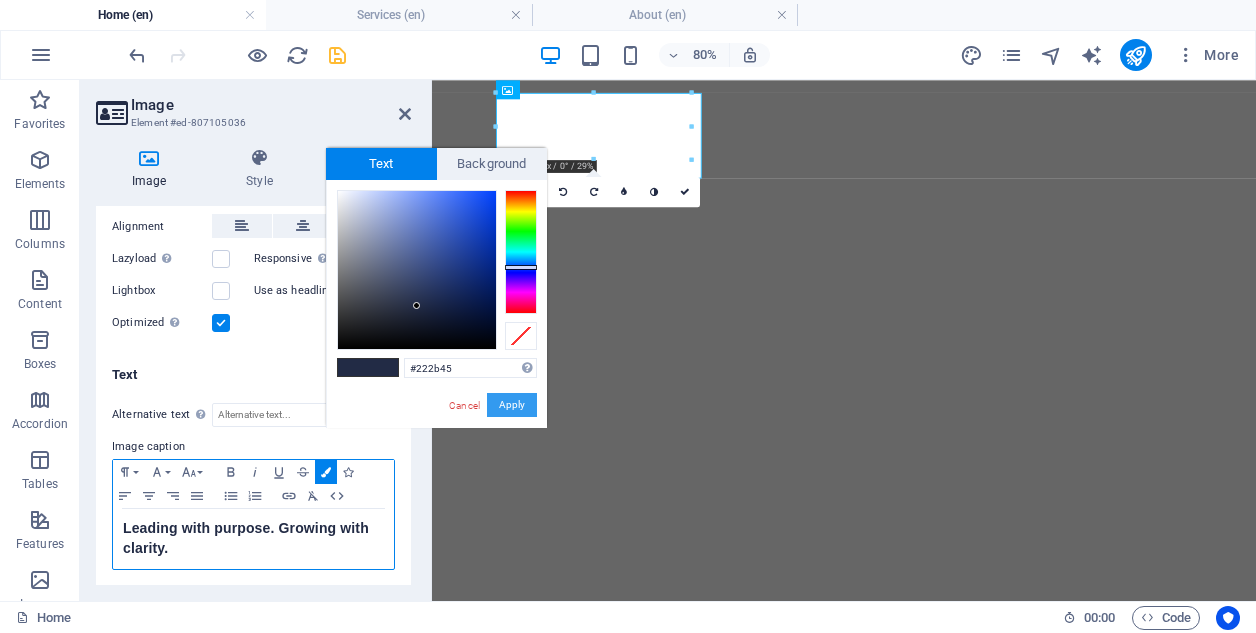 click on "Apply" at bounding box center (512, 405) 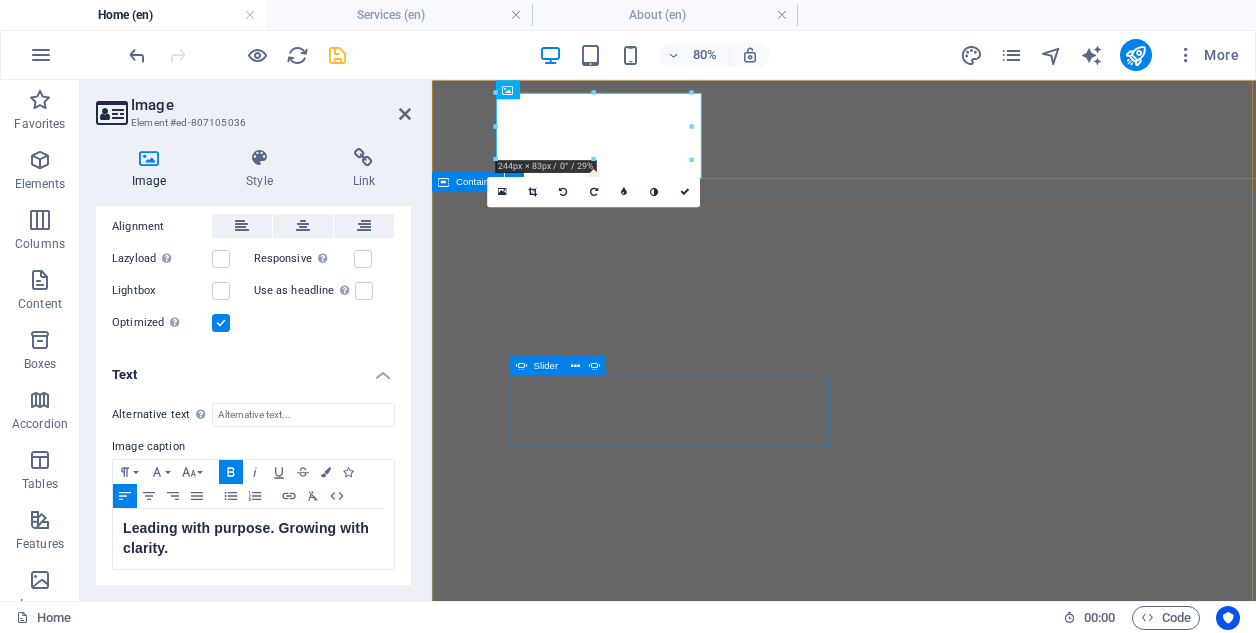 click on "MINDFUL LEADERS BUILD TRUST;  TRUST BUILDS THRIVING COMPANIES. WELLBEING ISN'T A PERK — IT'S THE CULTURE THAT POWERS PERFORMANCE. THE MOMENT FOR CHANGE IS ALWAYS NOW." at bounding box center (947, 1215) 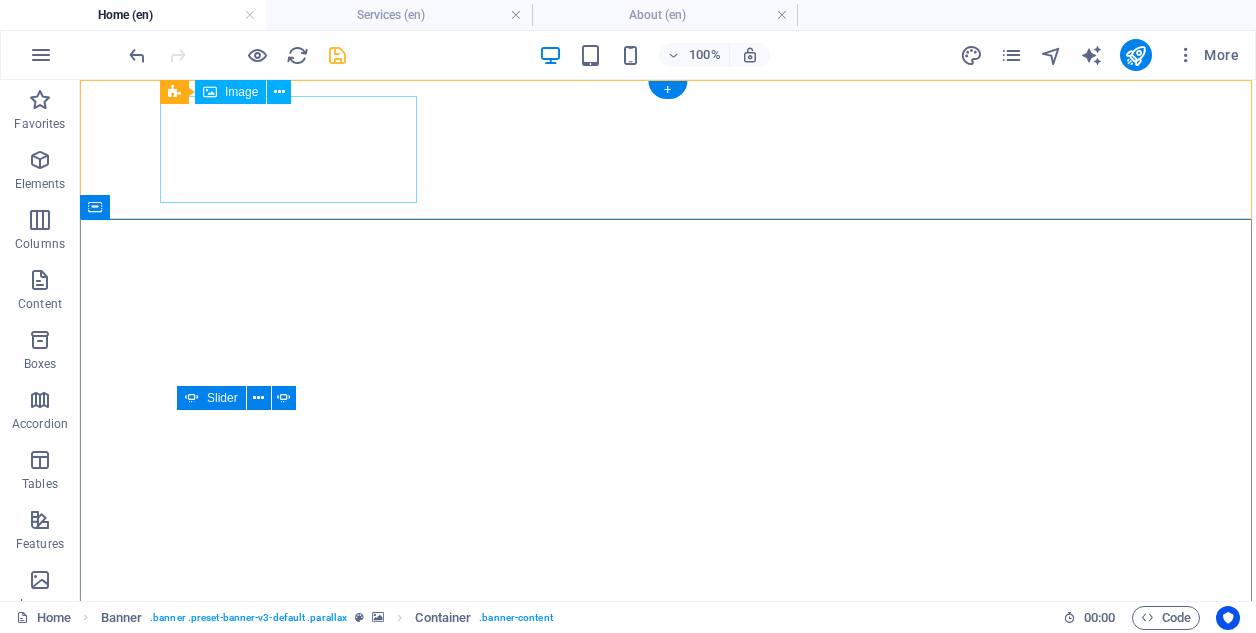 click on "Leading with purpose. Growing with clarity." at bounding box center (668, 820) 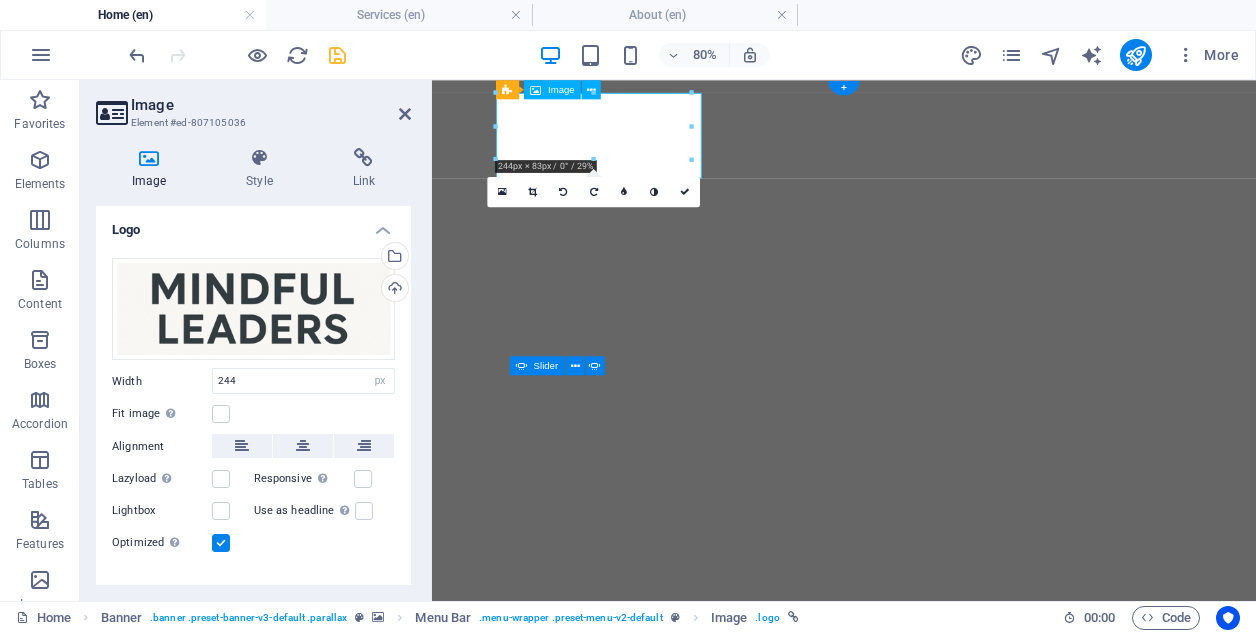 type on "244" 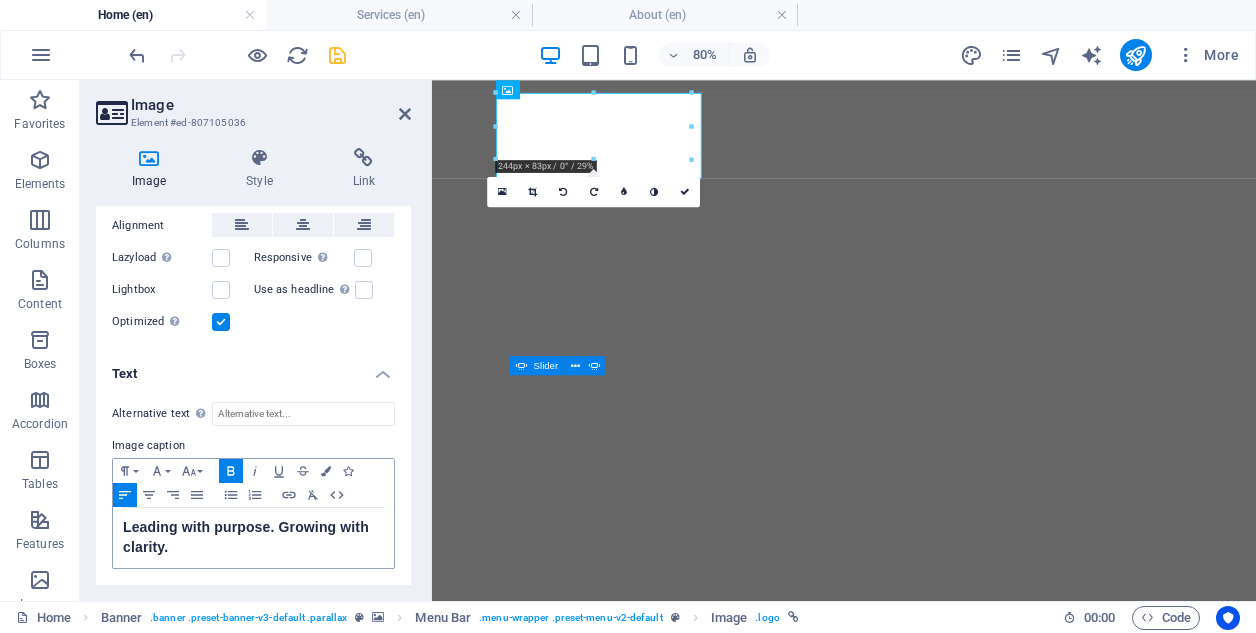 scroll, scrollTop: 220, scrollLeft: 0, axis: vertical 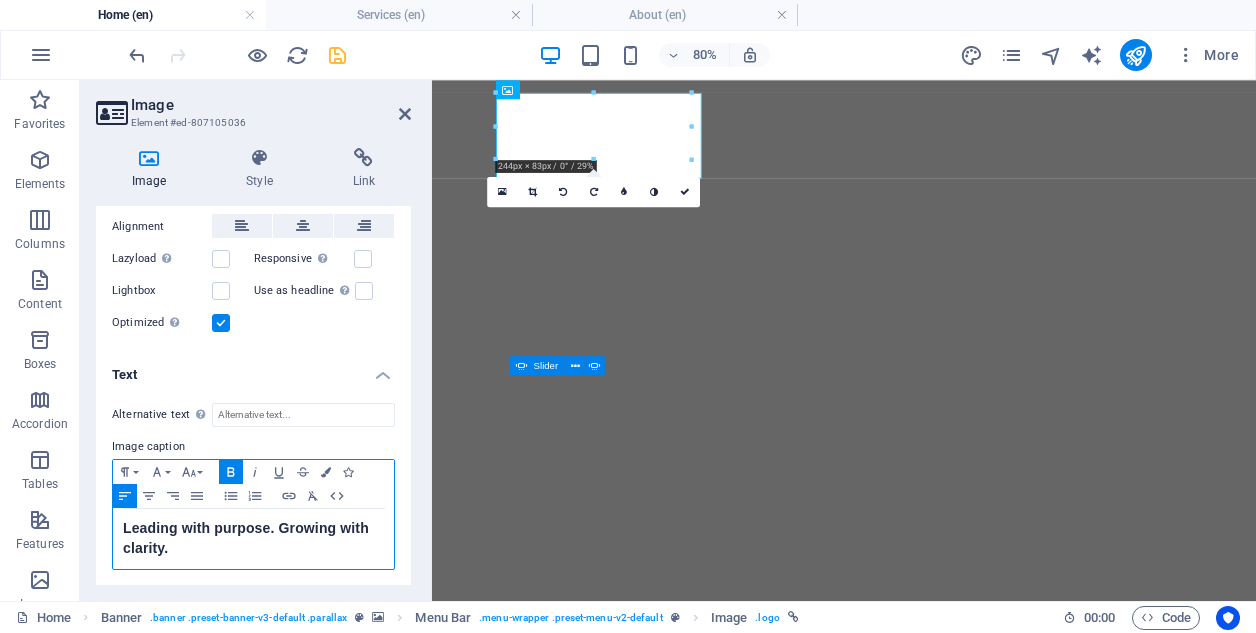 click on "Leading with purpose. Growing with clarity." at bounding box center (253, 539) 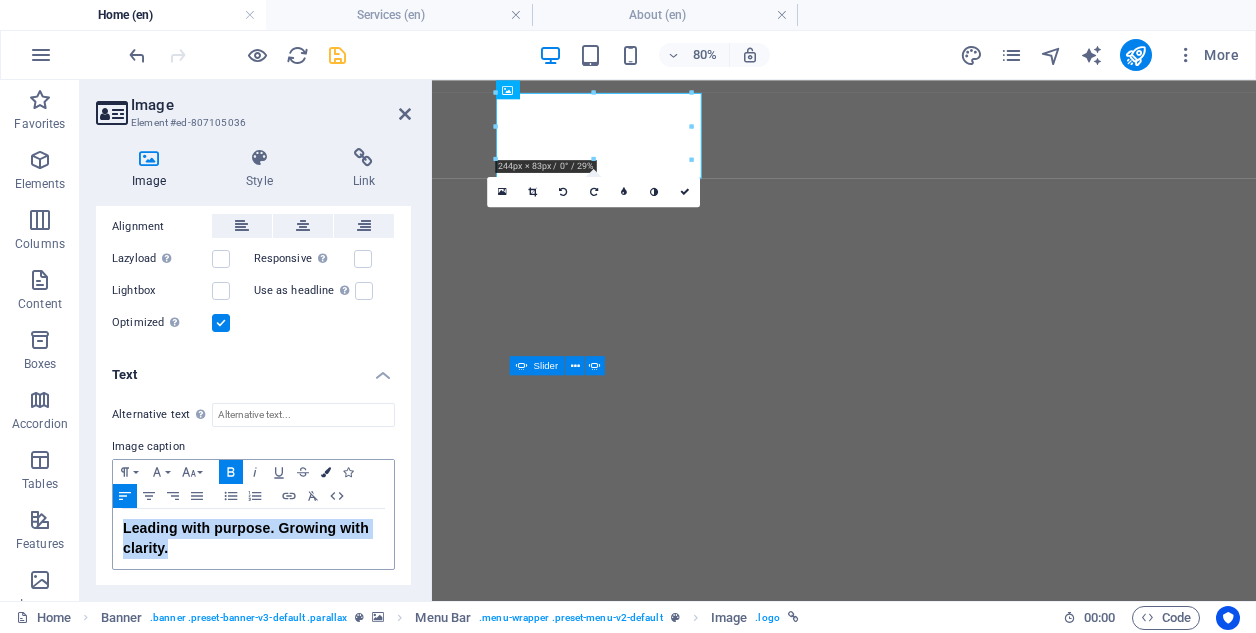click at bounding box center (326, 472) 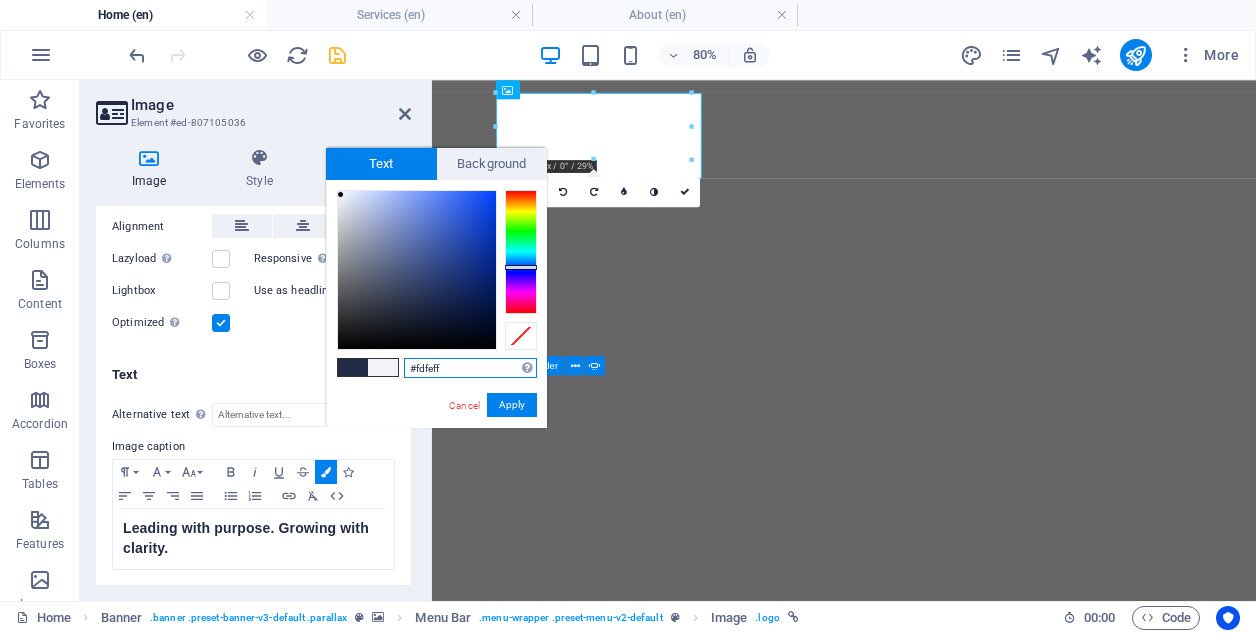 type on "#ffffff" 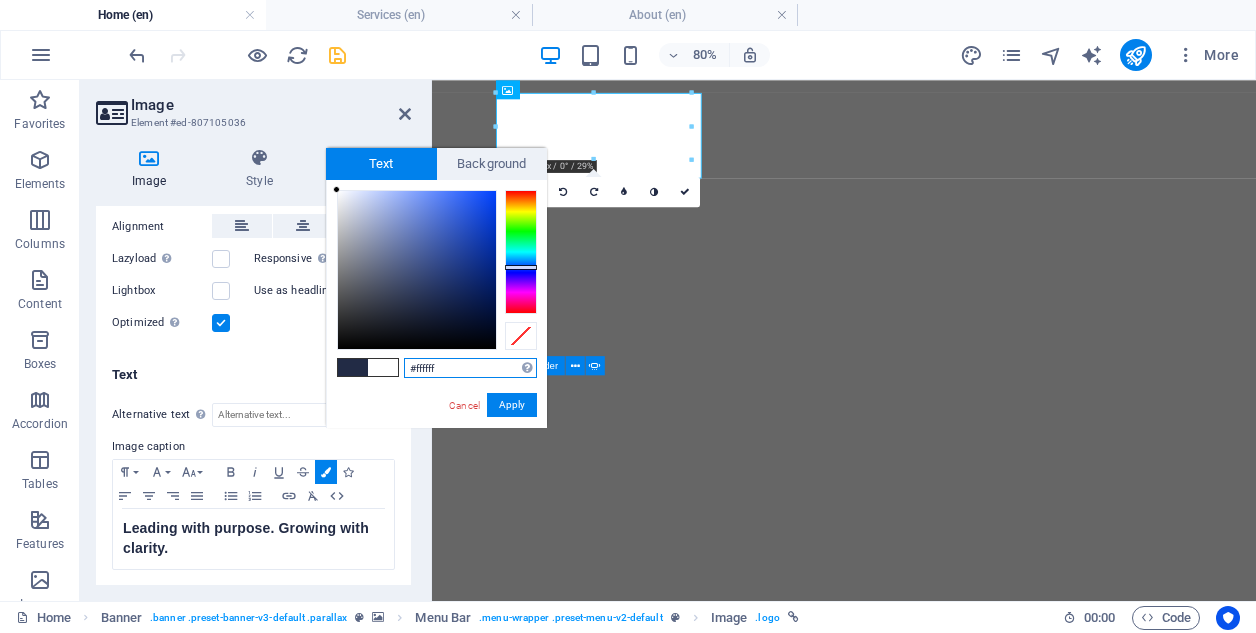 drag, startPoint x: 417, startPoint y: 306, endPoint x: 335, endPoint y: 188, distance: 143.69412 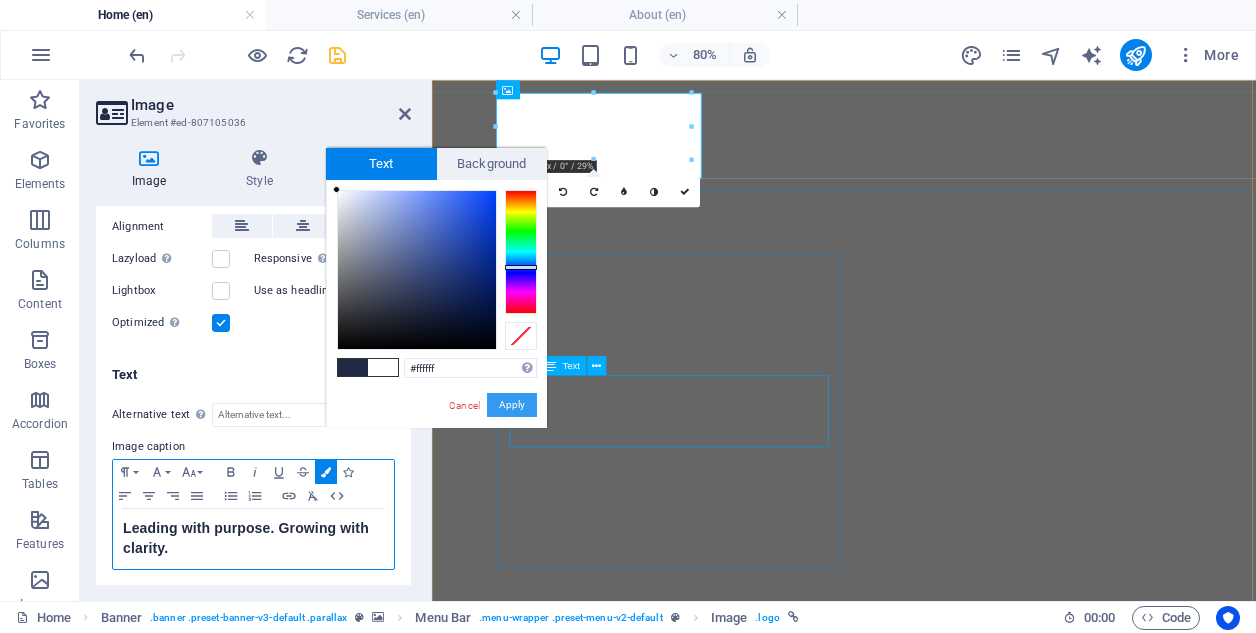 click on "Apply" at bounding box center (512, 405) 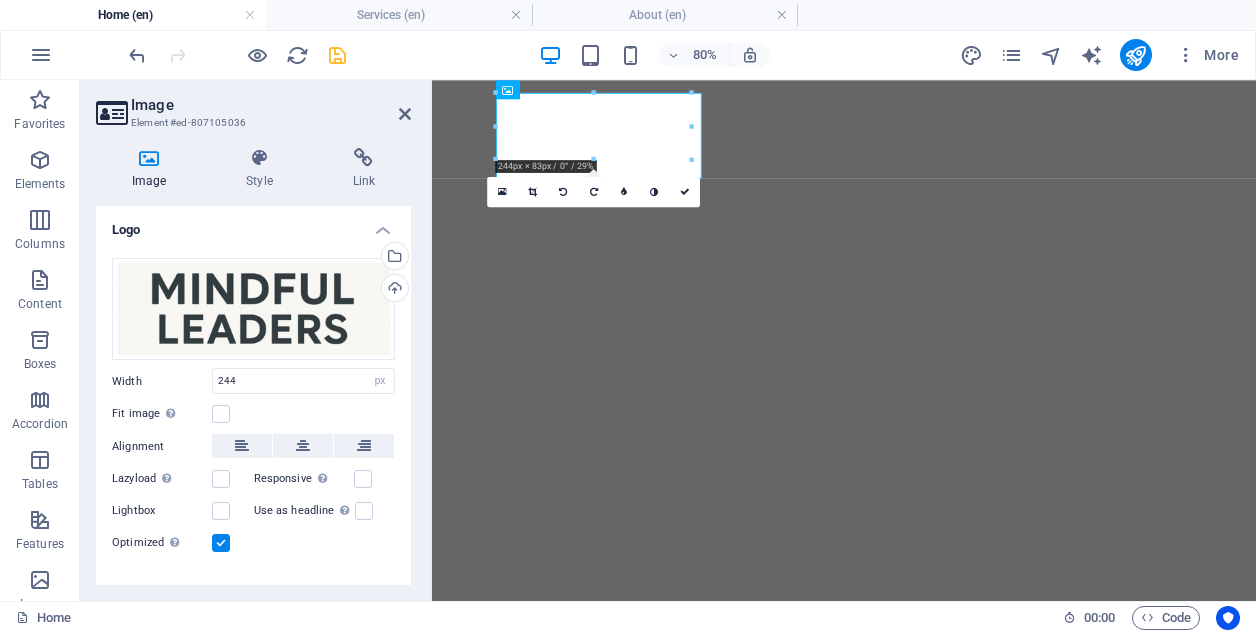 scroll, scrollTop: 0, scrollLeft: 0, axis: both 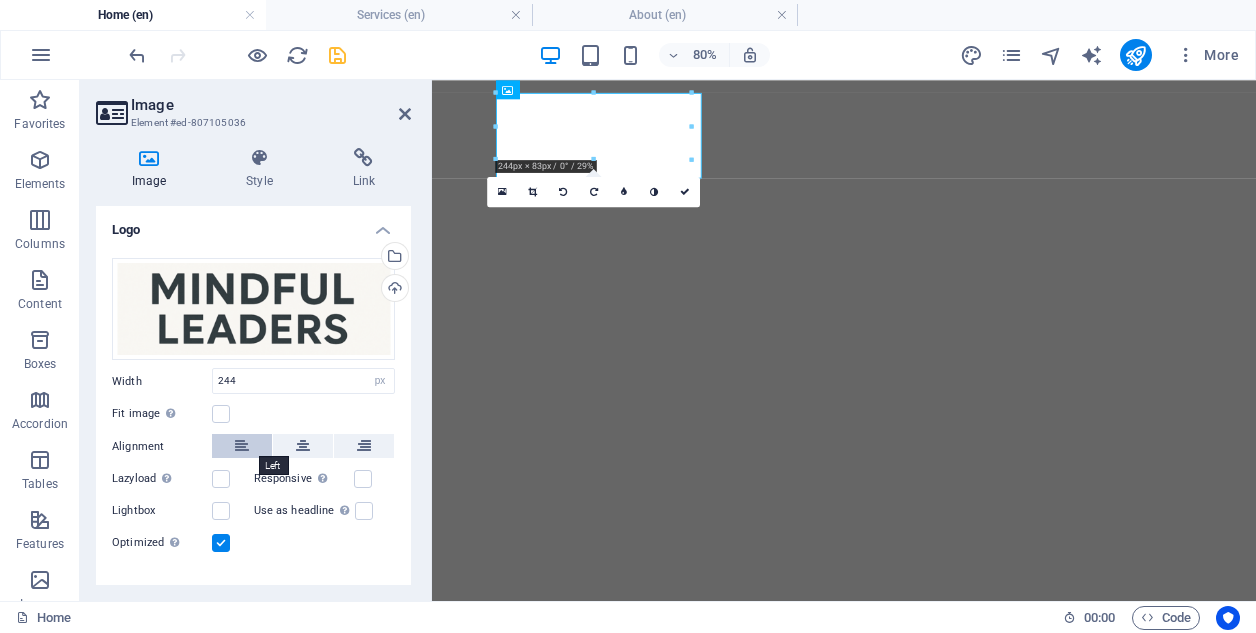 click at bounding box center (242, 446) 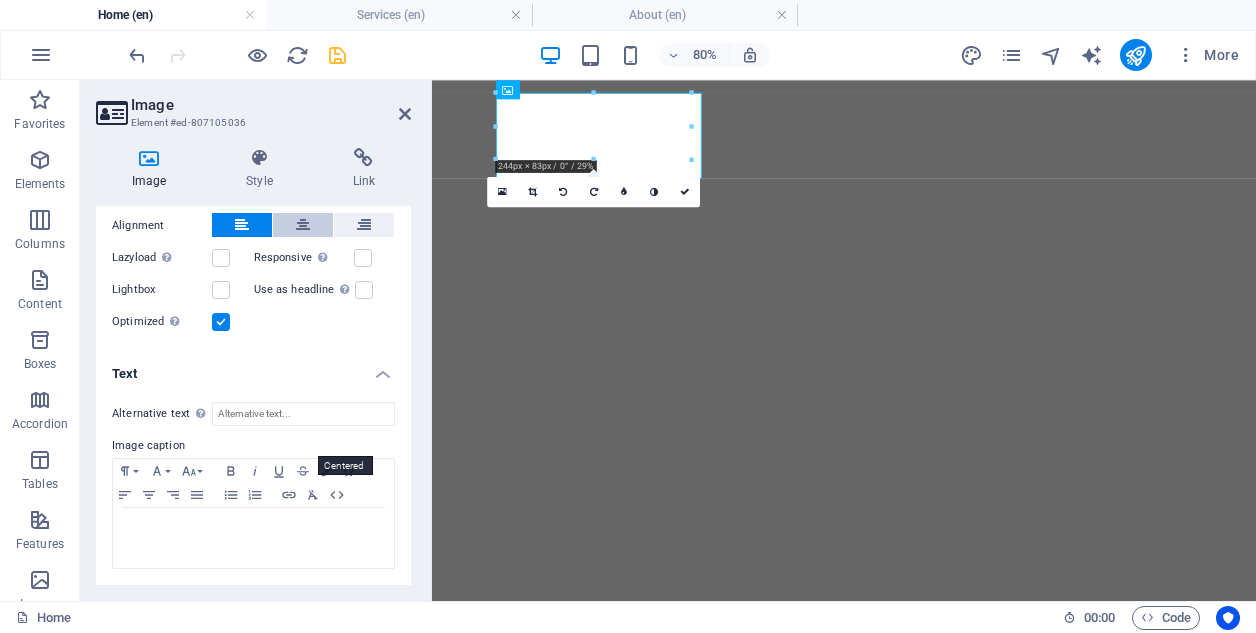 scroll, scrollTop: 220, scrollLeft: 0, axis: vertical 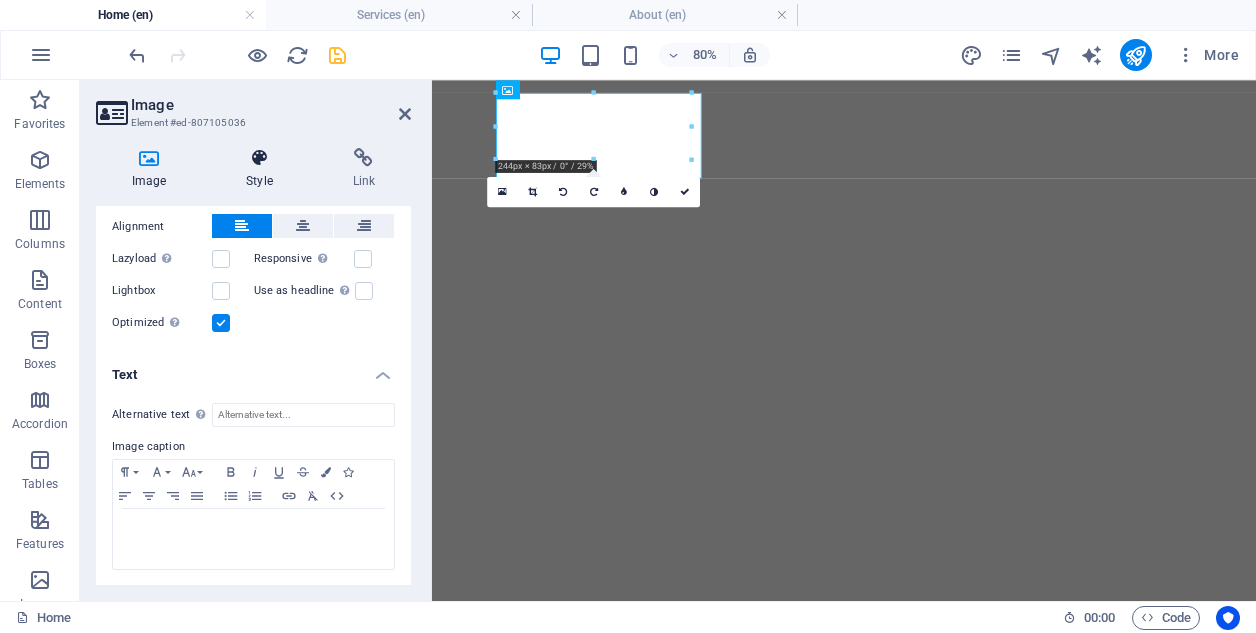 click on "Style" at bounding box center (263, 169) 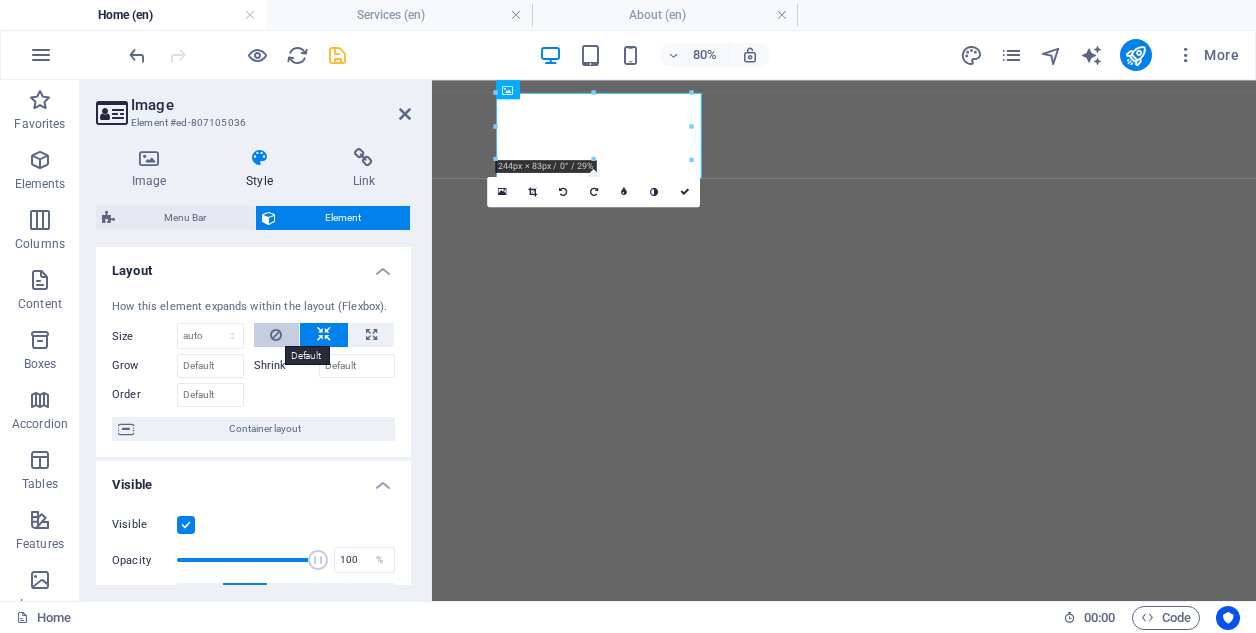 click at bounding box center (276, 335) 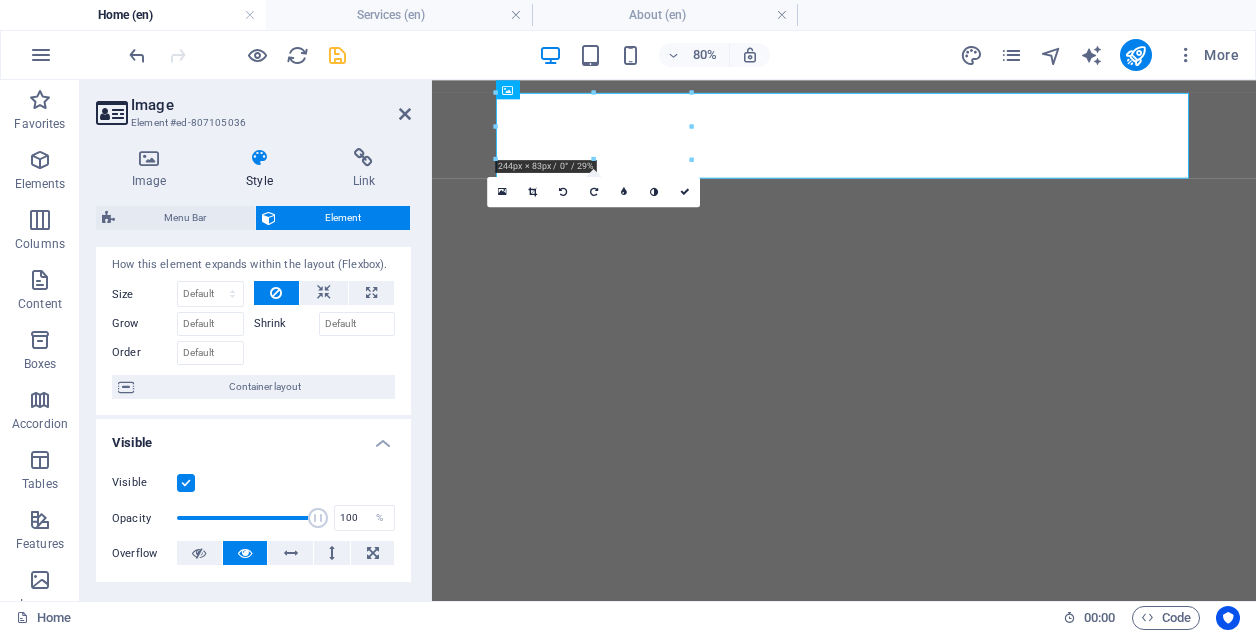 scroll, scrollTop: 50, scrollLeft: 0, axis: vertical 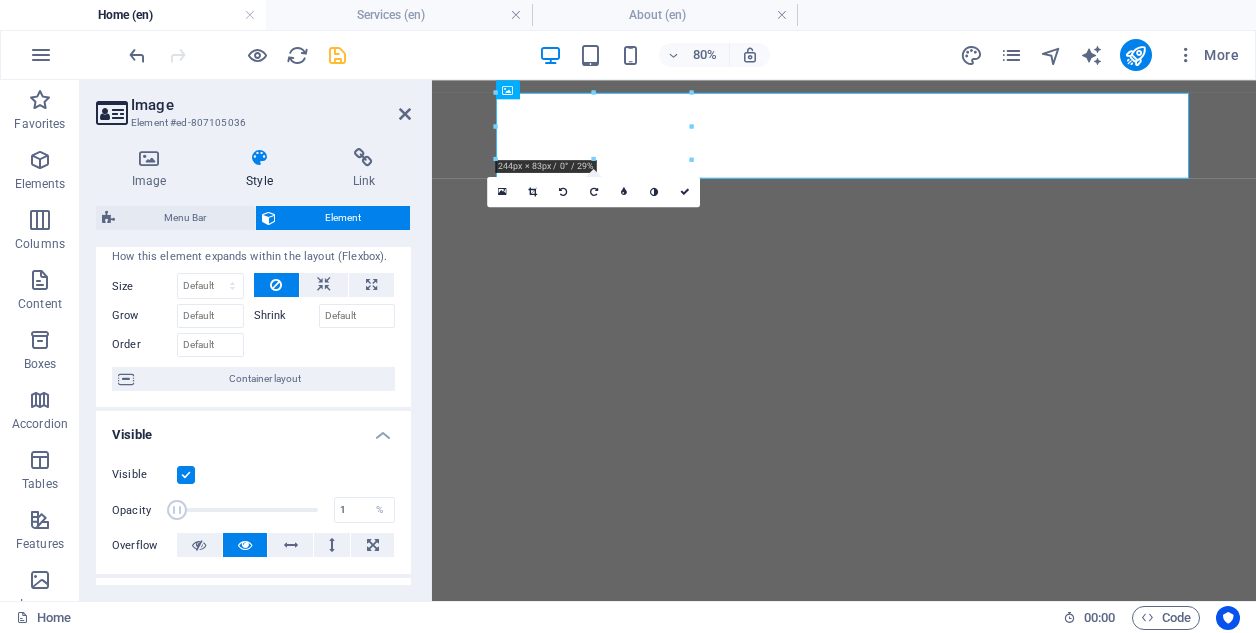 drag, startPoint x: 316, startPoint y: 511, endPoint x: 144, endPoint y: 511, distance: 172 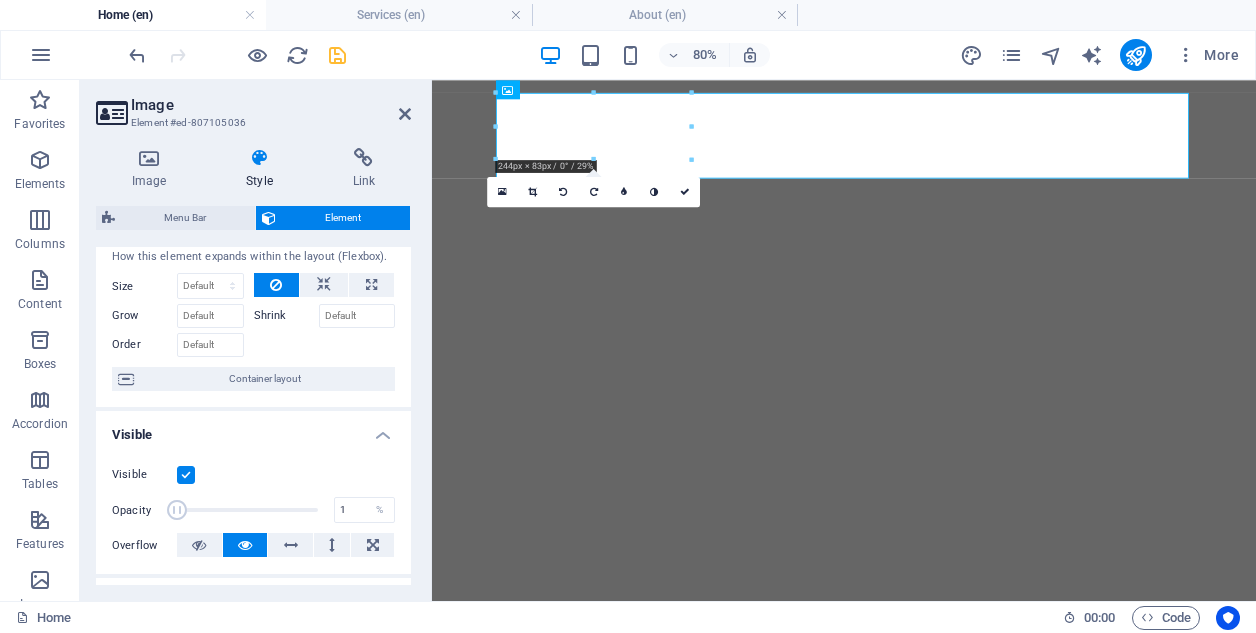 click on "Opacity 1 %" at bounding box center [253, 510] 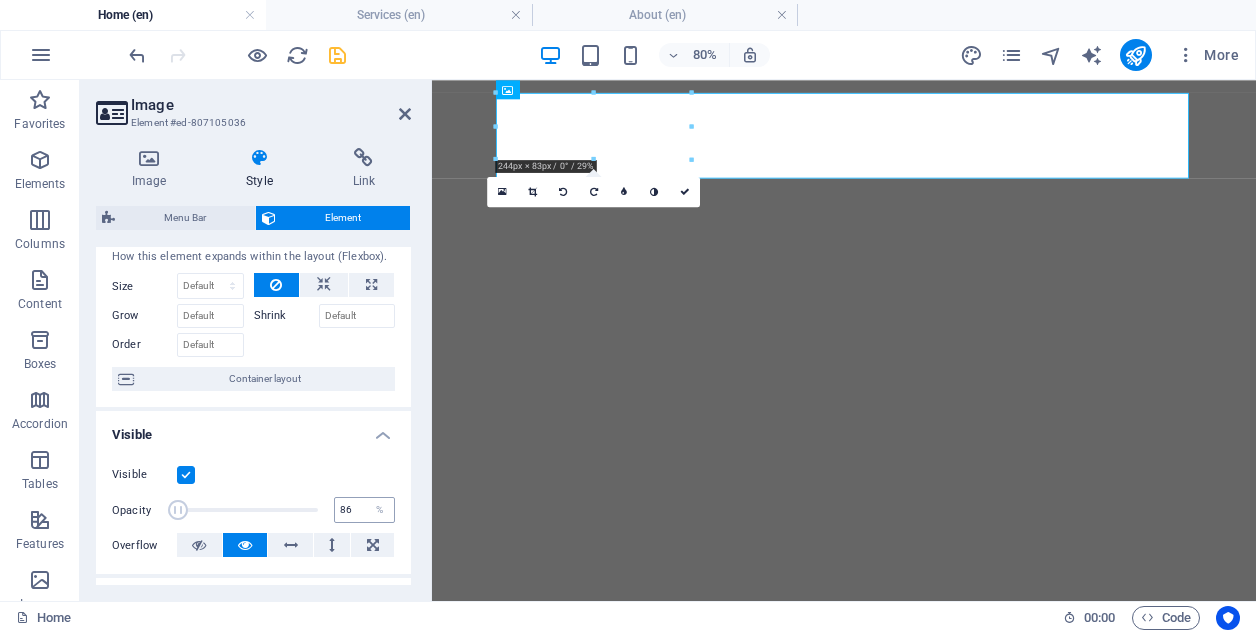type on "100" 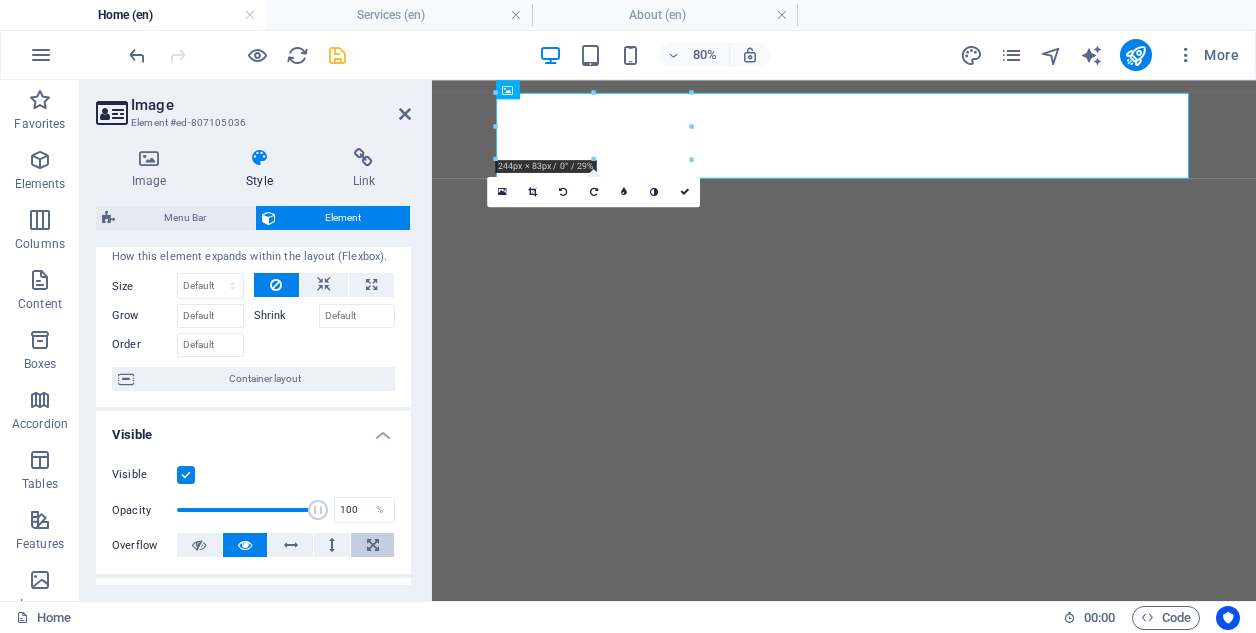 drag, startPoint x: 179, startPoint y: 510, endPoint x: 369, endPoint y: 533, distance: 191.38704 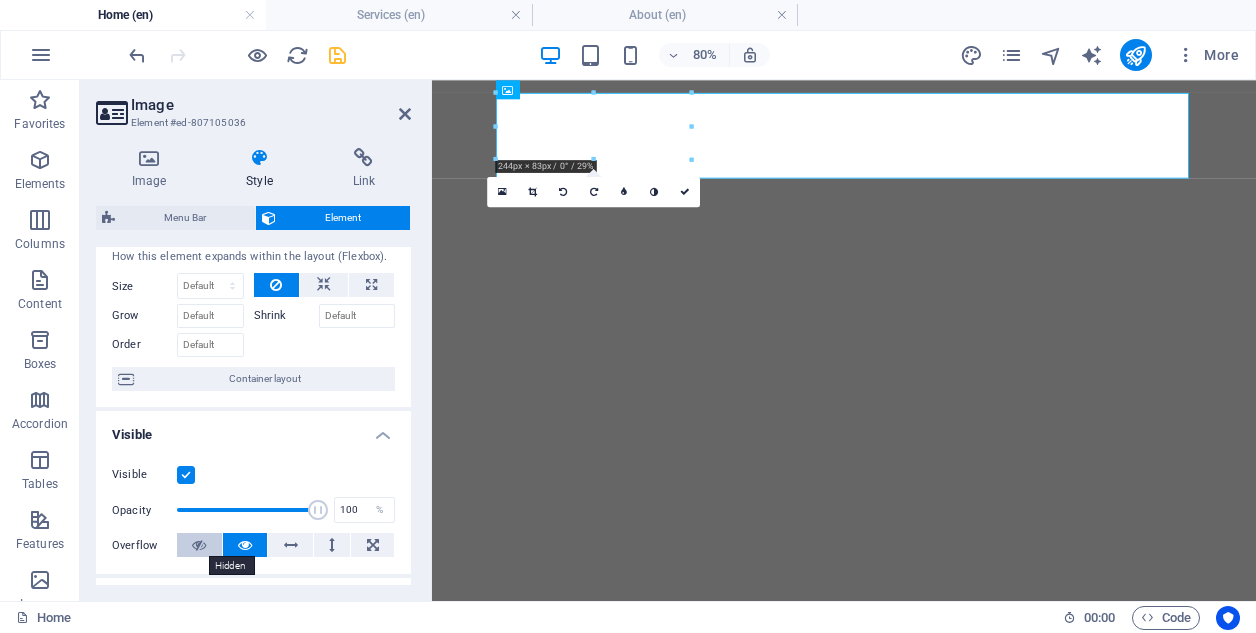 click at bounding box center [199, 545] 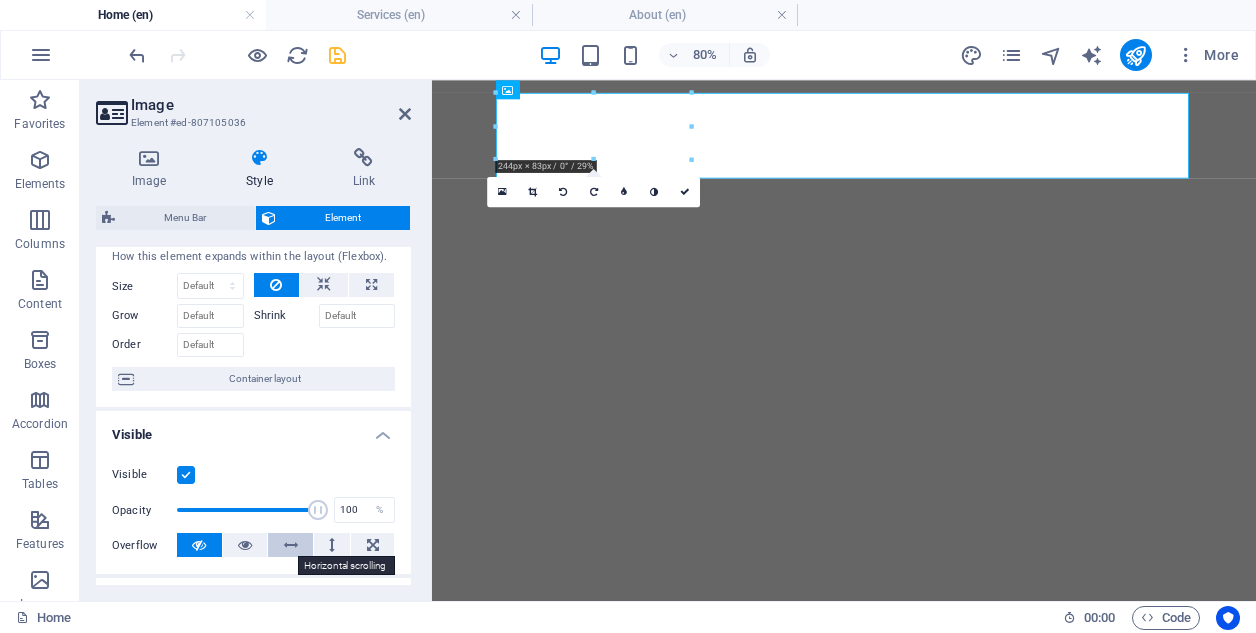 click at bounding box center [290, 545] 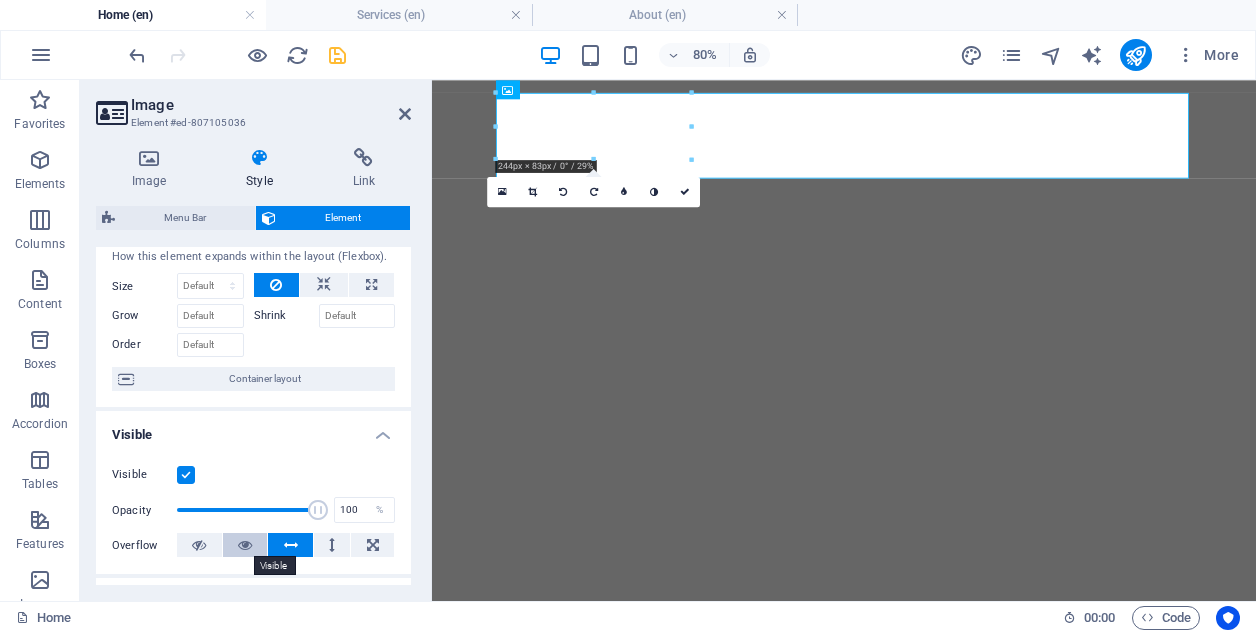 click at bounding box center (245, 545) 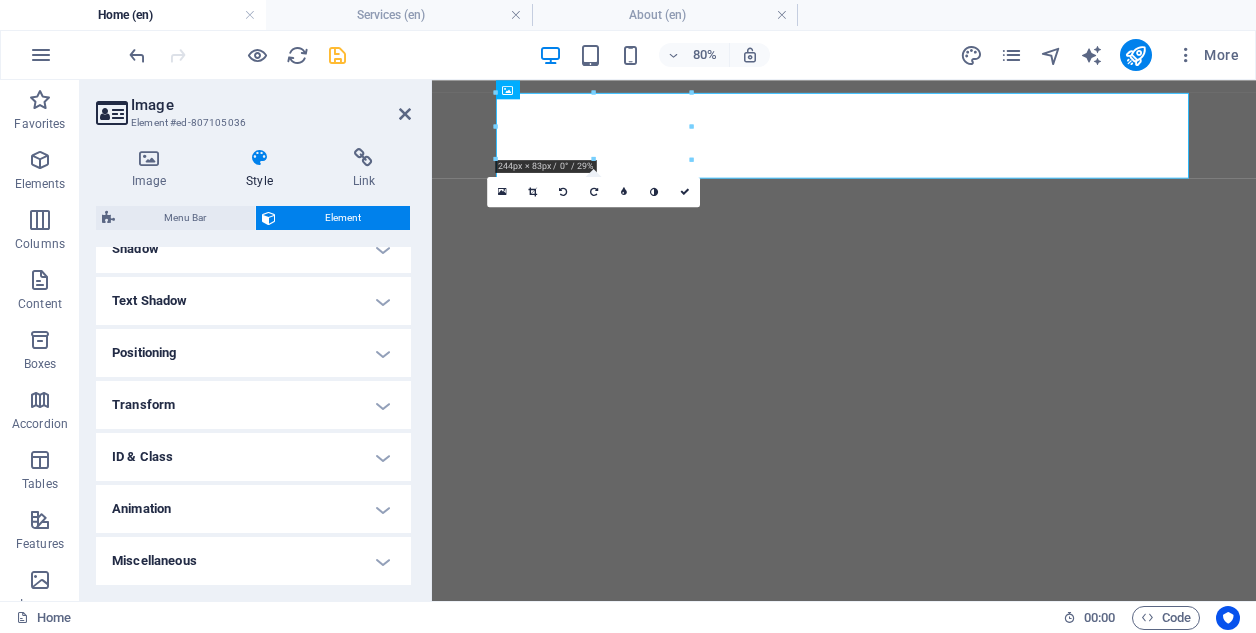 scroll, scrollTop: 506, scrollLeft: 0, axis: vertical 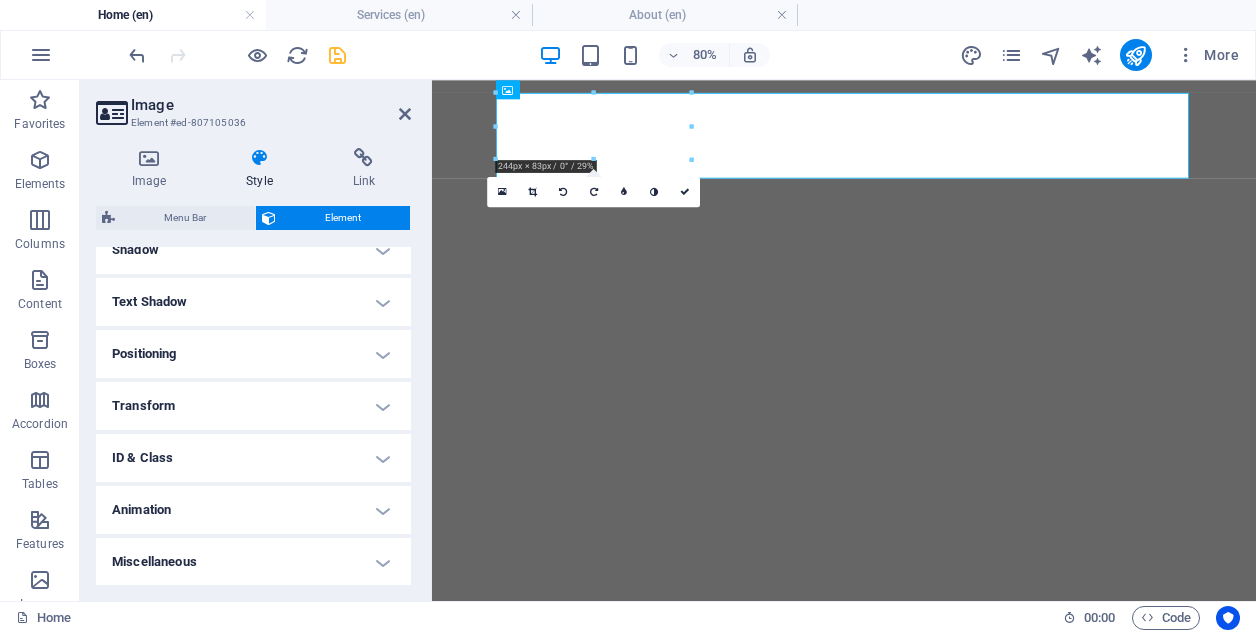 click on "Transform" at bounding box center (253, 406) 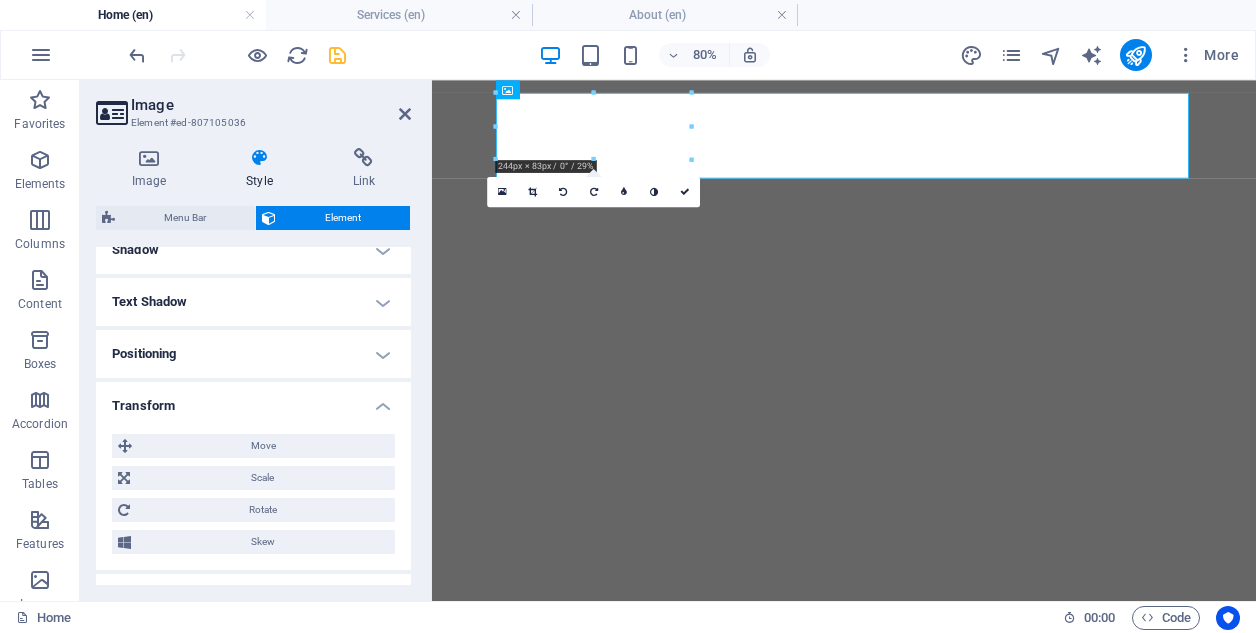 click on "Transform" at bounding box center [253, 400] 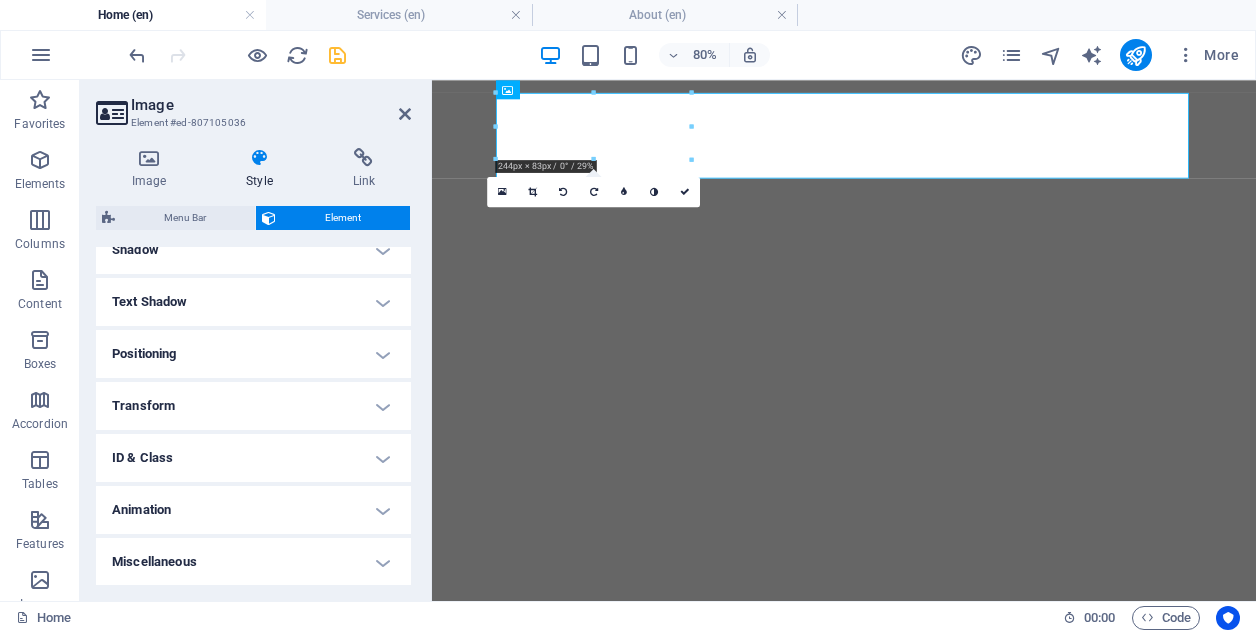 click on "Transform" at bounding box center [253, 406] 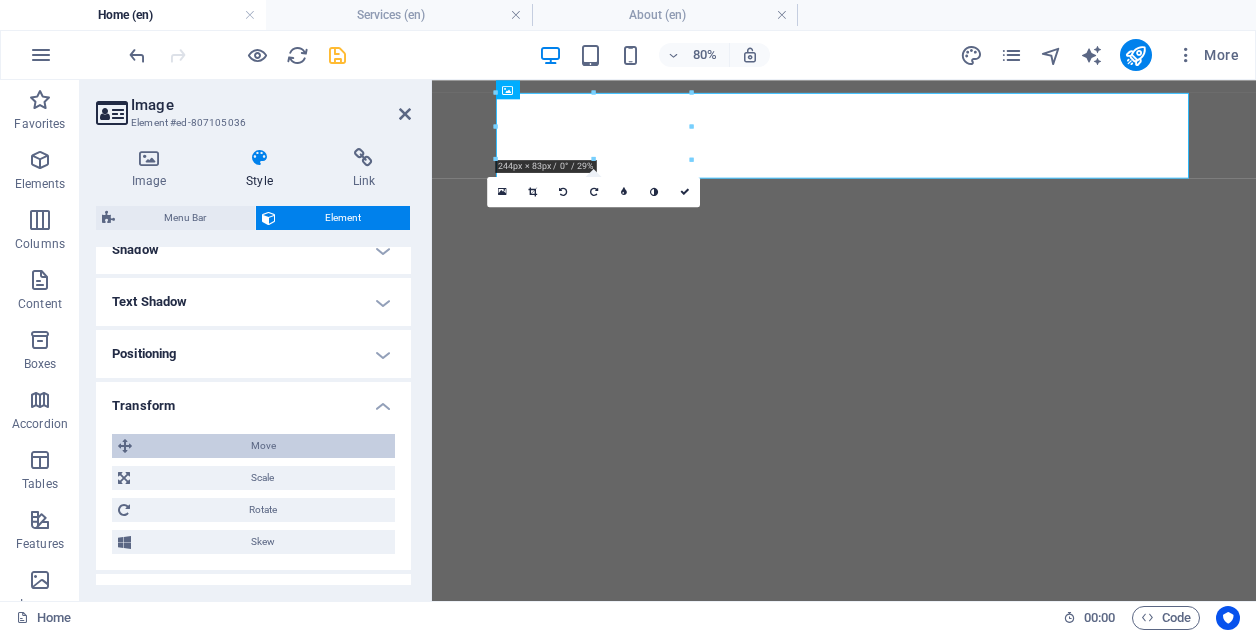 click on "Move" at bounding box center (263, 446) 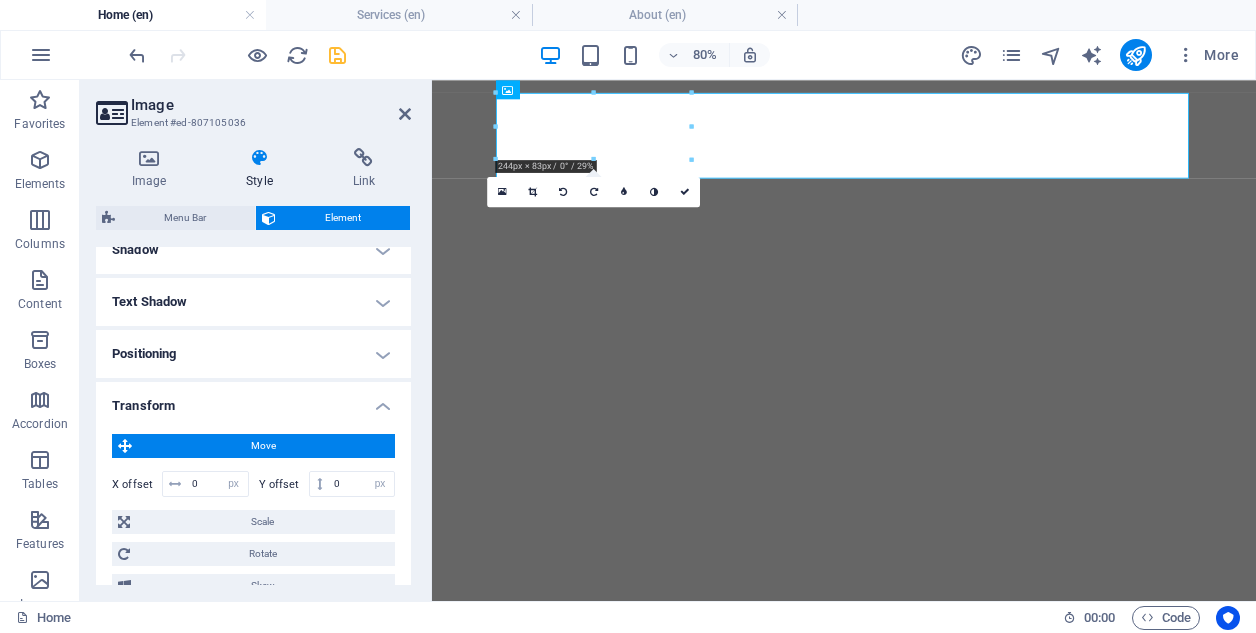 click on "Transform" at bounding box center (253, 400) 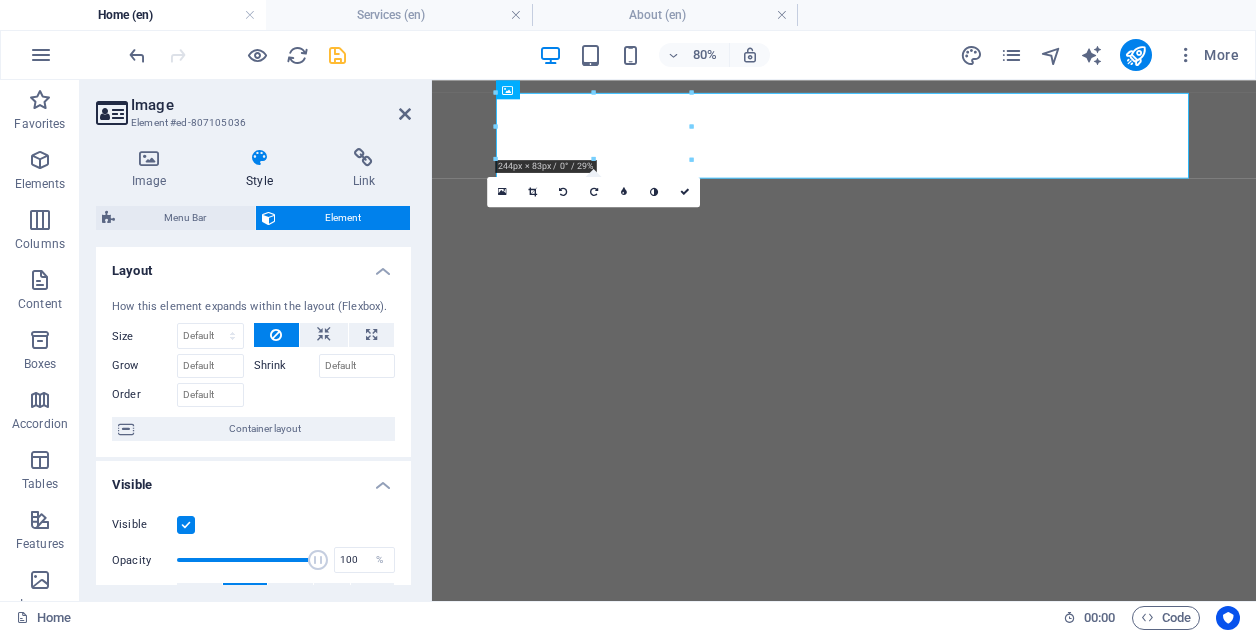 scroll, scrollTop: 0, scrollLeft: 0, axis: both 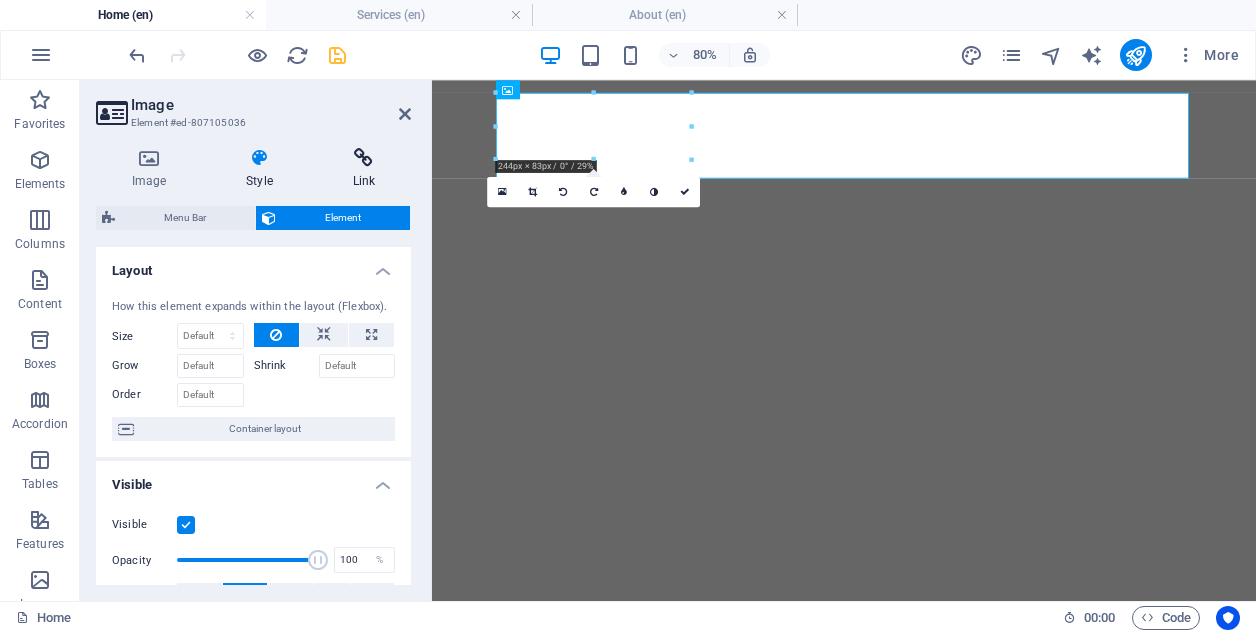 click at bounding box center (364, 158) 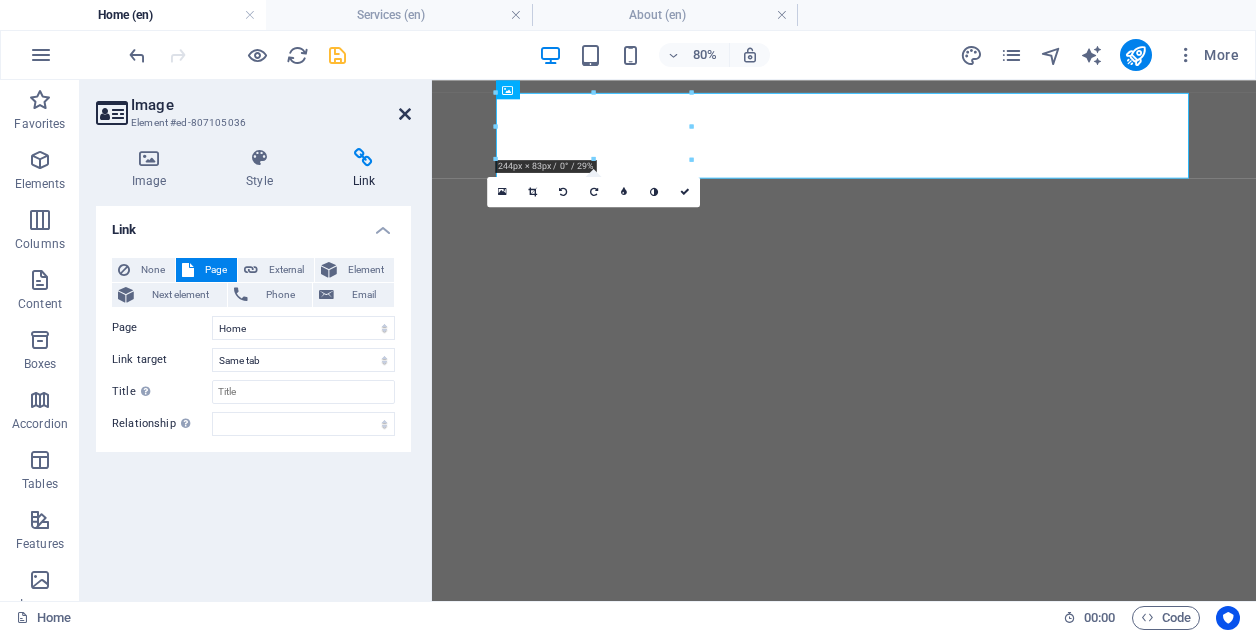 click at bounding box center [405, 114] 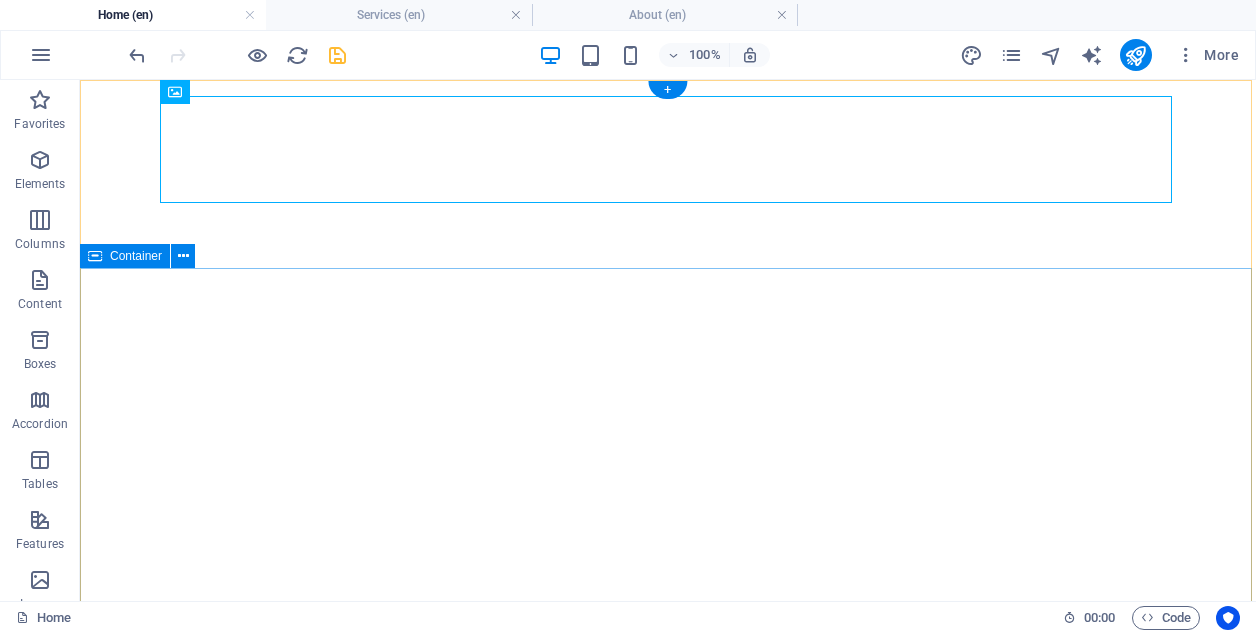 click on "MINDFUL LEADERS BUILD TRUST;  TRUST BUILDS THRIVING COMPANIES. WELLBEING ISN'T A PERK — IT'S THE CULTURE THAT POWERS PERFORMANCE. THE MOMENT FOR CHANGE IS ALWAYS NOW." at bounding box center (668, 1200) 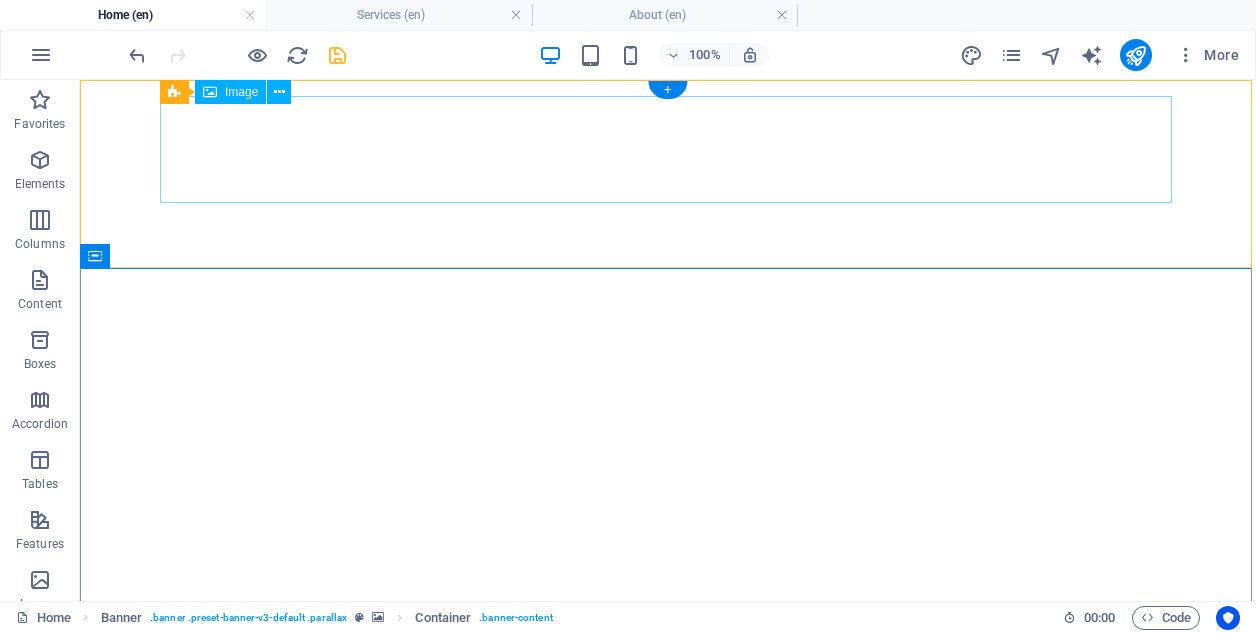 click on "Leading with purpose. Growing with clarity." at bounding box center (668, 844) 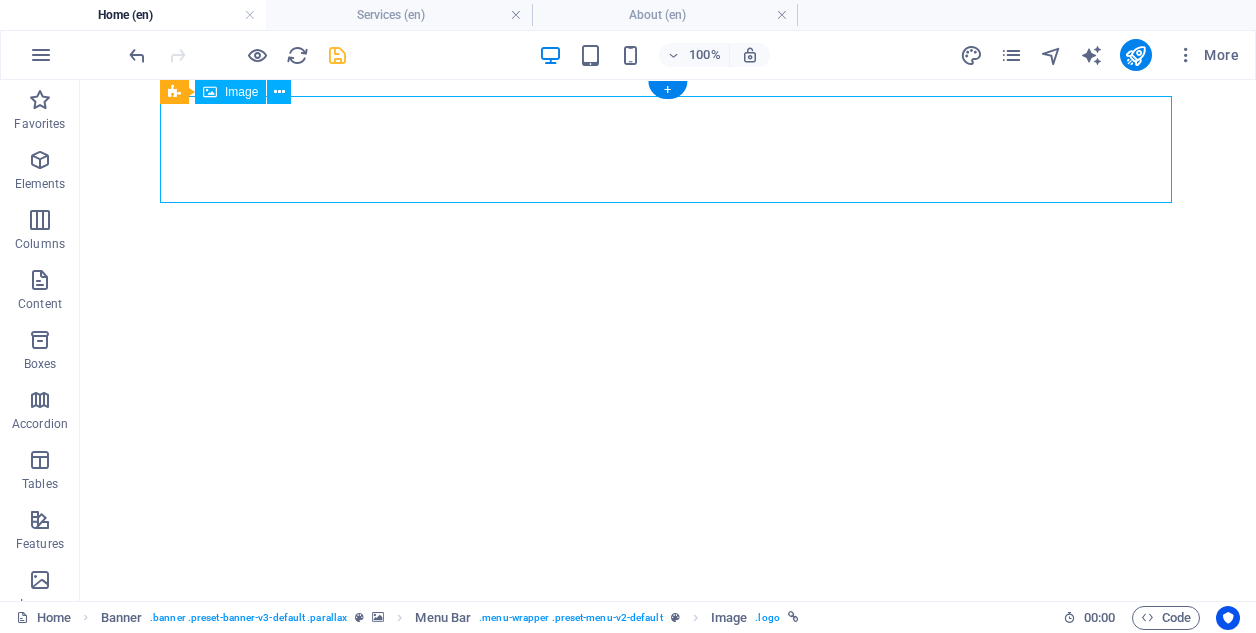 click on "Leading with purpose. Growing with clarity." at bounding box center (668, 844) 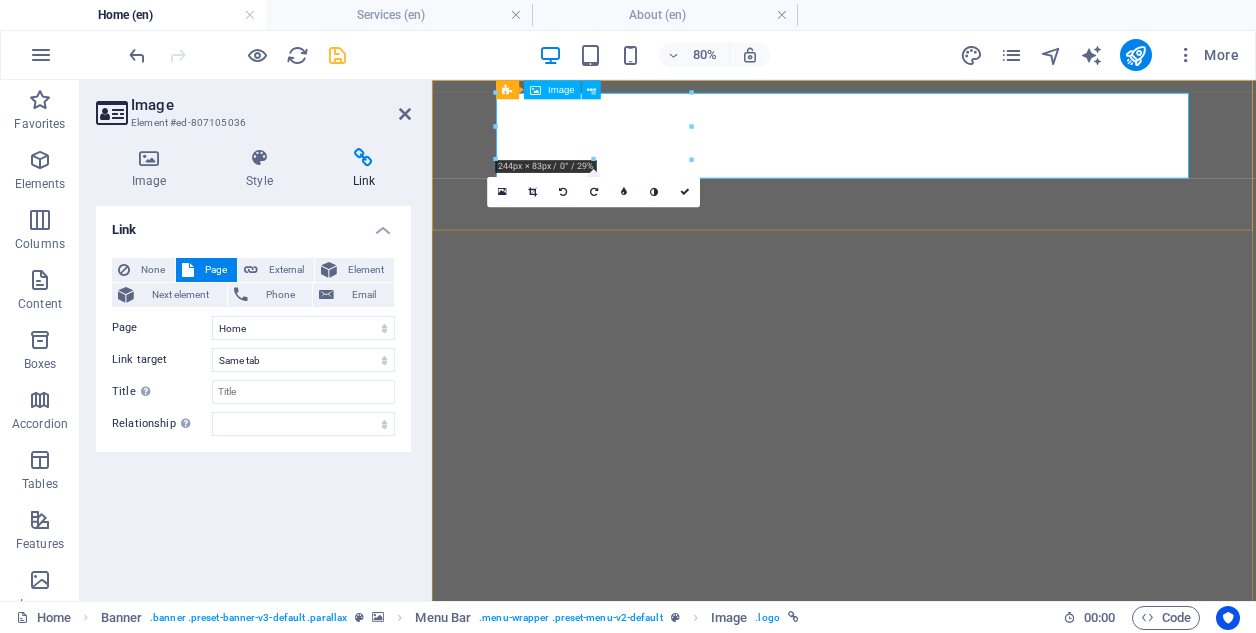 click on "Leading with purpose. Growing with clarity." at bounding box center [947, 844] 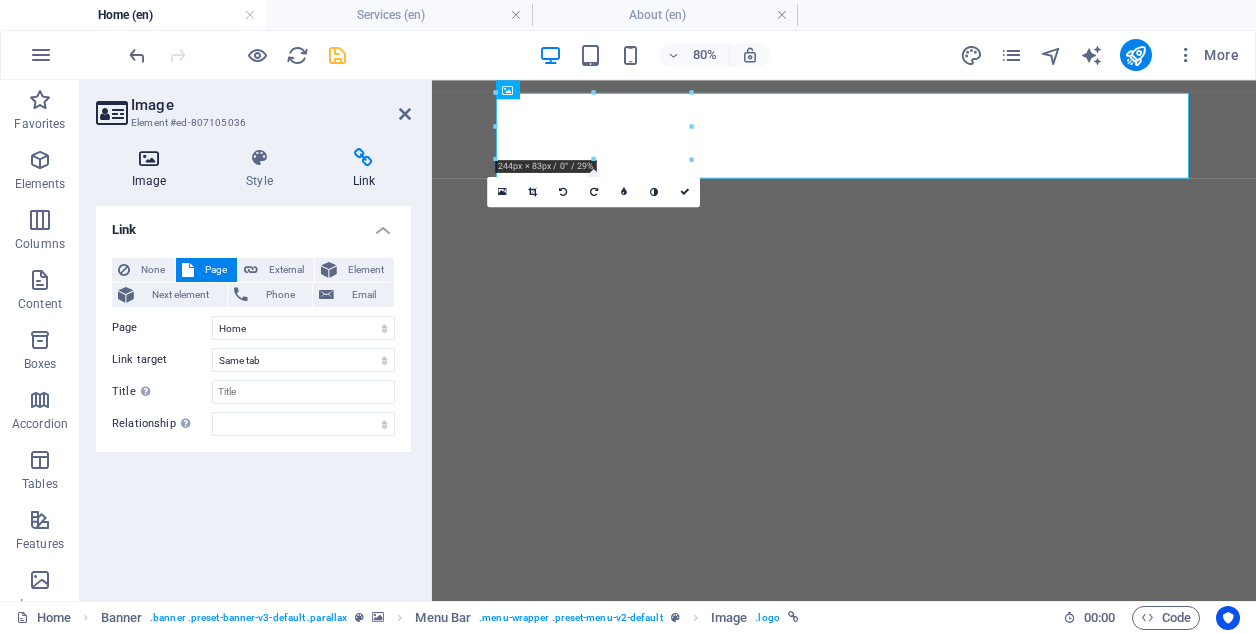 click at bounding box center (149, 158) 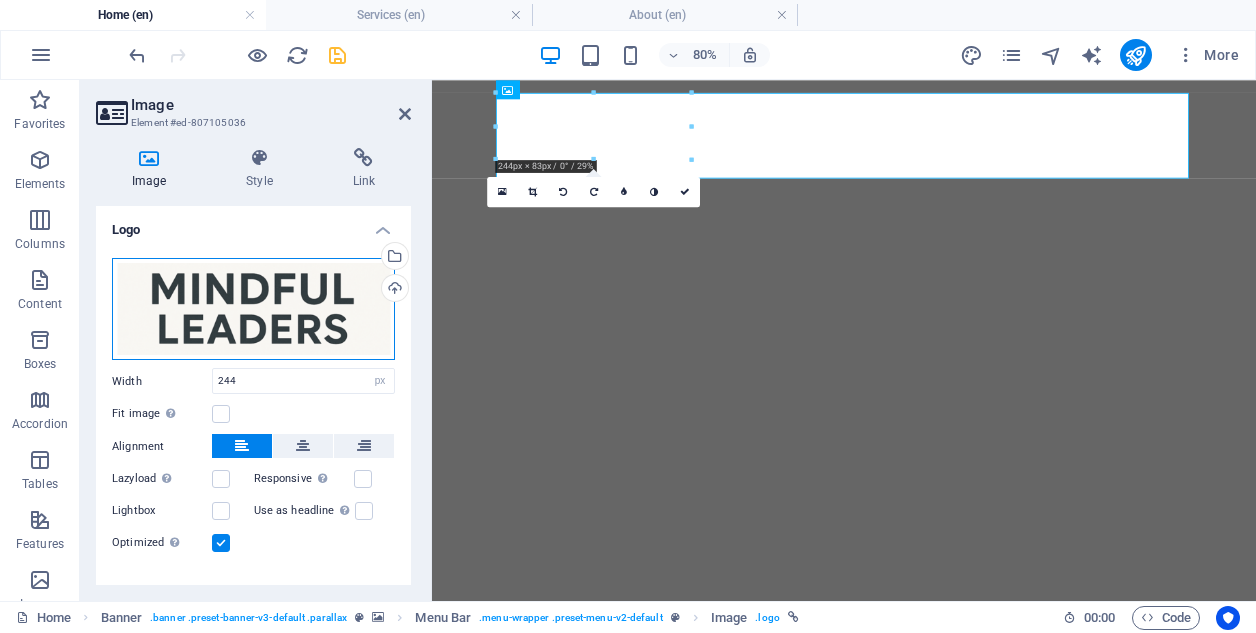 click on "Drag files here, click to choose files or select files from Files or our free stock photos & videos" at bounding box center [253, 309] 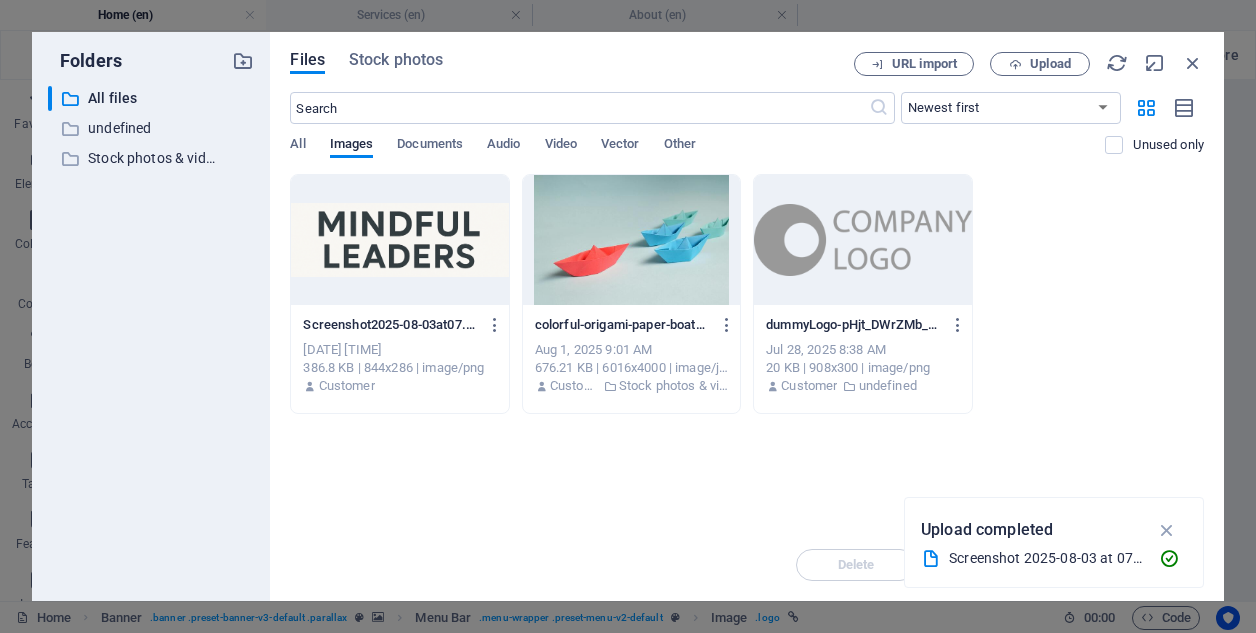 click at bounding box center (399, 240) 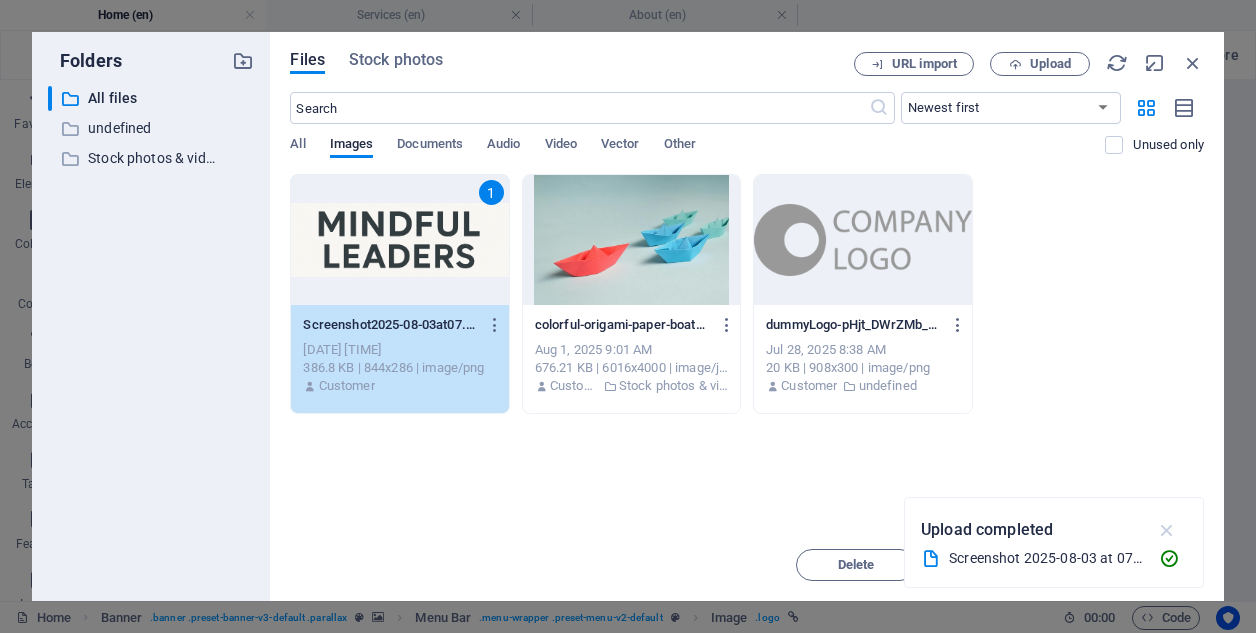 click at bounding box center [1167, 530] 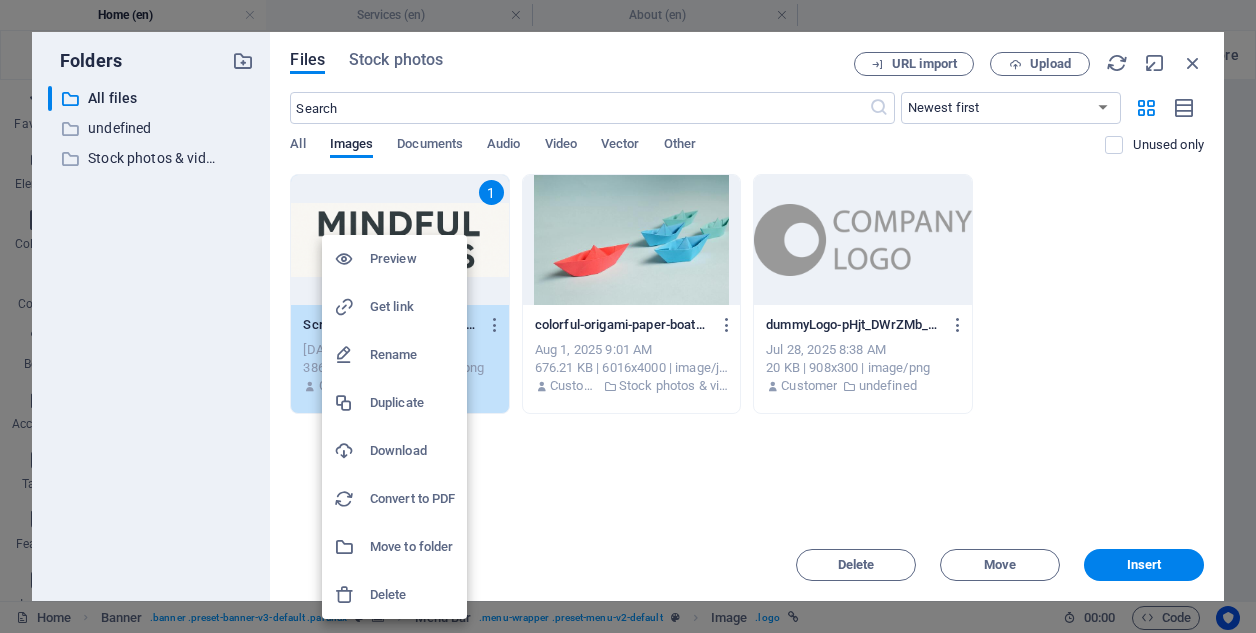 click at bounding box center (352, 259) 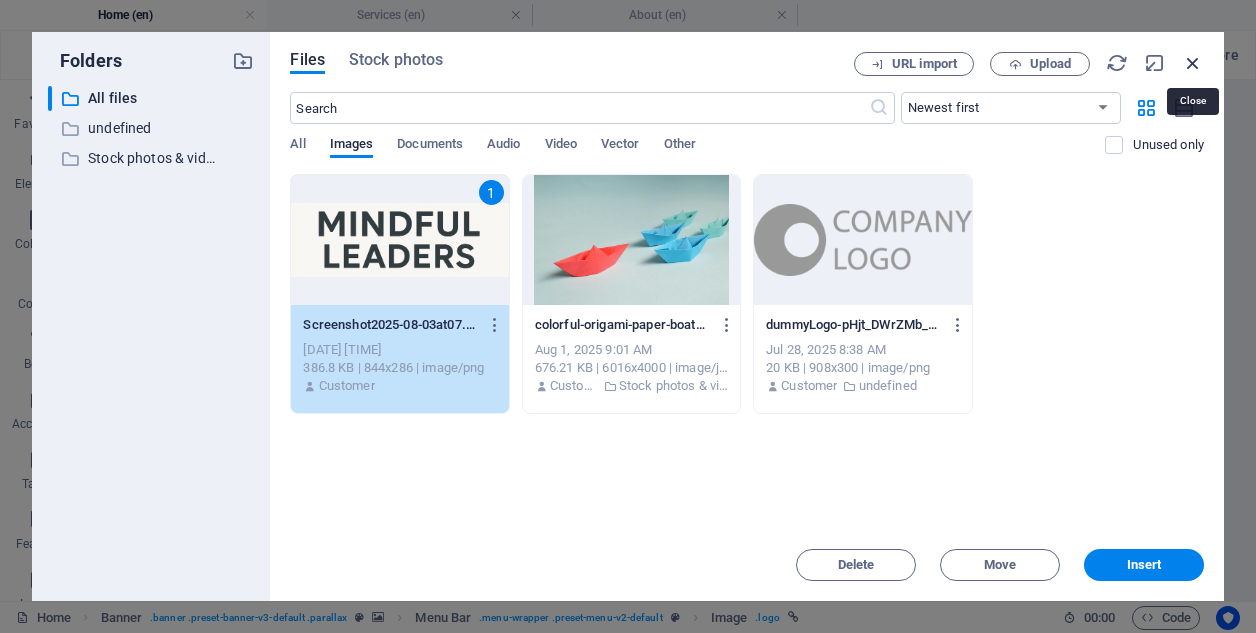 click at bounding box center [1193, 63] 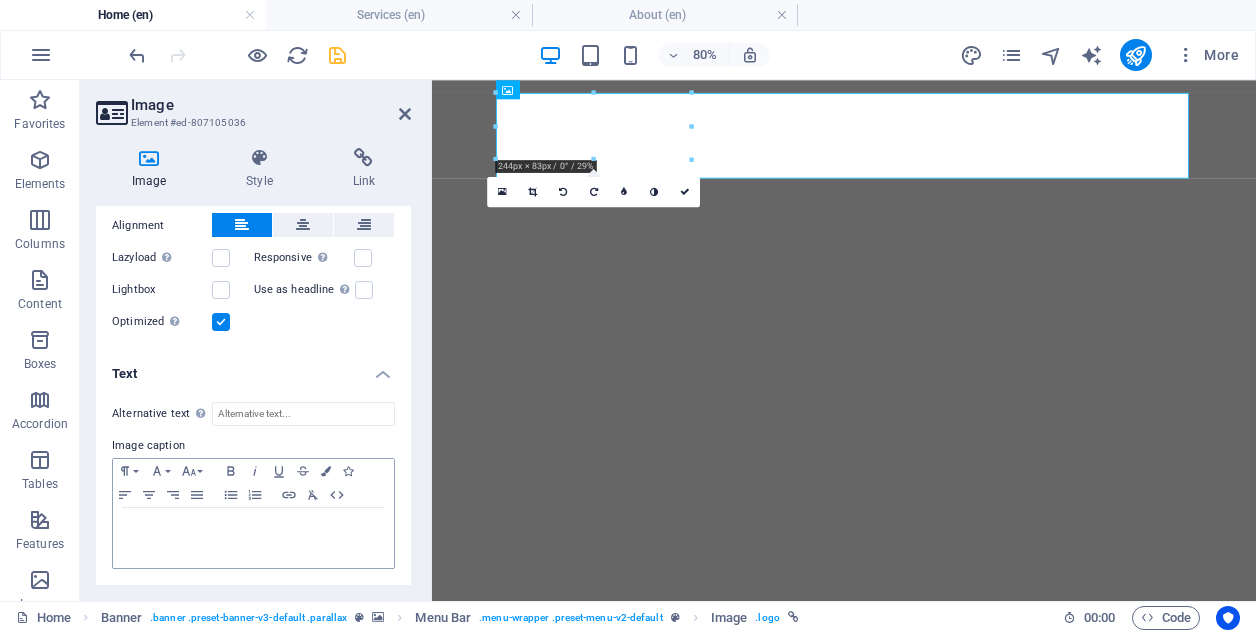 scroll, scrollTop: 220, scrollLeft: 0, axis: vertical 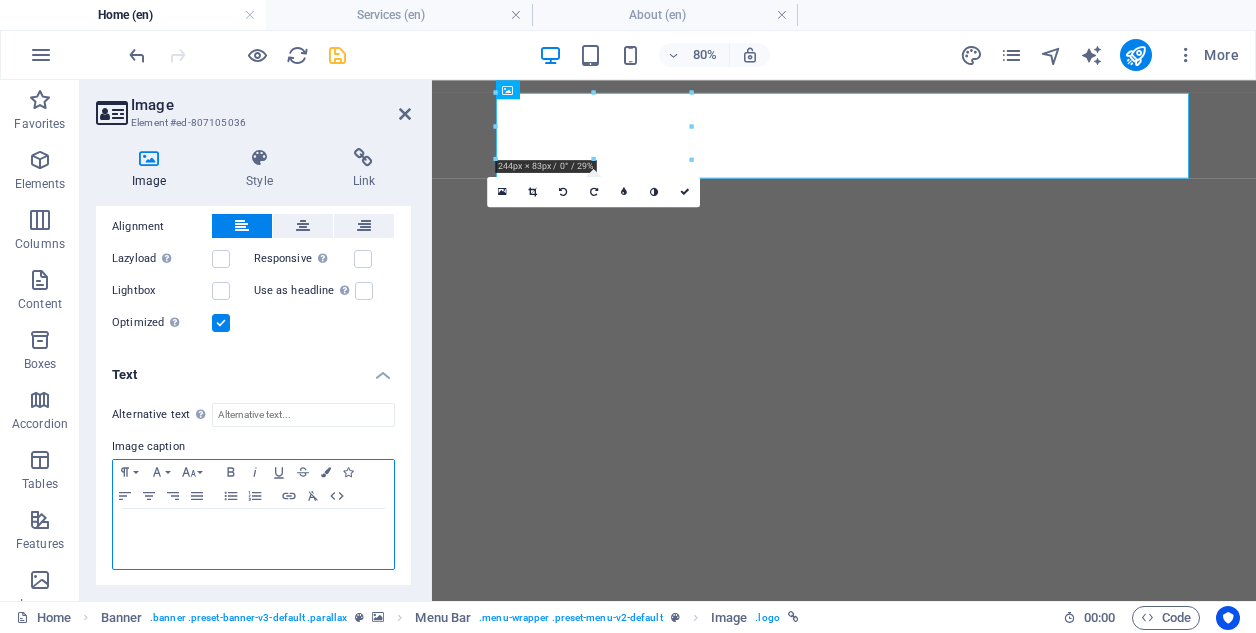 click on "Leading with purpose. Growing with clarity." at bounding box center (253, 539) 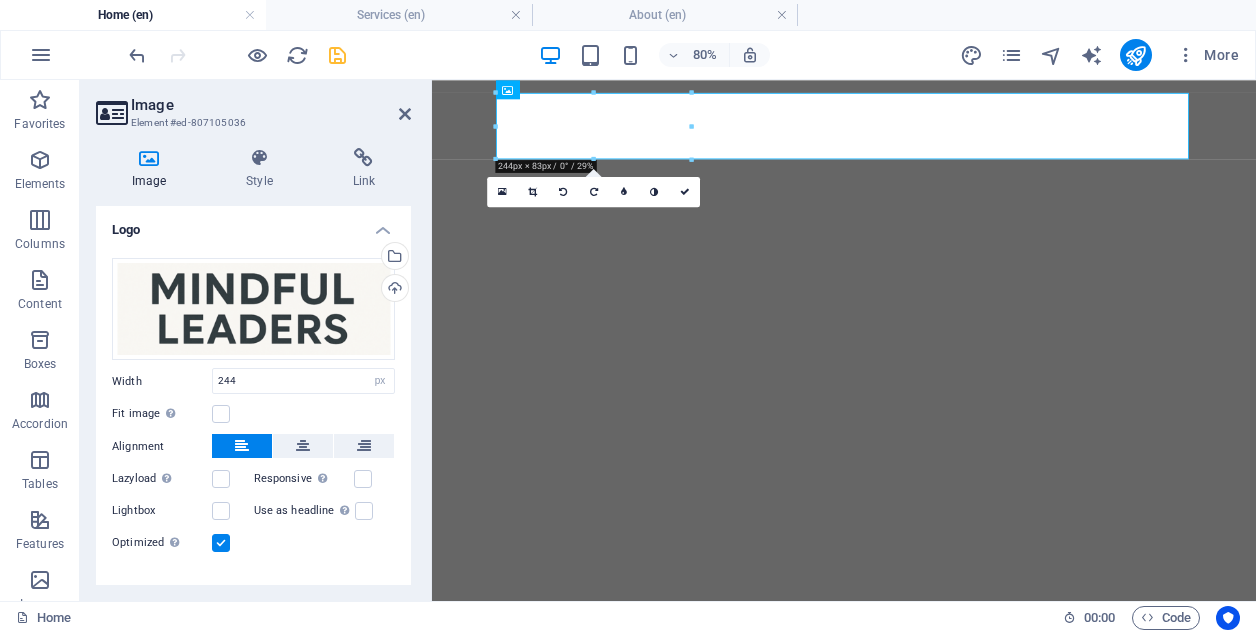 scroll, scrollTop: 0, scrollLeft: 0, axis: both 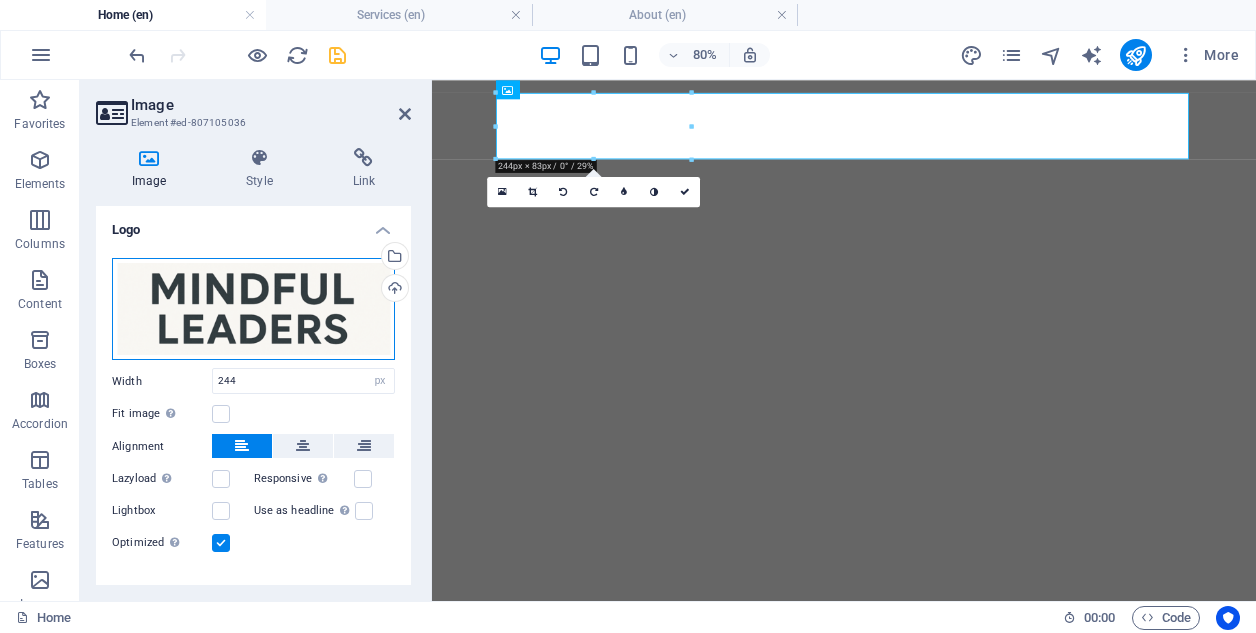 click on "Drag files here, click to choose files or select files from Files or our free stock photos & videos" at bounding box center [253, 309] 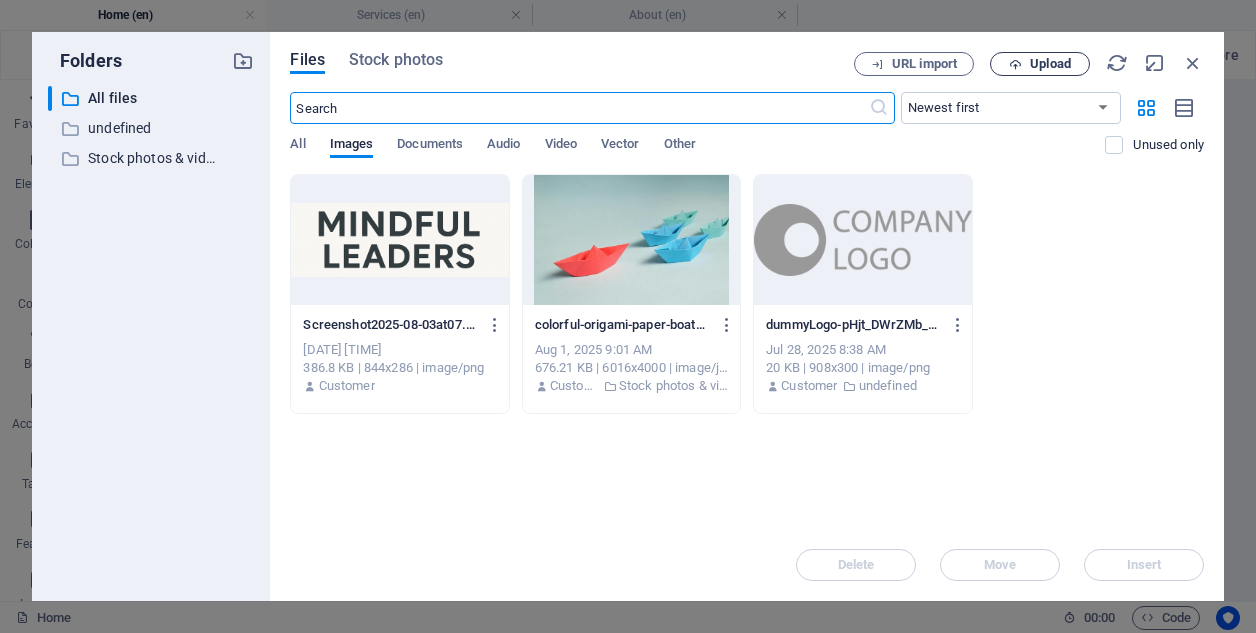 click on "Upload" at bounding box center (1050, 64) 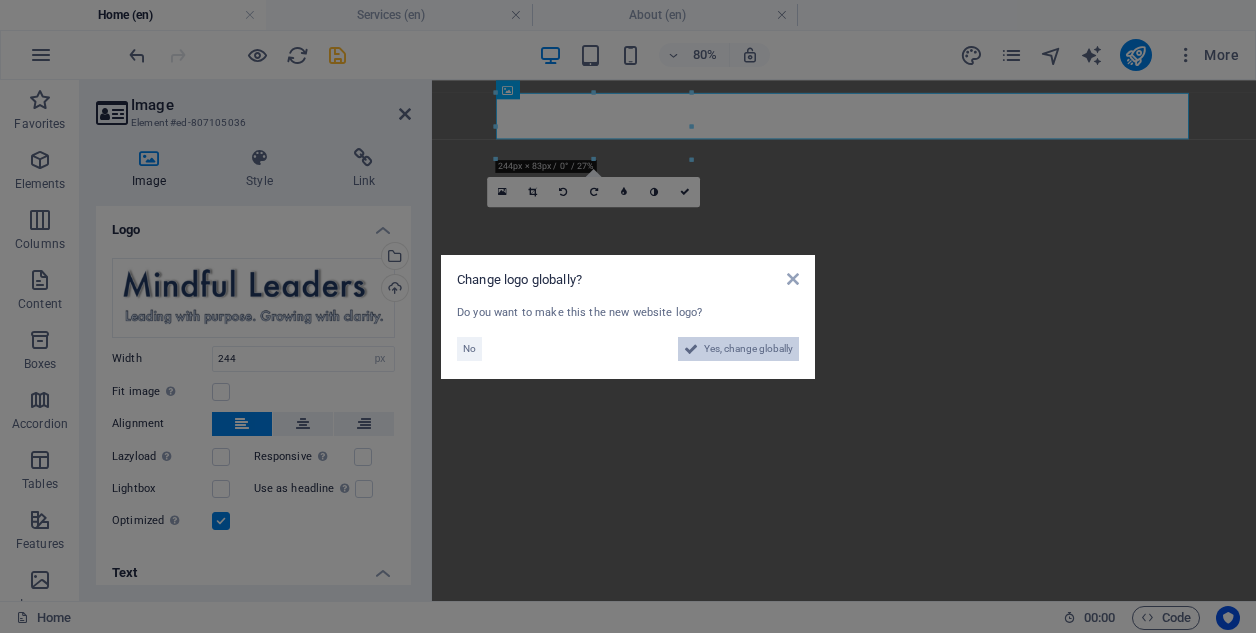 click on "Yes, change globally" at bounding box center (748, 349) 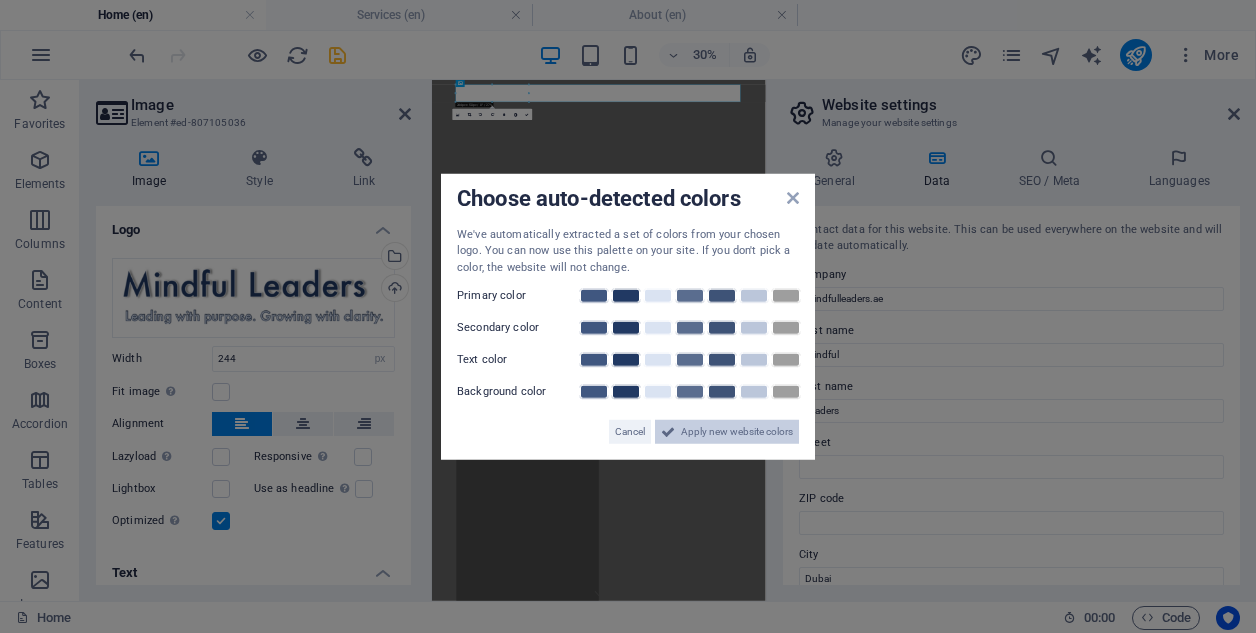 click on "Apply new website colors" at bounding box center (737, 432) 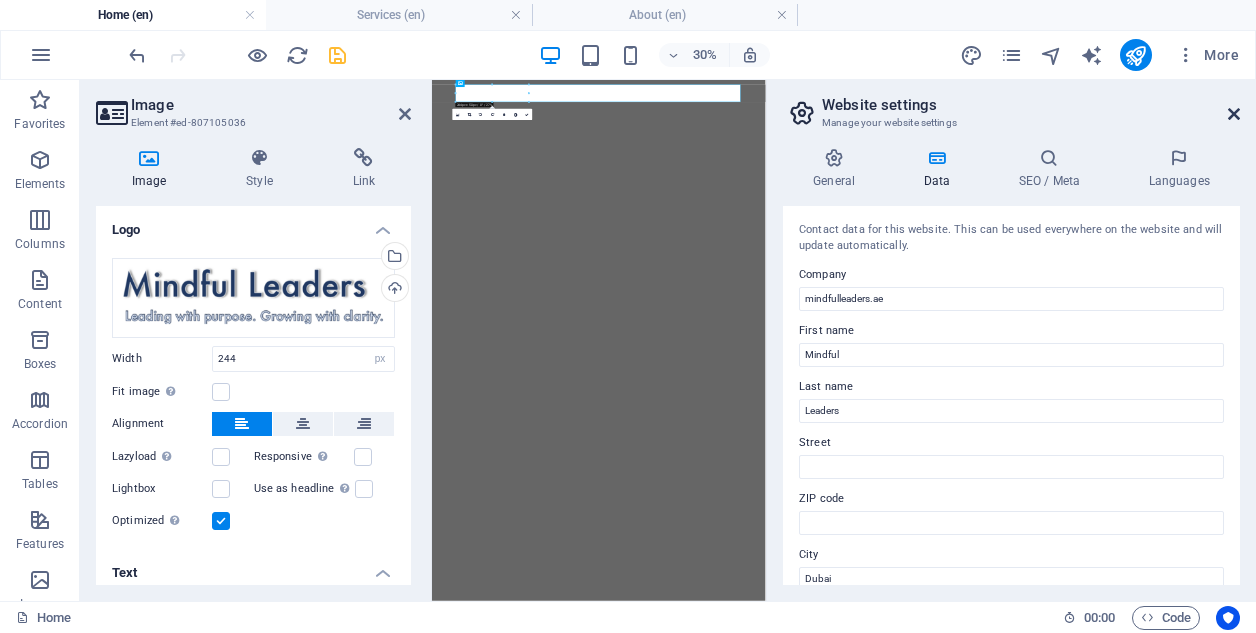click at bounding box center (1234, 114) 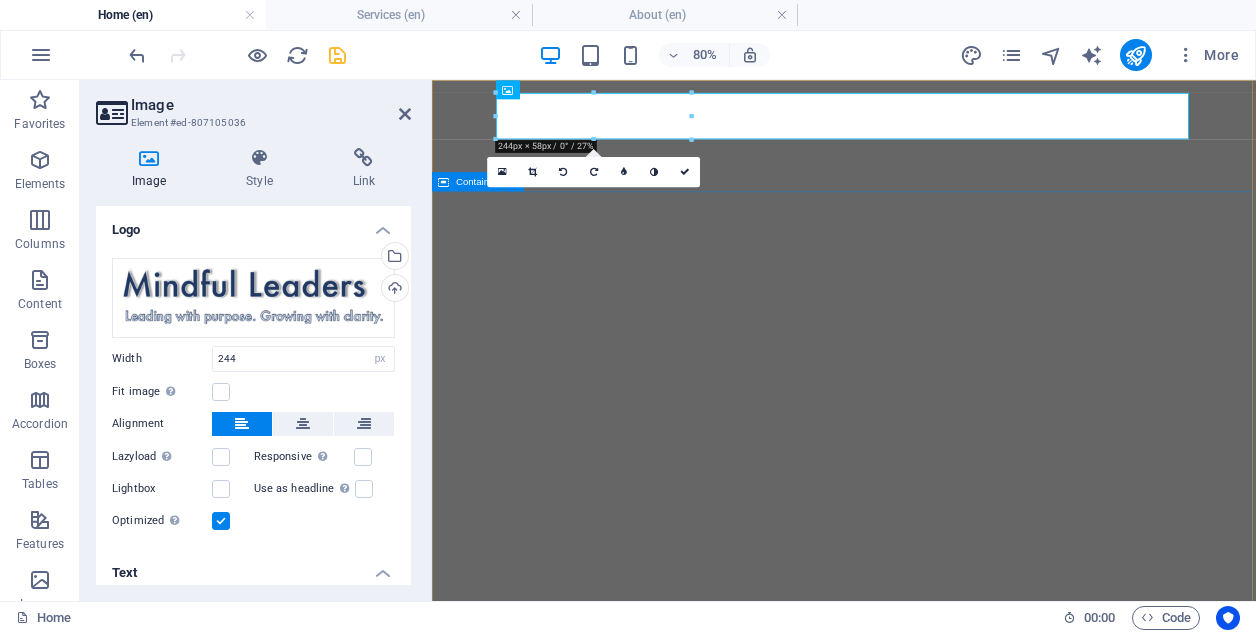 click on "MINDFUL LEADERS BUILD TRUST;  TRUST BUILDS THRIVING COMPANIES. WELLBEING ISN'T A PERK — IT'S THE CULTURE THAT POWERS PERFORMANCE. THE MOMENT FOR CHANGE IS ALWAYS NOW." at bounding box center [947, 2232] 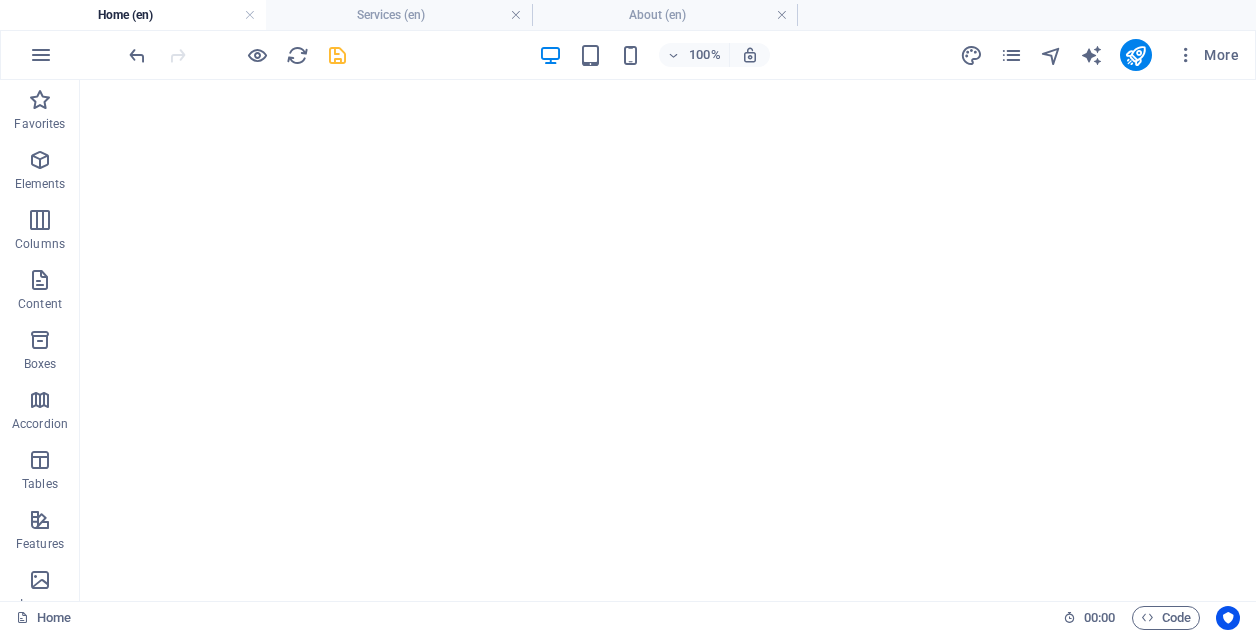 scroll, scrollTop: 0, scrollLeft: 0, axis: both 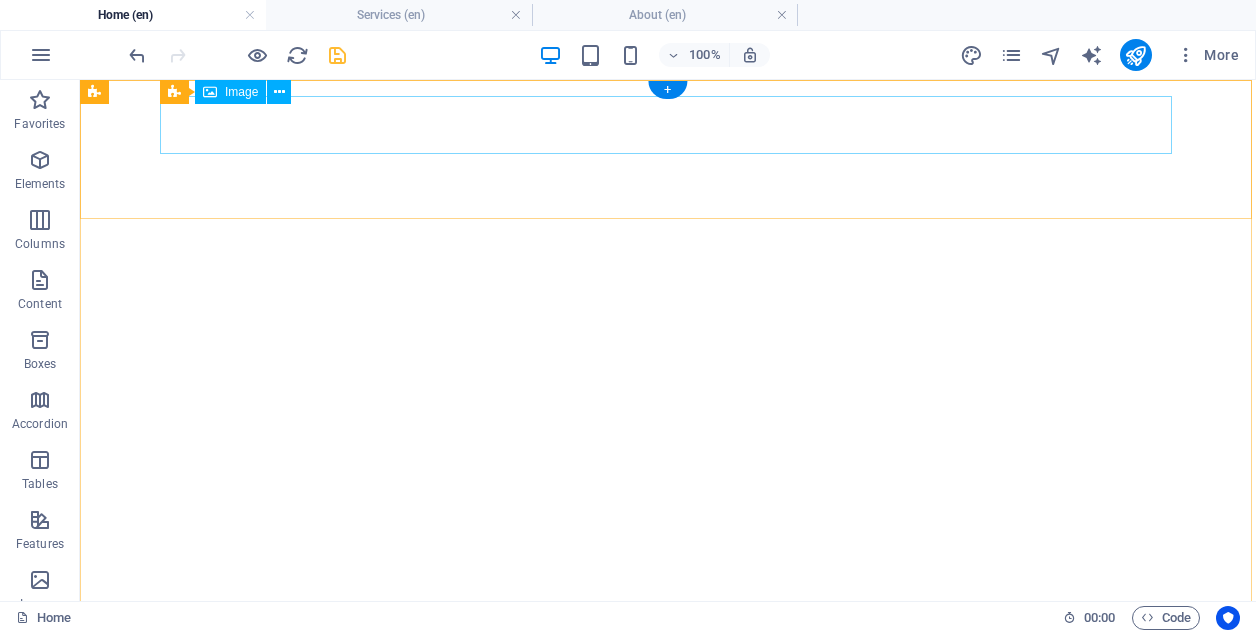 click at bounding box center [668, 692] 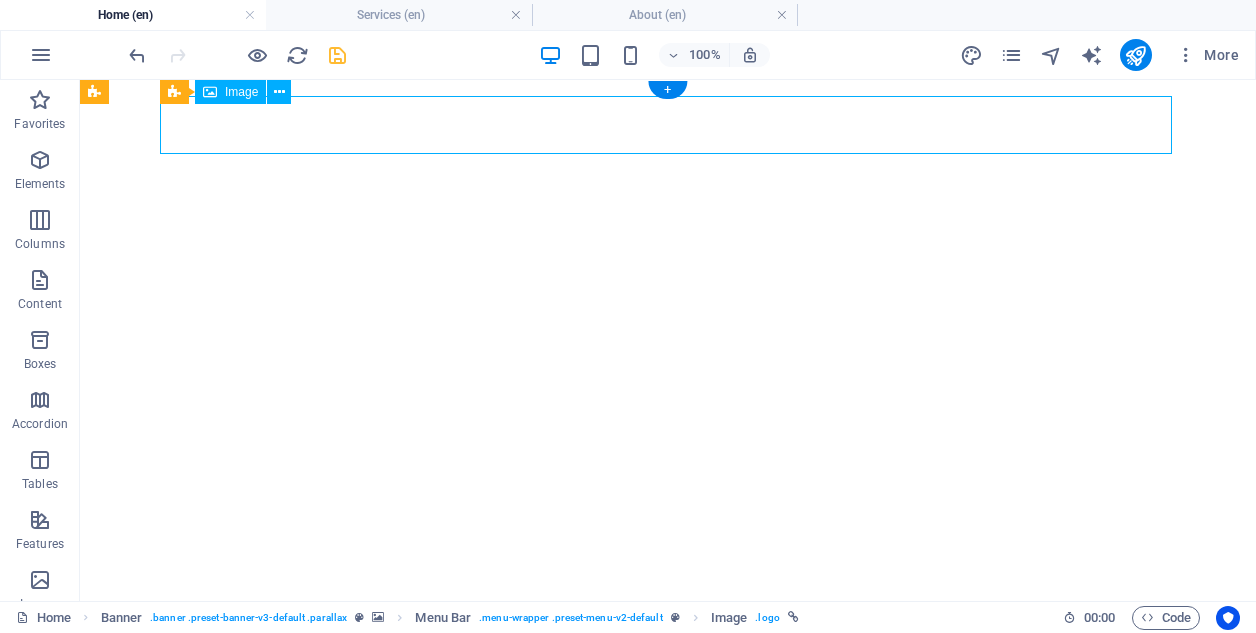 click at bounding box center [668, 692] 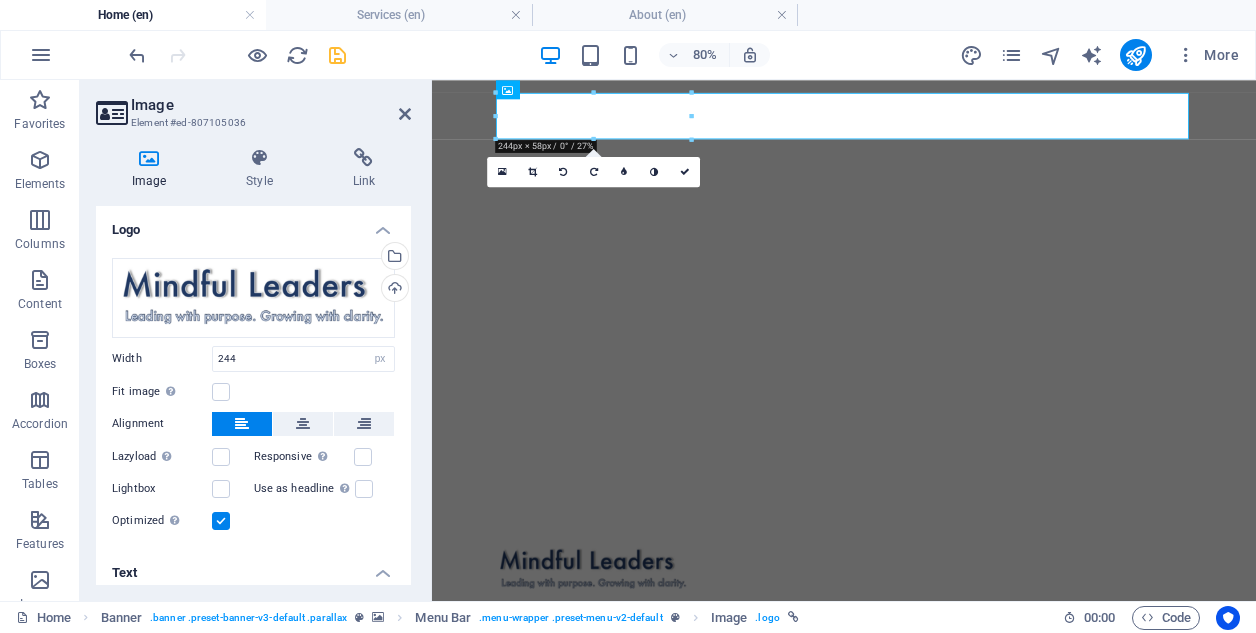 click at bounding box center [221, 521] 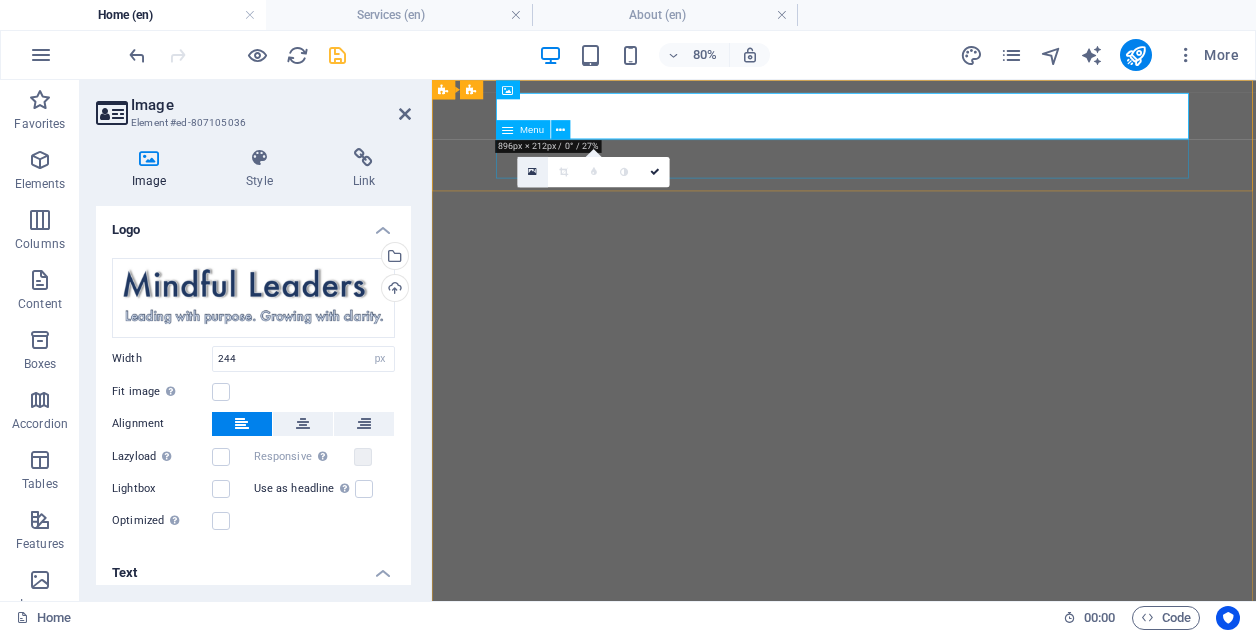 click at bounding box center [532, 171] 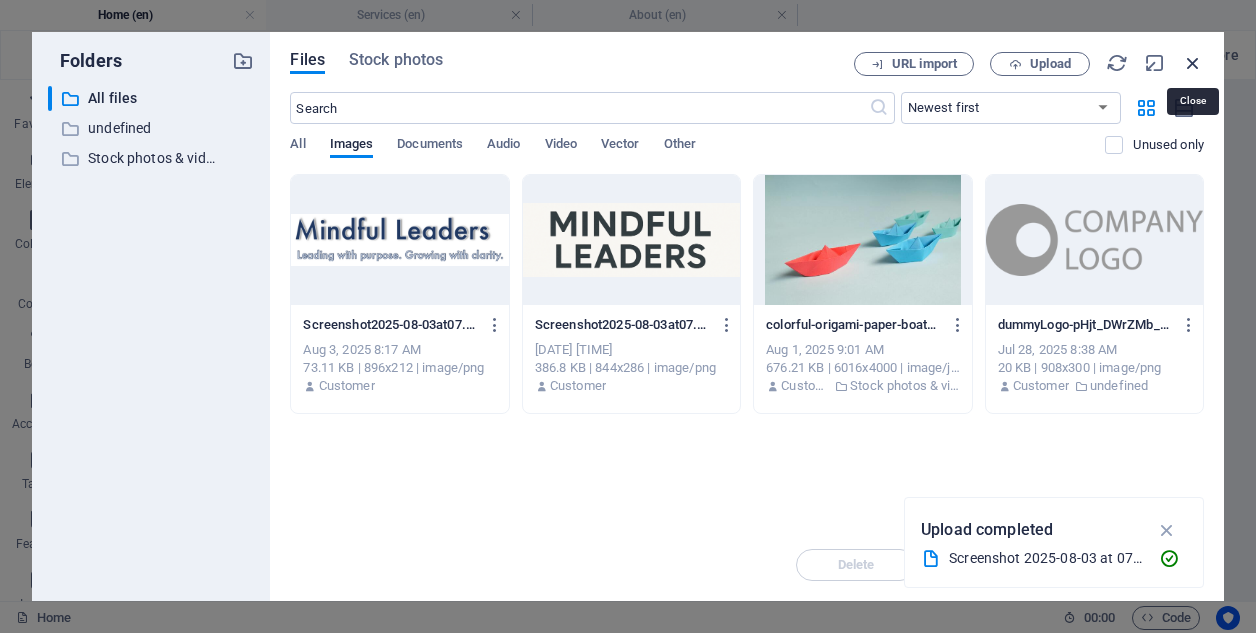 click at bounding box center (1193, 63) 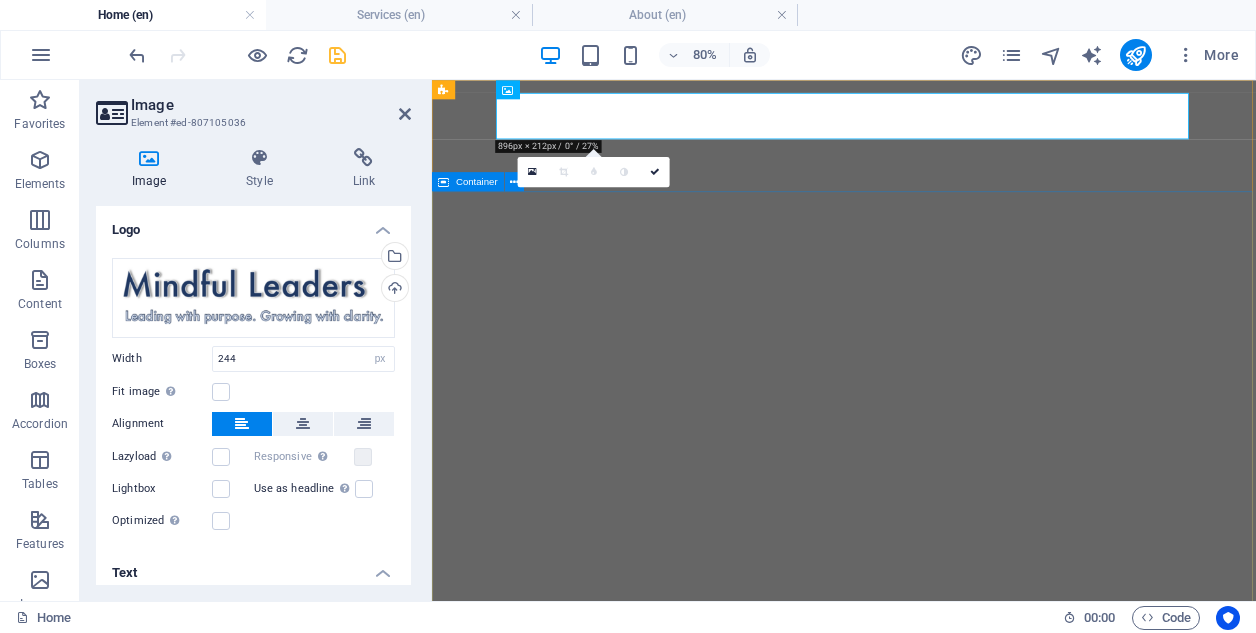 click on "MINDFUL LEADERS BUILD TRUST;  TRUST BUILDS THRIVING COMPANIES. WELLBEING ISN'T A PERK — IT'S THE CULTURE THAT POWERS PERFORMANCE. THE MOMENT FOR CHANGE IS ALWAYS NOW." at bounding box center (947, 1165) 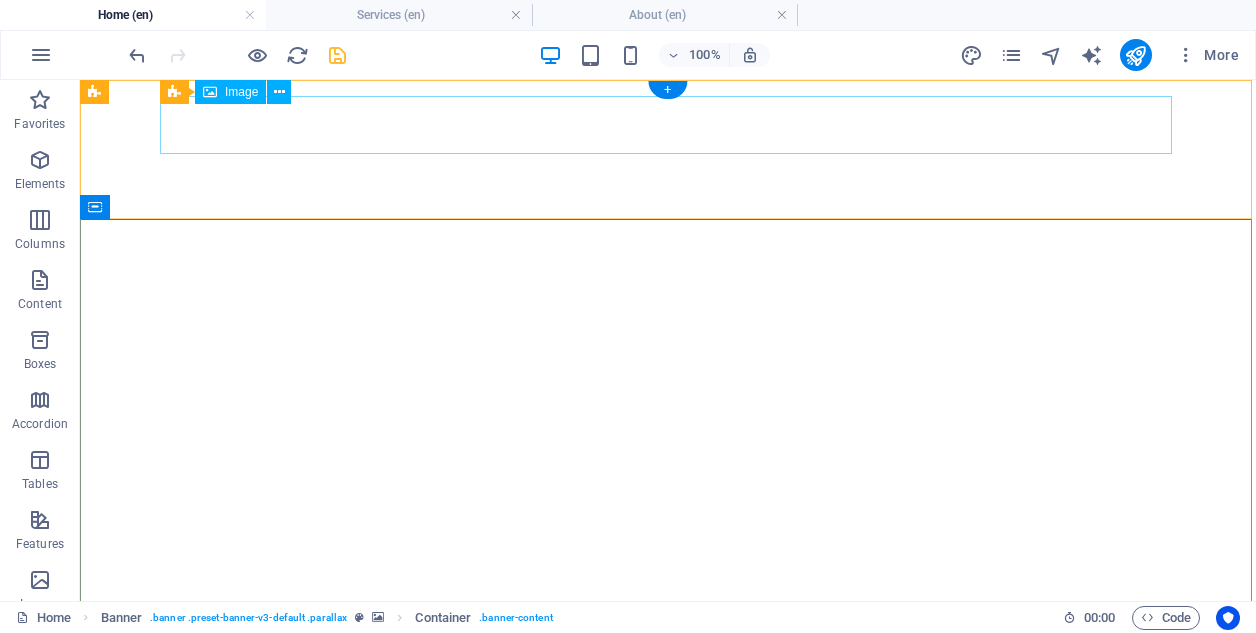 click at bounding box center (668, 796) 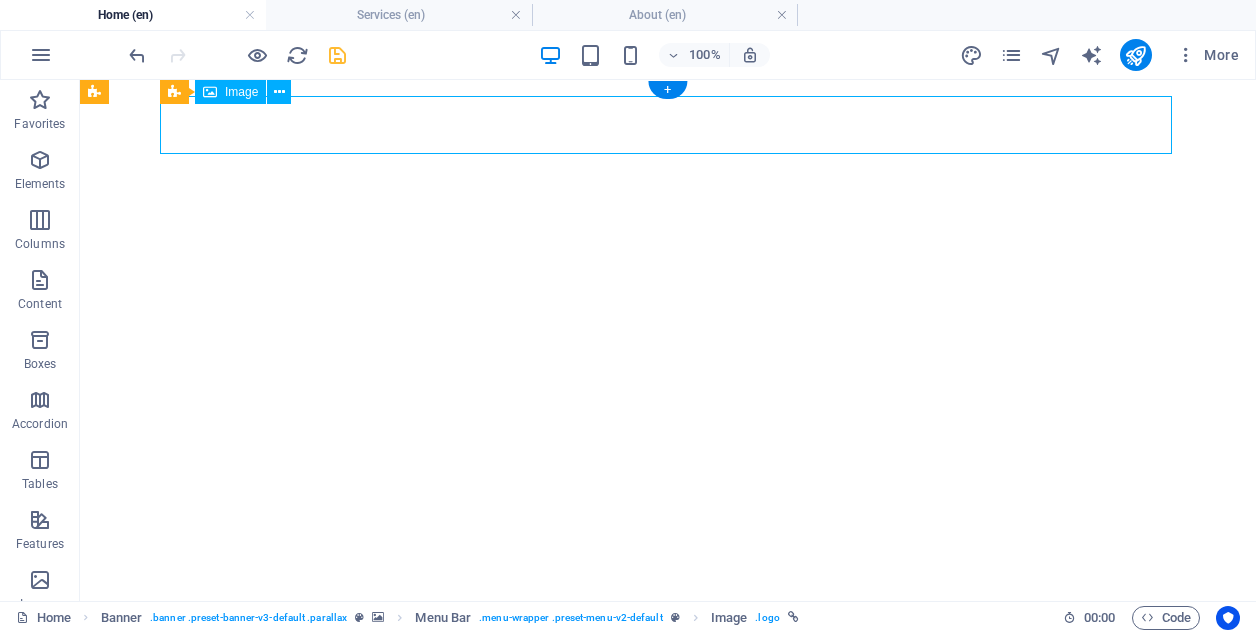 click at bounding box center [668, 796] 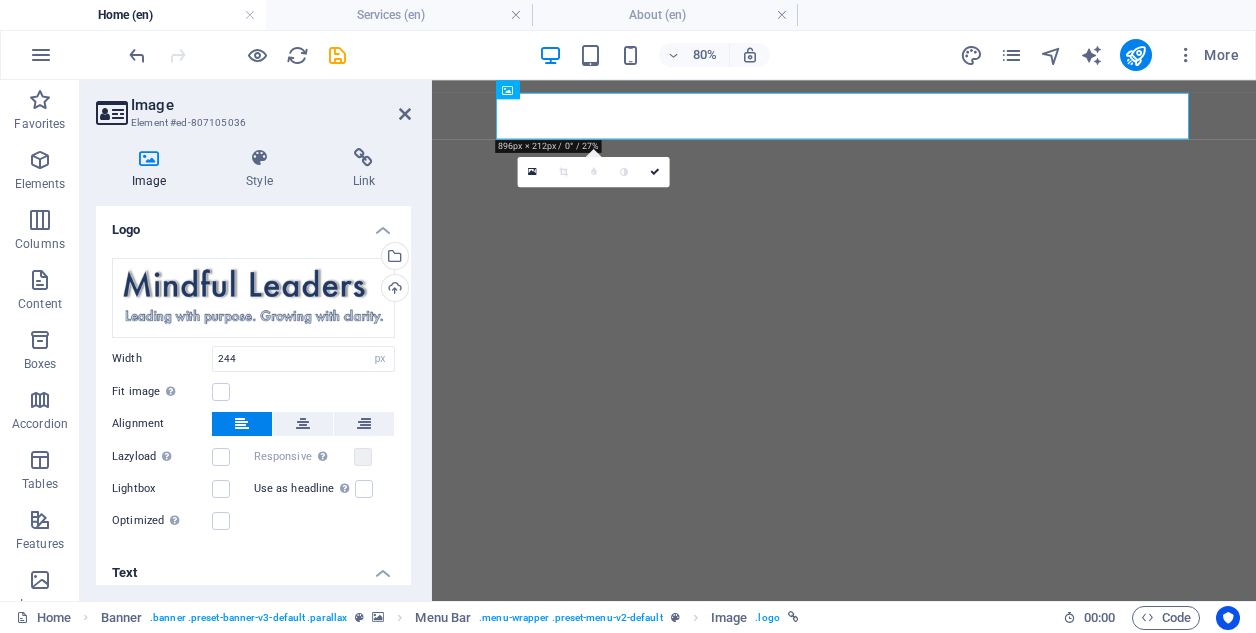 select on "px" 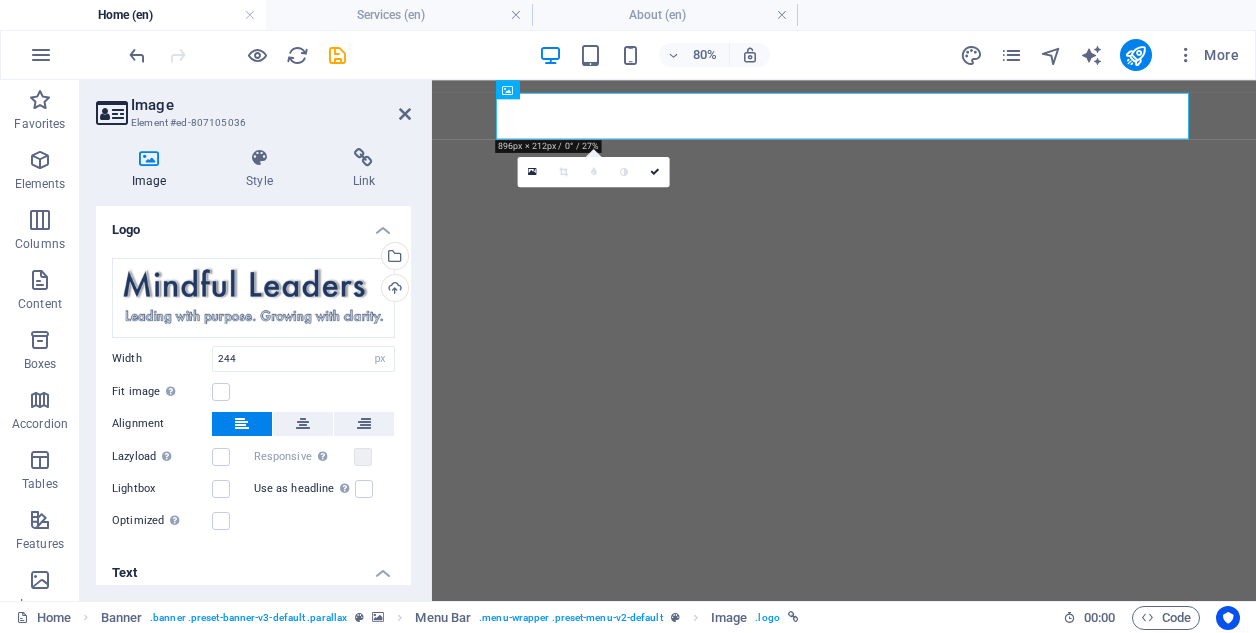 scroll, scrollTop: 0, scrollLeft: 0, axis: both 